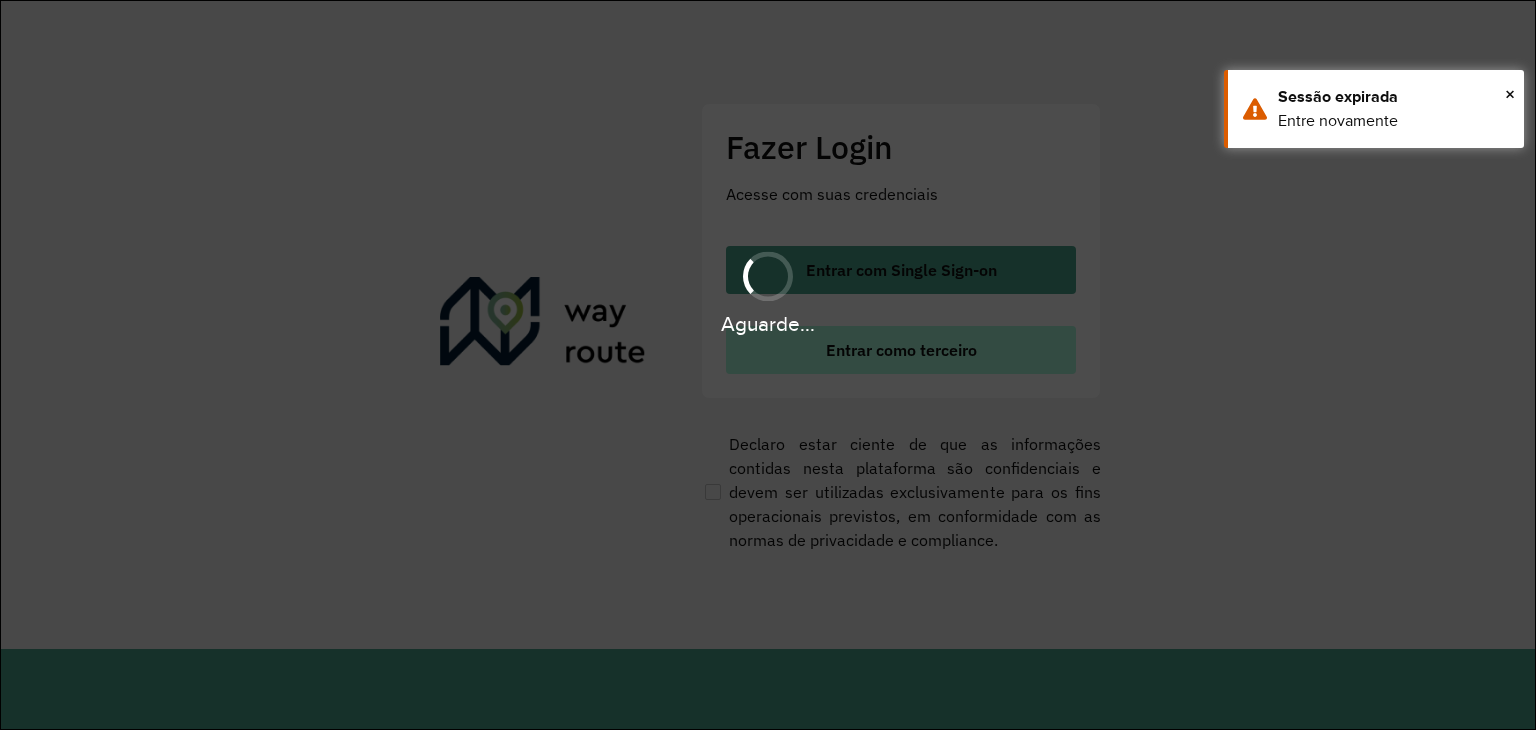 scroll, scrollTop: 0, scrollLeft: 0, axis: both 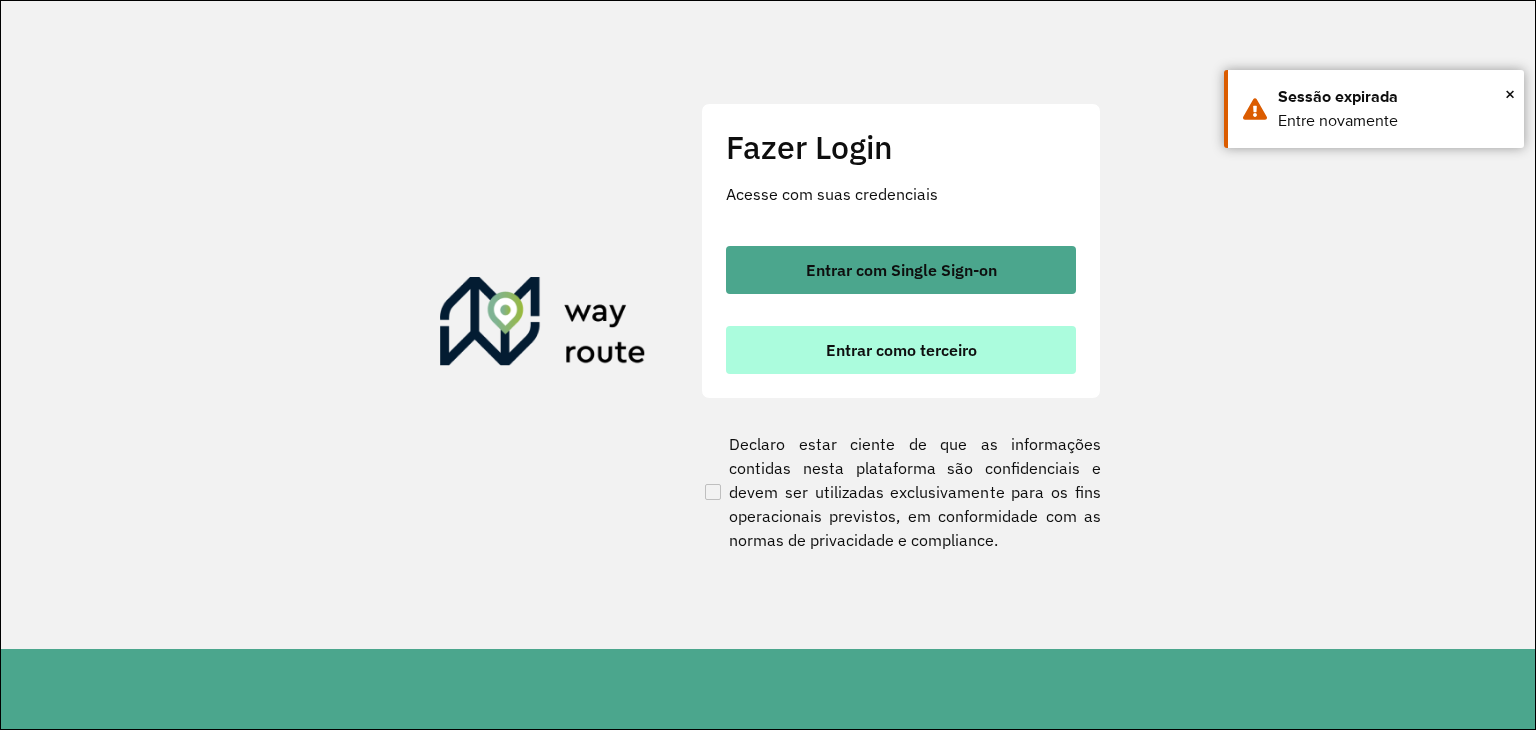 click on "Entrar como terceiro" at bounding box center [901, 350] 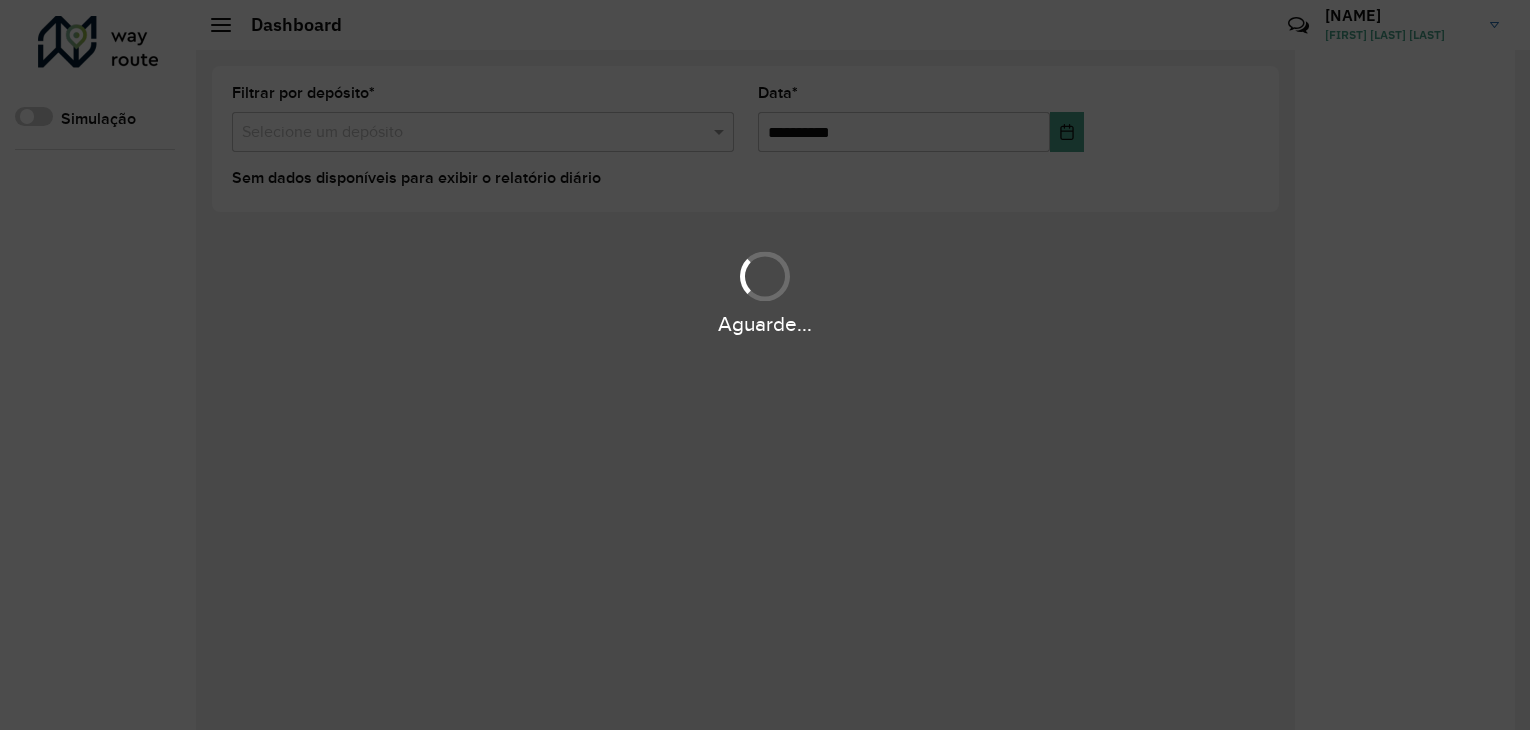 scroll, scrollTop: 0, scrollLeft: 0, axis: both 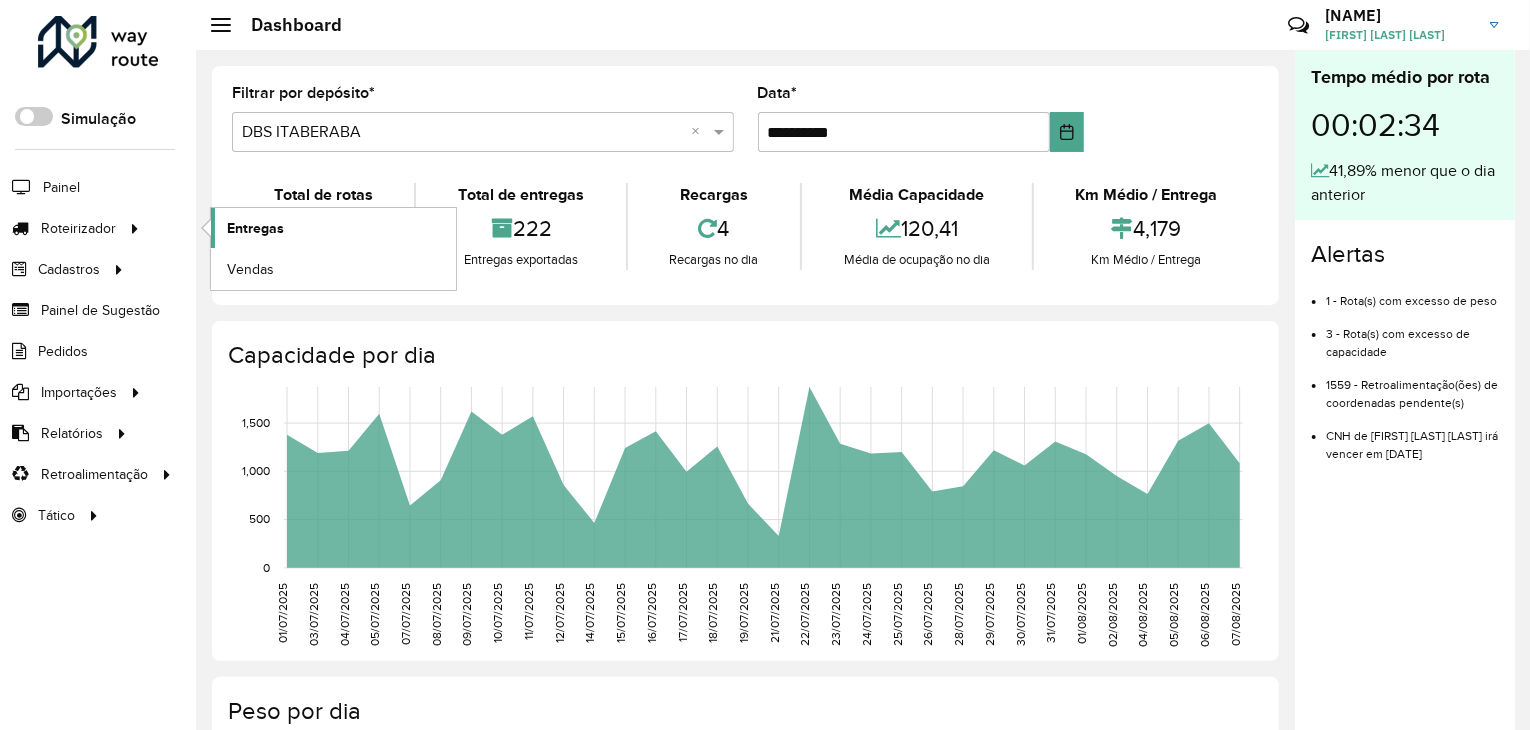 click on "Entregas" 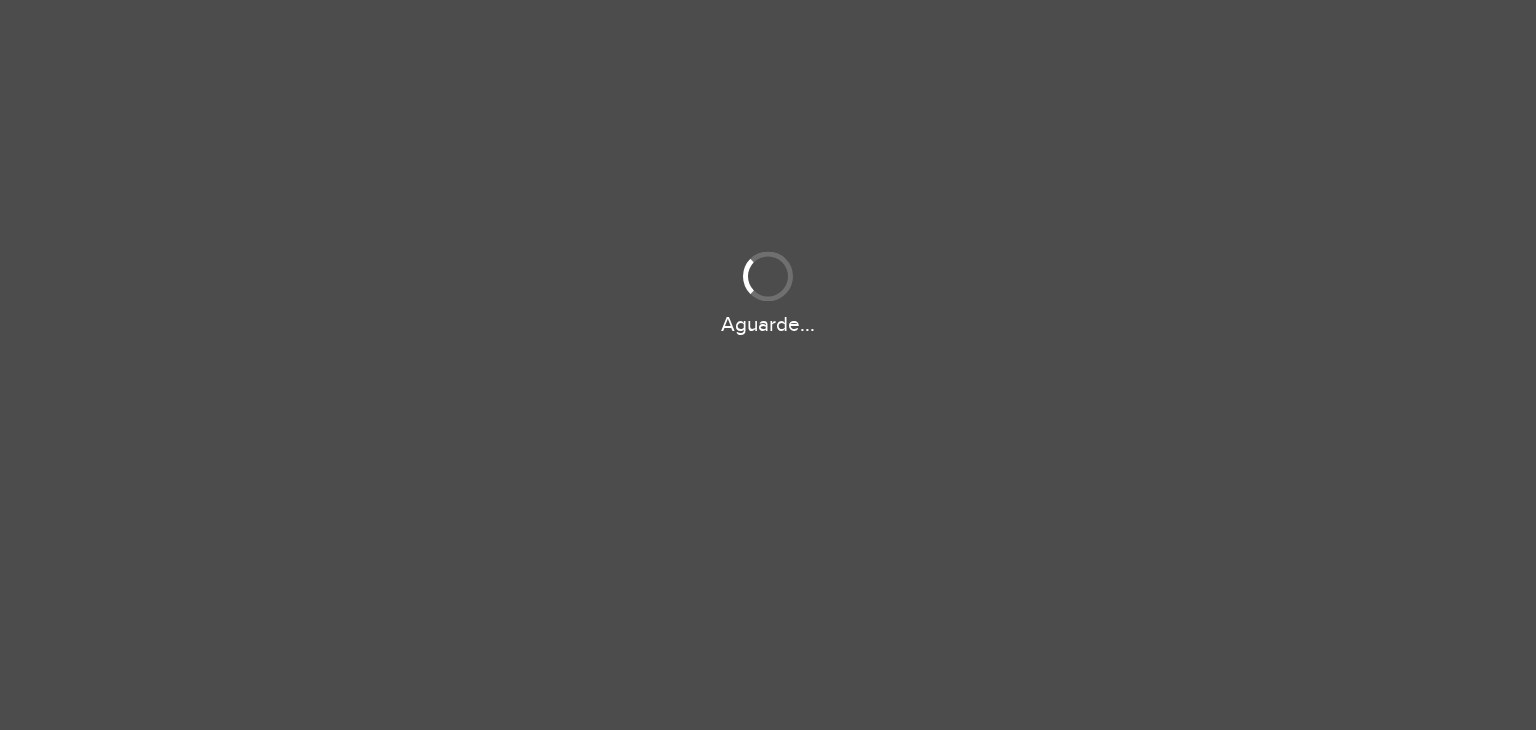 scroll, scrollTop: 0, scrollLeft: 0, axis: both 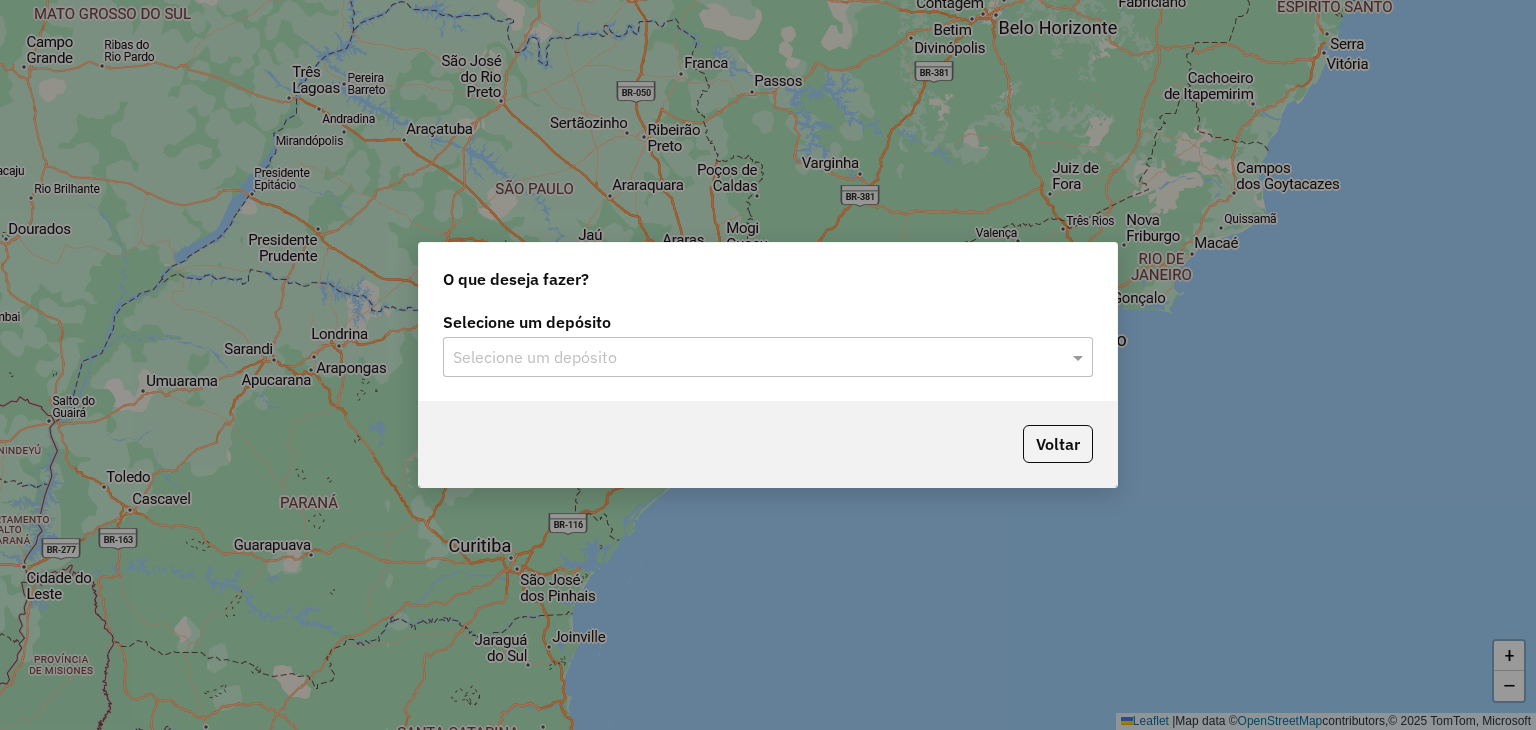 click 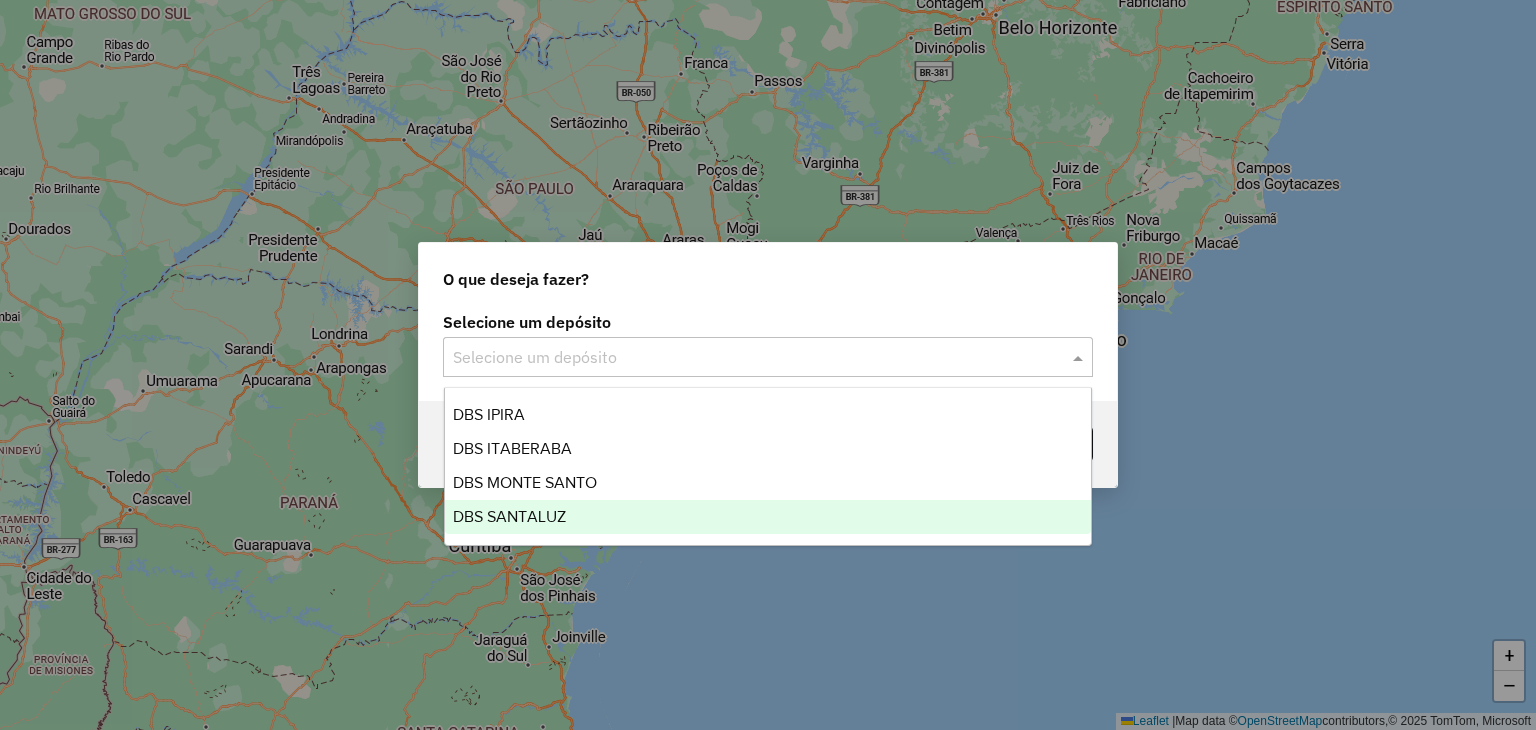 click on "DBS SANTALUZ" at bounding box center (509, 516) 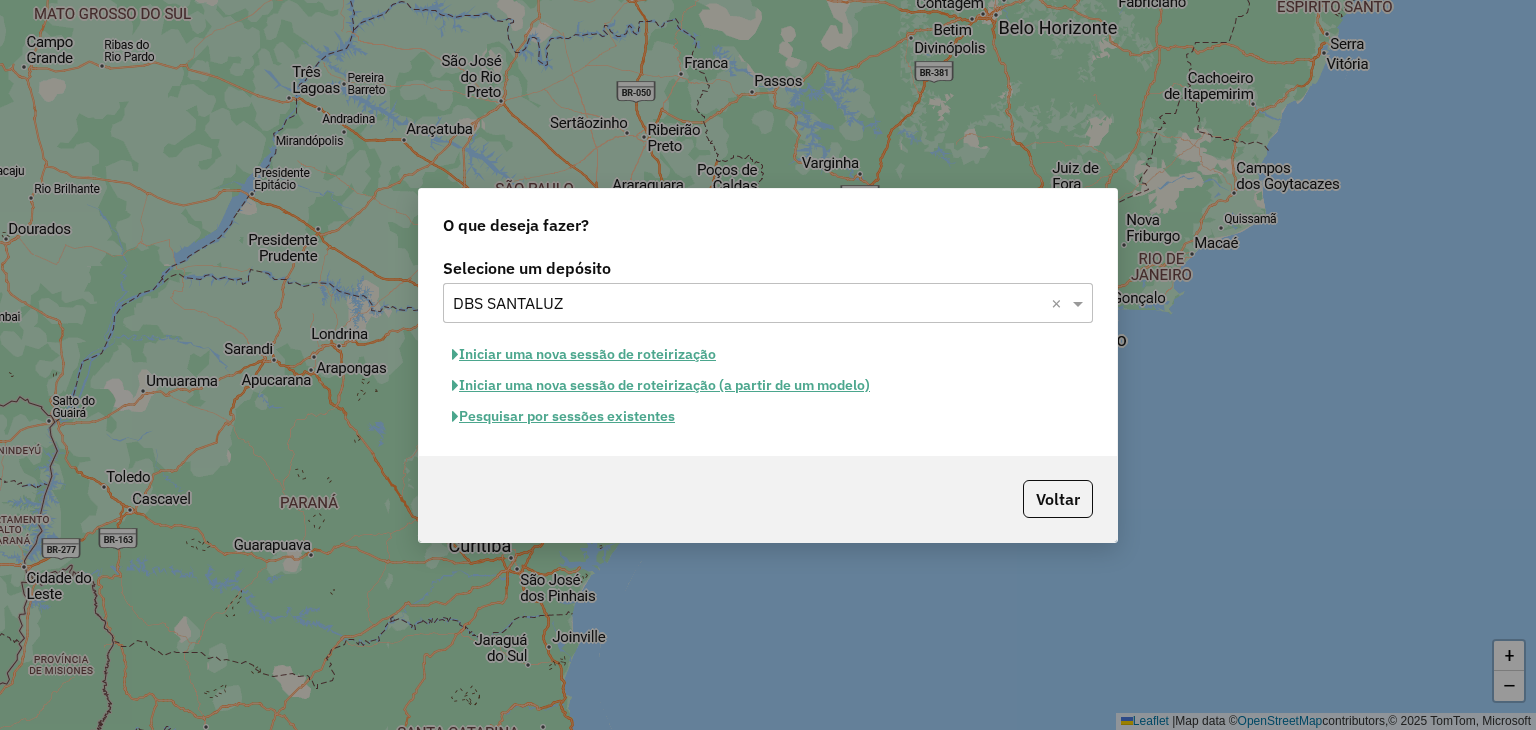 click on "Iniciar uma nova sessão de roteirização" 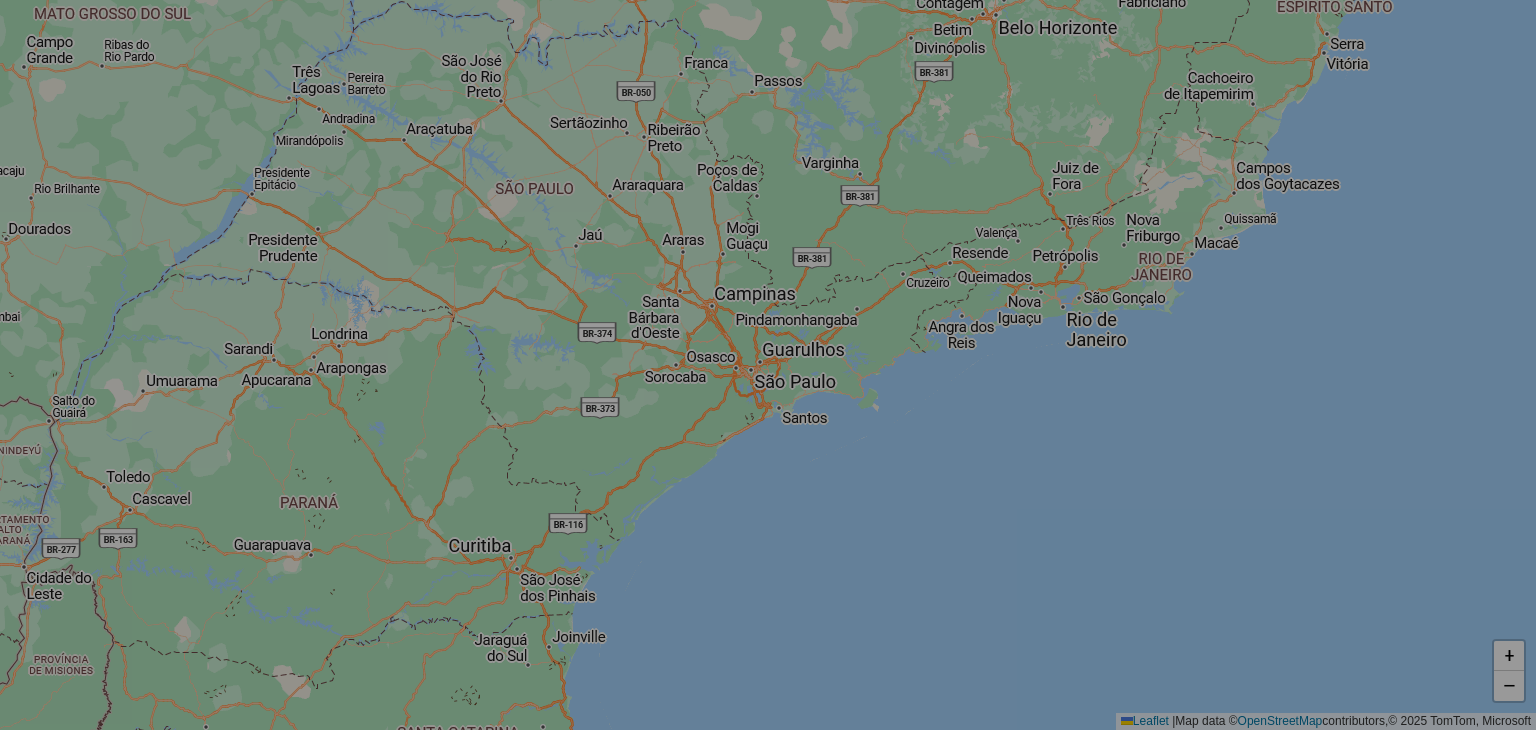 select on "*" 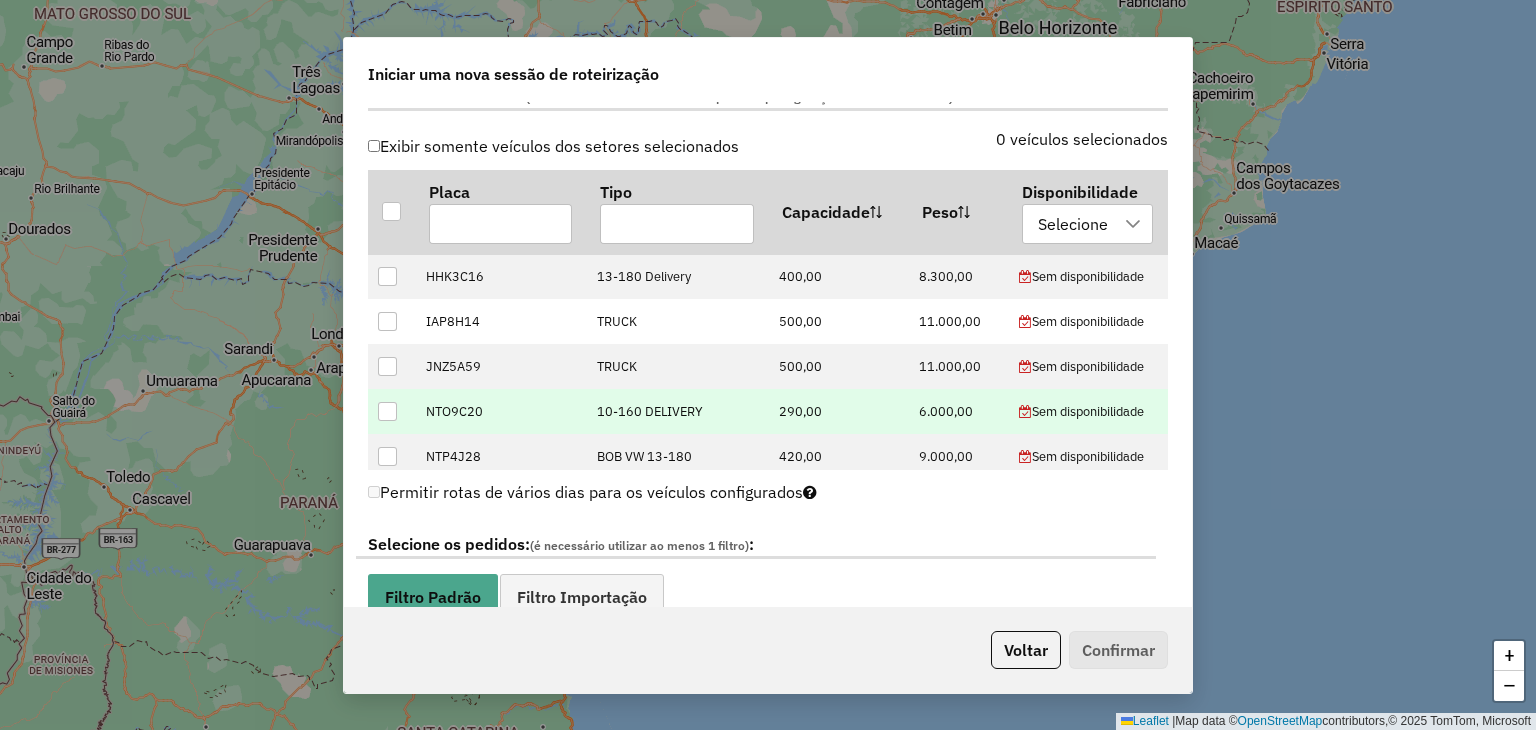 scroll, scrollTop: 700, scrollLeft: 0, axis: vertical 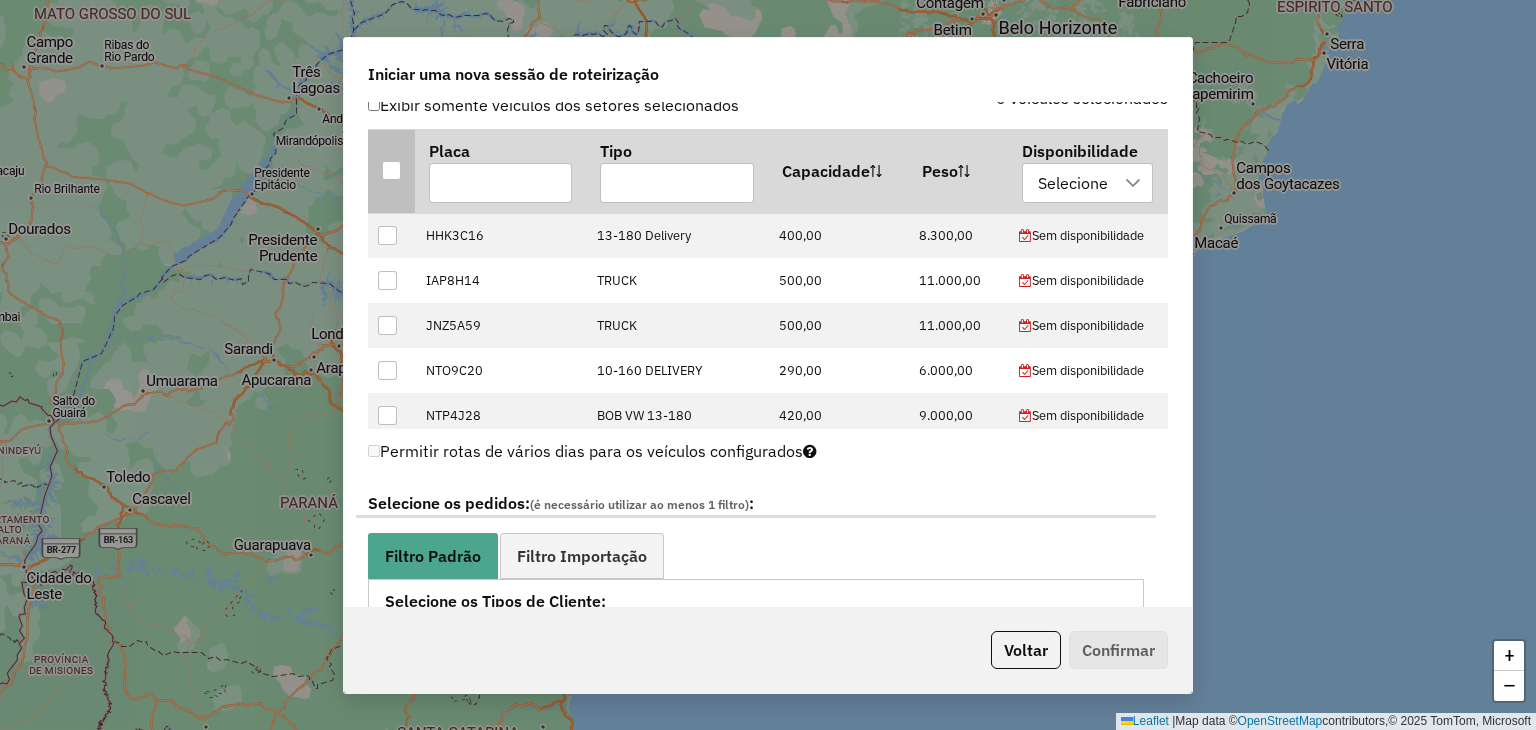 click at bounding box center [391, 170] 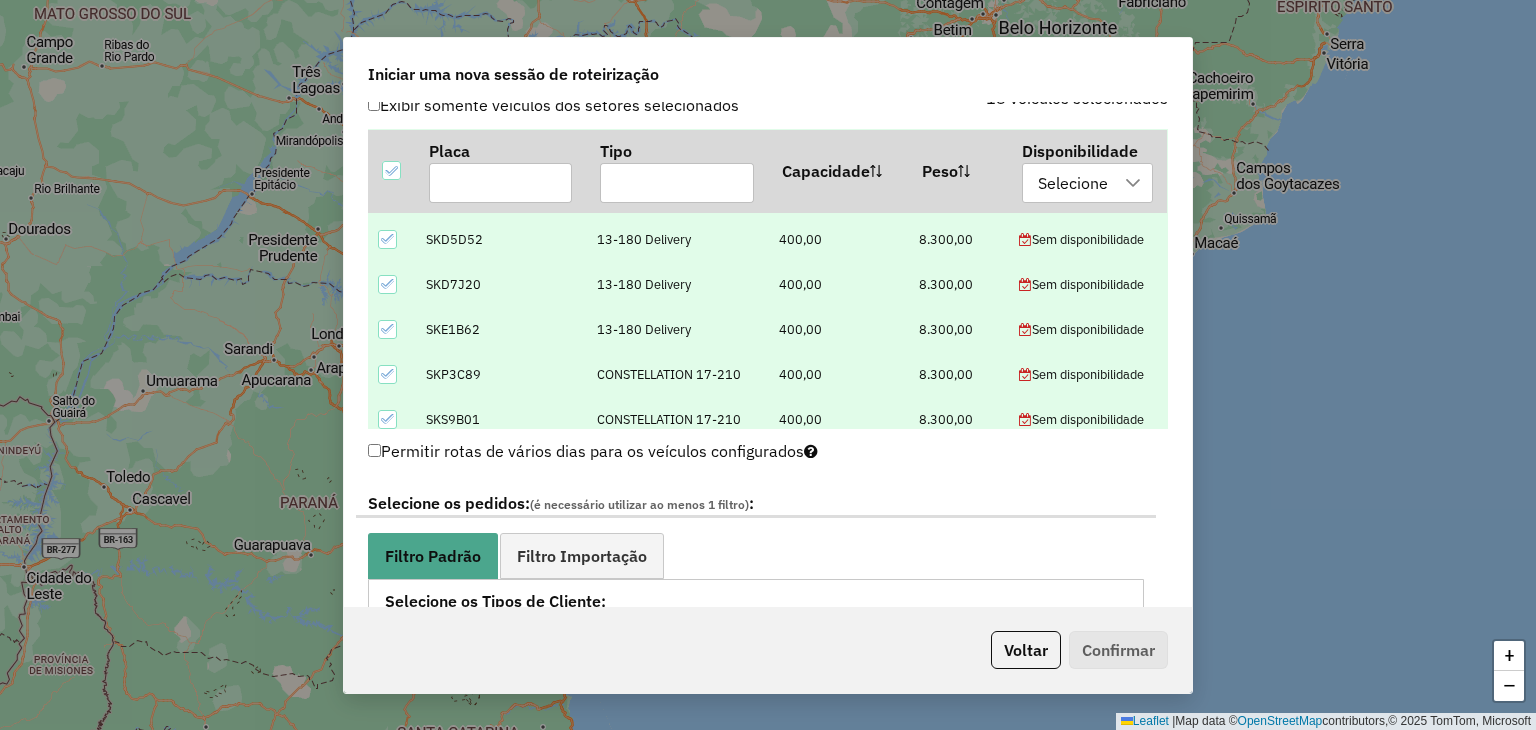 scroll, scrollTop: 593, scrollLeft: 0, axis: vertical 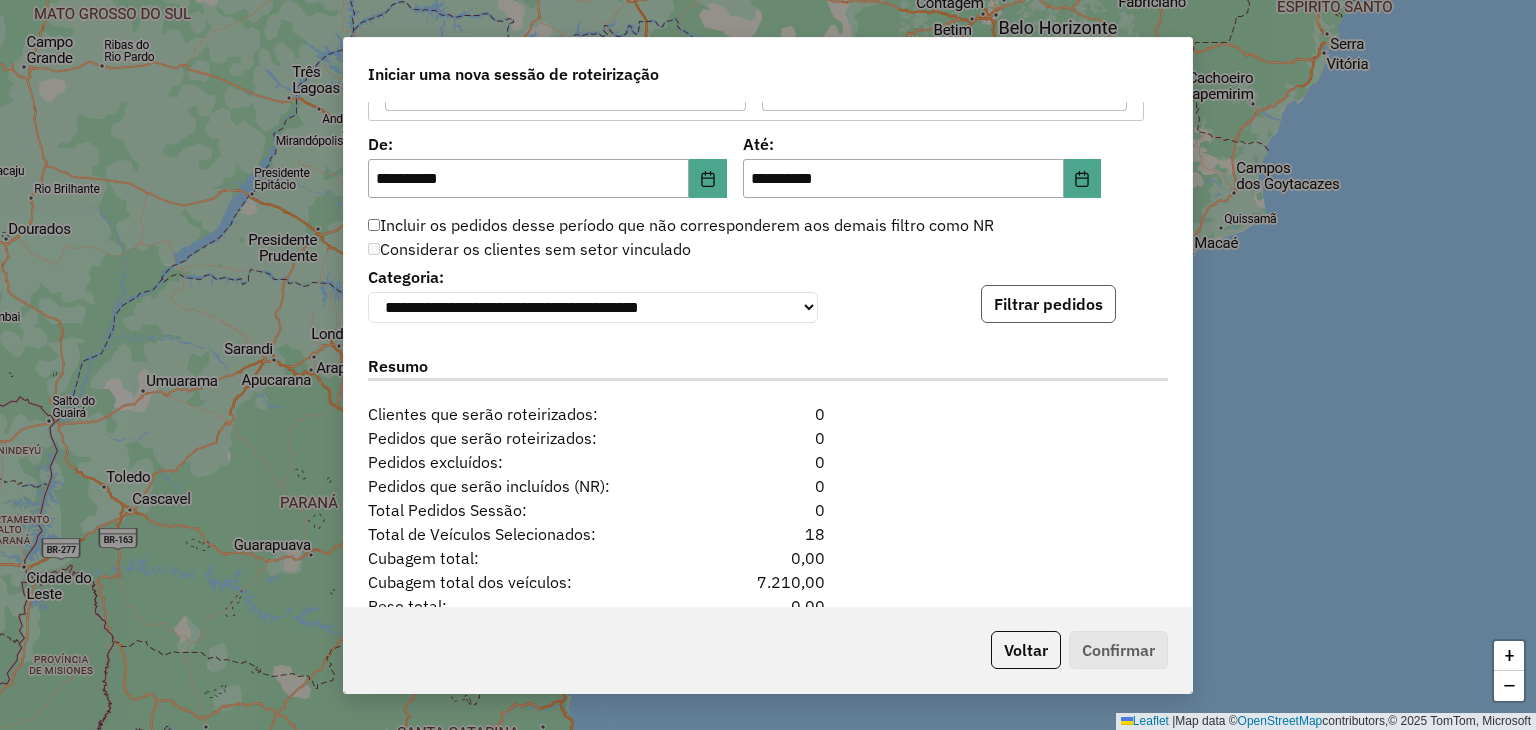 click on "Filtrar pedidos" 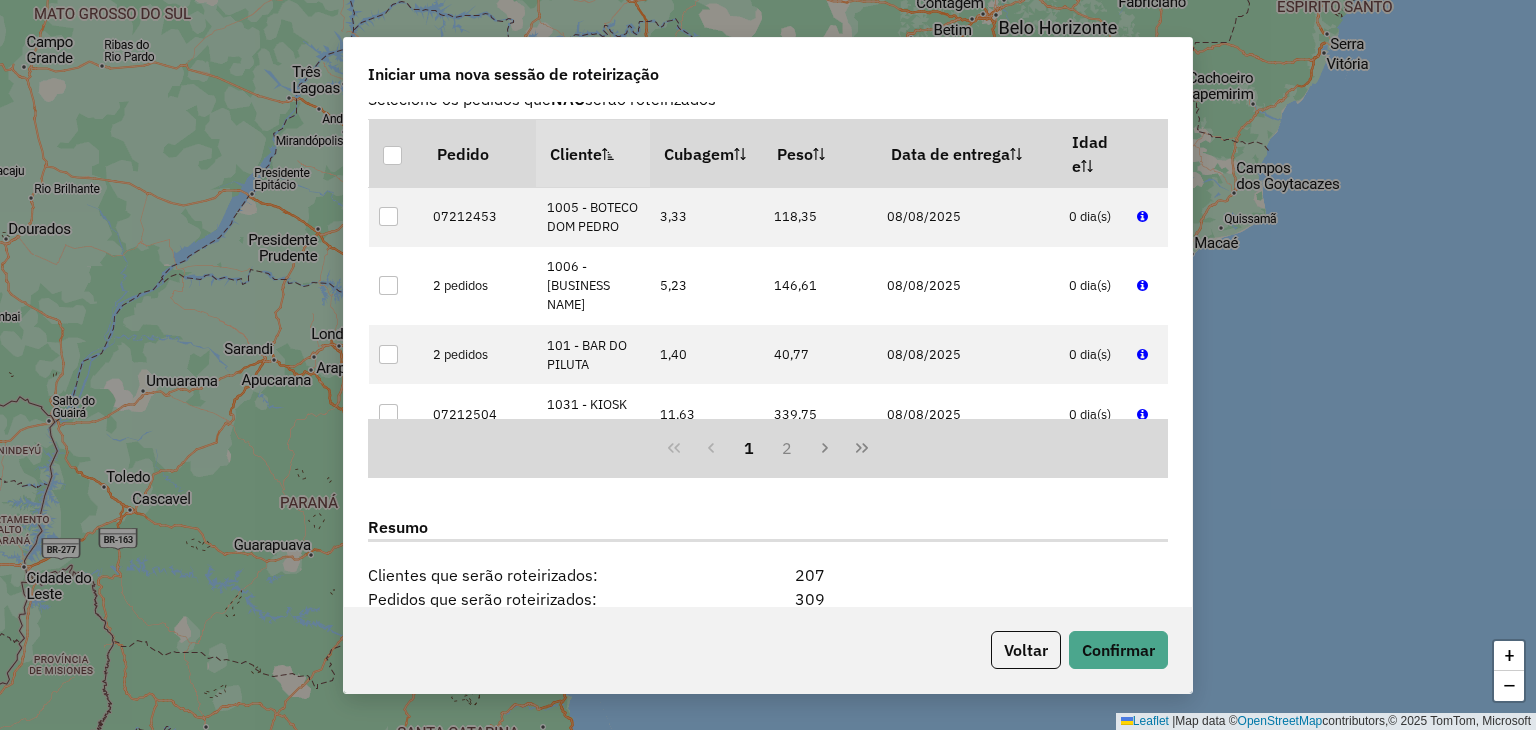 scroll, scrollTop: 2441, scrollLeft: 0, axis: vertical 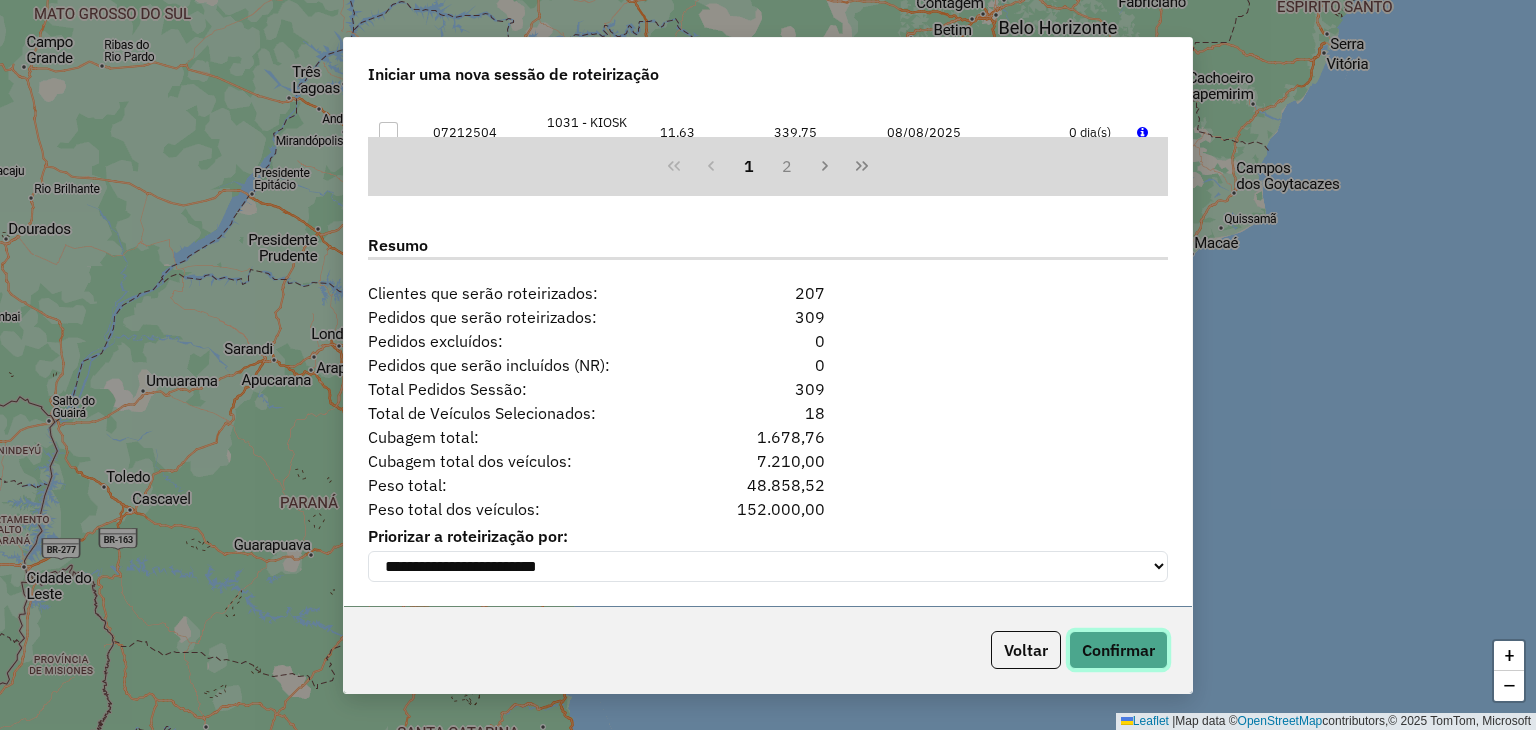 click on "Confirmar" 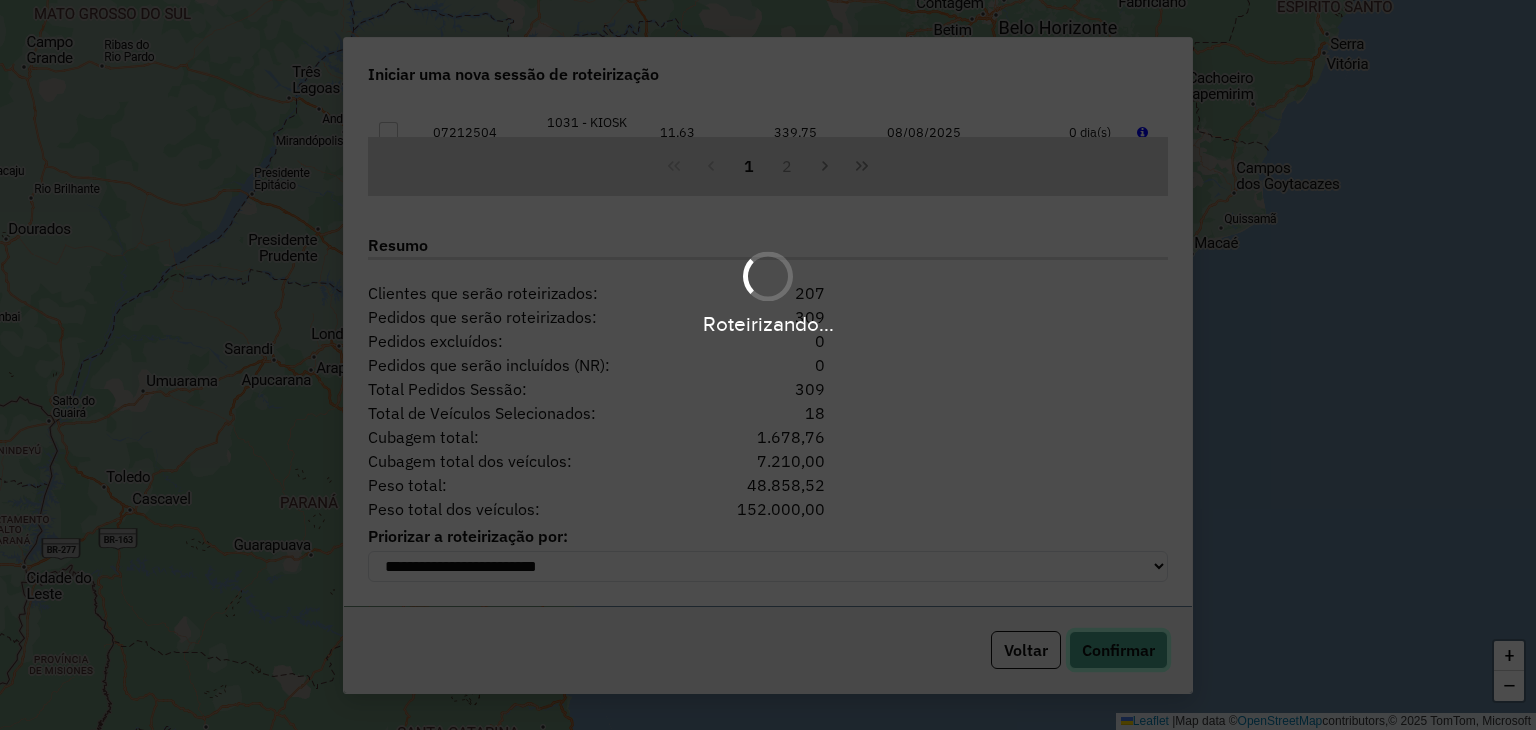 type 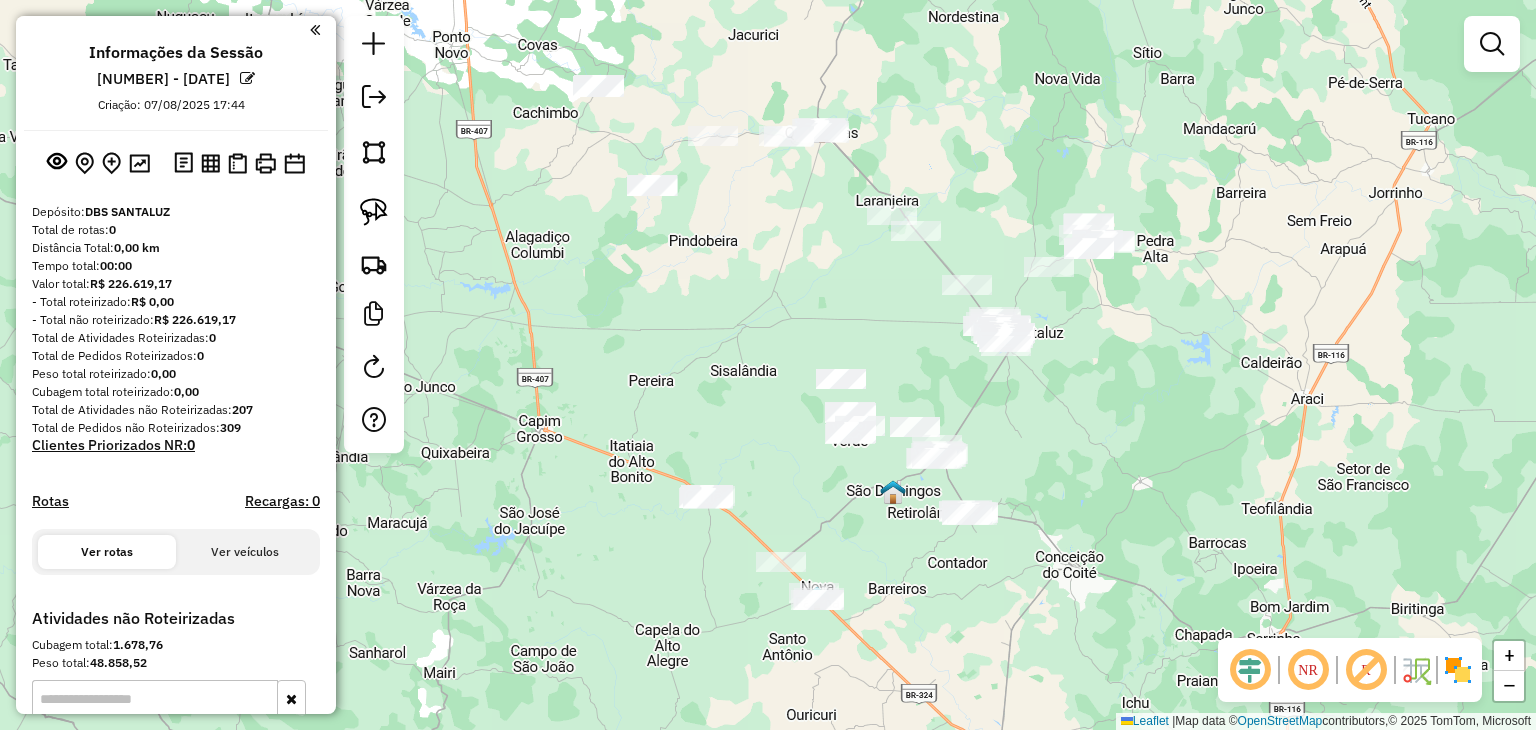 drag, startPoint x: 898, startPoint y: 448, endPoint x: 1132, endPoint y: 421, distance: 235.55254 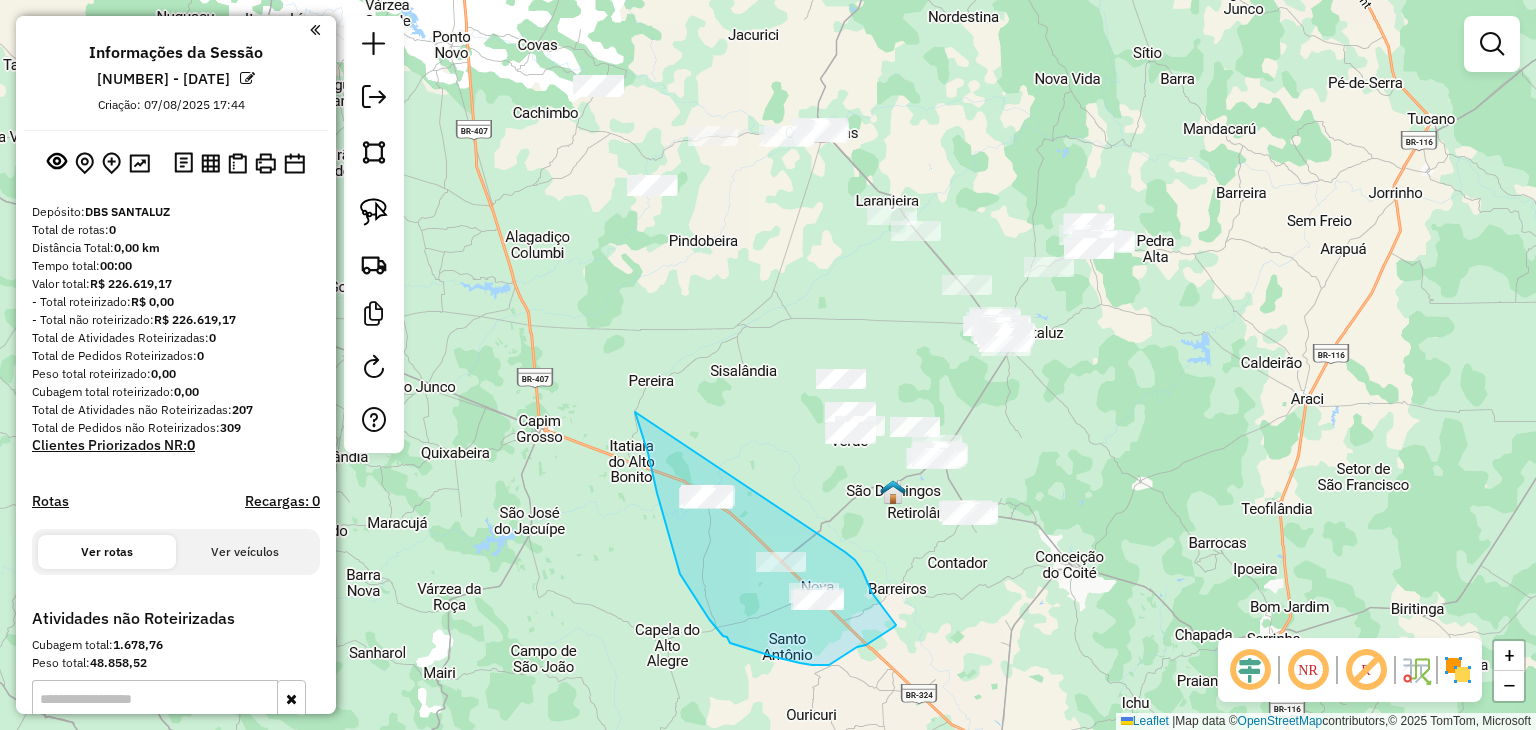 drag, startPoint x: 669, startPoint y: 536, endPoint x: 845, endPoint y: 552, distance: 176.72577 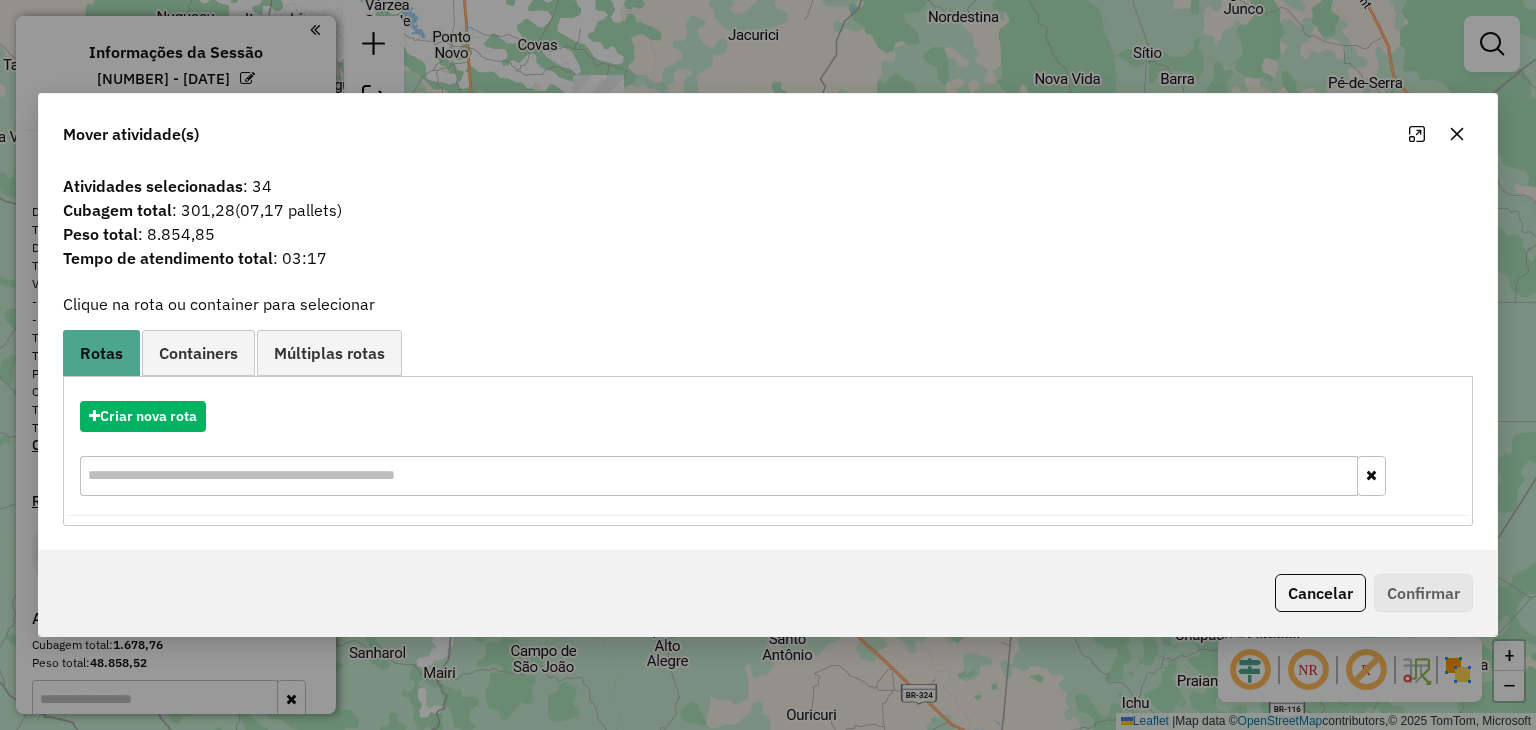 click 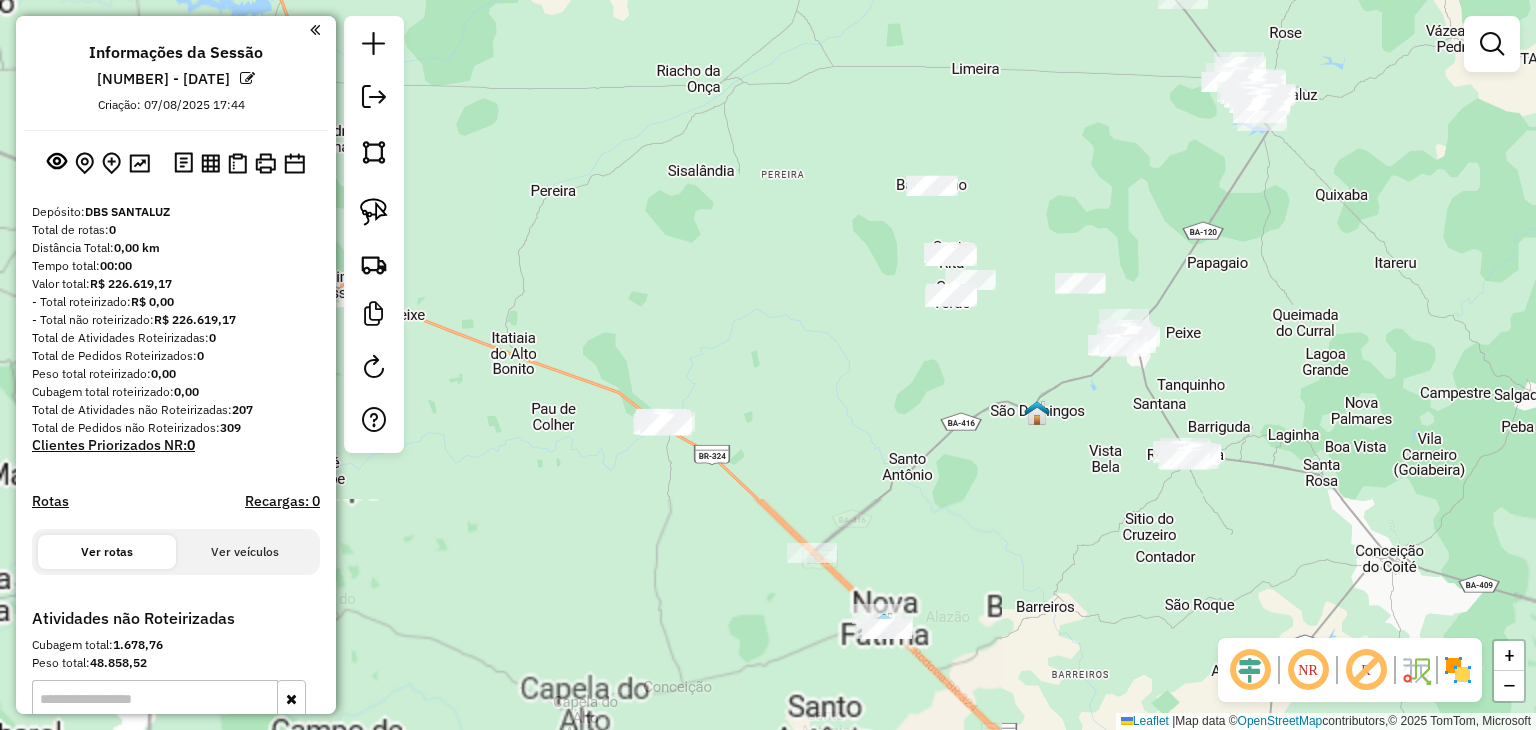 drag, startPoint x: 728, startPoint y: 433, endPoint x: 716, endPoint y: 241, distance: 192.37463 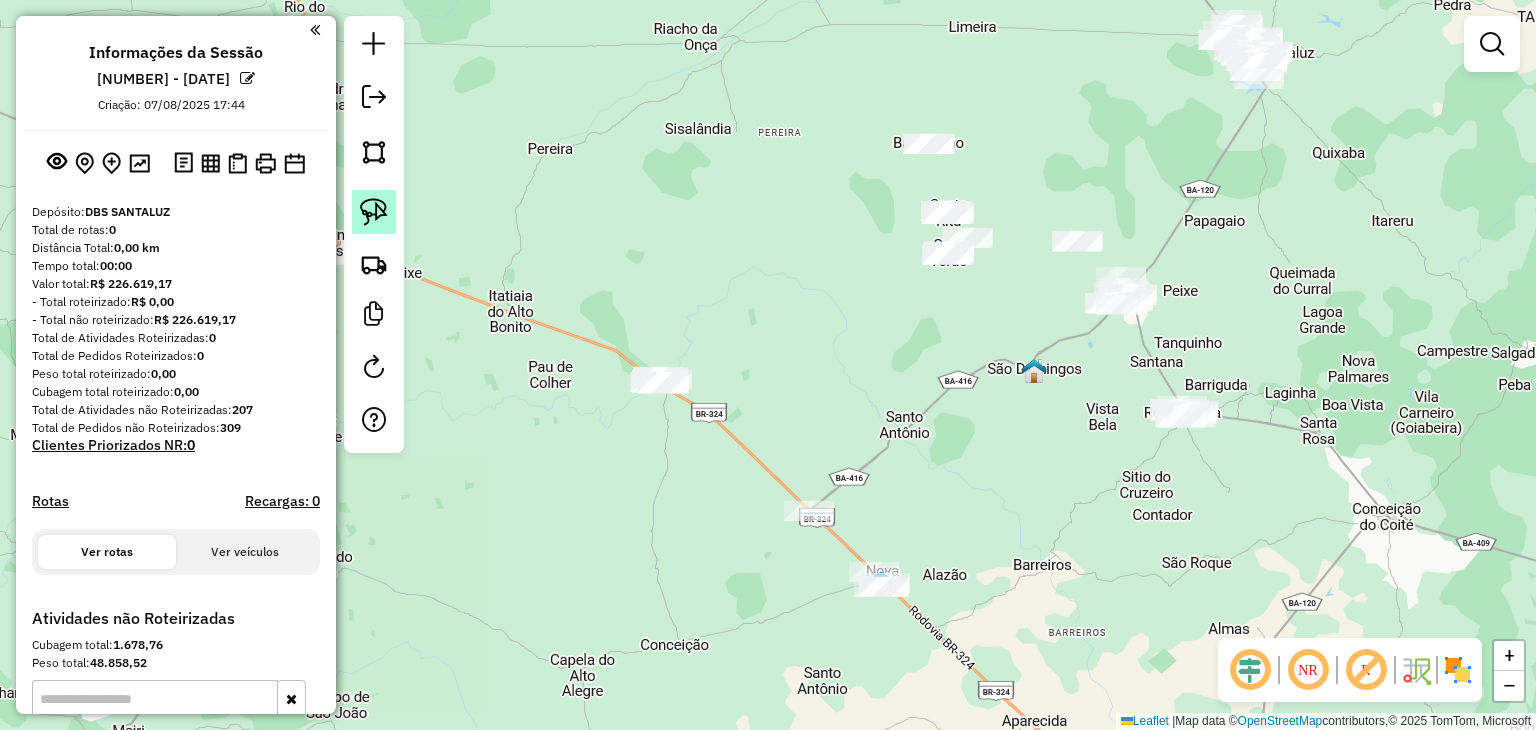 click 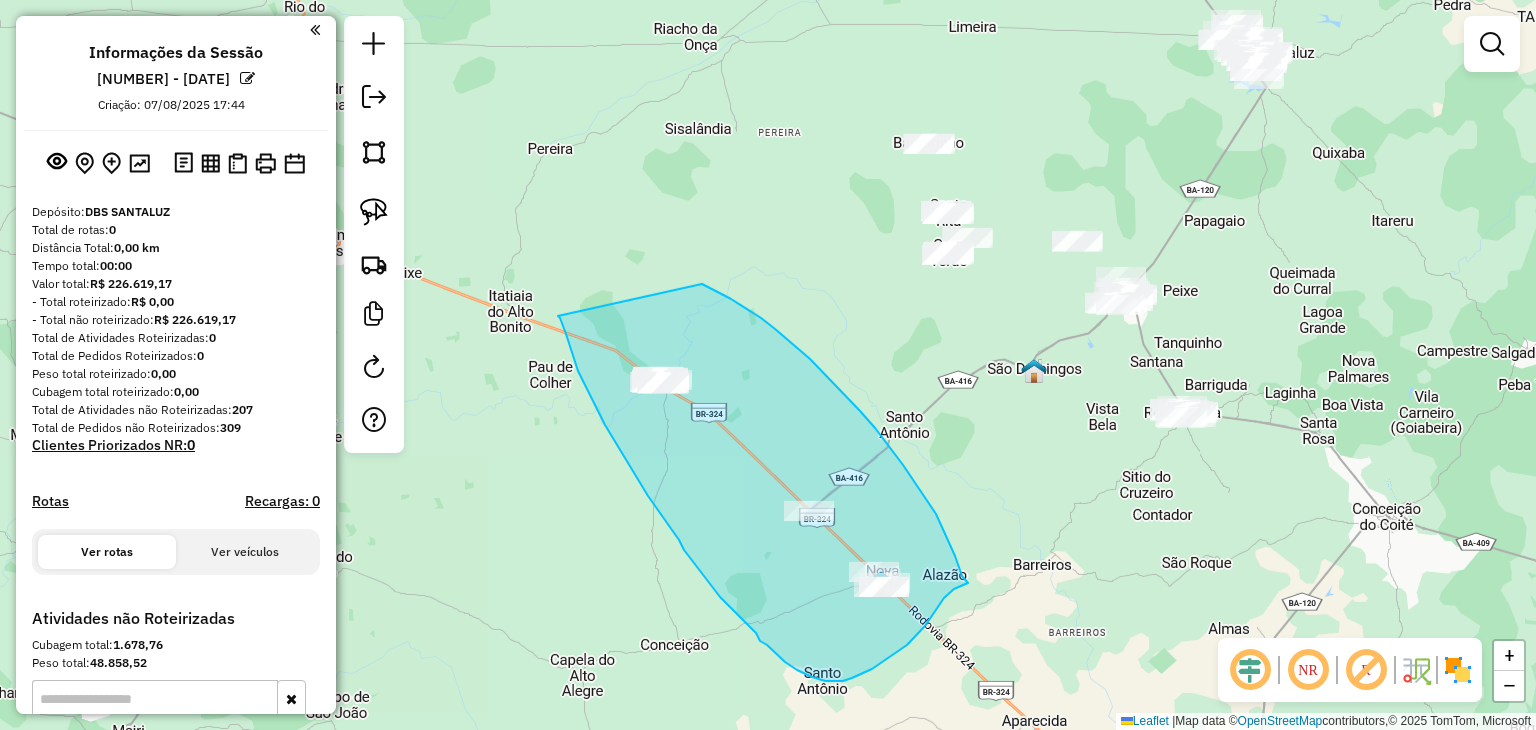 drag, startPoint x: 583, startPoint y: 381, endPoint x: 697, endPoint y: 278, distance: 153.63919 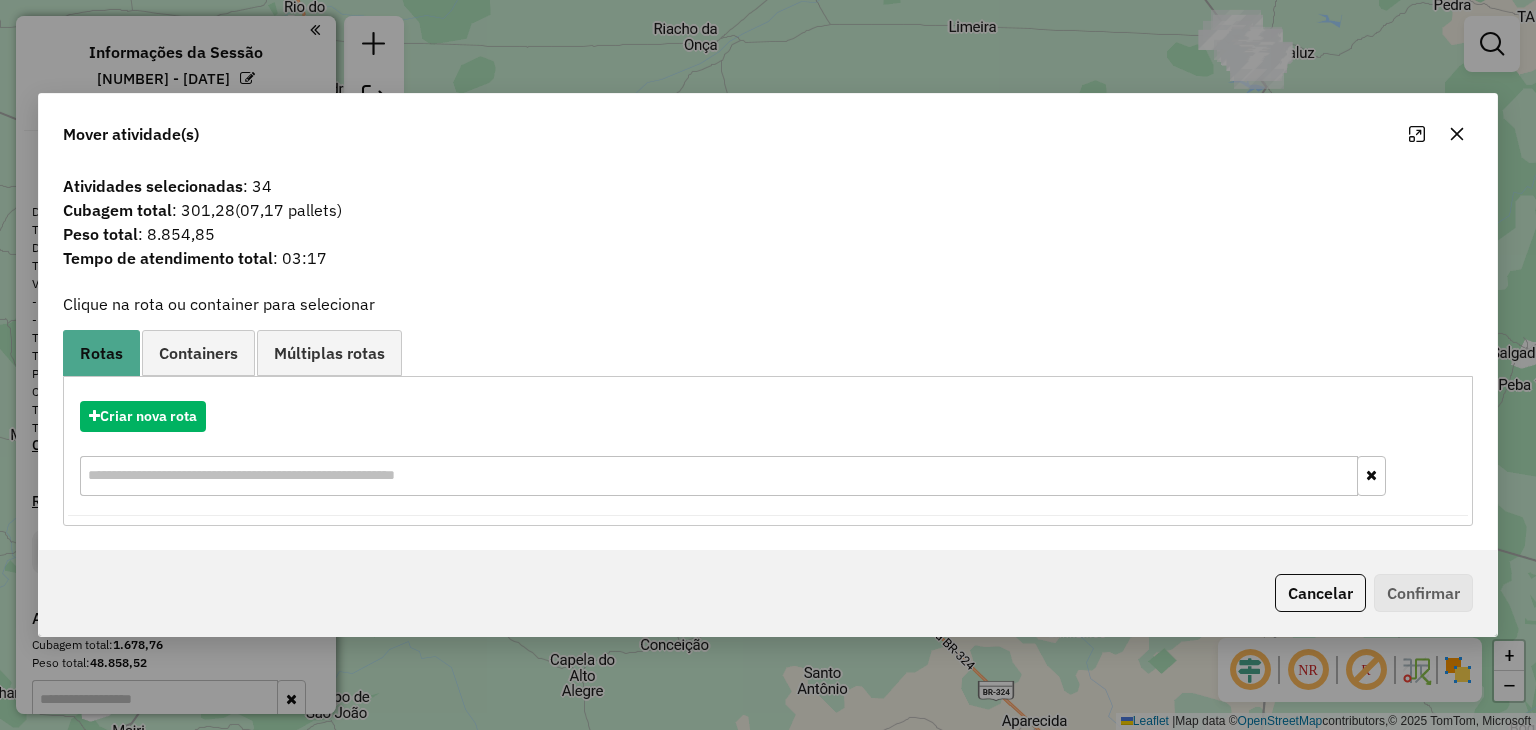 click 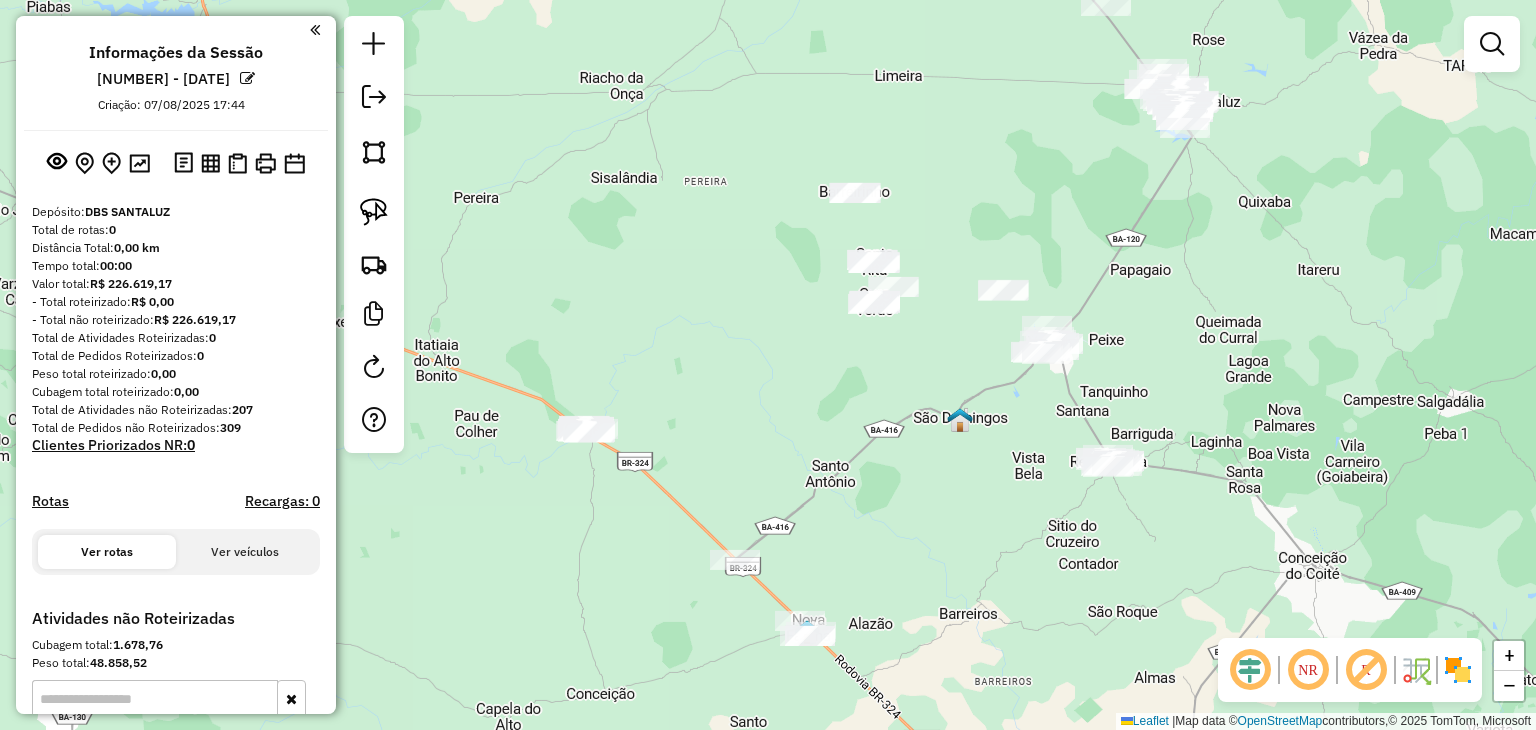 drag, startPoint x: 963, startPoint y: 357, endPoint x: 805, endPoint y: 449, distance: 182.83325 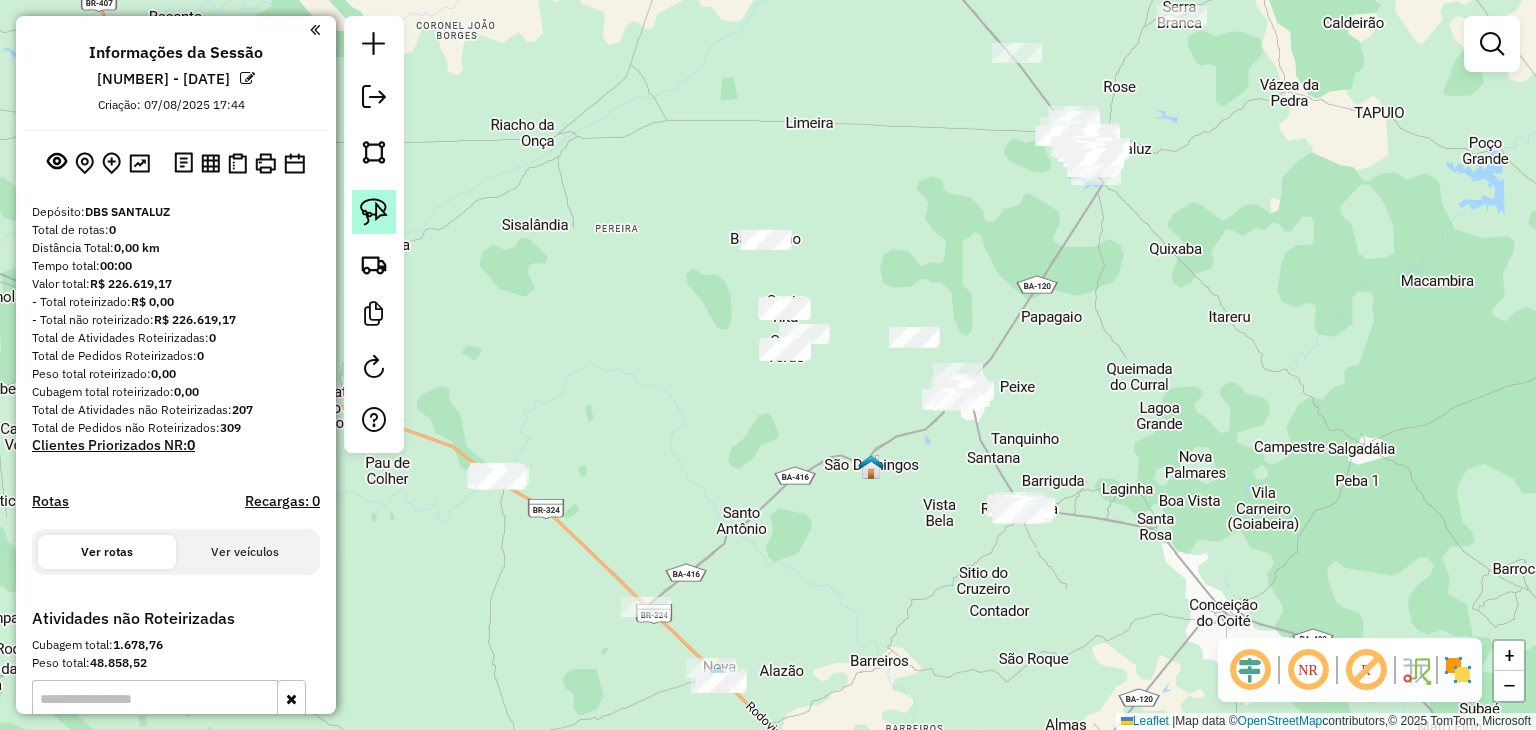 click 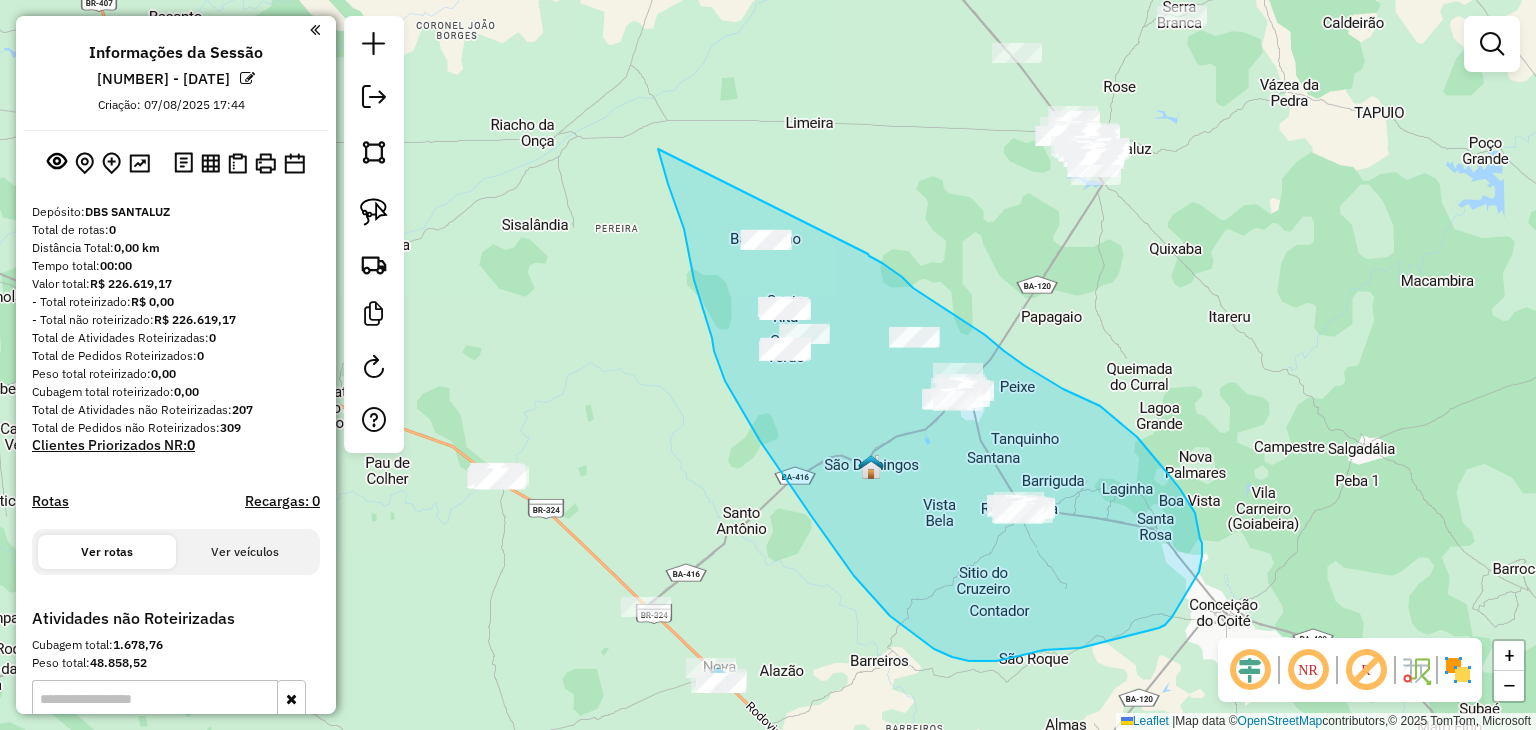 drag, startPoint x: 659, startPoint y: 154, endPoint x: 865, endPoint y: 250, distance: 227.27077 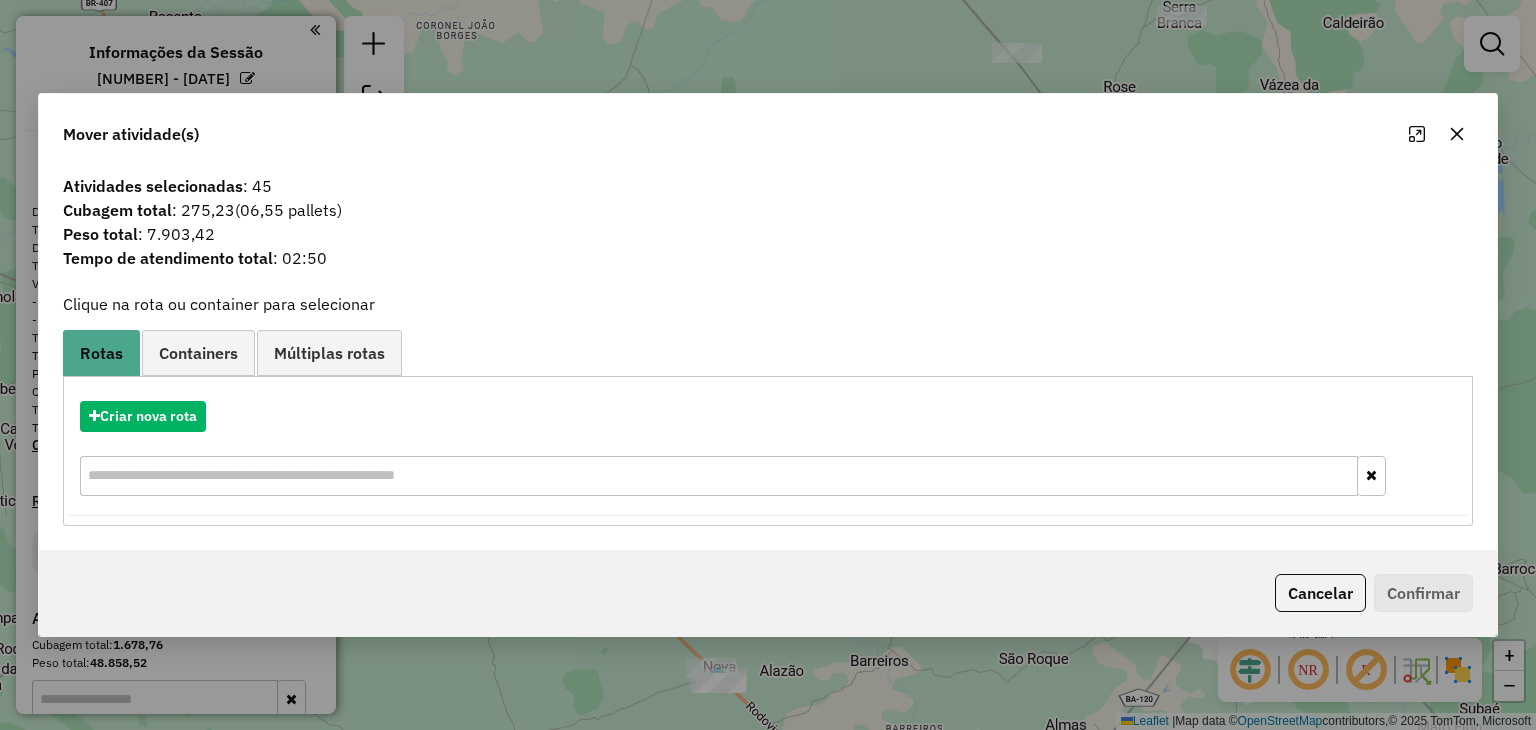 click 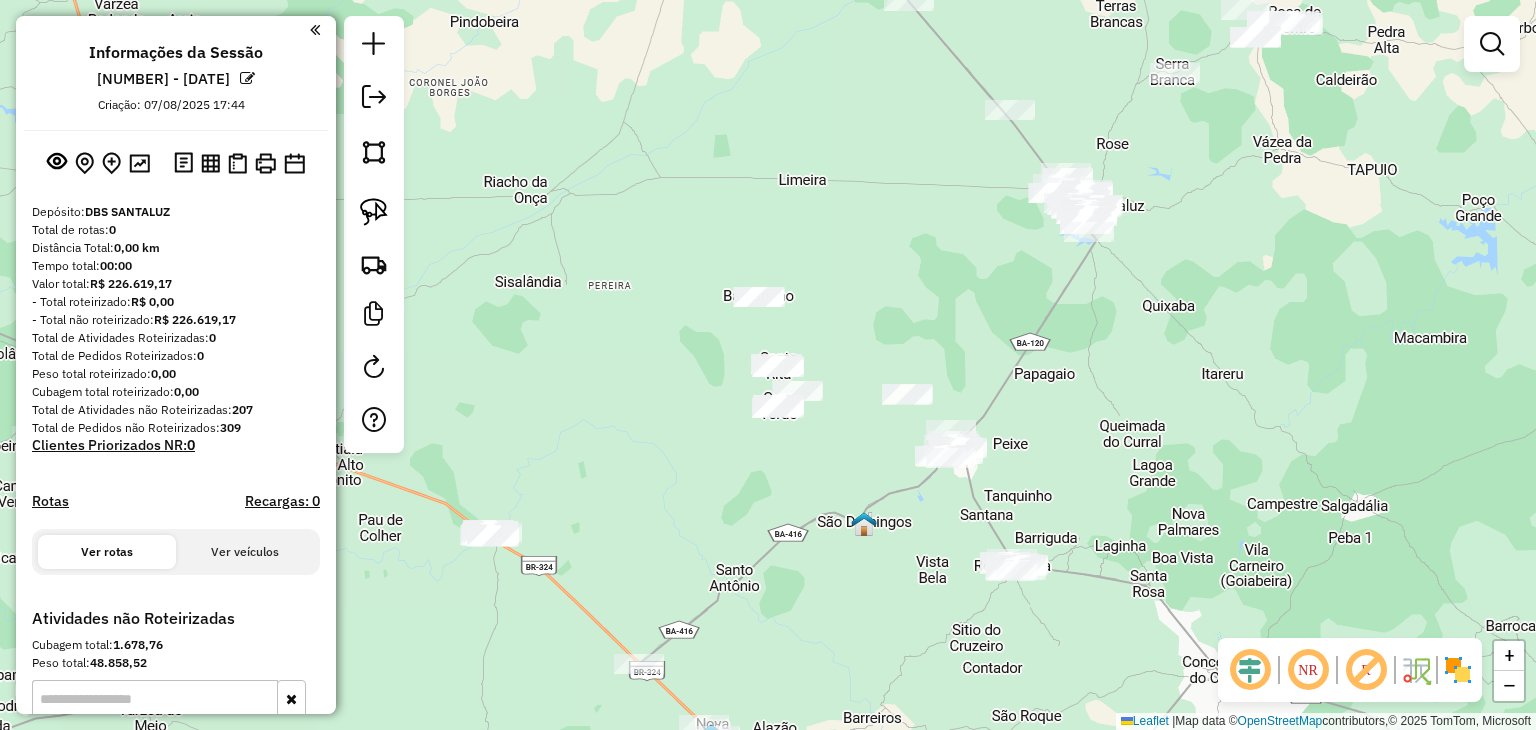 drag, startPoint x: 1007, startPoint y: 251, endPoint x: 972, endPoint y: 373, distance: 126.921234 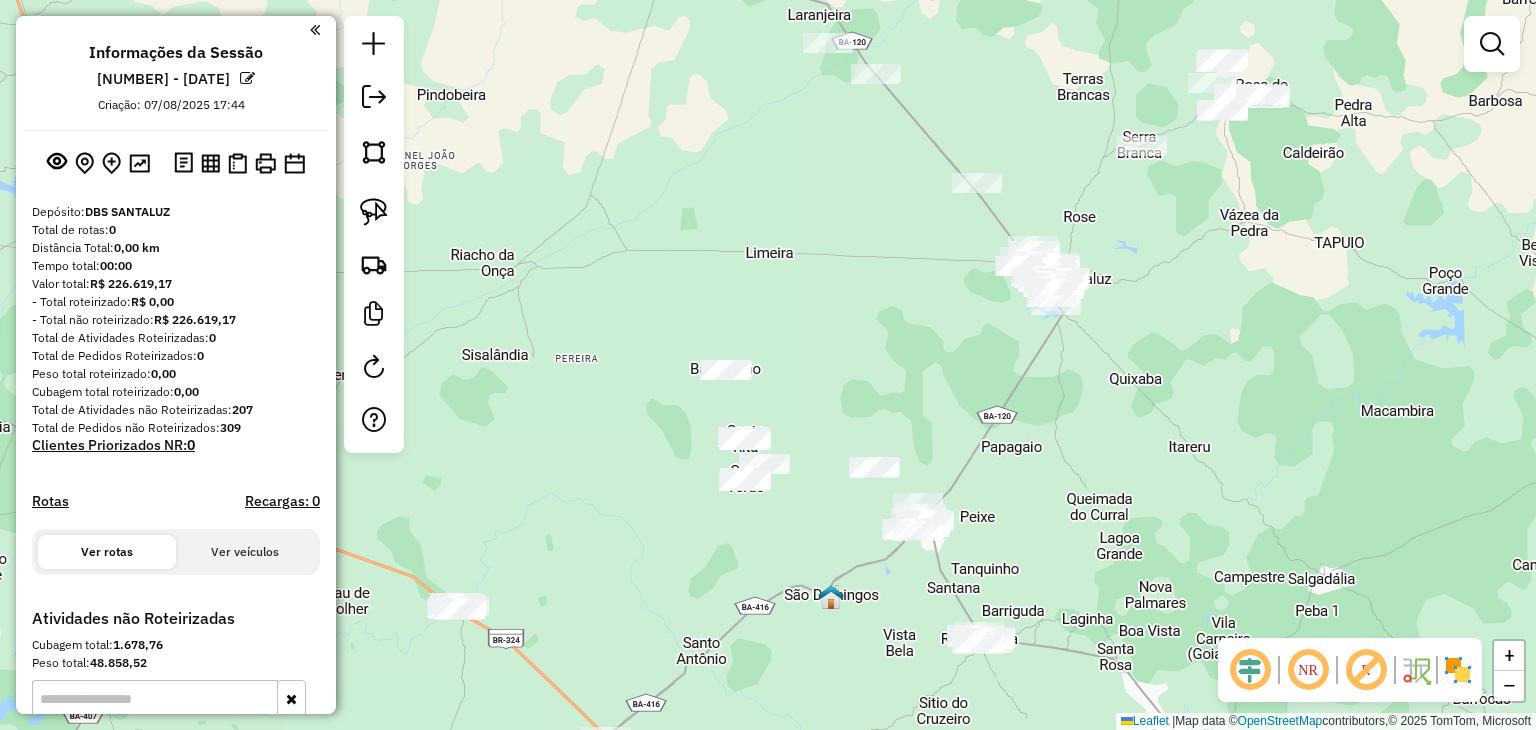 drag, startPoint x: 913, startPoint y: 317, endPoint x: 777, endPoint y: 424, distance: 173.04623 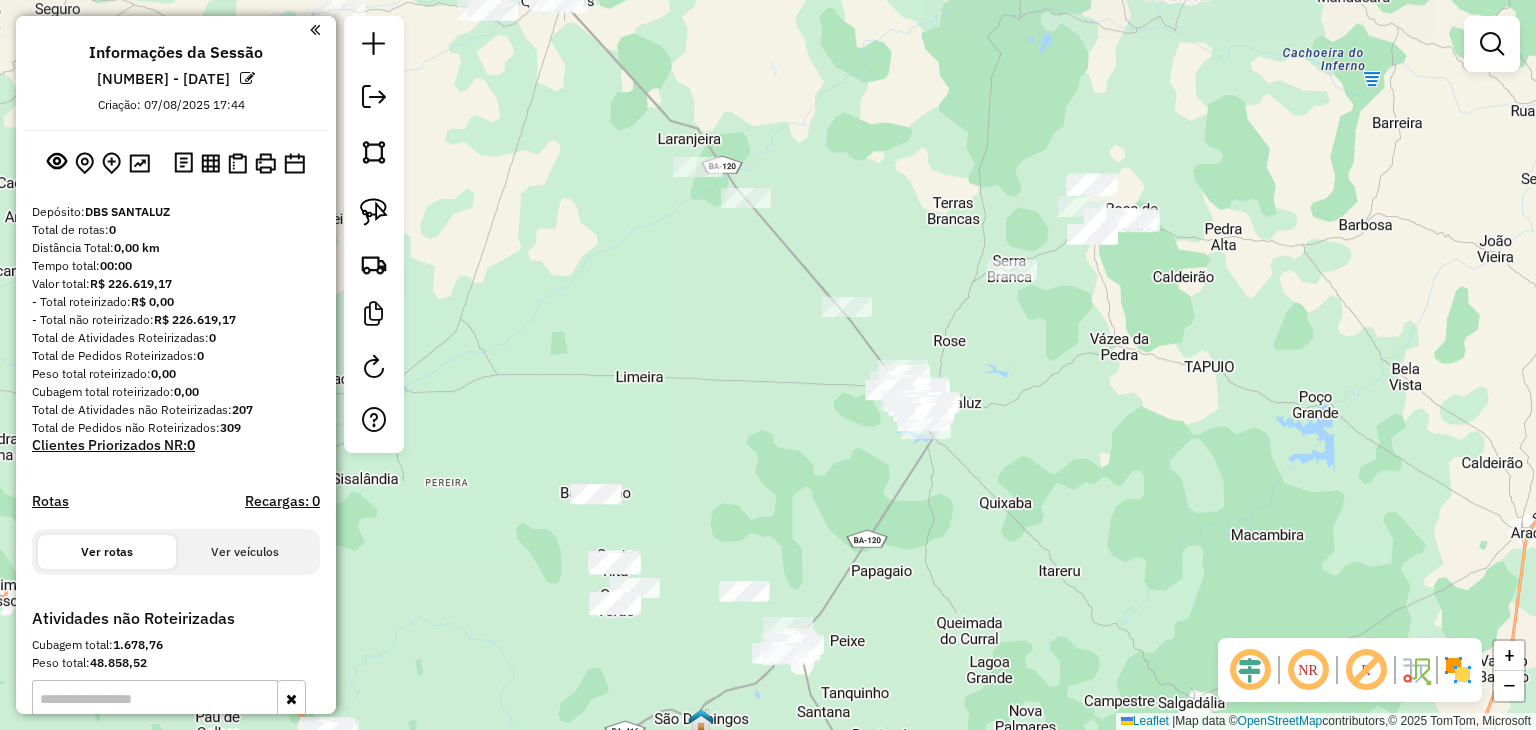 drag, startPoint x: 1114, startPoint y: 311, endPoint x: 1097, endPoint y: 387, distance: 77.87811 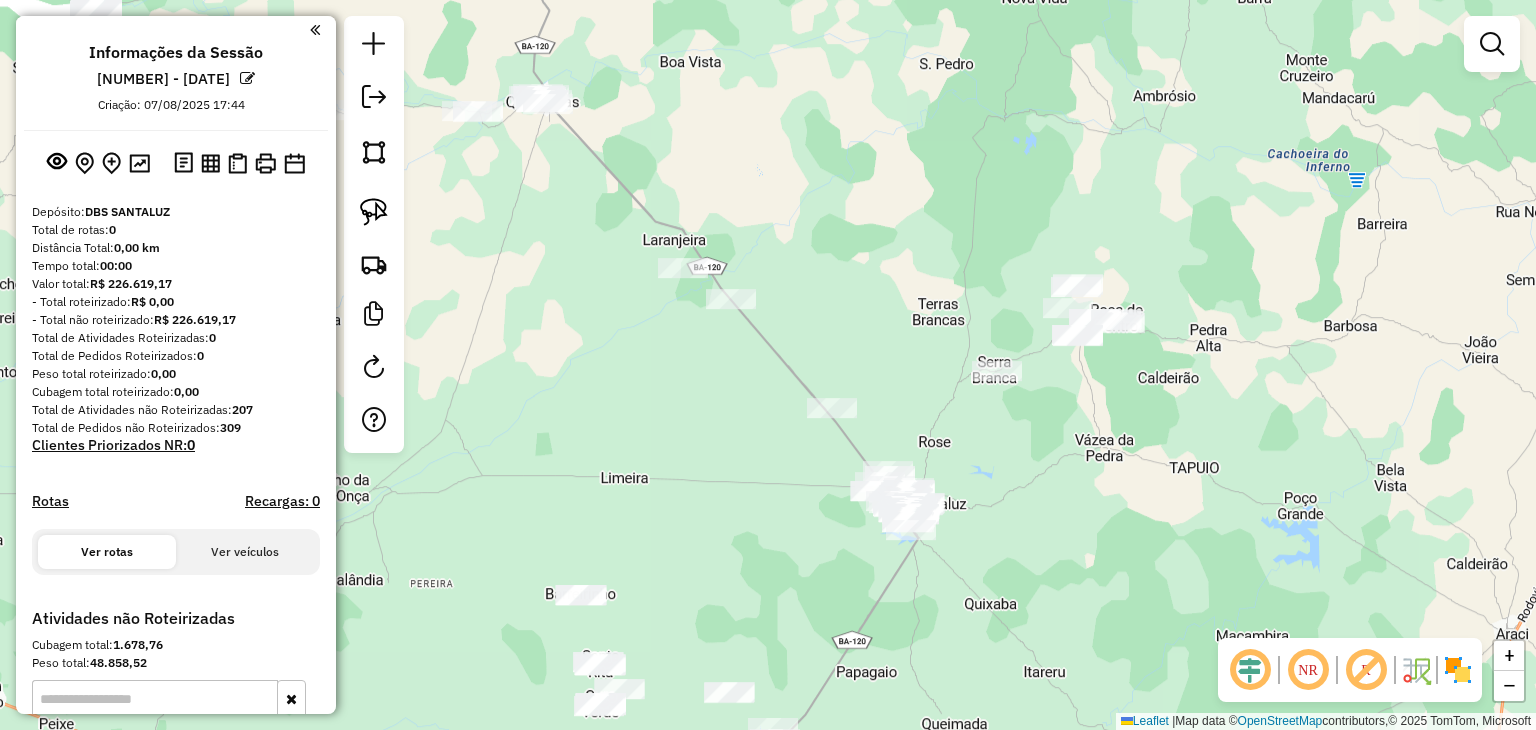 drag, startPoint x: 984, startPoint y: 266, endPoint x: 979, endPoint y: 289, distance: 23.537205 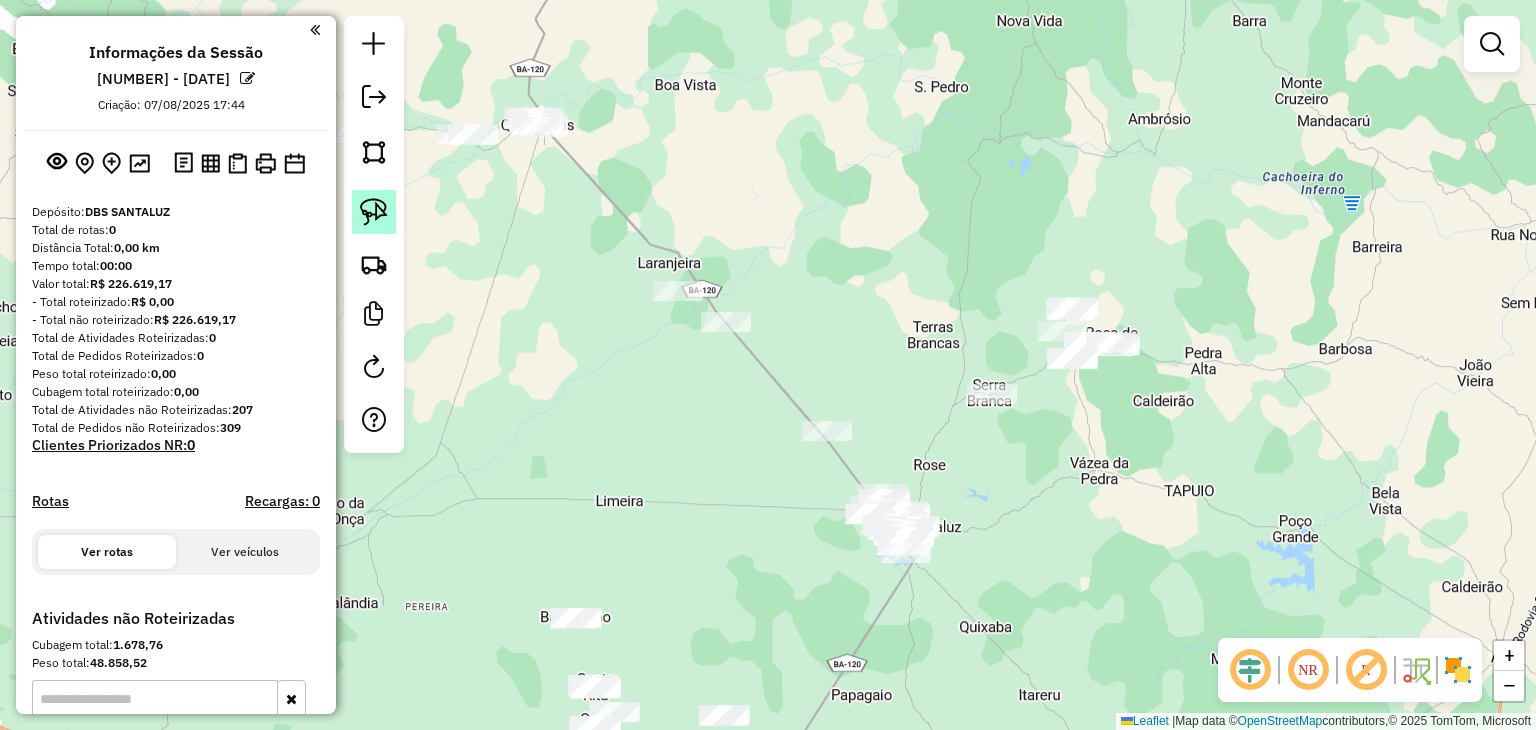 click 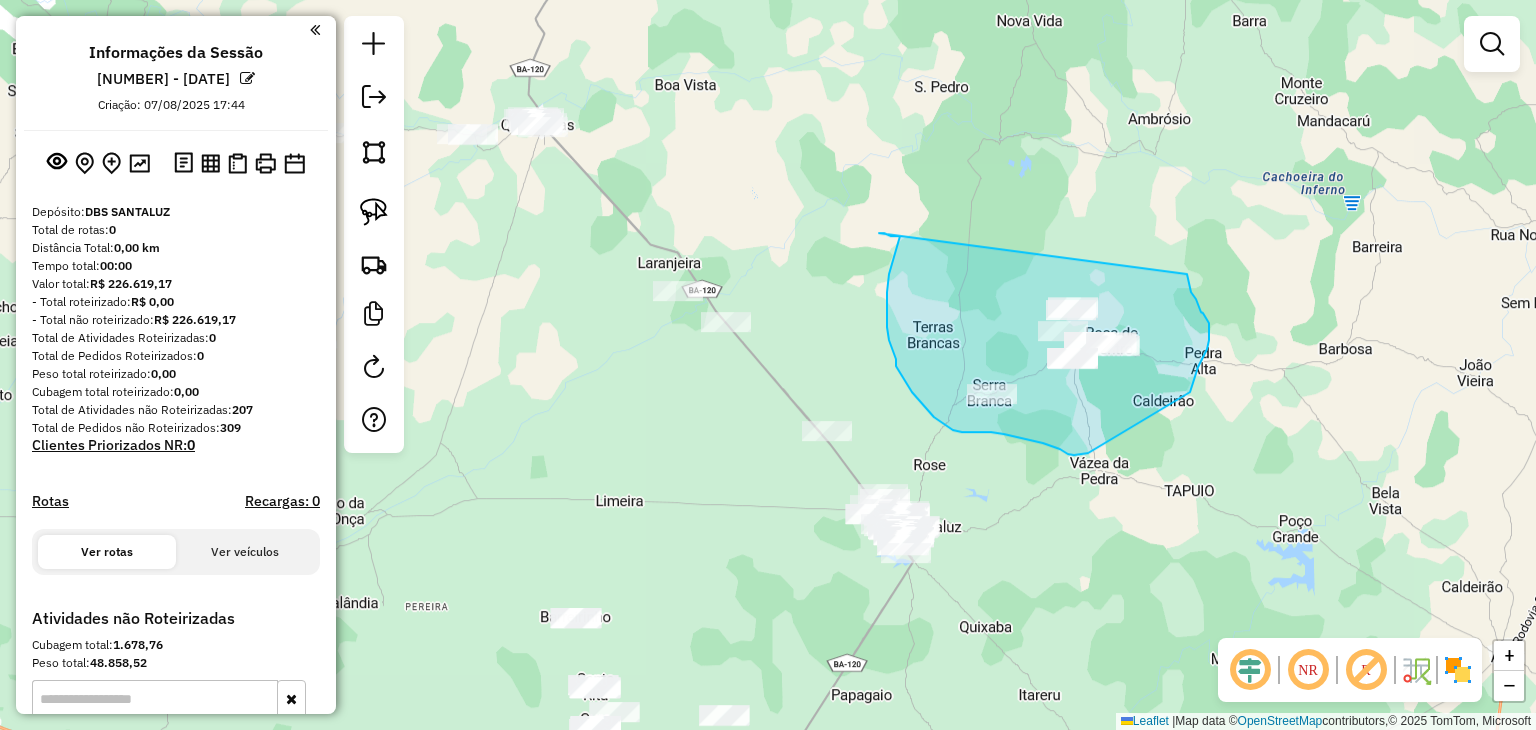 drag, startPoint x: 879, startPoint y: 233, endPoint x: 1189, endPoint y: 278, distance: 313.2491 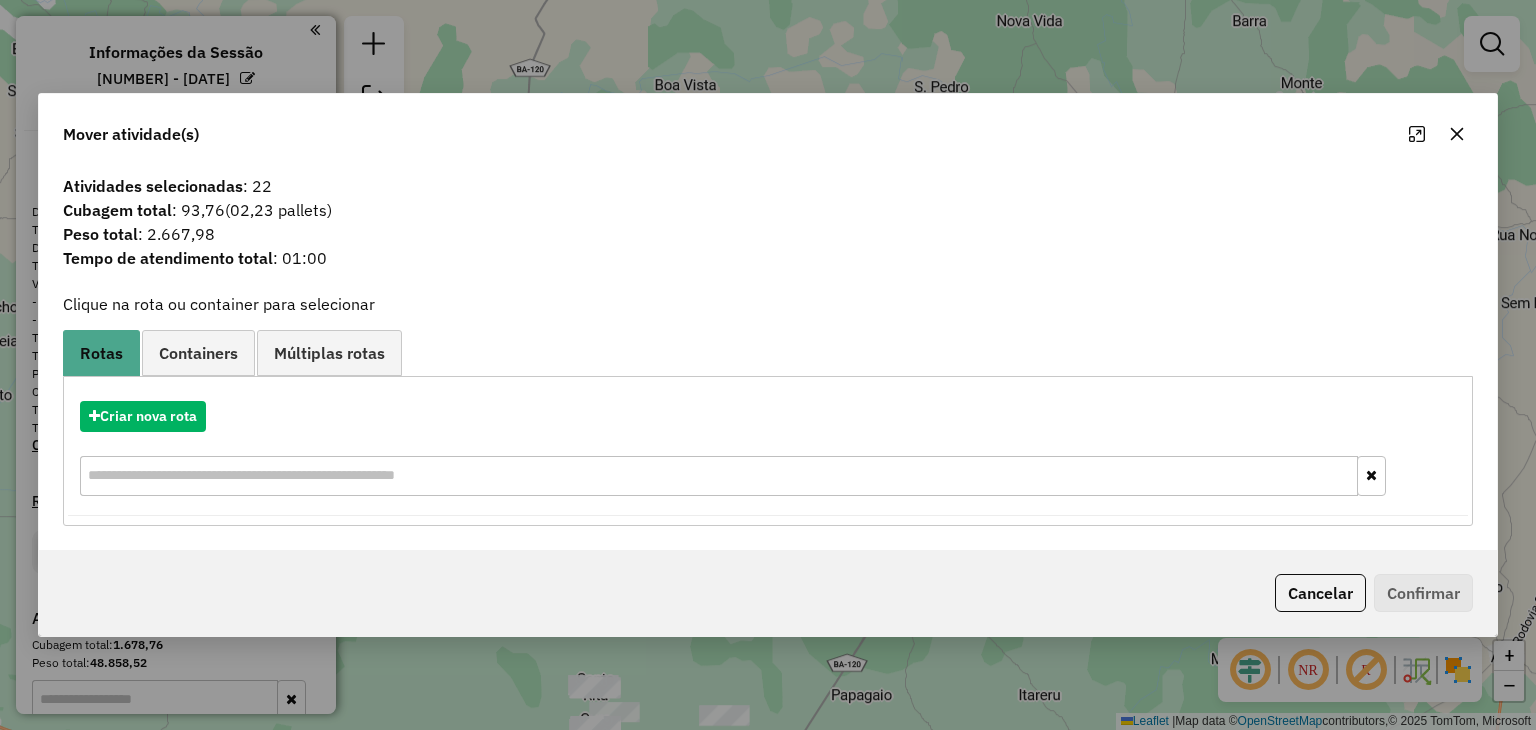 click 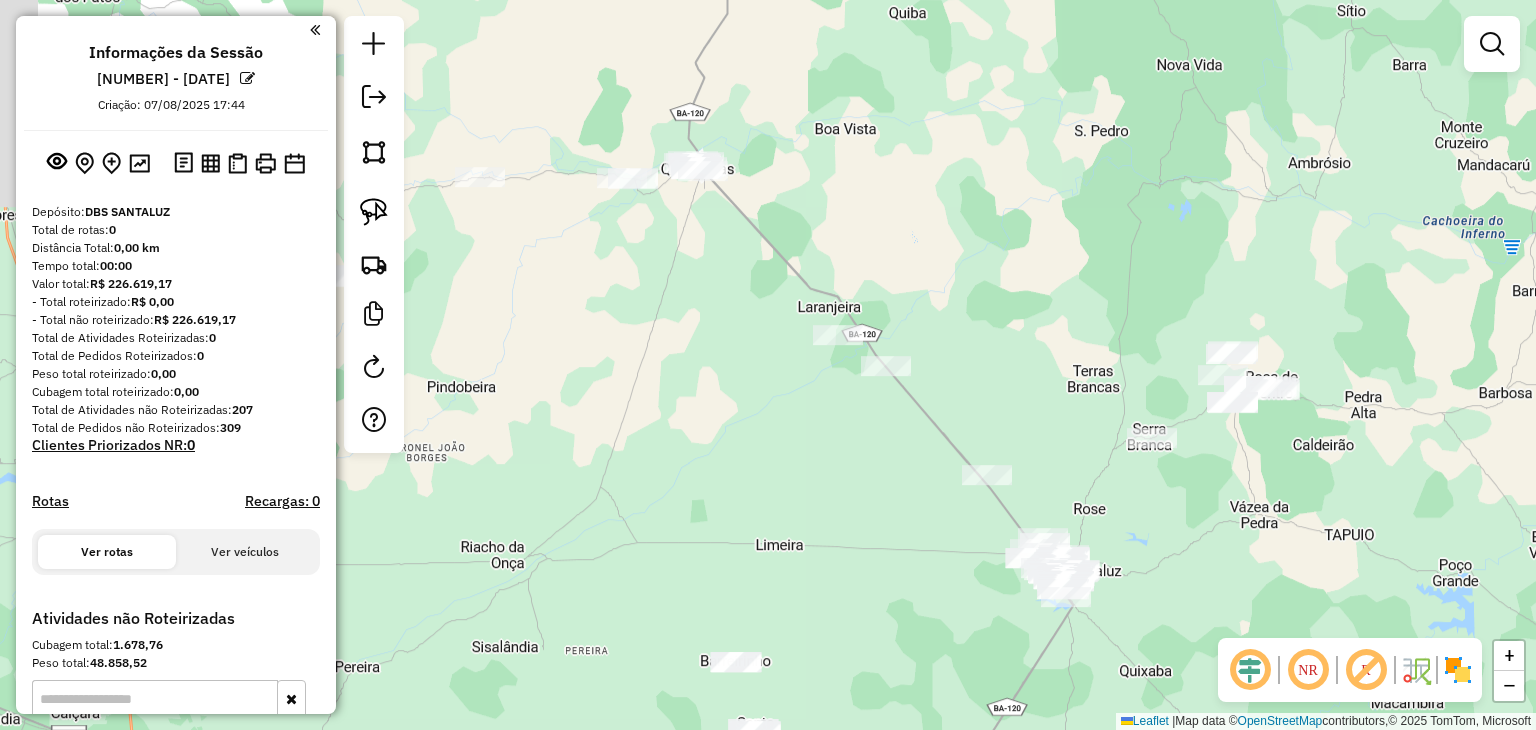 drag, startPoint x: 951, startPoint y: 288, endPoint x: 1101, endPoint y: 319, distance: 153.16985 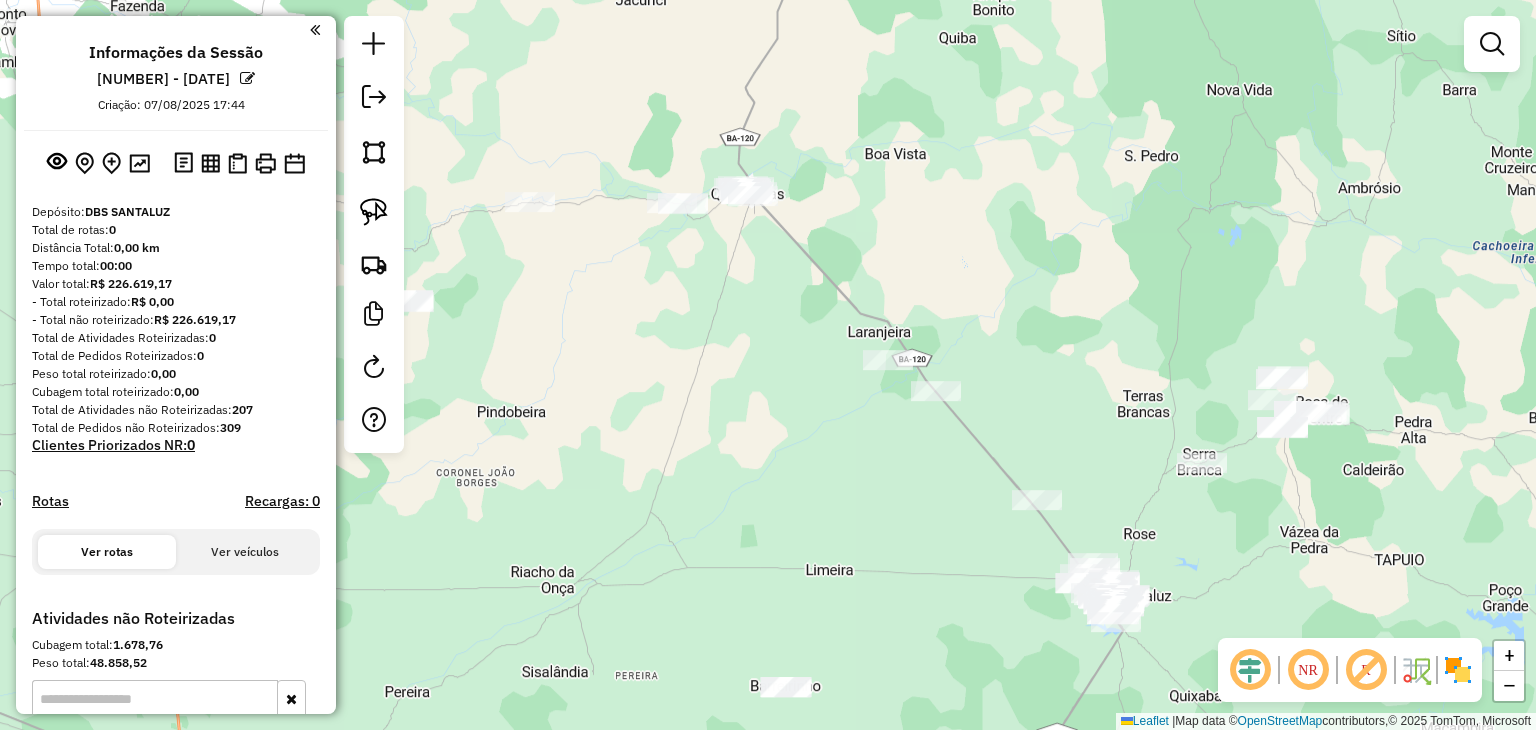 drag, startPoint x: 1002, startPoint y: 282, endPoint x: 1092, endPoint y: 323, distance: 98.89894 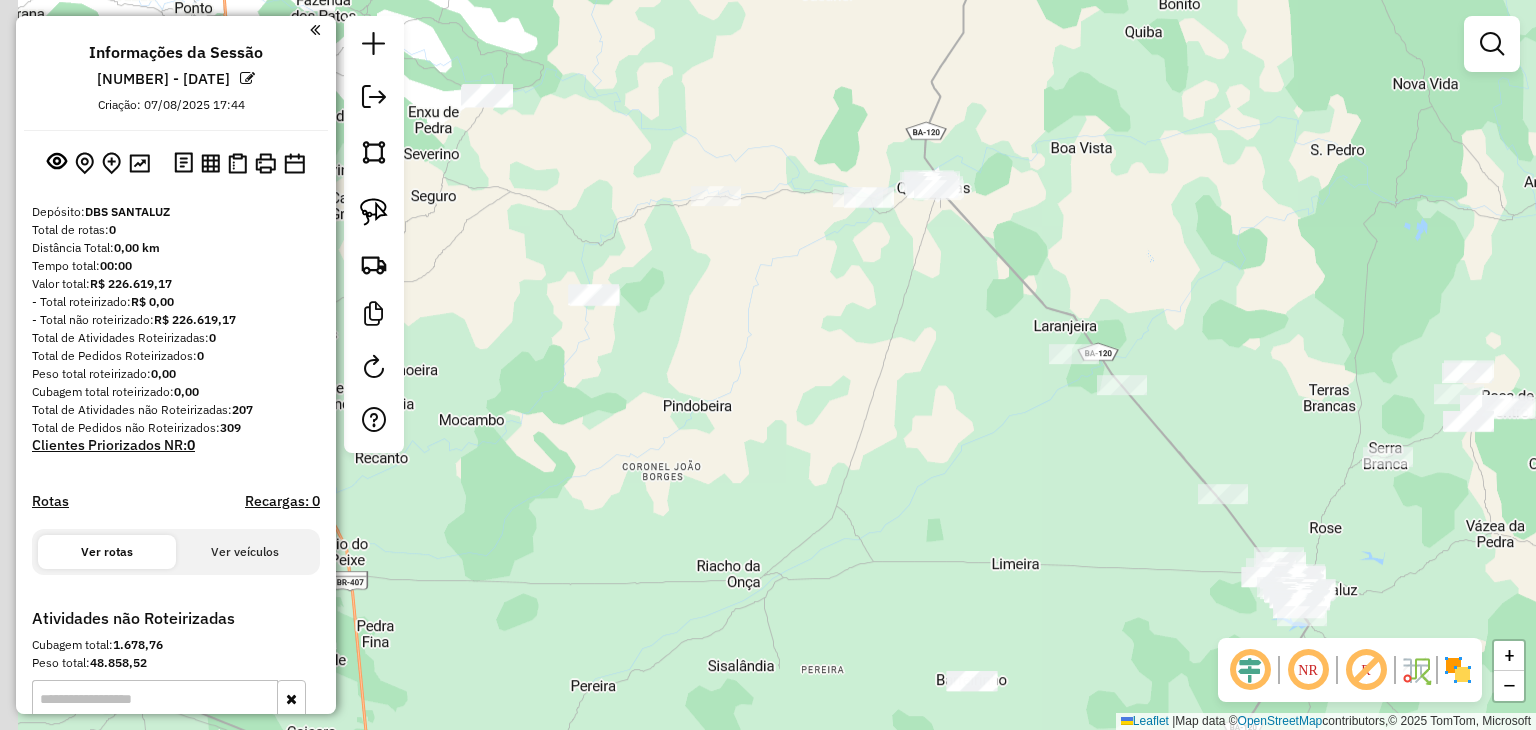 drag, startPoint x: 824, startPoint y: 353, endPoint x: 952, endPoint y: 337, distance: 128.99612 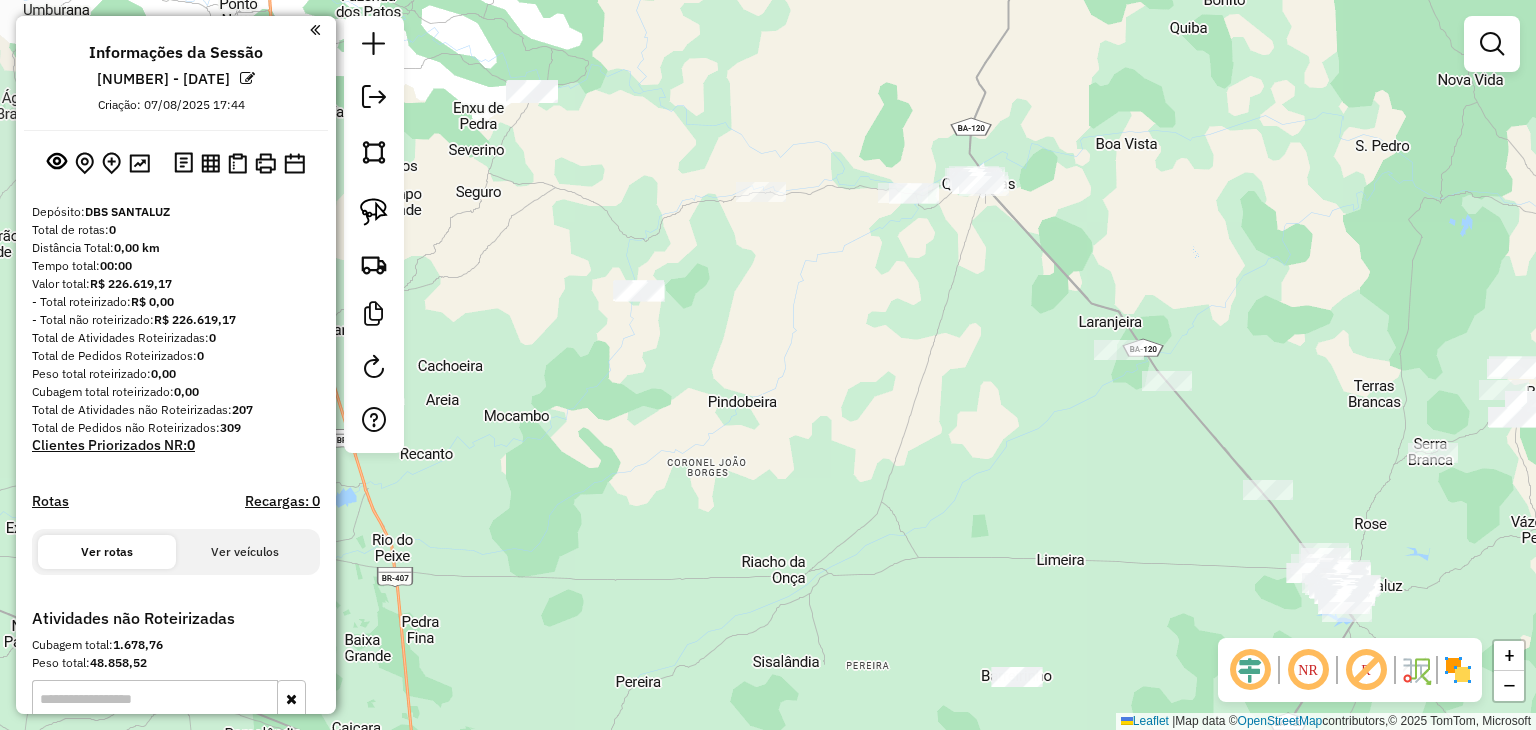 drag, startPoint x: 848, startPoint y: 340, endPoint x: 884, endPoint y: 397, distance: 67.41662 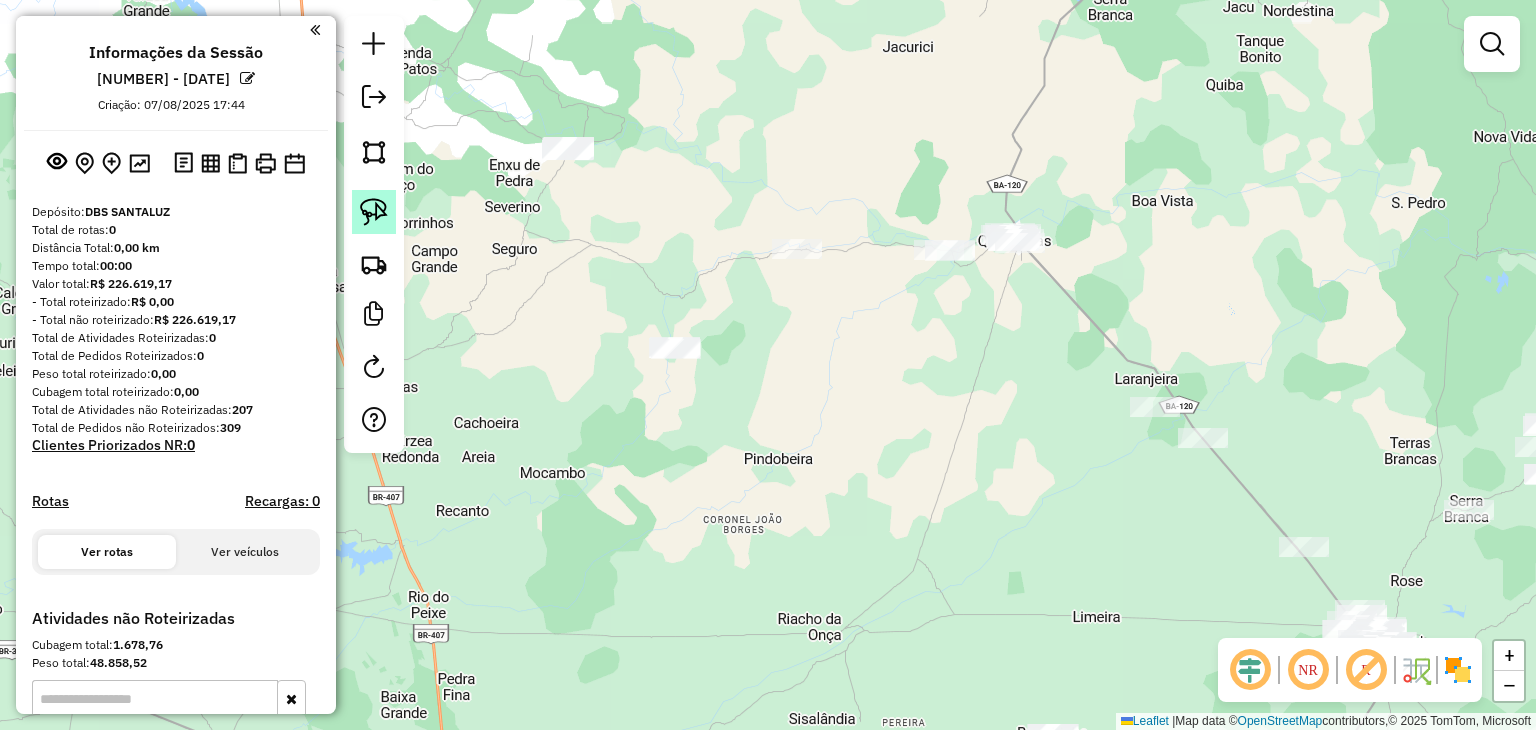 click 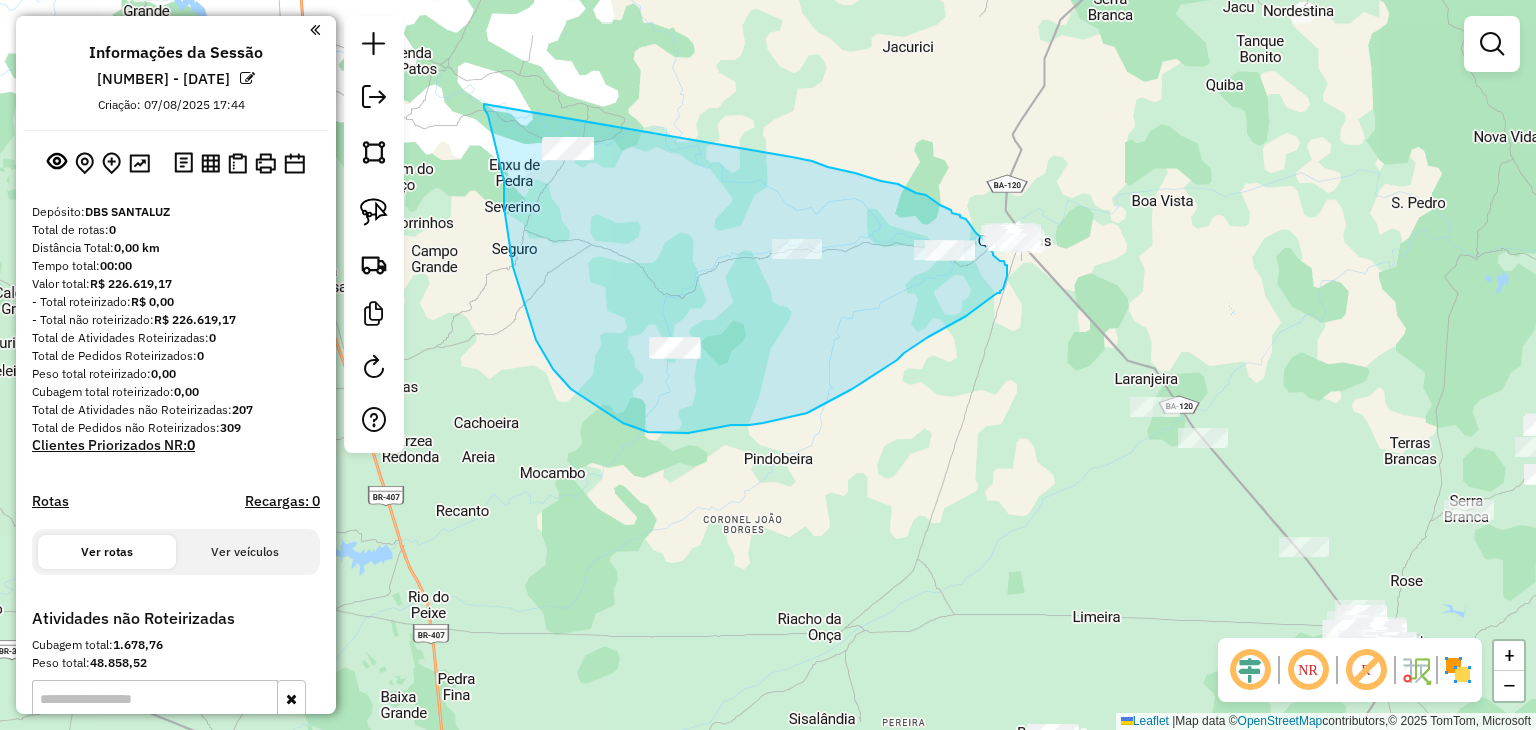 drag, startPoint x: 488, startPoint y: 115, endPoint x: 775, endPoint y: 149, distance: 289.00693 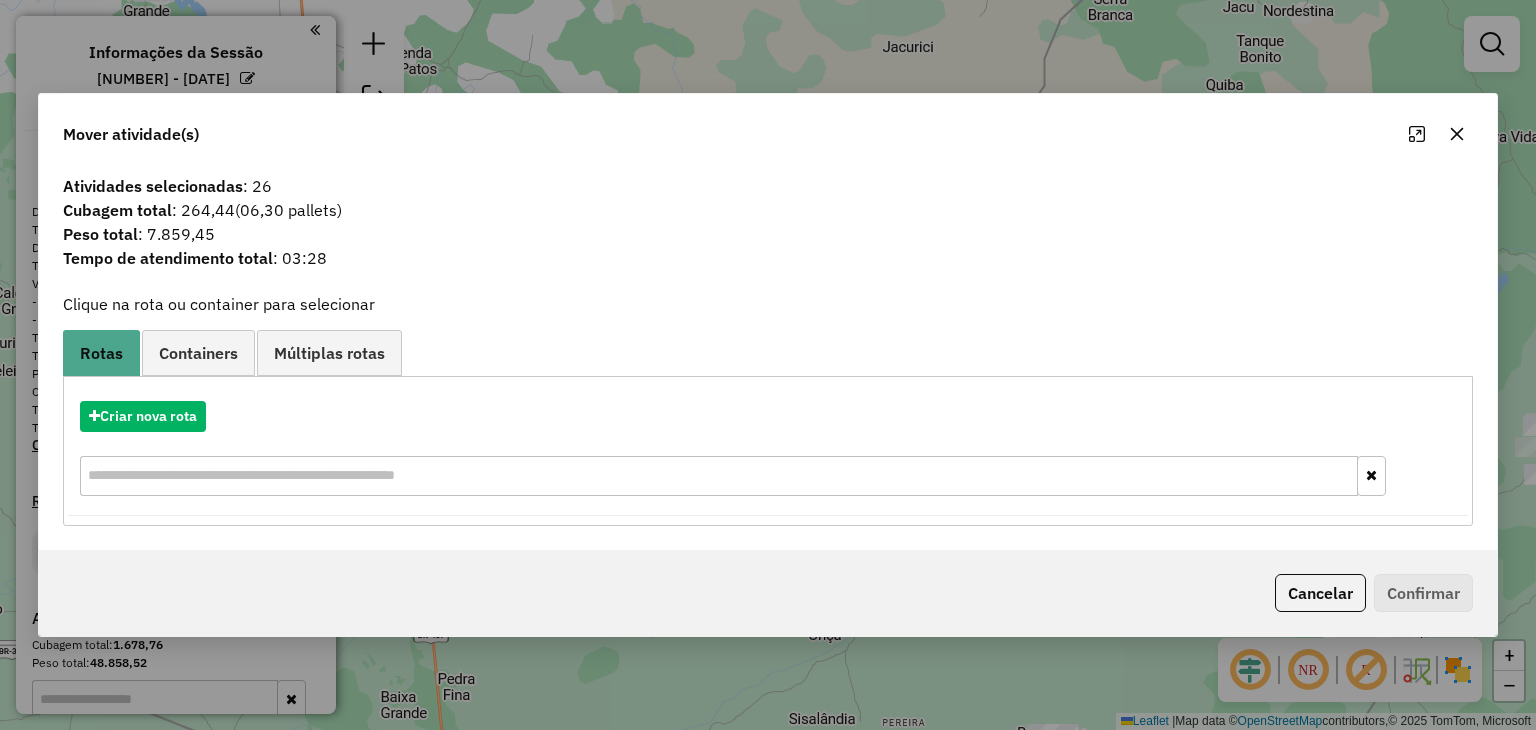 click 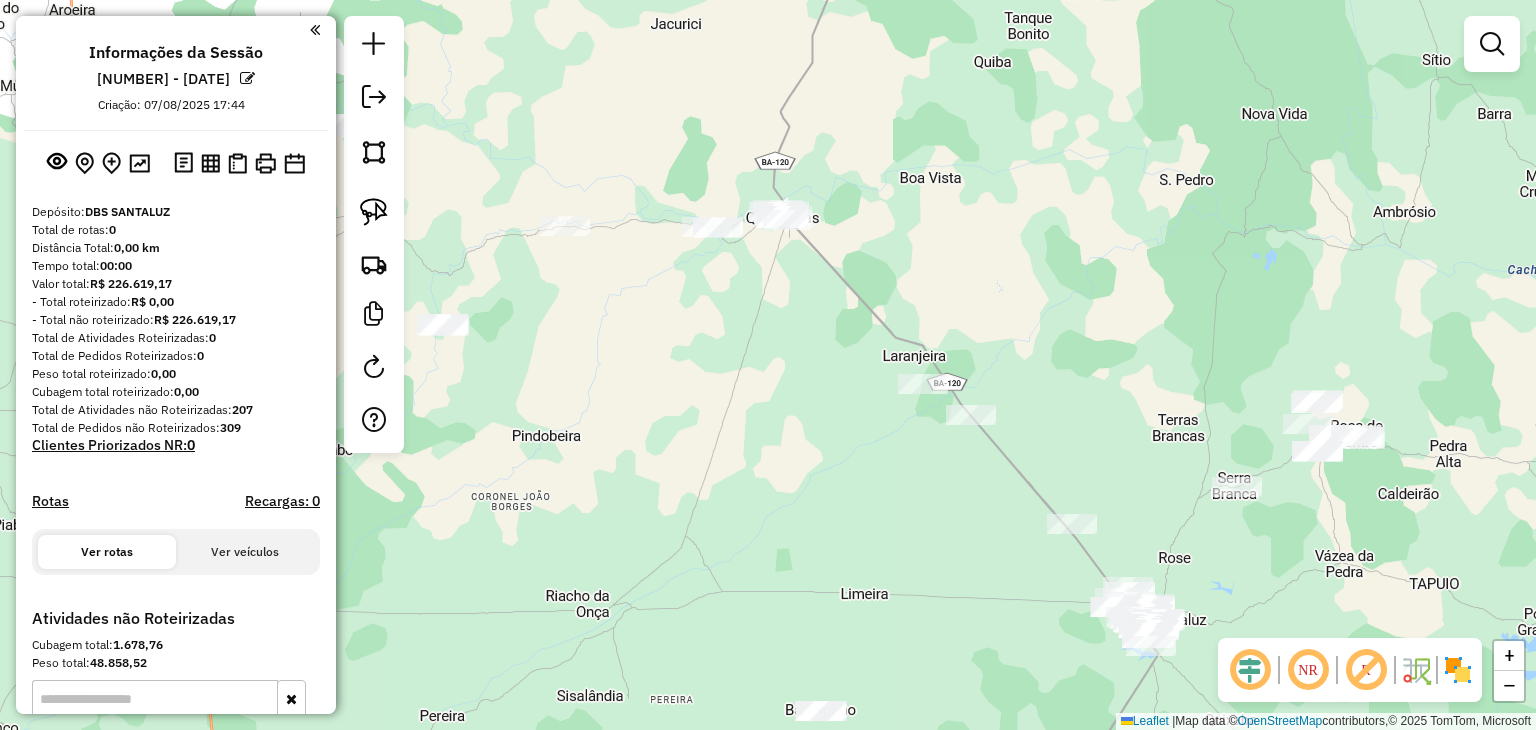 drag, startPoint x: 1068, startPoint y: 361, endPoint x: 835, endPoint y: 332, distance: 234.79779 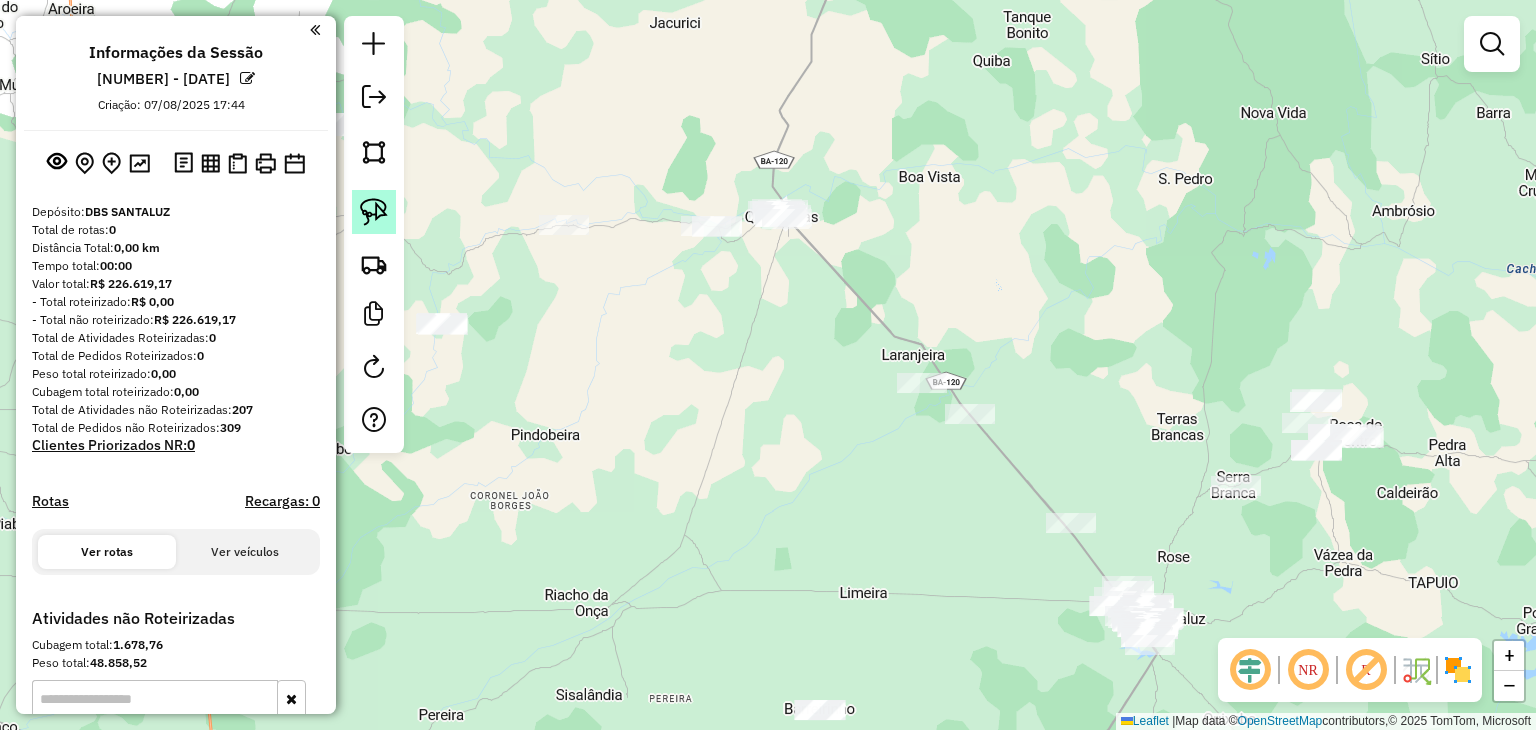 drag, startPoint x: 391, startPoint y: 213, endPoint x: 418, endPoint y: 224, distance: 29.15476 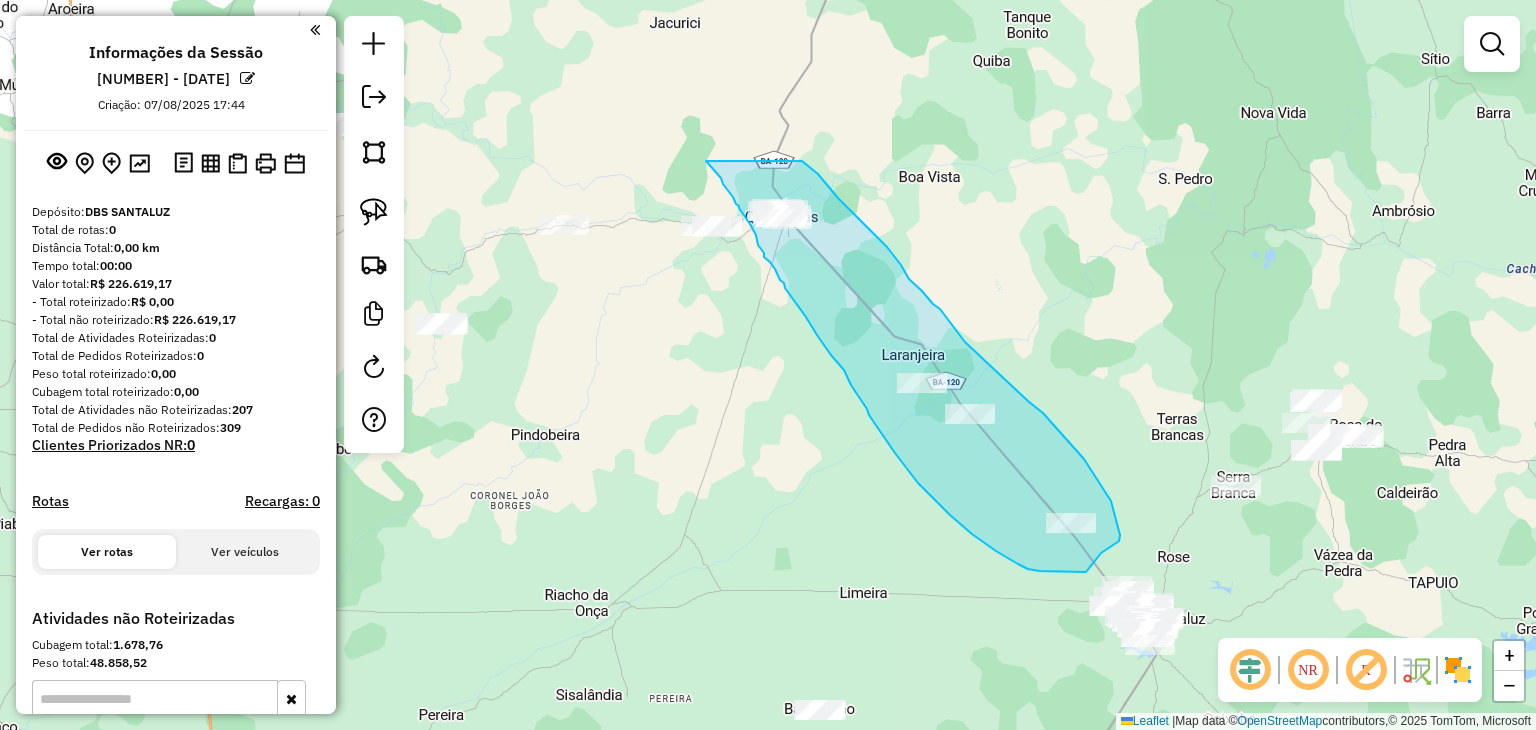 drag, startPoint x: 733, startPoint y: 197, endPoint x: 800, endPoint y: 161, distance: 76.05919 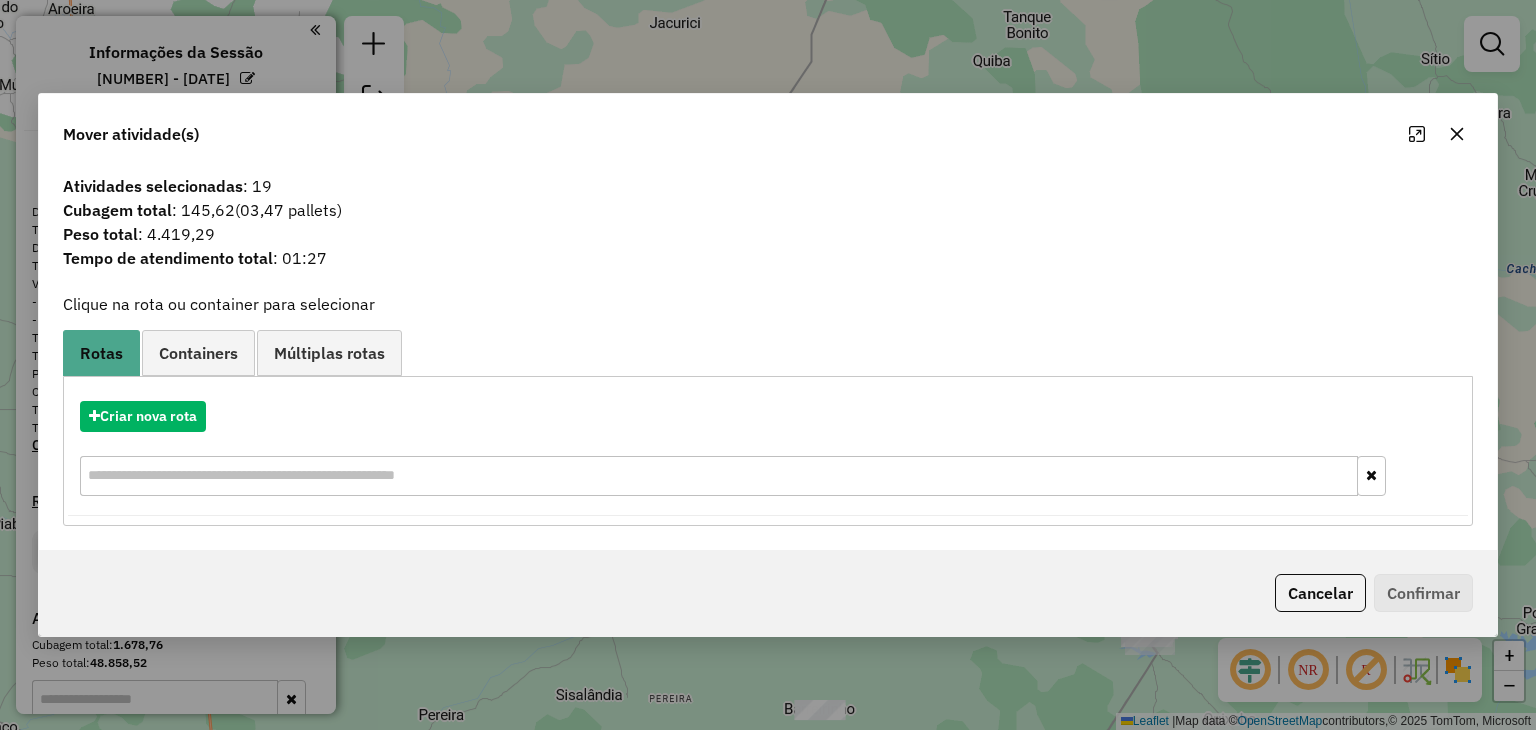 drag, startPoint x: 1455, startPoint y: 125, endPoint x: 1454, endPoint y: 136, distance: 11.045361 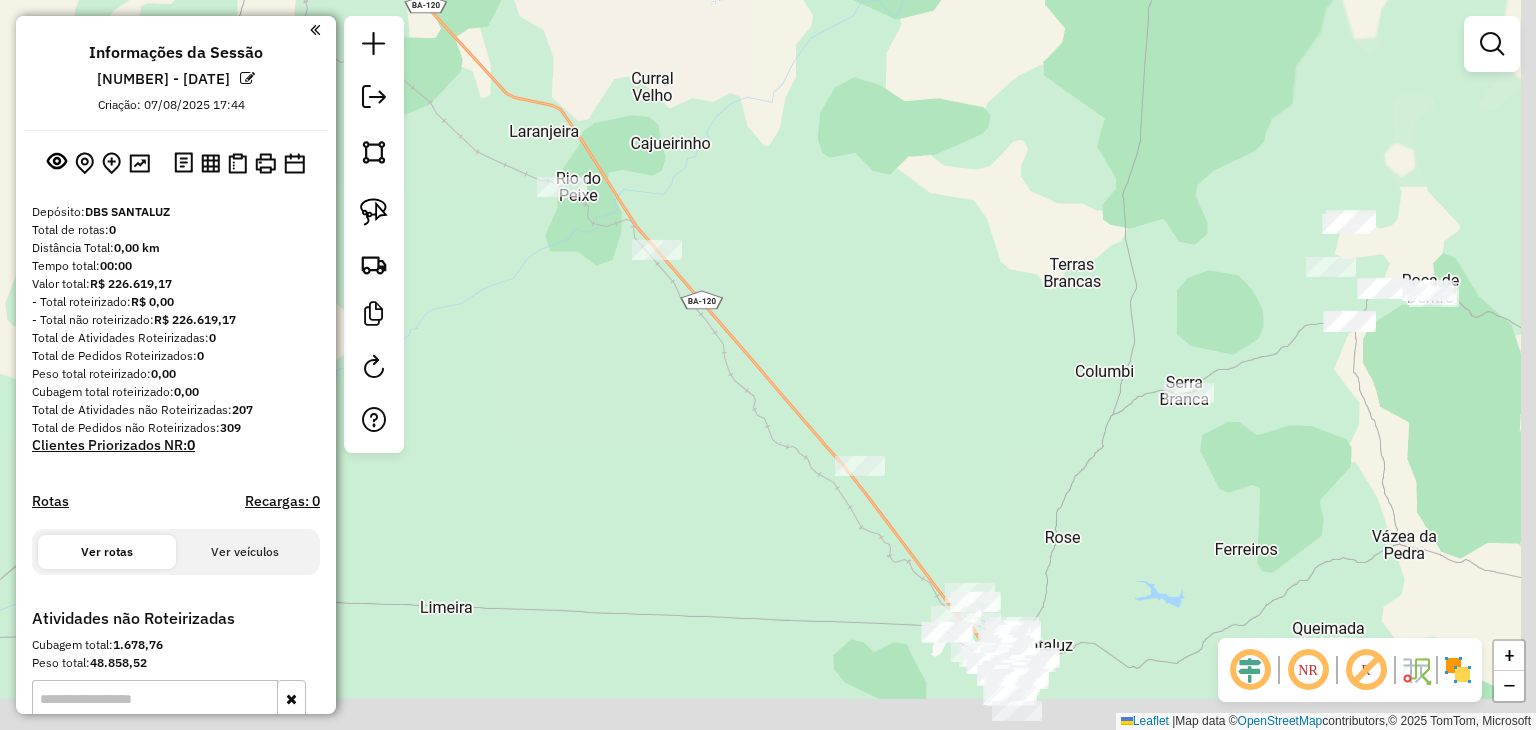 drag, startPoint x: 1065, startPoint y: 390, endPoint x: 807, endPoint y: 139, distance: 359.9514 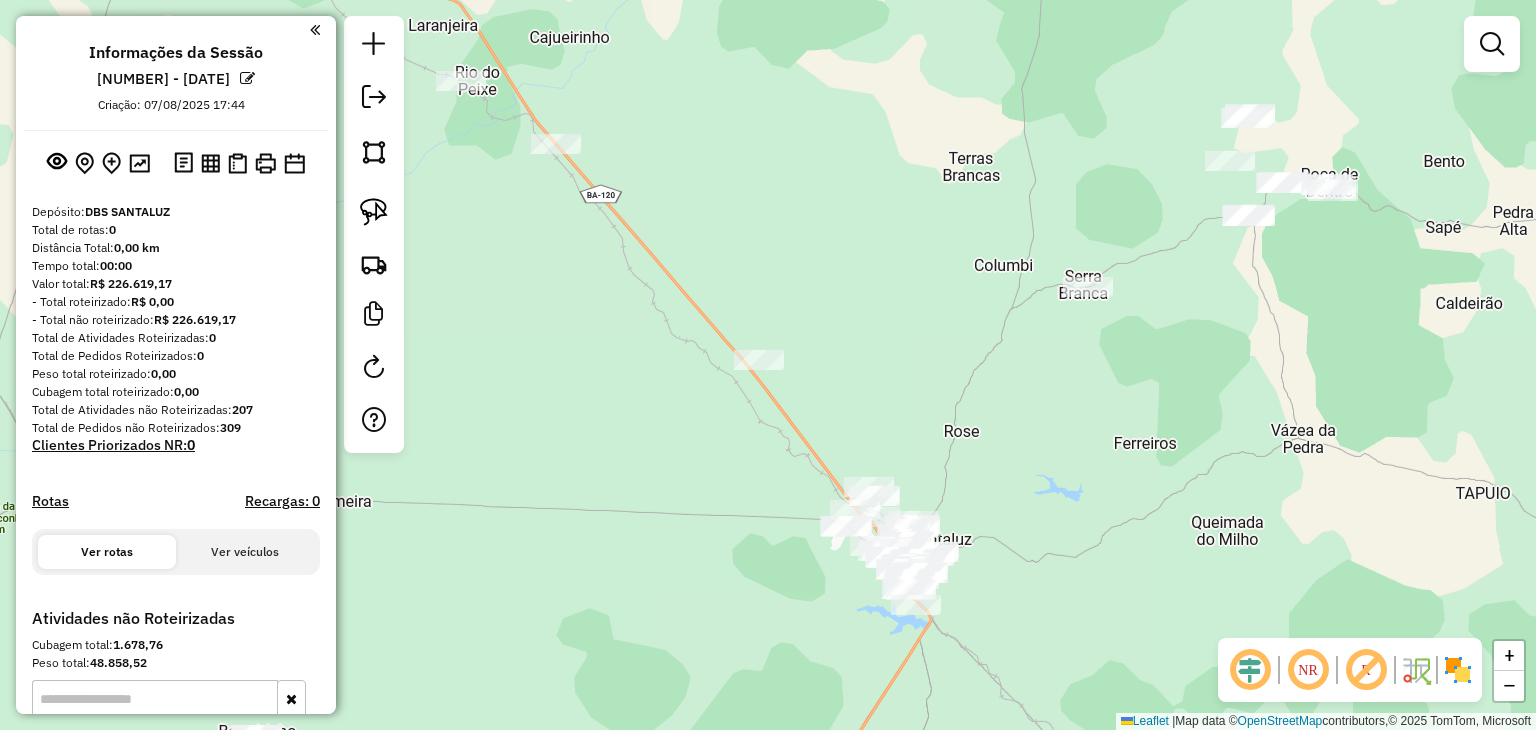 drag, startPoint x: 920, startPoint y: 305, endPoint x: 872, endPoint y: 201, distance: 114.54257 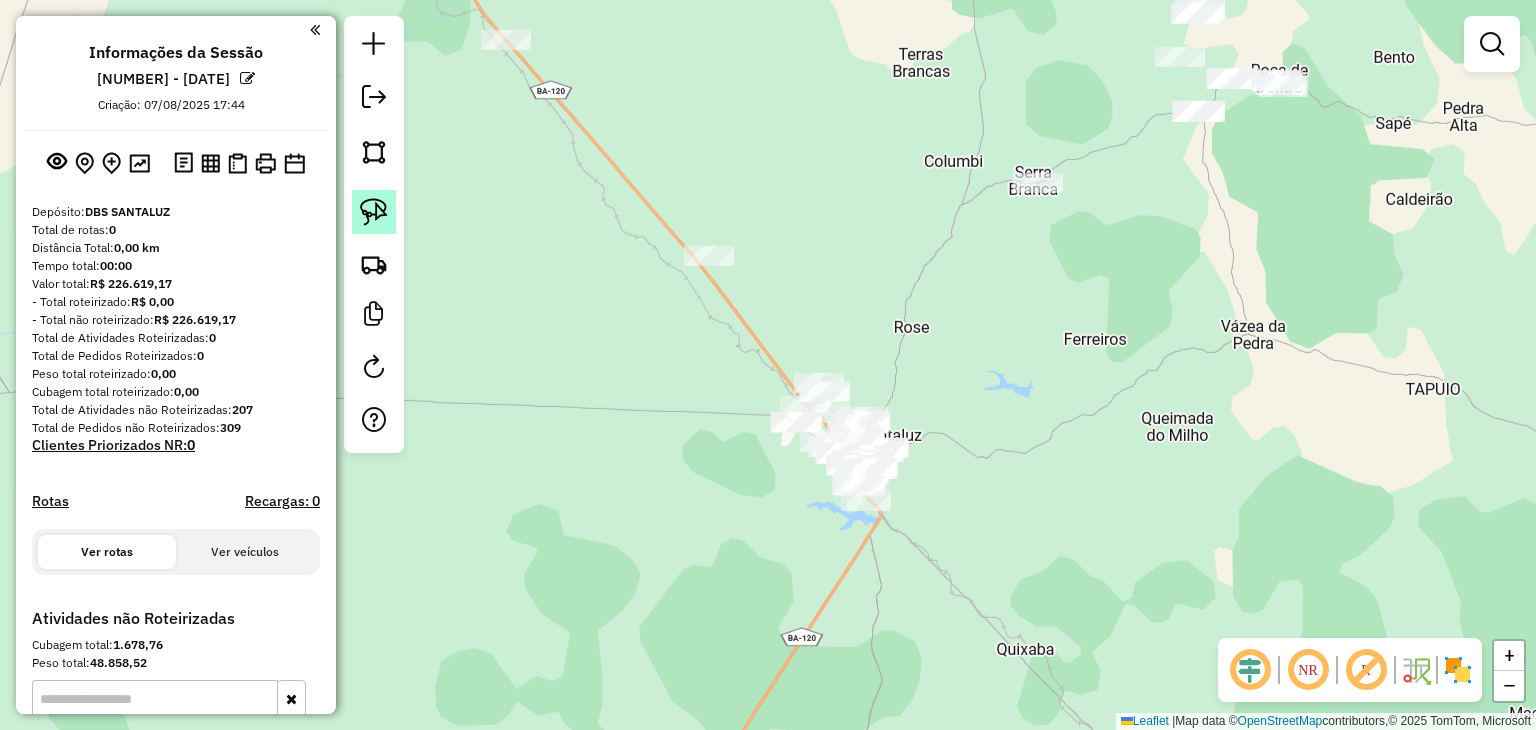 drag, startPoint x: 379, startPoint y: 216, endPoint x: 393, endPoint y: 213, distance: 14.3178215 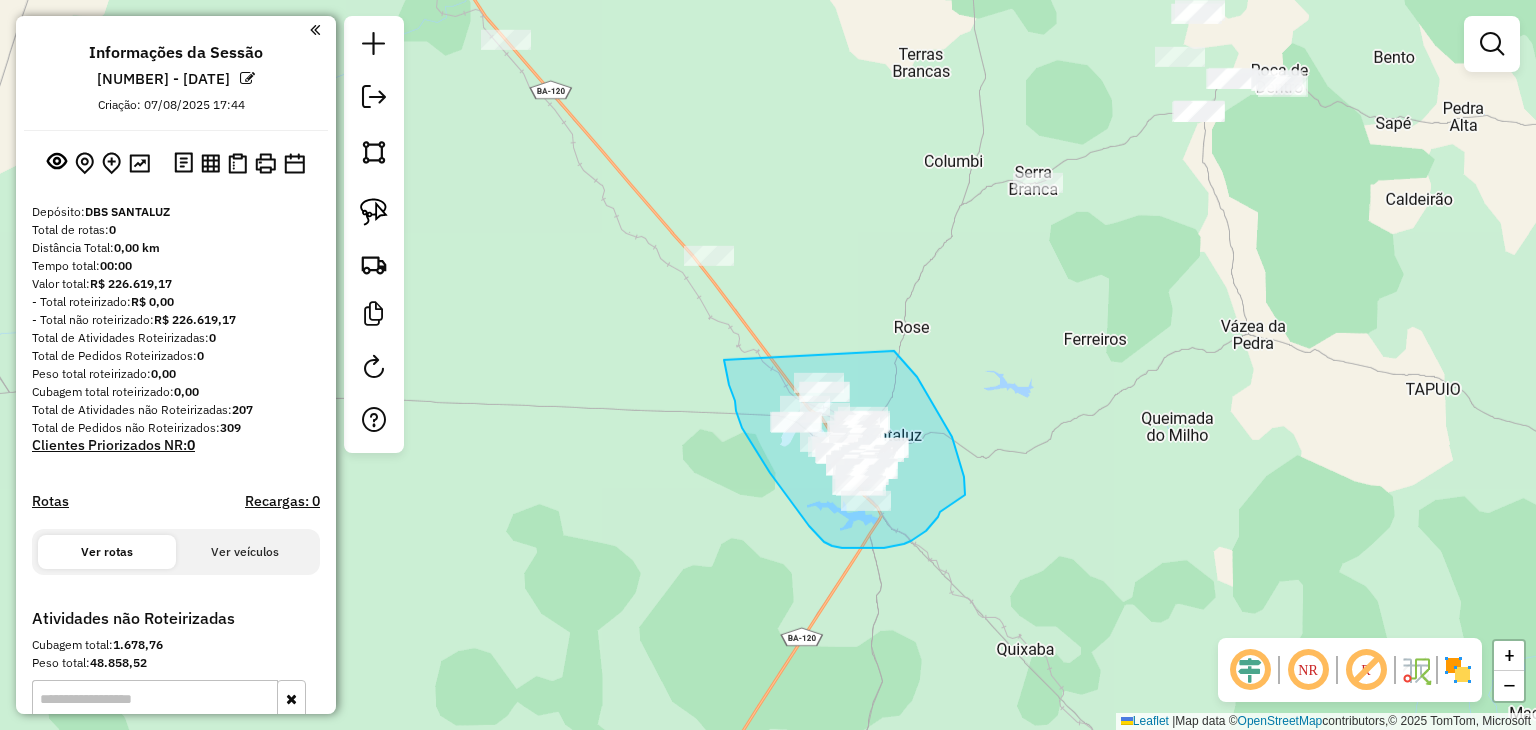 drag, startPoint x: 739, startPoint y: 419, endPoint x: 857, endPoint y: 317, distance: 155.97435 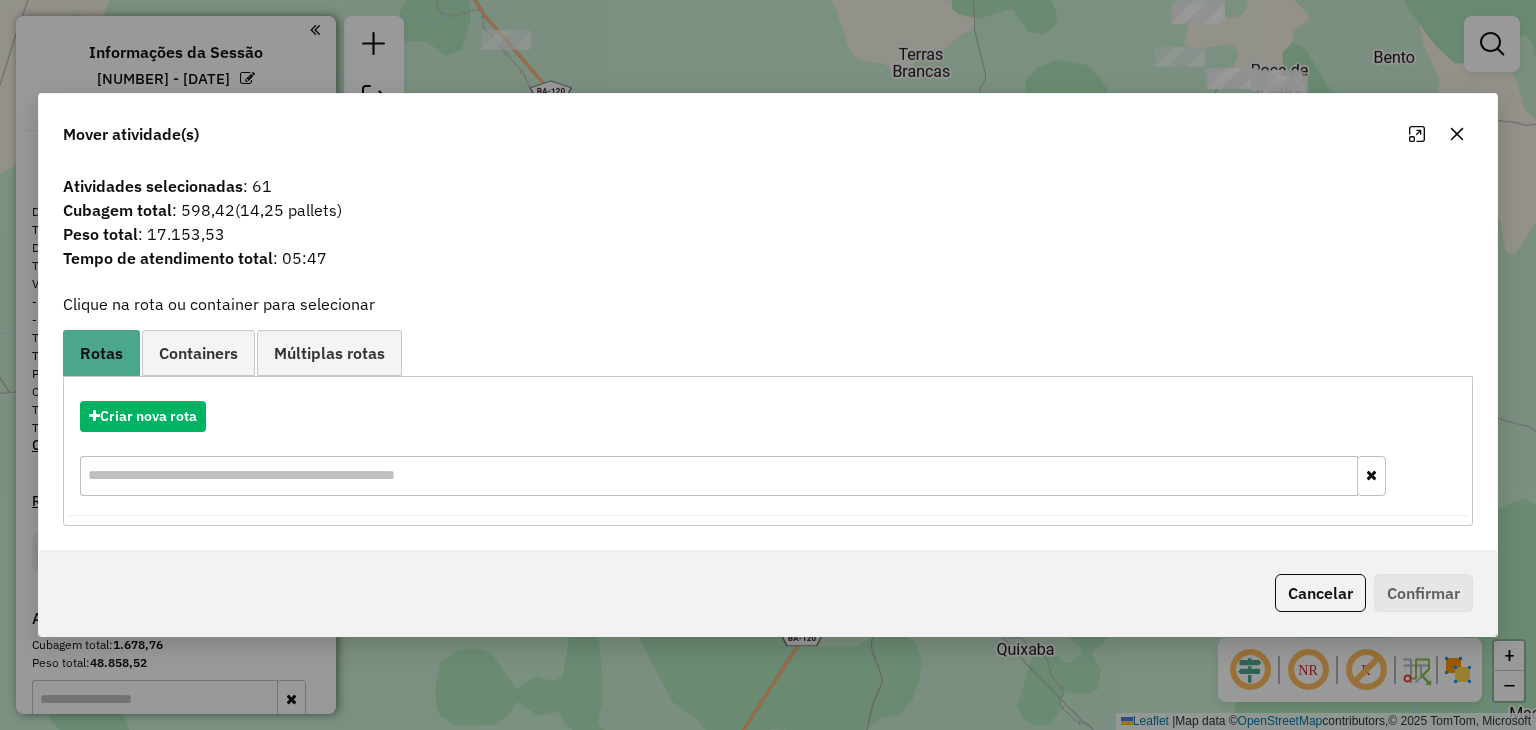 drag, startPoint x: 1442, startPoint y: 137, endPoint x: 1451, endPoint y: 148, distance: 14.21267 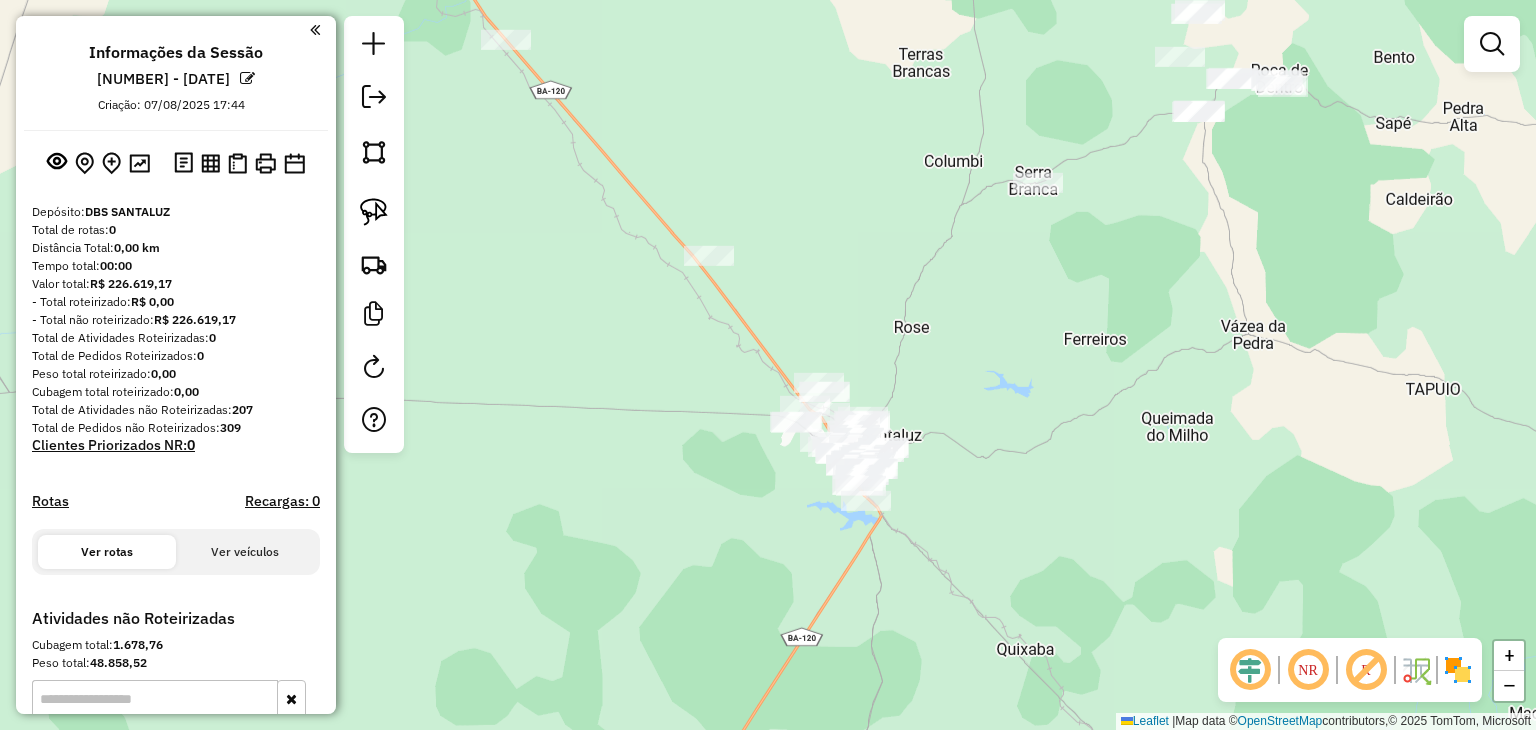 click on "Janela de atendimento Grade de atendimento Capacidade Transportadoras Veículos Cliente Pedidos  Rotas Selecione os dias de semana para filtrar as janelas de atendimento  Seg   Ter   Qua   Qui   Sex   Sáb   Dom  Informe o período da janela de atendimento: De: Até:  Filtrar exatamente a janela do cliente  Considerar janela de atendimento padrão  Selecione os dias de semana para filtrar as grades de atendimento  Seg   Ter   Qua   Qui   Sex   Sáb   Dom   Considerar clientes sem dia de atendimento cadastrado  Clientes fora do dia de atendimento selecionado Filtrar as atividades entre os valores definidos abaixo:  Peso mínimo:   Peso máximo:   Cubagem mínima:   Cubagem máxima:   De:   Até:  Filtrar as atividades entre o tempo de atendimento definido abaixo:  De:   Até:   Considerar capacidade total dos clientes não roteirizados Transportadora: Selecione um ou mais itens Tipo de veículo: Selecione um ou mais itens Veículo: Selecione um ou mais itens Motorista: Selecione um ou mais itens Nome: Rótulo:" 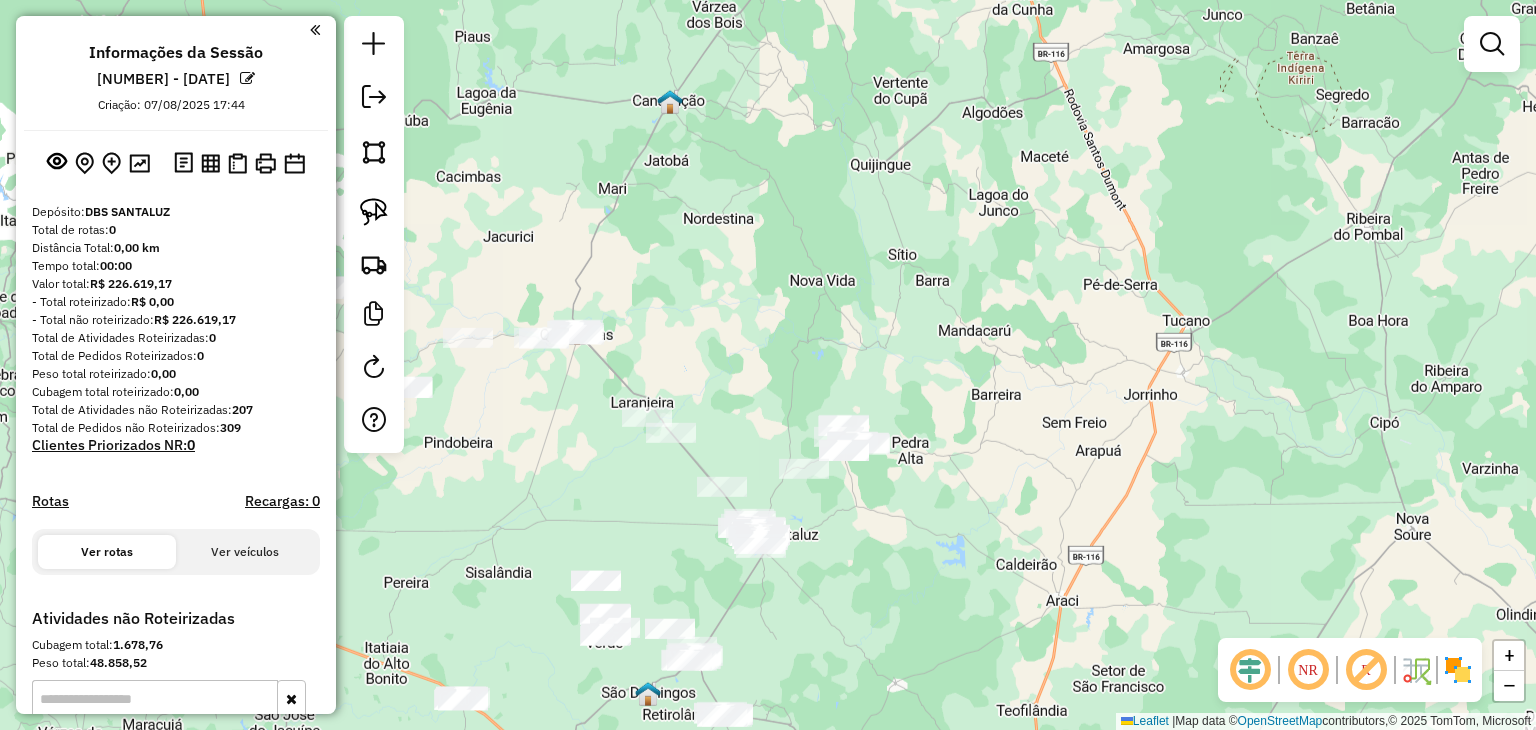 drag, startPoint x: 606, startPoint y: 573, endPoint x: 767, endPoint y: 516, distance: 170.79227 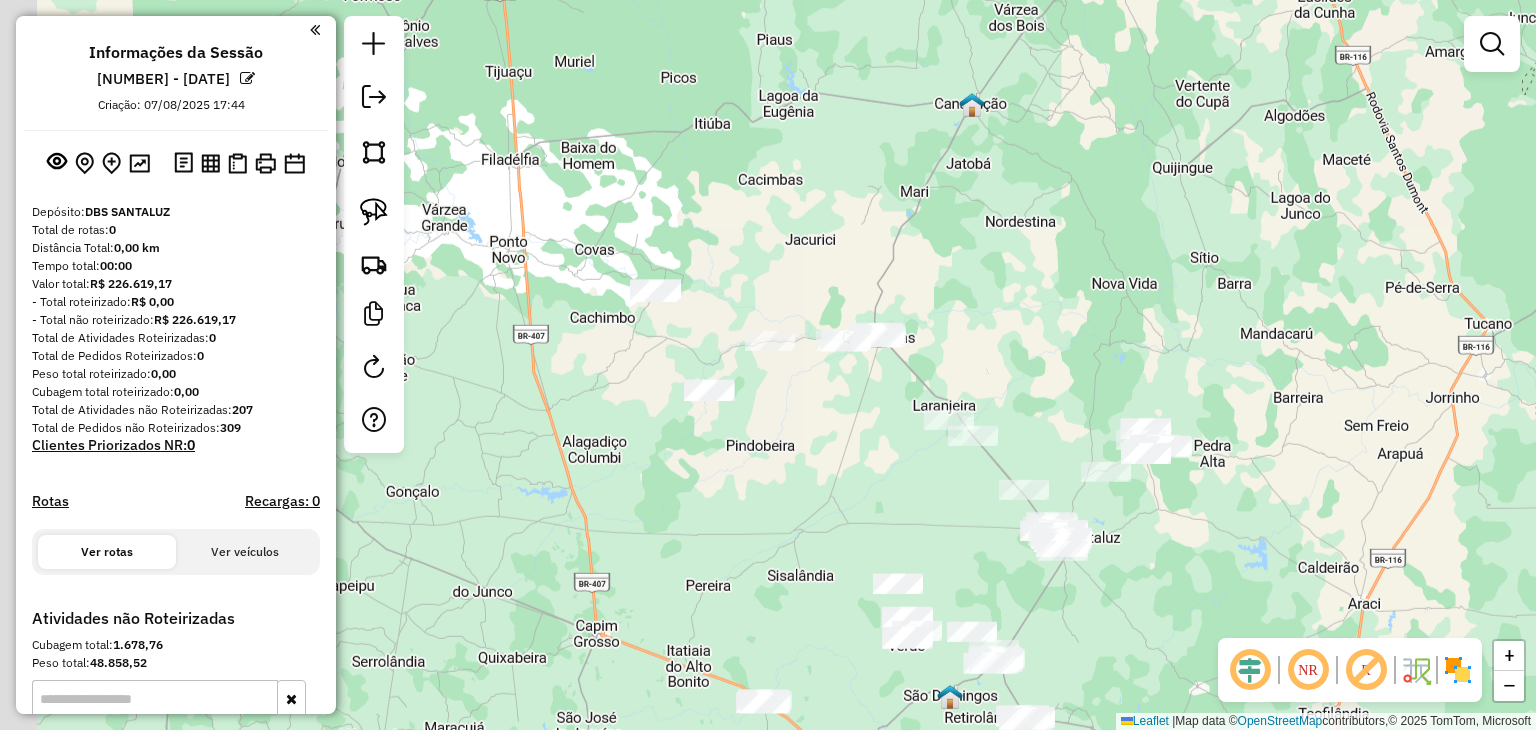 drag, startPoint x: 610, startPoint y: 467, endPoint x: 820, endPoint y: 497, distance: 212.13203 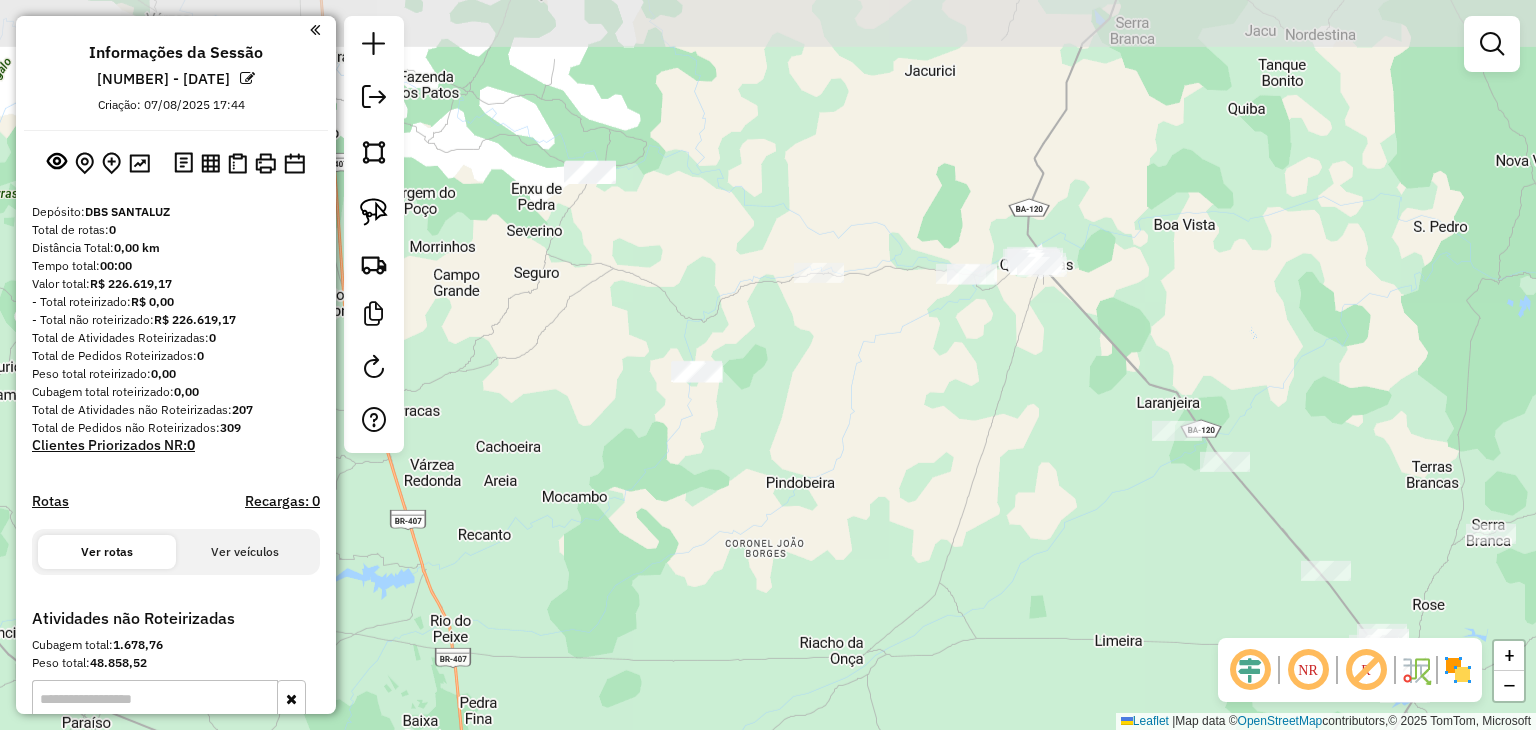 drag, startPoint x: 788, startPoint y: 457, endPoint x: 867, endPoint y: 509, distance: 94.57801 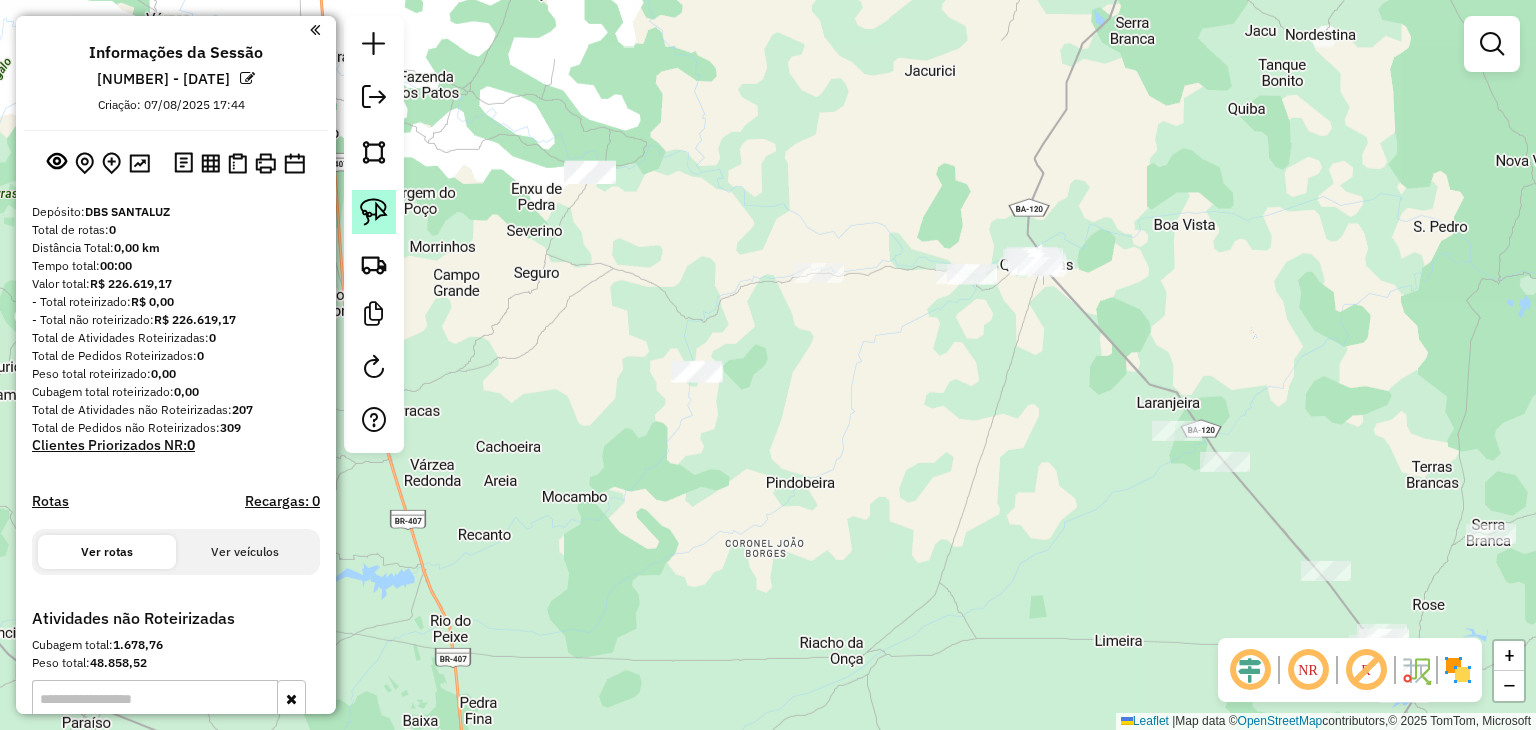 click 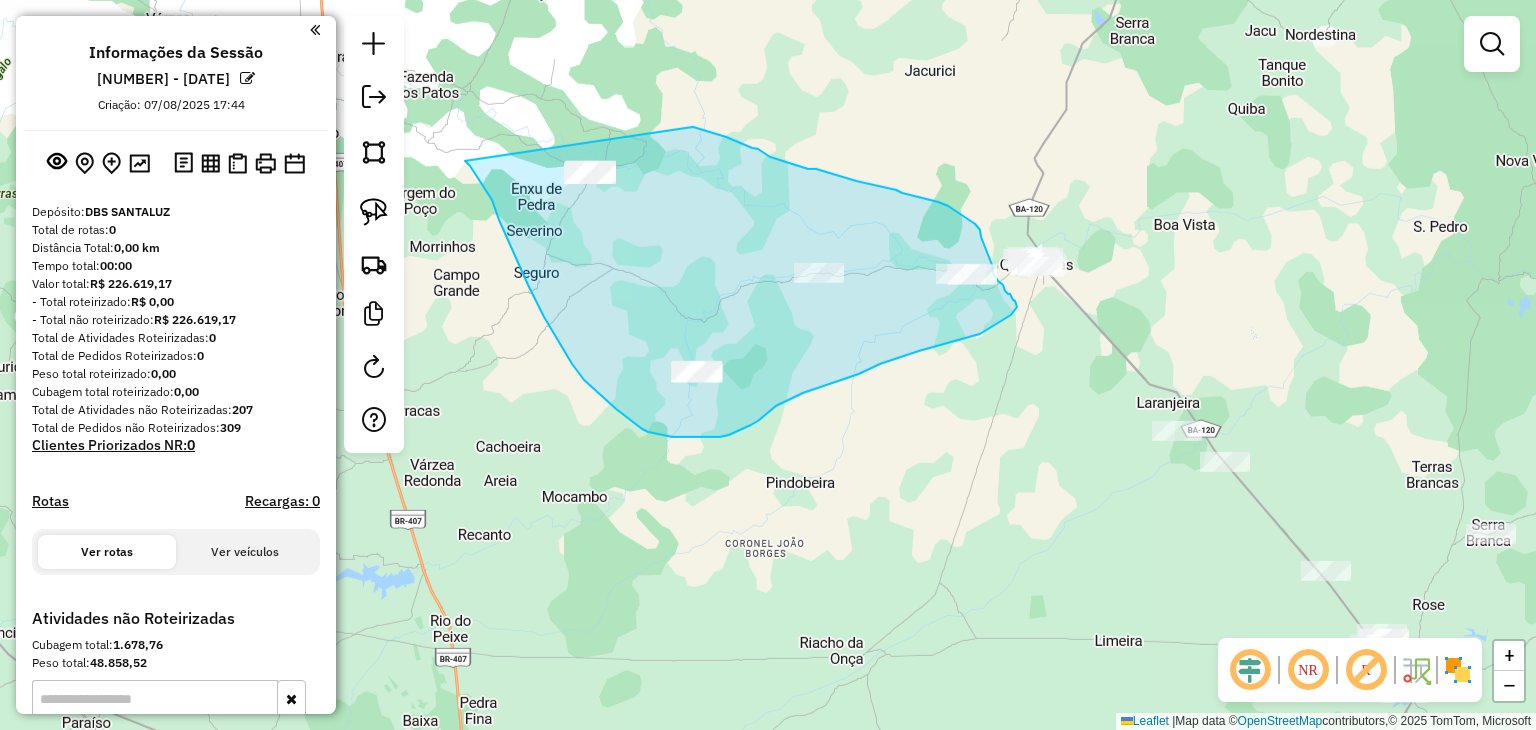 drag, startPoint x: 476, startPoint y: 176, endPoint x: 632, endPoint y: 114, distance: 167.869 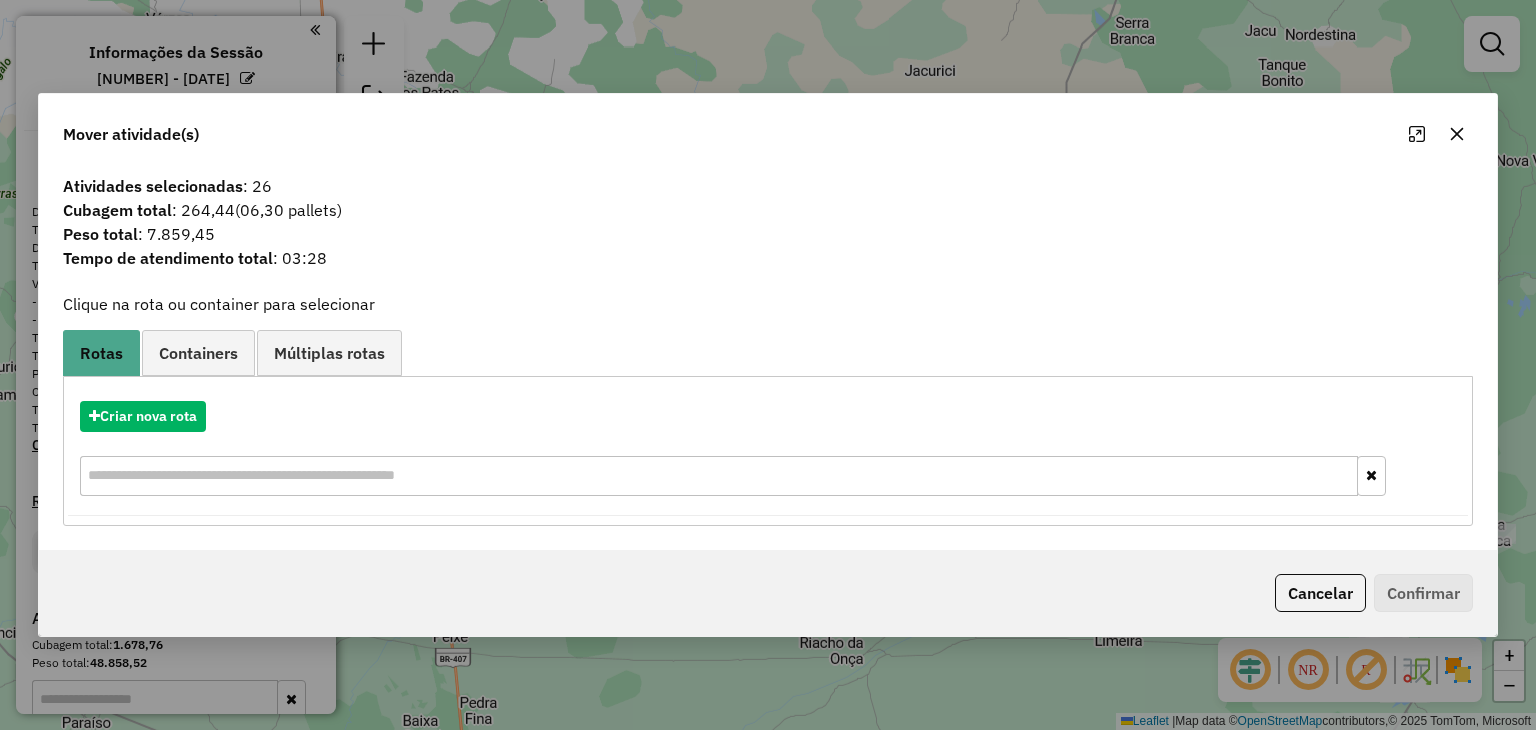 click 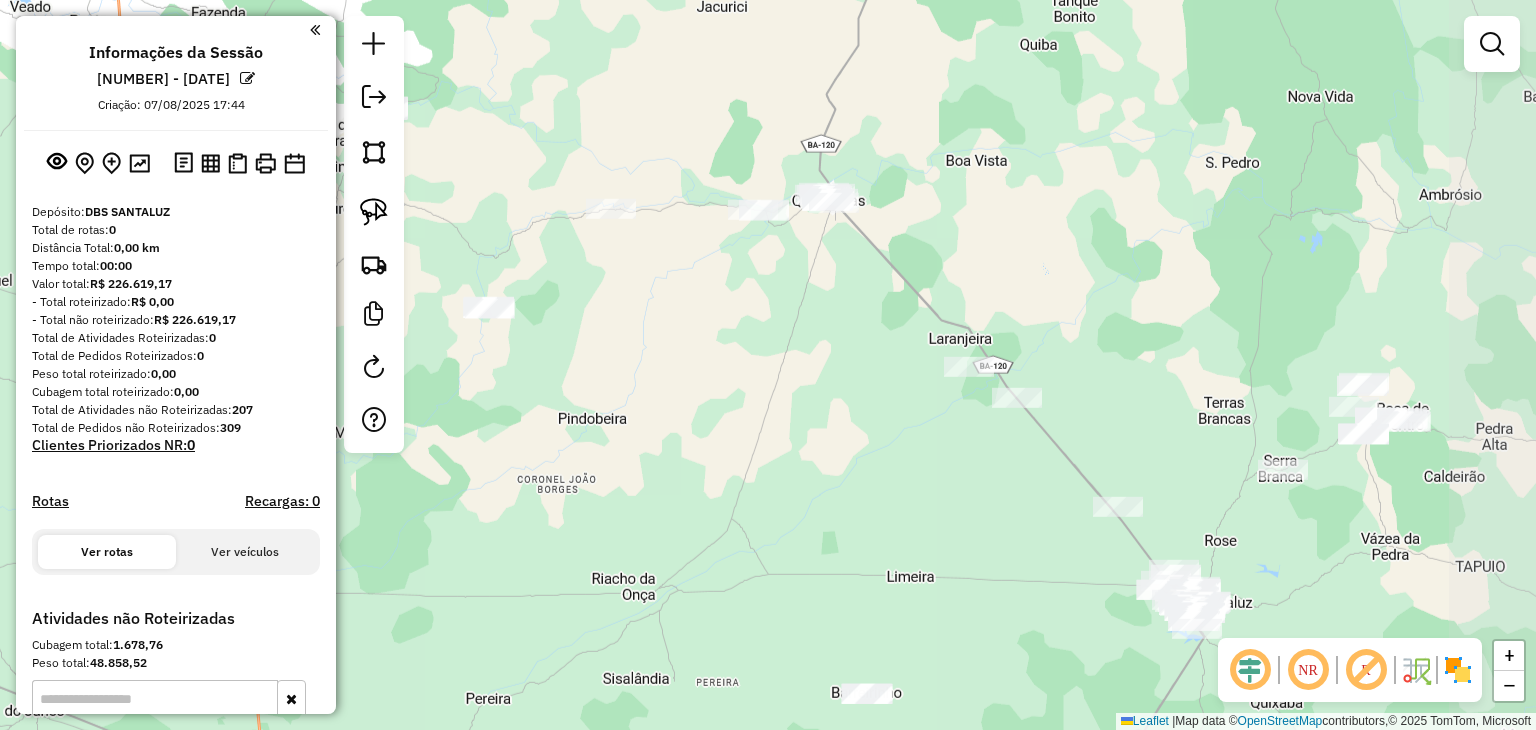 drag, startPoint x: 1017, startPoint y: 385, endPoint x: 808, endPoint y: 318, distance: 219.47665 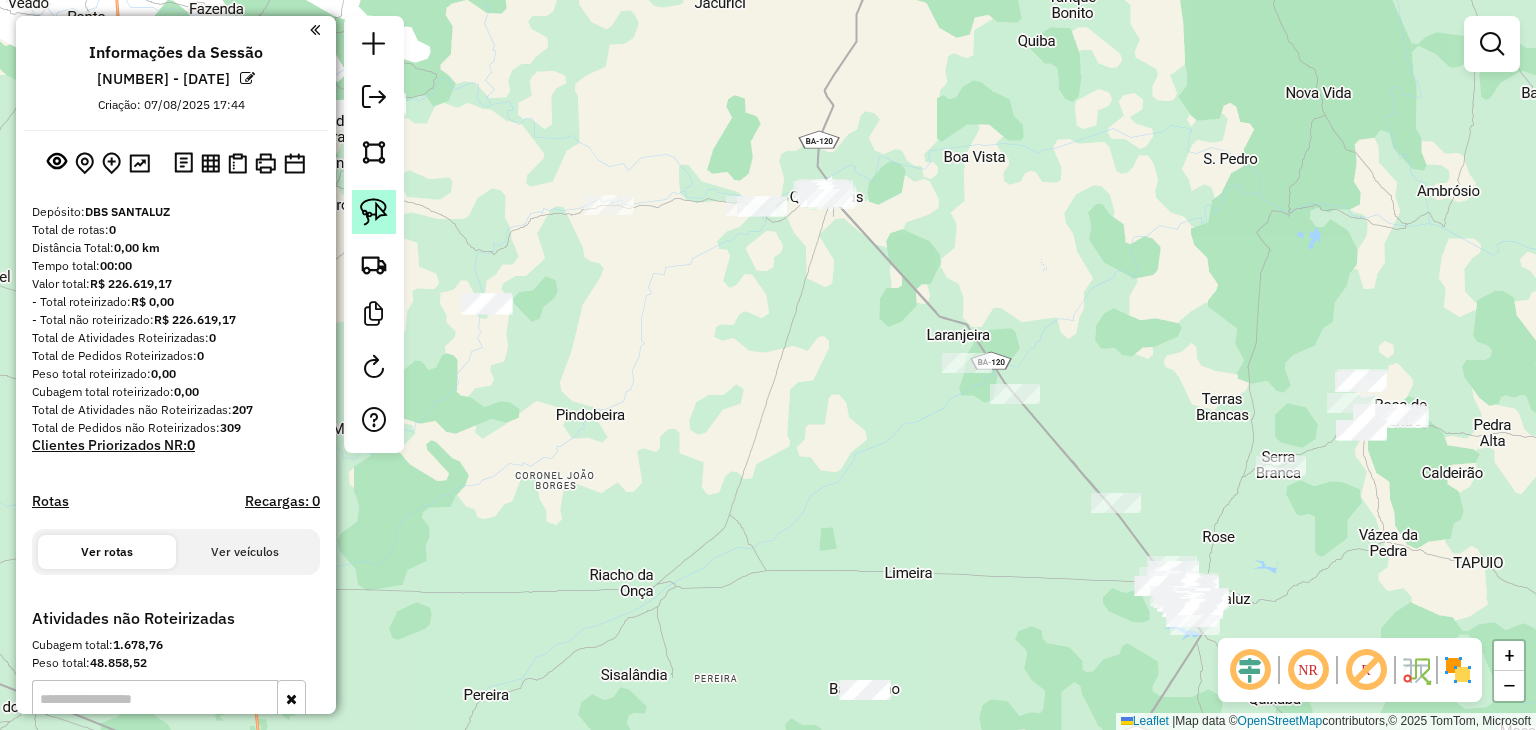click 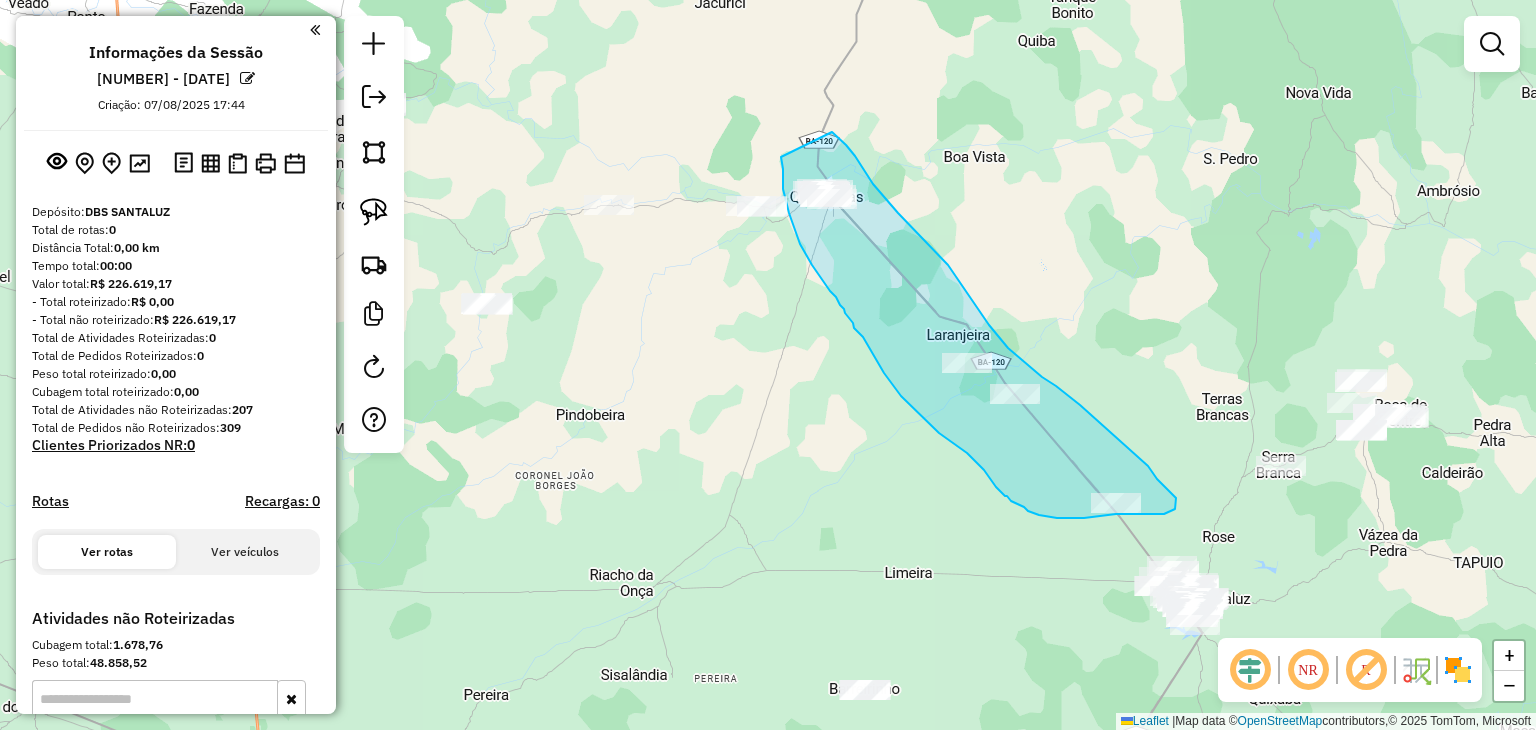 drag, startPoint x: 781, startPoint y: 157, endPoint x: 832, endPoint y: 132, distance: 56.797886 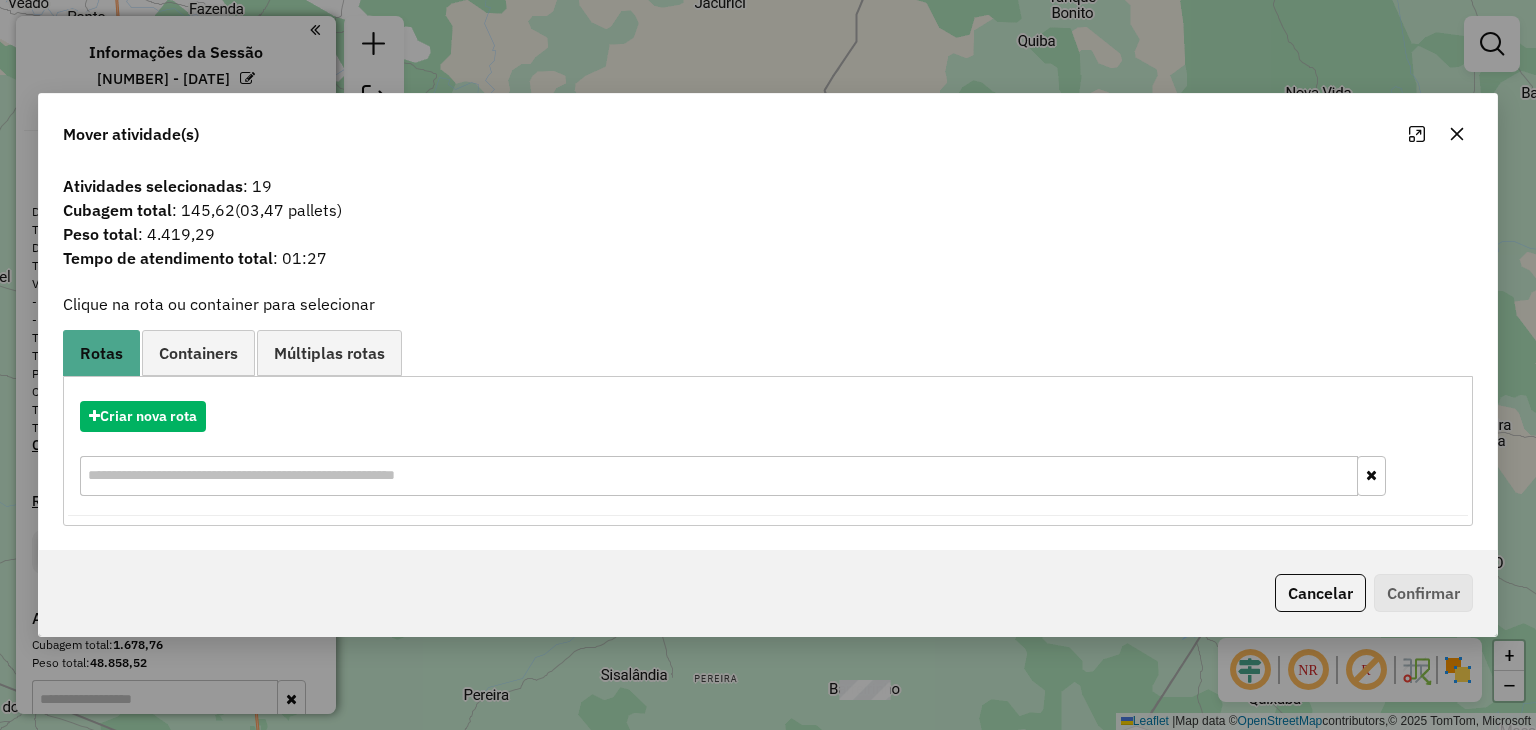 click 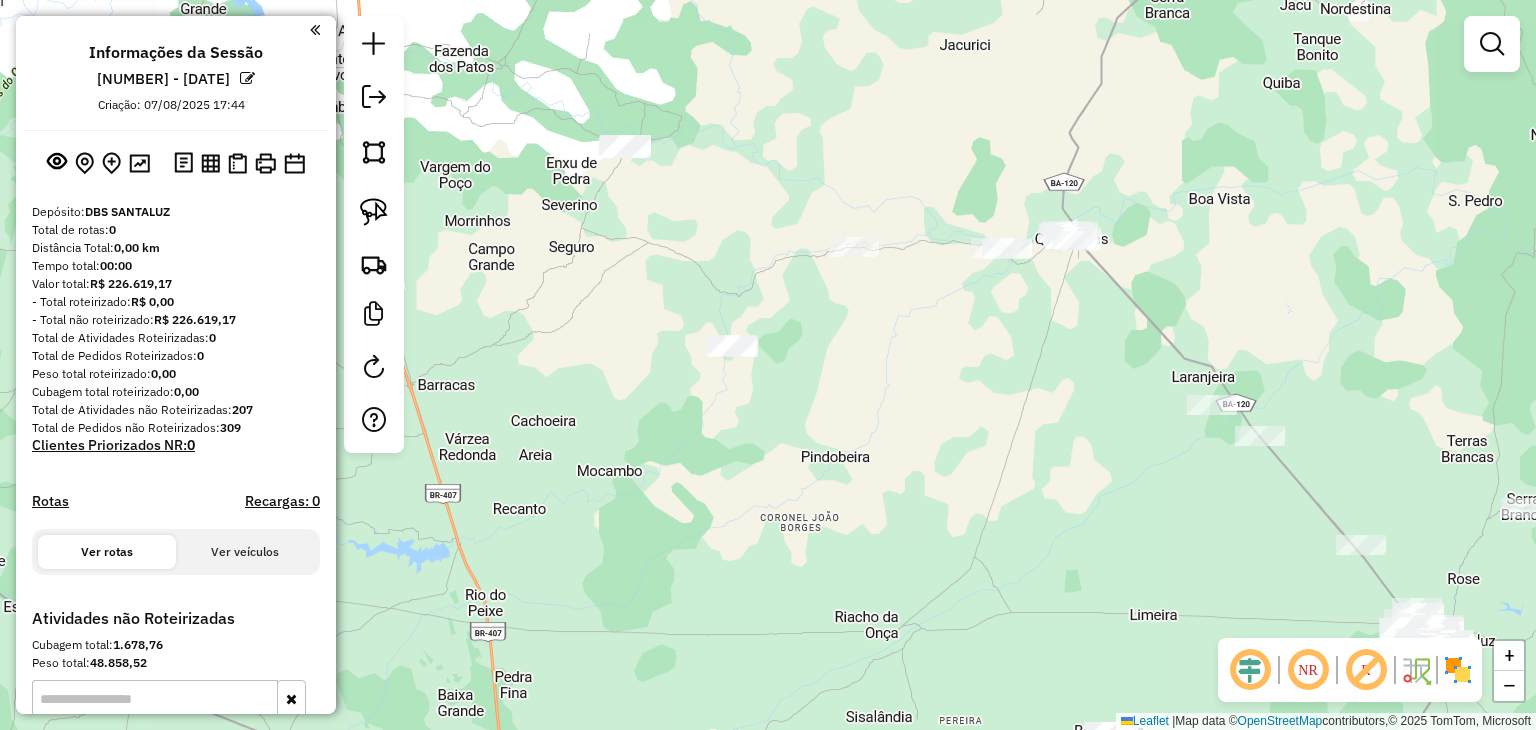 drag, startPoint x: 878, startPoint y: 349, endPoint x: 1028, endPoint y: 325, distance: 151.90787 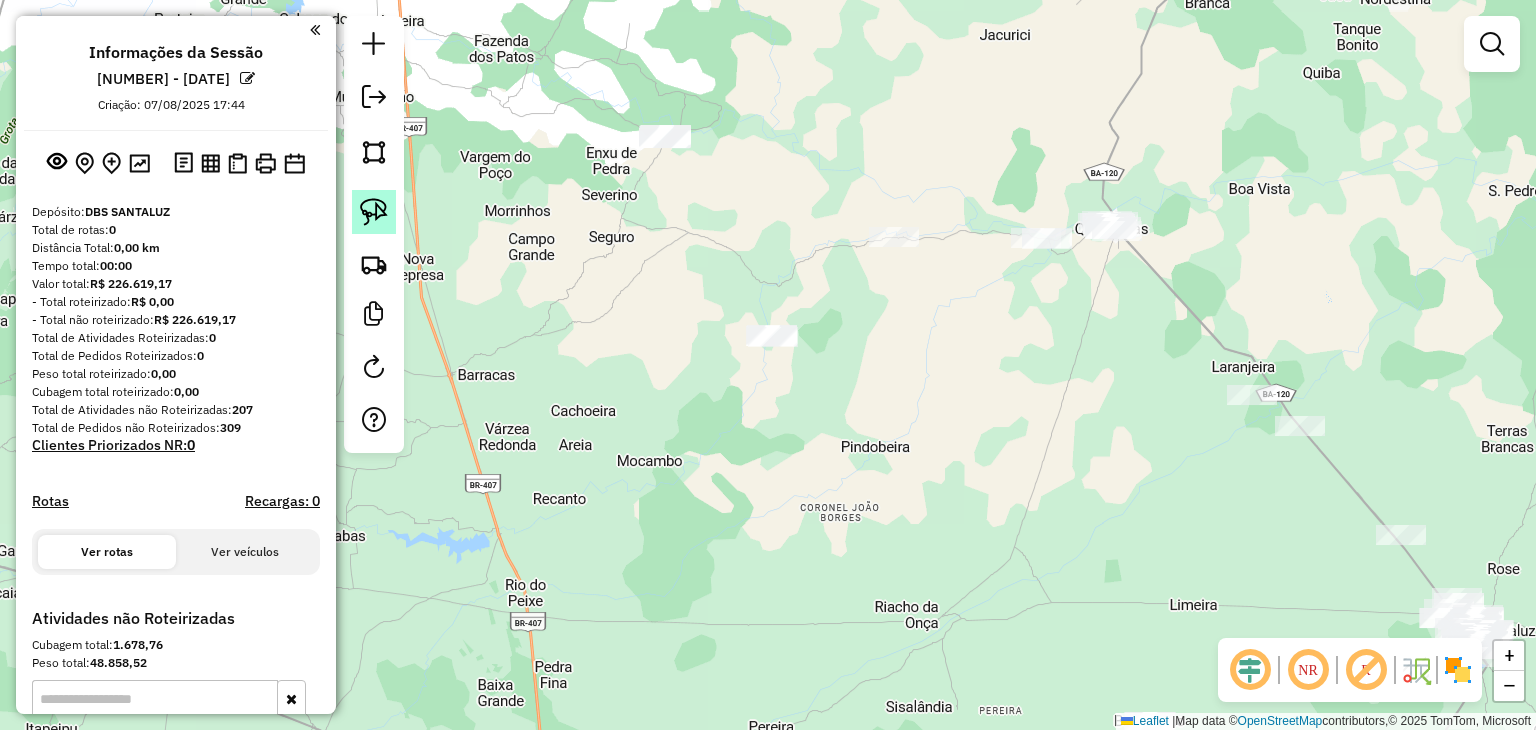 click 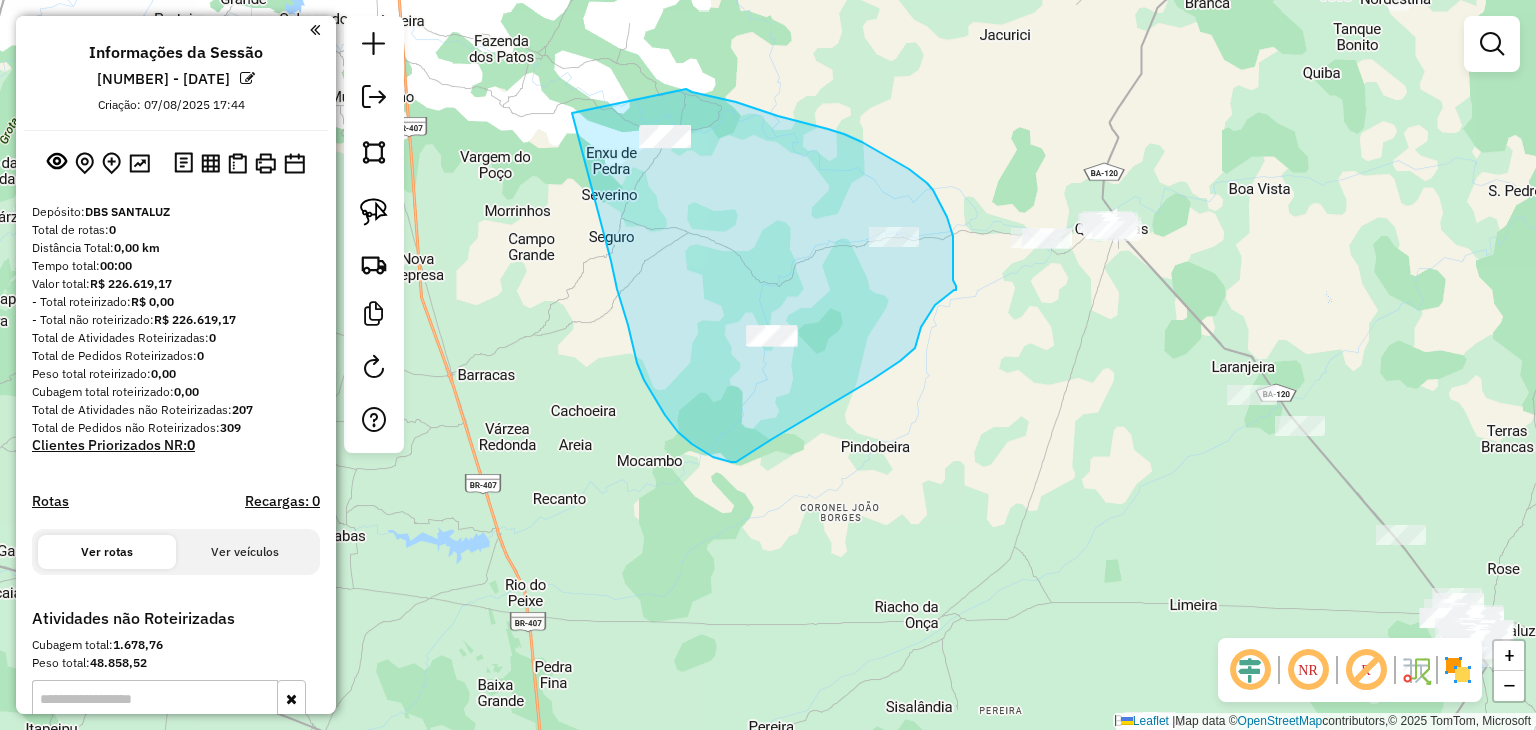 drag, startPoint x: 572, startPoint y: 113, endPoint x: 686, endPoint y: 86, distance: 117.15375 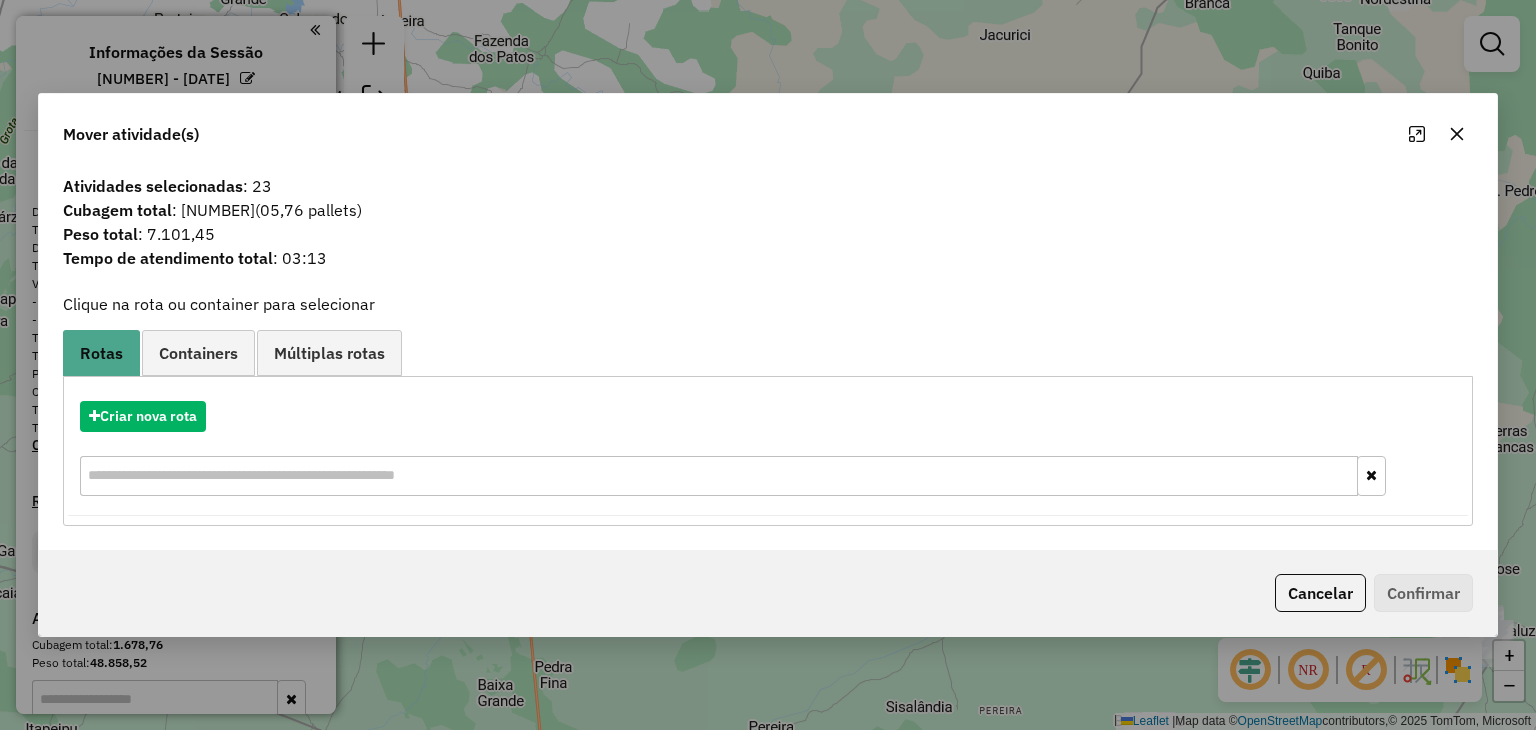 click 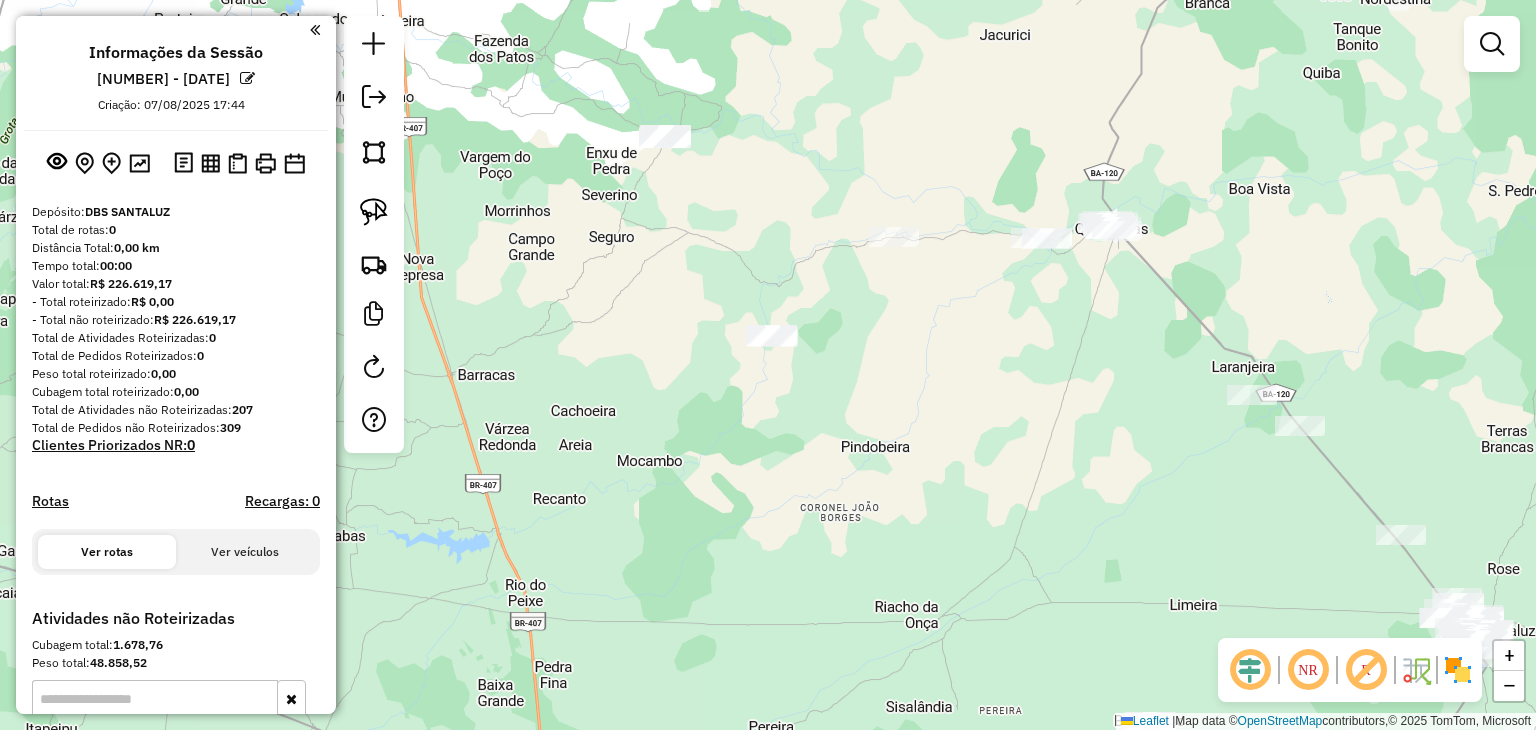 drag, startPoint x: 1039, startPoint y: 389, endPoint x: 884, endPoint y: 385, distance: 155.0516 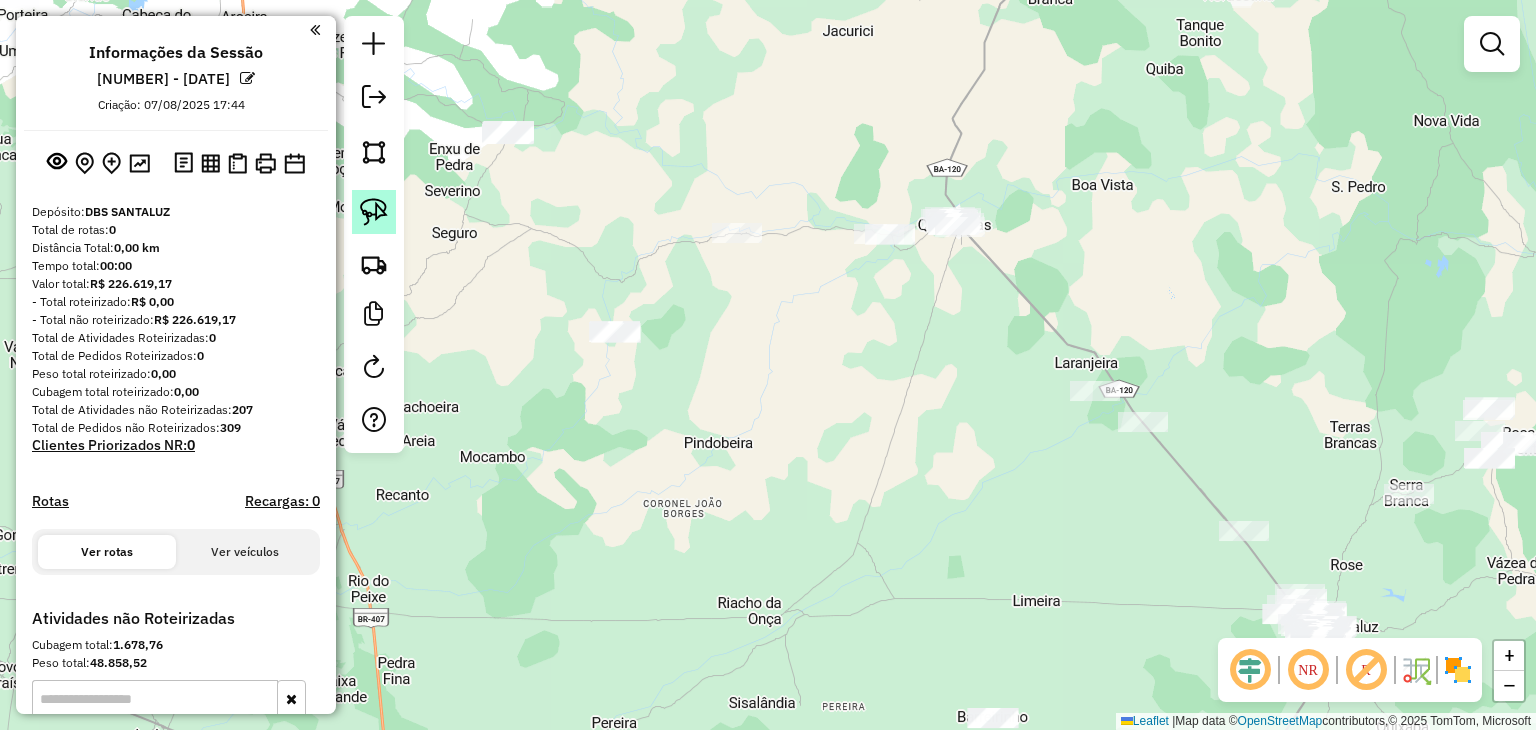 click 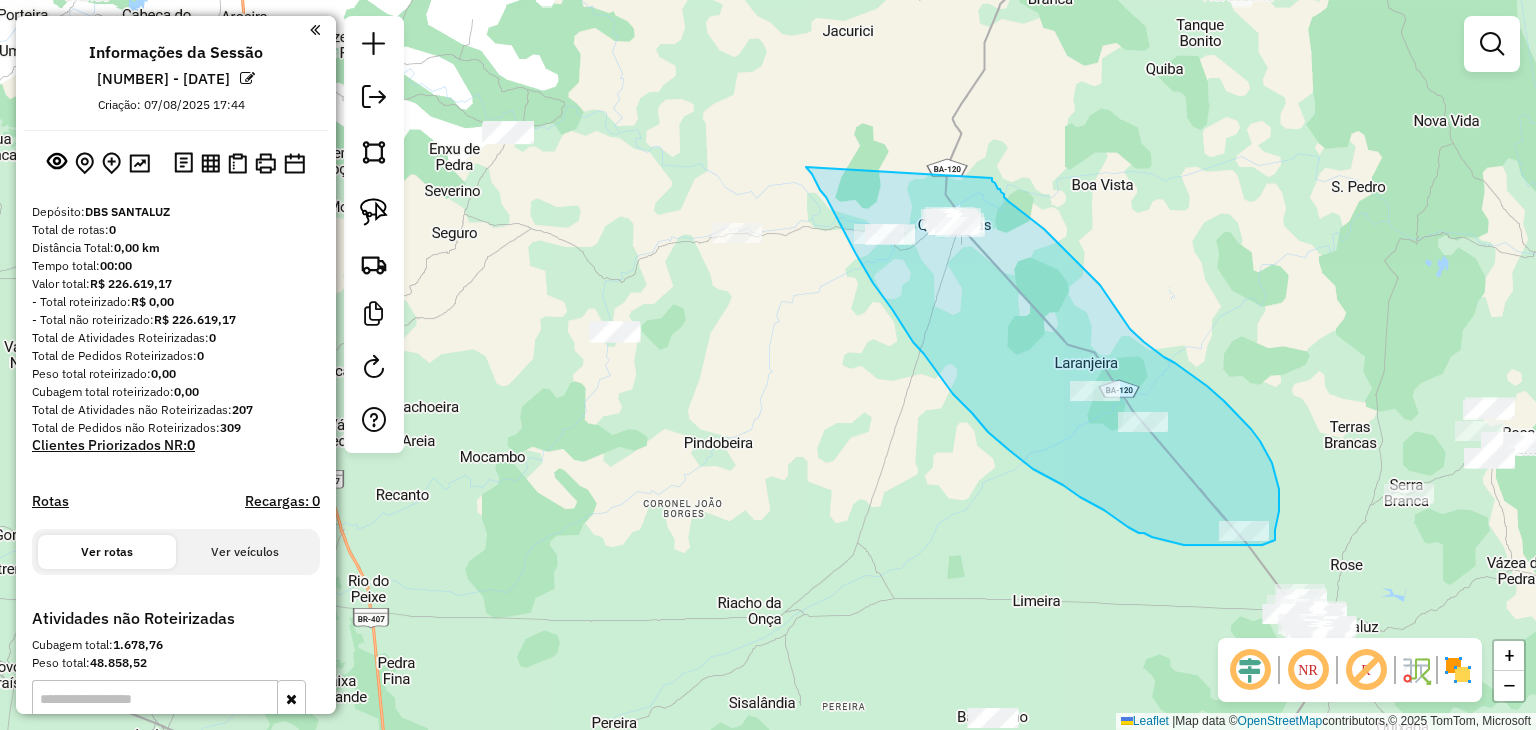drag, startPoint x: 836, startPoint y: 215, endPoint x: 992, endPoint y: 178, distance: 160.32779 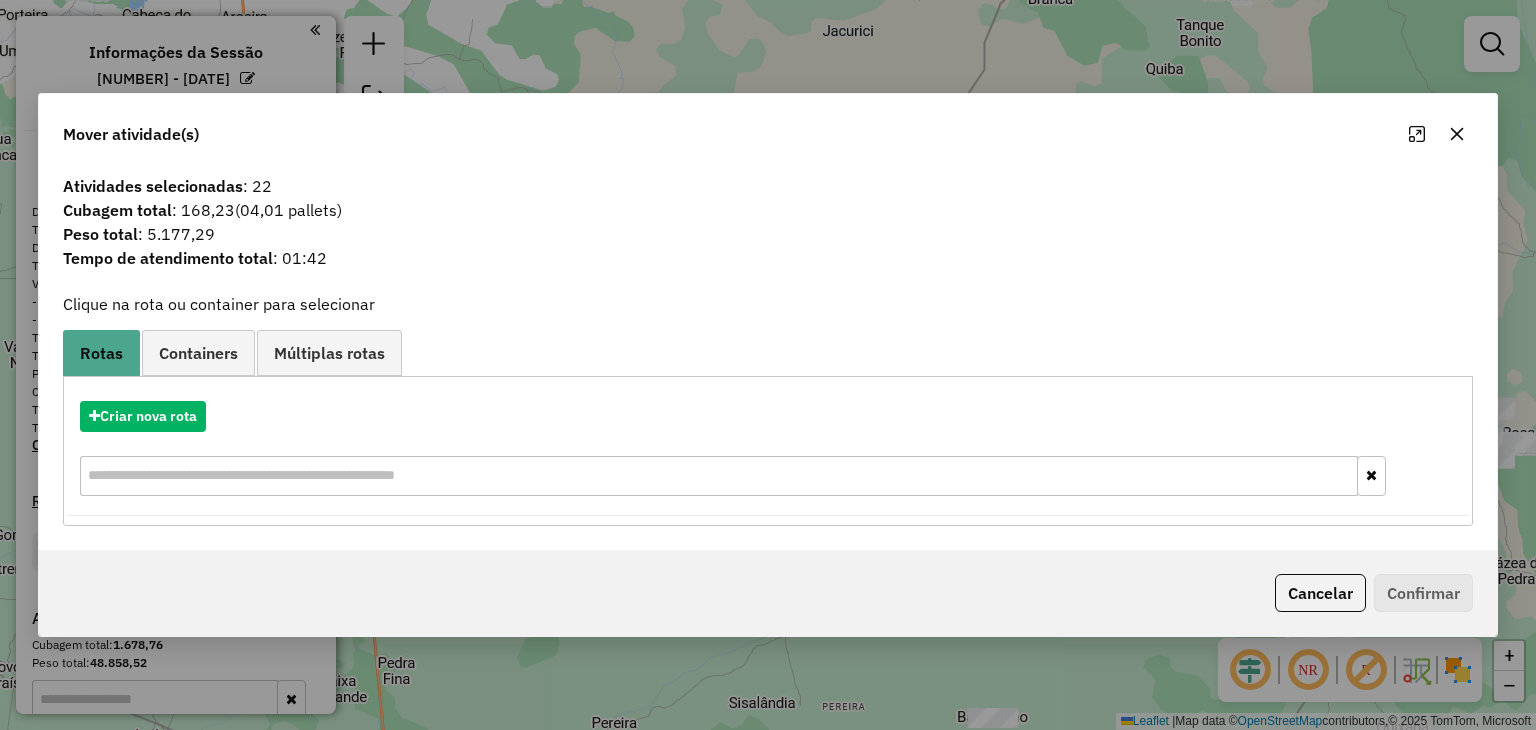 click 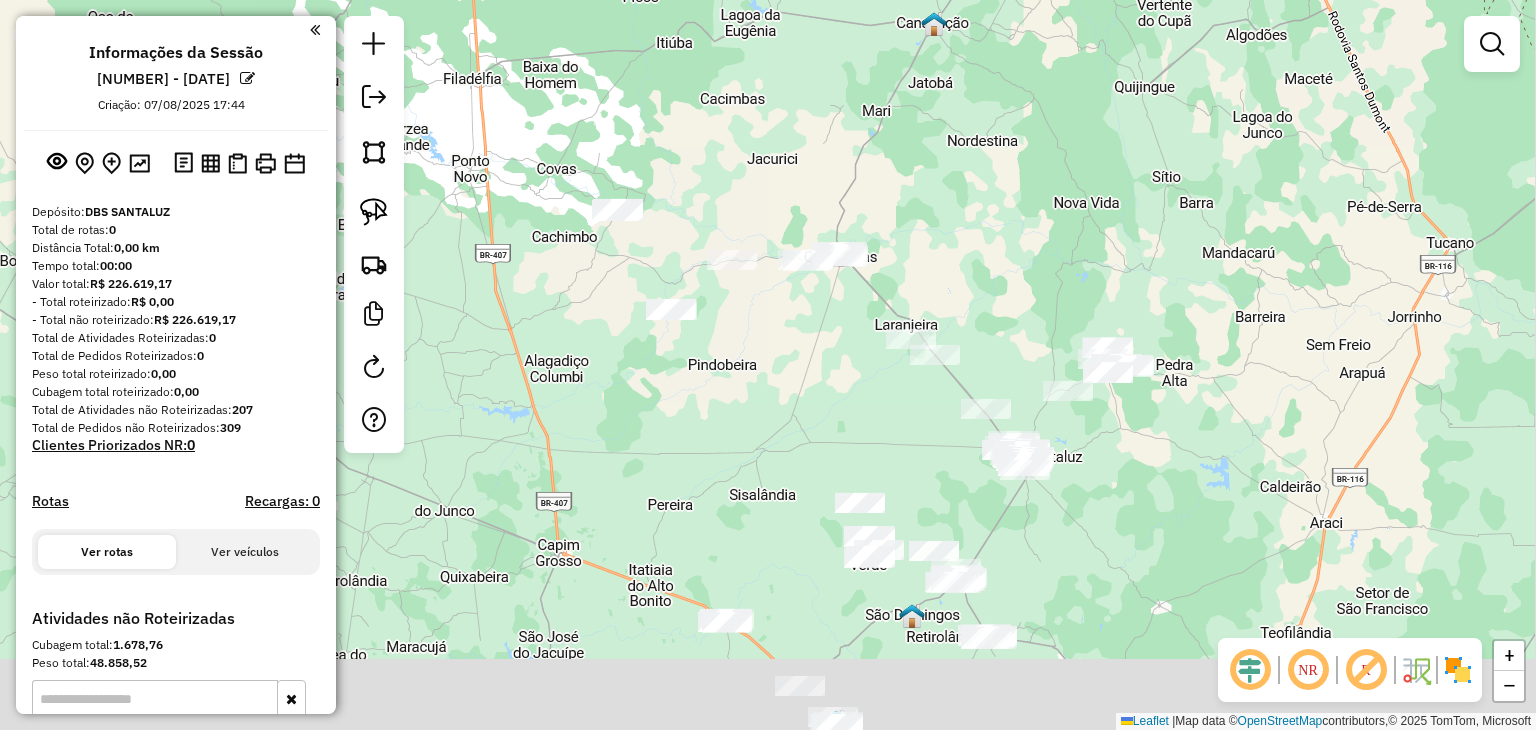 drag, startPoint x: 884, startPoint y: 446, endPoint x: 787, endPoint y: 361, distance: 128.97287 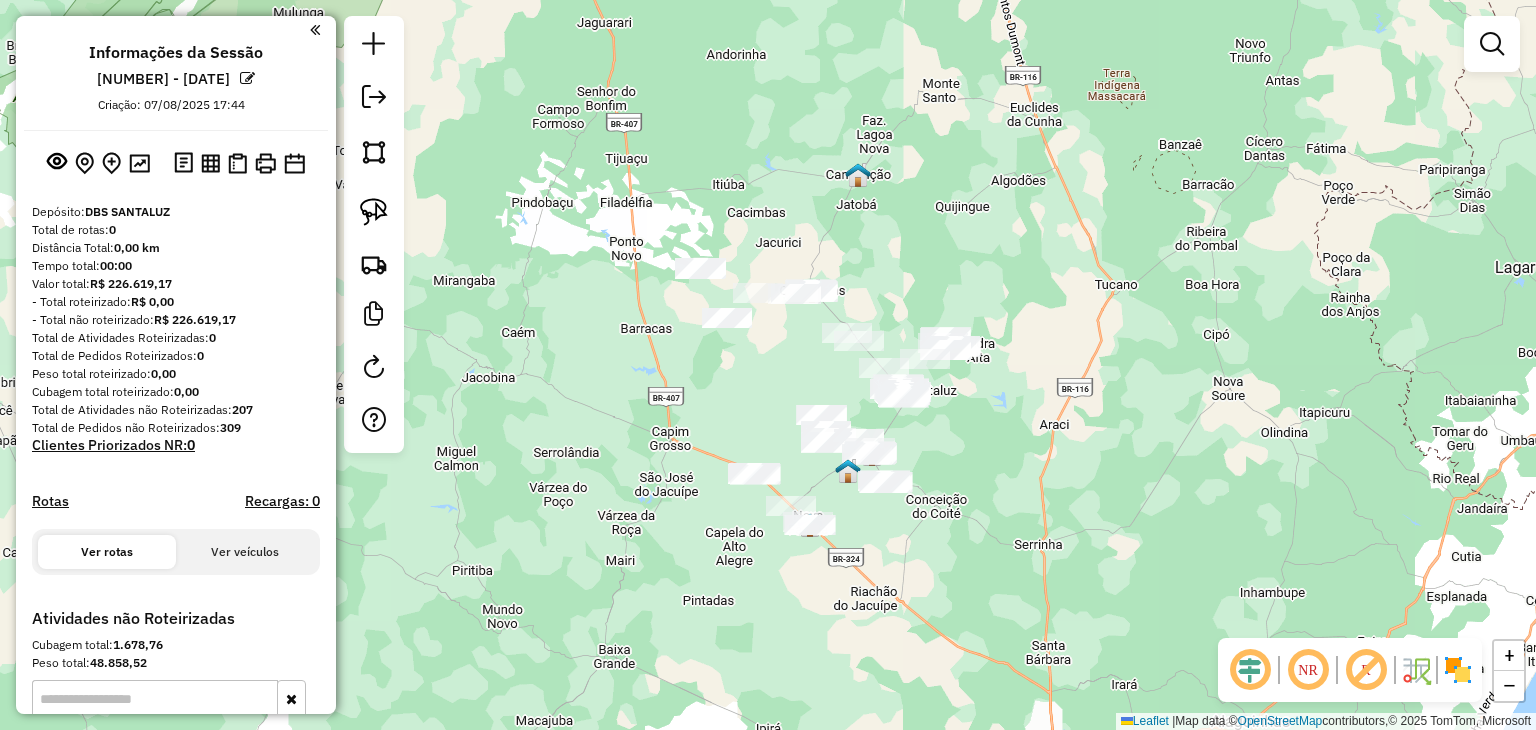 drag, startPoint x: 760, startPoint y: 365, endPoint x: 769, endPoint y: 335, distance: 31.320919 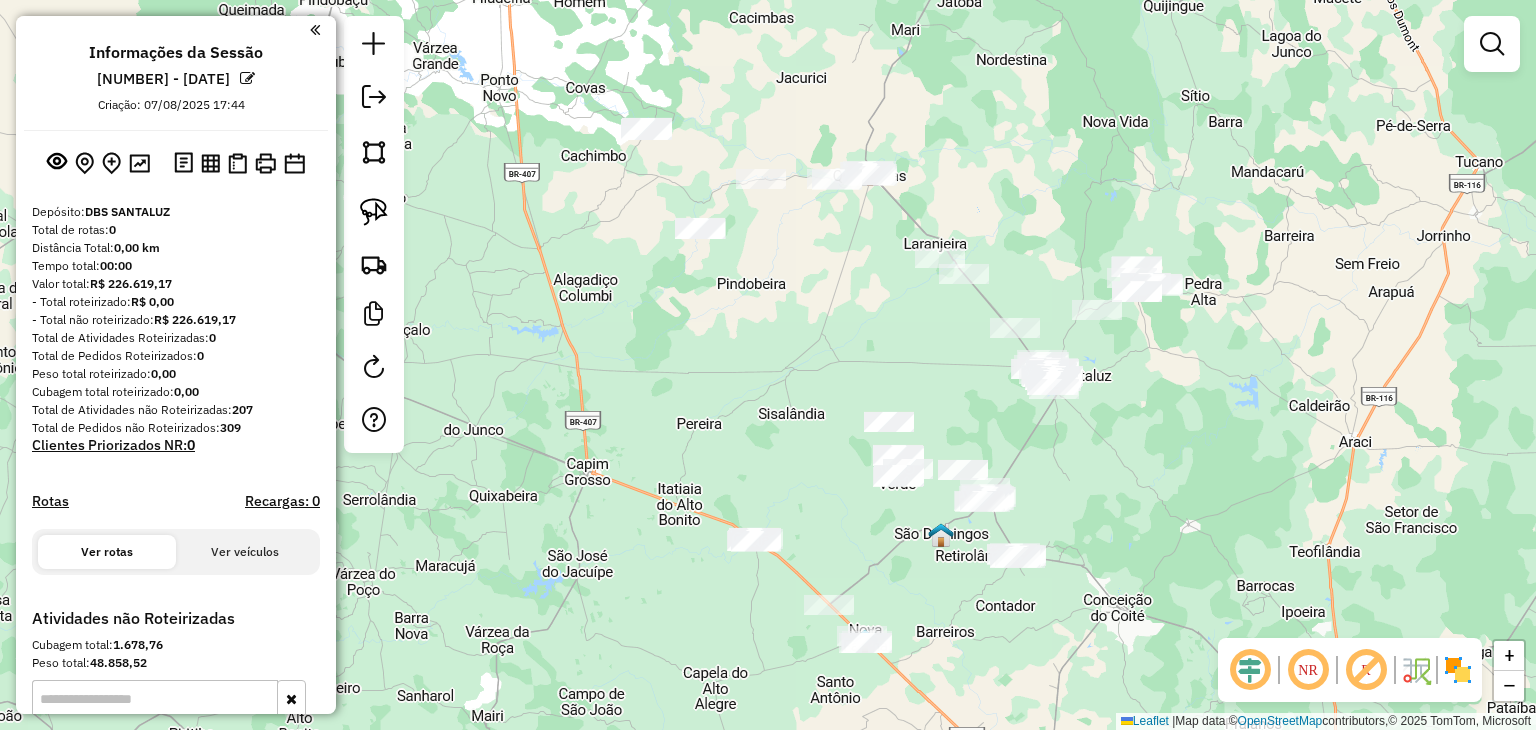 drag, startPoint x: 773, startPoint y: 378, endPoint x: 774, endPoint y: 324, distance: 54.00926 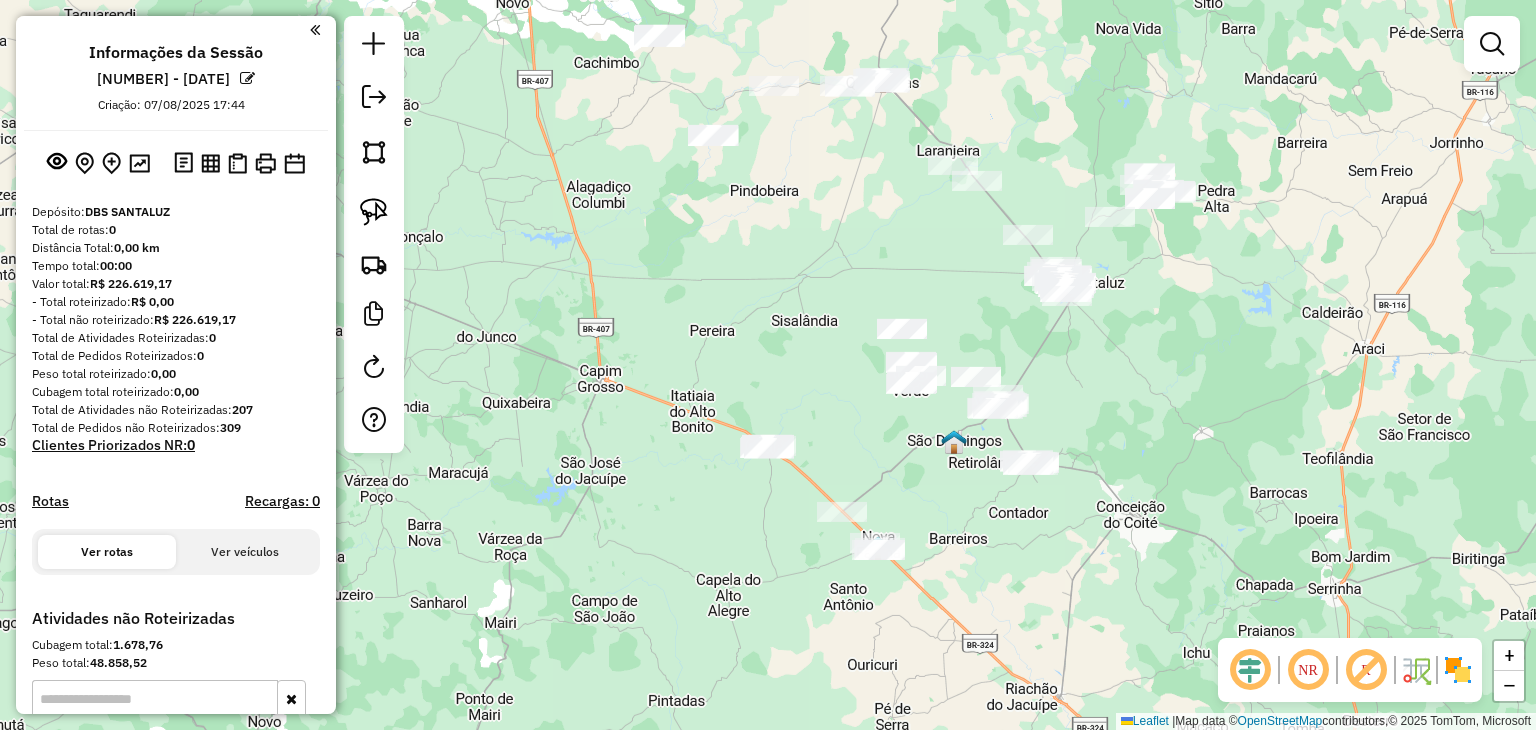 drag, startPoint x: 814, startPoint y: 402, endPoint x: 815, endPoint y: 385, distance: 17.029387 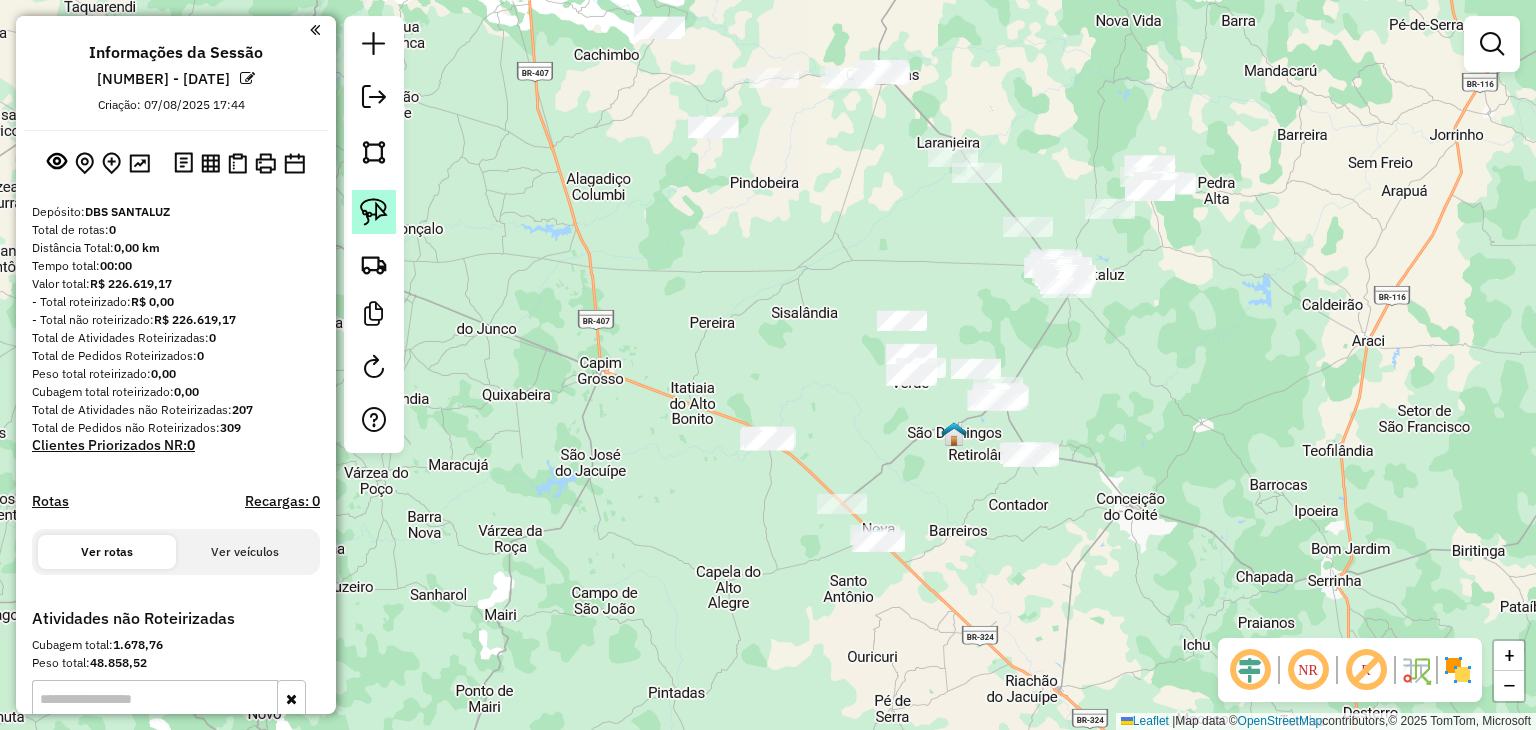 drag, startPoint x: 384, startPoint y: 207, endPoint x: 397, endPoint y: 215, distance: 15.264338 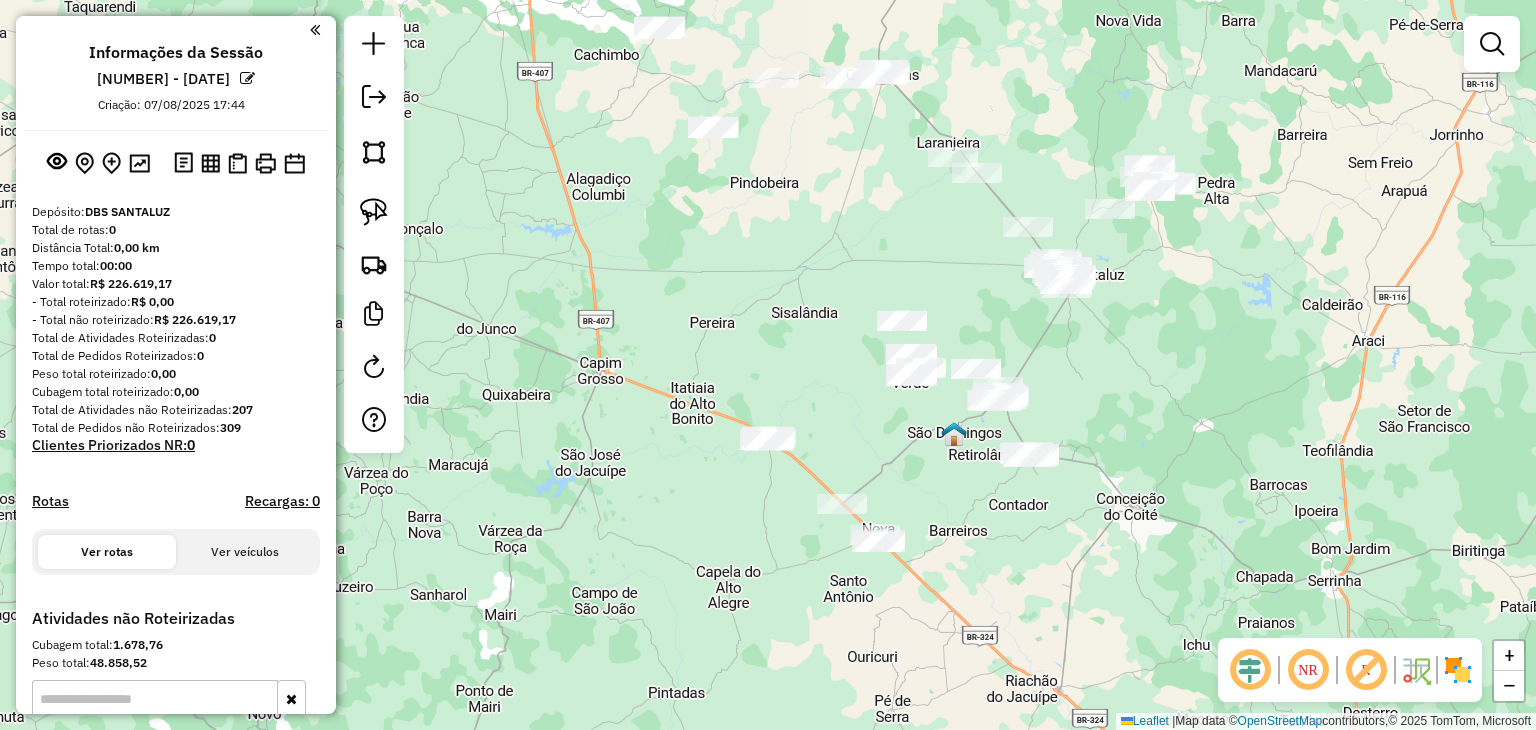 click 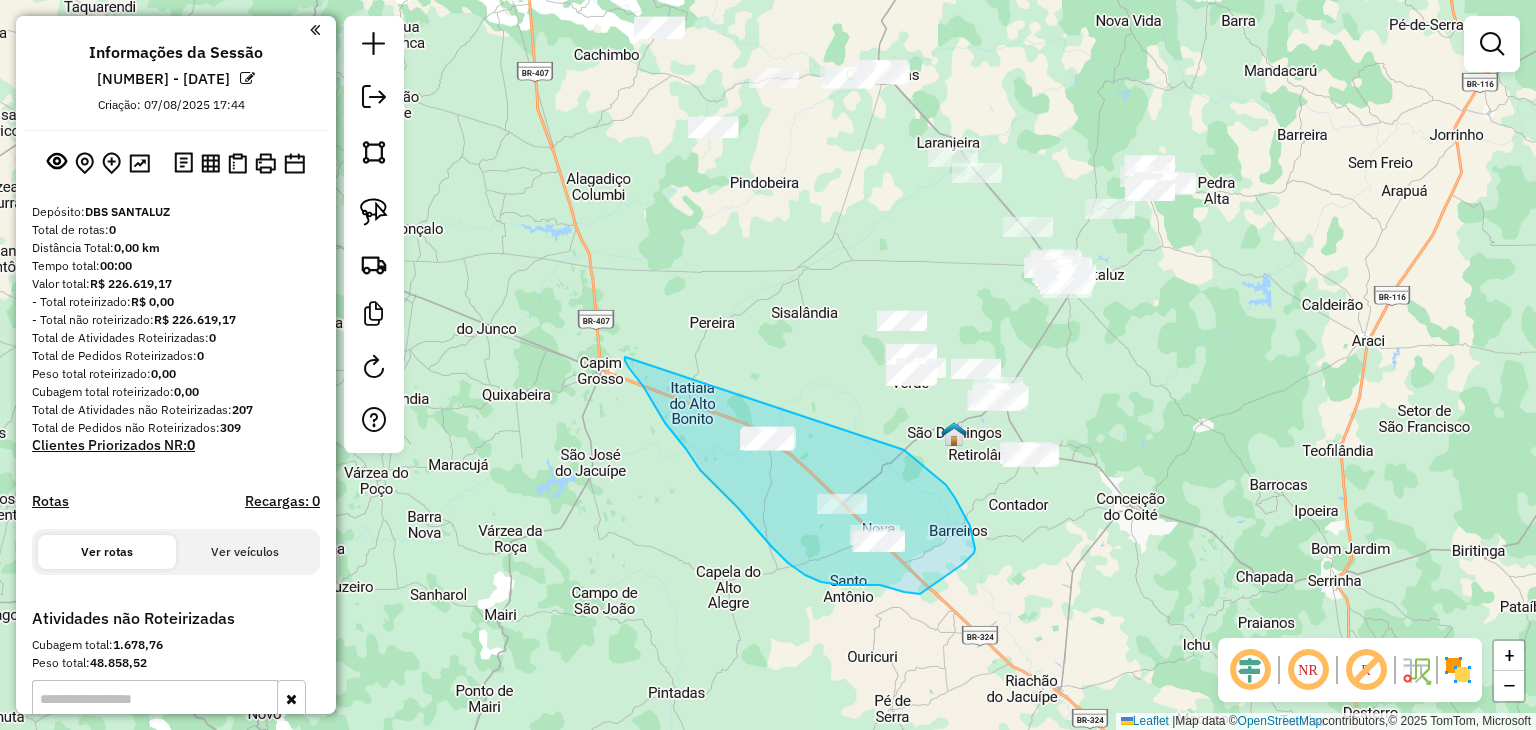 drag, startPoint x: 648, startPoint y: 395, endPoint x: 860, endPoint y: 409, distance: 212.46176 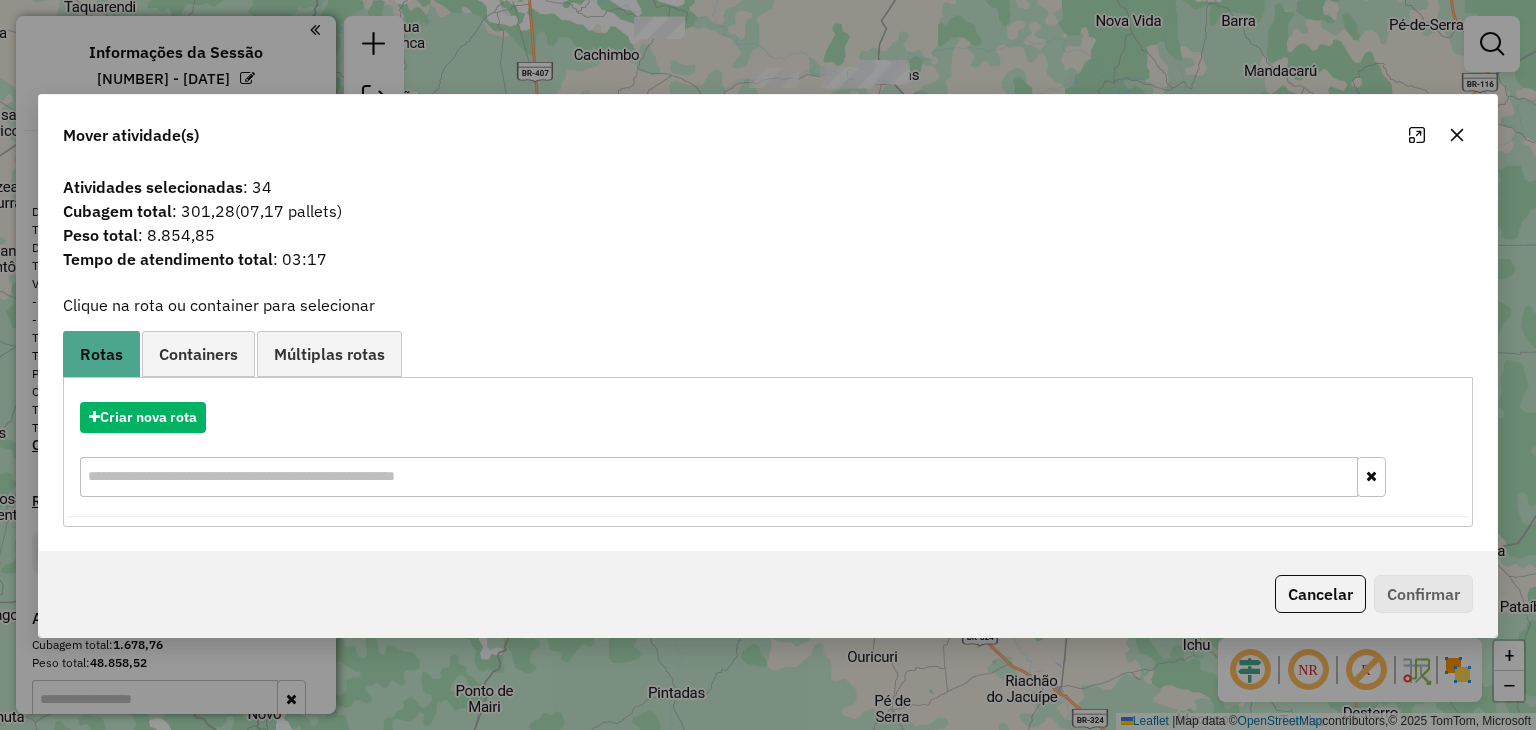 click 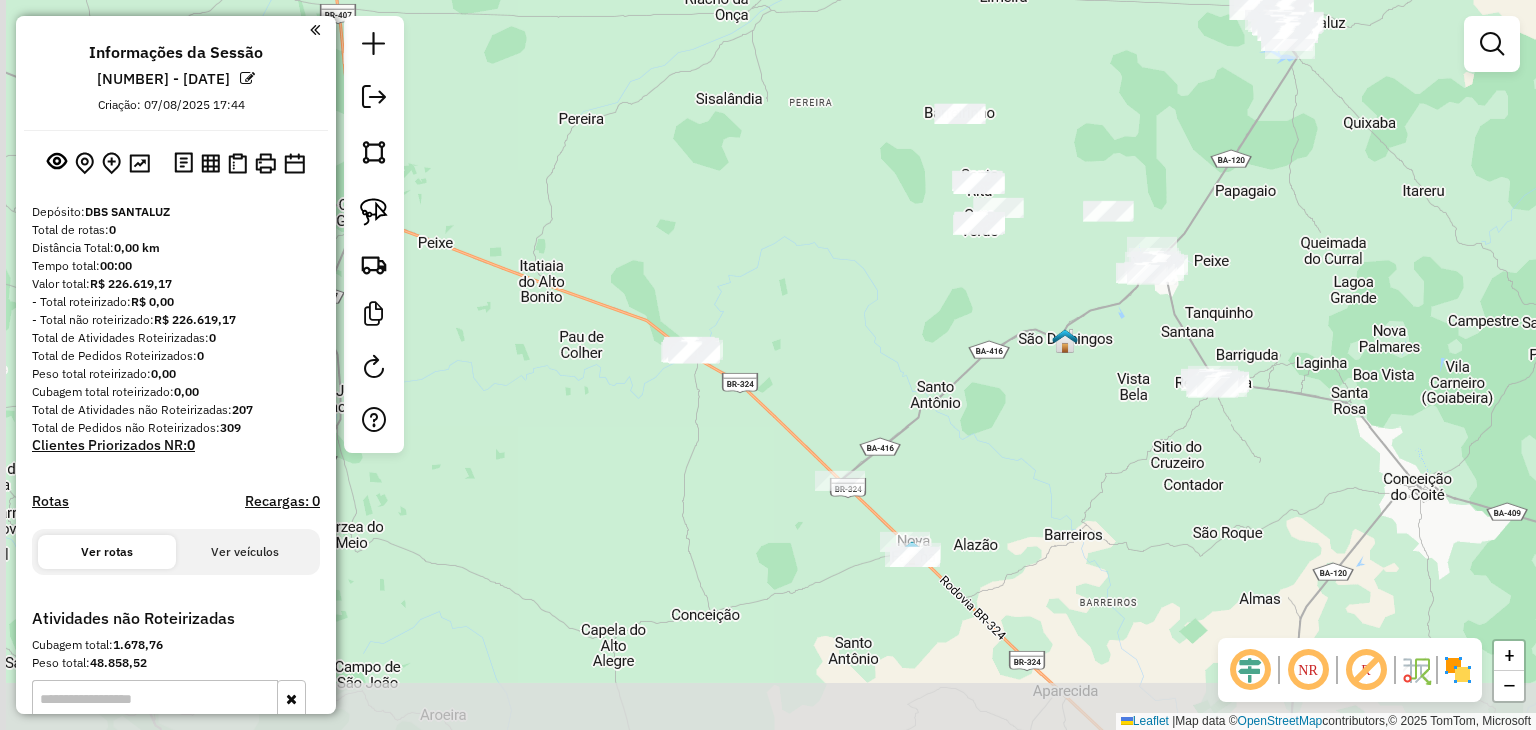 drag, startPoint x: 920, startPoint y: 480, endPoint x: 1032, endPoint y: 425, distance: 124.7758 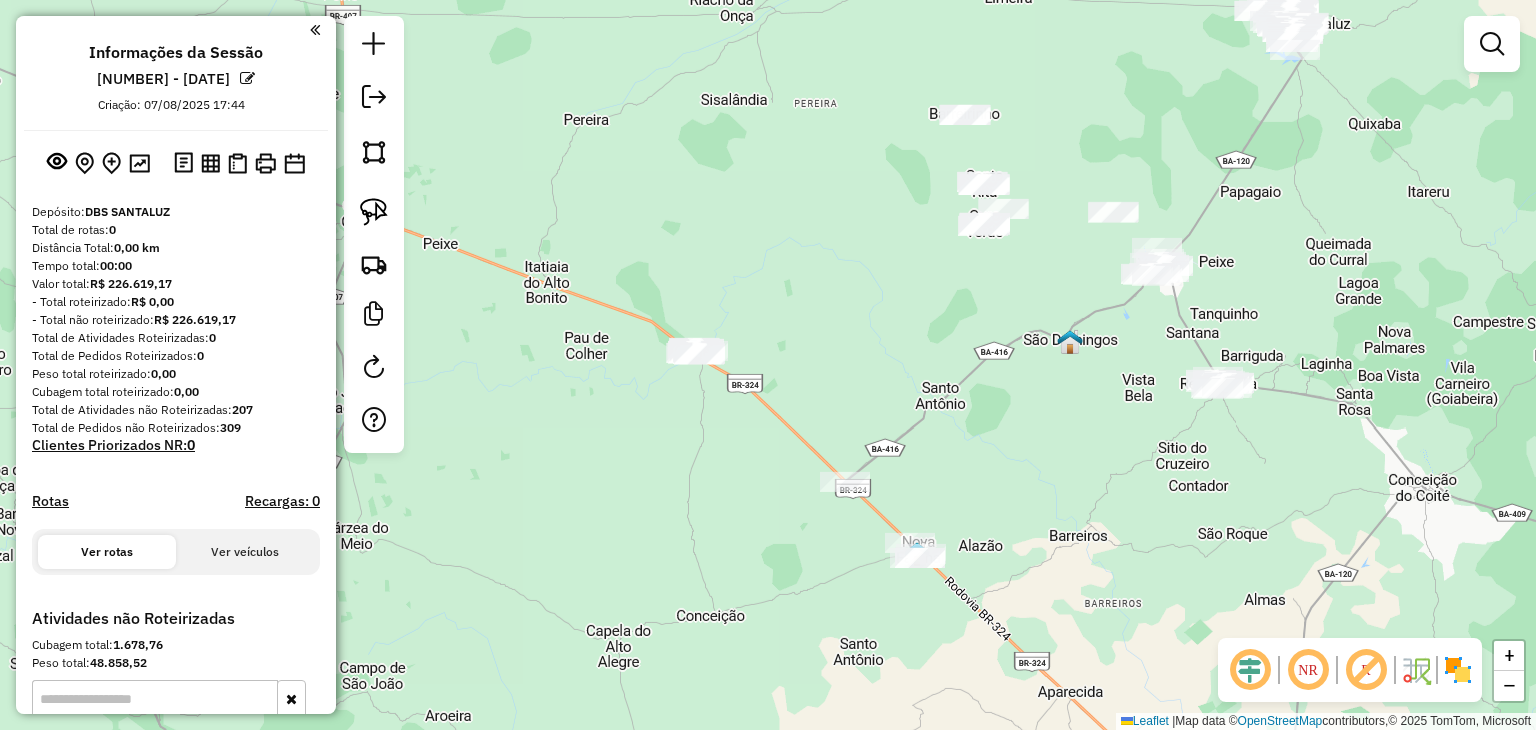 click on "Janela de atendimento Grade de atendimento Capacidade Transportadoras Veículos Cliente Pedidos  Rotas Selecione os dias de semana para filtrar as janelas de atendimento  Seg   Ter   Qua   Qui   Sex   Sáb   Dom  Informe o período da janela de atendimento: De: Até:  Filtrar exatamente a janela do cliente  Considerar janela de atendimento padrão  Selecione os dias de semana para filtrar as grades de atendimento  Seg   Ter   Qua   Qui   Sex   Sáb   Dom   Considerar clientes sem dia de atendimento cadastrado  Clientes fora do dia de atendimento selecionado Filtrar as atividades entre os valores definidos abaixo:  Peso mínimo:   Peso máximo:   Cubagem mínima:   Cubagem máxima:   De:   Até:  Filtrar as atividades entre o tempo de atendimento definido abaixo:  De:   Até:   Considerar capacidade total dos clientes não roteirizados Transportadora: Selecione um ou mais itens Tipo de veículo: Selecione um ou mais itens Veículo: Selecione um ou mais itens Motorista: Selecione um ou mais itens Nome: Rótulo:" 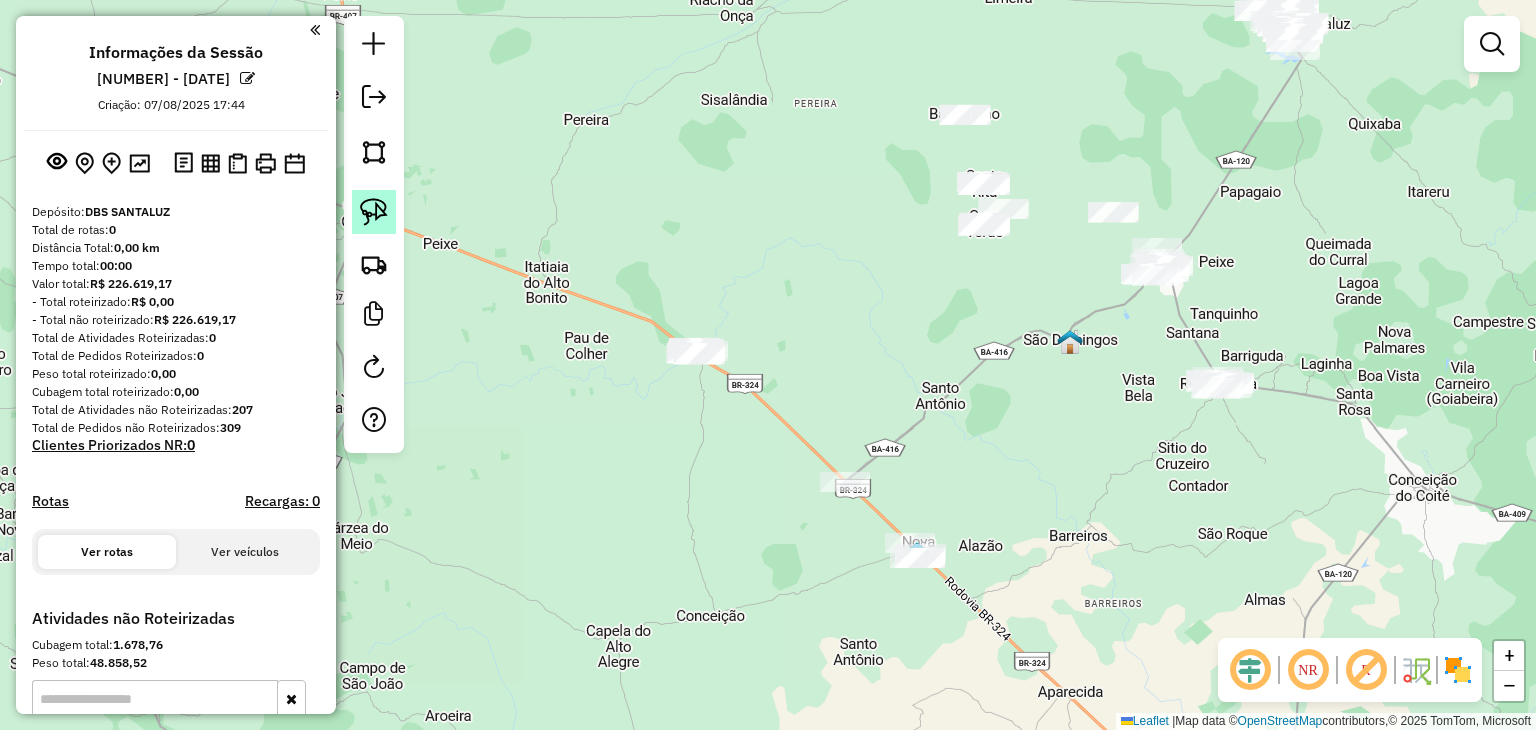 click 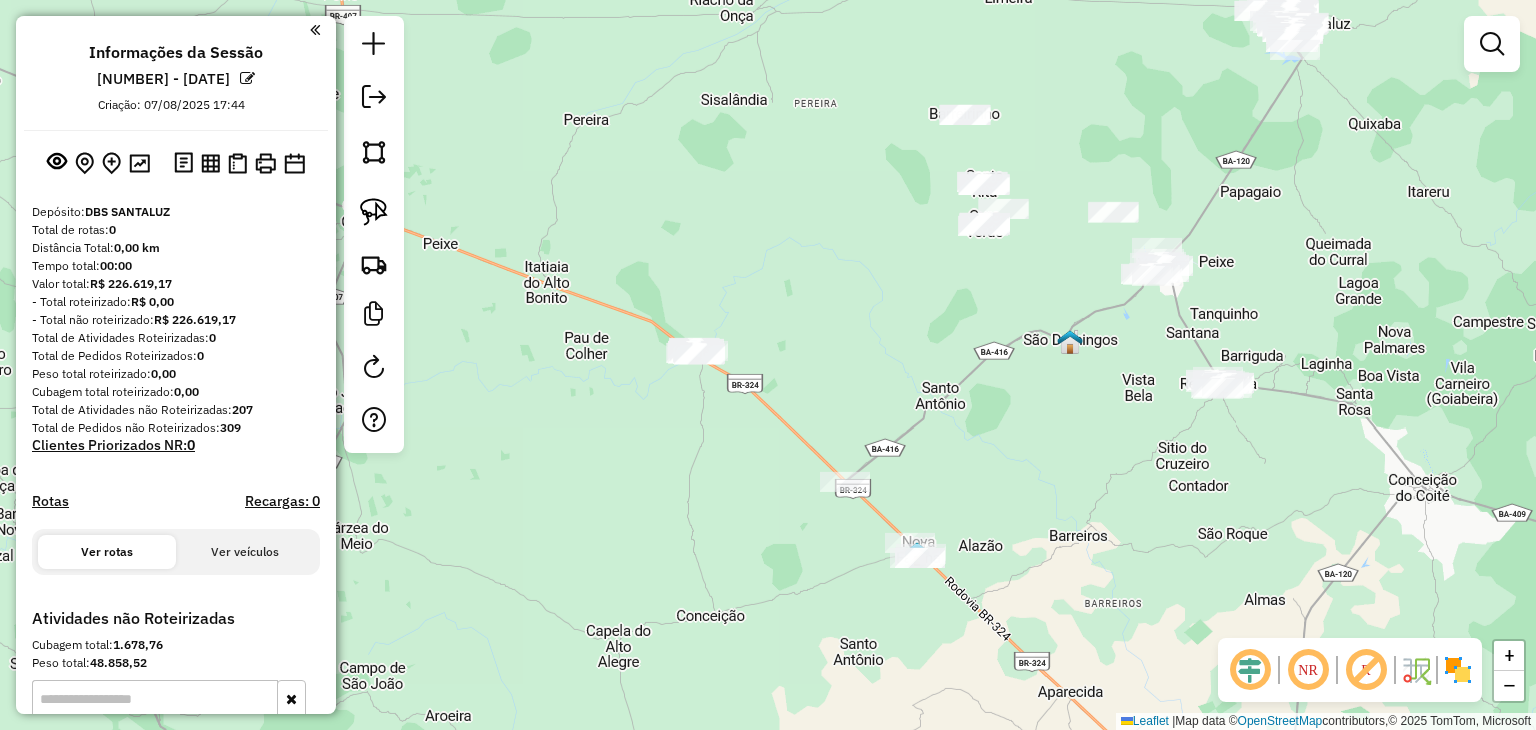 drag, startPoint x: 379, startPoint y: 211, endPoint x: 479, endPoint y: 239, distance: 103.84604 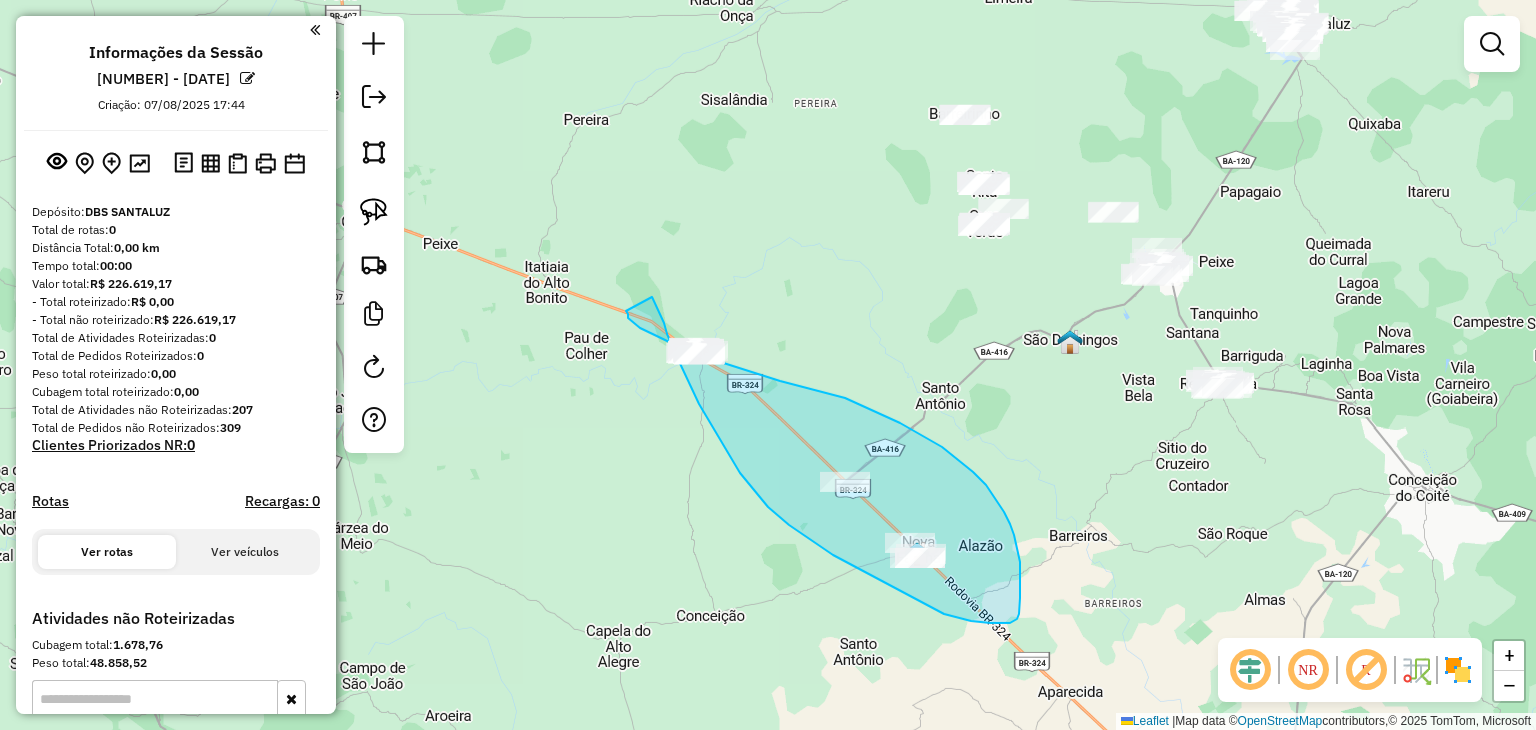 drag, startPoint x: 667, startPoint y: 334, endPoint x: 624, endPoint y: 308, distance: 50.24938 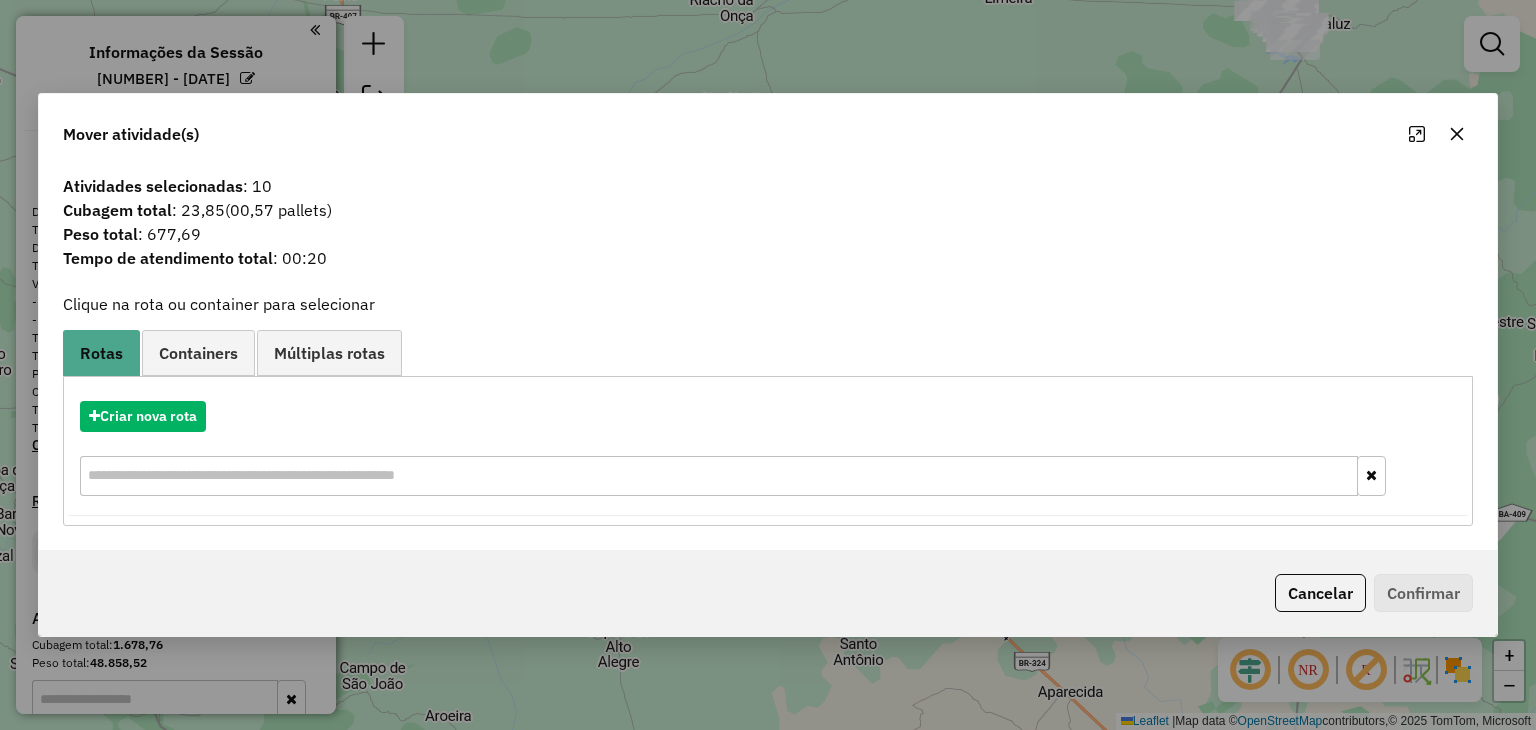 drag, startPoint x: 1462, startPoint y: 142, endPoint x: 1409, endPoint y: 177, distance: 63.51378 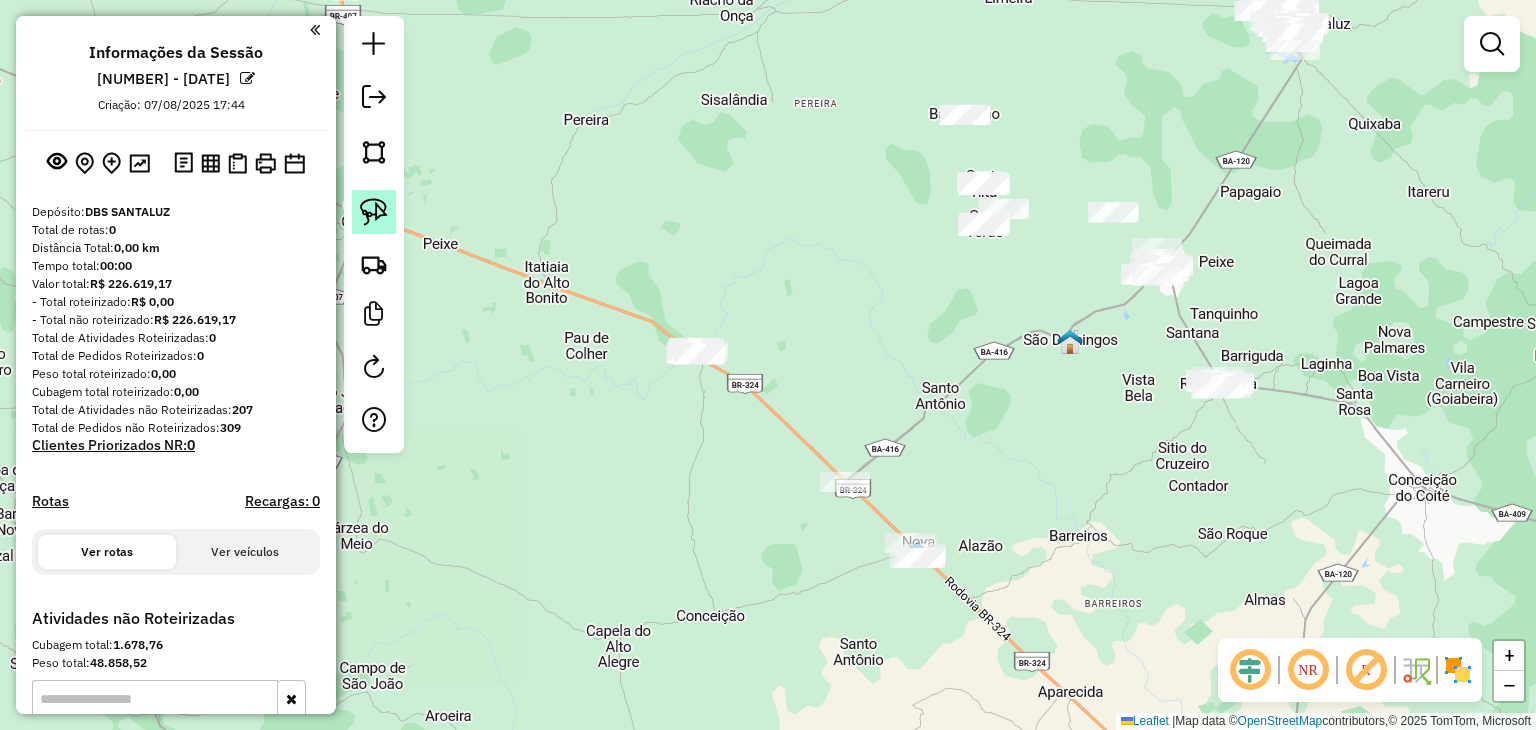click 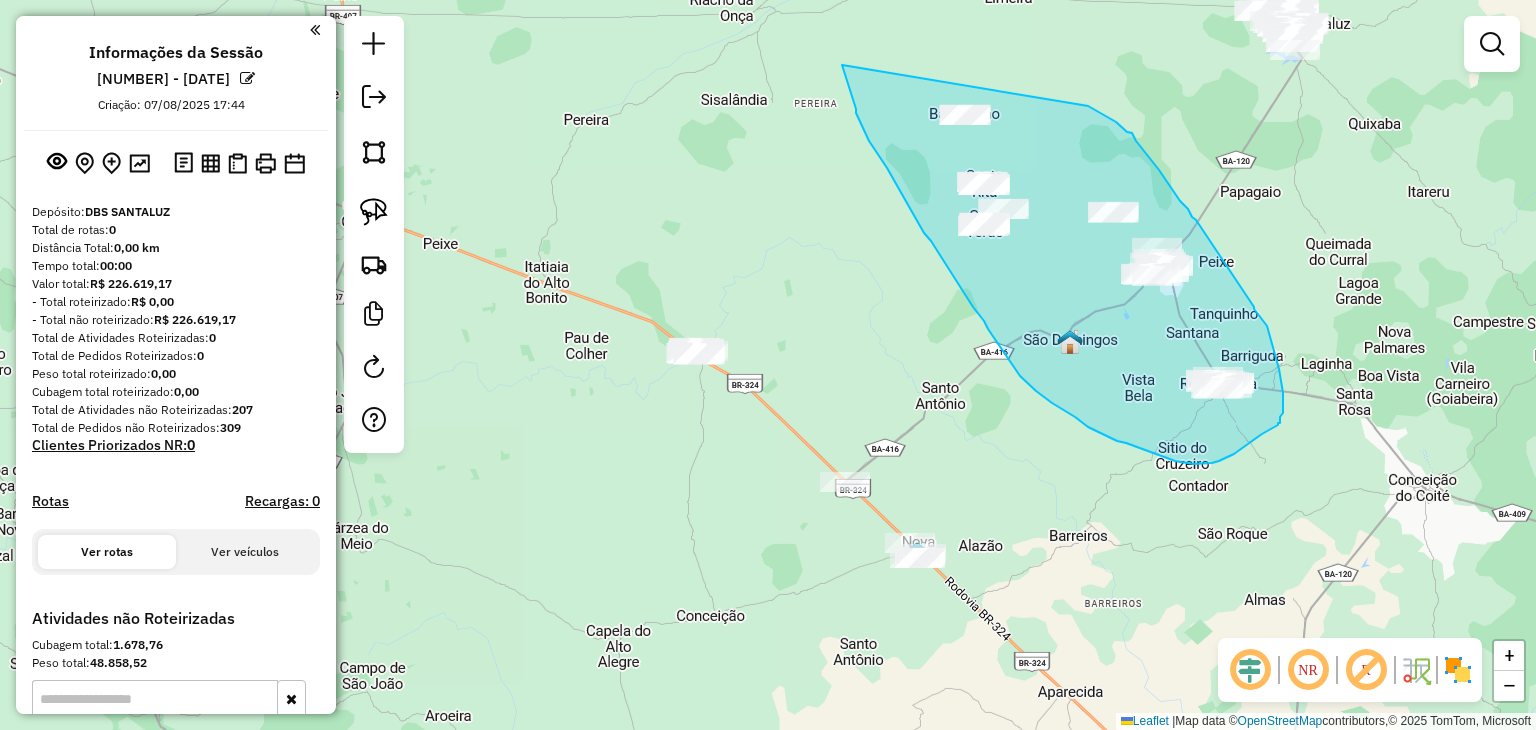 drag, startPoint x: 880, startPoint y: 158, endPoint x: 1088, endPoint y: 106, distance: 214.40149 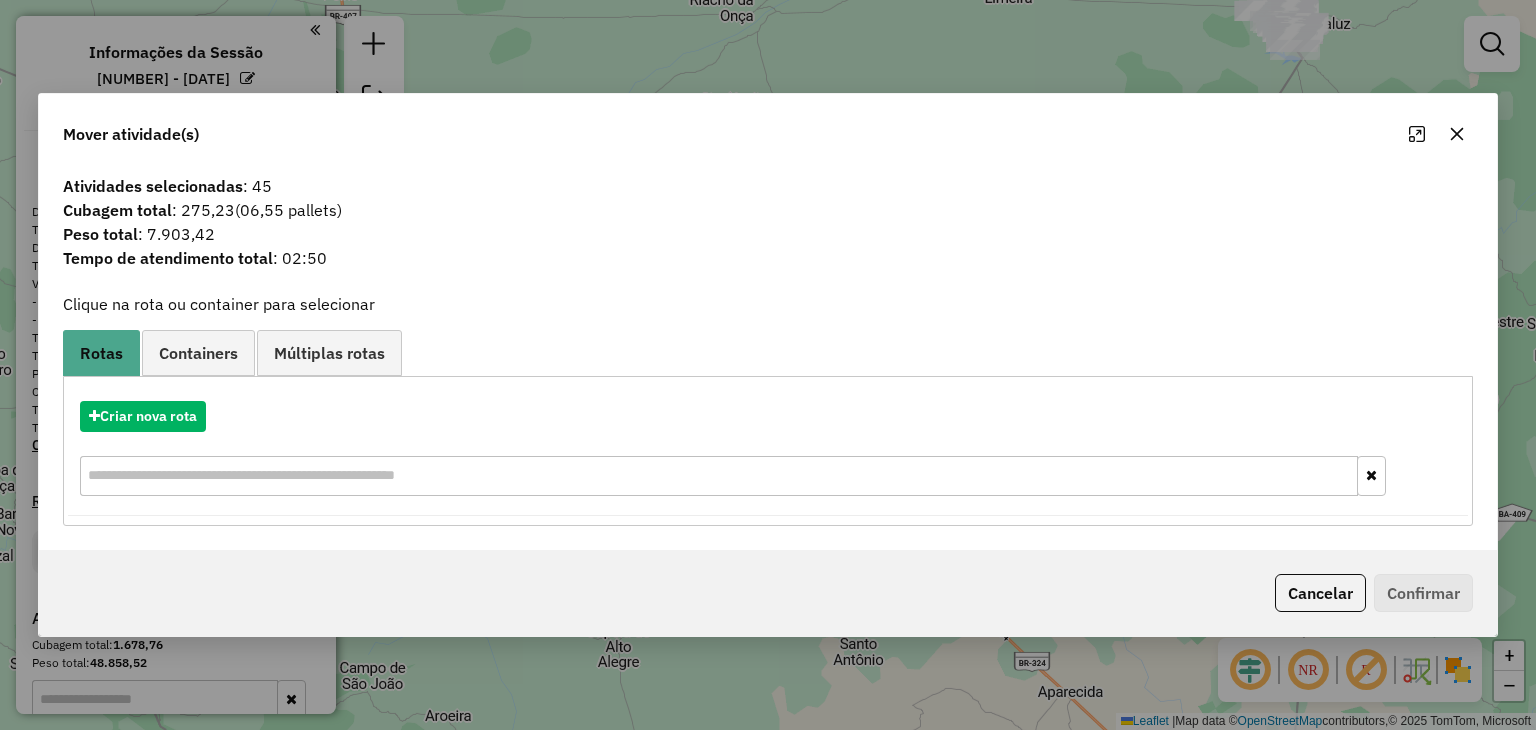 drag, startPoint x: 1459, startPoint y: 134, endPoint x: 1447, endPoint y: 137, distance: 12.369317 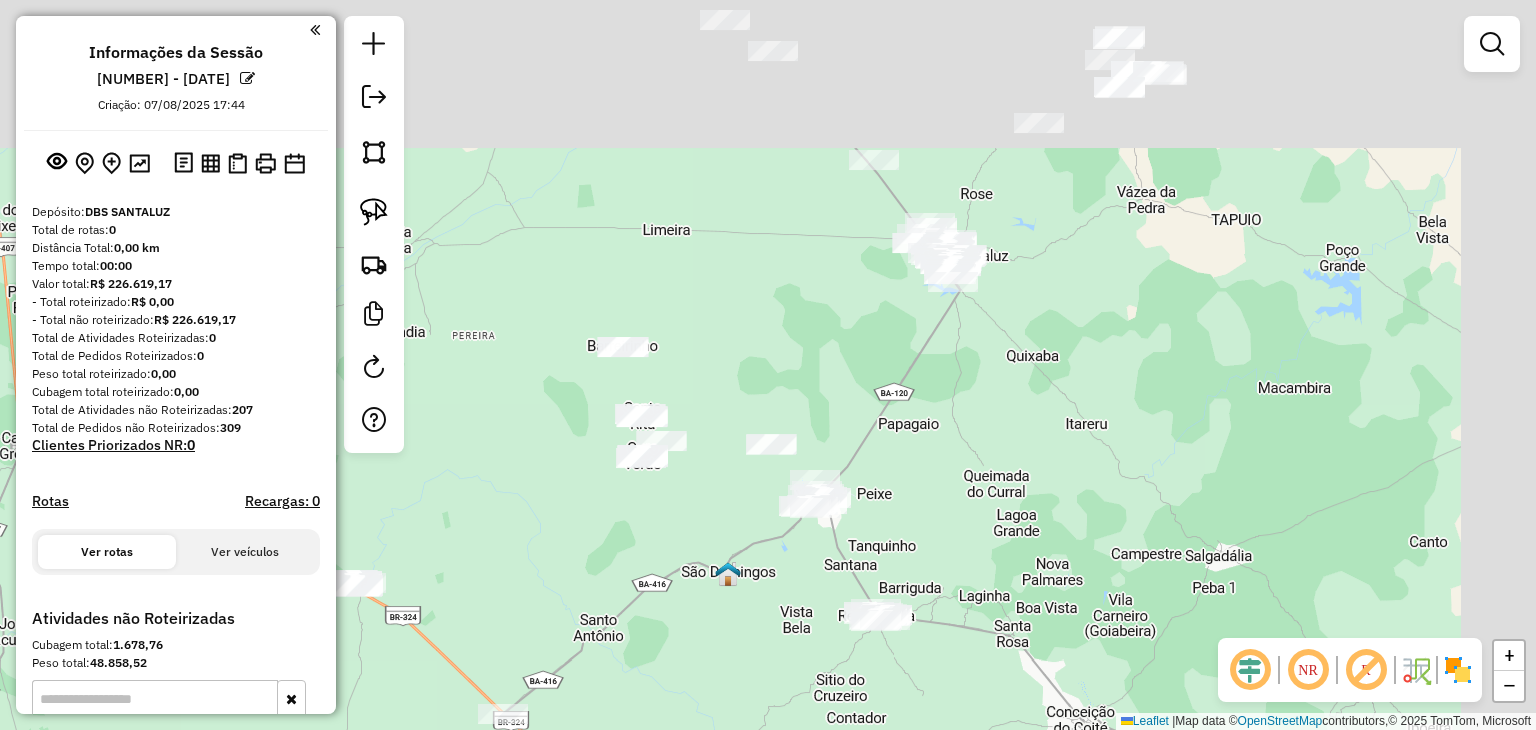 drag, startPoint x: 1144, startPoint y: 133, endPoint x: 799, endPoint y: 333, distance: 398.7794 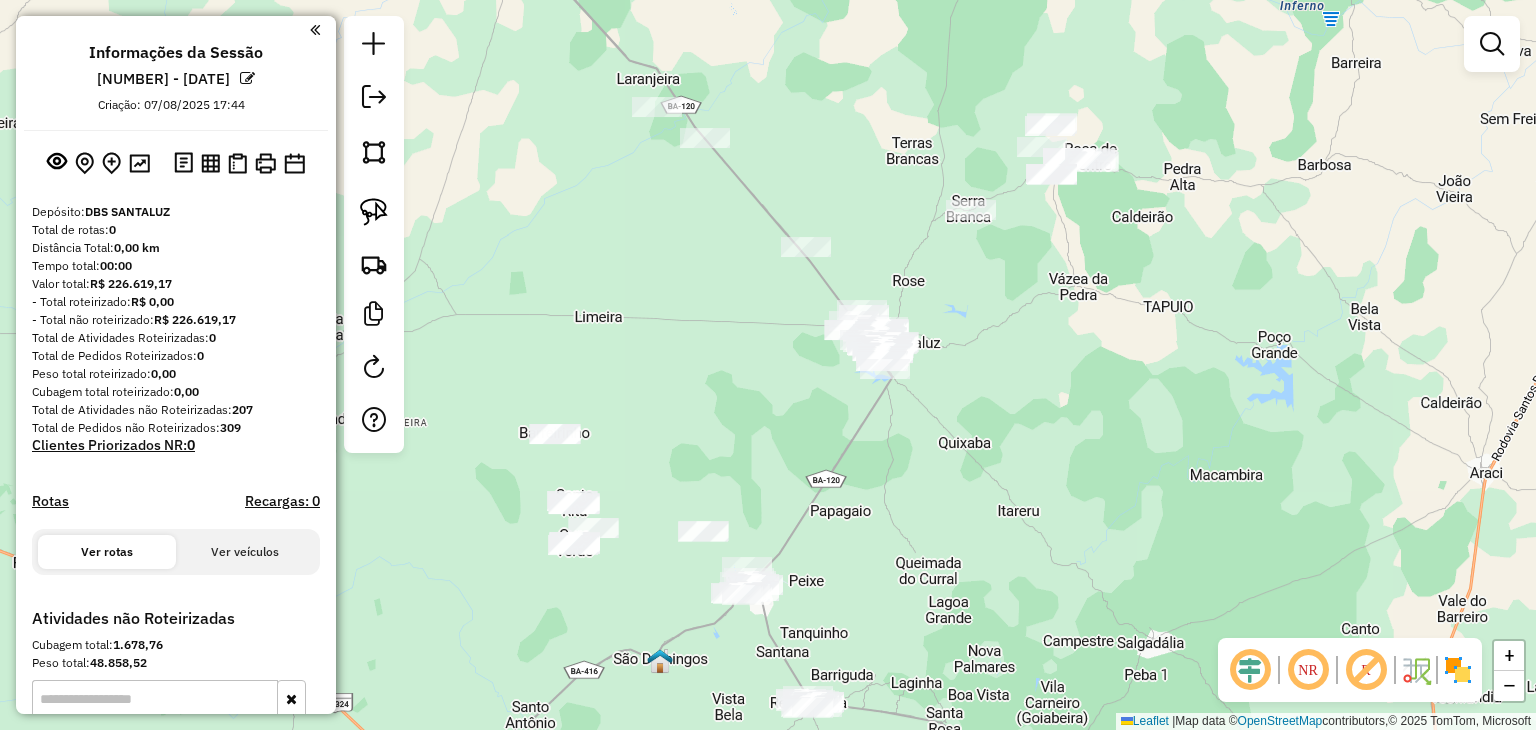 drag, startPoint x: 1060, startPoint y: 244, endPoint x: 1011, endPoint y: 284, distance: 63.25346 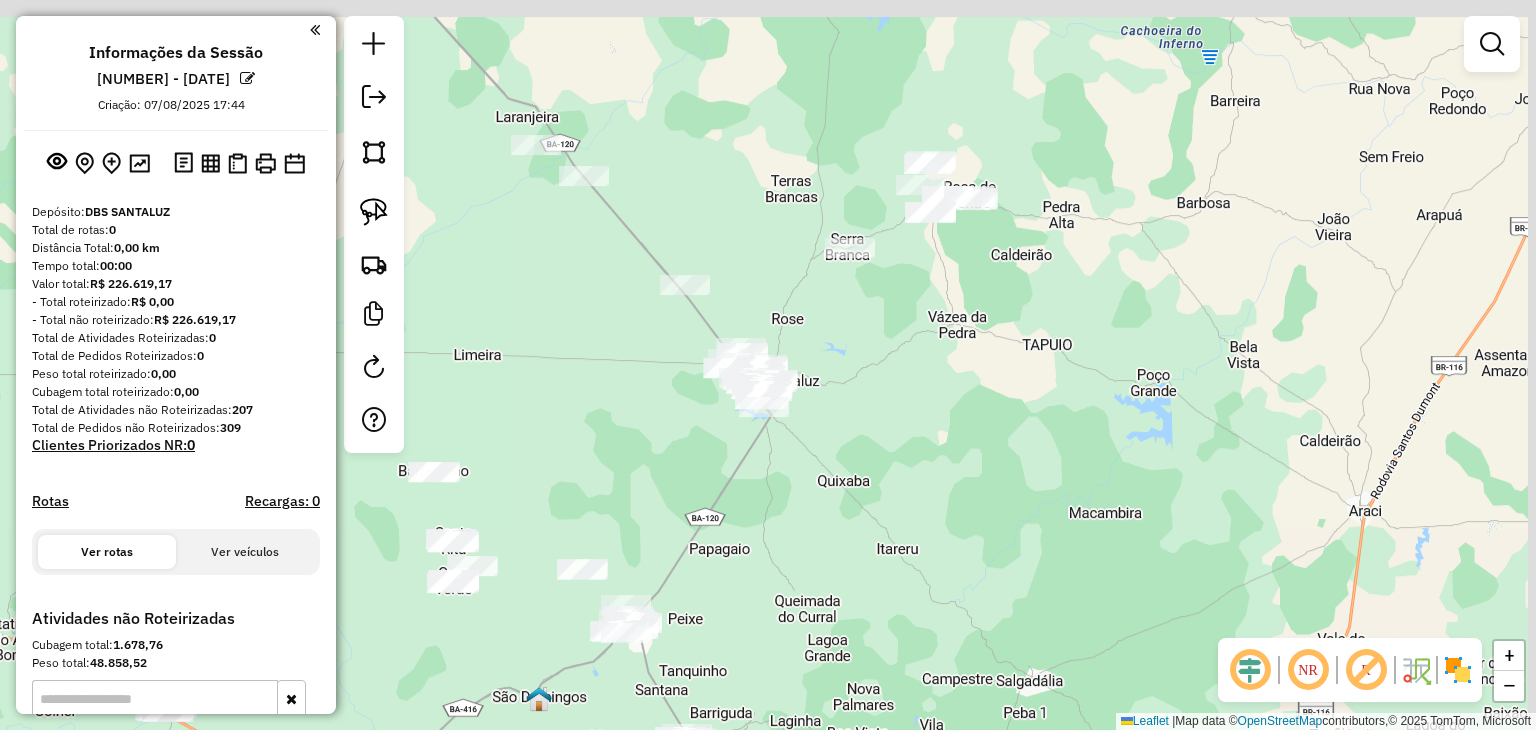 drag, startPoint x: 1060, startPoint y: 253, endPoint x: 932, endPoint y: 292, distance: 133.80957 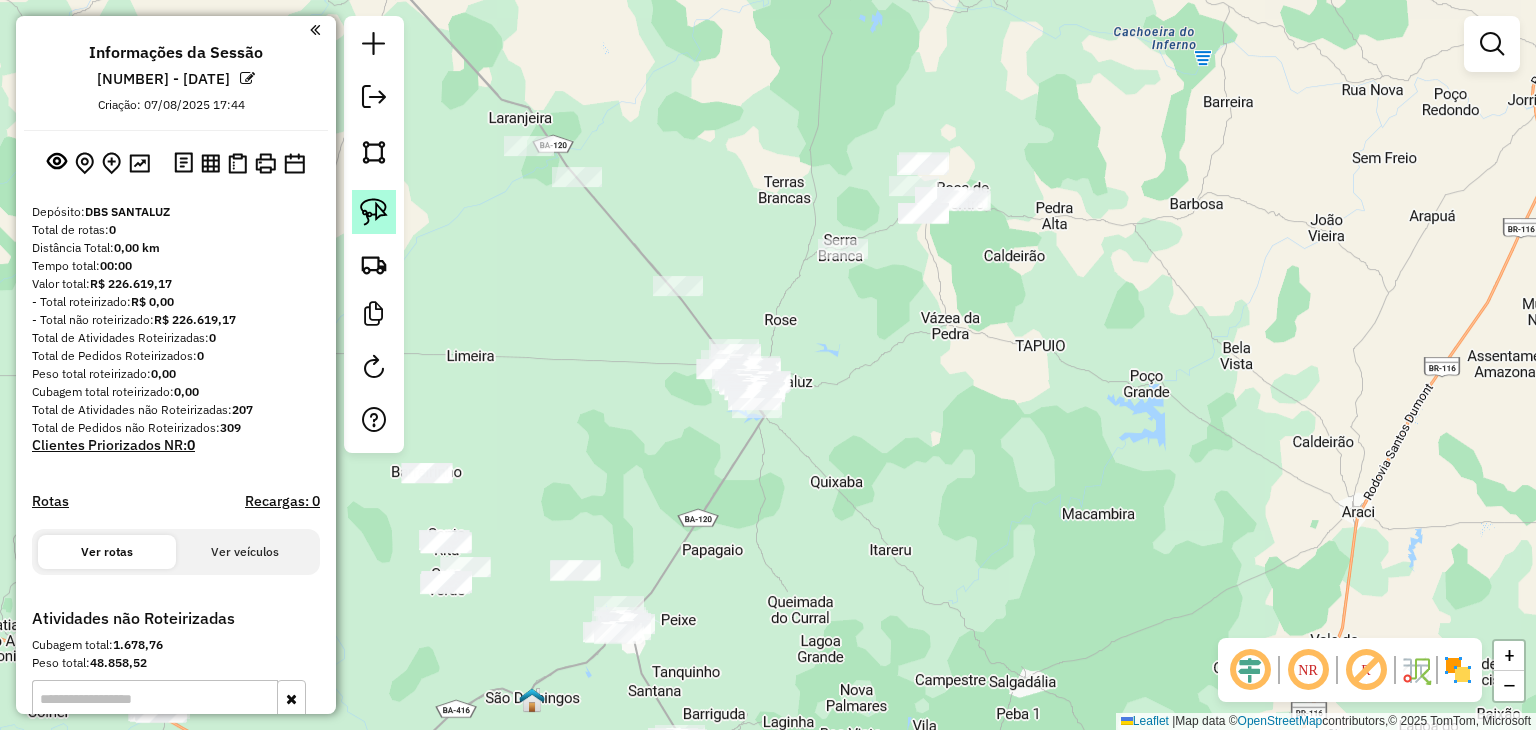 click 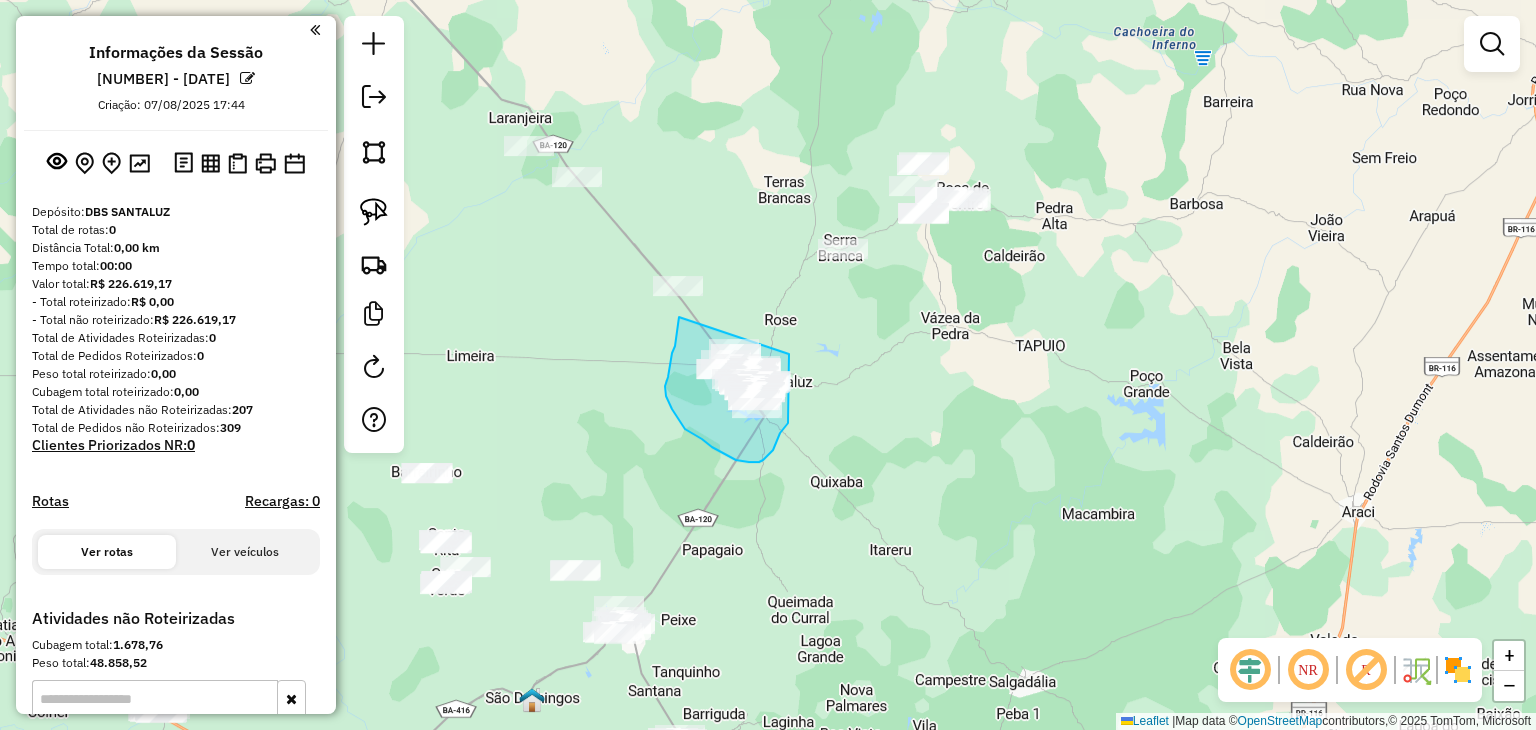 drag, startPoint x: 678, startPoint y: 325, endPoint x: 789, endPoint y: 354, distance: 114.72576 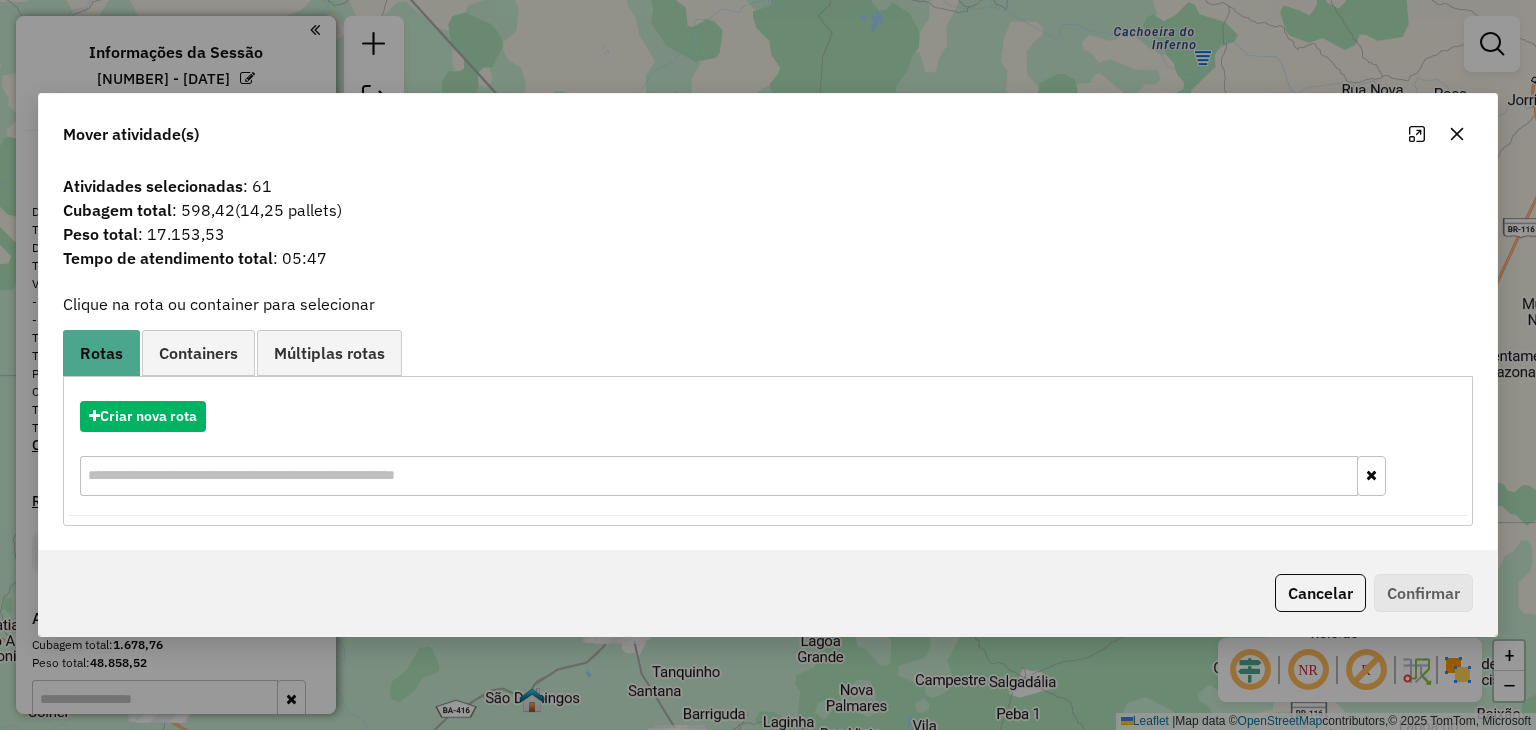 click 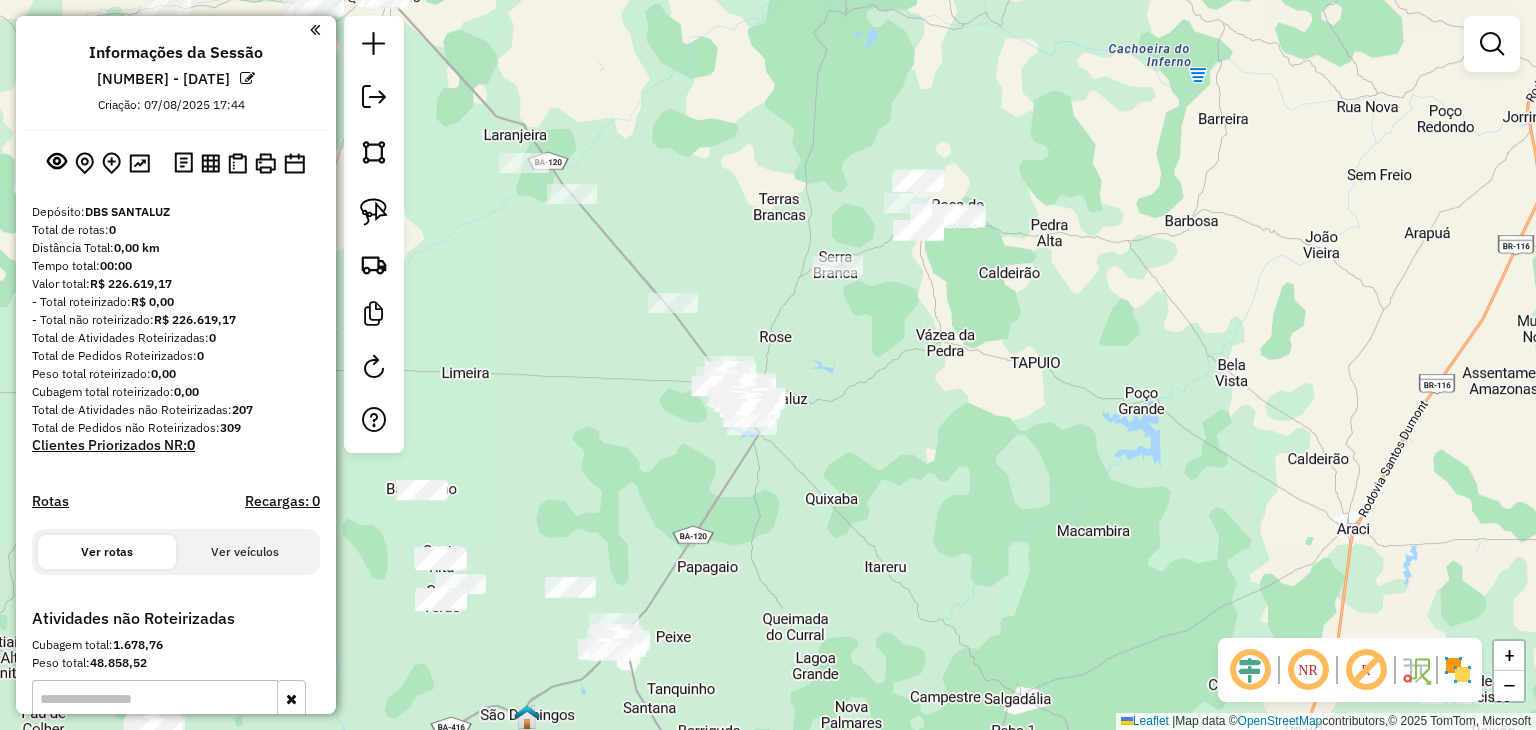 drag, startPoint x: 937, startPoint y: 277, endPoint x: 866, endPoint y: 342, distance: 96.26006 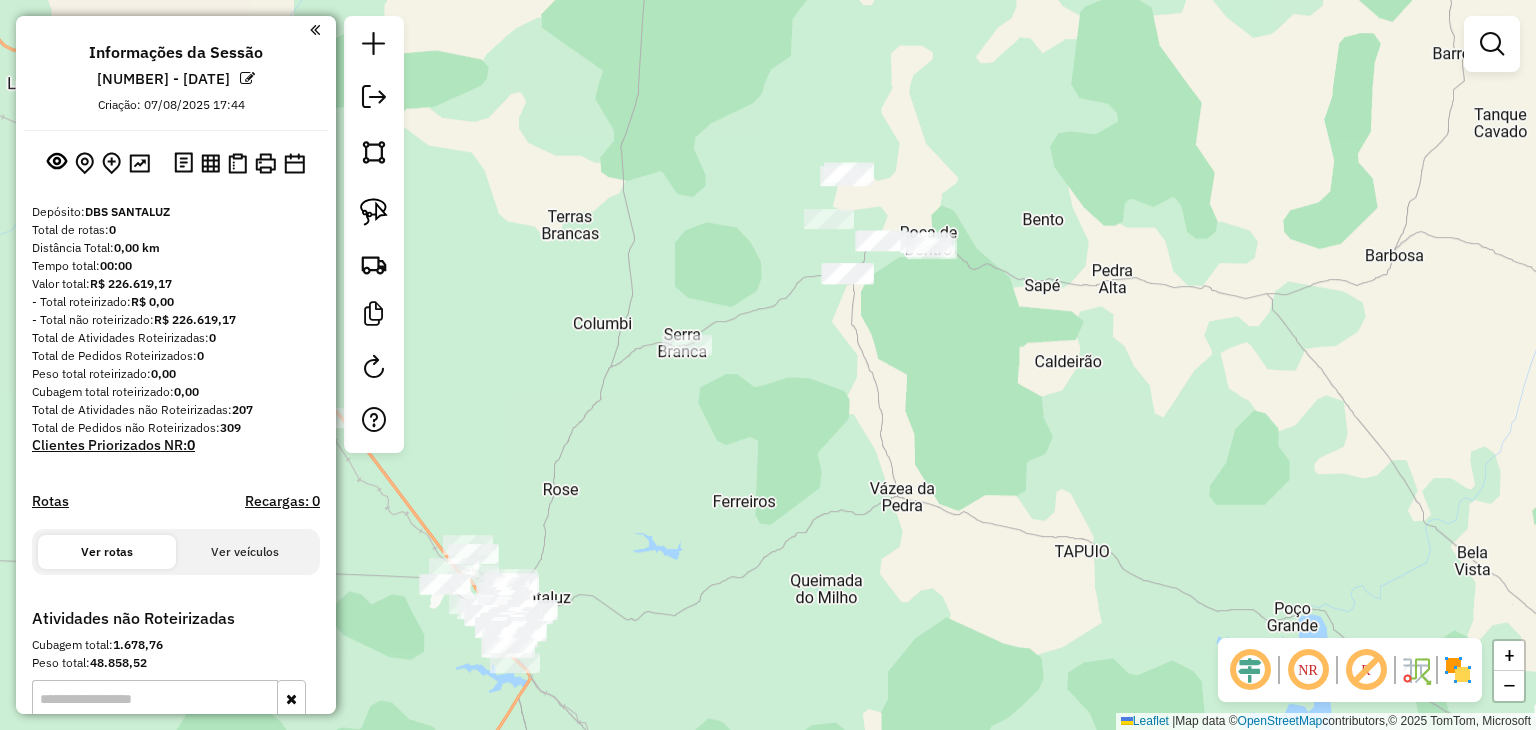 drag, startPoint x: 856, startPoint y: 352, endPoint x: 858, endPoint y: 381, distance: 29.068884 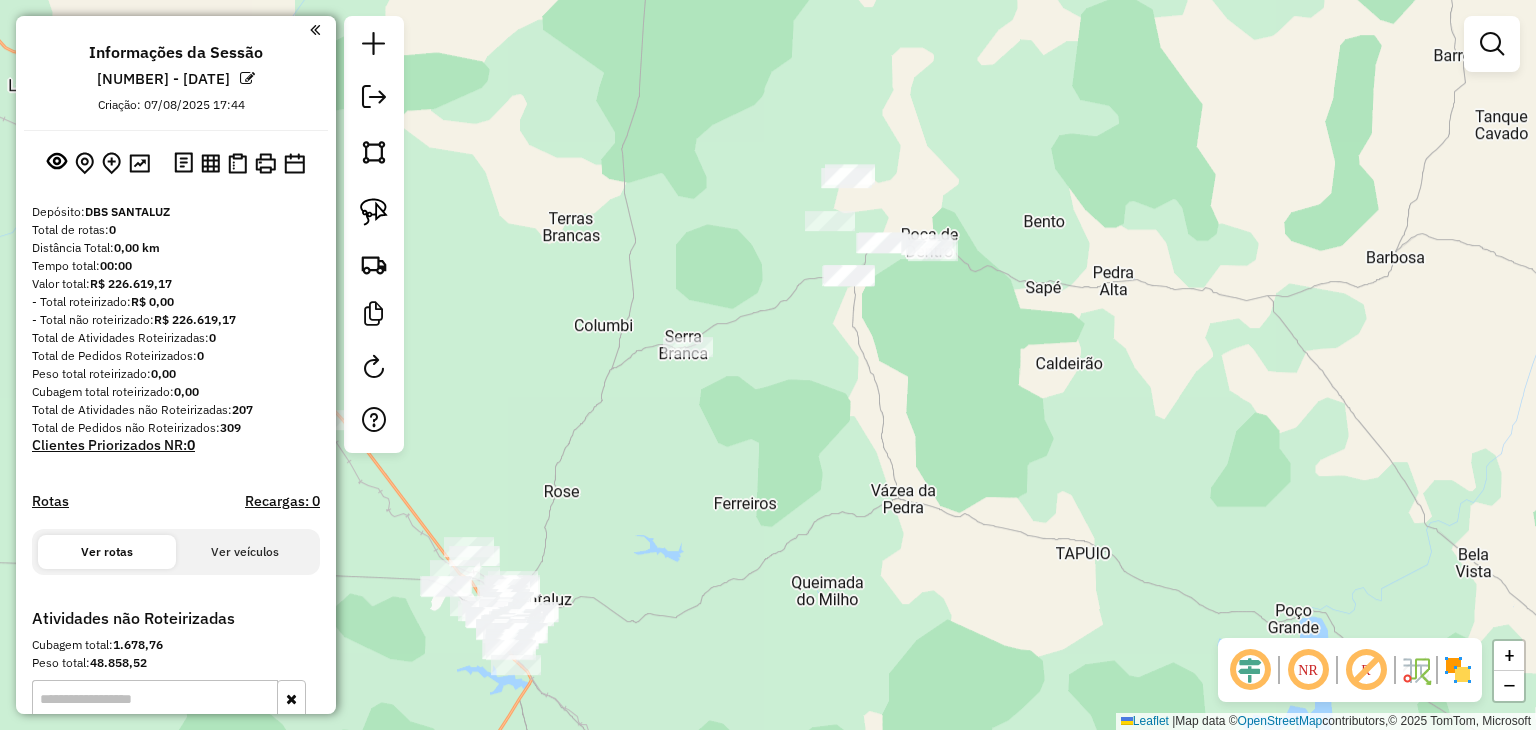click 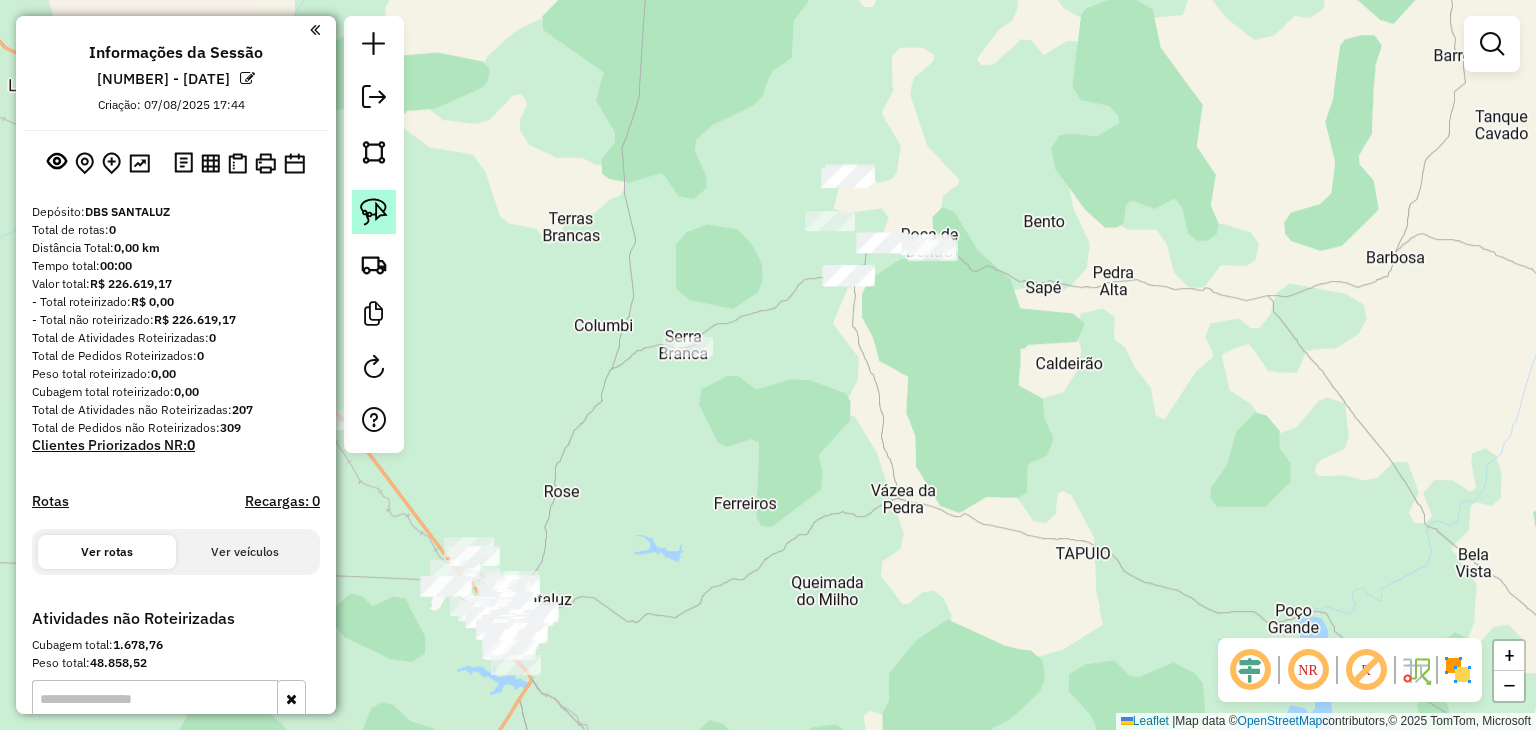 click 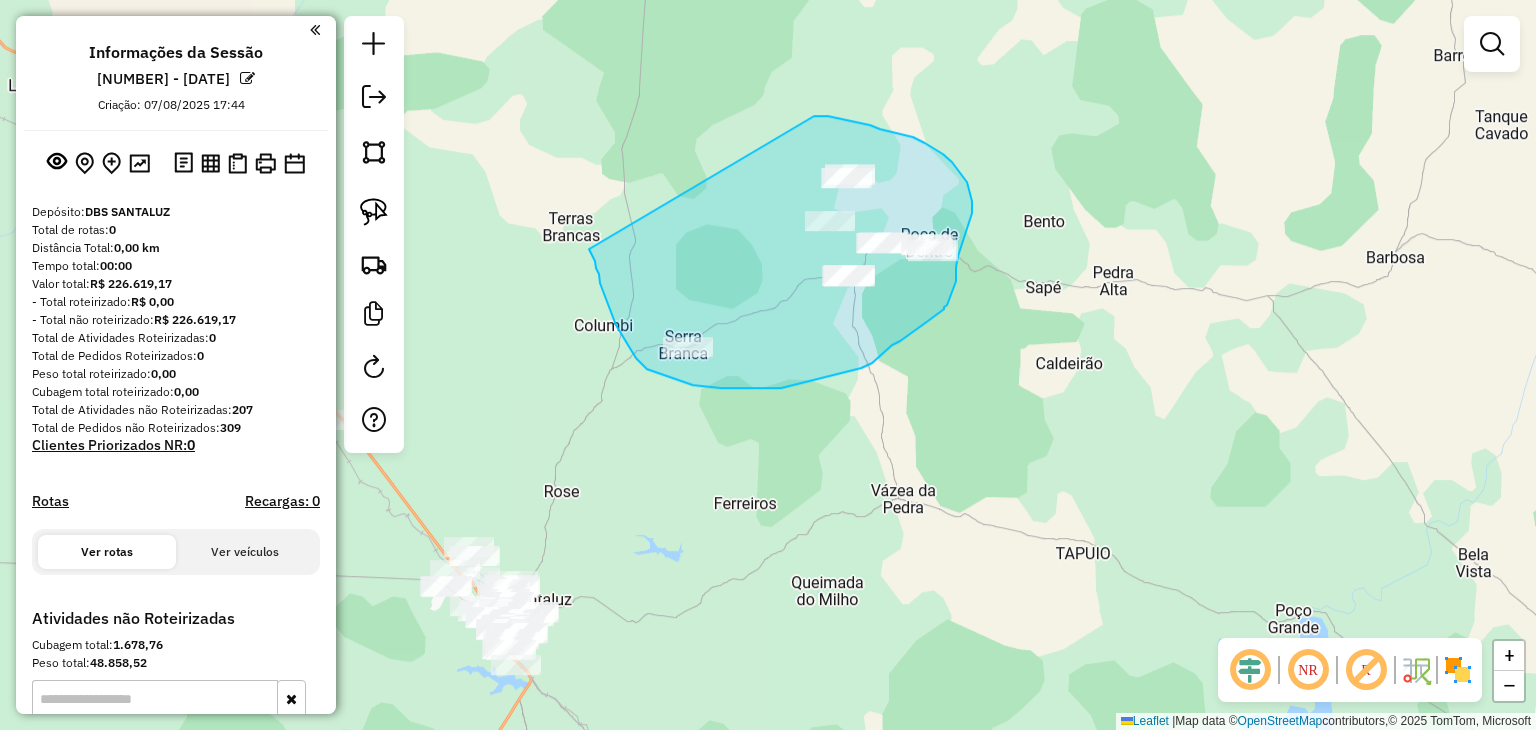 drag, startPoint x: 589, startPoint y: 249, endPoint x: 814, endPoint y: 116, distance: 261.36948 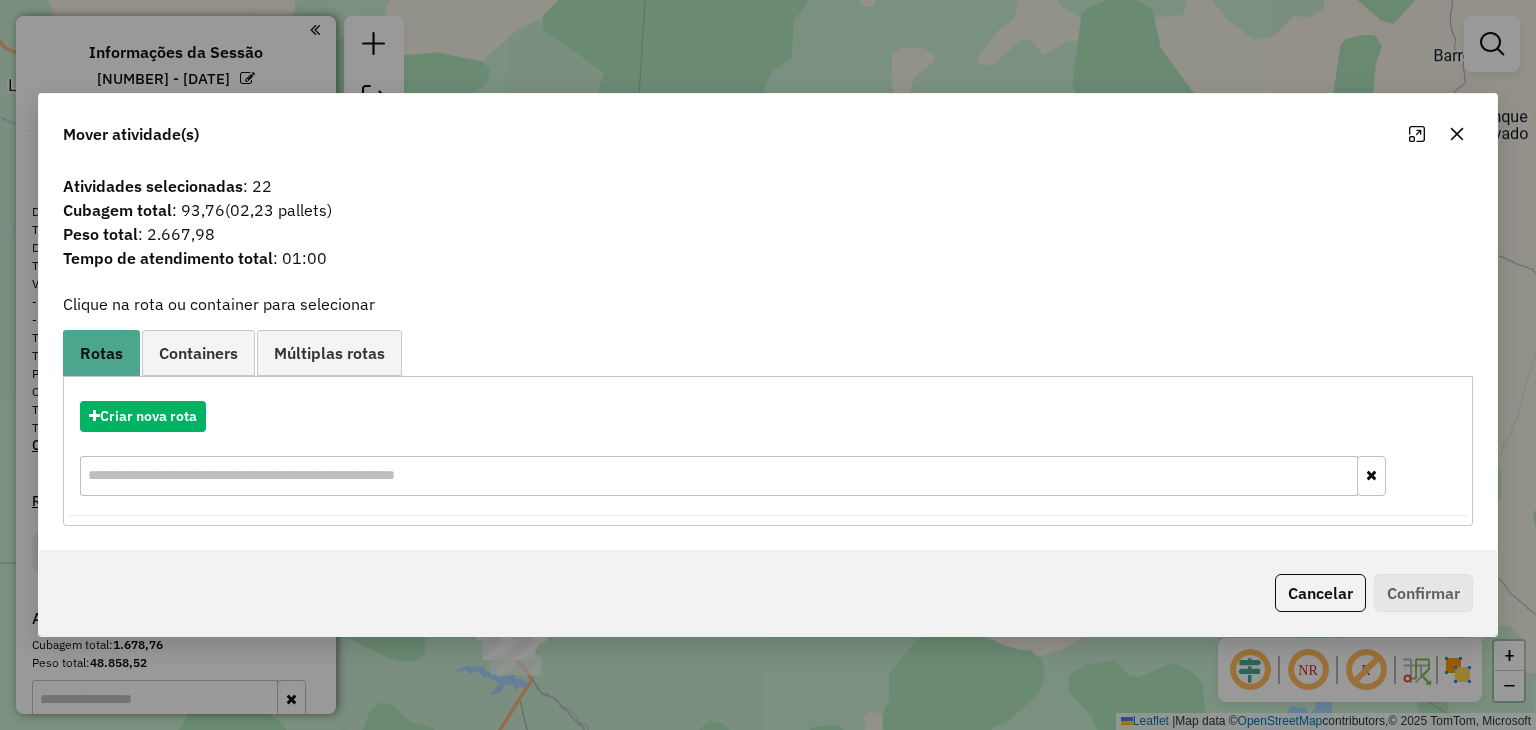 click 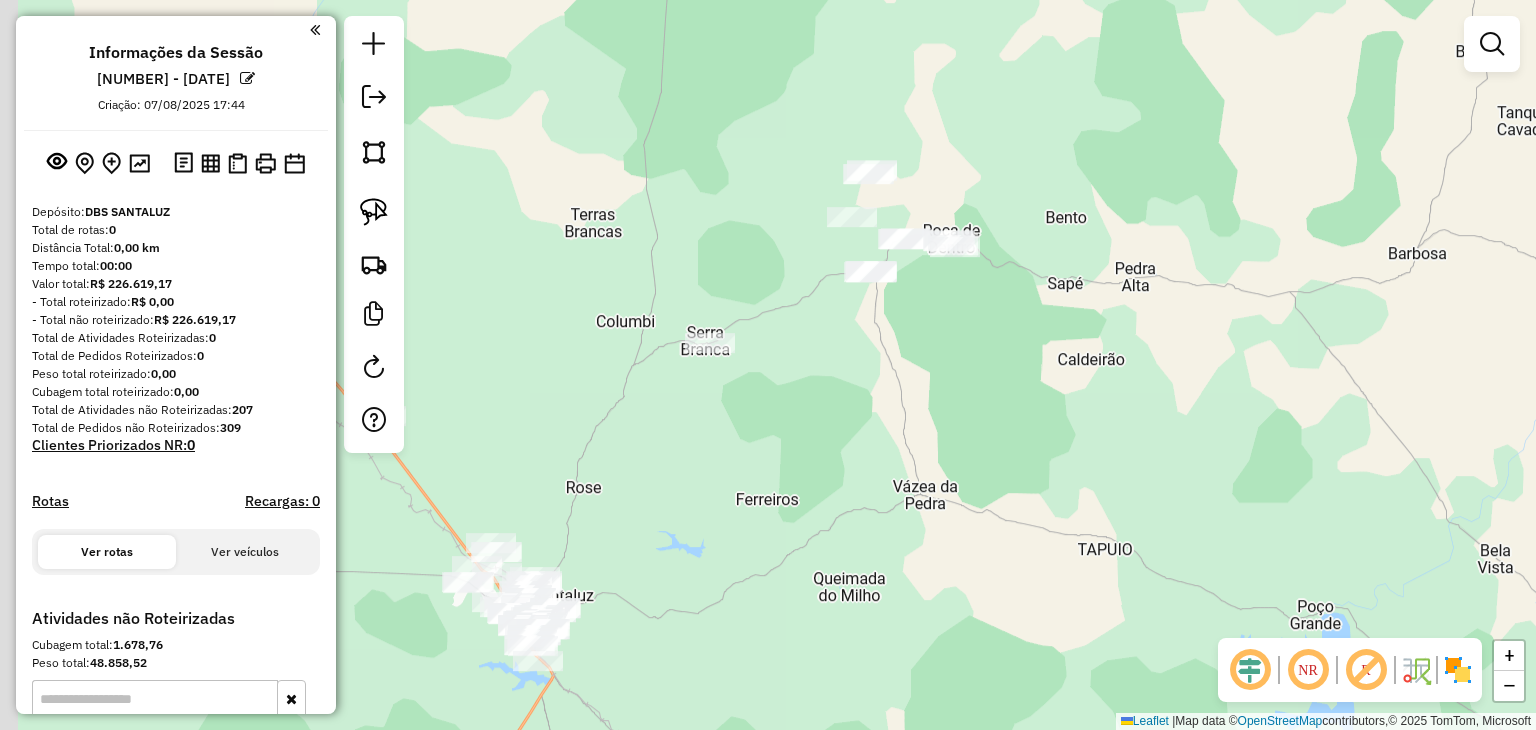 drag, startPoint x: 657, startPoint y: 484, endPoint x: 866, endPoint y: 357, distance: 244.56084 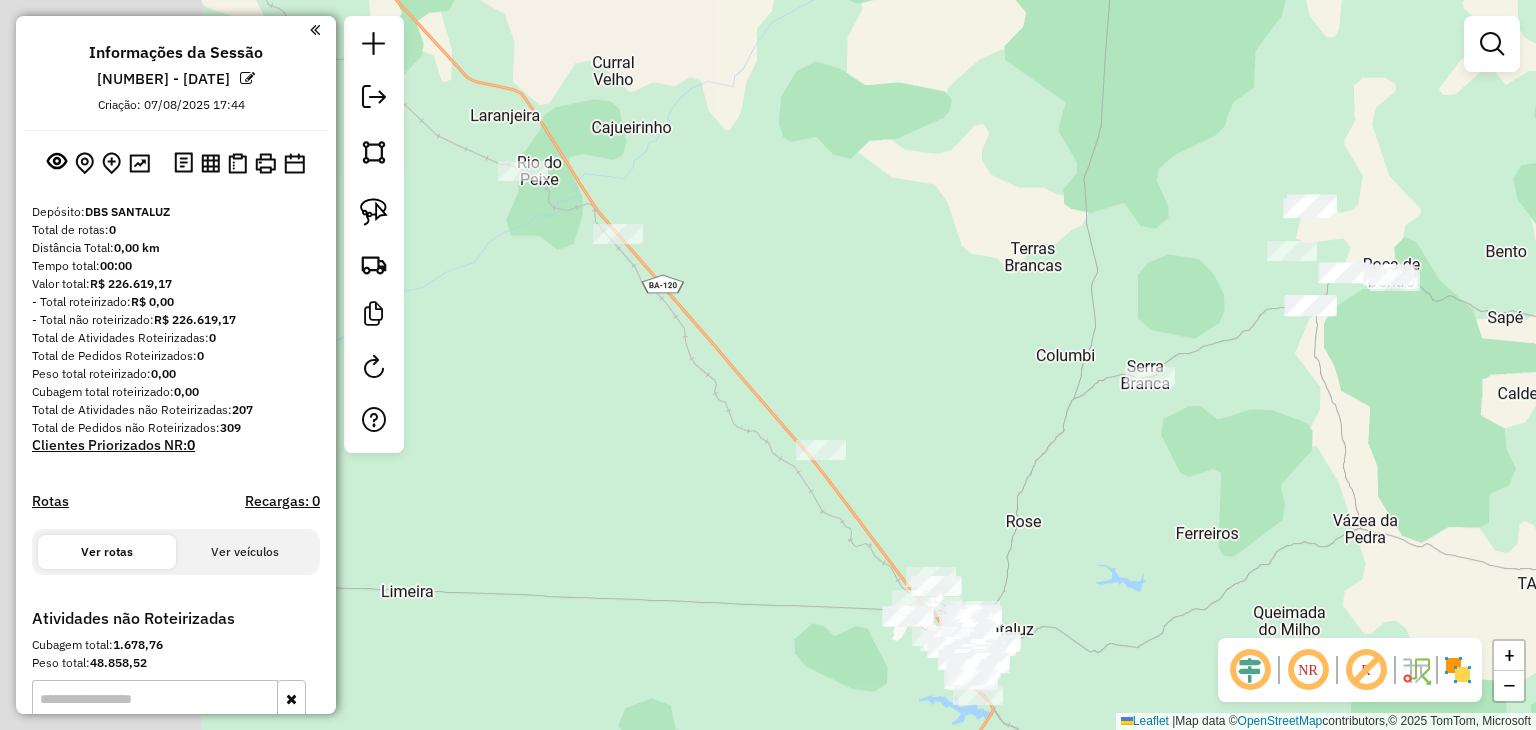 drag, startPoint x: 928, startPoint y: 427, endPoint x: 1111, endPoint y: 521, distance: 205.73041 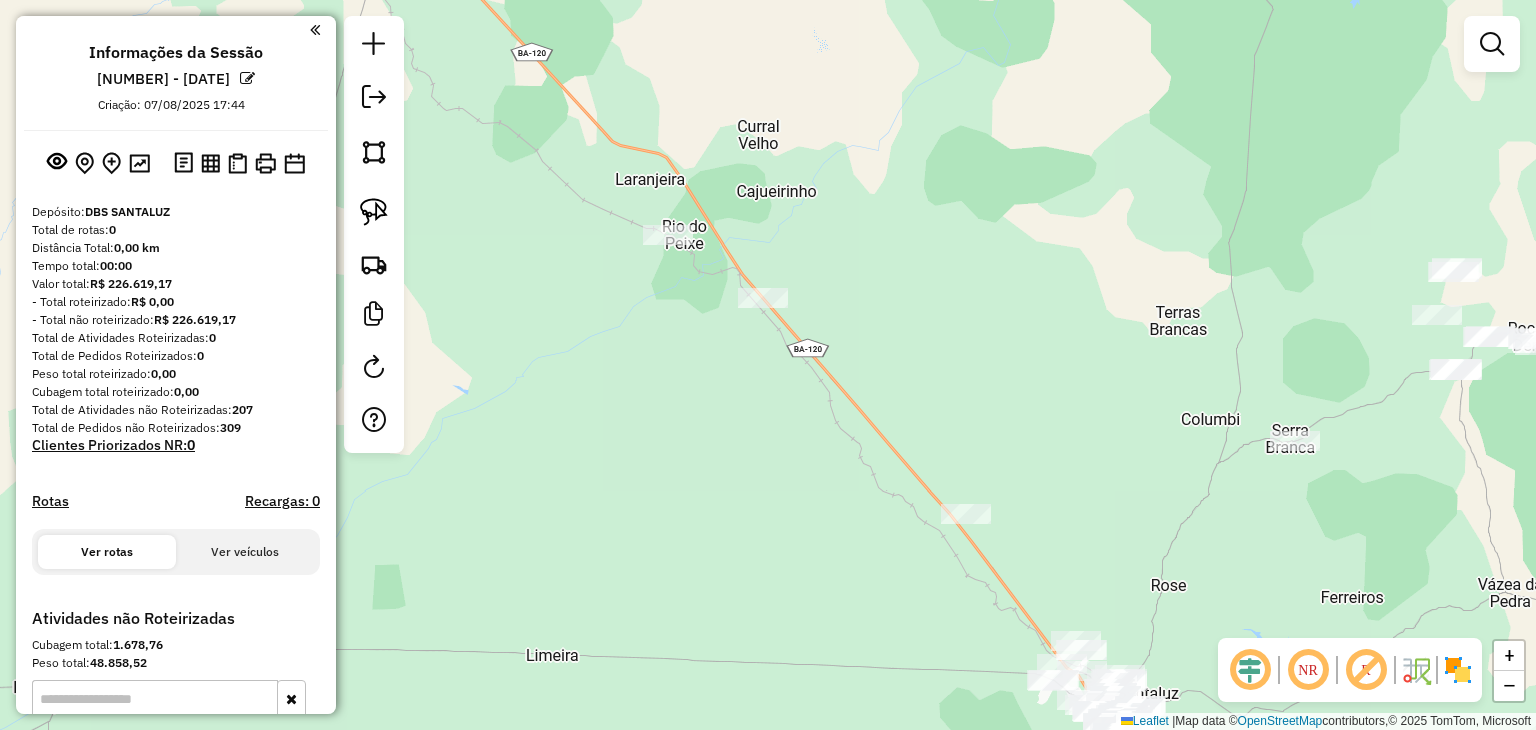drag, startPoint x: 982, startPoint y: 389, endPoint x: 1081, endPoint y: 451, distance: 116.81181 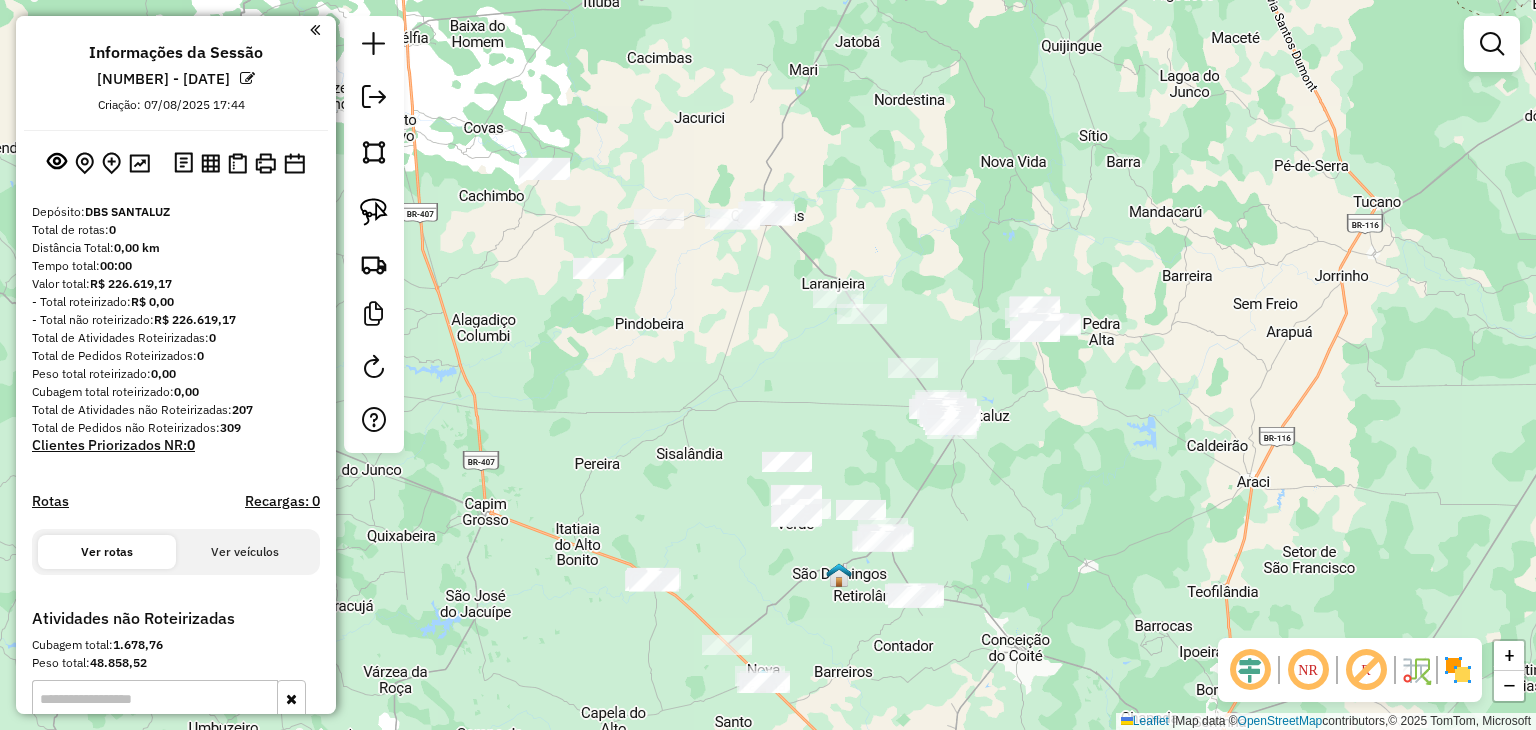 drag, startPoint x: 547, startPoint y: 457, endPoint x: 626, endPoint y: 359, distance: 125.87692 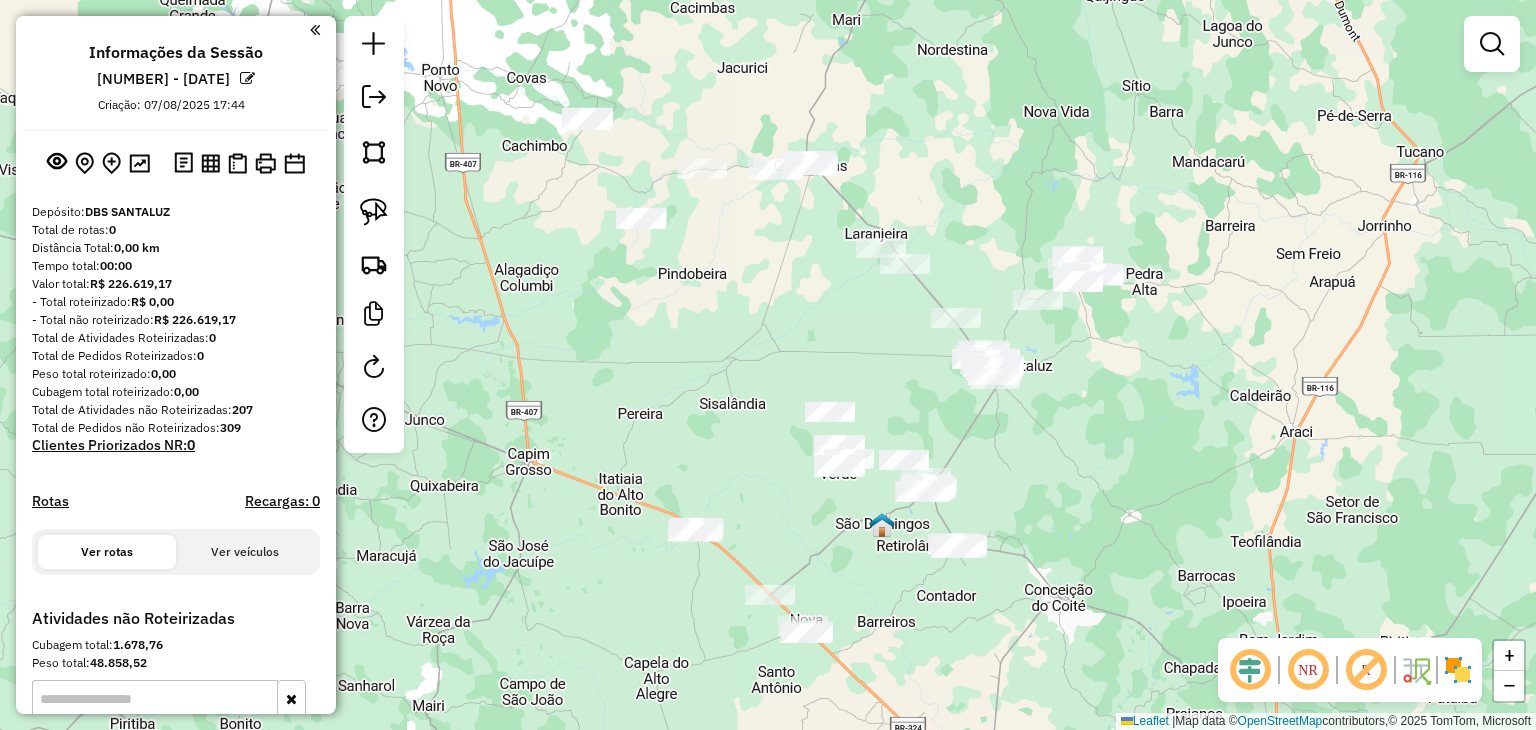 drag, startPoint x: 616, startPoint y: 389, endPoint x: 658, endPoint y: 339, distance: 65.29931 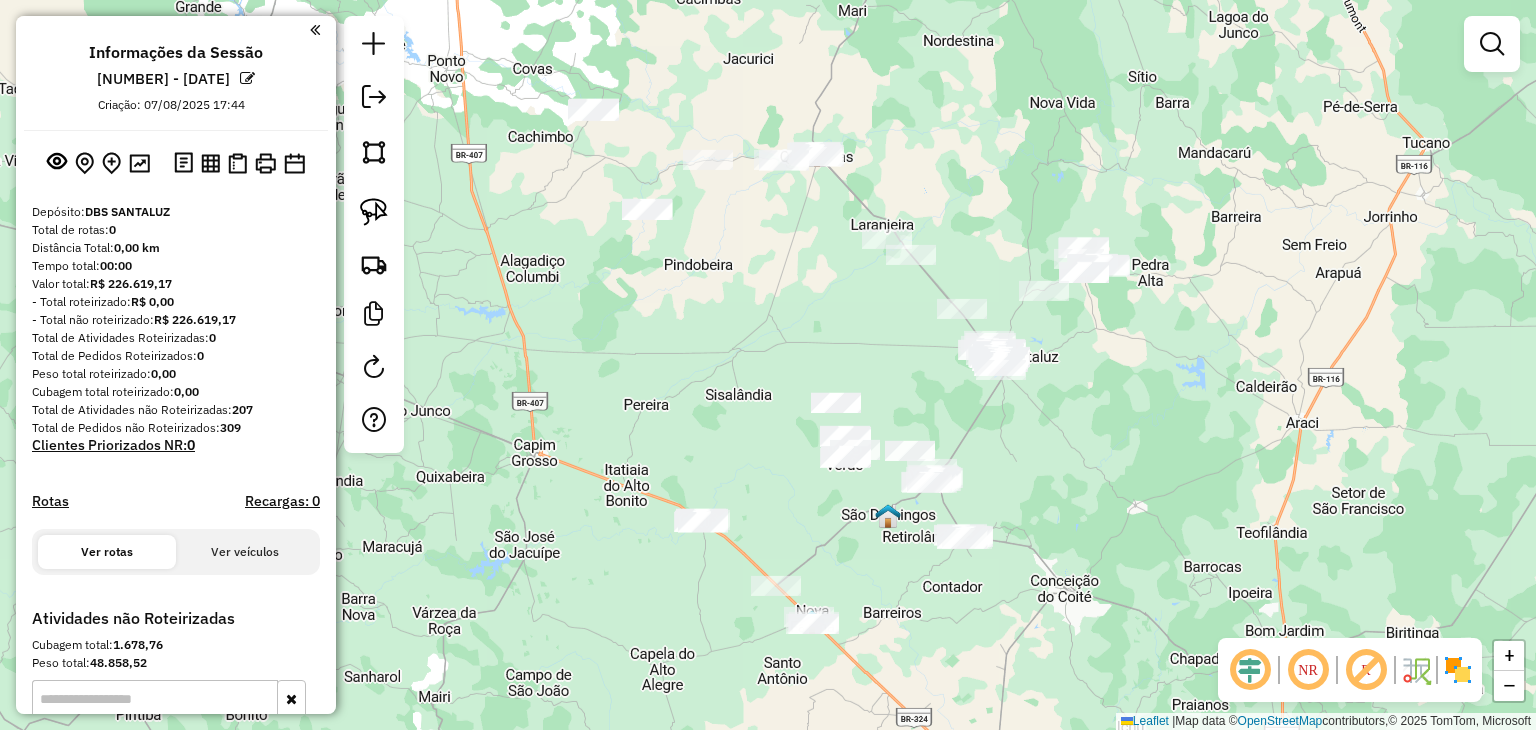 drag, startPoint x: 718, startPoint y: 277, endPoint x: 744, endPoint y: 233, distance: 51.10773 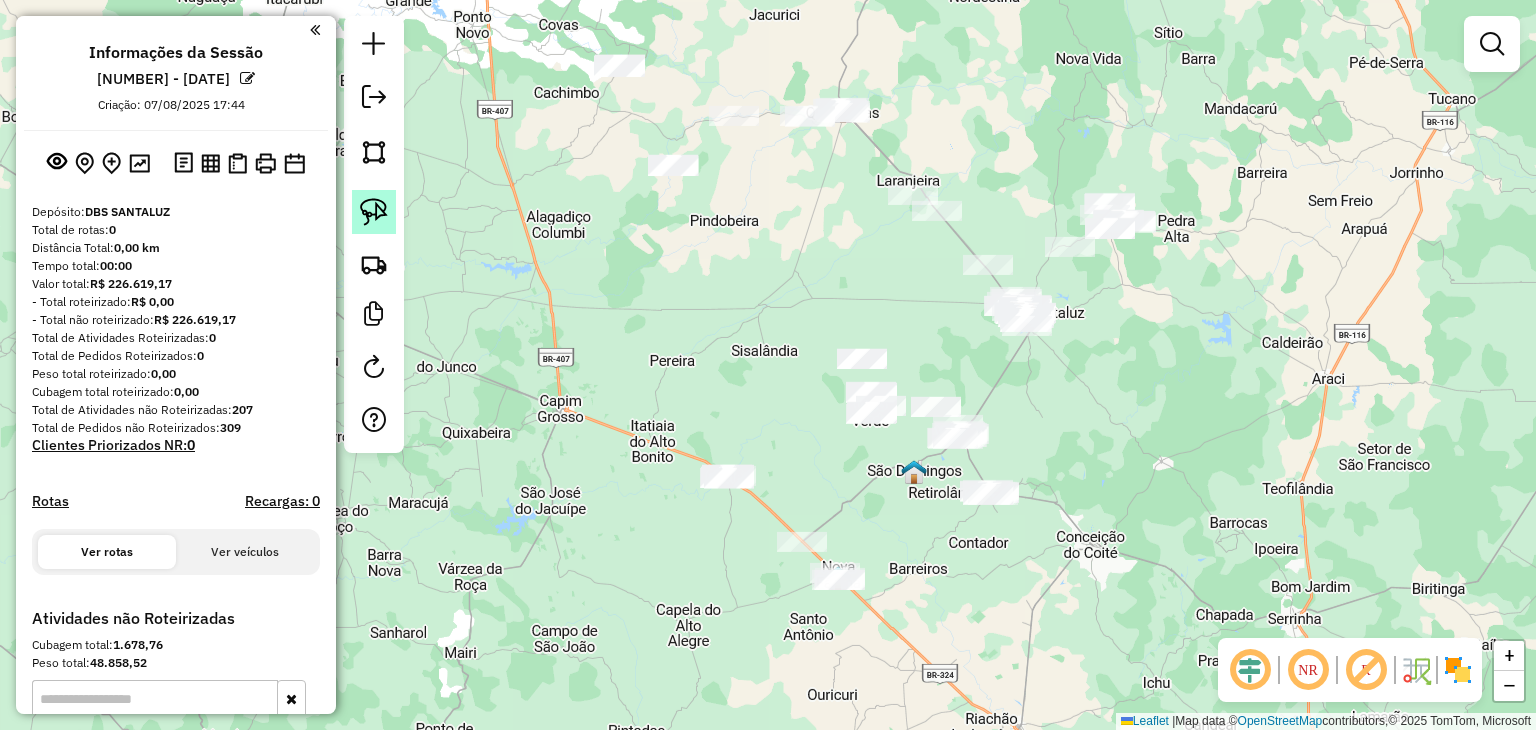 click 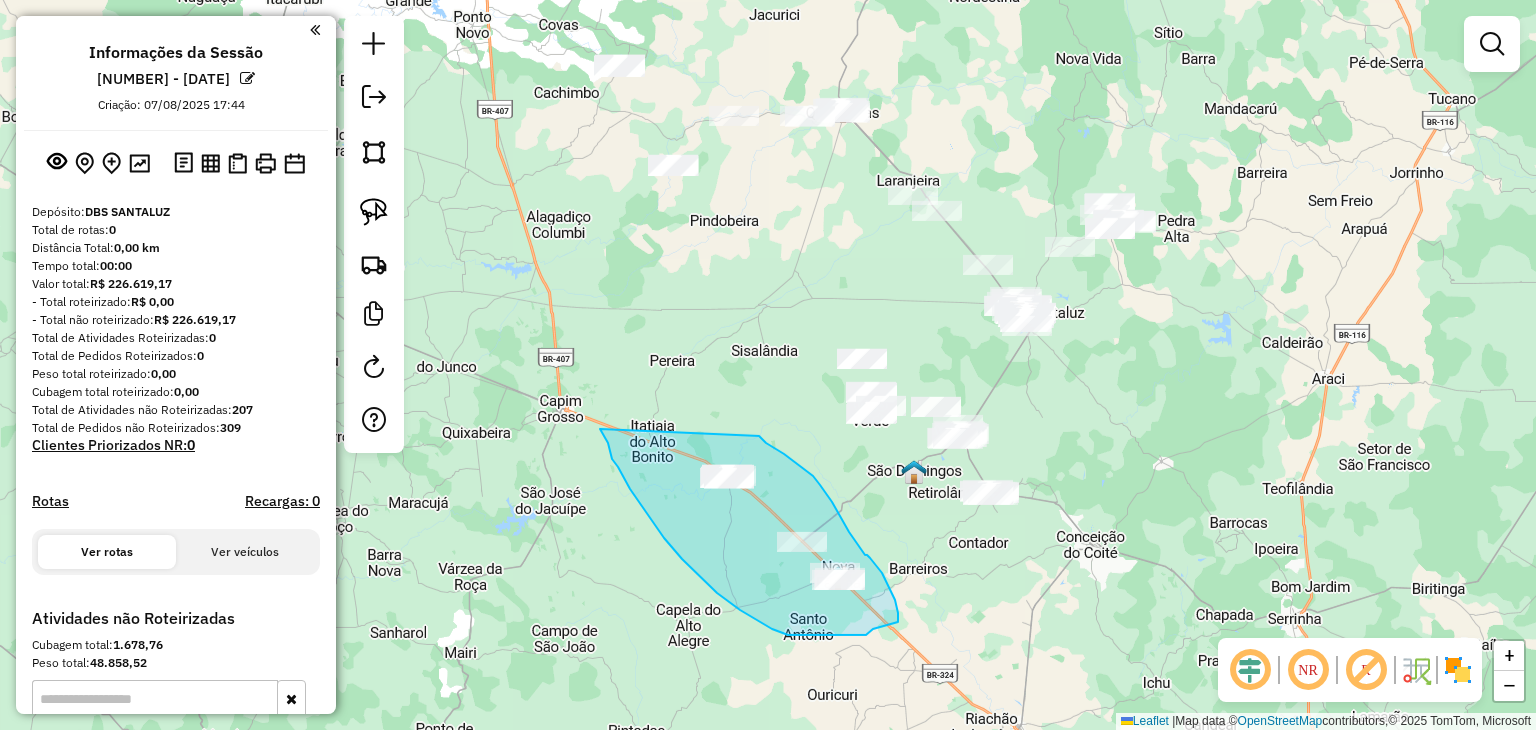 drag, startPoint x: 600, startPoint y: 429, endPoint x: 759, endPoint y: 436, distance: 159.154 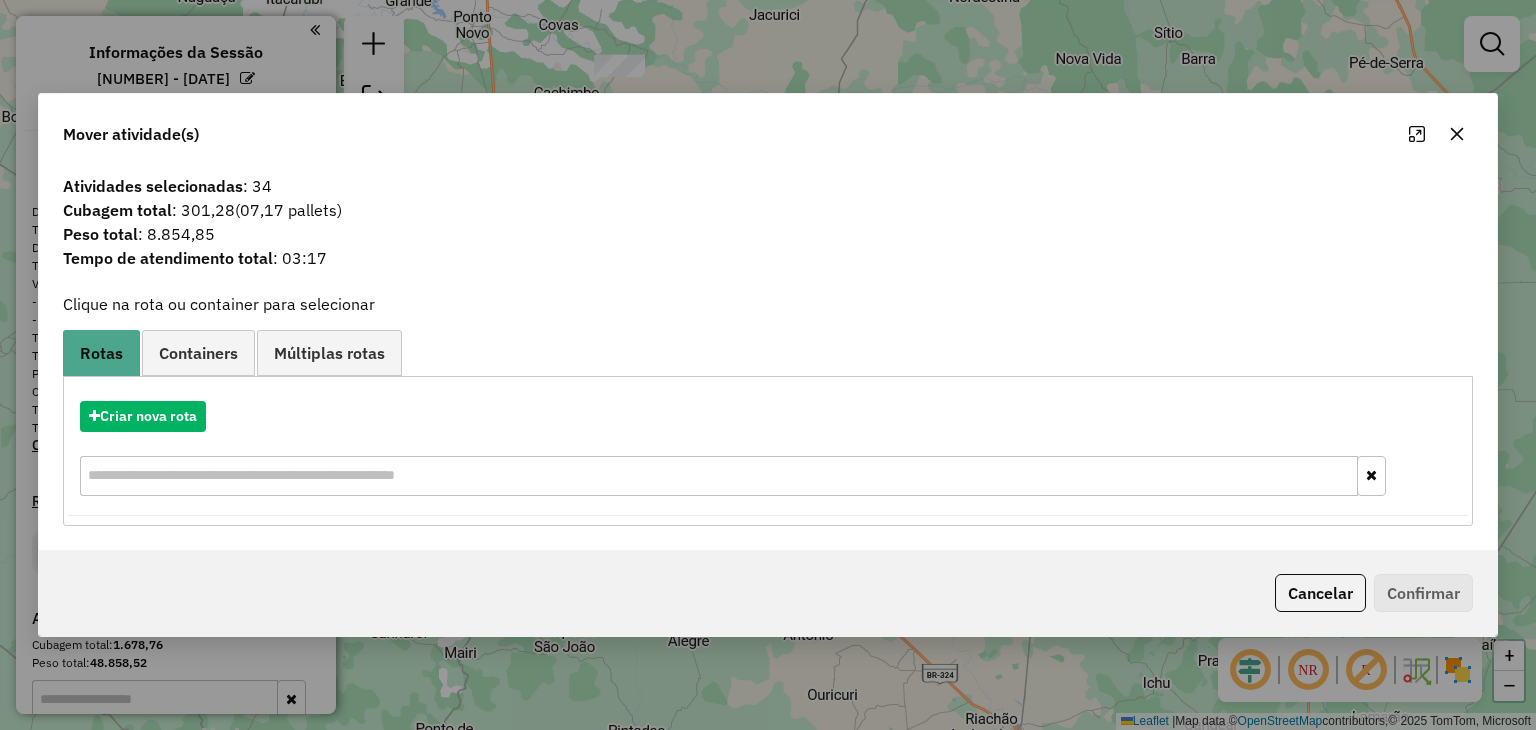 click 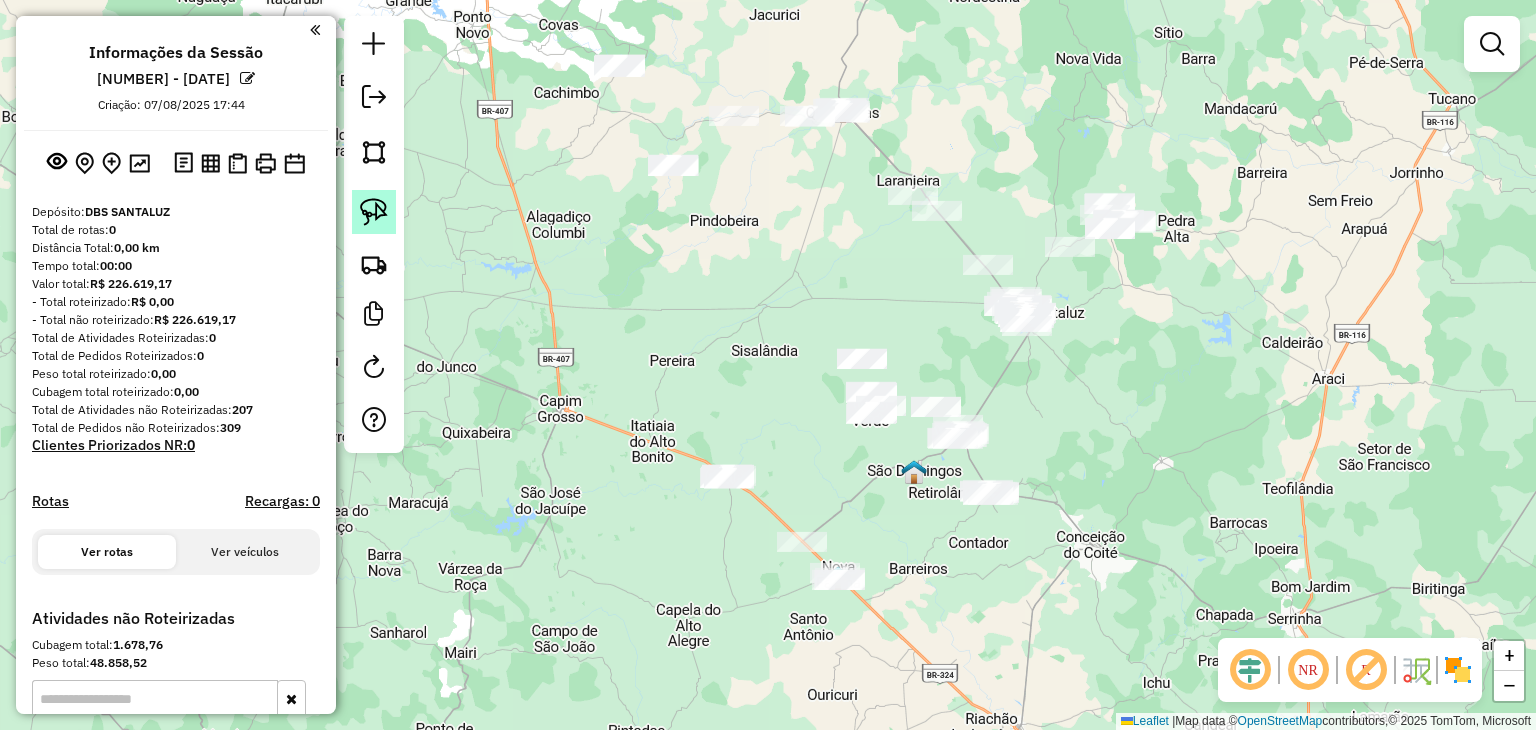 click 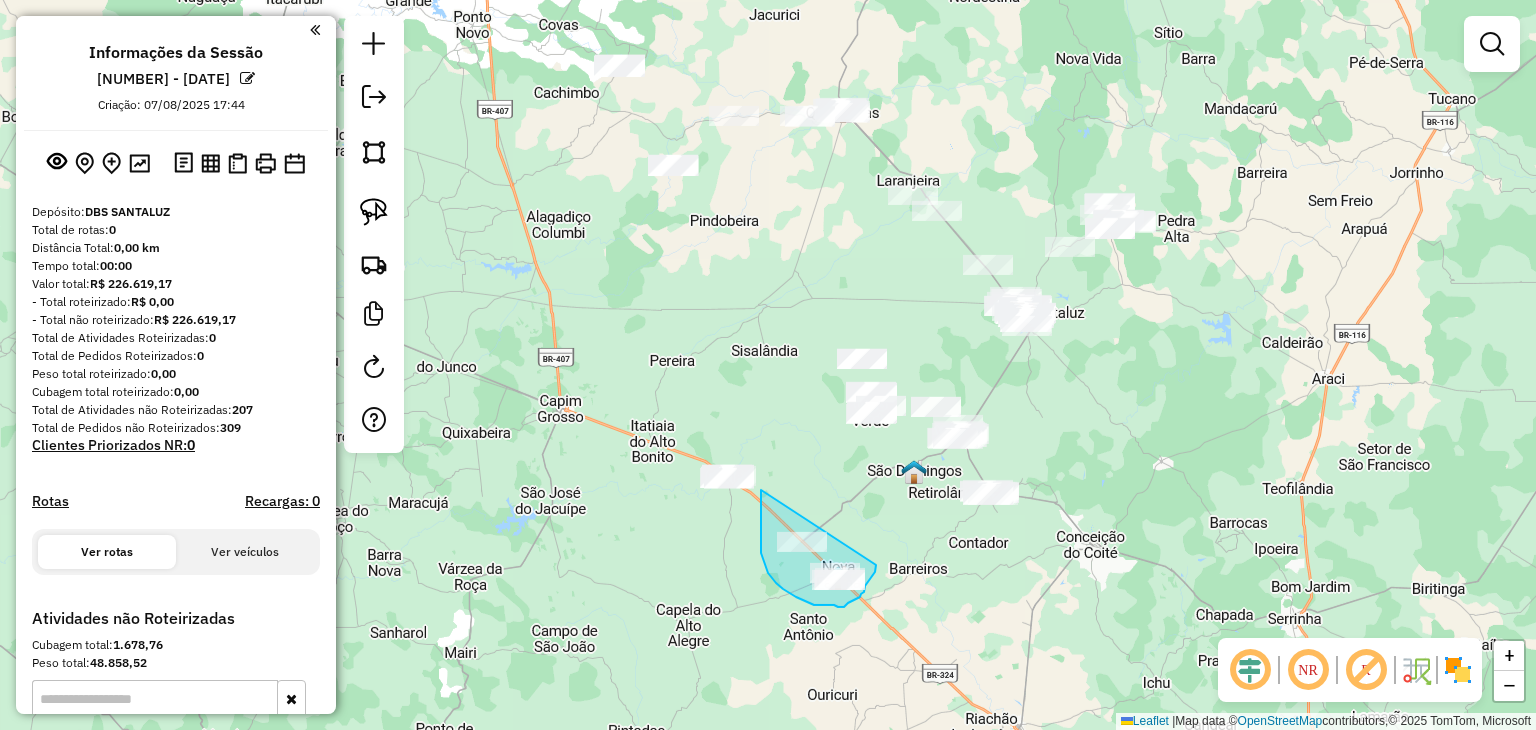 drag, startPoint x: 761, startPoint y: 490, endPoint x: 880, endPoint y: 565, distance: 140.66272 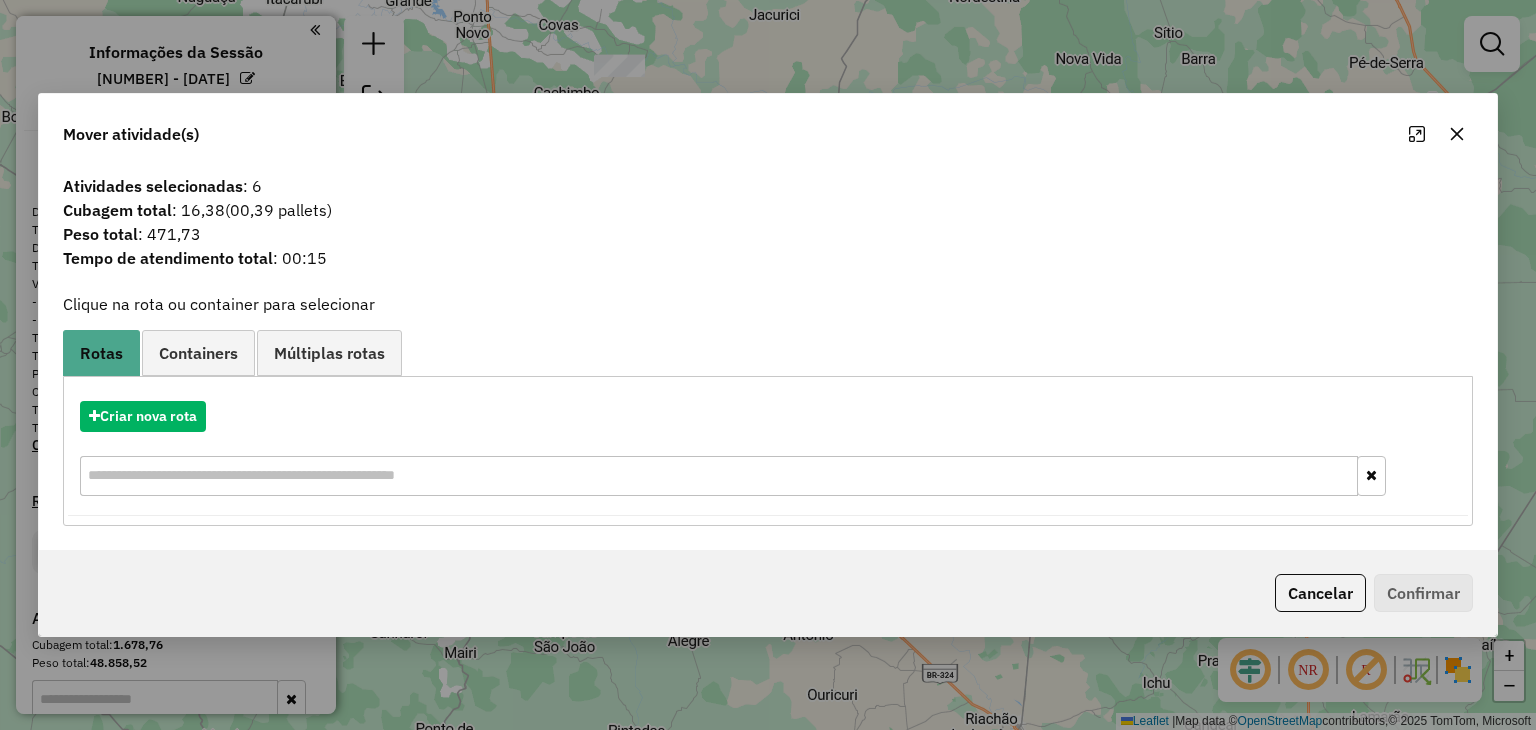 click 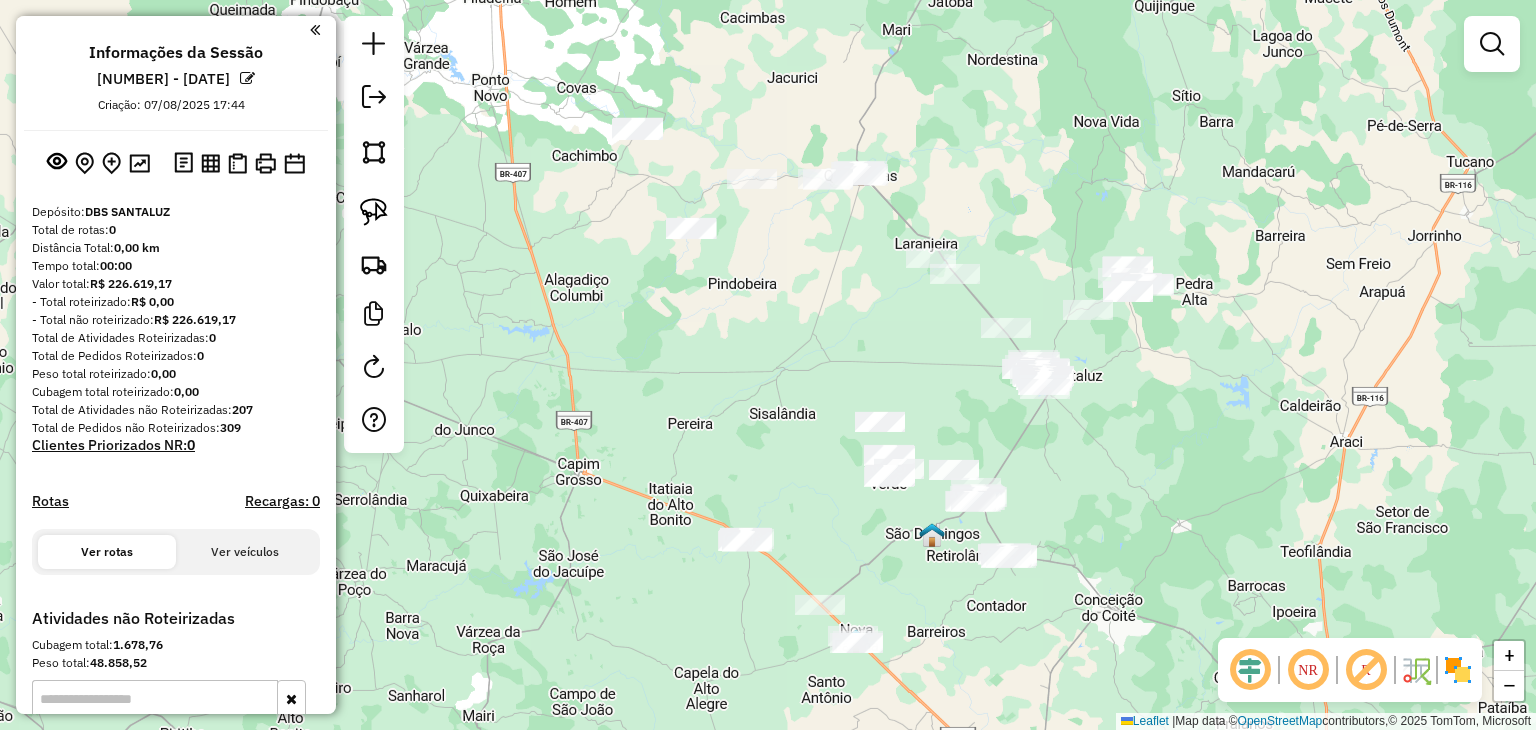 drag, startPoint x: 989, startPoint y: 376, endPoint x: 997, endPoint y: 428, distance: 52.611786 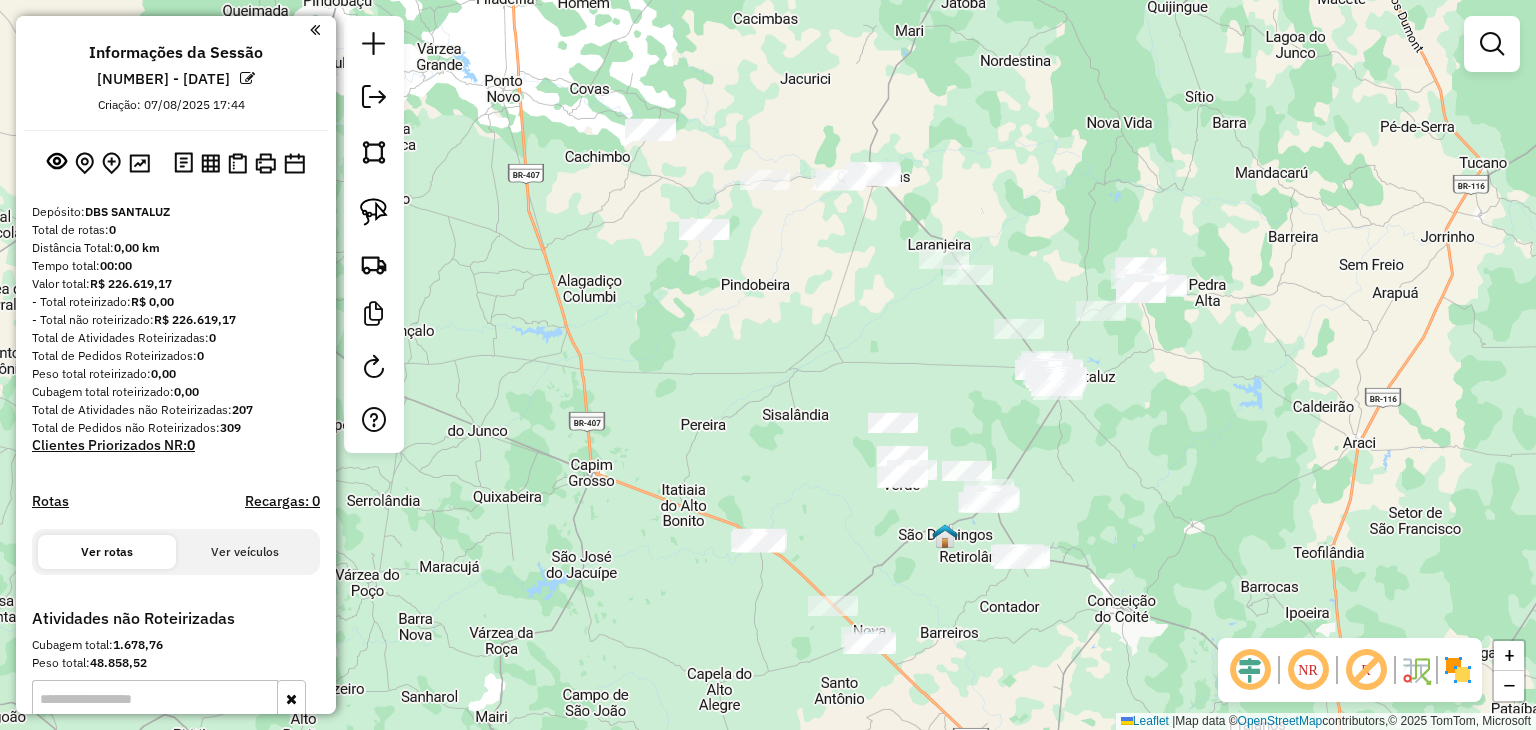 drag, startPoint x: 894, startPoint y: 349, endPoint x: 903, endPoint y: 359, distance: 13.453624 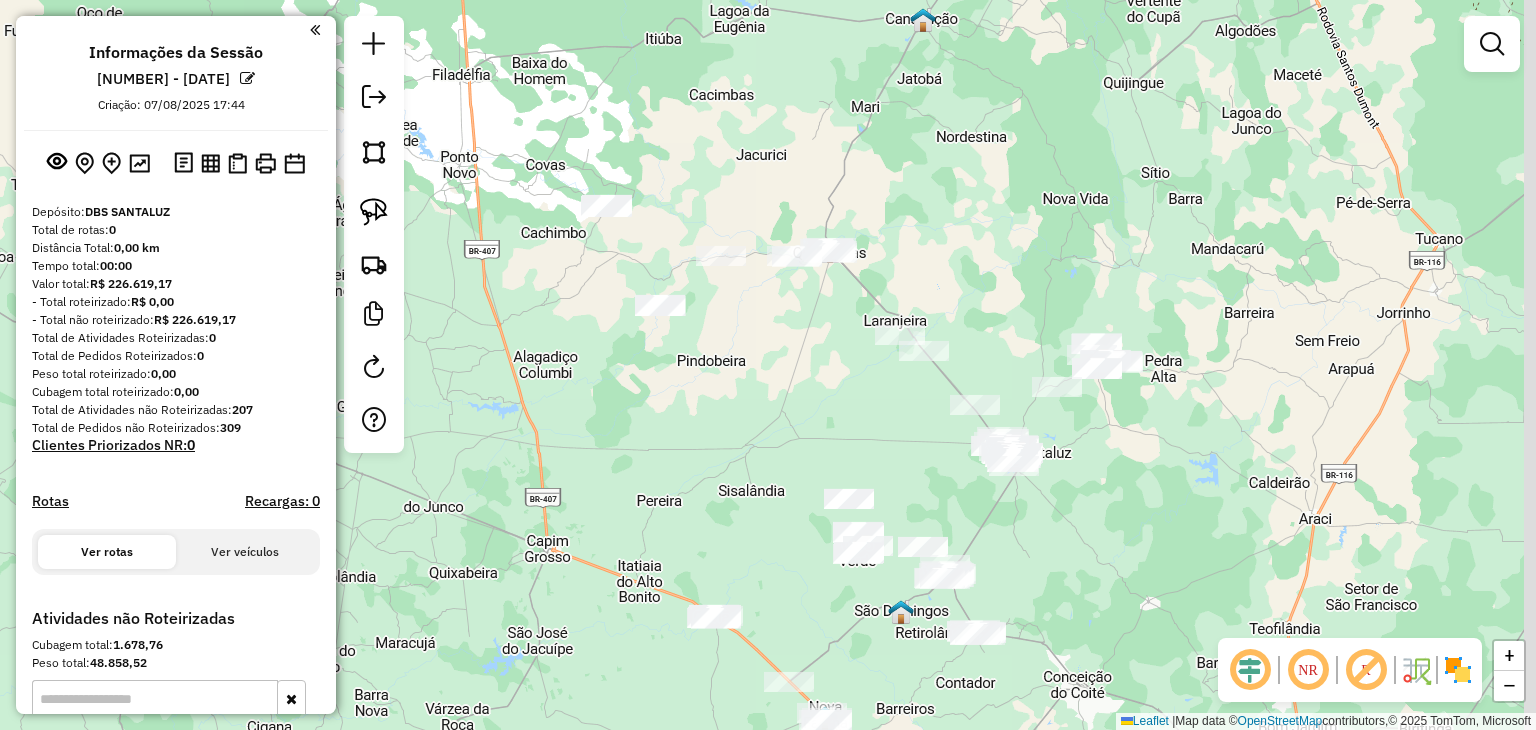drag, startPoint x: 781, startPoint y: 392, endPoint x: 760, endPoint y: 421, distance: 35.805027 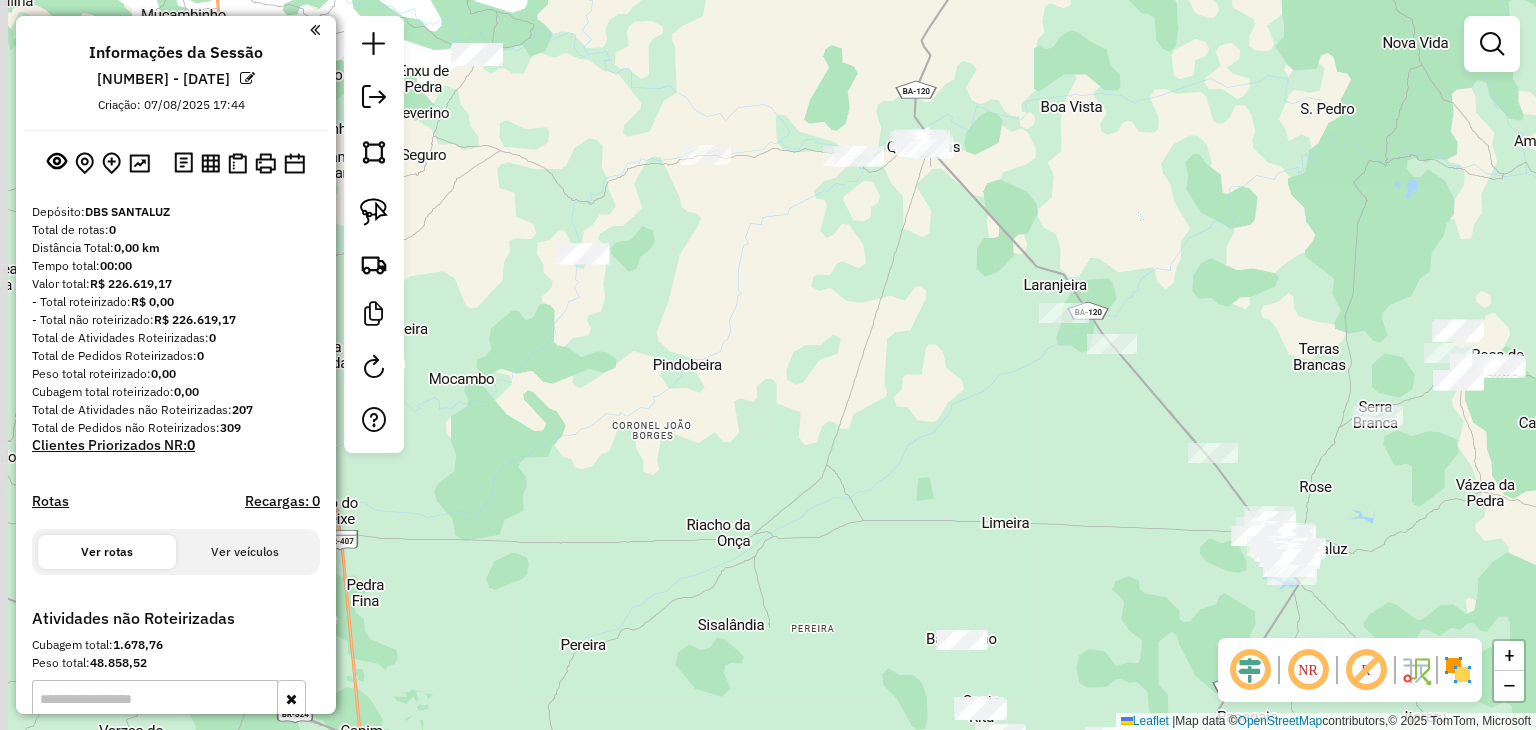 drag, startPoint x: 726, startPoint y: 355, endPoint x: 834, endPoint y: 451, distance: 144.49913 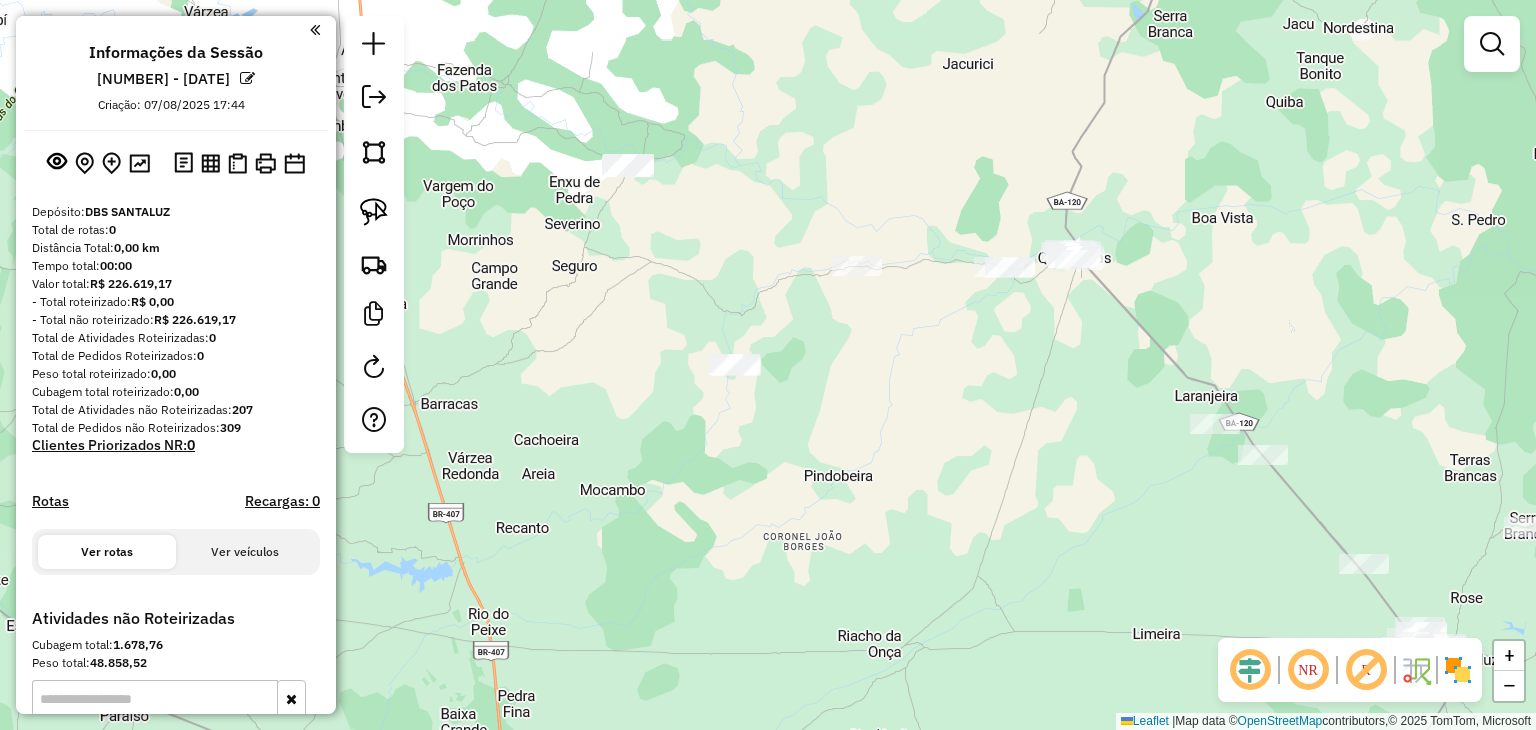 drag, startPoint x: 799, startPoint y: 433, endPoint x: 824, endPoint y: 450, distance: 30.232433 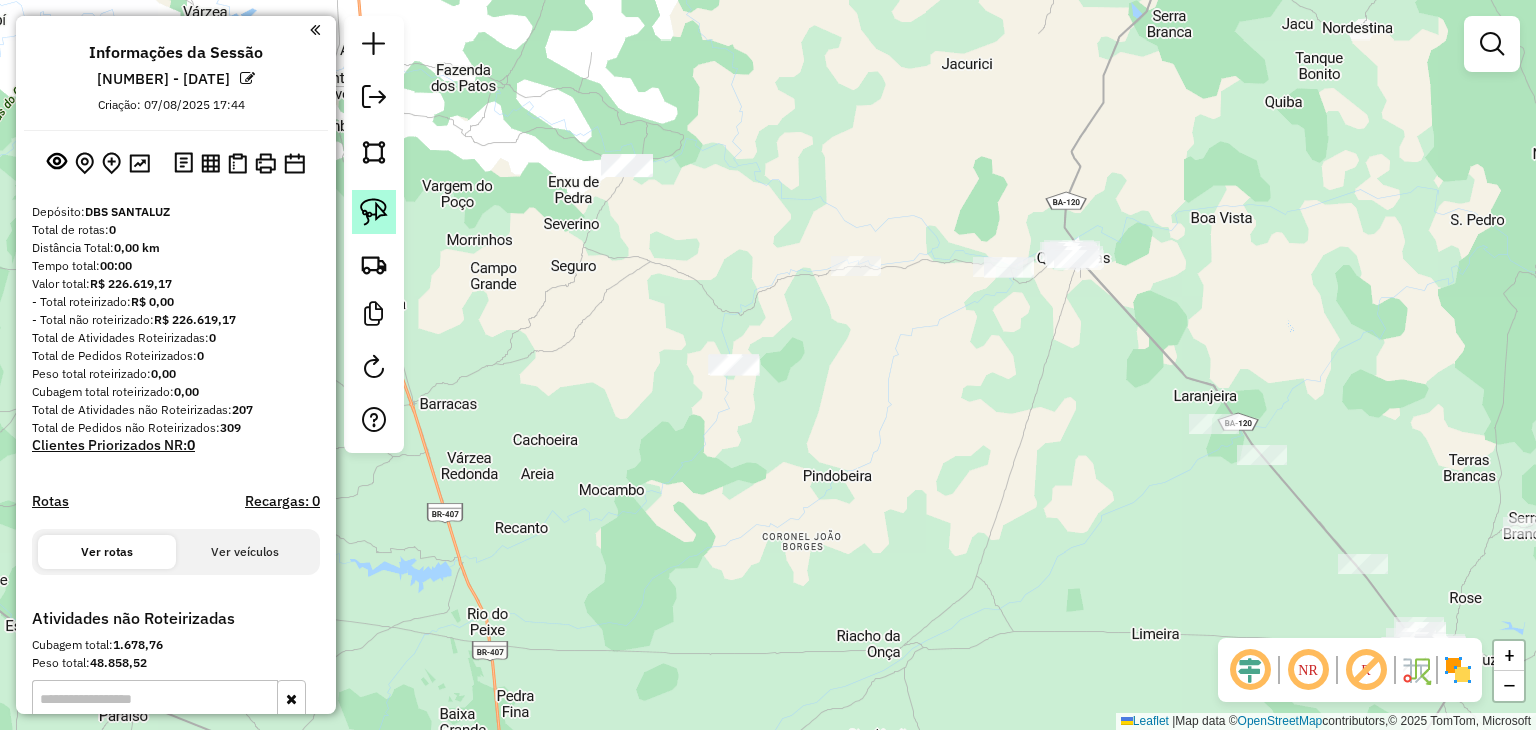 click 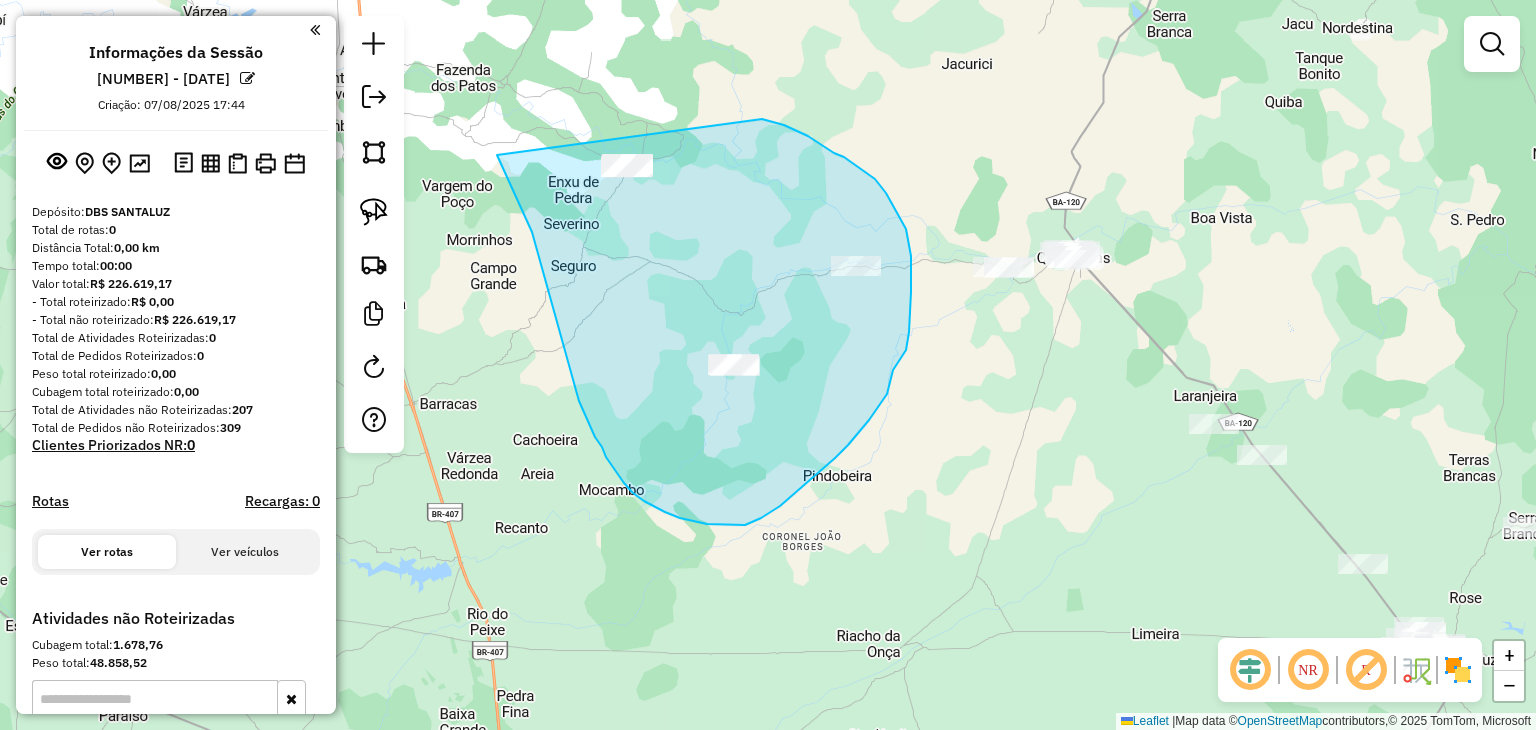 drag, startPoint x: 508, startPoint y: 180, endPoint x: 605, endPoint y: 110, distance: 119.62023 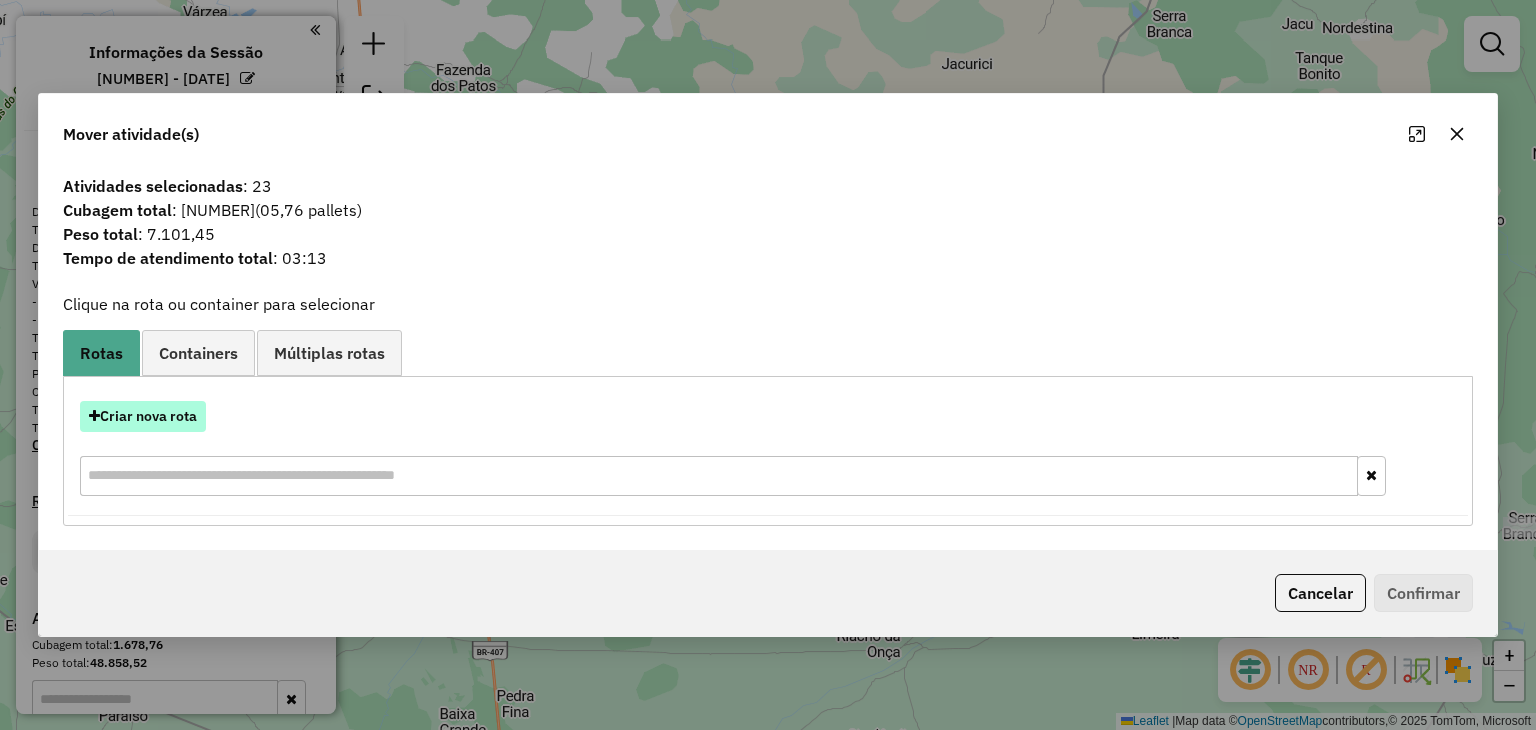 click on "Criar nova rota" at bounding box center (143, 416) 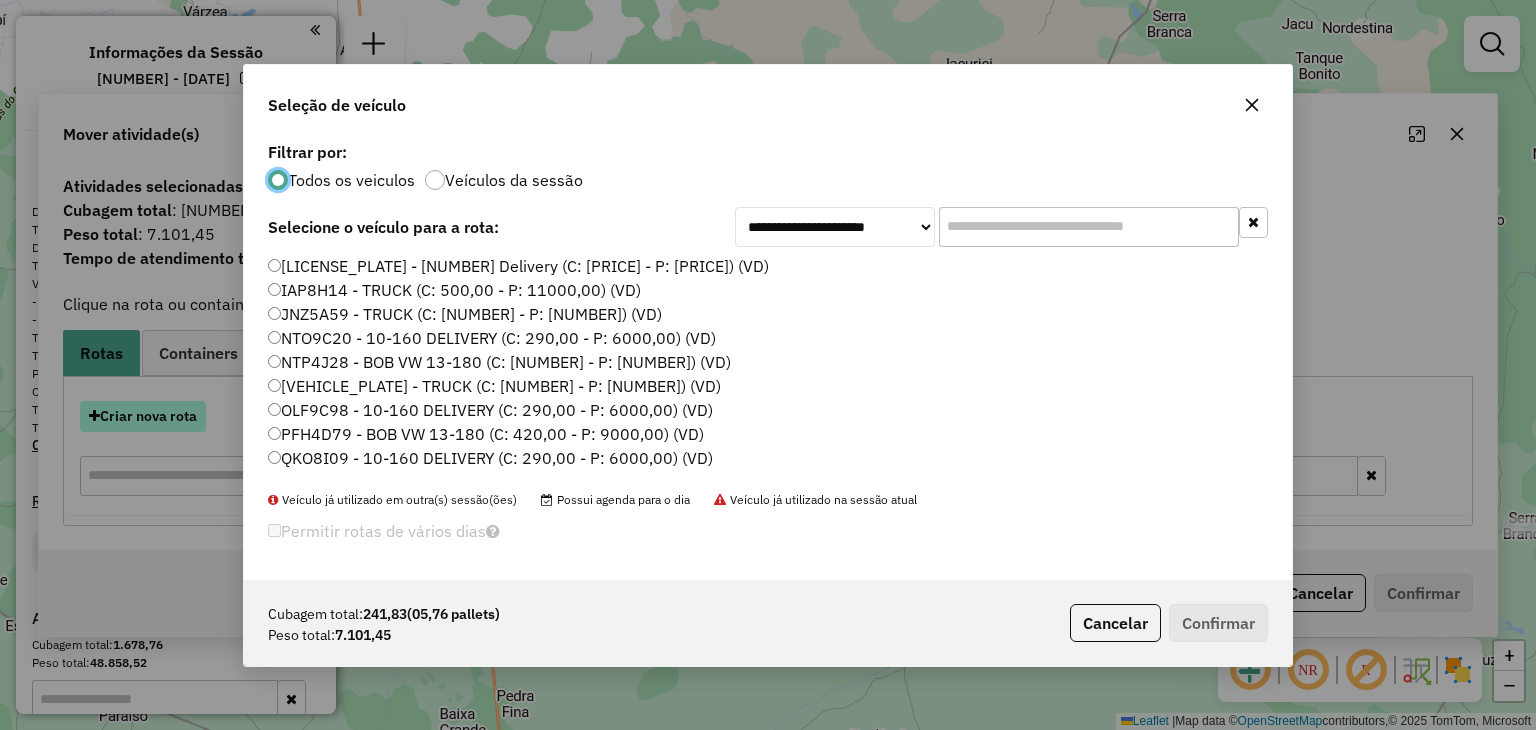 scroll, scrollTop: 10, scrollLeft: 6, axis: both 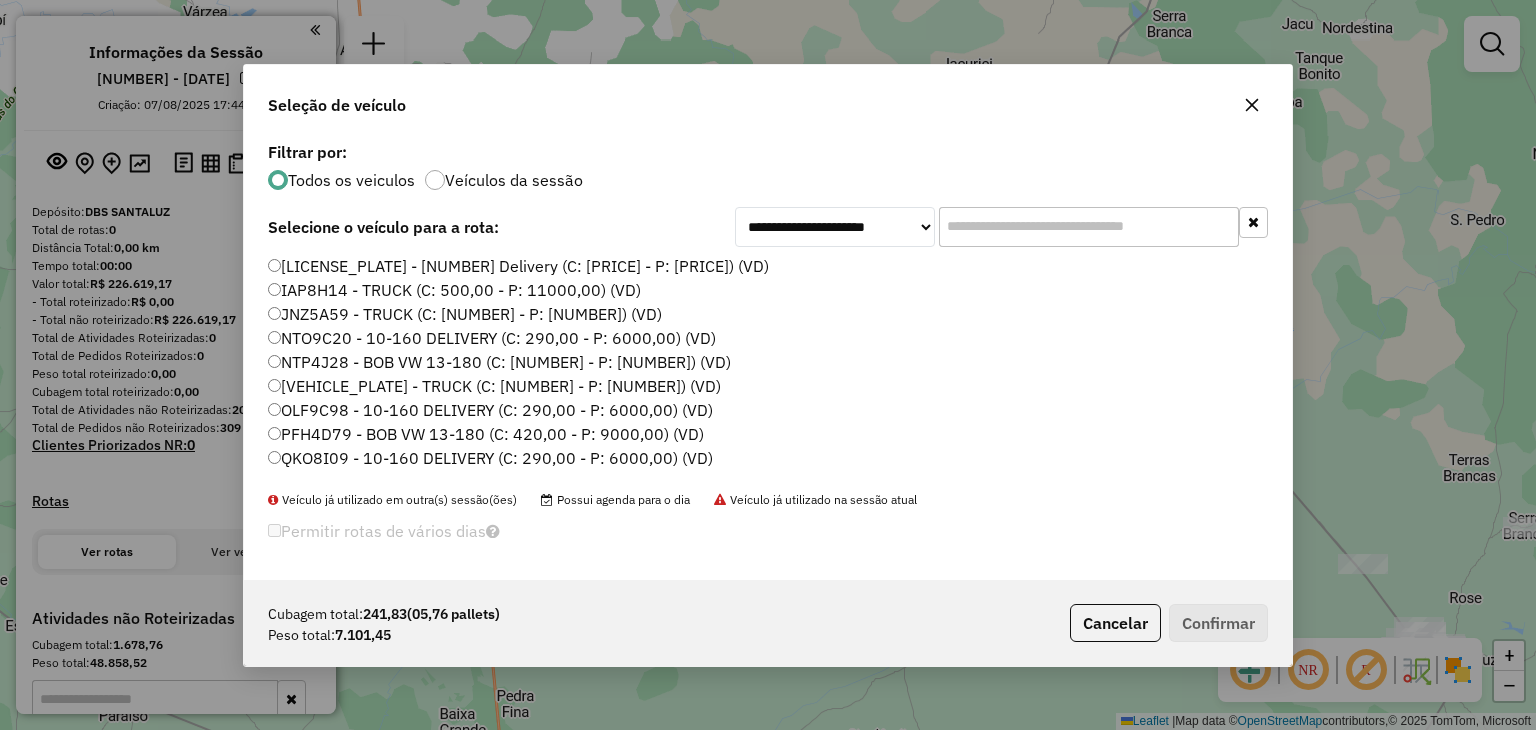 click on "[LICENSE_PLATE] - [NUMBER] Delivery (C: [PRICE] - P: [PRICE]) (VD)" 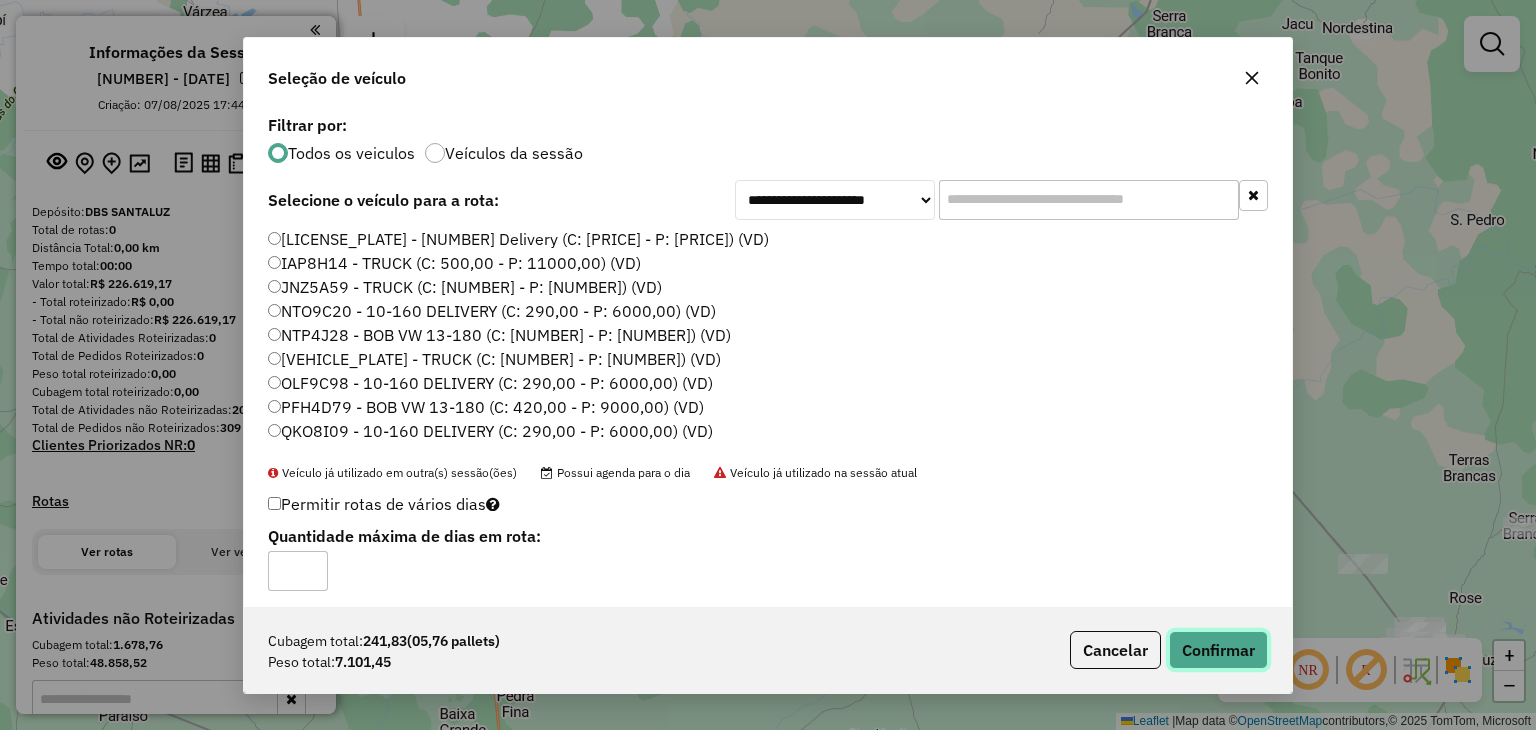 click on "Confirmar" 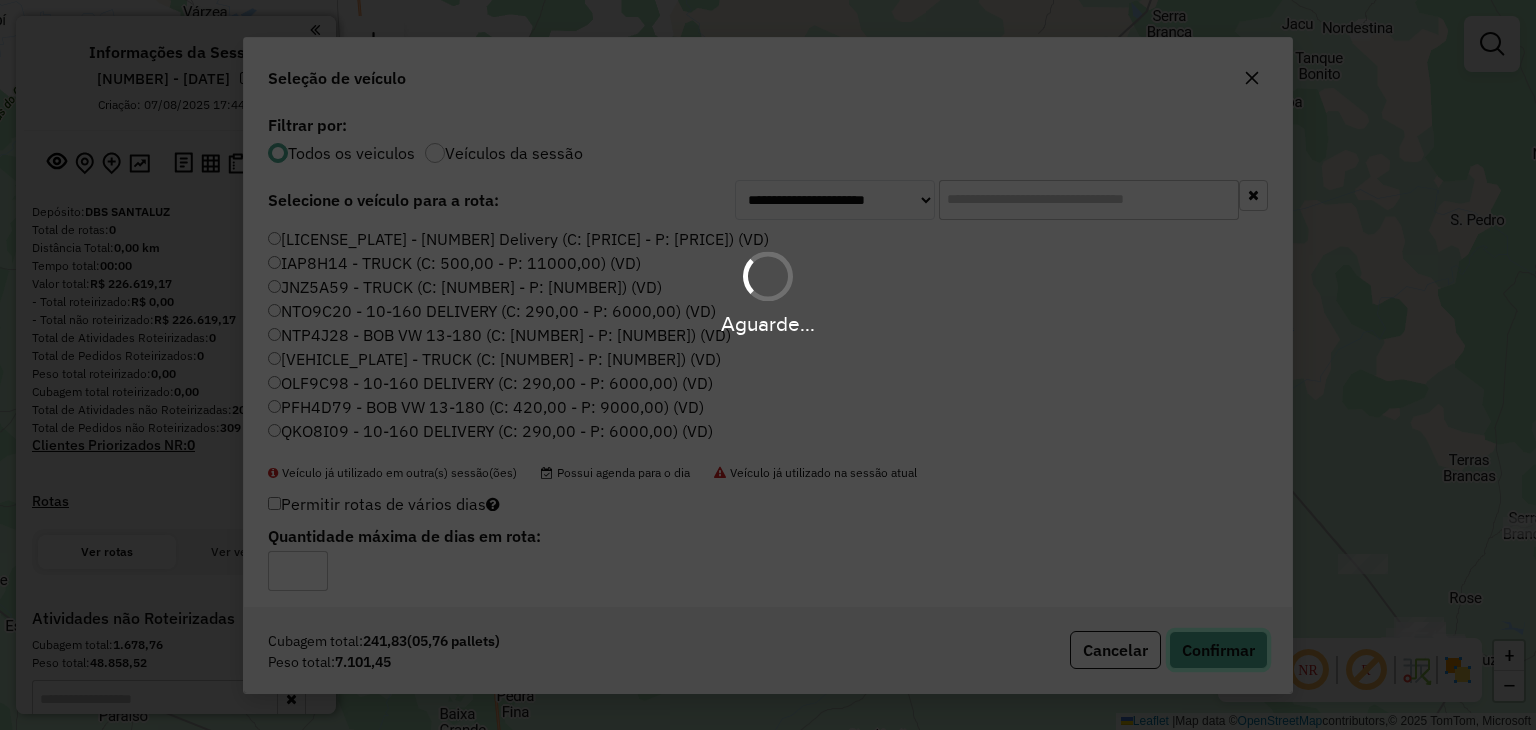 type 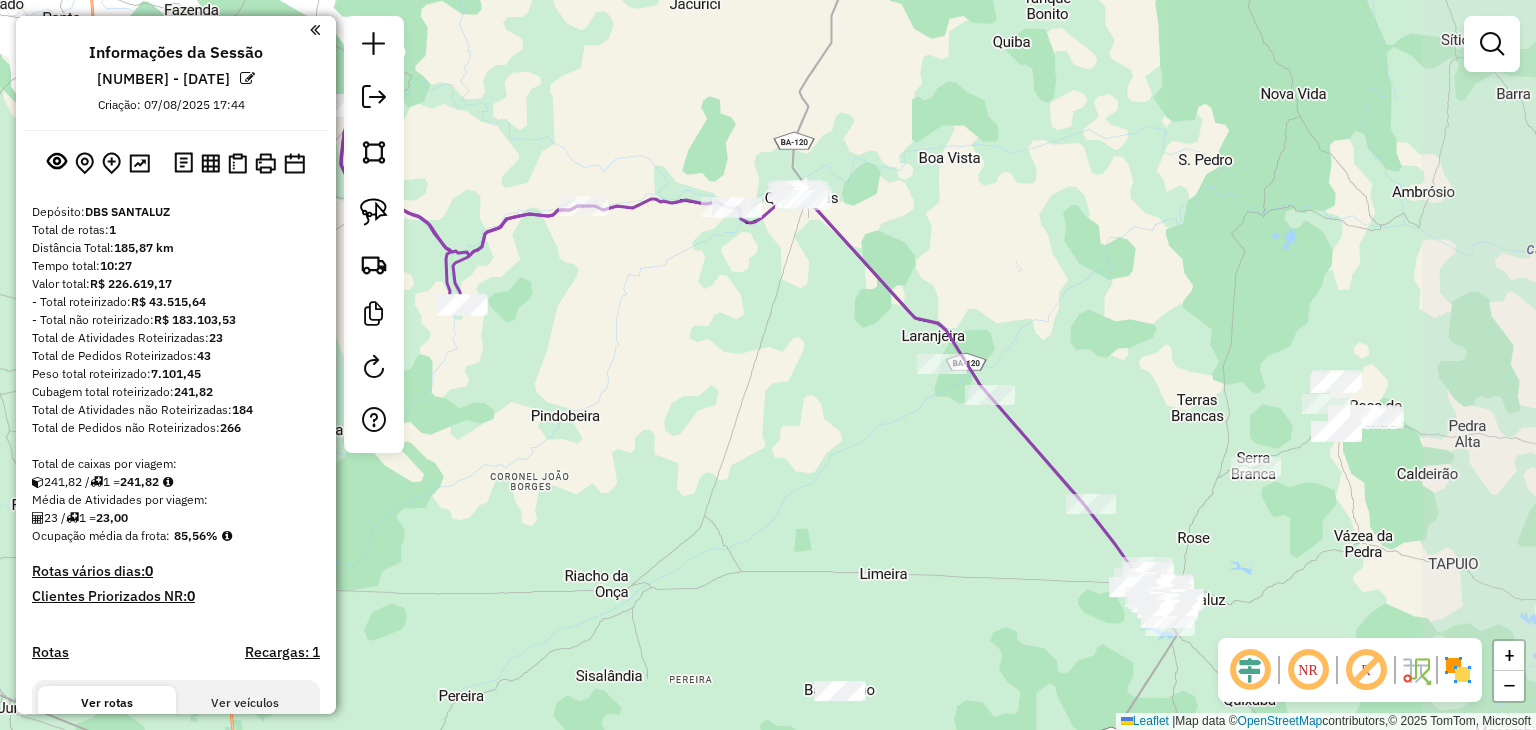 drag, startPoint x: 980, startPoint y: 369, endPoint x: 705, endPoint y: 307, distance: 281.90247 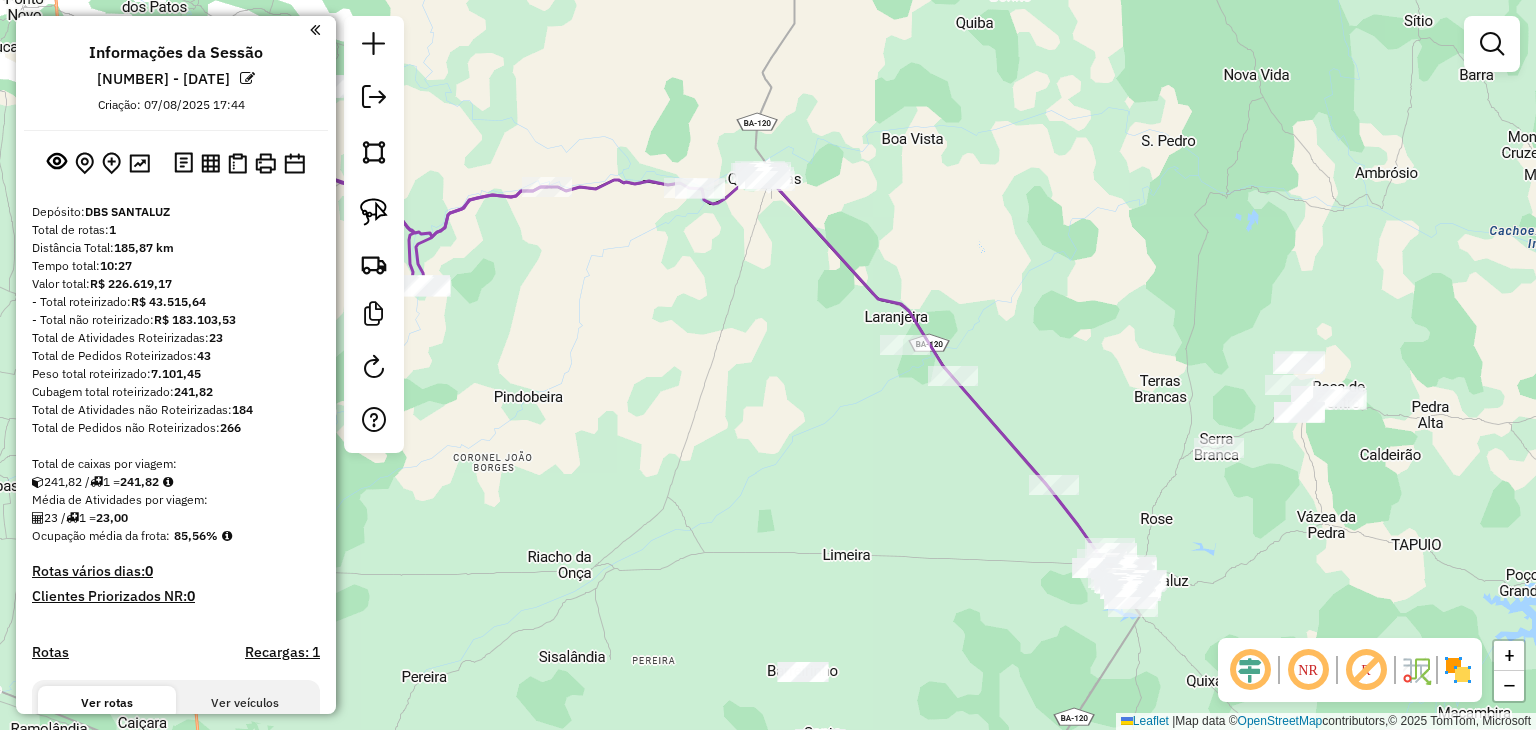 drag, startPoint x: 716, startPoint y: 324, endPoint x: 683, endPoint y: 305, distance: 38.078865 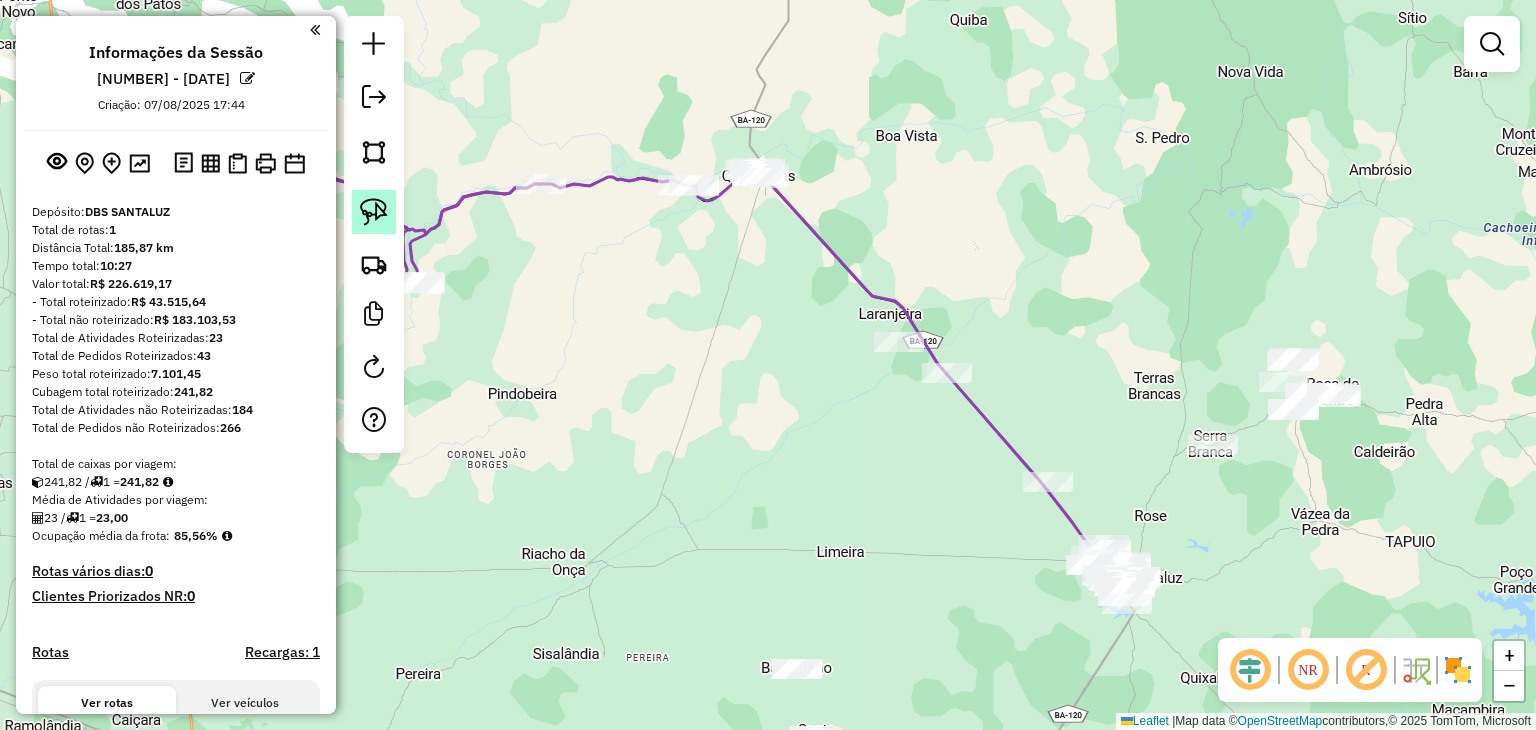 click 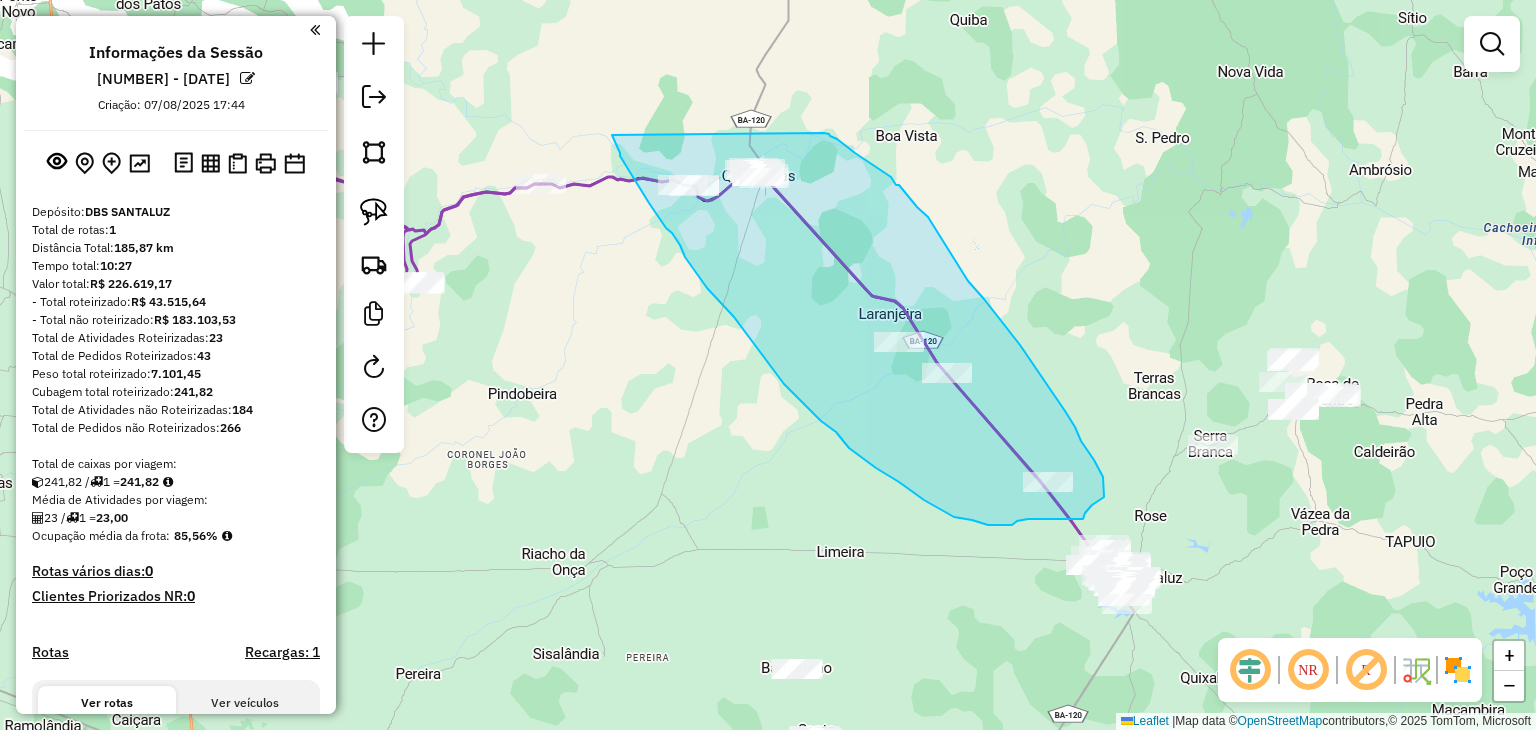 drag, startPoint x: 615, startPoint y: 141, endPoint x: 824, endPoint y: 130, distance: 209.28928 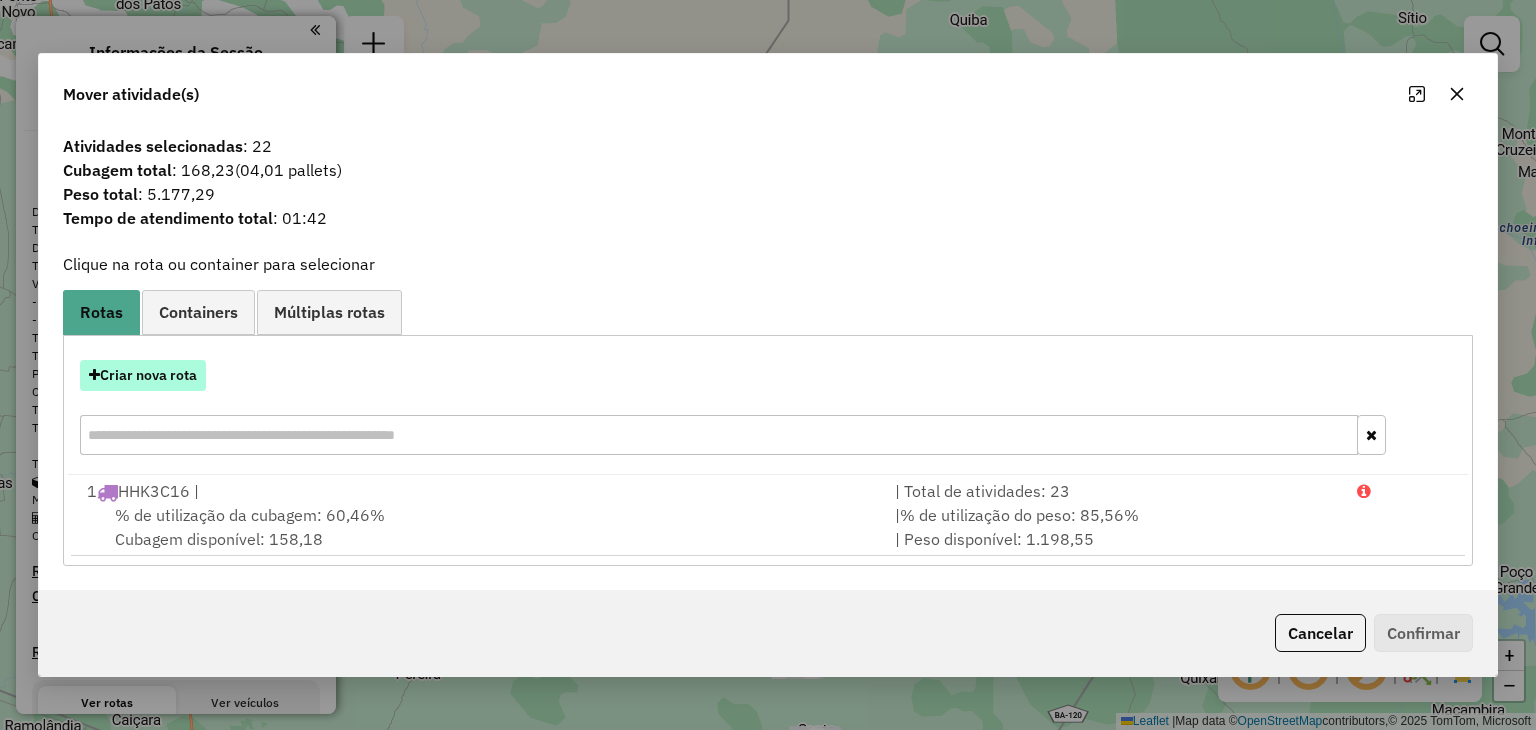 click on "Criar nova rota" at bounding box center [143, 375] 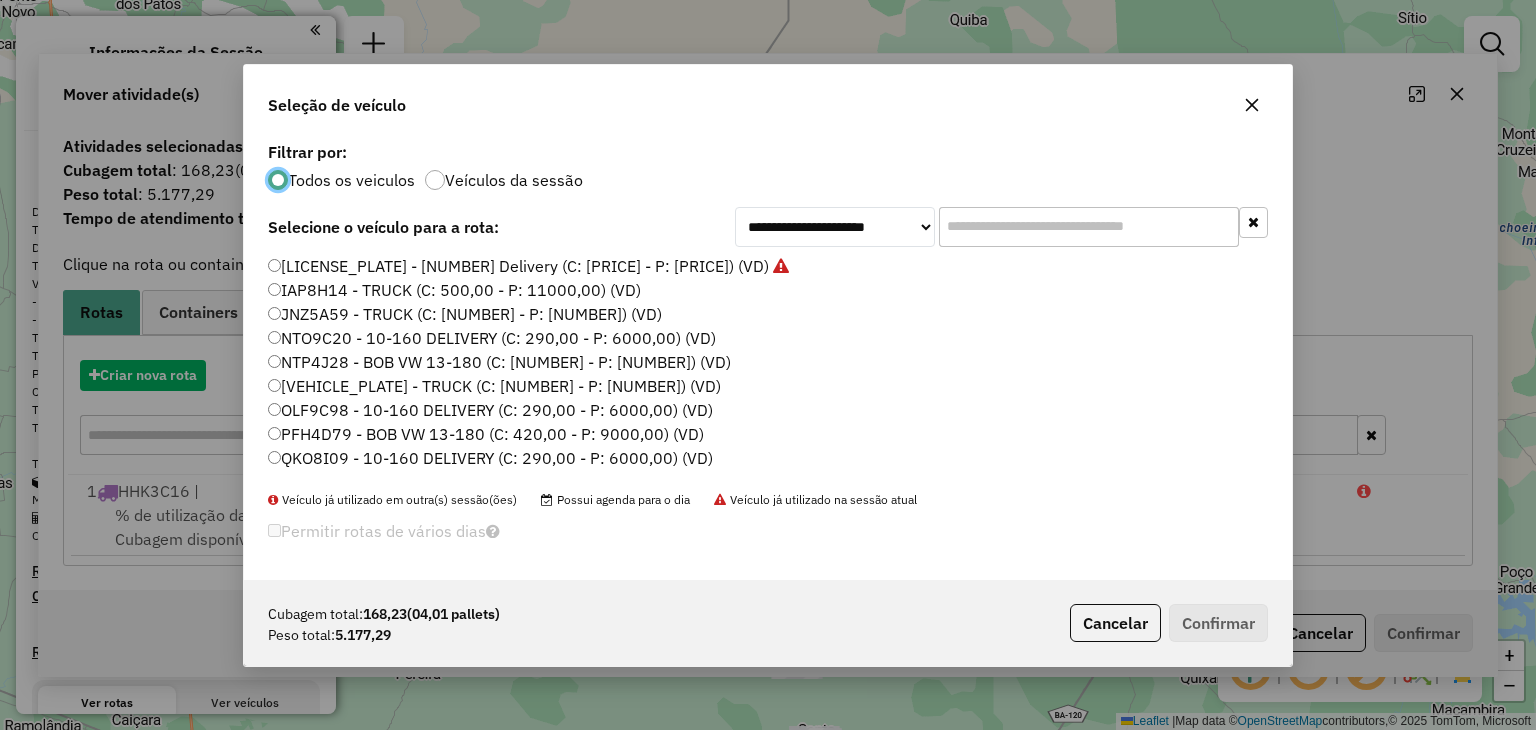 scroll, scrollTop: 10, scrollLeft: 6, axis: both 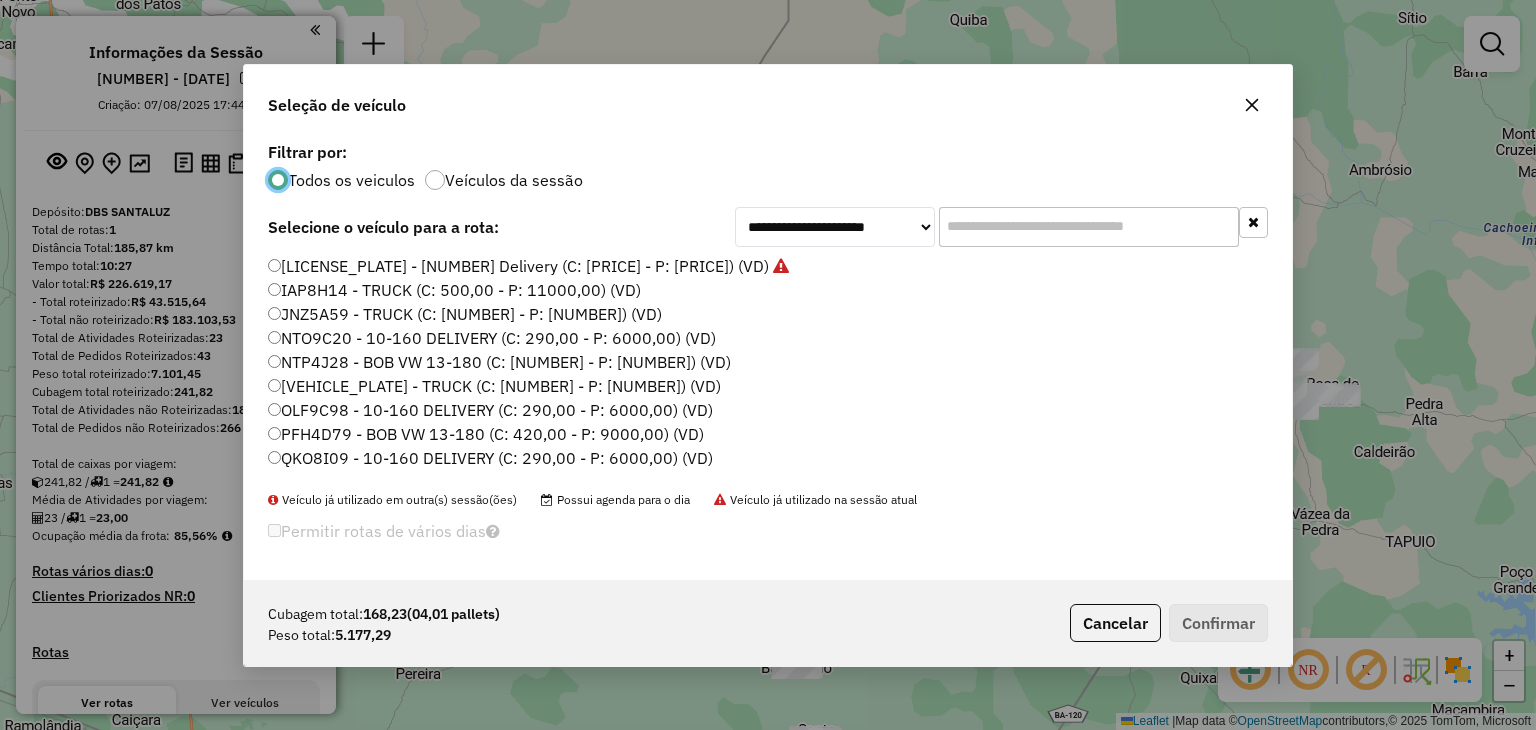 click on "IAP8H14 - TRUCK  (C: 500,00 - P: 11000,00) (VD)" 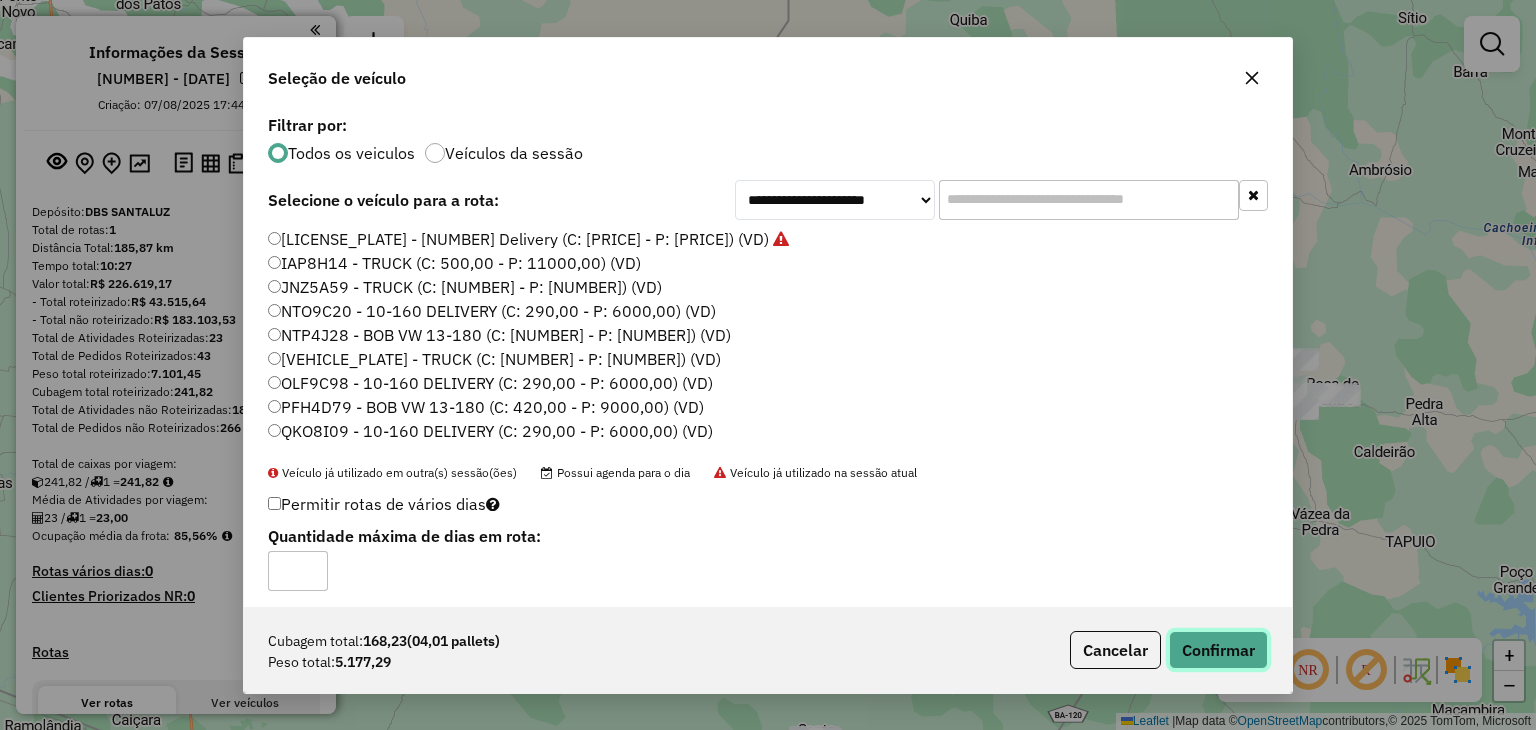 drag, startPoint x: 1218, startPoint y: 641, endPoint x: 1205, endPoint y: 620, distance: 24.698177 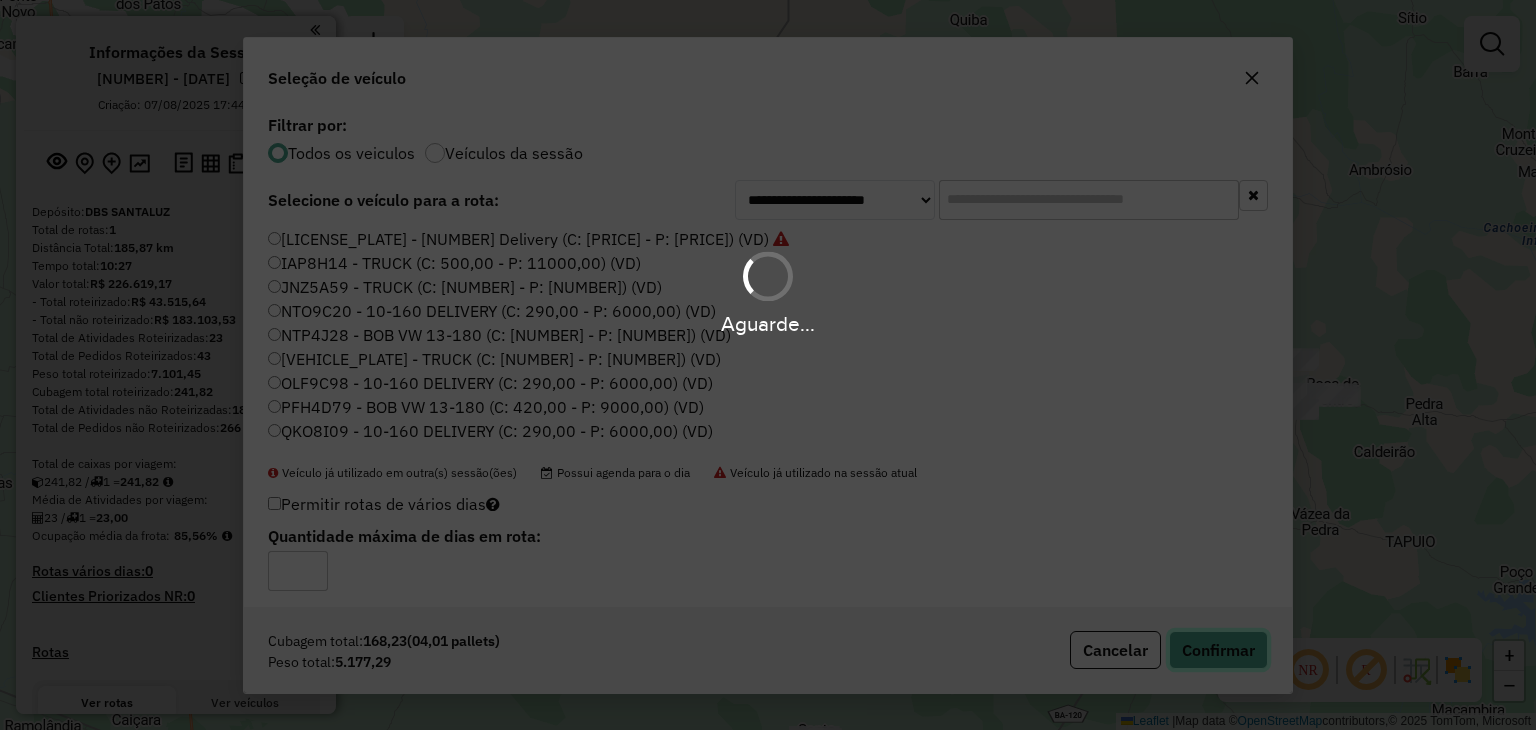 type 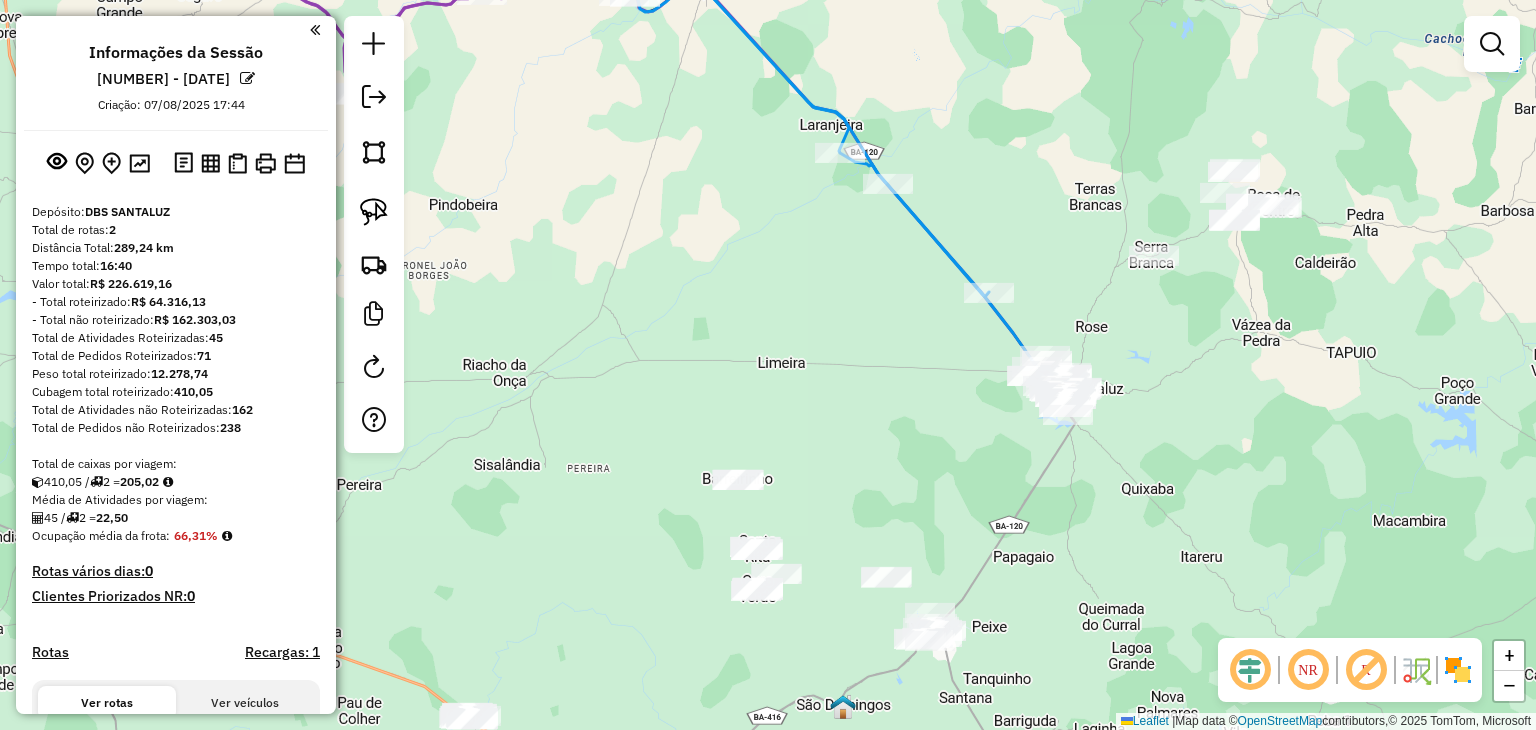 drag, startPoint x: 691, startPoint y: 519, endPoint x: 672, endPoint y: 247, distance: 272.66278 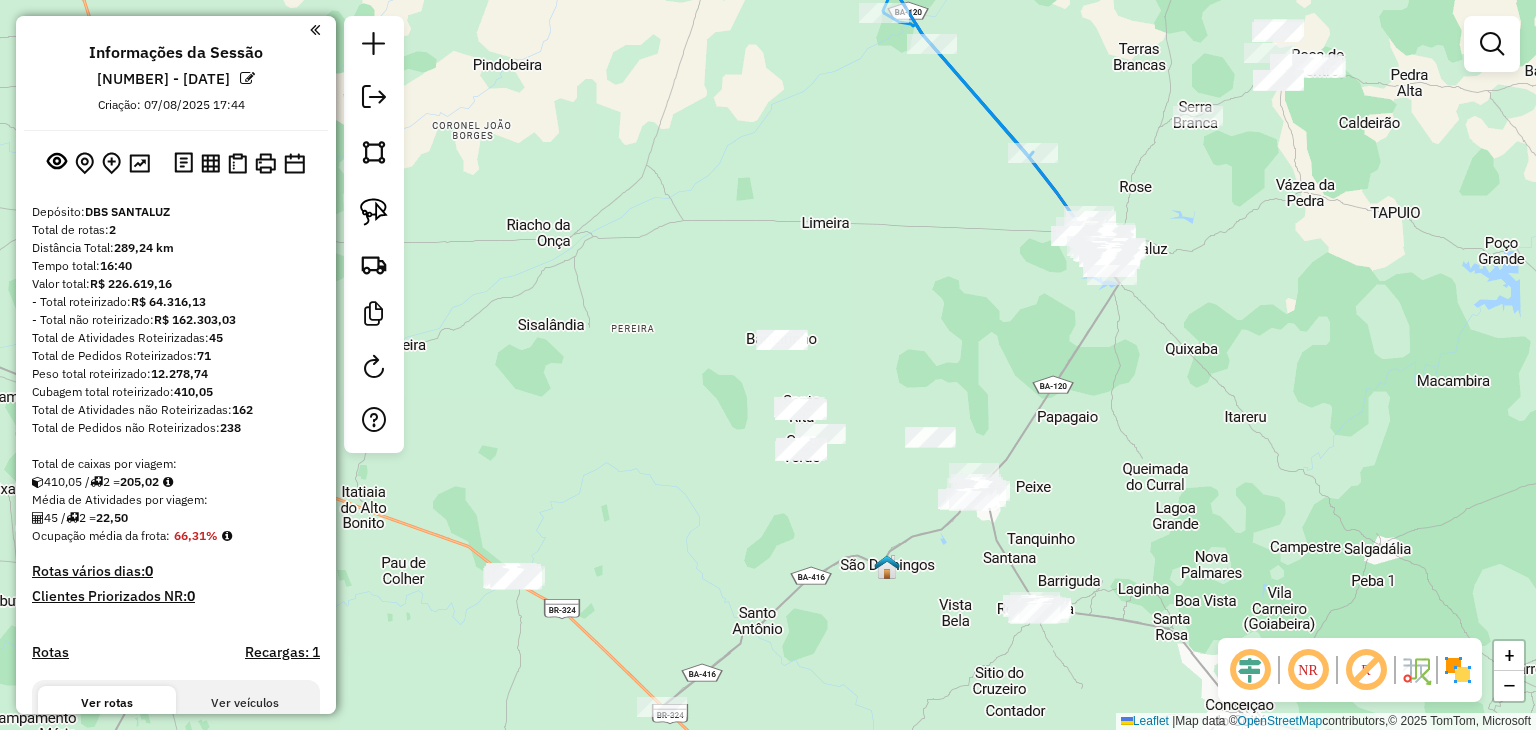 drag, startPoint x: 633, startPoint y: 433, endPoint x: 704, endPoint y: 200, distance: 243.5775 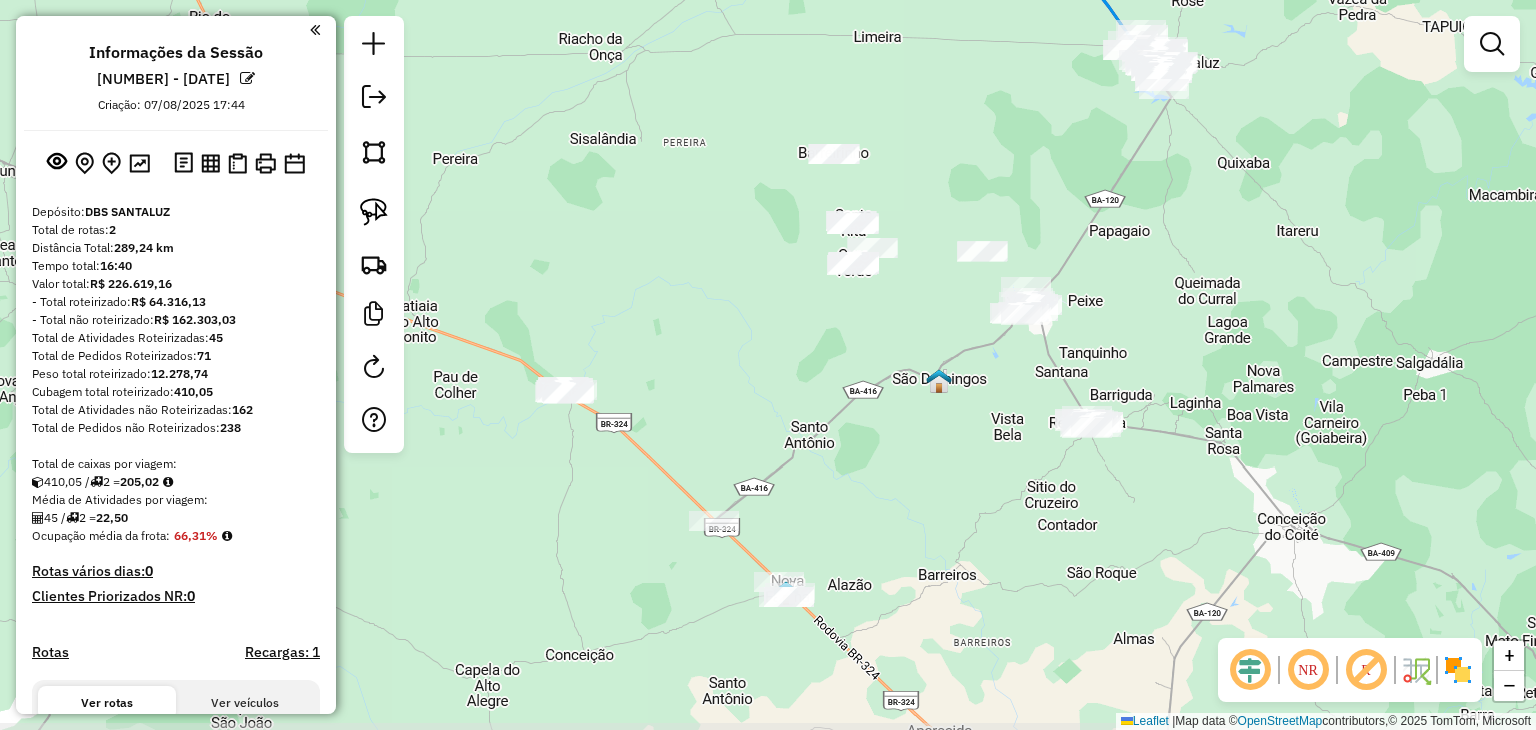 drag, startPoint x: 658, startPoint y: 339, endPoint x: 720, endPoint y: 296, distance: 75.45197 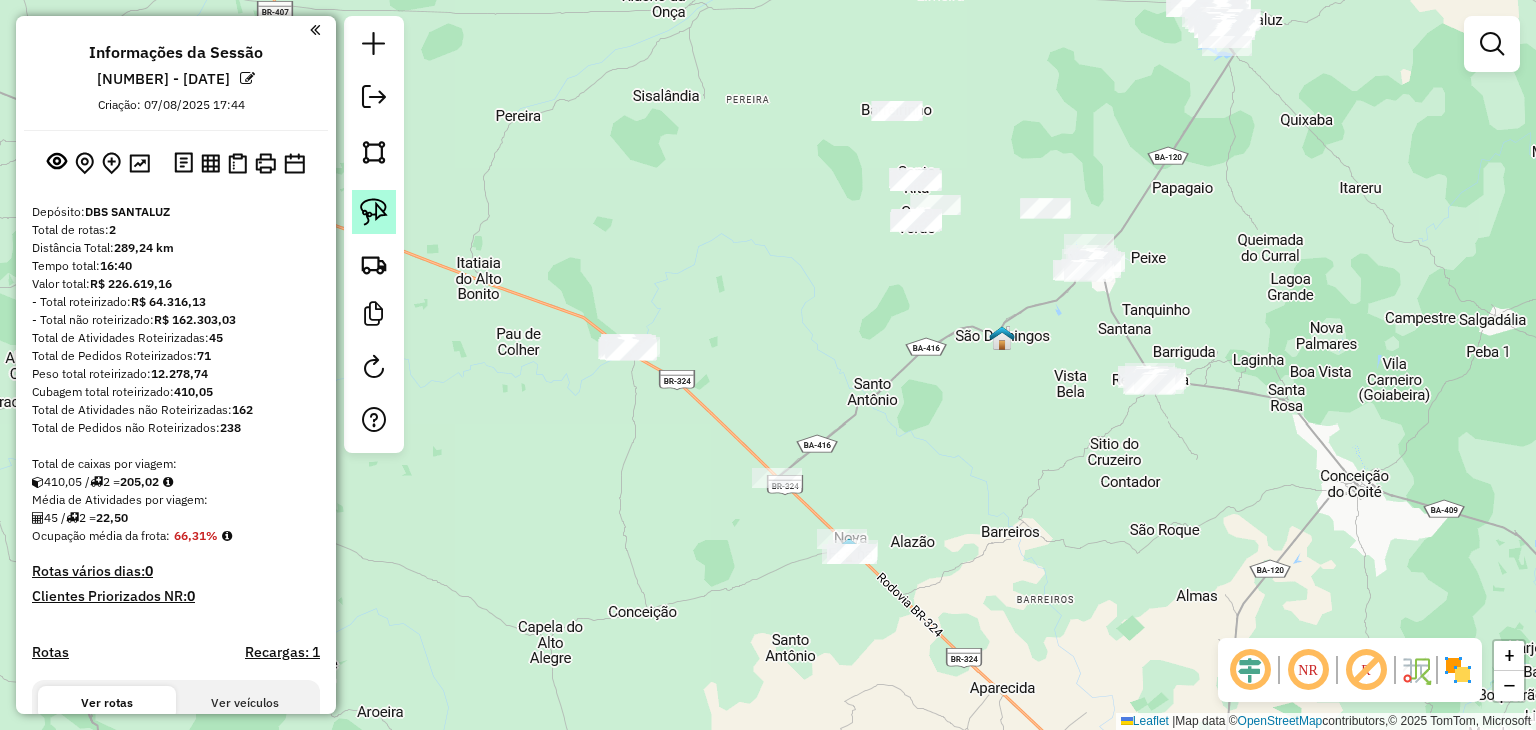 click 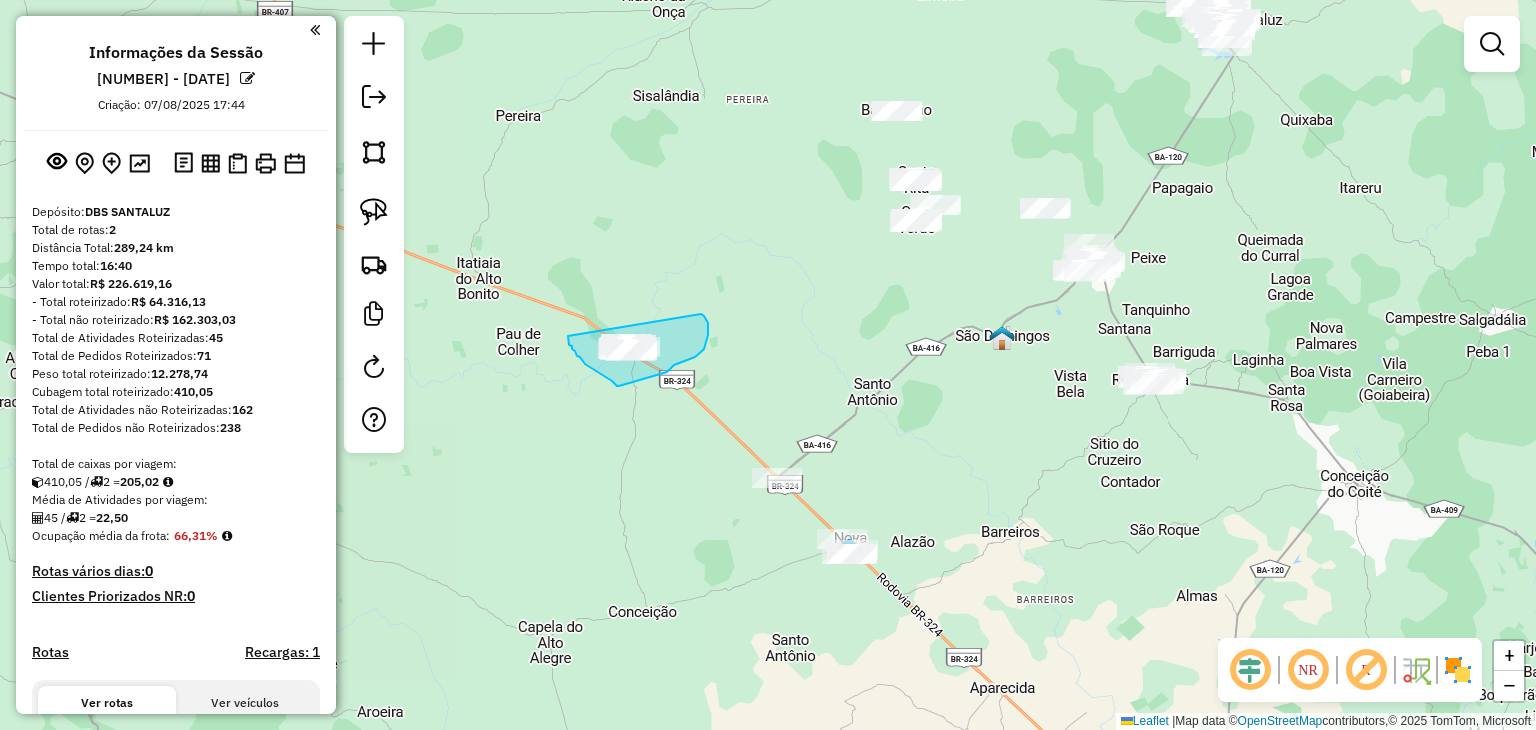drag, startPoint x: 583, startPoint y: 361, endPoint x: 635, endPoint y: 278, distance: 97.94386 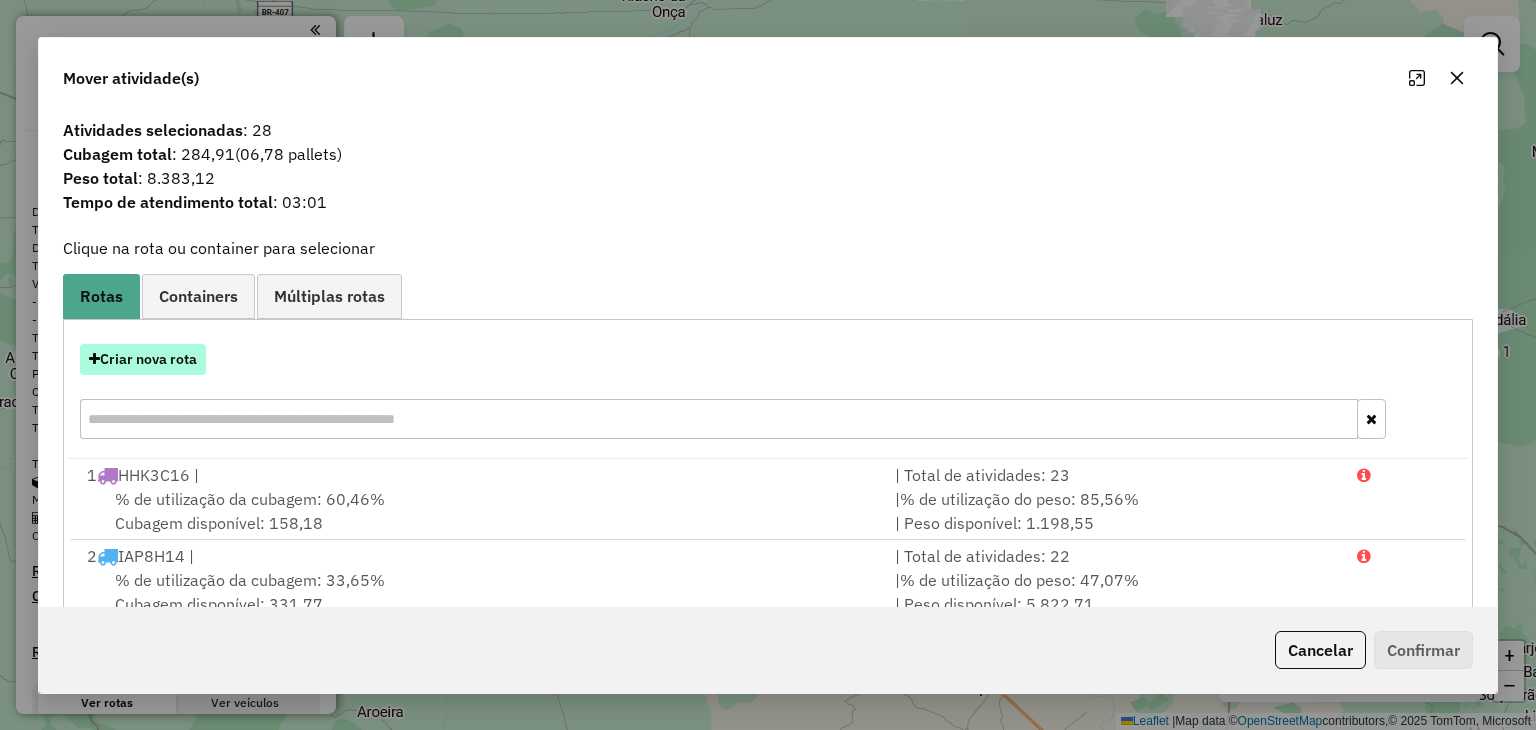 click on "Criar nova rota" at bounding box center [143, 359] 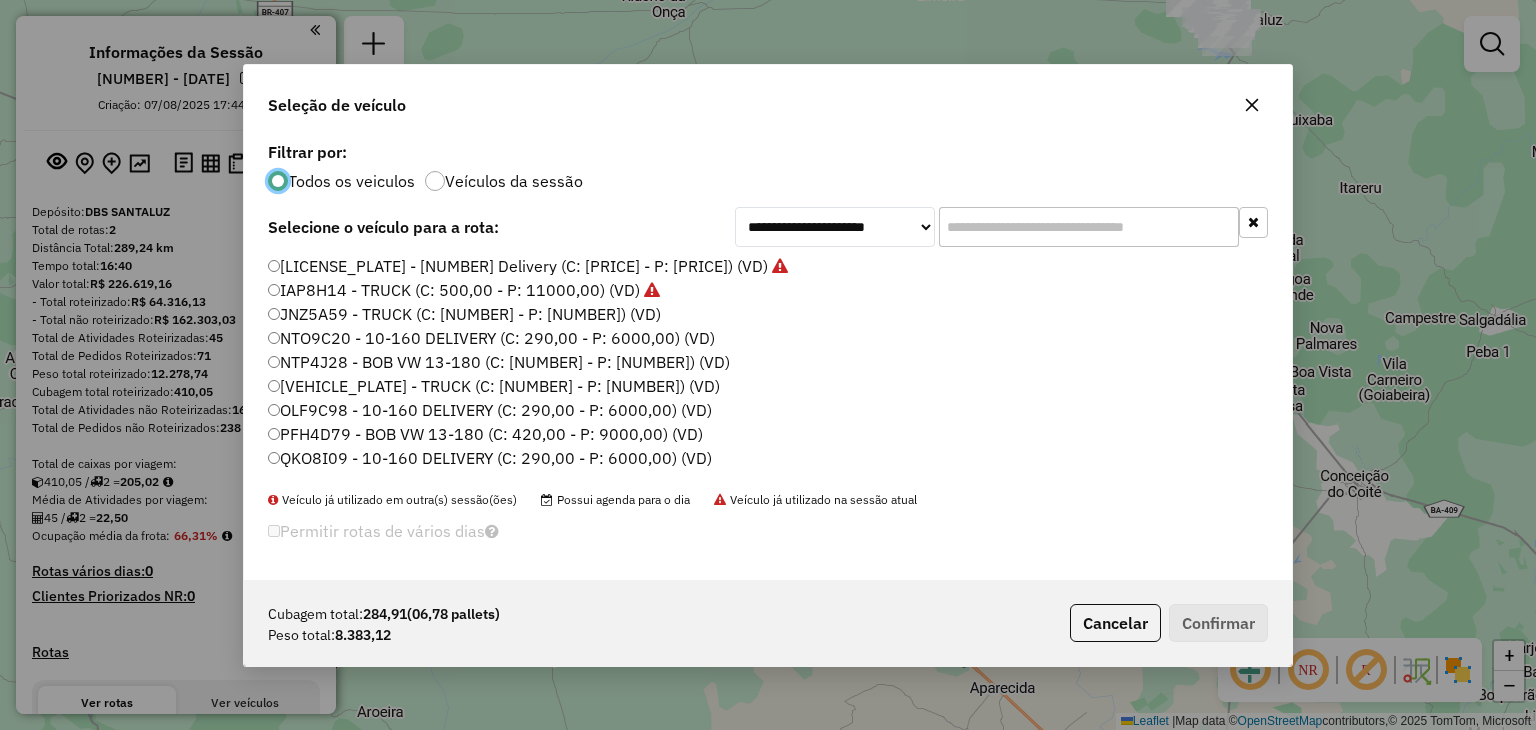 scroll, scrollTop: 10, scrollLeft: 6, axis: both 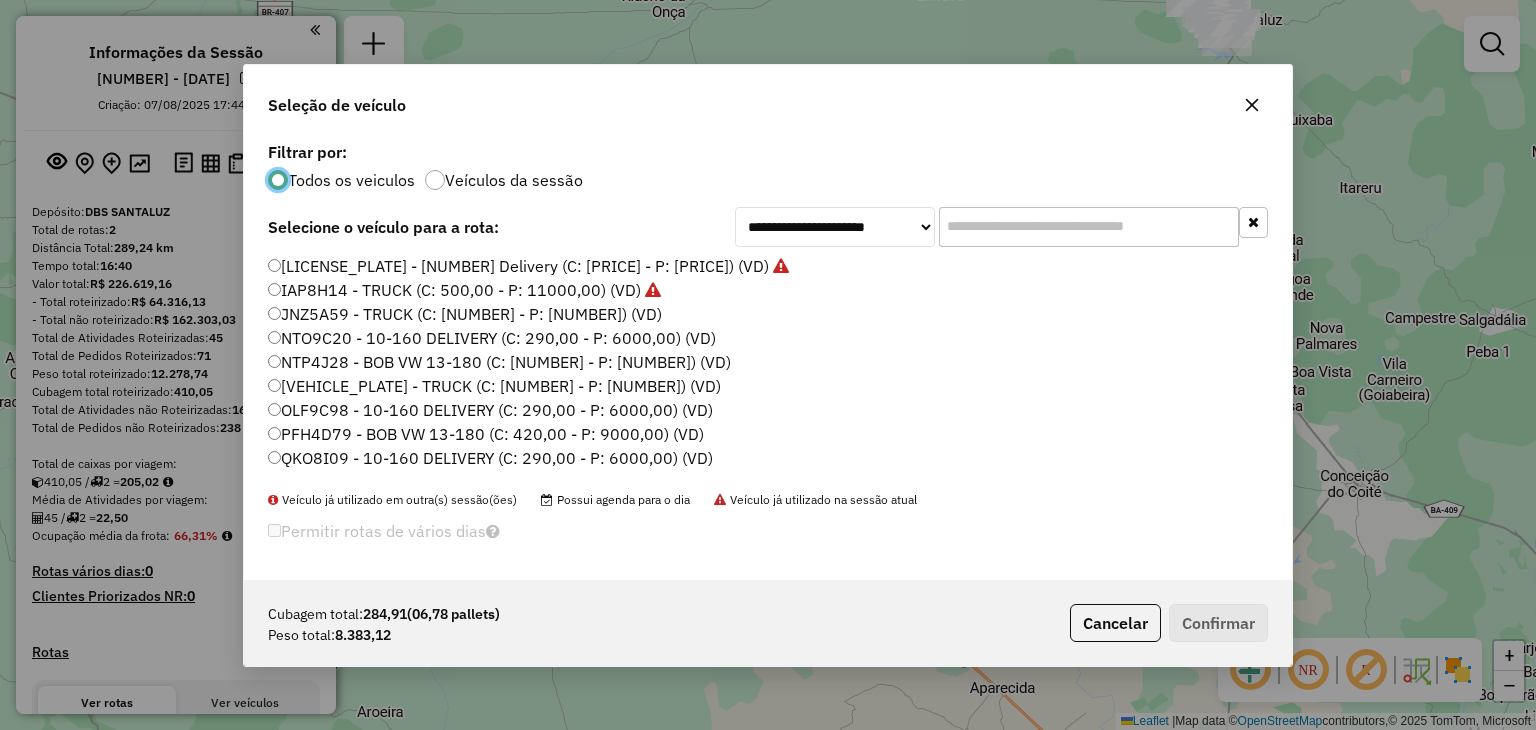 click on "JNZ5A59 - TRUCK  (C: [NUMBER] - P: [NUMBER]) (VD)" 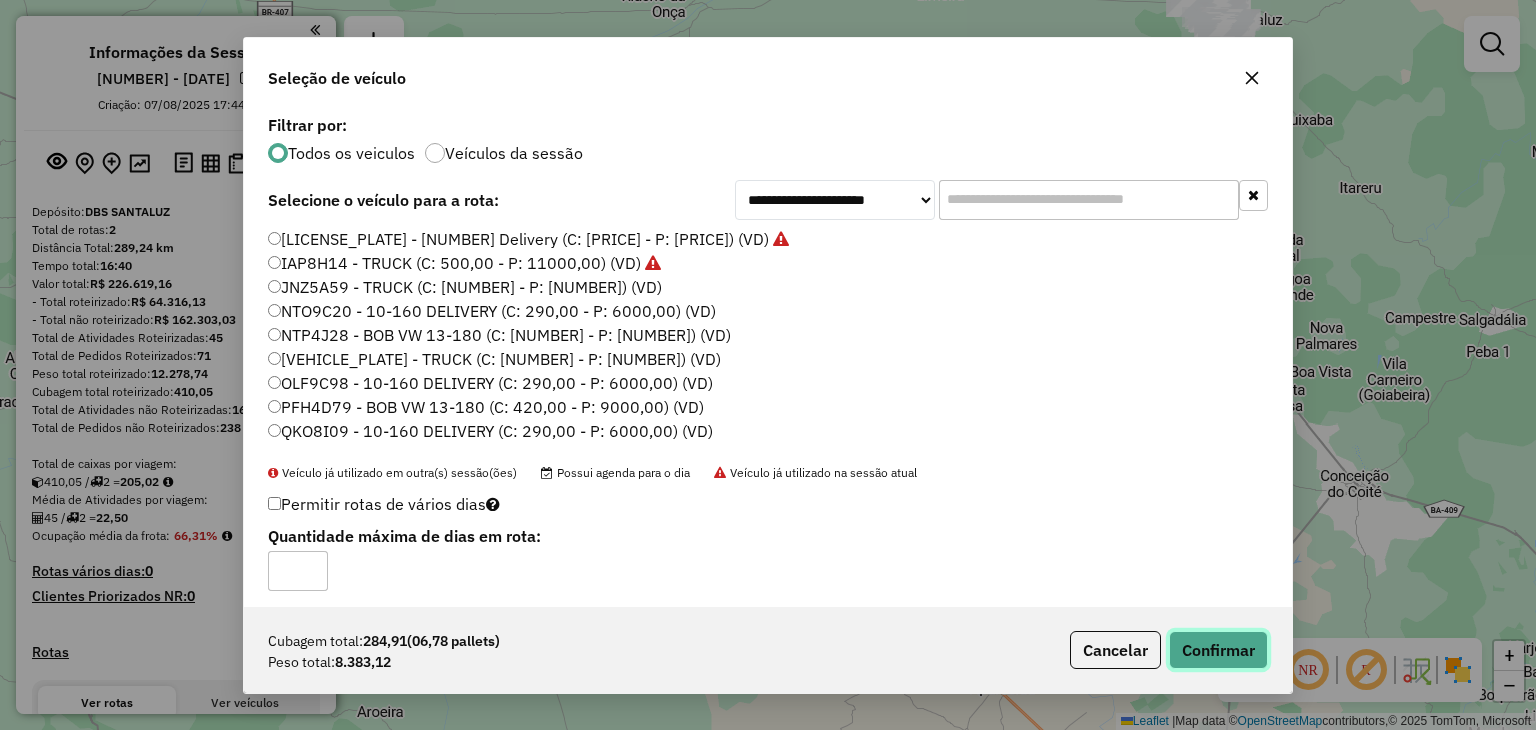 click on "Confirmar" 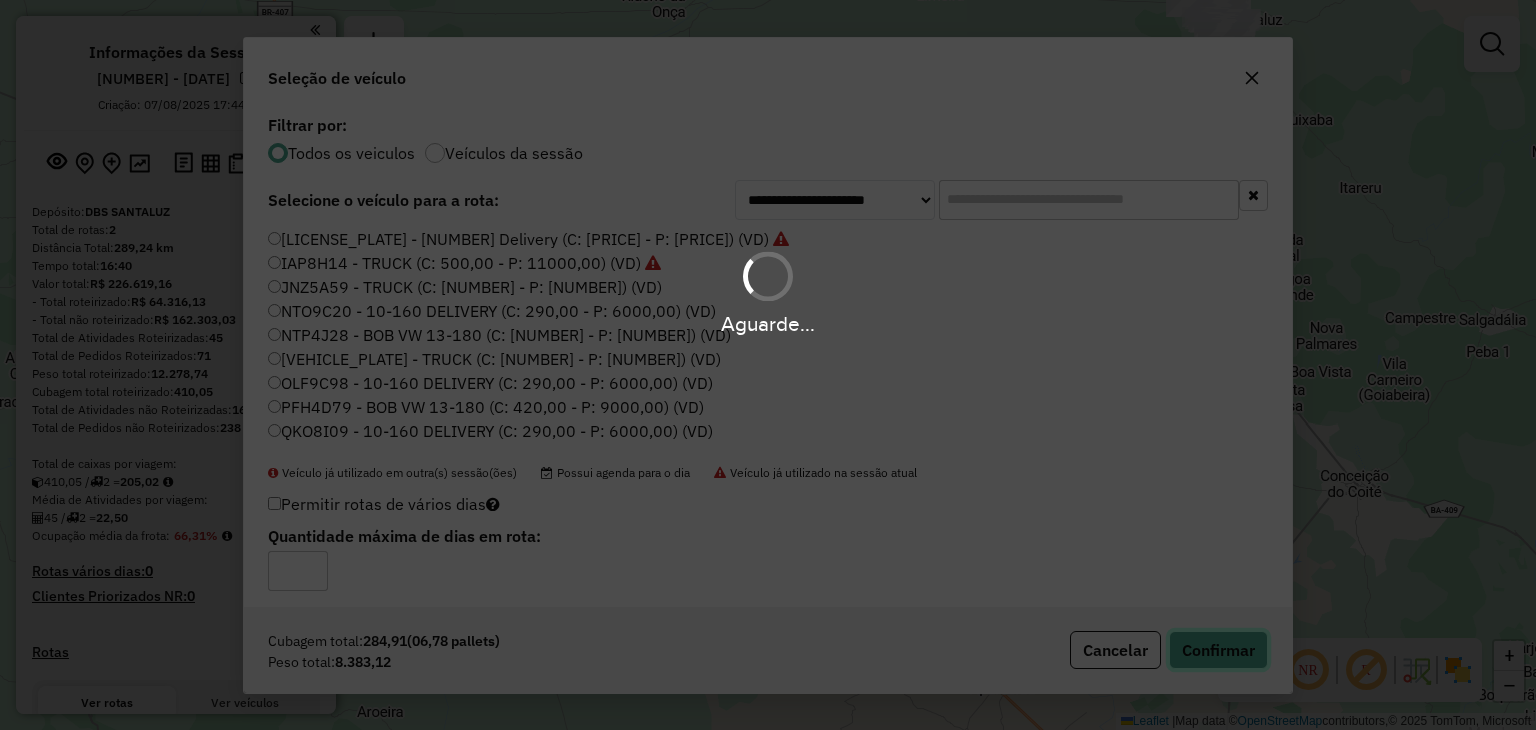 type 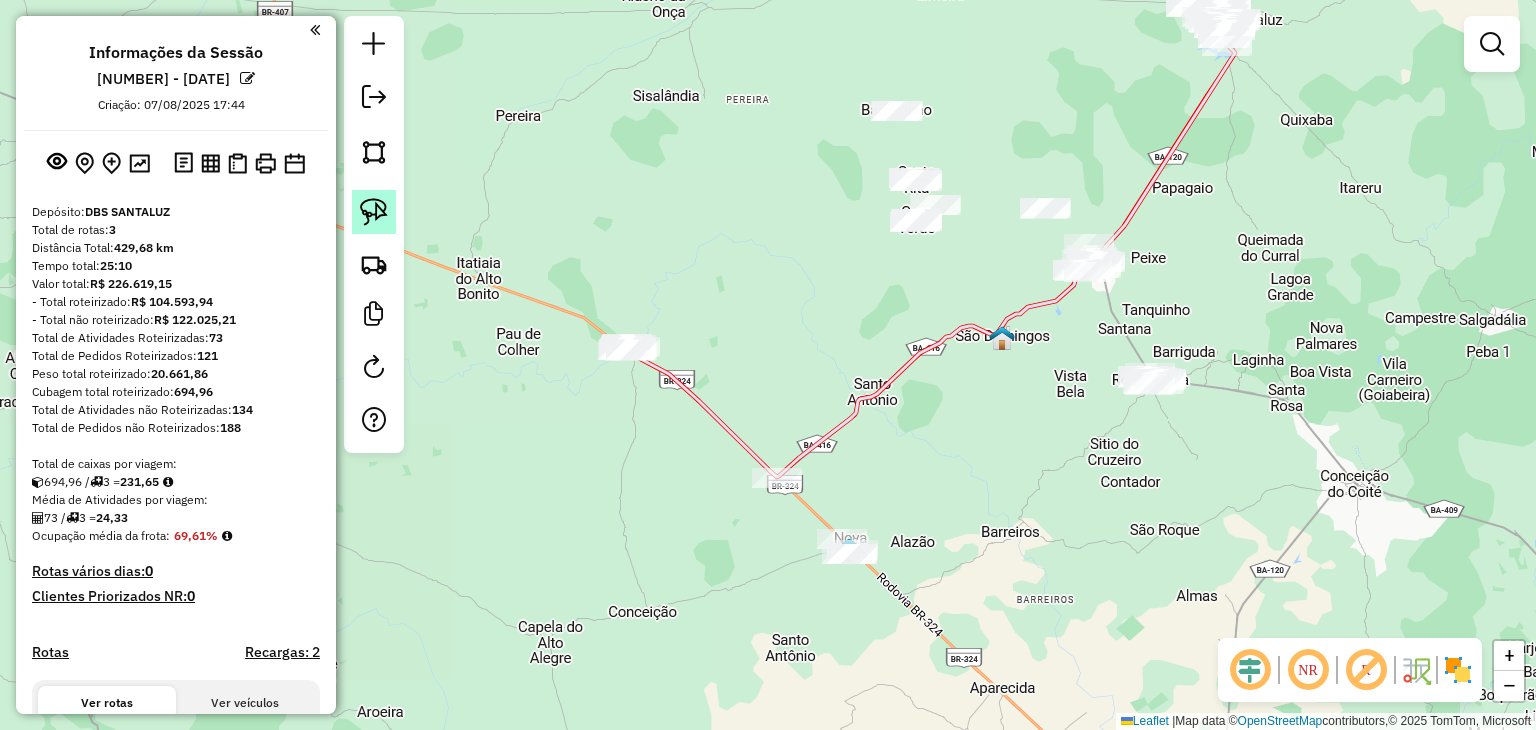 click 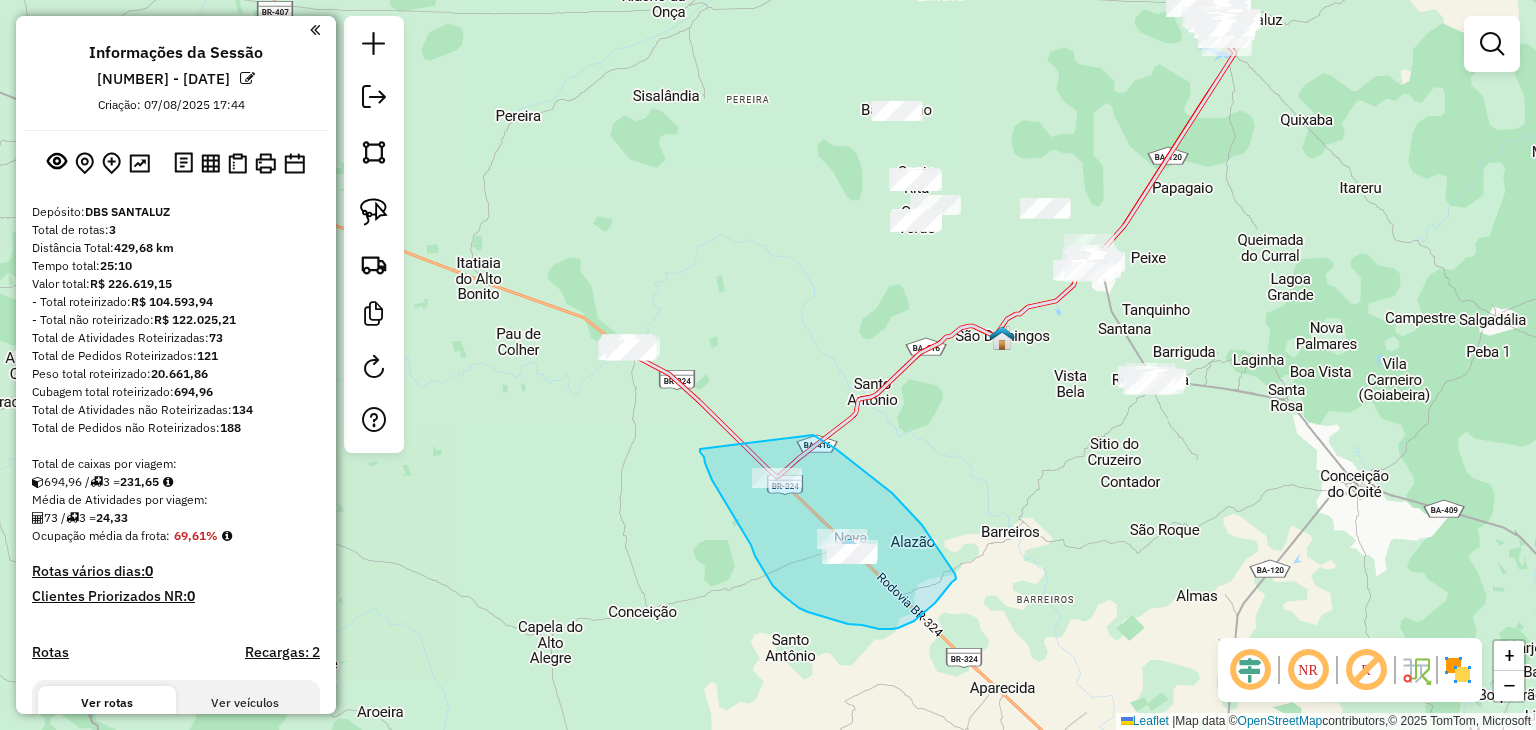 drag, startPoint x: 700, startPoint y: 449, endPoint x: 813, endPoint y: 435, distance: 113.86395 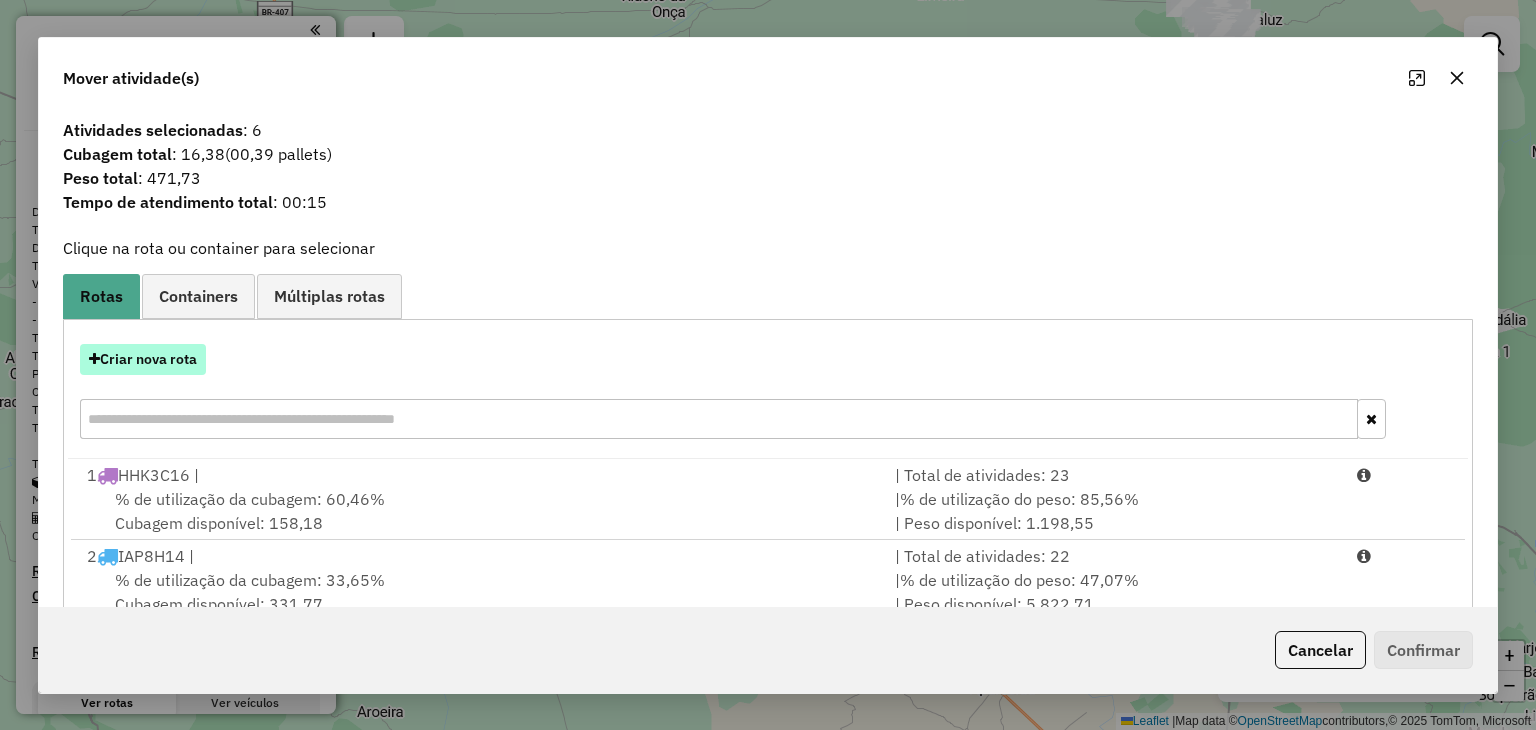 click on "Criar nova rota" at bounding box center [143, 359] 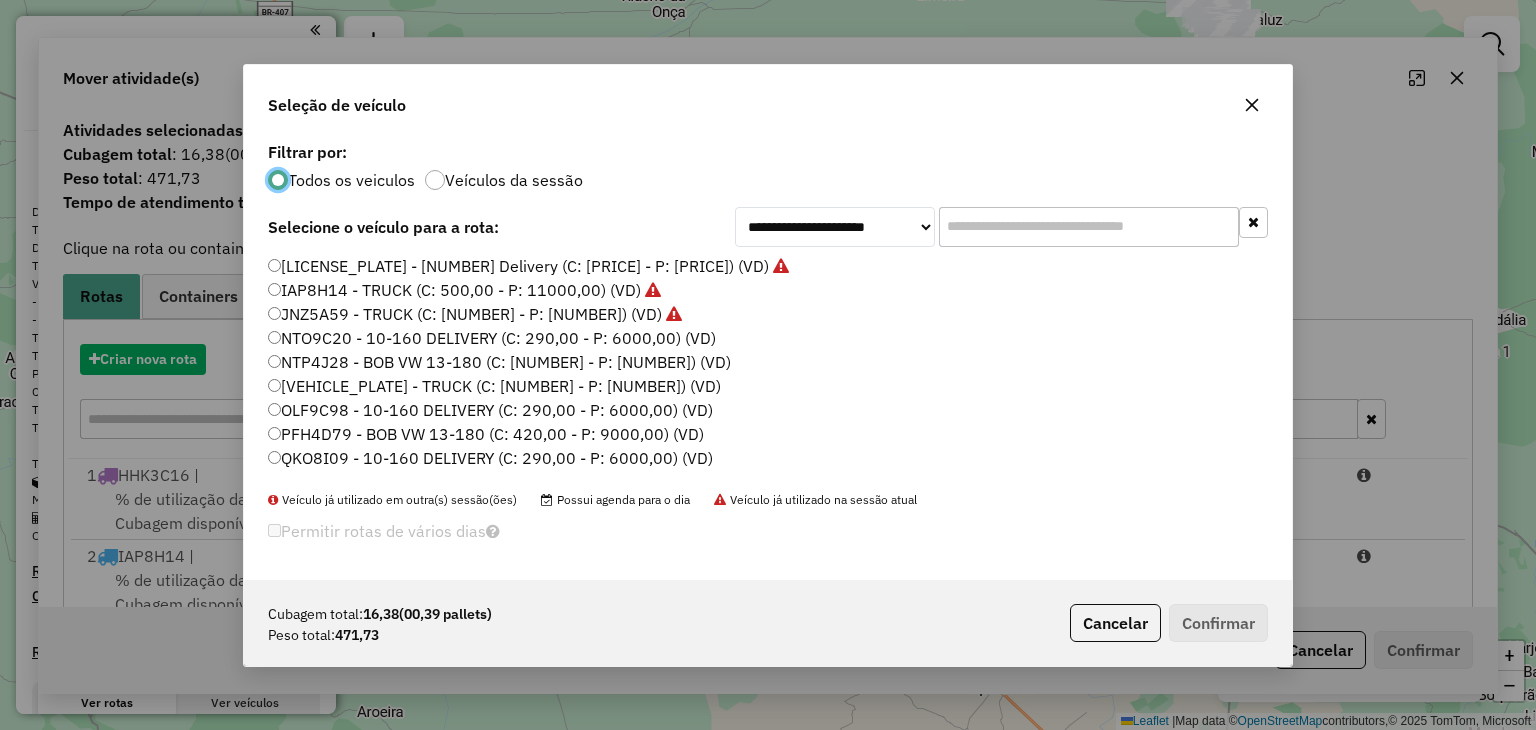 scroll, scrollTop: 10, scrollLeft: 6, axis: both 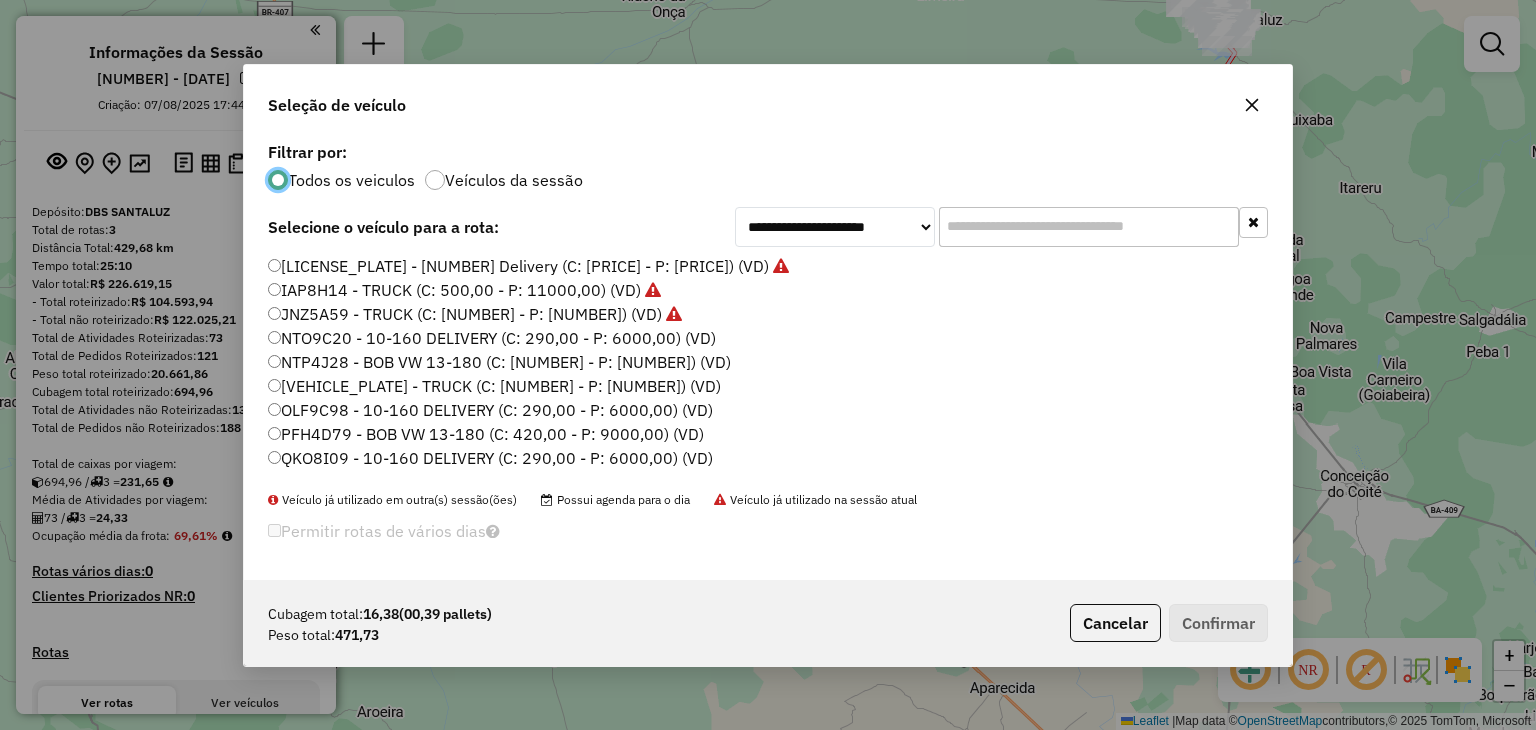 click on "NTO9C20 - 10-160 DELIVERY (C: 290,00 - P: 6000,00) (VD)" 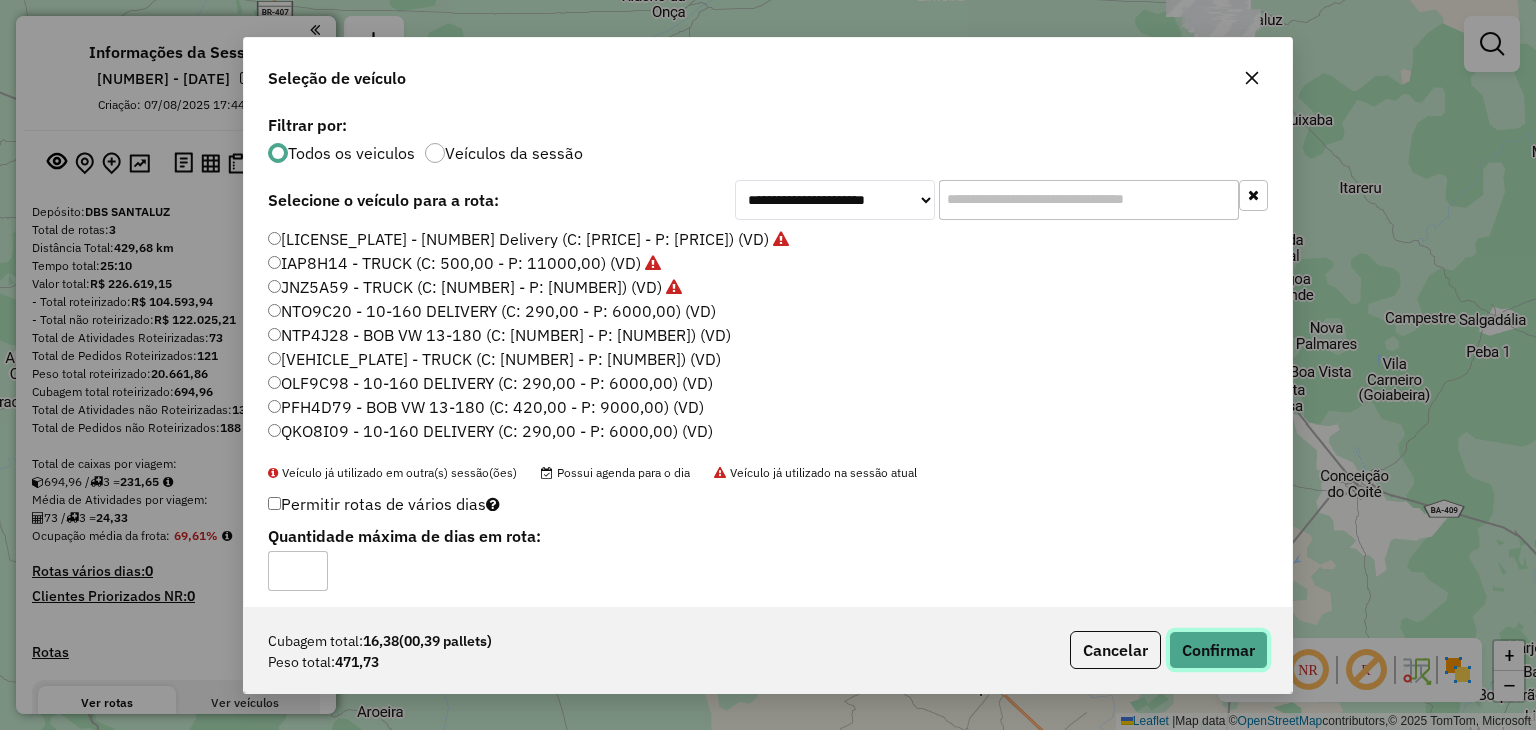 click on "Confirmar" 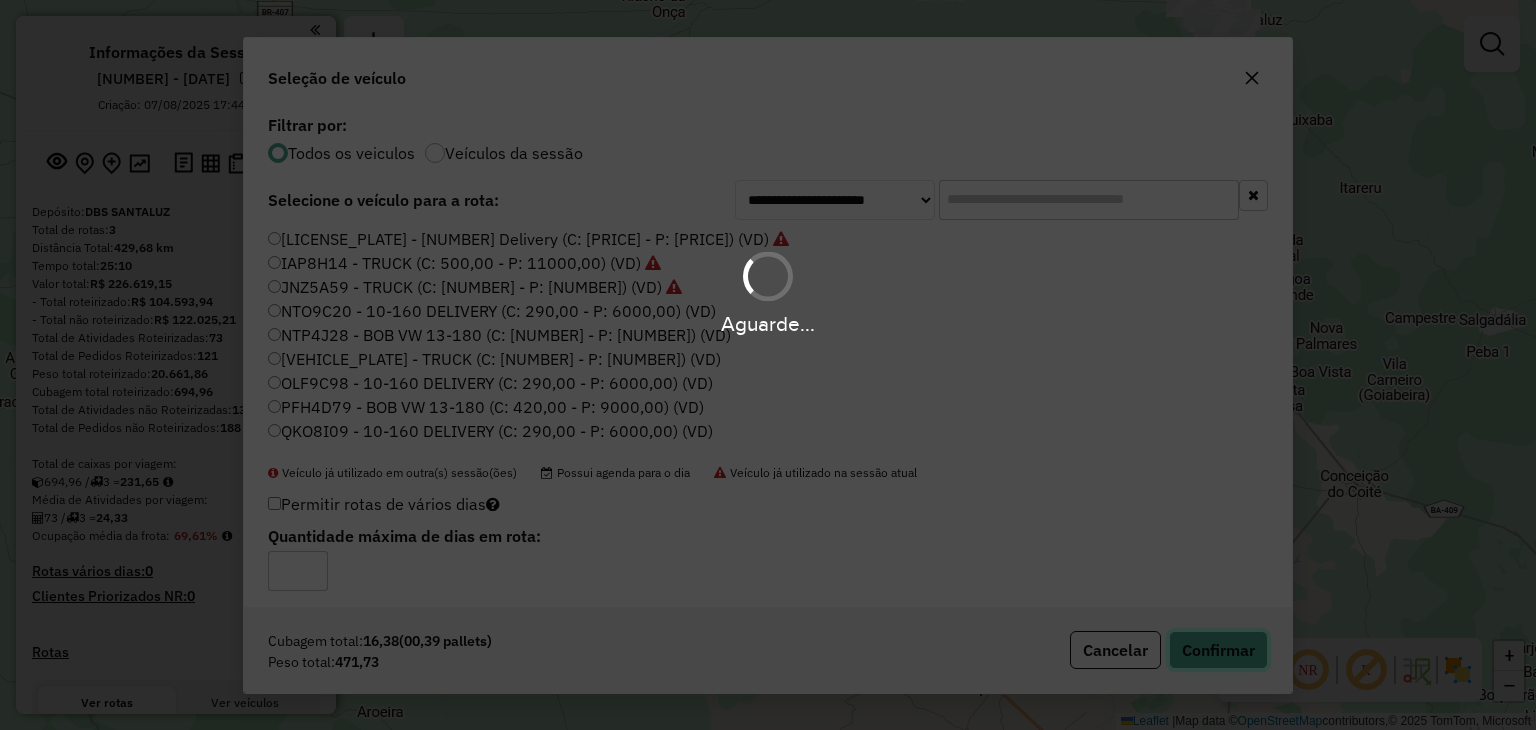 type 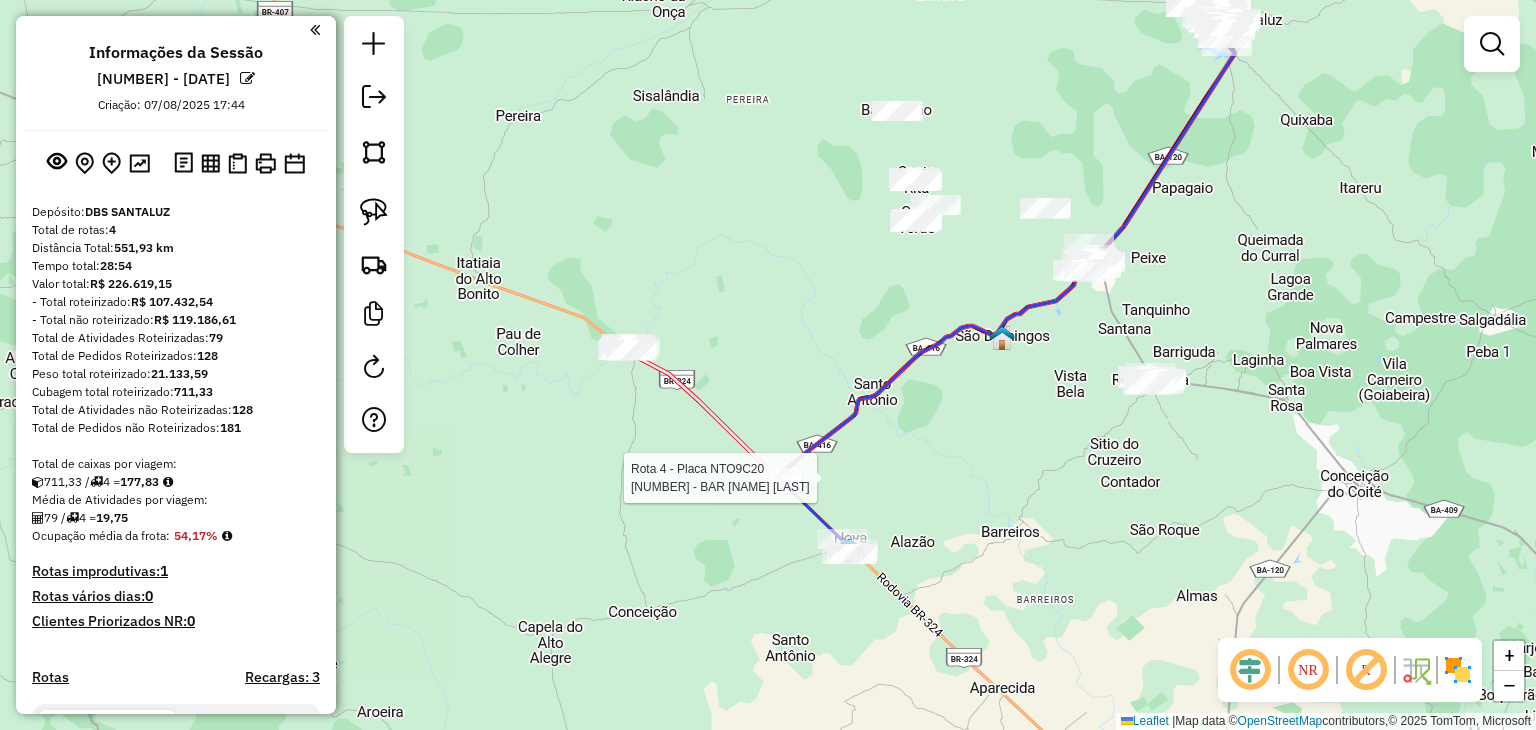 select on "**********" 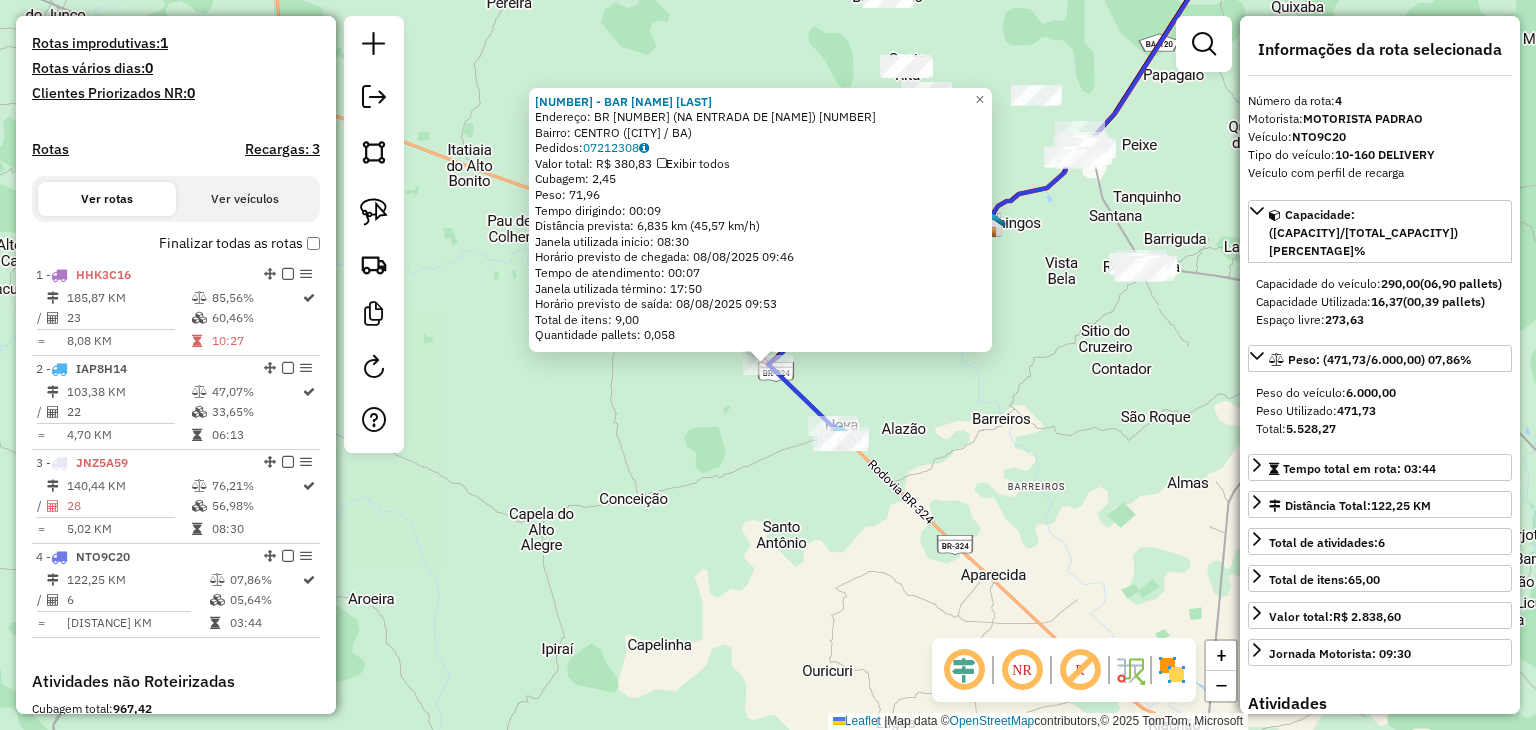 scroll, scrollTop: 844, scrollLeft: 0, axis: vertical 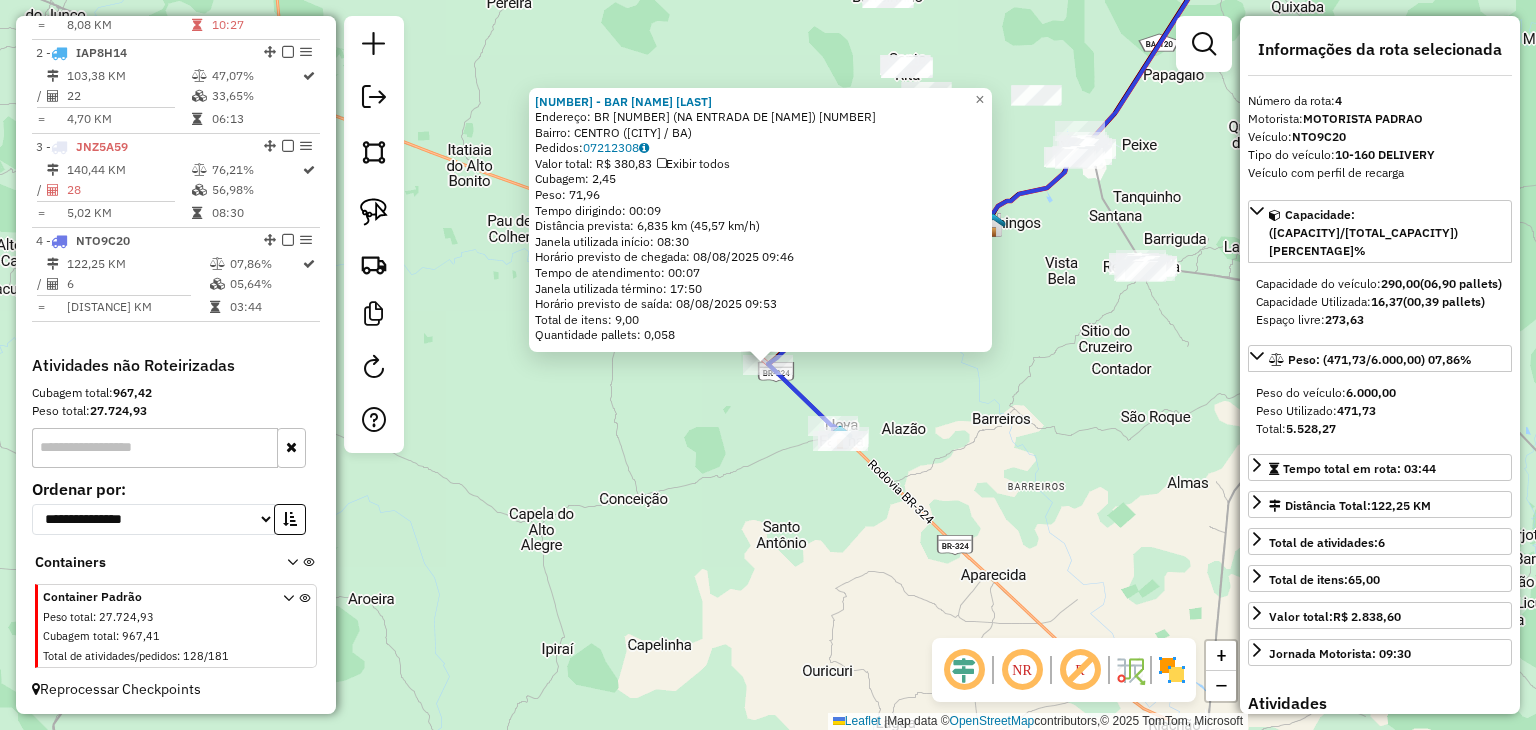 click on "Endereço: BR 324 (NA ENTRADA DE SAO DOMI NGOS)[NUMBER] Bairro: CENTRO ([CITY] / [STATE]) Pedidos: [ORDER_ID] Valor total: R$ 380,83 Exibir todos Cubagem: 2,45 Peso: 71,96 Tempo dirigindo: 00:09 Distância prevista: 6,835 km (45,57 km/h) Janela utilizada início: 08:30 Horário previsto de chegada: 08/08/2025 09:46 Tempo de atendimento: 00:07 Janela utilizada término: 17:50 Horário previsto de saída: 08/08/2025 09:53 Total de itens: 9,00 Quantidade pallets: 0,058 × Janela de atendimento Grade de atendimento Capacidade Transportadoras Veículos Cliente Pedidos Rotas Selecione os dias de semana para filtrar as janelas de atendimento Seg Ter Qua Qui Sex Sáb Dom Informe o período da janela de atendimento: De: Até: Filtrar exatamente a janela do cliente Considerar janela de atendimento padrão Selecione os dias de semana para filtrar as grades de atendimento Seg Ter Qua Qui Sex Sáb Dom Peso mínimo: Peso máximo: De: Até:" 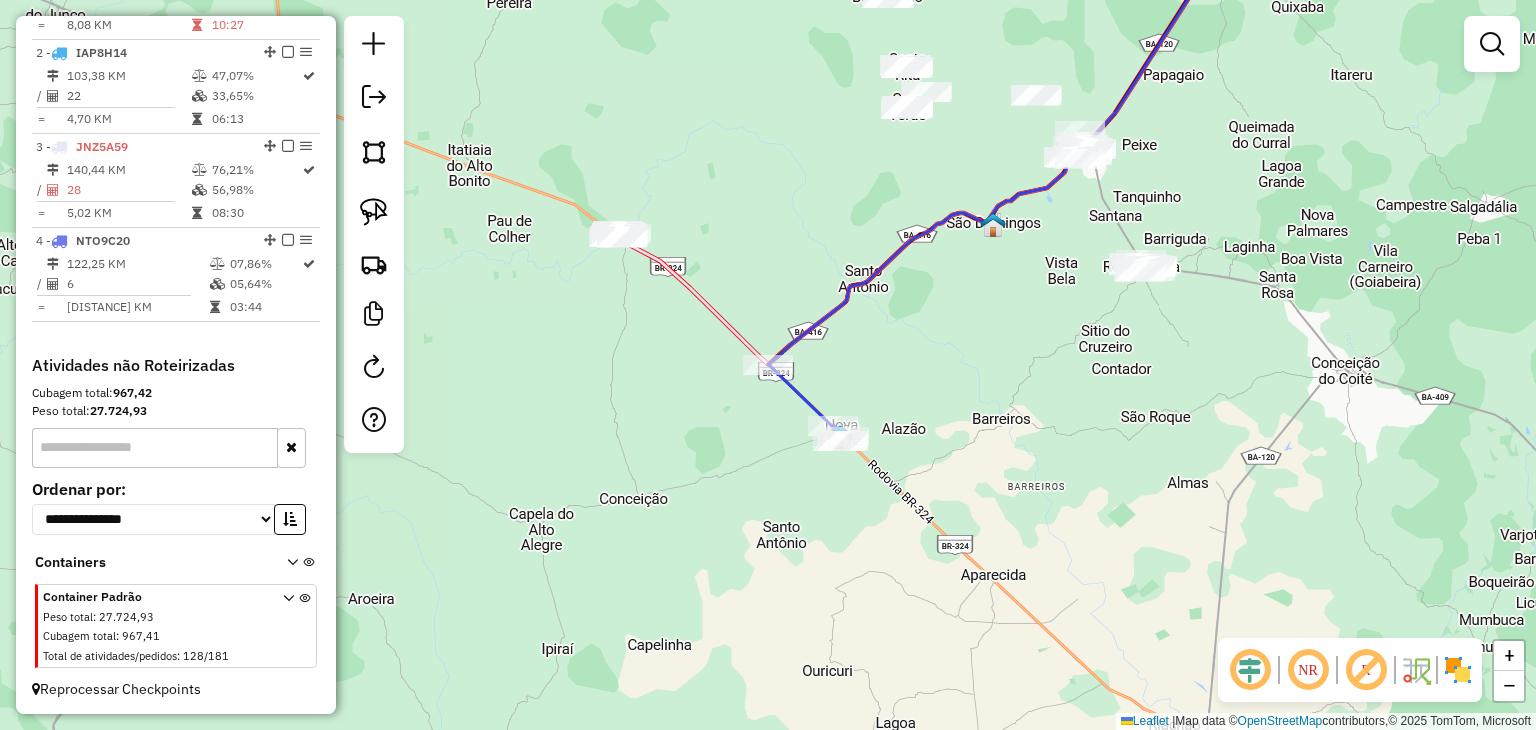 drag, startPoint x: 663, startPoint y: 448, endPoint x: 771, endPoint y: 530, distance: 135.60236 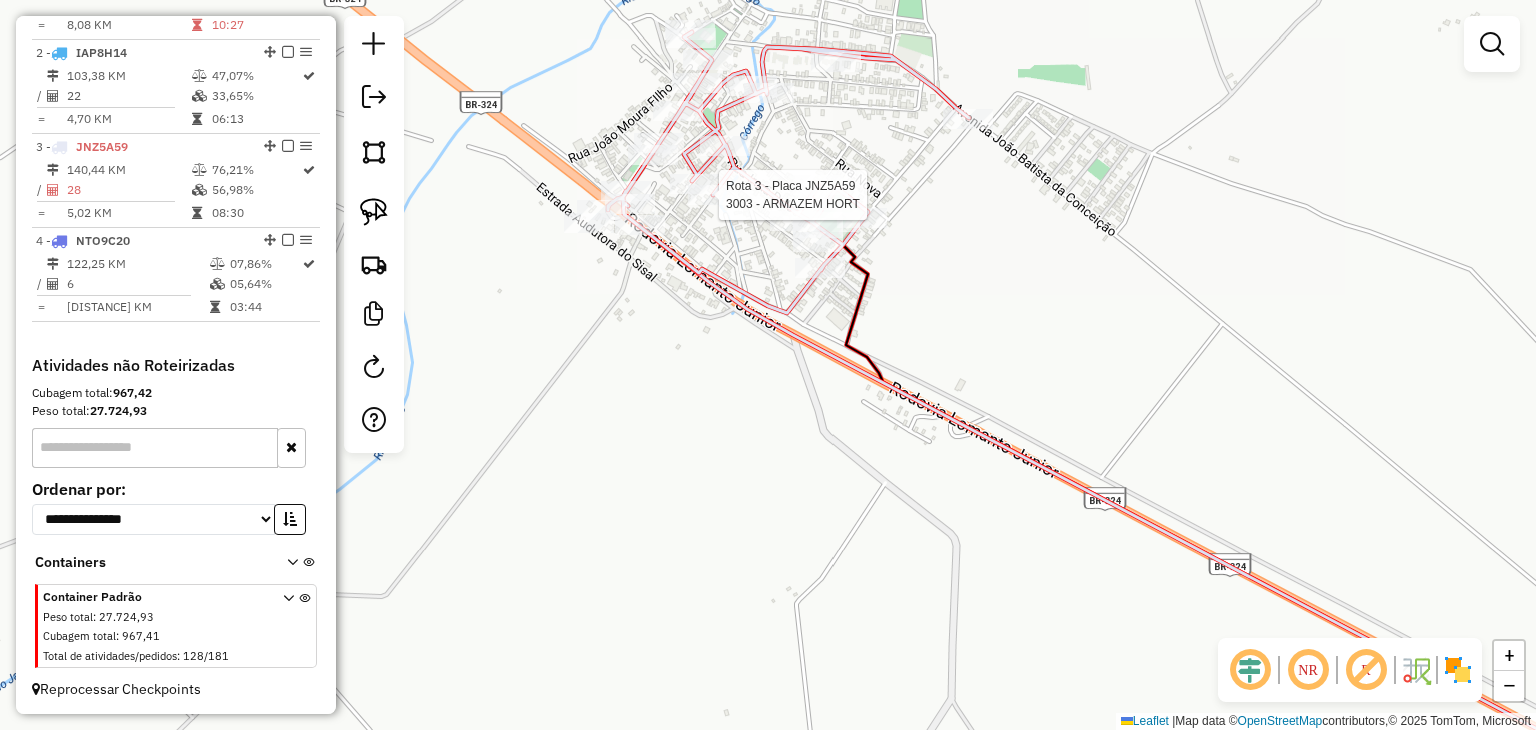 select on "**********" 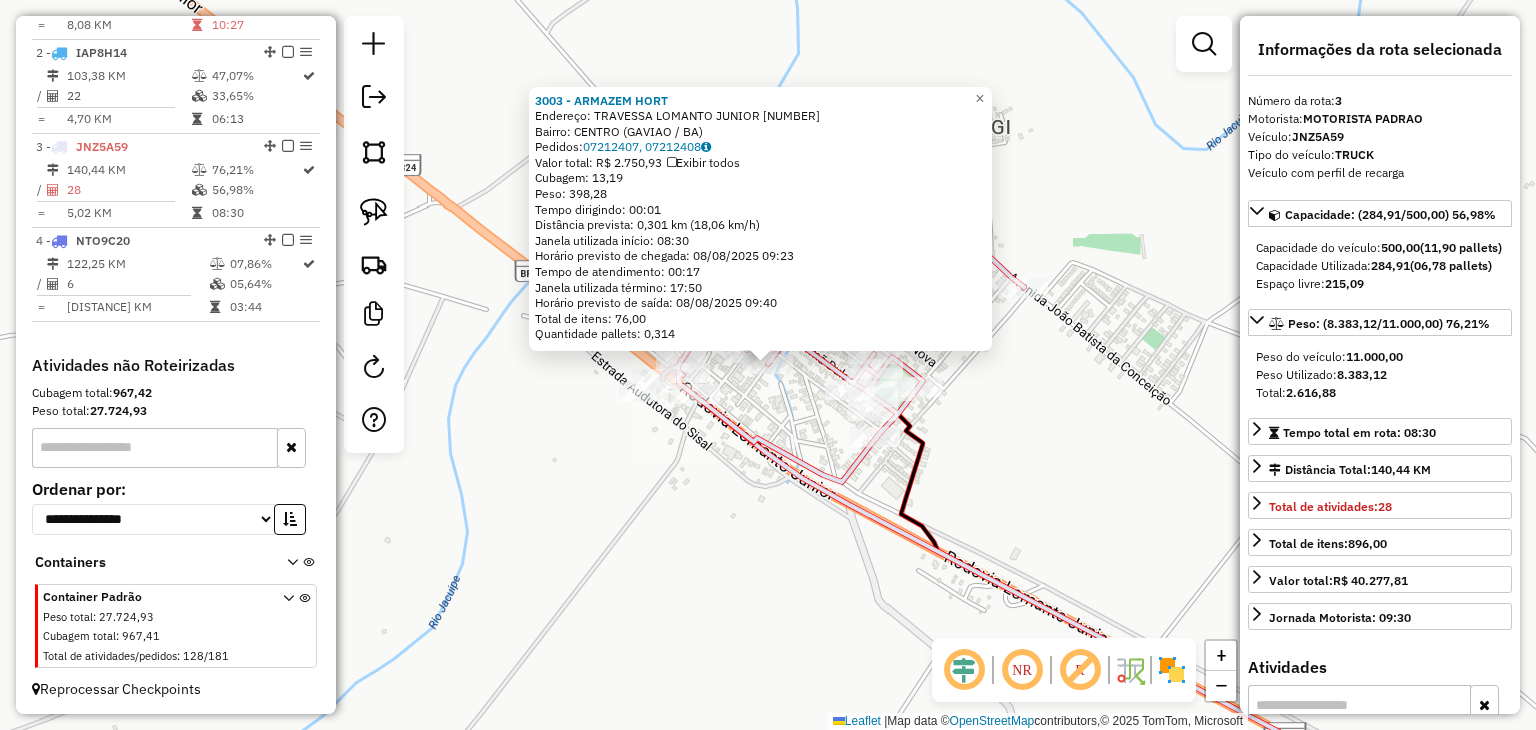 click on "[NUMBER] - ARMAZEM [NAME]  Endereço:  TRAVESSA [NAME] [NUMBER]   Bairro: CENTRO ([NAME] / [STATE])   Pedidos:  [NUMBER], [NUMBER]   Valor total: R$ [PRICE]   Exibir todos   Cubagem: [NUMBER]  Peso: [NUMBER]  Tempo dirigindo: [TIME]   Distância prevista: [NUMBER] km ([SPEED] km/h)   Janela utilizada início: [TIME]   Horário previsto de chegada: [DATE] [TIME]   Tempo de atendimento: [TIME]   Janela utilizada término: [TIME]   Horário previsto de saída: [DATE] [TIME]   Total de itens: [NUMBER]   Quantidade pallets: [NUMBER]  × Janela de atendimento Grade de atendimento Capacidade Transportadoras Veículos Cliente Pedidos  Rotas Selecione os dias de semana para filtrar as janelas de atendimento  Seg   Ter   Qua   Qui   Sex   Sáb   Dom  Informe o período da janela de atendimento: De: Até:  Filtrar exatamente a janela do cliente  Considerar janela de atendimento padrão  Selecione os dias de semana para filtrar as grades de atendimento  Seg   Ter   Qua   Qui   Sex   Sáb   Dom   Clientes fora do dia de atendimento selecionado" 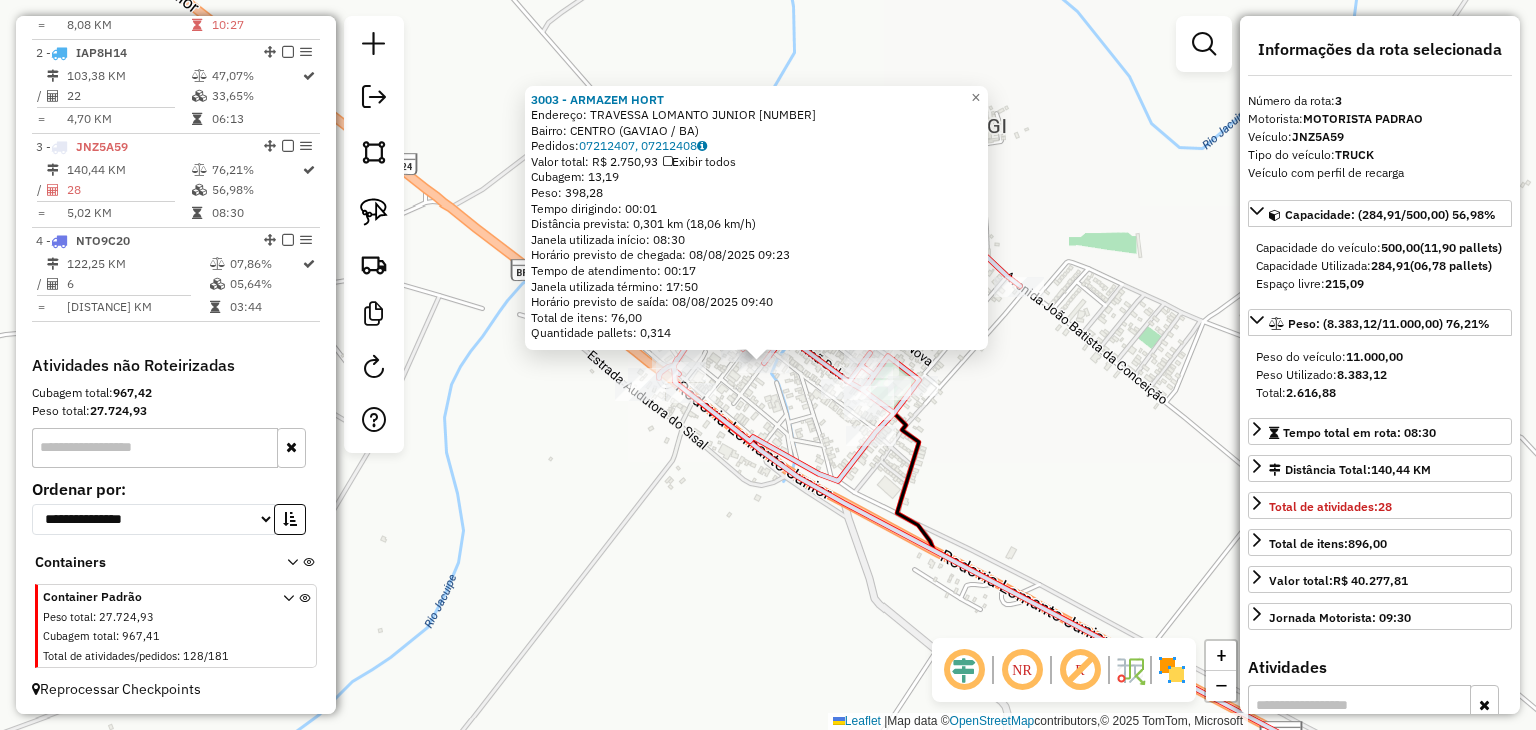 click on "[NUMBER] - ARMAZEM [NAME]  Endereço:  TRAVESSA [NAME] [NUMBER]   Bairro: CENTRO ([NAME] / [STATE])   Pedidos:  [NUMBER], [NUMBER]   Valor total: R$ [PRICE]   Exibir todos   Cubagem: [NUMBER]  Peso: [NUMBER]  Tempo dirigindo: [TIME]   Distância prevista: [NUMBER] km ([SPEED] km/h)   Janela utilizada início: [TIME]   Horário previsto de chegada: [DATE] [TIME]   Tempo de atendimento: [TIME]   Janela utilizada término: [TIME]   Horário previsto de saída: [DATE] [TIME]   Total de itens: [NUMBER]   Quantidade pallets: [NUMBER]  × Janela de atendimento Grade de atendimento Capacidade Transportadoras Veículos Cliente Pedidos  Rotas Selecione os dias de semana para filtrar as janelas de atendimento  Seg   Ter   Qua   Qui   Sex   Sáb   Dom  Informe o período da janela de atendimento: De: Até:  Filtrar exatamente a janela do cliente  Considerar janela de atendimento padrão  Selecione os dias de semana para filtrar as grades de atendimento  Seg   Ter   Qua   Qui   Sex   Sáb   Dom   Clientes fora do dia de atendimento selecionado" 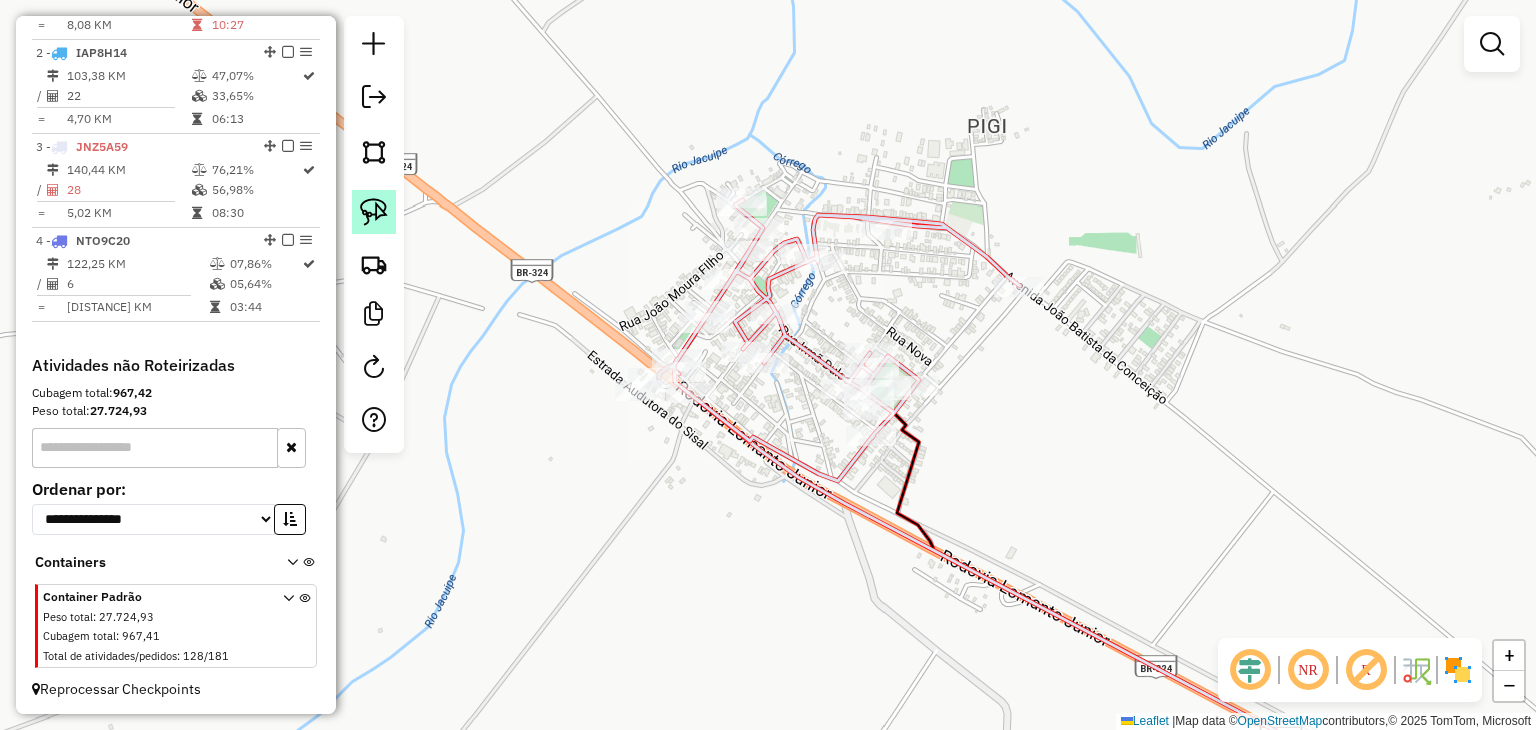 click 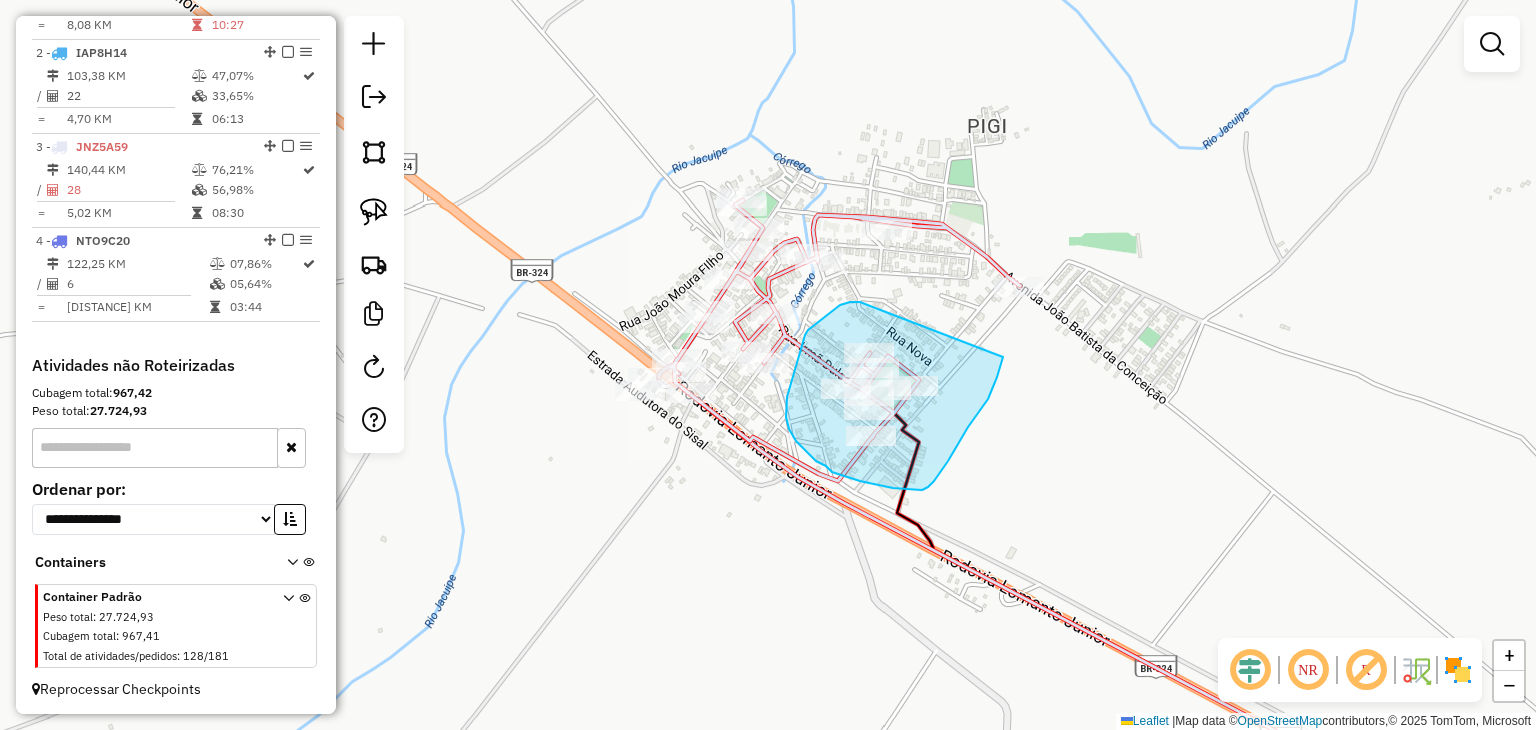 drag, startPoint x: 836, startPoint y: 308, endPoint x: 1003, endPoint y: 355, distance: 173.48775 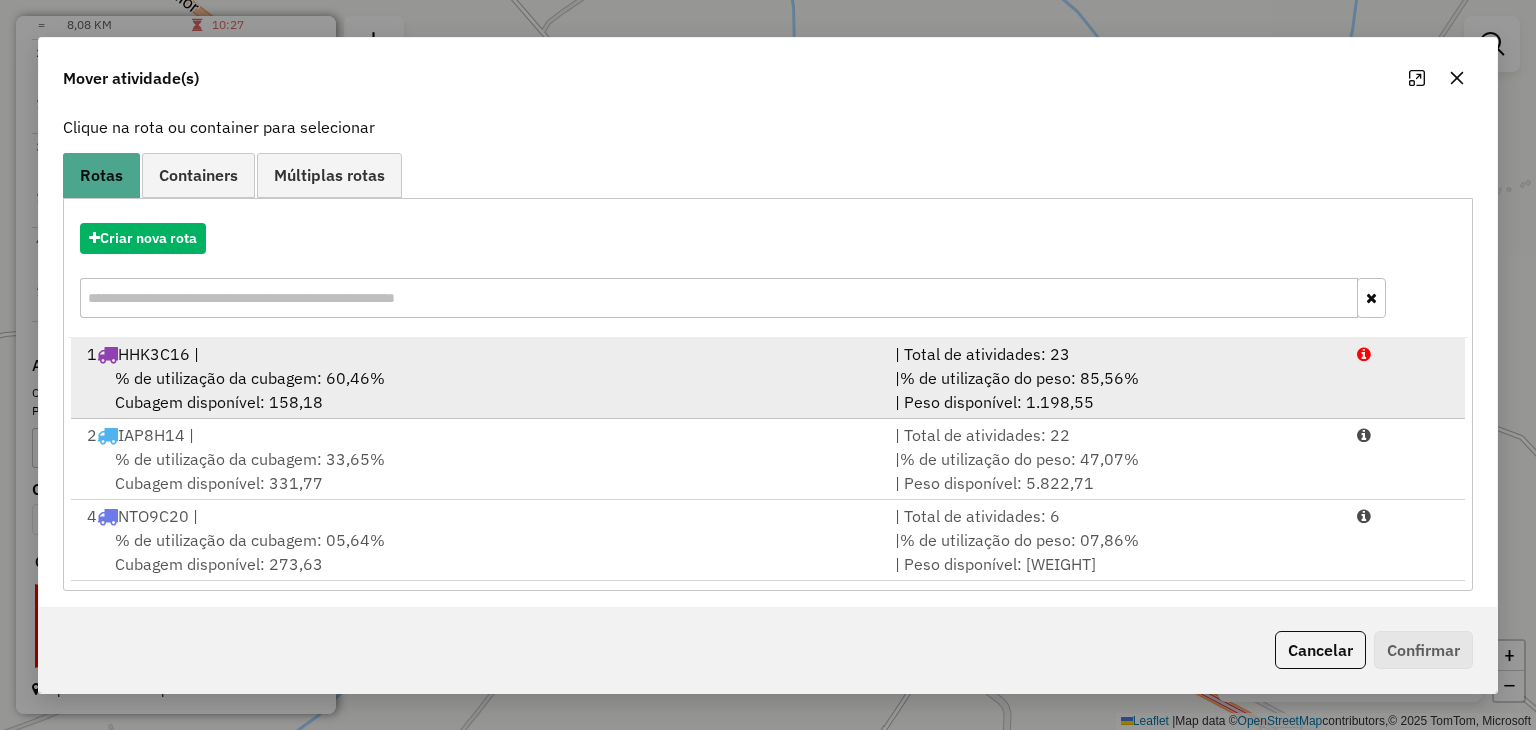 scroll, scrollTop: 128, scrollLeft: 0, axis: vertical 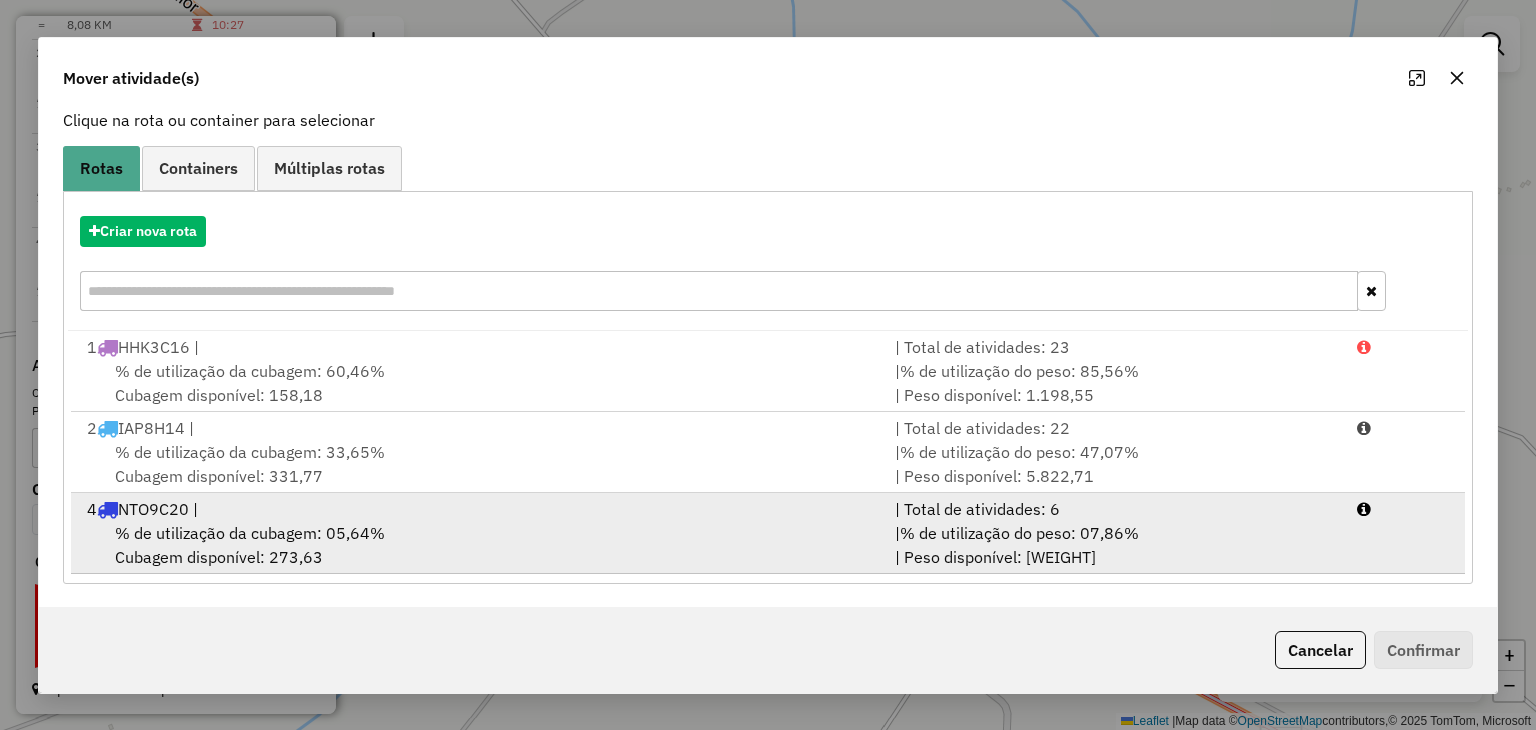 click on "[NUMBER] [VEHICLE_PLATE] |" at bounding box center (479, 509) 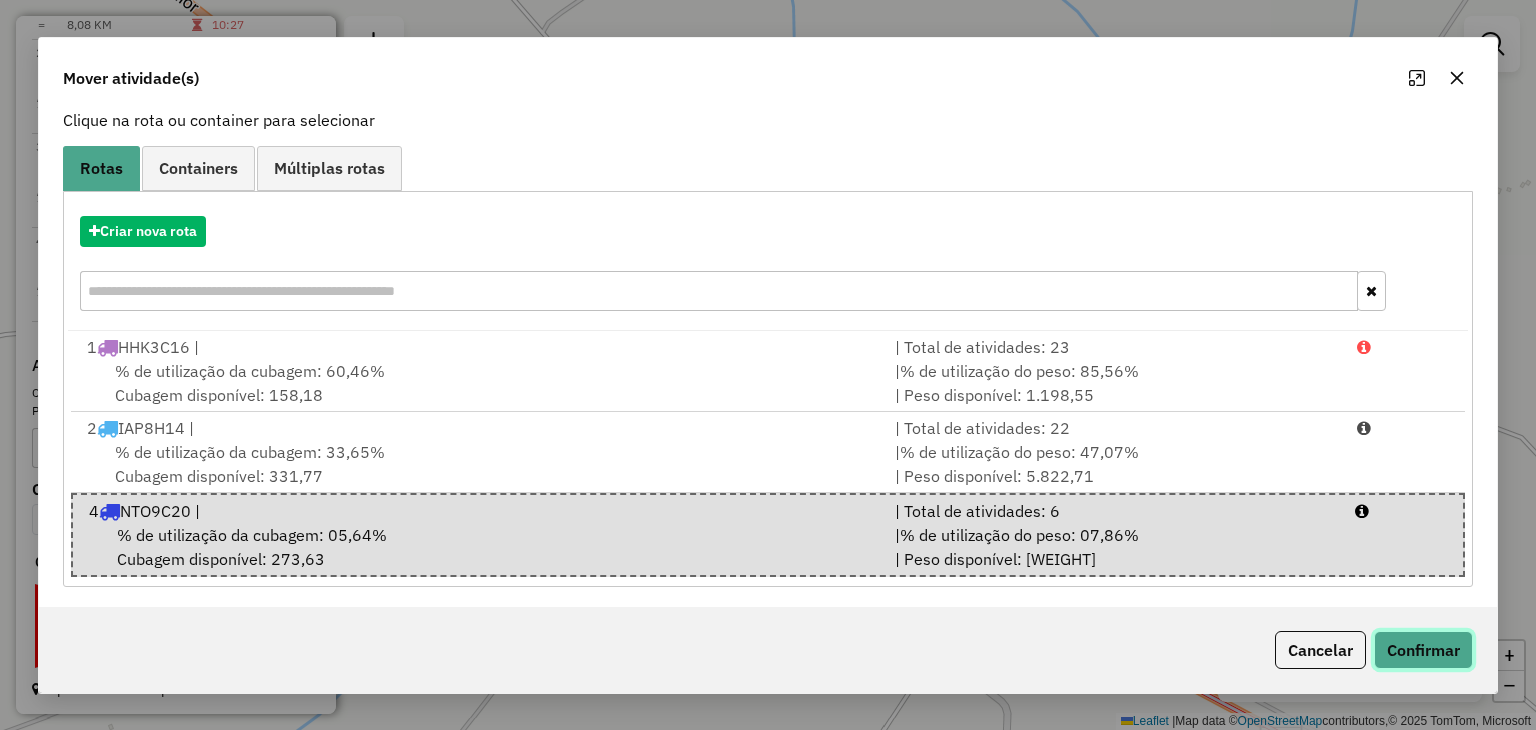 click on "Confirmar" 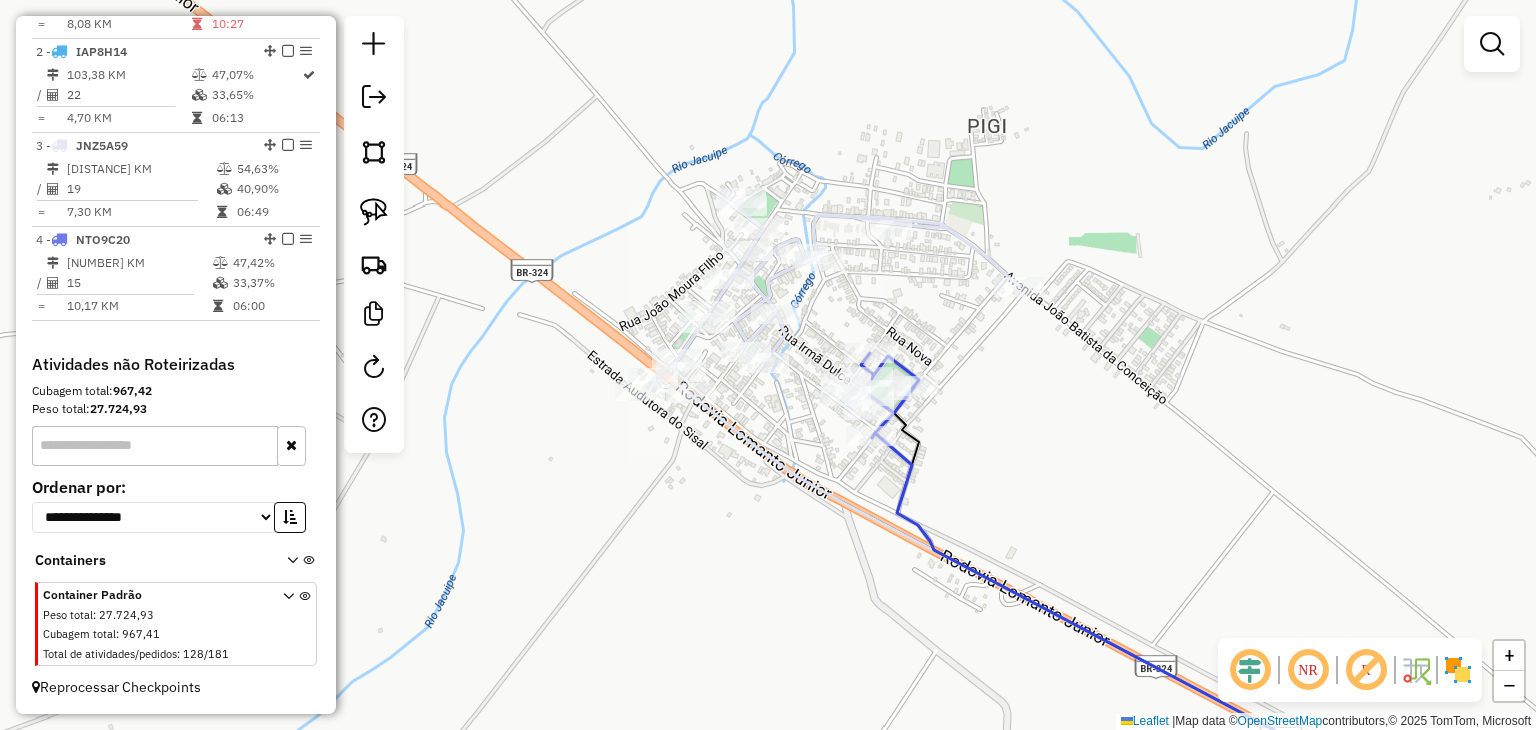 scroll, scrollTop: 820, scrollLeft: 0, axis: vertical 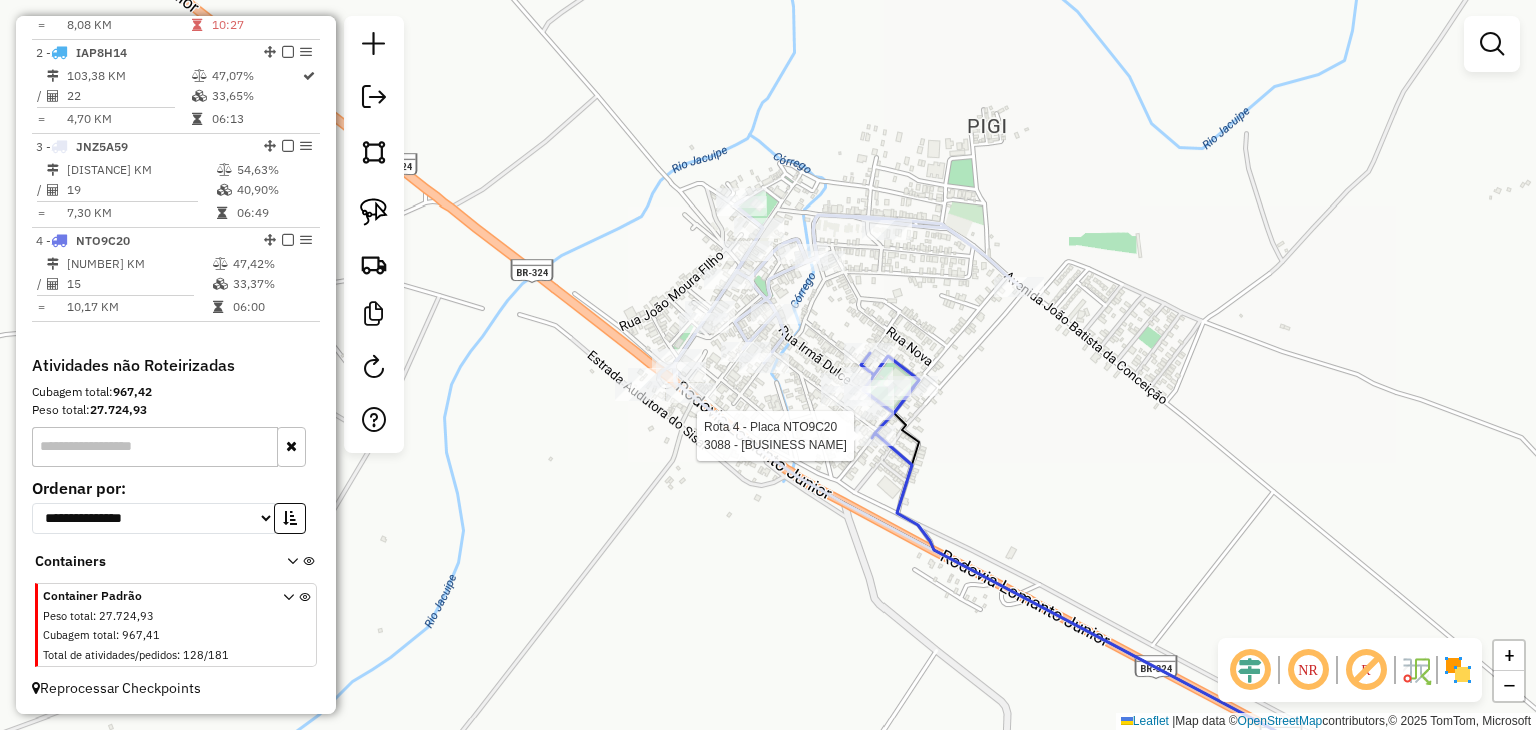 select on "**********" 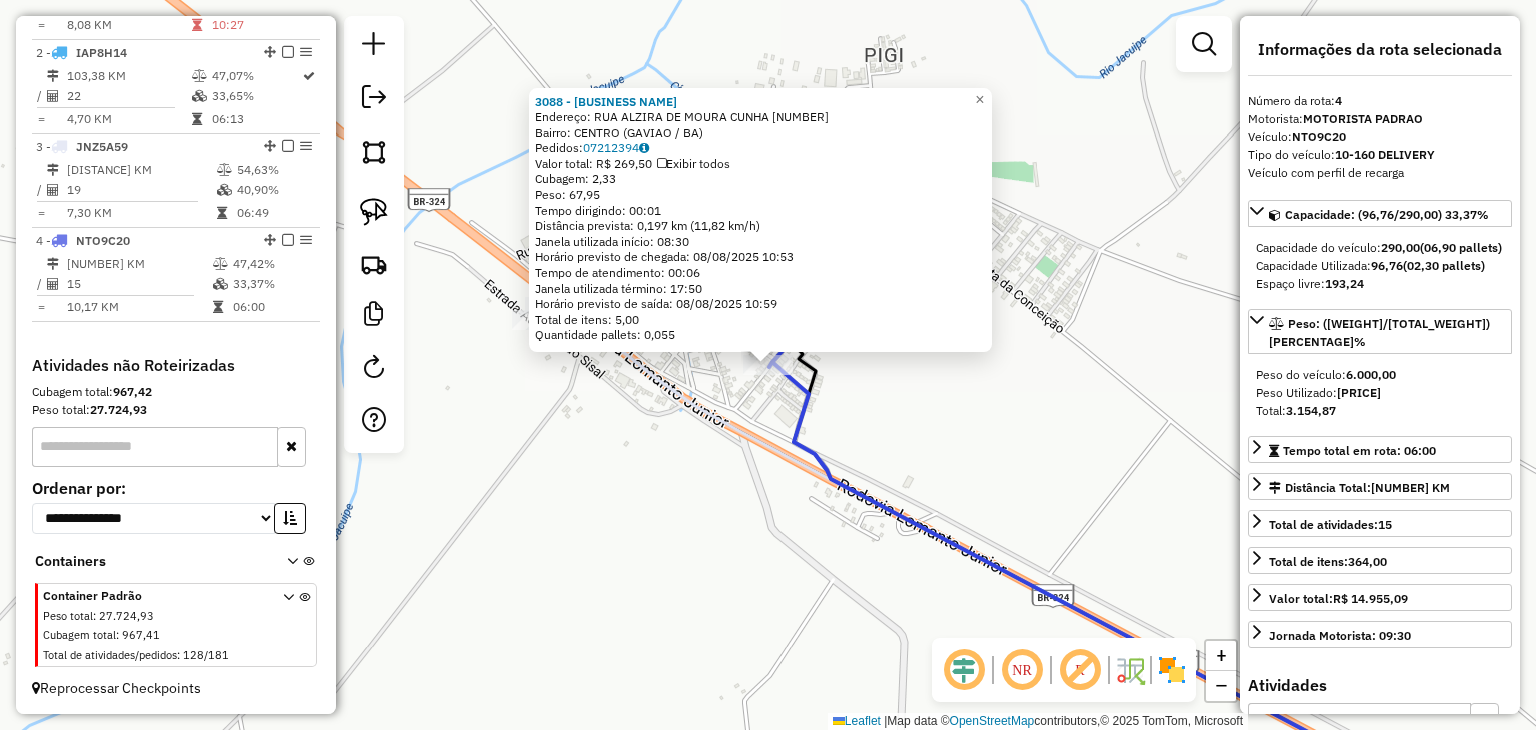 click on "Endereço: RUA ALZIRA DE MOURA CUNHA [NUMBER] Bairro: CENTRO ([CITY] / [STATE]) Pedidos: [ORDER_ID] Valor total: R$ 269,50 Exibir todos Cubagem: 2,33 Peso: 67,95 Tempo dirigindo: 00:01 Distância prevista: 0,197 km (11,82 km/h) Janela utilizada início: 08:30 Horário previsto de chegada: 08/08/2025 10:53 Tempo de atendimento: 00:06 Janela utilizada término: 17:50 Horário previsto de saída: 08/08/2025 10:59 Total de itens: 5,00 Quantidade pallets: 0,055 × Janela de atendimento Grade de atendimento Capacidade Transportadoras Veículos Cliente Pedidos Rotas Selecione os dias de semana para filtrar as janelas de atendimento Seg Ter Qua Qui Sex Sáb Dom Informe o período da janela de atendimento: De: Até: Filtrar exatamente a janela do cliente Considerar janela de atendimento padrão Selecione os dias de semana para filtrar as grades de atendimento Seg Ter Qua Qui Sex Sáb Dom" 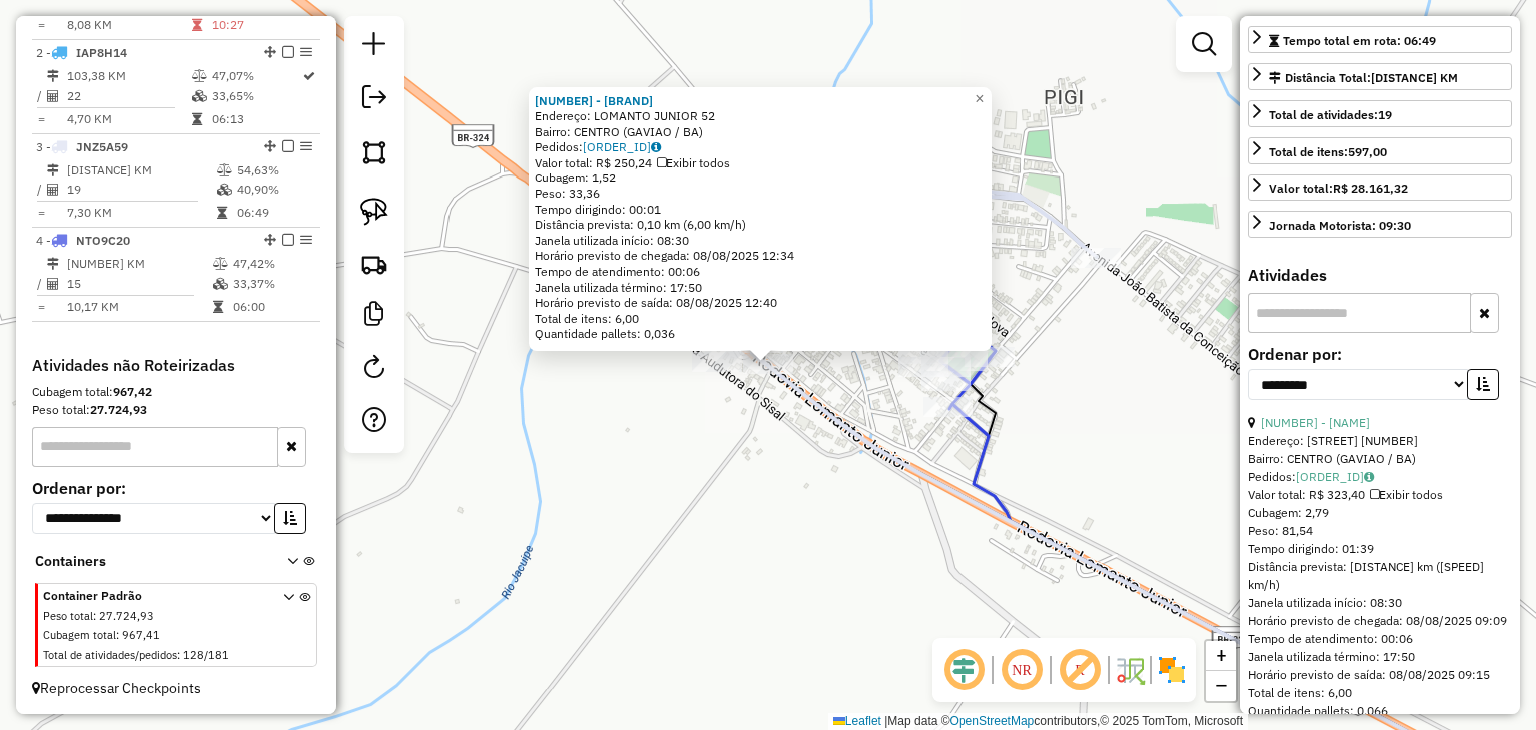 scroll, scrollTop: 400, scrollLeft: 0, axis: vertical 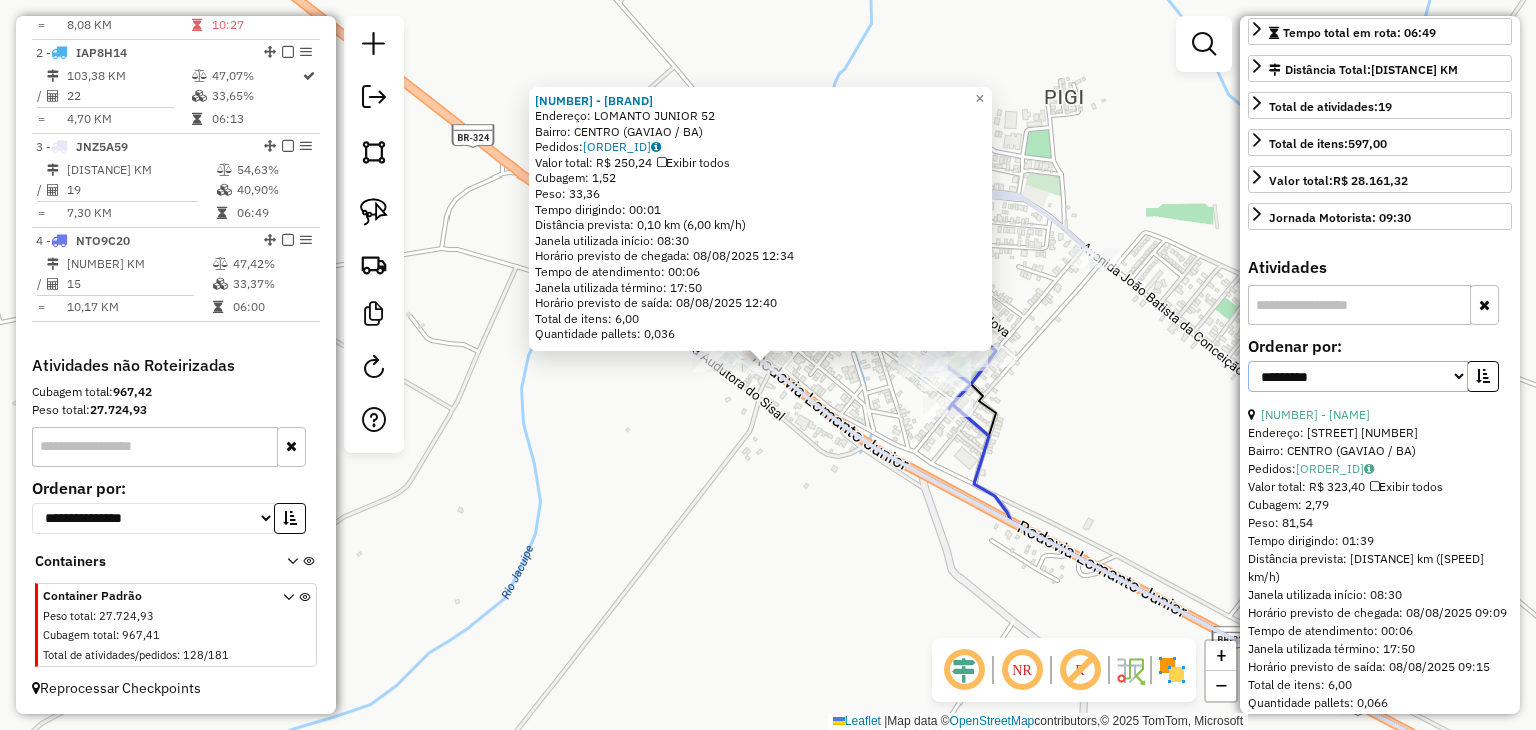 drag, startPoint x: 1361, startPoint y: 405, endPoint x: 1340, endPoint y: 420, distance: 25.806976 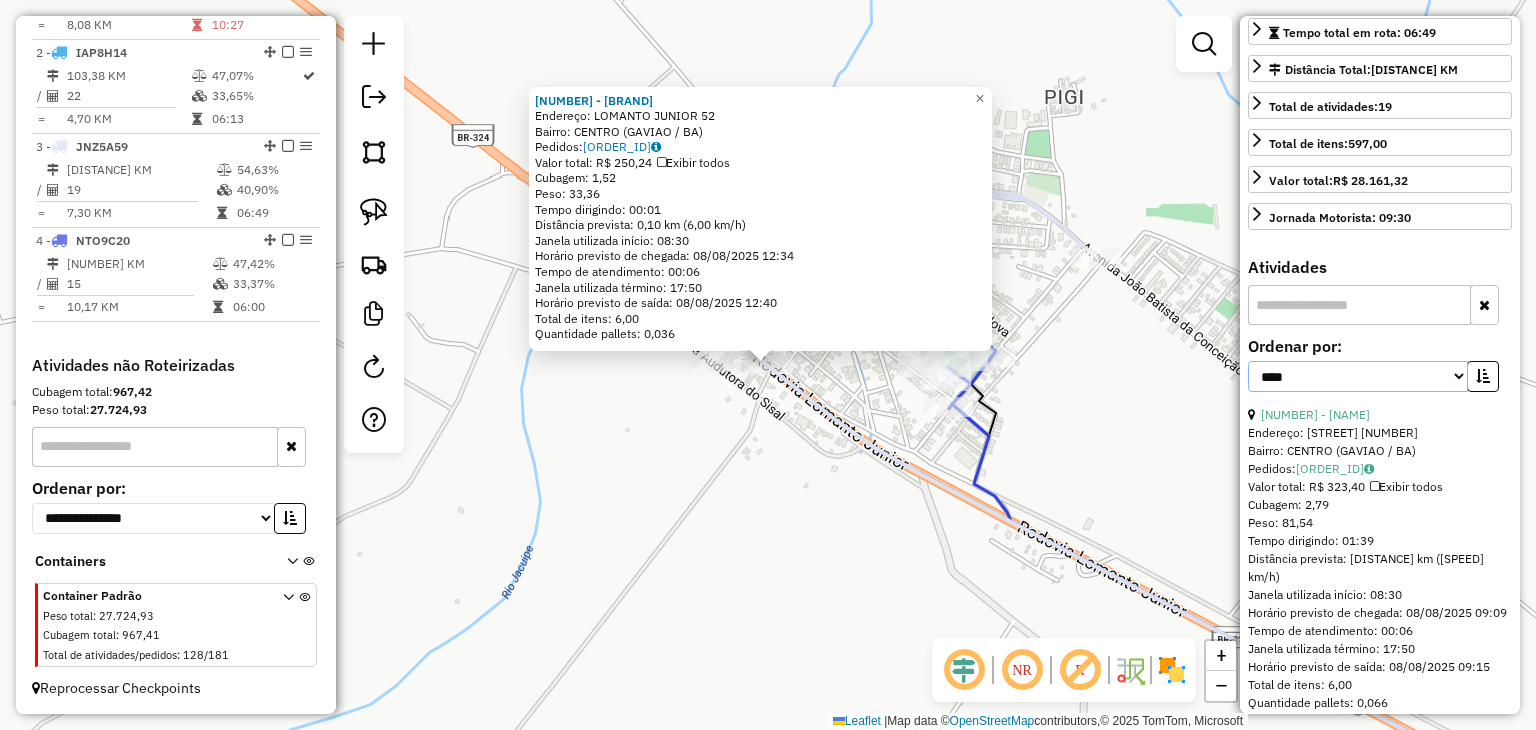 click on "**********" at bounding box center [1358, 376] 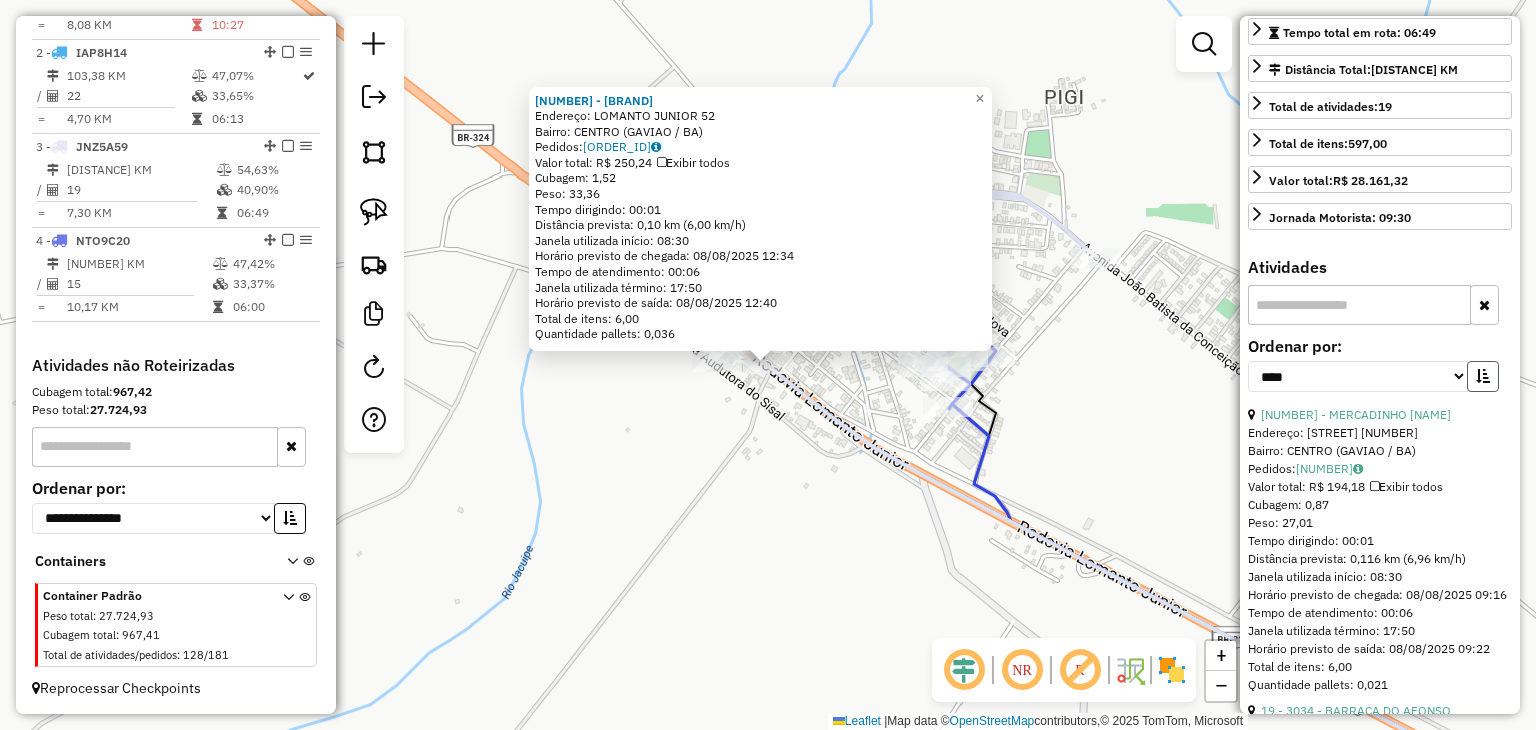 click at bounding box center (1483, 376) 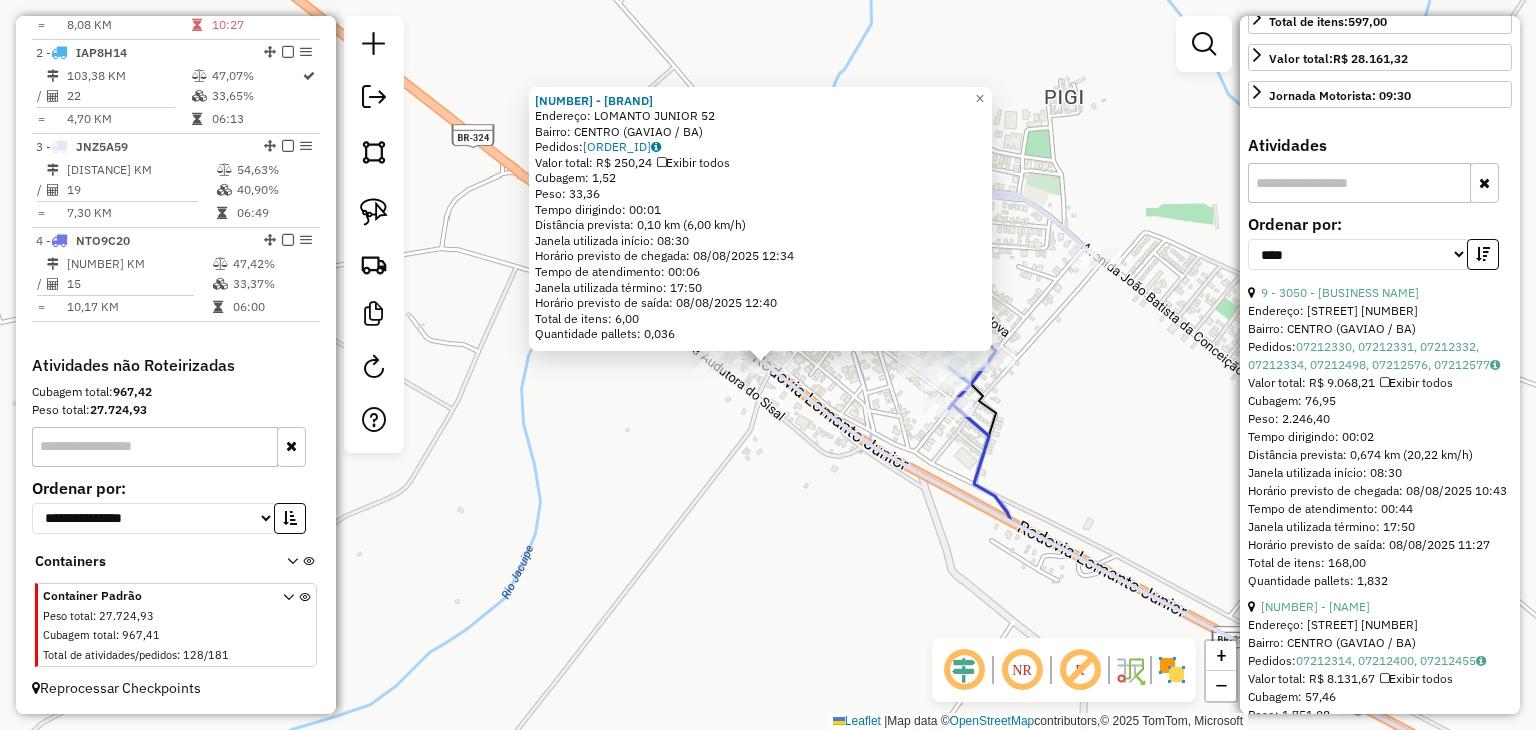 scroll, scrollTop: 800, scrollLeft: 0, axis: vertical 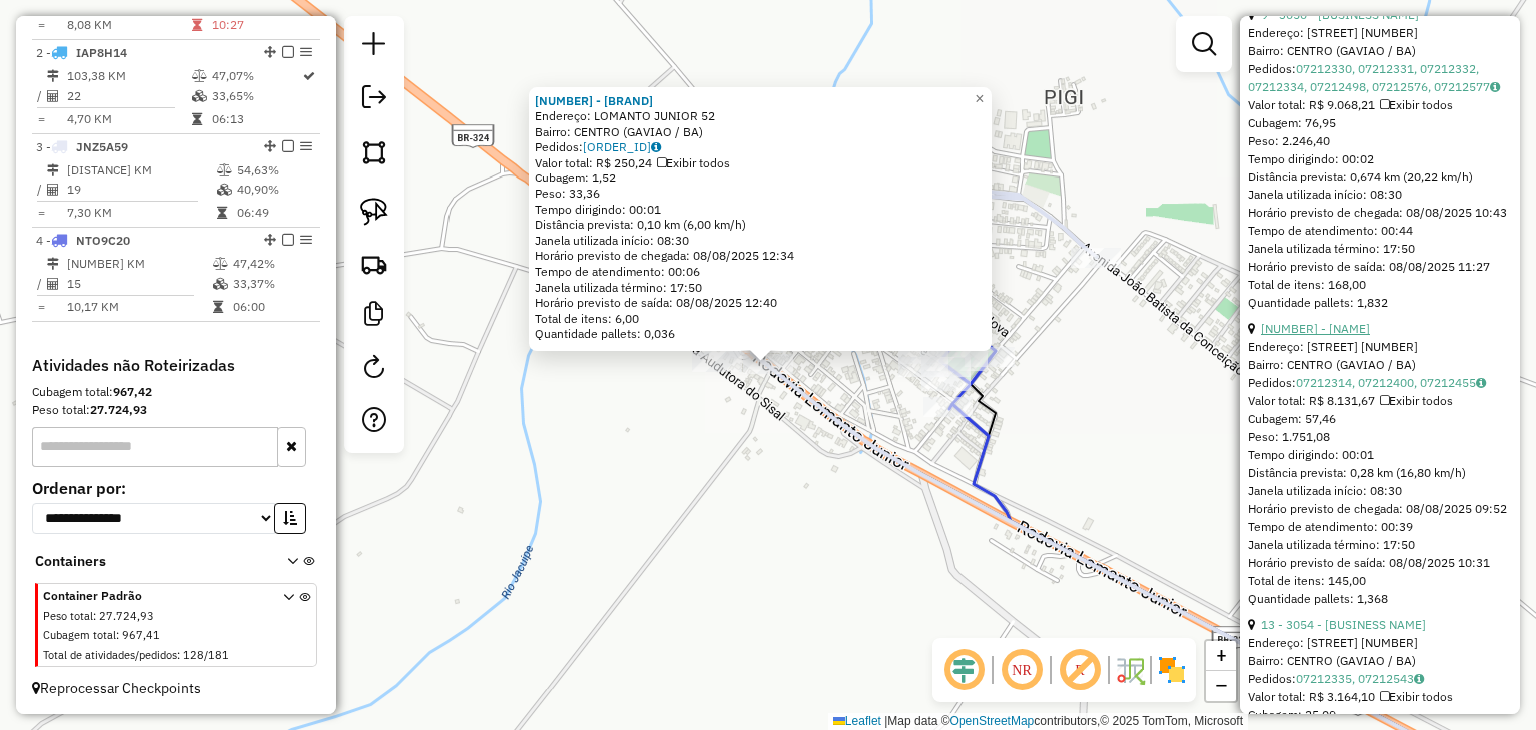 click on "[NUMBER] - [NAME]" at bounding box center (1315, 328) 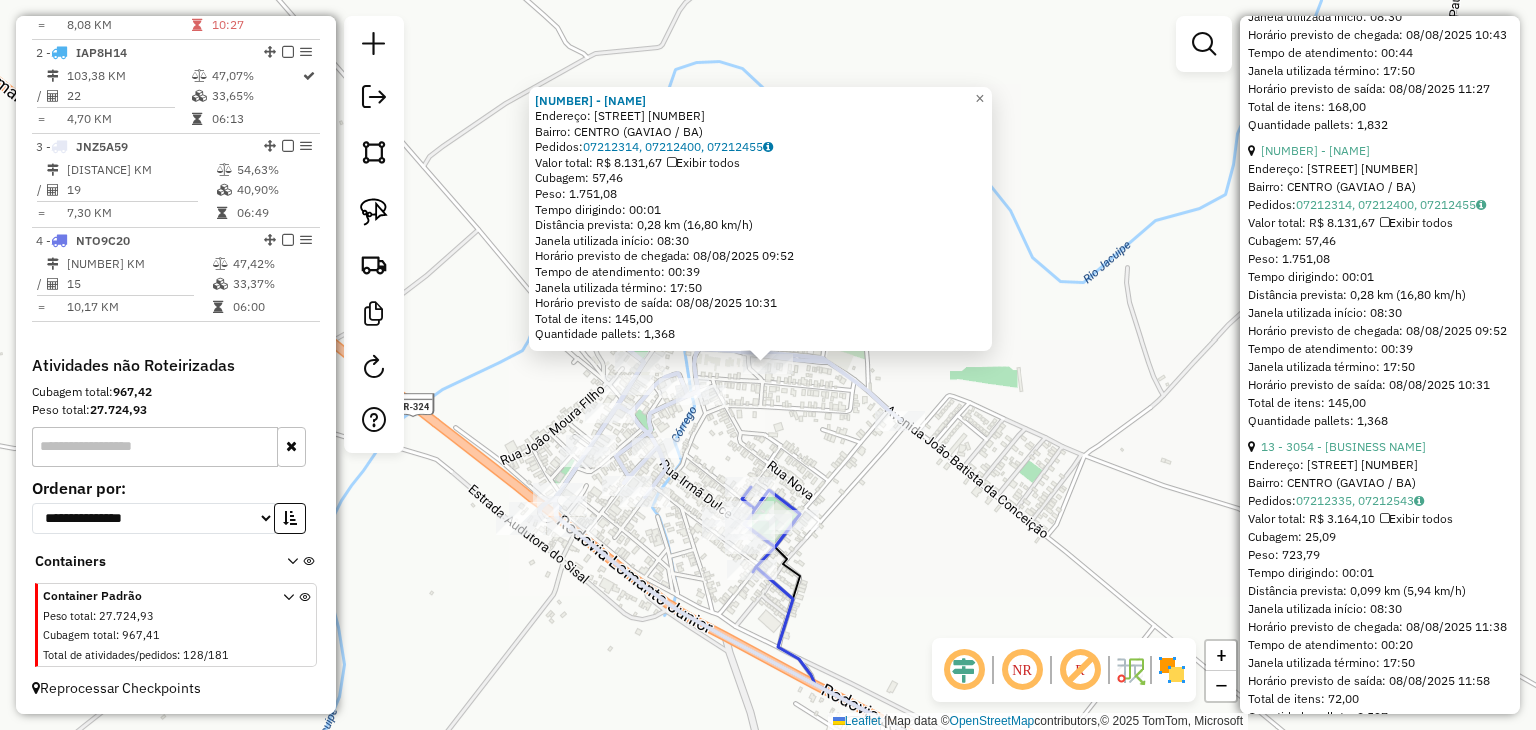 scroll, scrollTop: 1000, scrollLeft: 0, axis: vertical 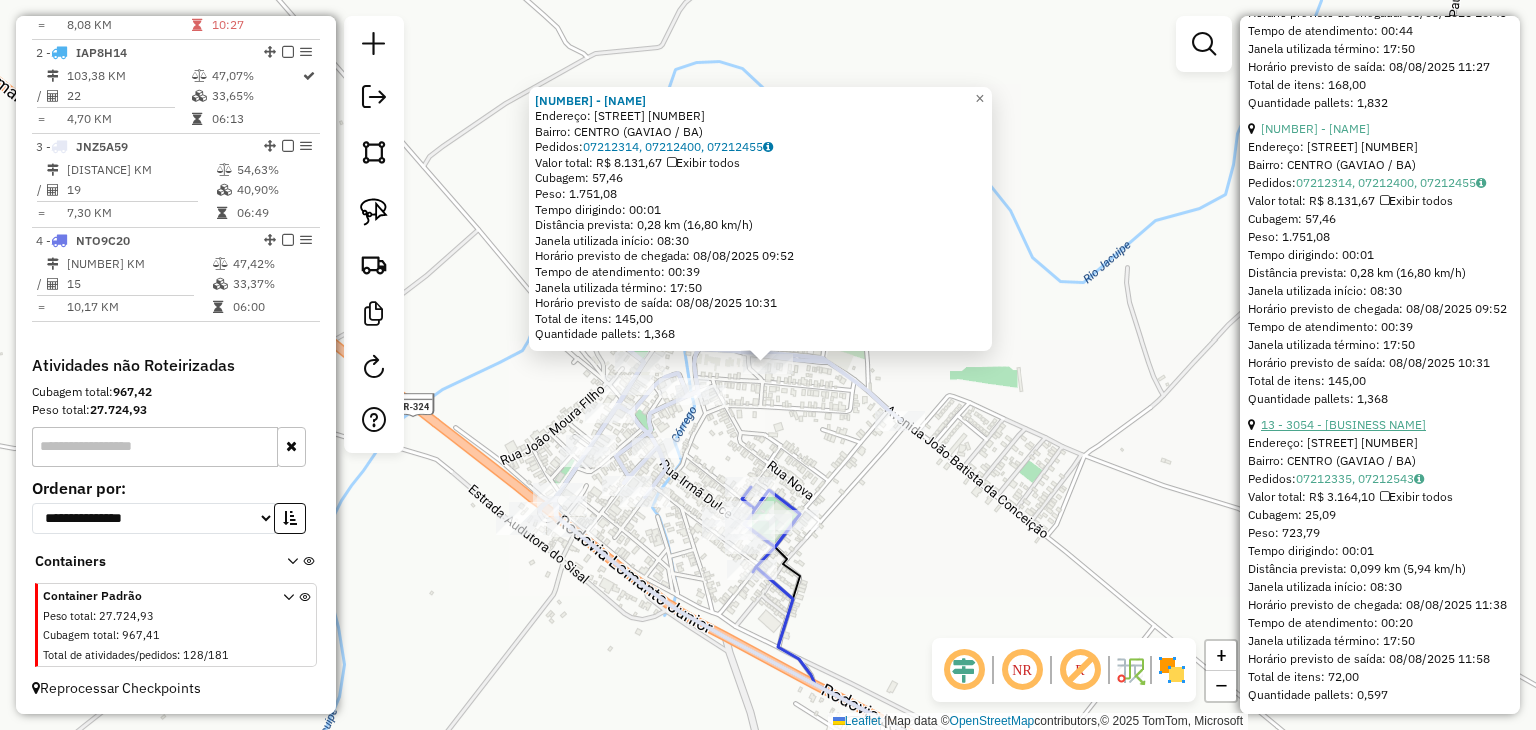 click on "13 - 3054 - [BUSINESS NAME]" at bounding box center [1343, 424] 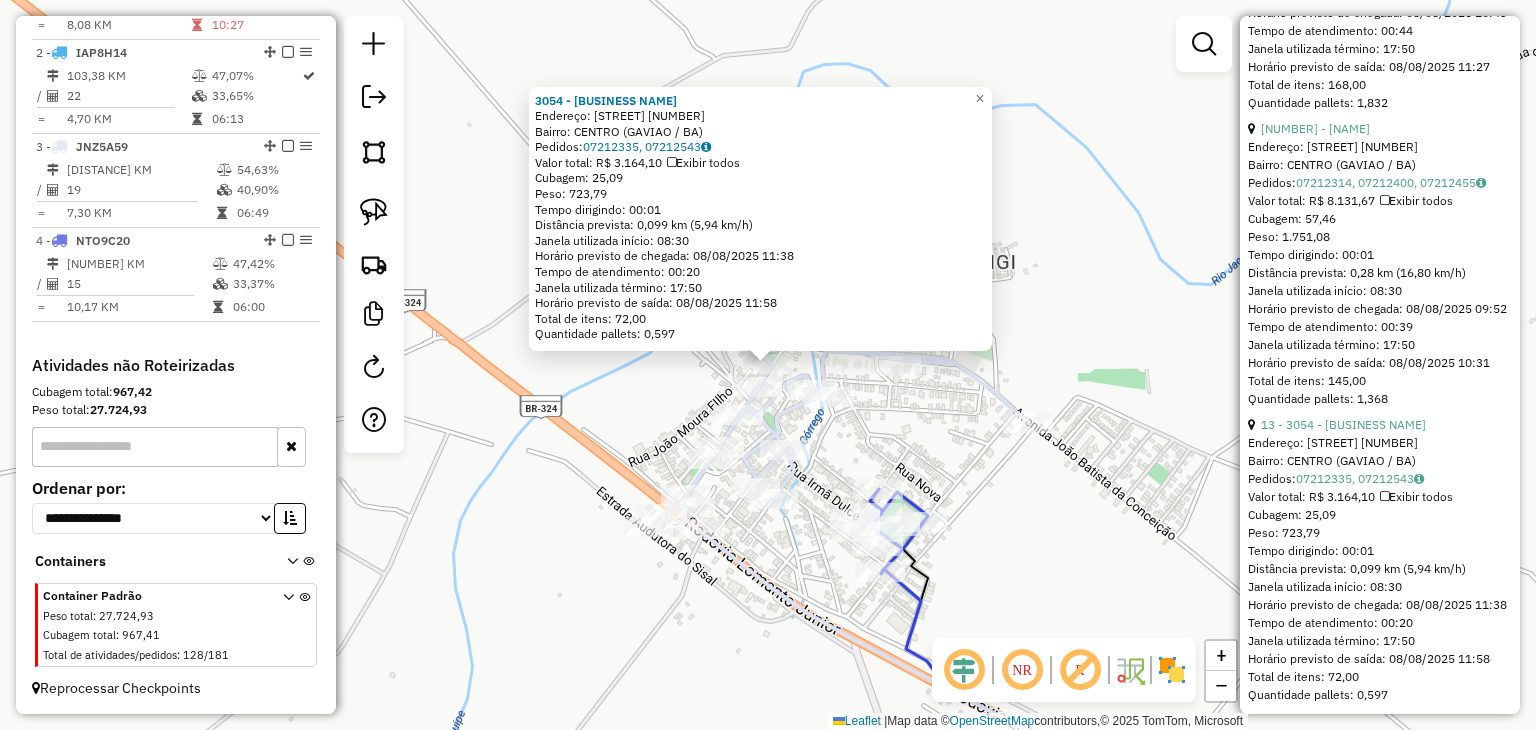 click on "Endereço: AVENIDA HUMBERTO CAMPOS [NUMBER] Bairro: CENTRO ([CITY] / [STATE]) Pedidos: [ORDER_ID], [ORDER_ID] Valor total: R$ 3.164,10 Exibir todos Cubagem: 25,09 Peso: 723,79 Tempo dirigindo: 00:01 Distância prevista: 0,099 km (5,94 km/h) Janela utilizada início: 08:30 Horário previsto de chegada: 08/08/2025 11:38 Tempo de atendimento: 00:20 Janela utilizada término: 17:50 Horário previsto de saída: 08/08/2025 11:58 Total de itens: 72,00 Quantidade pallets: 0,597 × Janela de atendimento Grade de atendimento Capacidade Transportadoras Veículos Cliente Pedidos Rotas Selecione os dias de semana para filtrar as janelas de atendimento Seg Ter Qua Qui Sex Sáb Dom Informe o período da janela de atendimento: De: Até: Filtrar exatamente a janela do cliente Considerar janela de atendimento padrão Selecione os dias de semana para filtrar as grades de atendimento Seg Ter Qua Qui Sex Sáb Dom Peso mínimo: Peso máximo: De:" 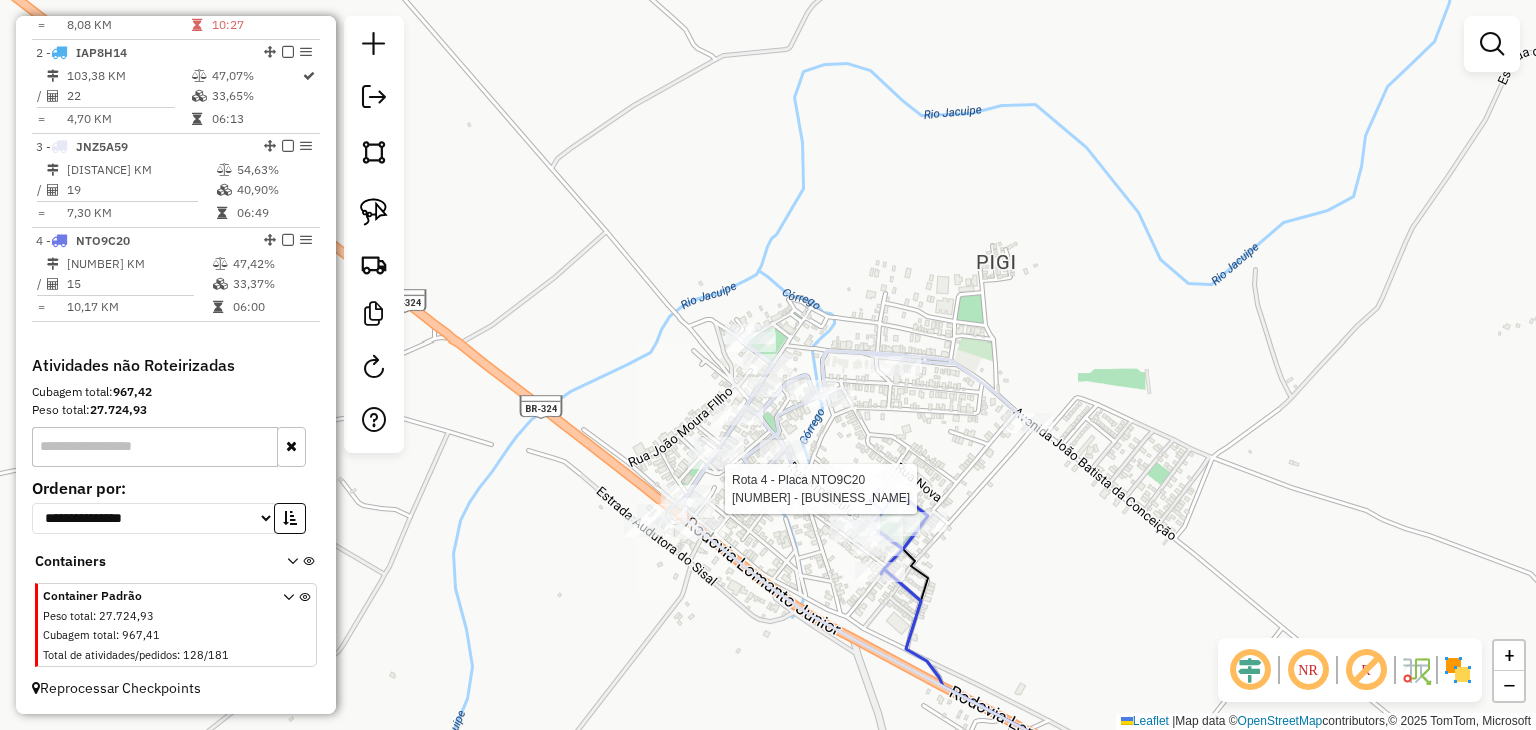 select on "*********" 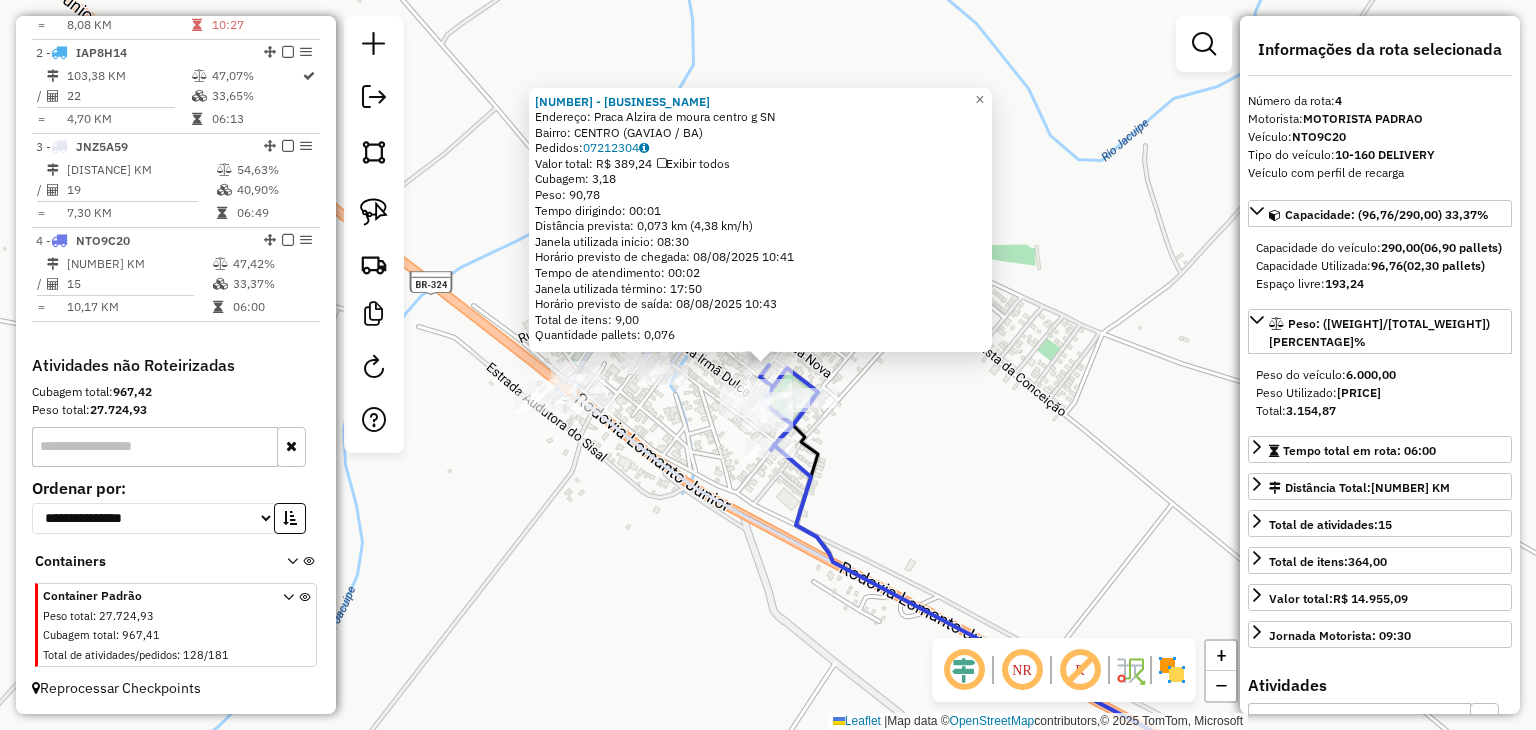 click on "Endereço: Praca Alzira de moura centro g SN Bairro: CENTRO ([CITY] / [STATE]) Pedidos: [ORDER_ID] Valor total: R$ 389,24 Exibir todos Cubagem: 3,18 Peso: 90,78 Tempo dirigindo: 00:01 Distância prevista: 0,073 km (4,38 km/h) Janela utilizada início: 08:30 Horário previsto de chegada: 08/08/2025 10:41 Tempo de atendimento: 00:02 Janela utilizada término: 17:50 Horário previsto de saída: 08/08/2025 10:43 Total de itens: 9,00 Quantidade pallets: 0,076 × Janela de atendimento Grade de atendimento Capacidade Transportadoras Veículos Cliente Pedidos Rotas Selecione os dias de semana para filtrar as janelas de atendimento Seg Ter Qua Qui Sex Sáb Dom Informe o período da janela de atendimento: De: Até: Filtrar exatamente a janela do cliente Considerar janela de atendimento padrão Selecione os dias de semana para filtrar as grades de atendimento Seg Ter Qua Qui Sex Sáb Dom Considerar clientes sem dia de atendimento cadastrado De:" 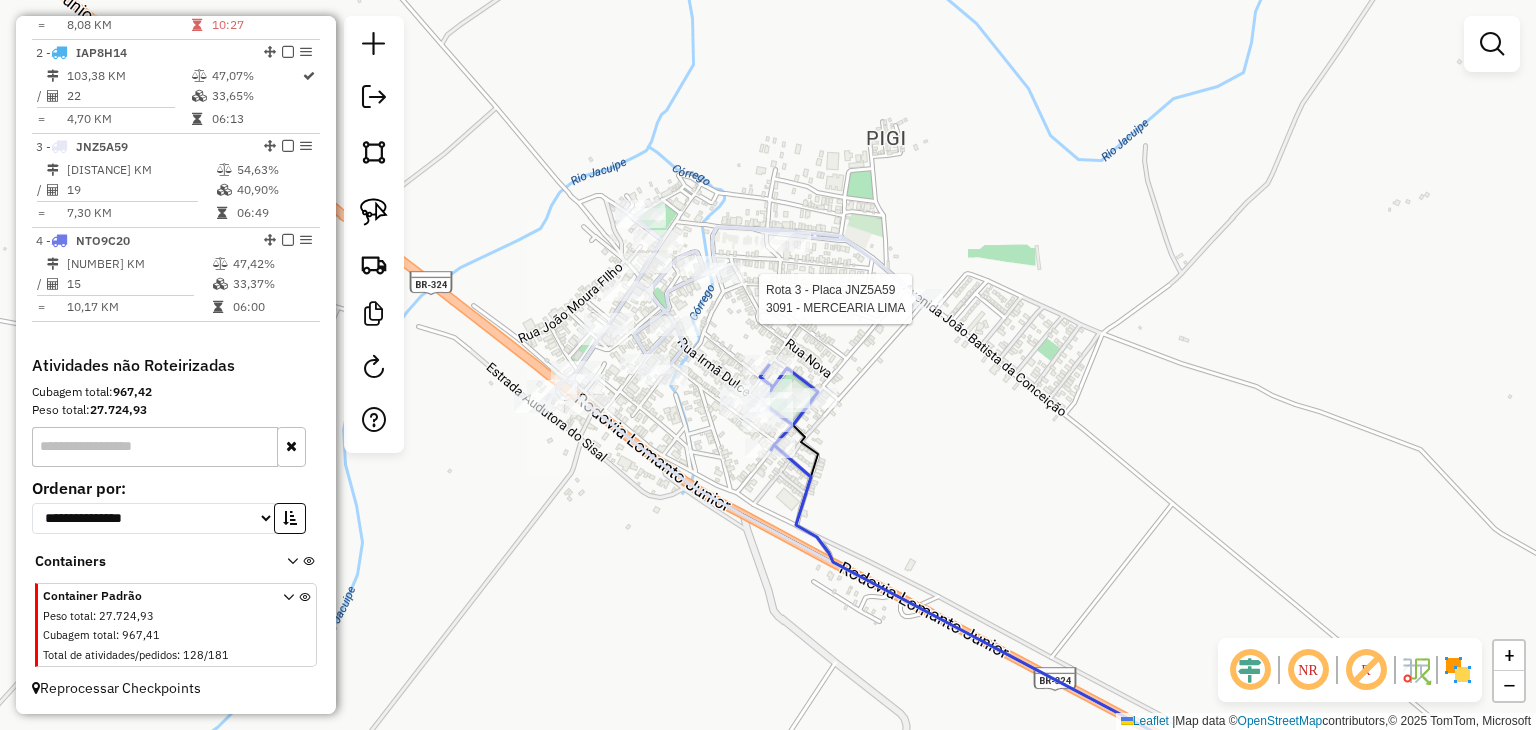 select on "*********" 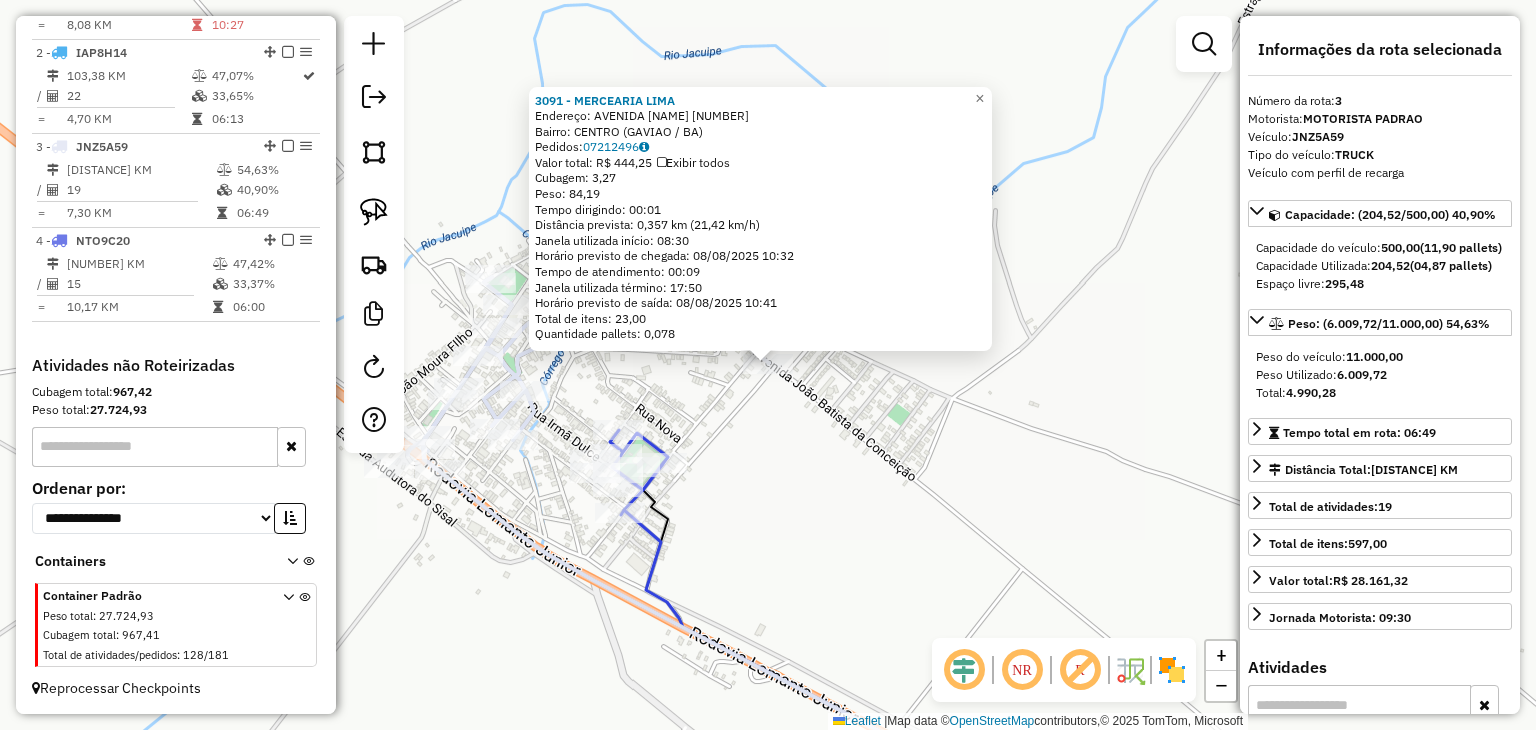 click on "Endereço: AVENIDA JOAO BATISTA DA CONCEI CAO[NUMBER] Bairro: CENTRO ([CITY] / [STATE]) Pedidos: [ORDER_ID] Valor total: R$ 444,25 Exibir todos Cubagem: 3,27 Peso: 84,19 Tempo dirigindo: 00:01 Distância prevista: 0,357 km (21,42 km/h) Janela utilizada início: 08:30 Horário previsto de chegada: 08/08/2025 10:32 Tempo de atendimento: 00:09 Janela utilizada término: 17:50 Horário previsto de saída: 08/08/2025 10:41 Total de itens: 23,00 Quantidade pallets: 0,078 × Janela de atendimento Grade de atendimento Capacidade Transportadoras Veículos Cliente Pedidos Rotas Selecione os dias de semana para filtrar as janelas de atendimento Seg Ter Qua Qui Sex Sáb Dom Informe o período da janela de atendimento: De: Até: Filtrar exatamente a janela do cliente Considerar janela de atendimento padrão Selecione os dias de semana para filtrar as grades de atendimento Seg Ter Qua Qui Sex Sáb Dom Clientes fora do dia de atendimento selecionado" 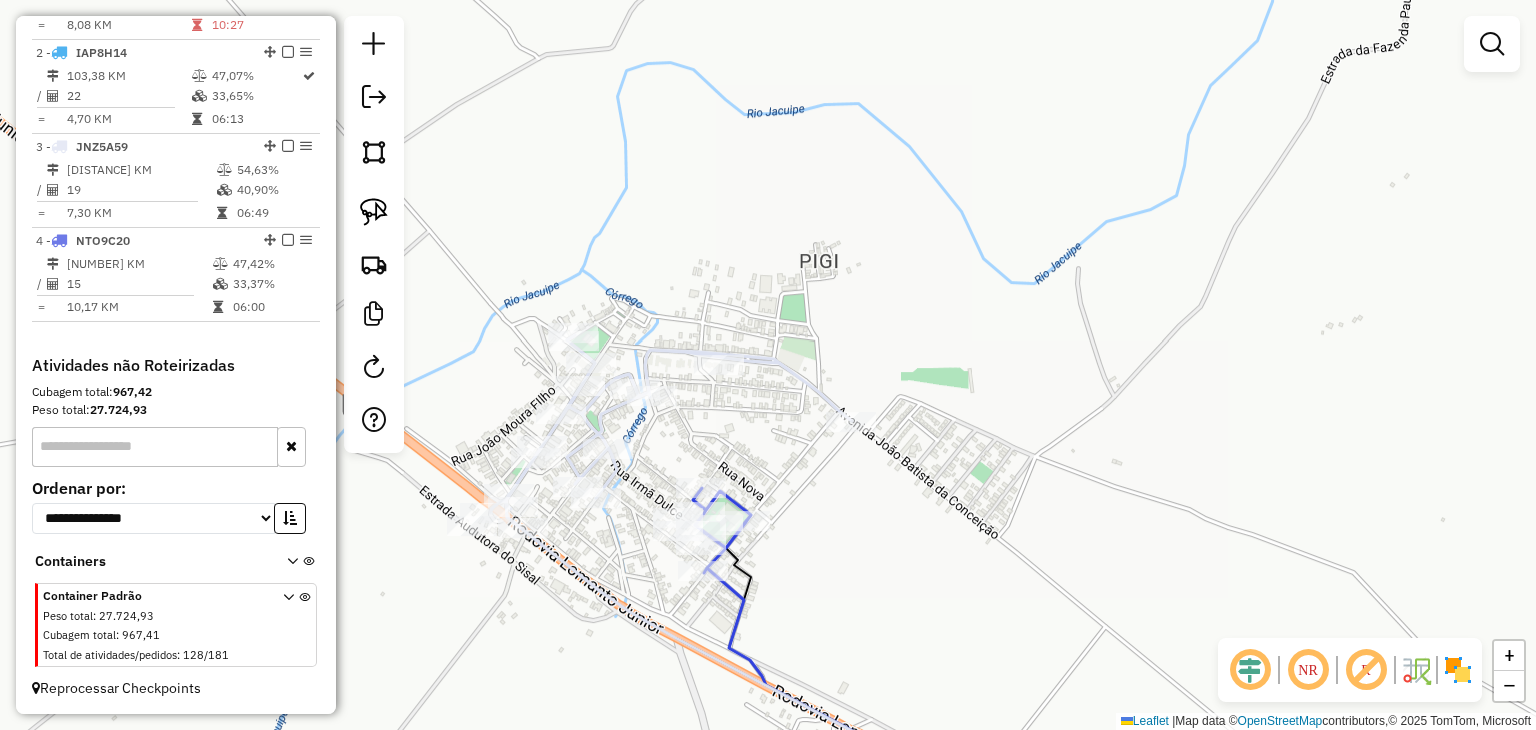 drag, startPoint x: 780, startPoint y: 487, endPoint x: 804, endPoint y: 504, distance: 29.410883 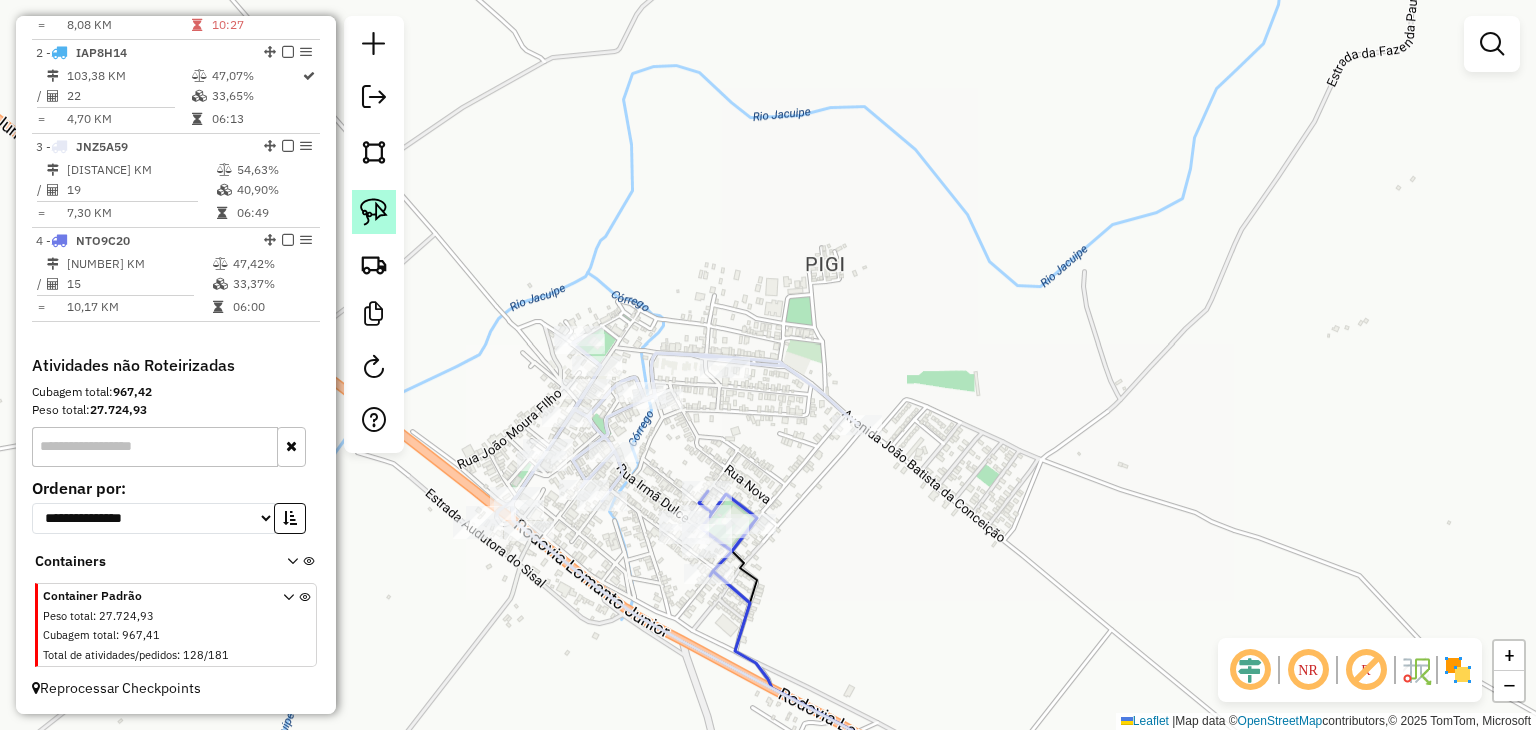 click 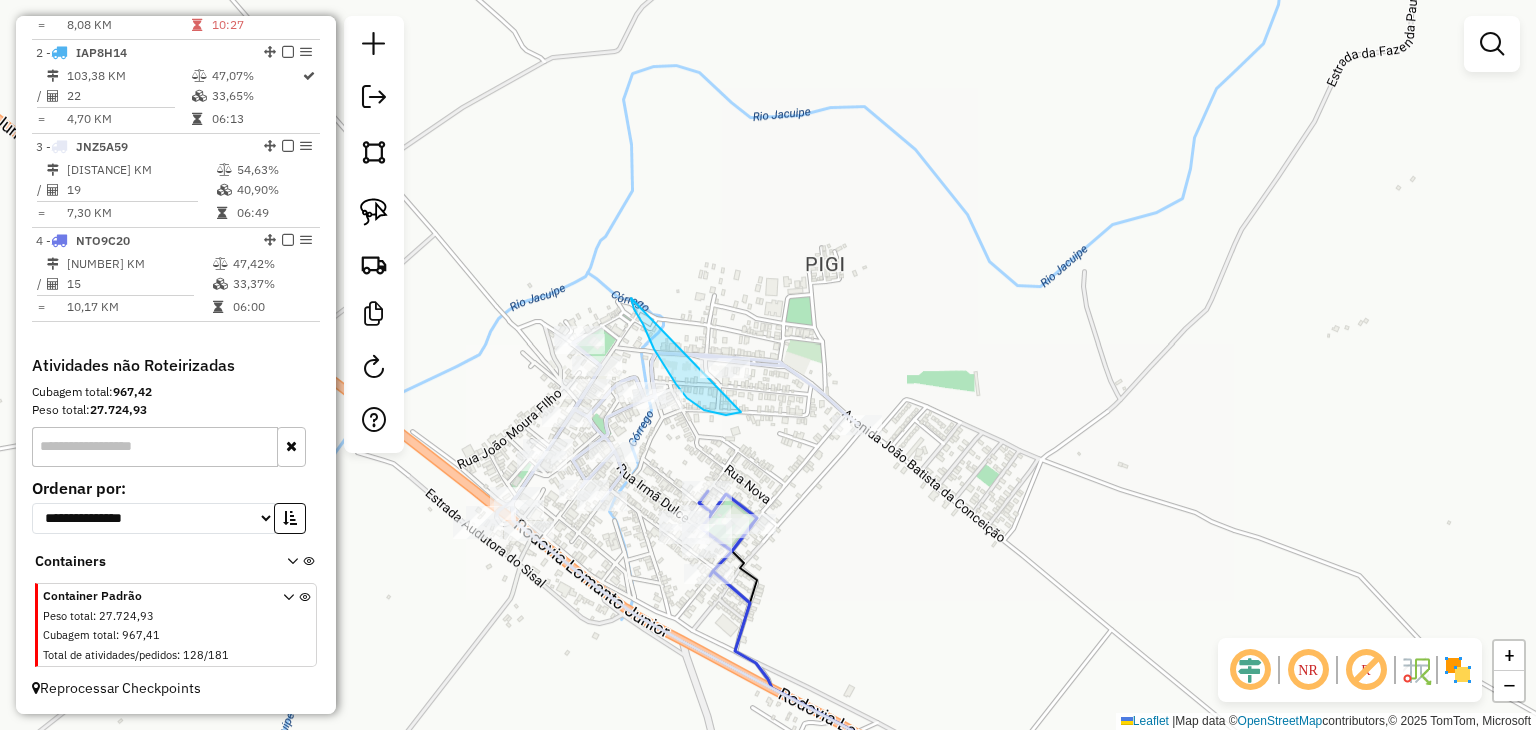 drag, startPoint x: 691, startPoint y: 401, endPoint x: 797, endPoint y: 322, distance: 132.2006 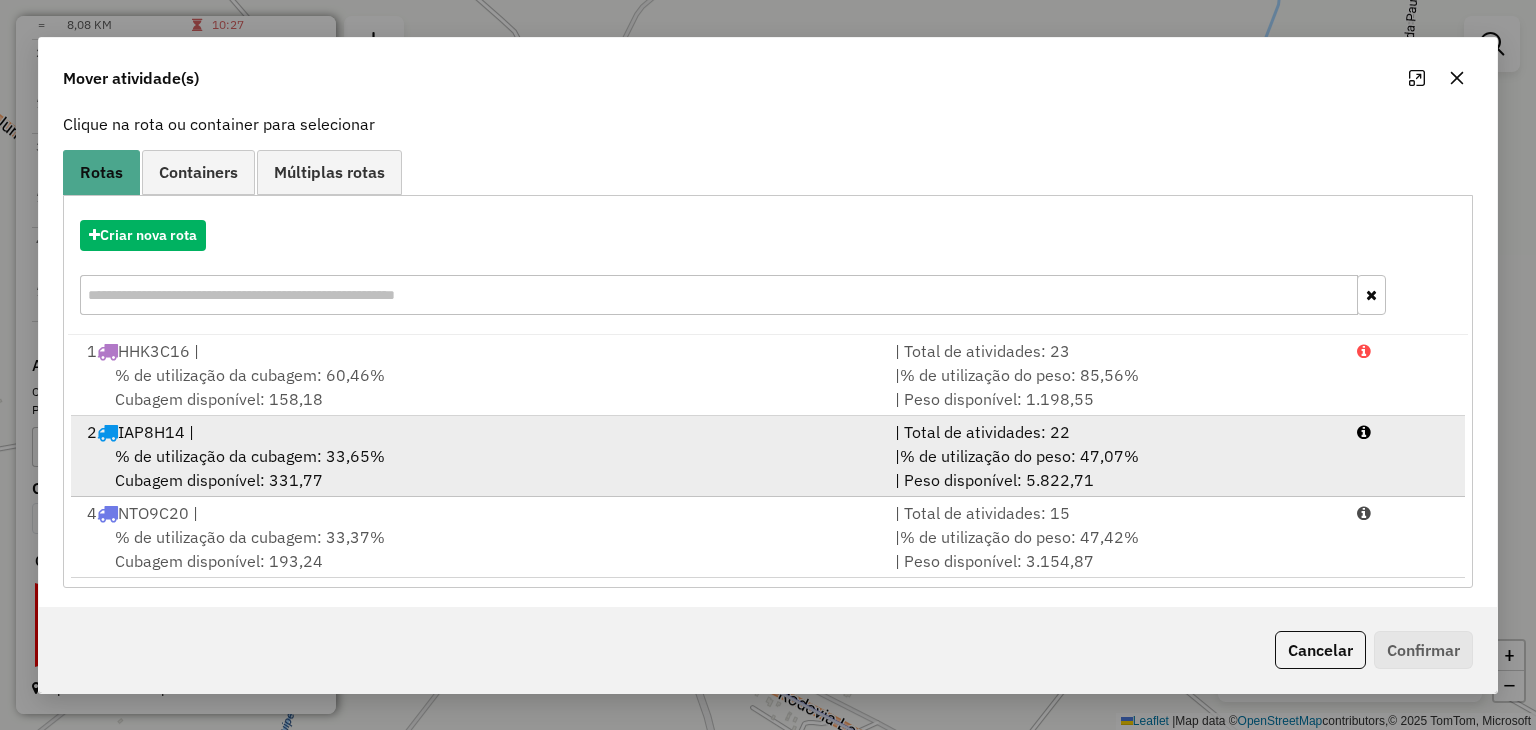scroll, scrollTop: 128, scrollLeft: 0, axis: vertical 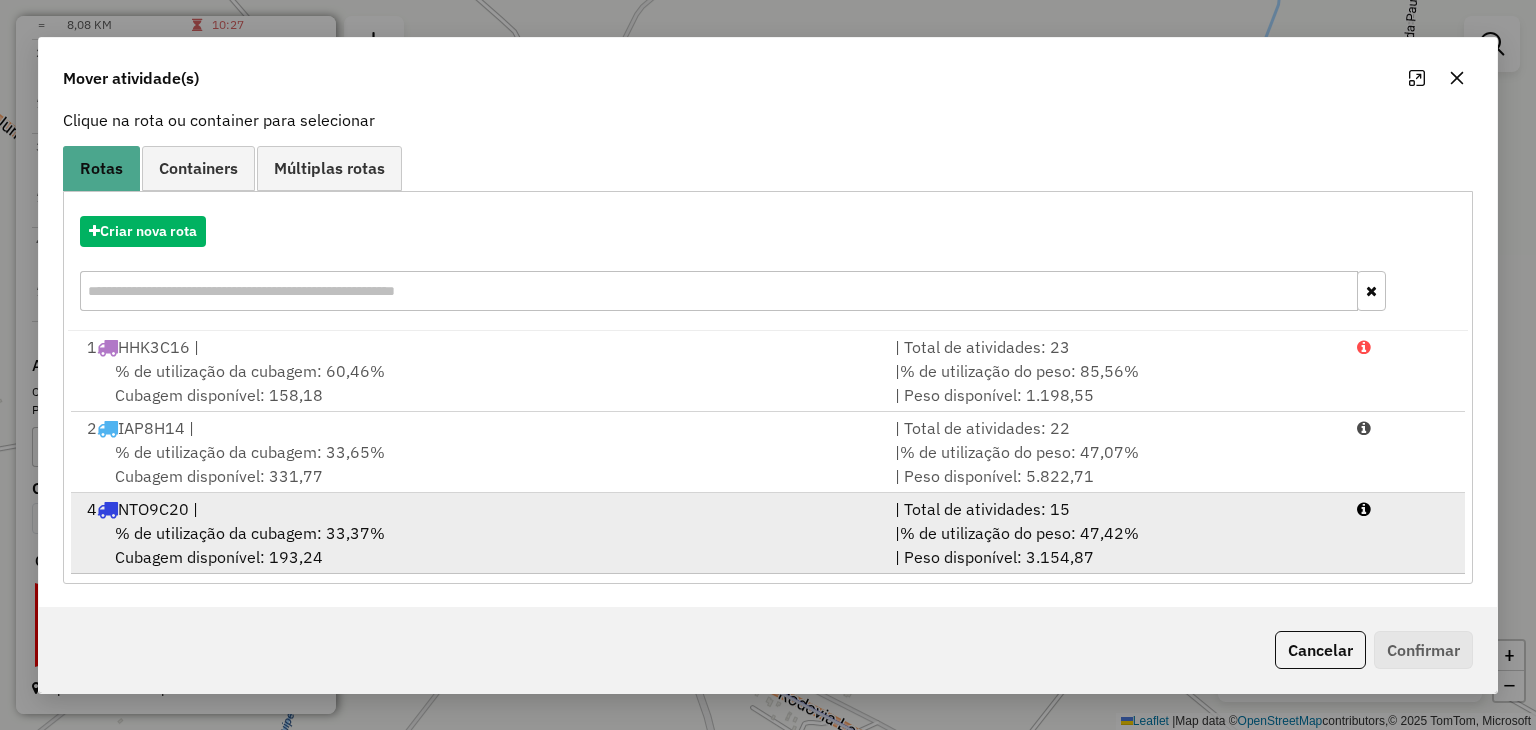 click on "[NUMBER] [VEHICLE_PLATE] |" at bounding box center [479, 509] 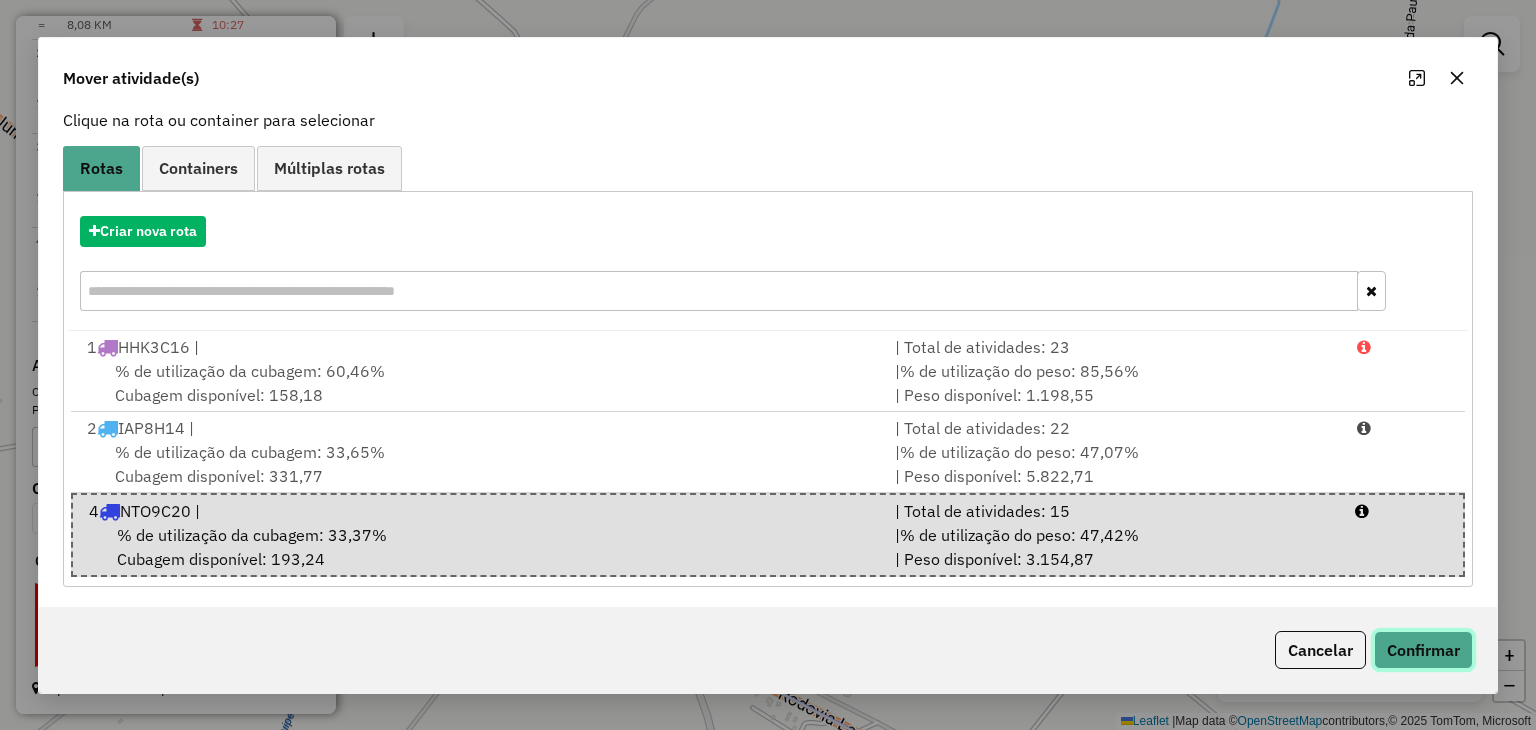 click on "Confirmar" 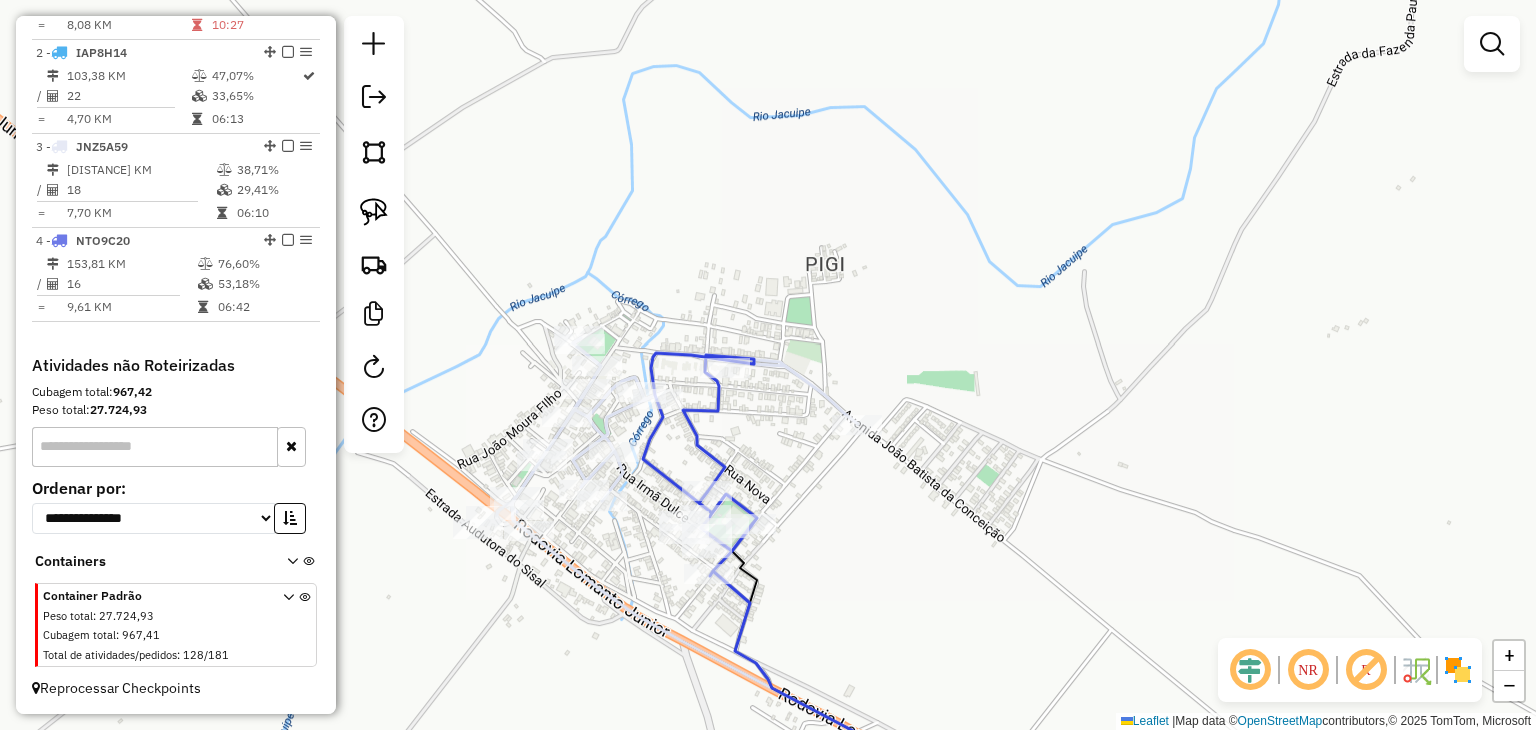 scroll, scrollTop: 0, scrollLeft: 0, axis: both 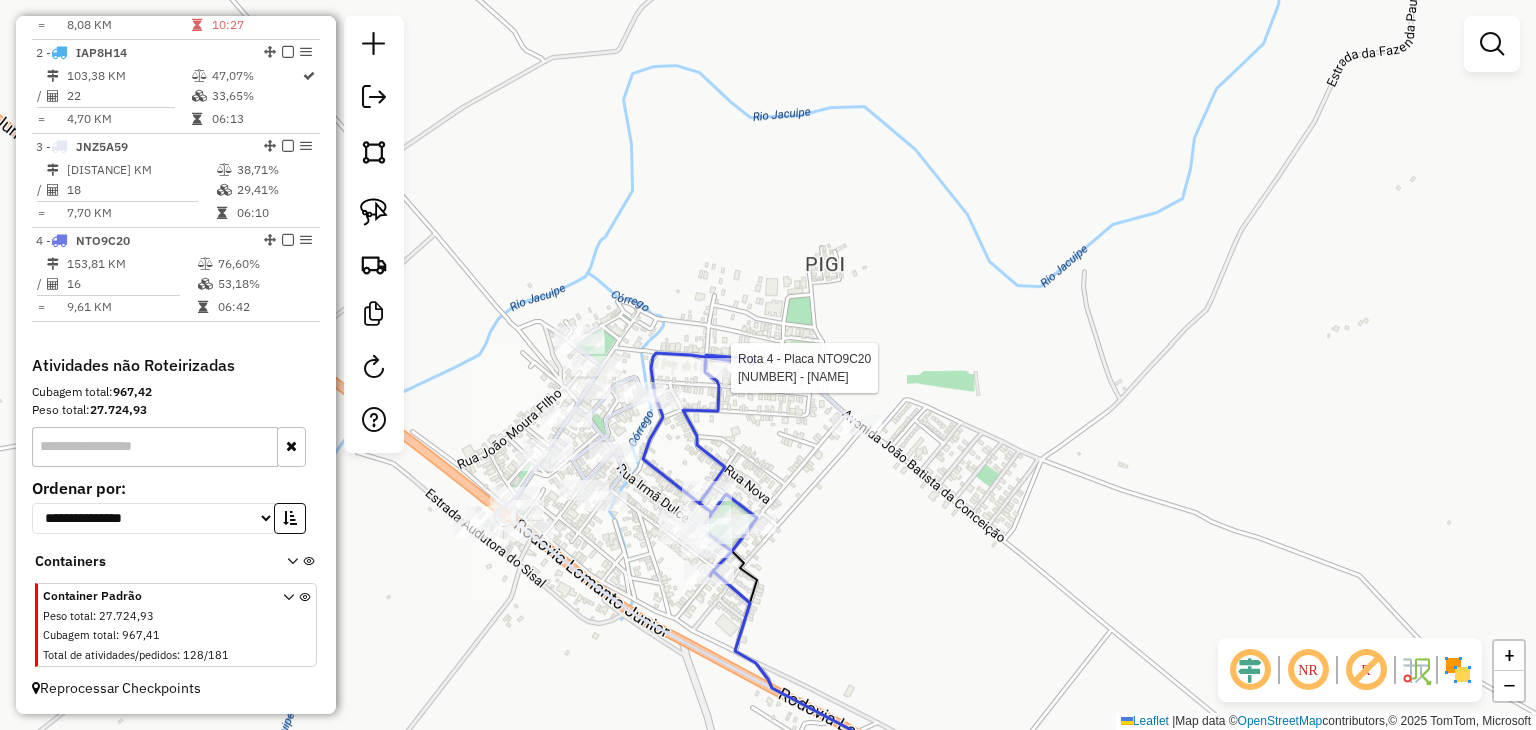 select on "*********" 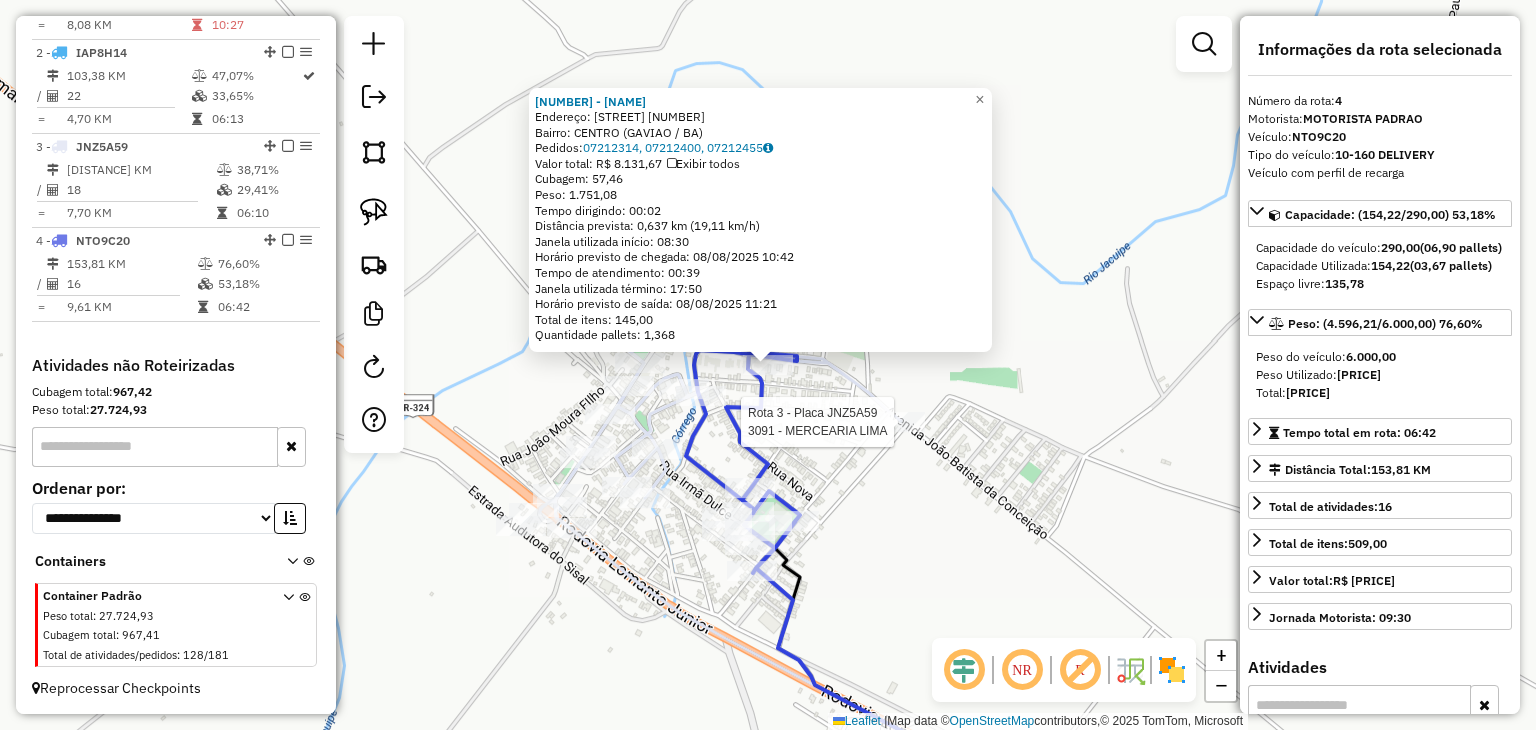 click 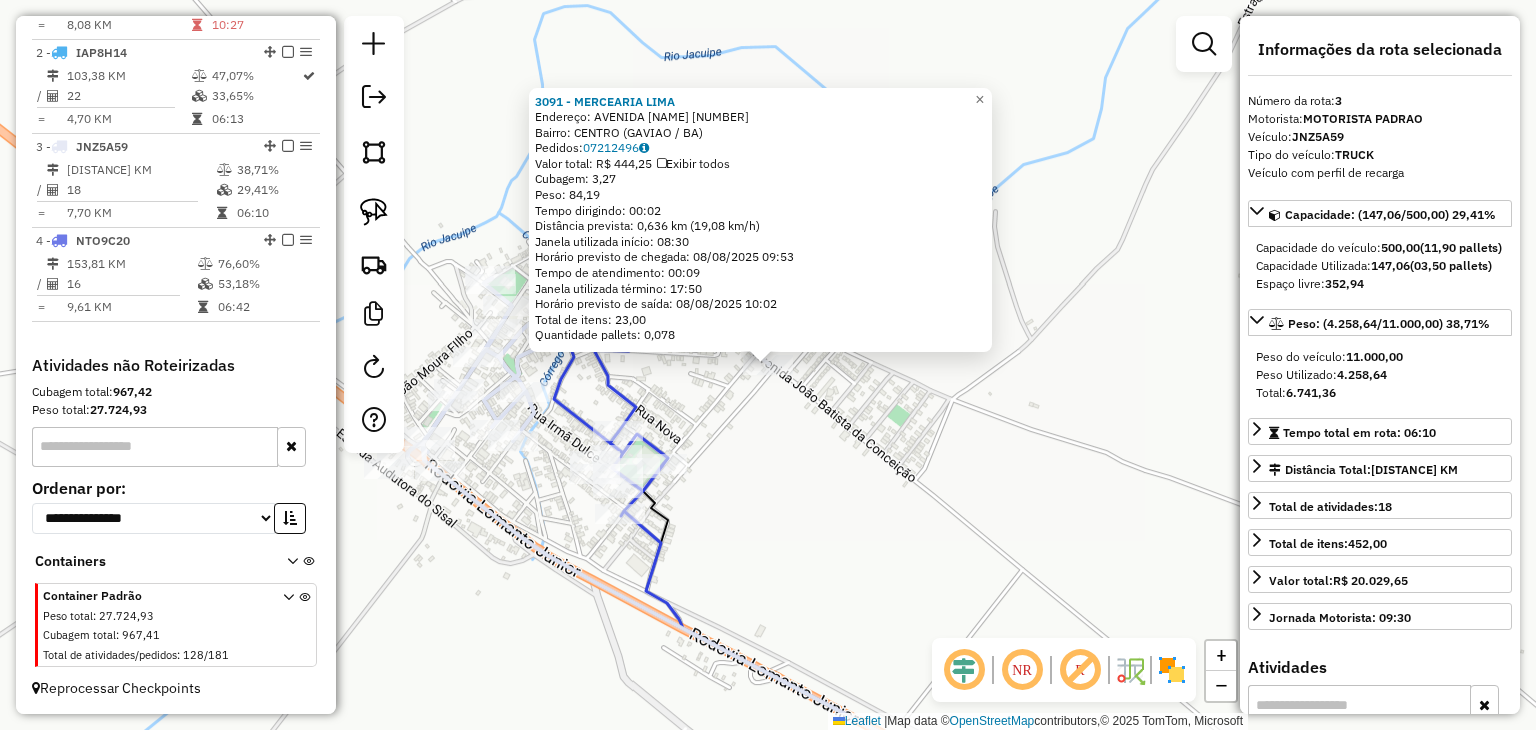 click on "[NUMBER] - [BRAND]  Endereço:  [STREET]   Bairro: [NEIGHBORHOOD] ([CITY] / [STATE])   Pedidos:  [ORDER_ID]   Valor total: [CURRENCY] [PRICE]   Exibir todos   Cubagem: [CUBAGE]  Peso: [WEIGHT]  Tempo dirigindo: [TIME]   Distância prevista: [DISTANCE] km ([SPEED] km/h)   Janela utilizada início: [TIME]   Horário previsto de chegada: [DATE] [TIME]   Tempo de atendimento: [TIME]   Janela utilizada término: [TIME]   Horário previsto de saída: [DATE] [TIME]   Total de itens: [ITEMS]   Quantidade pallets: [PALLETS]  × Janela de atendimento Grade de atendimento Capacidade Transportadoras Veículos Cliente Pedidos  Rotas Selecione os dias de semana para filtrar as janelas de atendimento  Seg   Ter   Qua   Qui   Sex   Sáb   Dom  Informe o período da janela de atendimento: De: Até:  Filtrar exatamente a janela do cliente  Considerar janela de atendimento padrão  Selecione os dias de semana para filtrar as grades de atendimento  Seg   Ter   Qua   Qui   Sex   Sáb   Dom   Clientes fora do dia de atendimento selecionado" 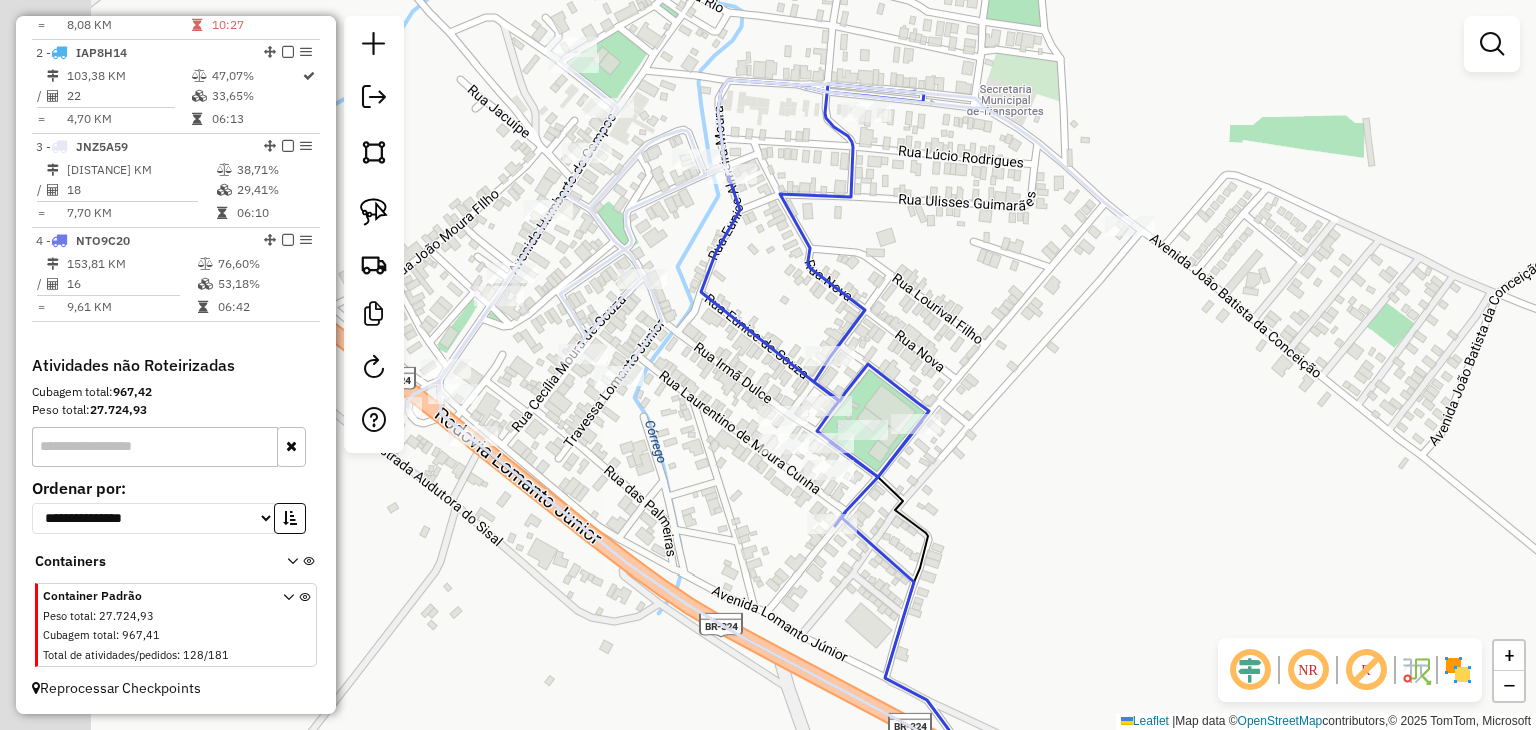 drag, startPoint x: 737, startPoint y: 494, endPoint x: 1012, endPoint y: 412, distance: 286.96515 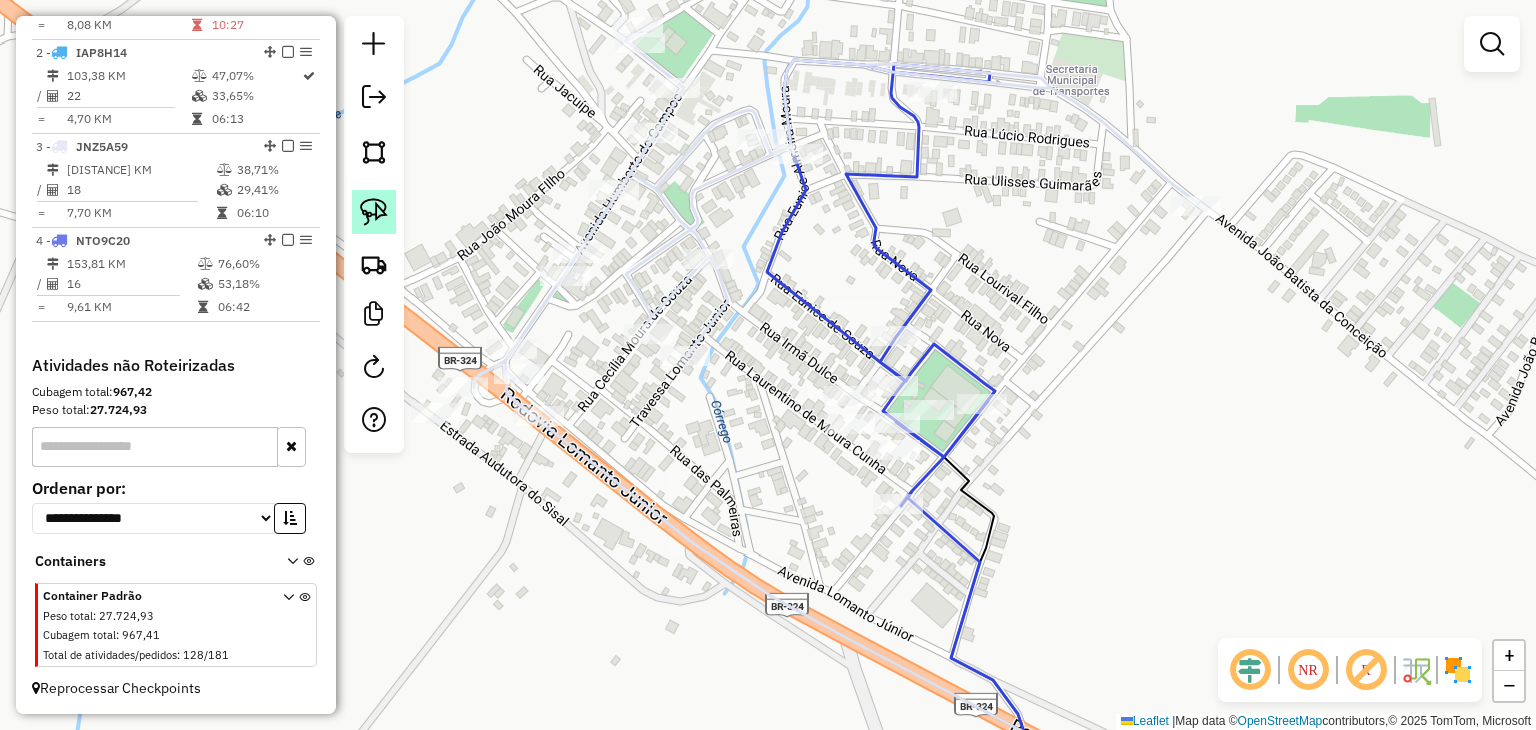 click 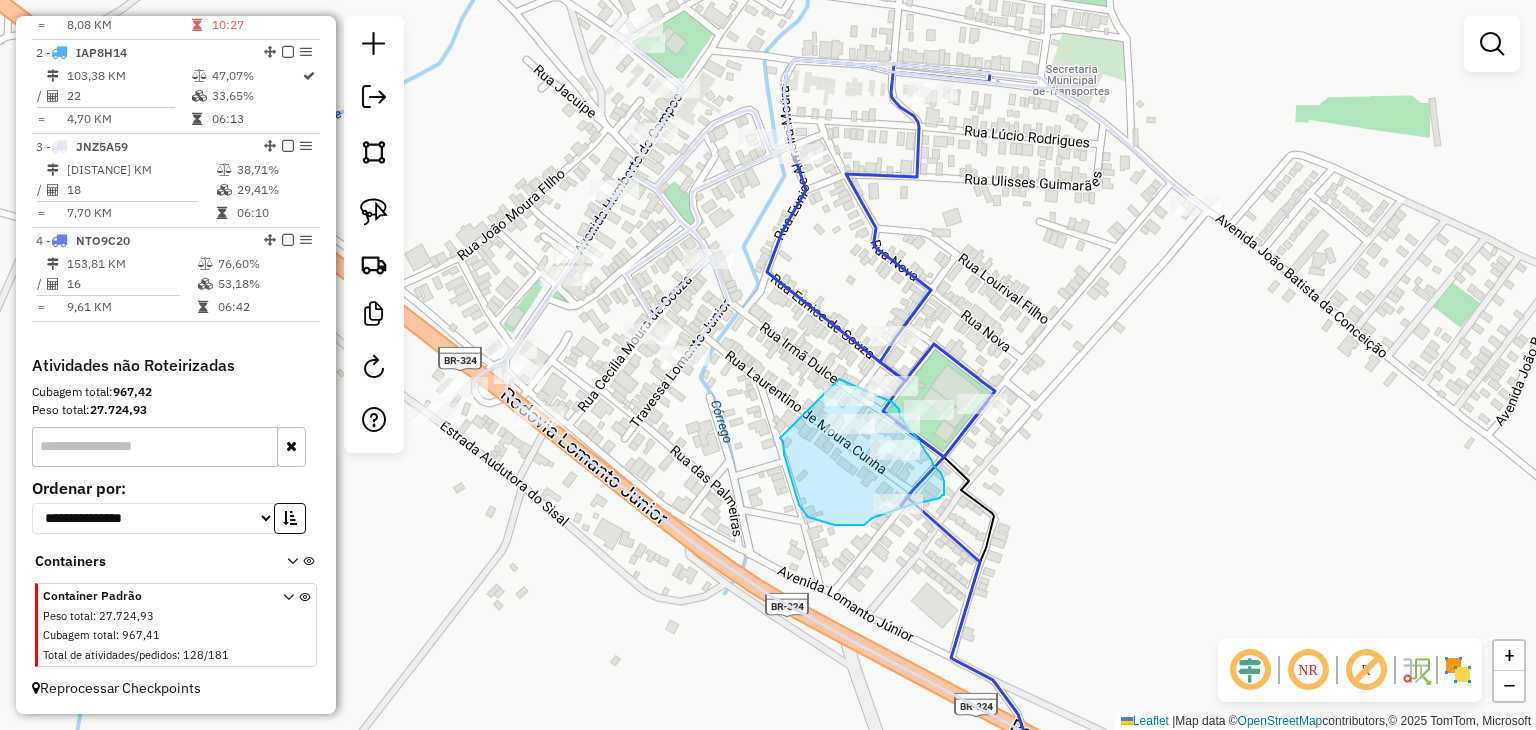 drag, startPoint x: 783, startPoint y: 443, endPoint x: 839, endPoint y: 379, distance: 85.04117 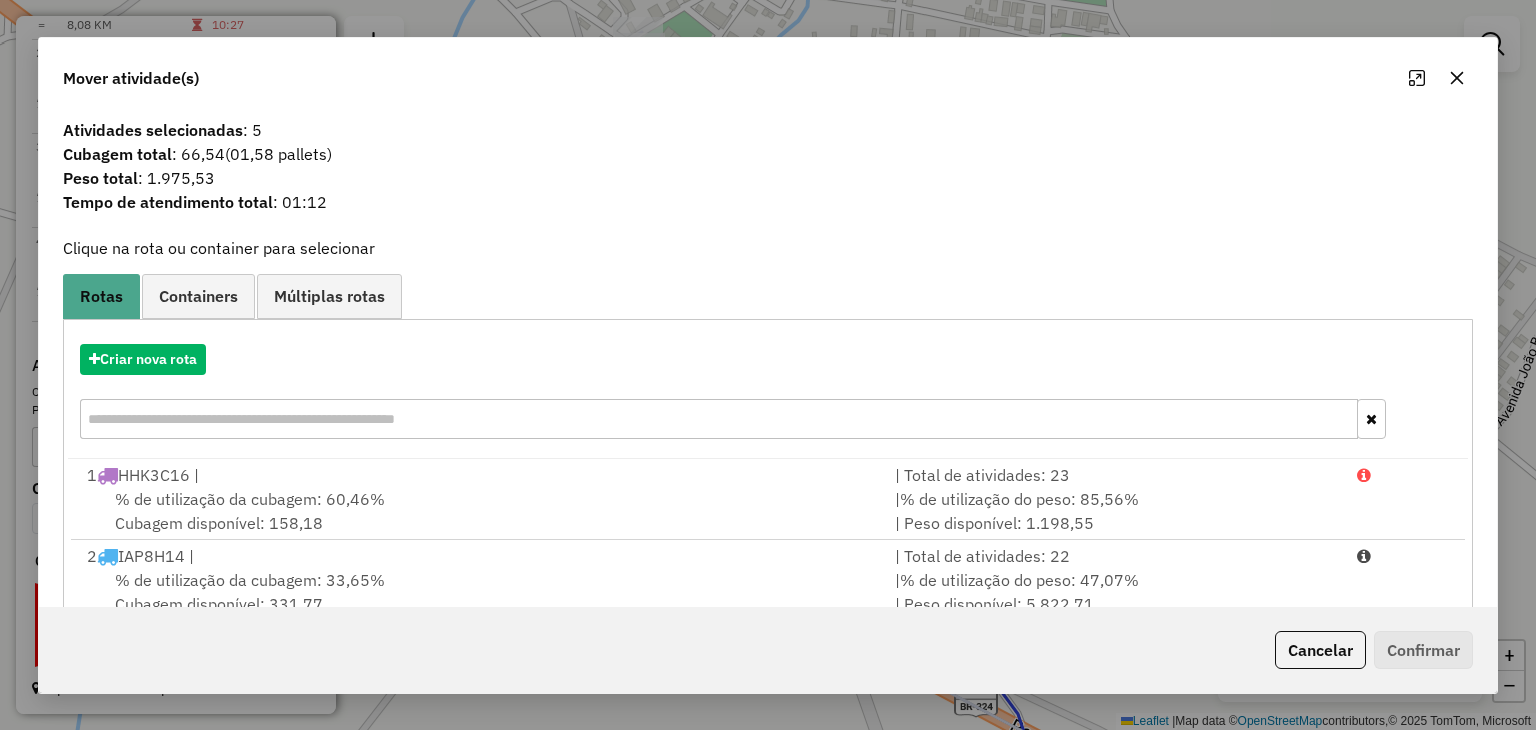 click 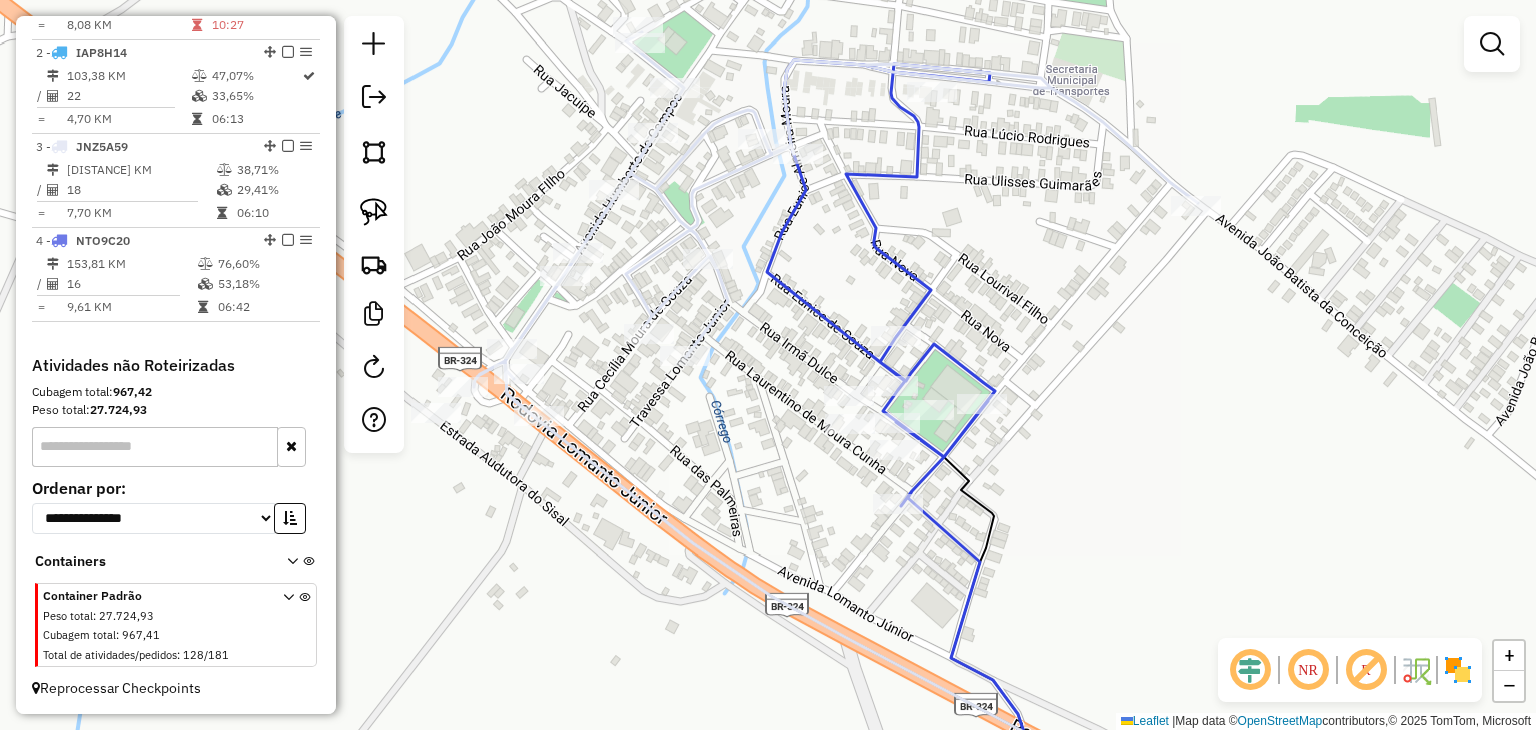 drag, startPoint x: 376, startPoint y: 210, endPoint x: 498, endPoint y: 248, distance: 127.78106 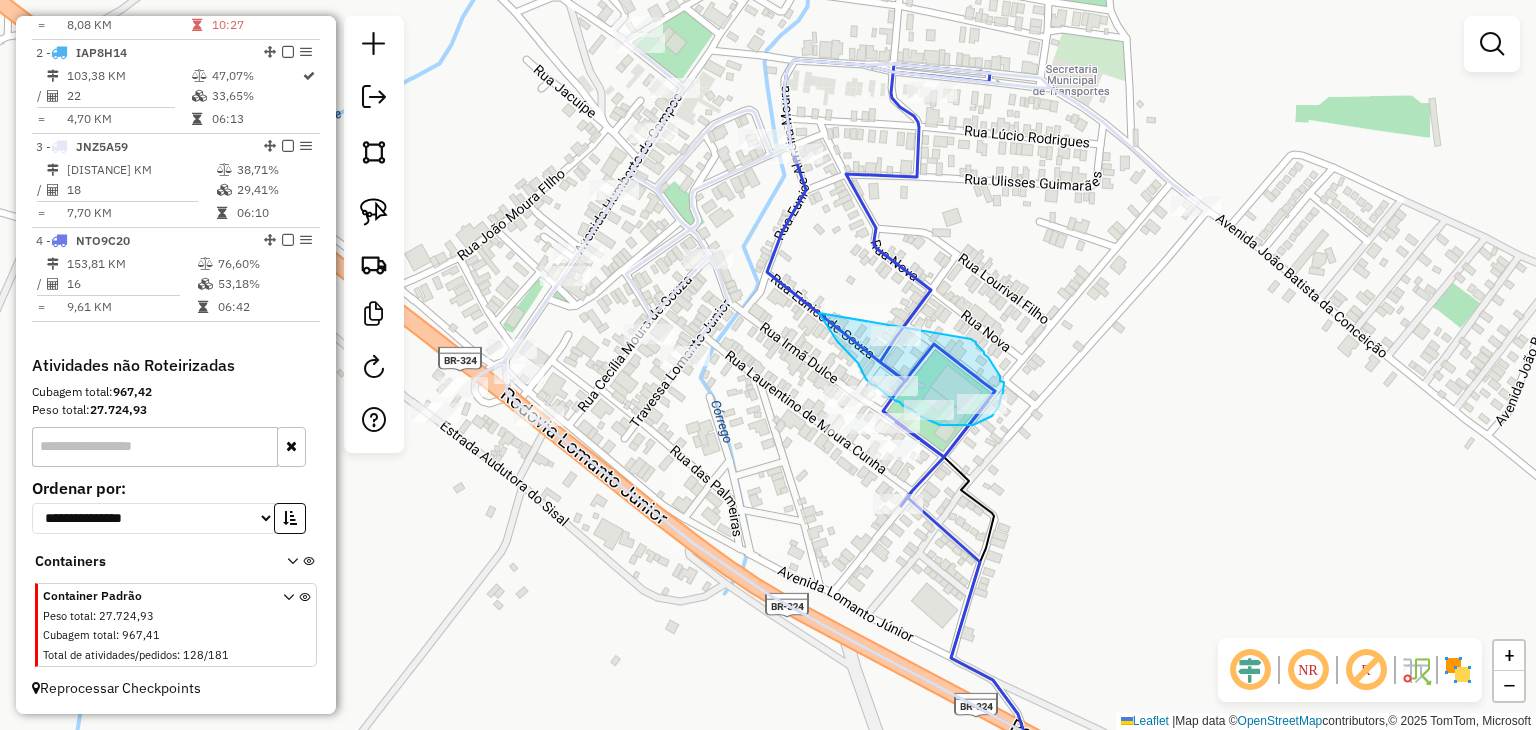 drag, startPoint x: 842, startPoint y: 346, endPoint x: 961, endPoint y: 331, distance: 119.94165 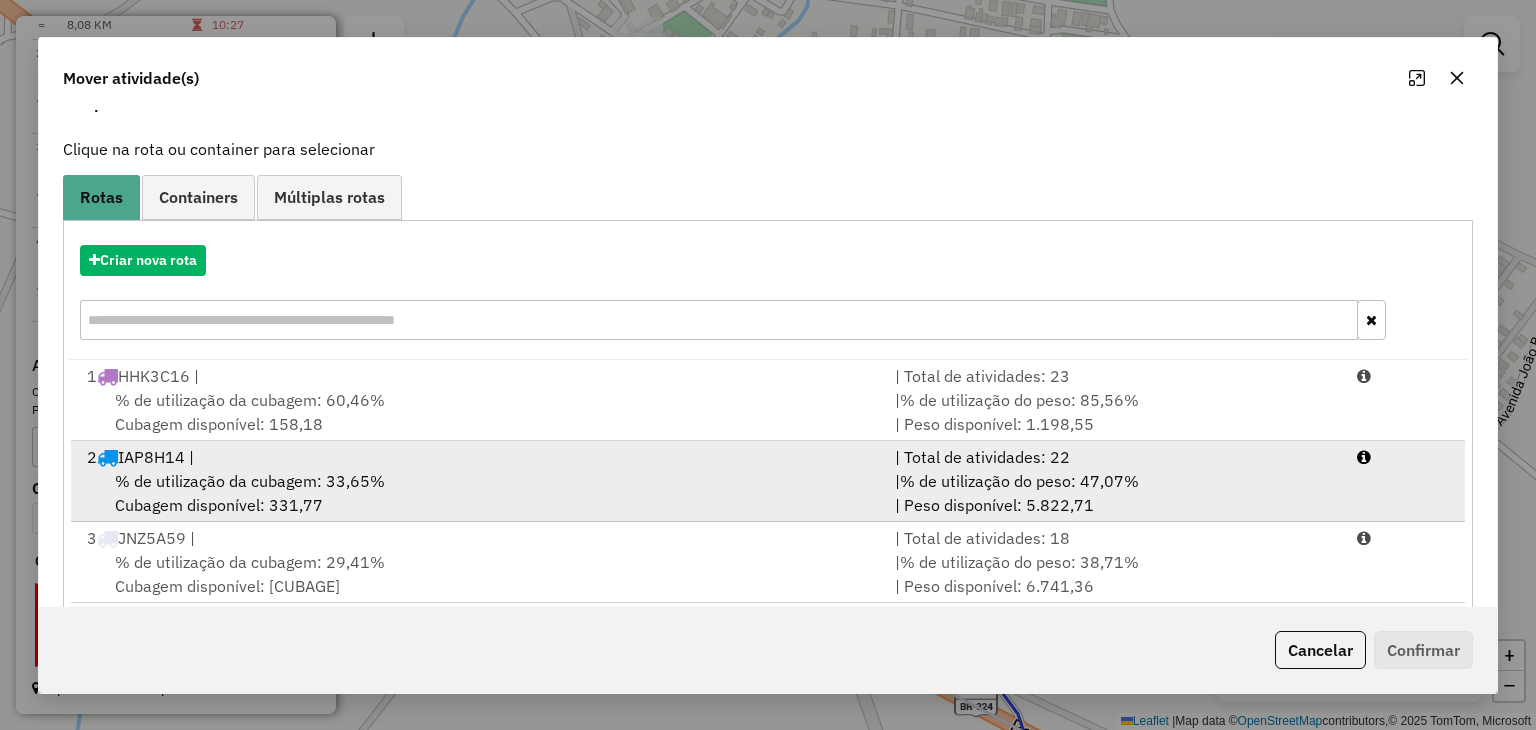 scroll, scrollTop: 128, scrollLeft: 0, axis: vertical 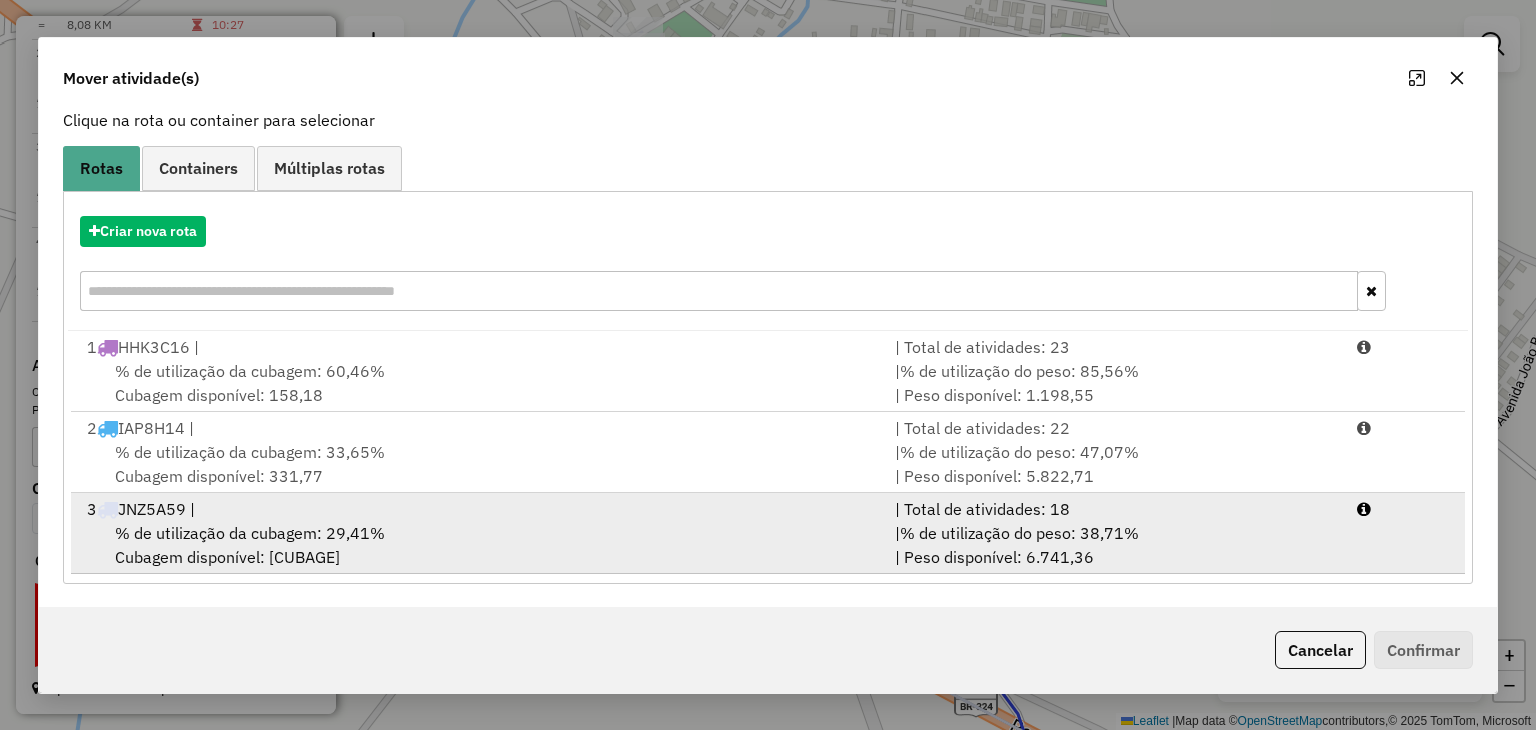 click on "[NUMBER] [PLATE] |" at bounding box center [479, 509] 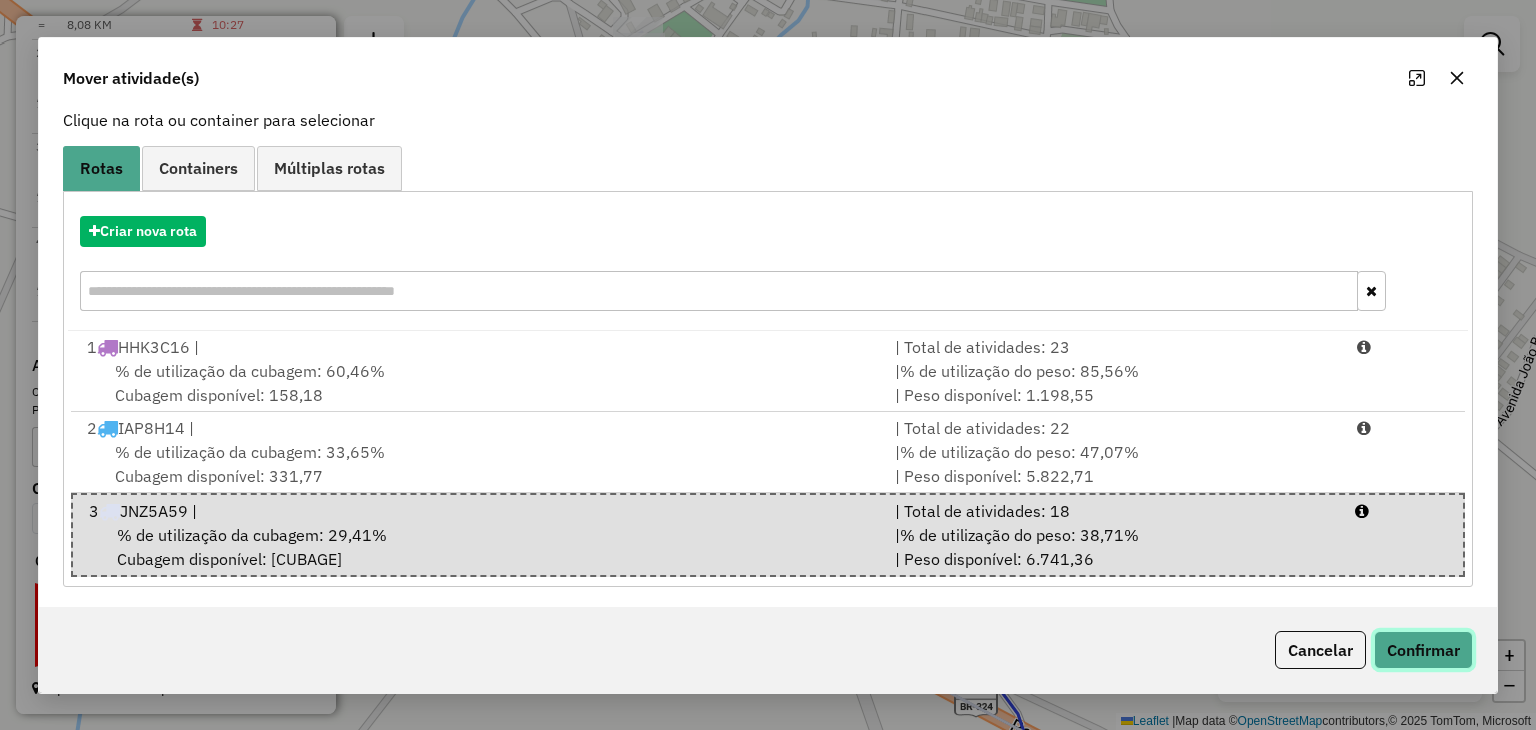 click on "Confirmar" 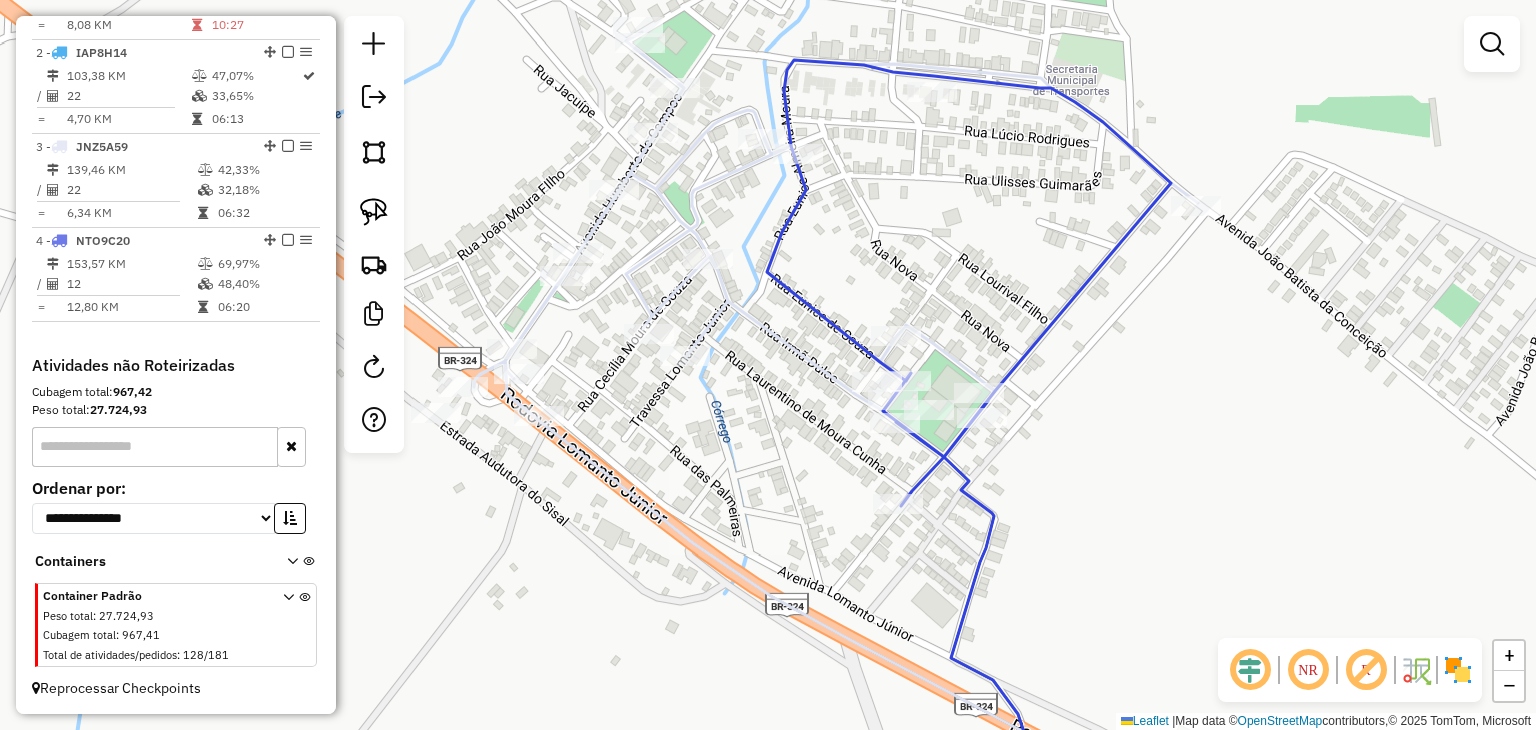 scroll, scrollTop: 0, scrollLeft: 0, axis: both 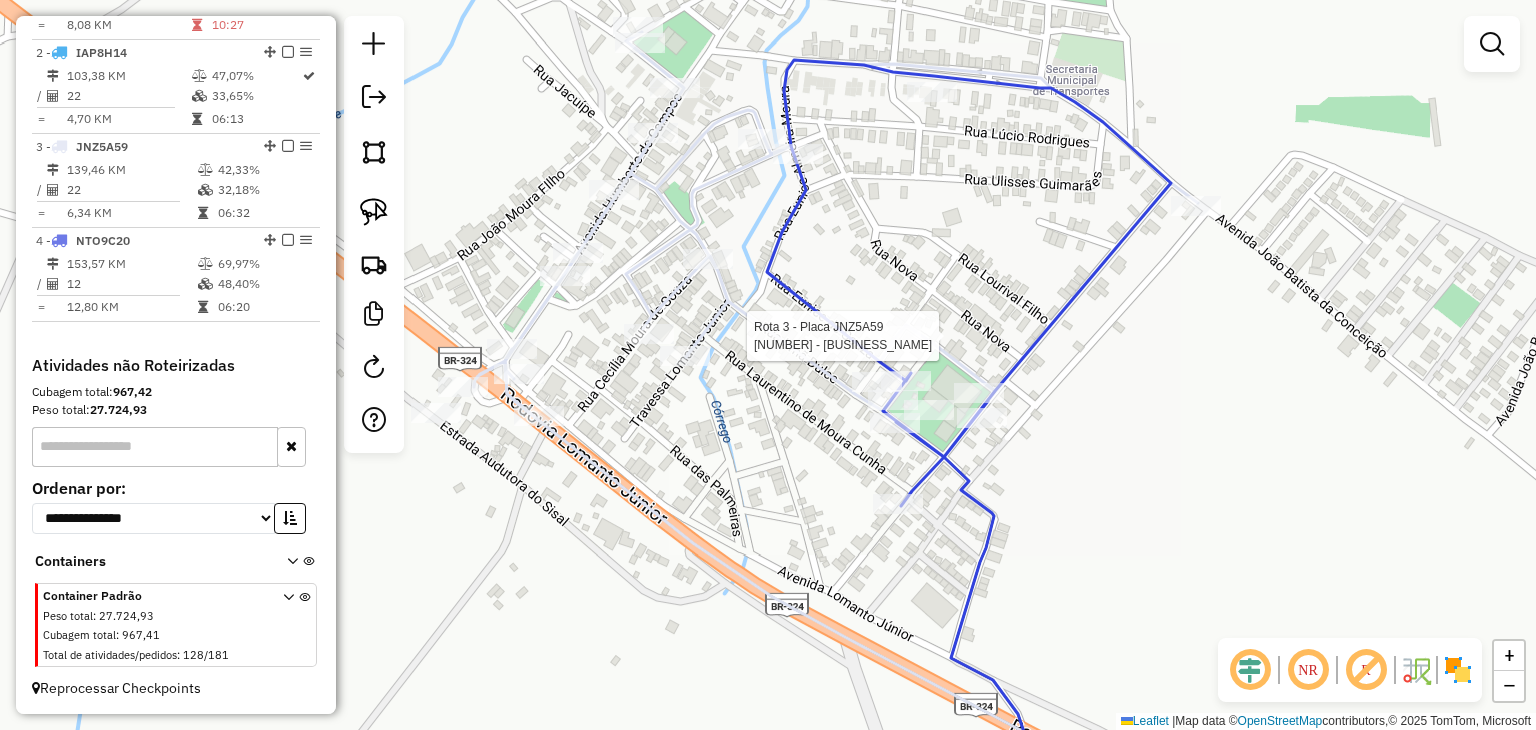select on "*********" 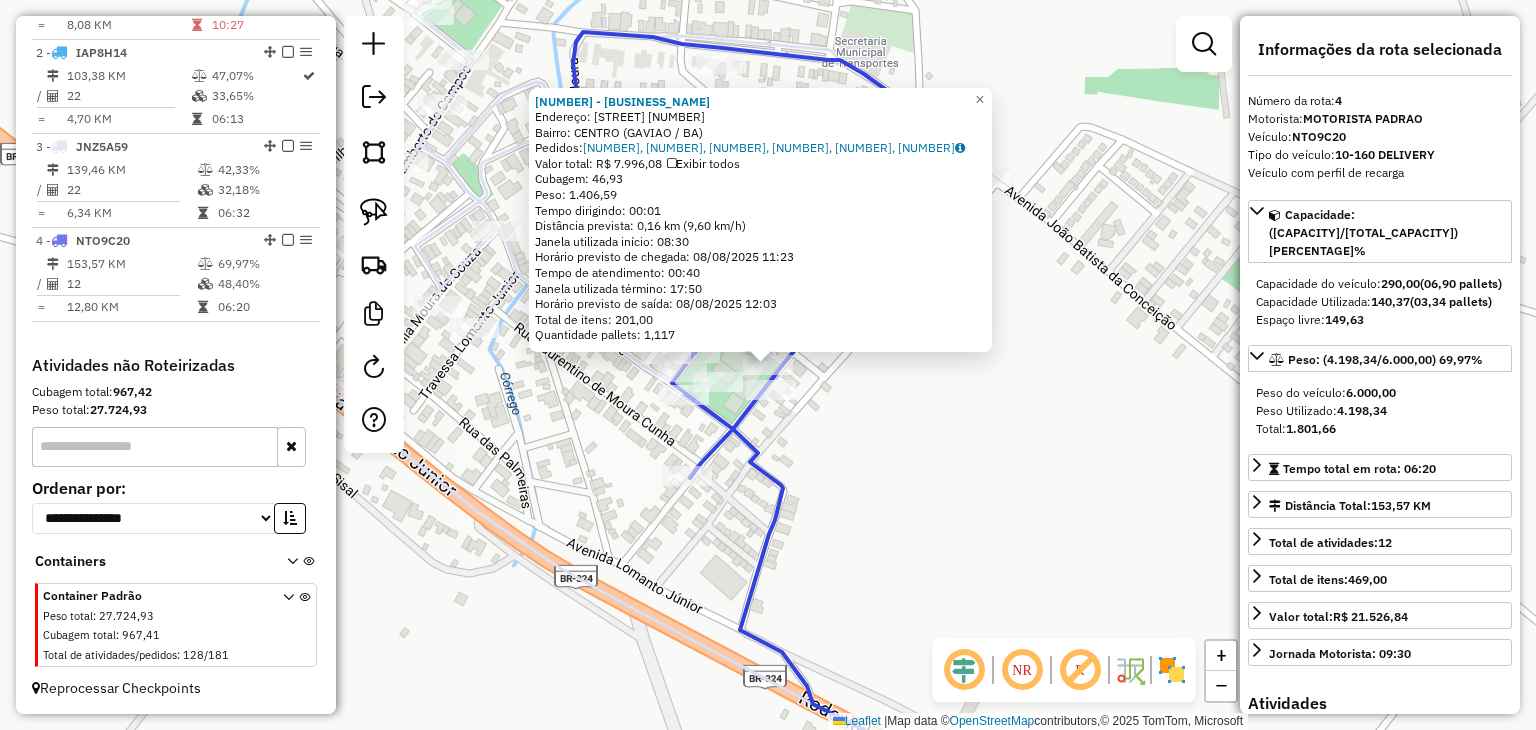 click on "[NUMBER] - [NAME] Endereço: [STREET] [NUMBER] Bairro: [NEIGHBORHOOD] ([CITY] / [STATE]) Pedidos: [NUMBER], [NUMBER], [NUMBER], [NUMBER], [NUMBER], [NUMBER] Valor total: [PRICE] Exibir todos Cubagem: [CUBAGE] Peso: [WEIGHT] Tempo dirigindo: [TIME] Distância prevista: [DISTANCE] km ([SPEED] km/h) Janela utilizada início: [TIME] Horário previsto de chegada: [DATE] [TIME] Tempo de atendimento: [TIME] Janela utilizada término: [TIME] Horário previsto de saída: [DATE] [TIME] Total de itens: [NUMBER] Quantidade pallets: [QUANTITY] × Janela de atendimento Grade de atendimento Capacidade Transportadoras Veículos Cliente Pedidos Rotas Selecione os dias de semana para filtrar as janelas de atendimento Seg Ter Qua Qui Sex Sáb Dom Informe o período da janela de atendimento: De: Até: Filtrar exatamente a janela do cliente Considerar janela de atendimento padrão Selecione os dias de semana para filtrar as grades de atendimento Seg Ter Qua Qui Sex Sáb Dom" 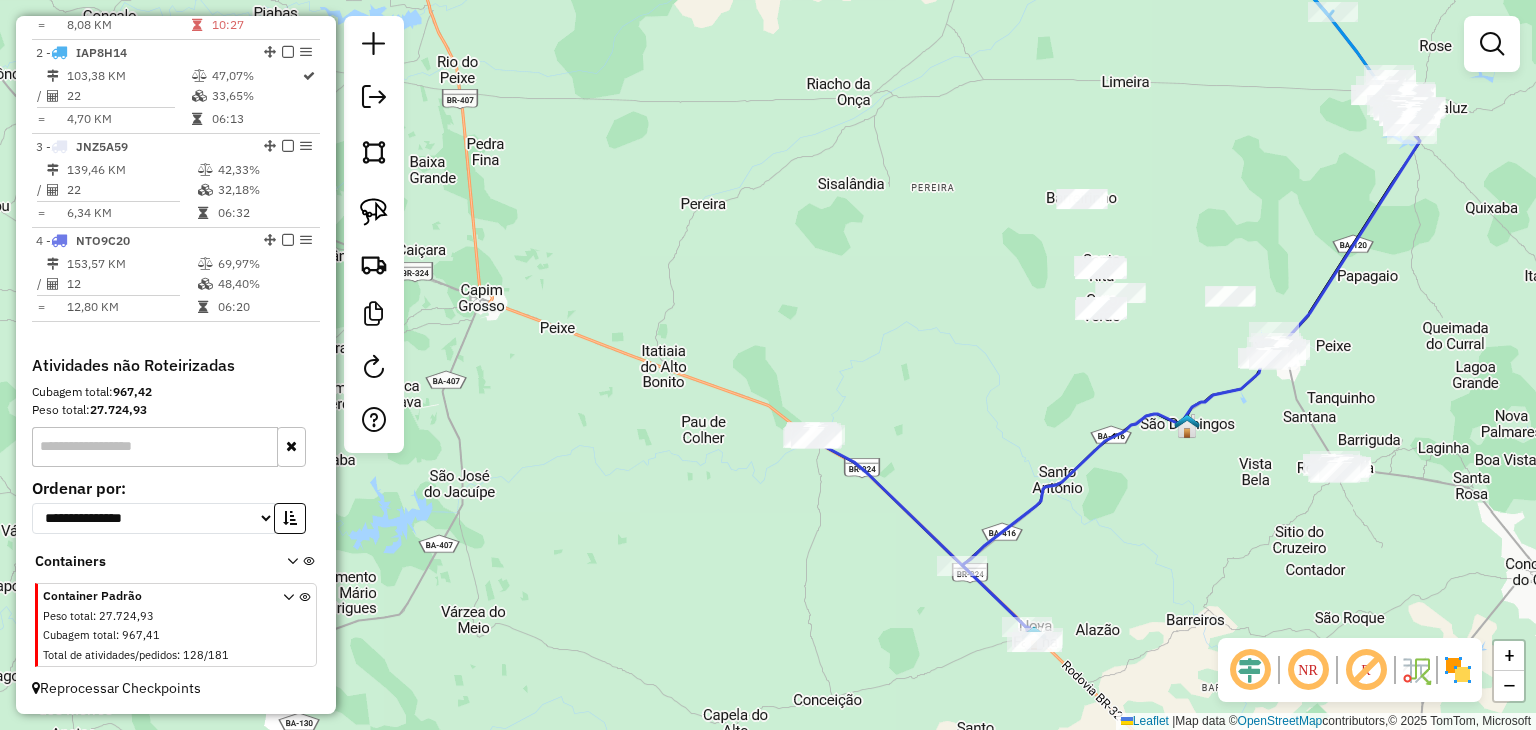 drag, startPoint x: 976, startPoint y: 457, endPoint x: 919, endPoint y: 416, distance: 70.21396 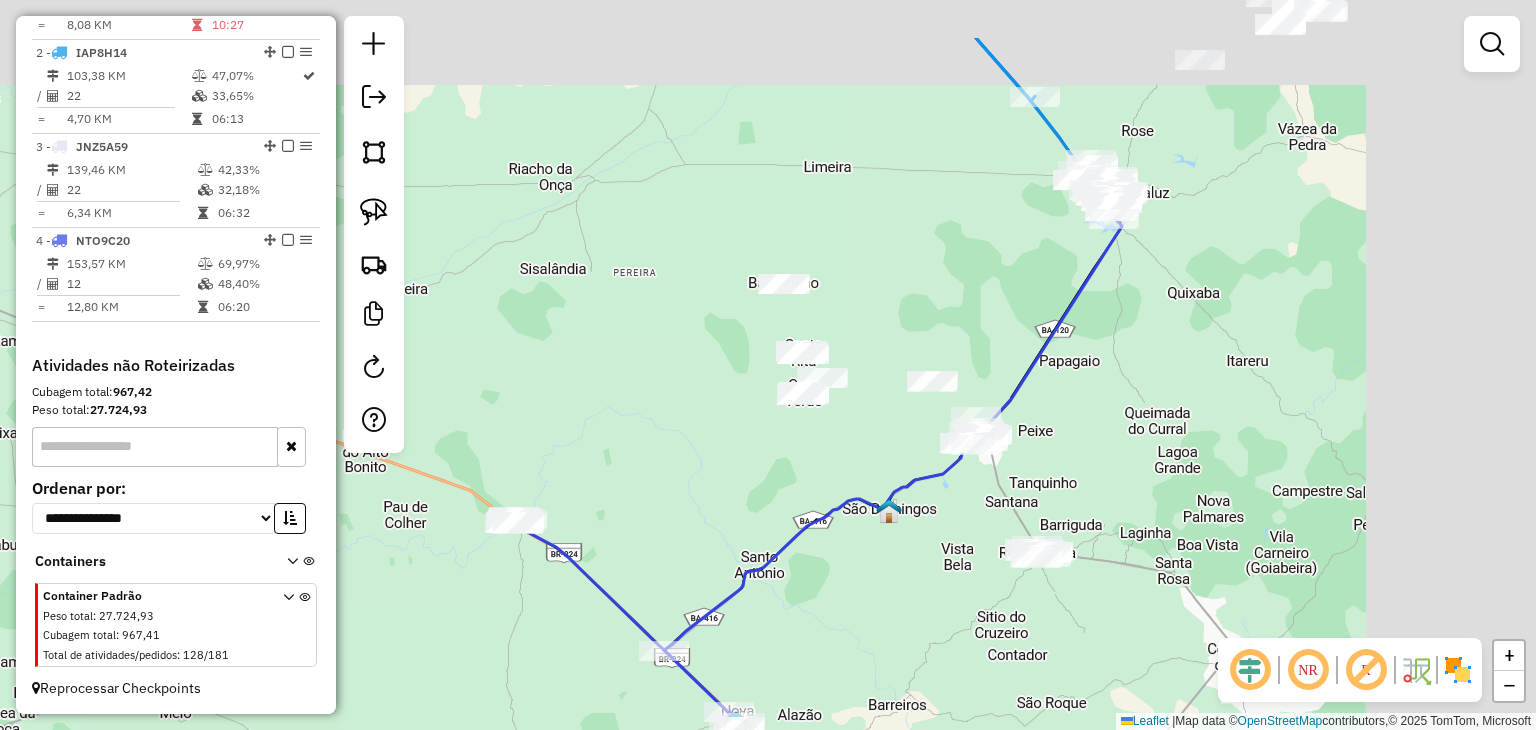 drag, startPoint x: 798, startPoint y: 448, endPoint x: 730, endPoint y: 505, distance: 88.72993 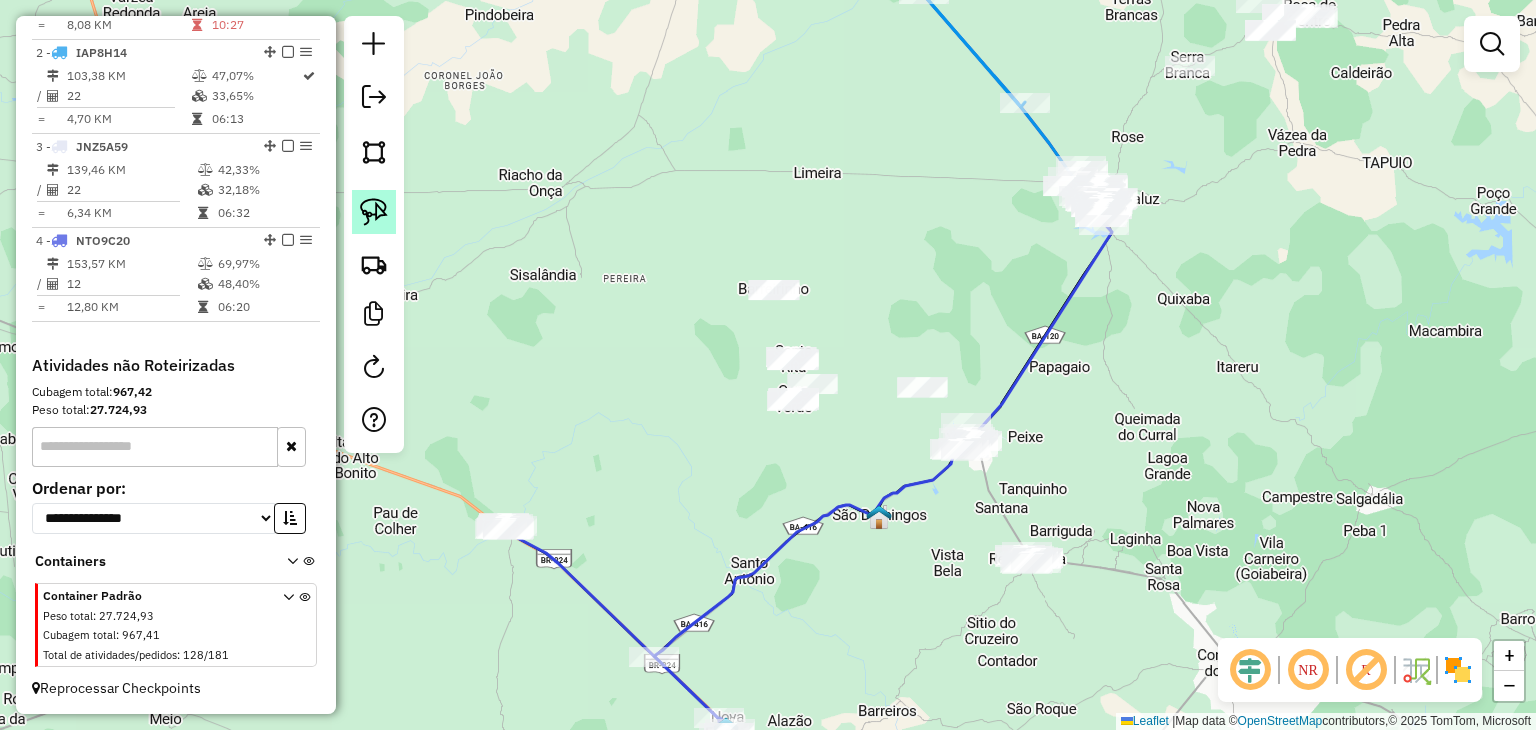 click 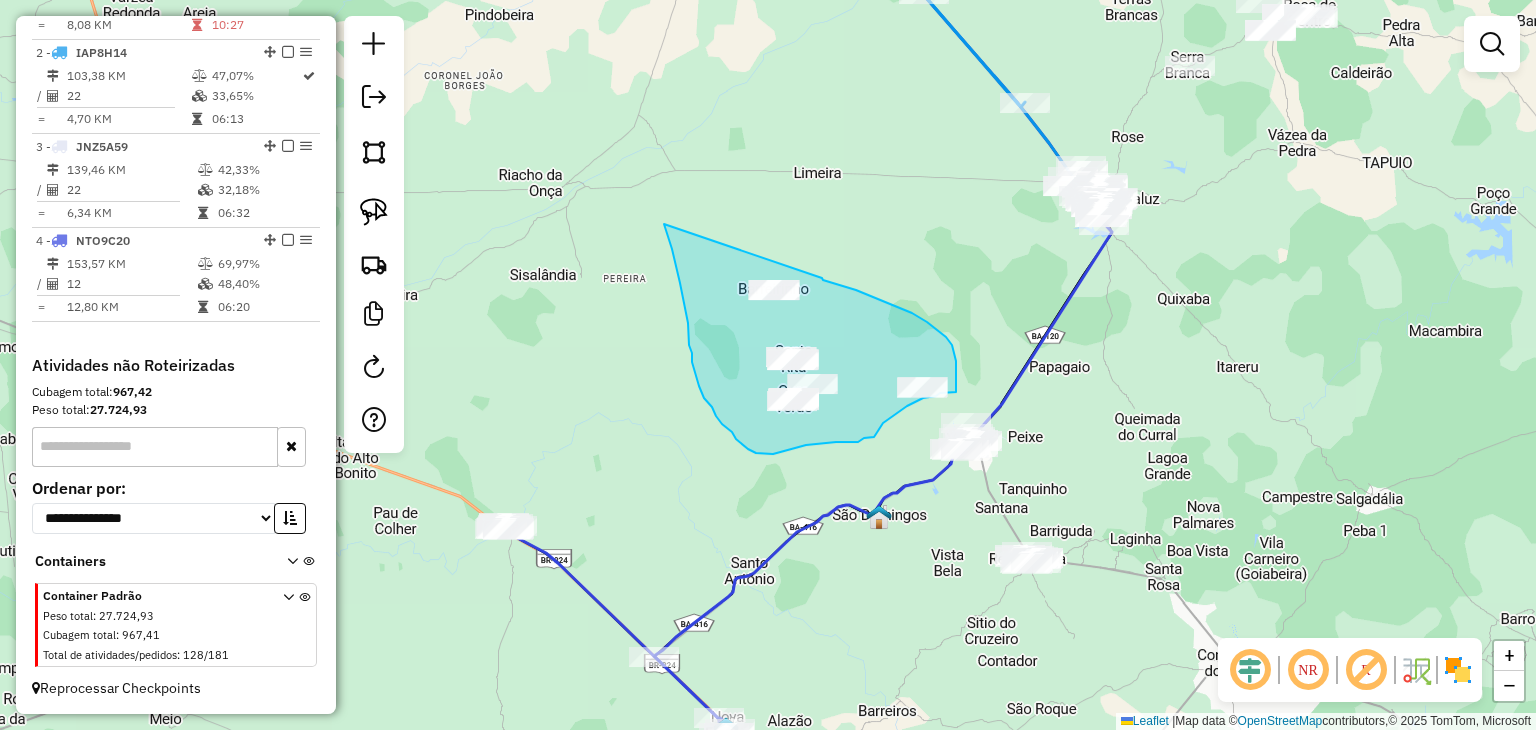 drag, startPoint x: 686, startPoint y: 311, endPoint x: 822, endPoint y: 277, distance: 140.1856 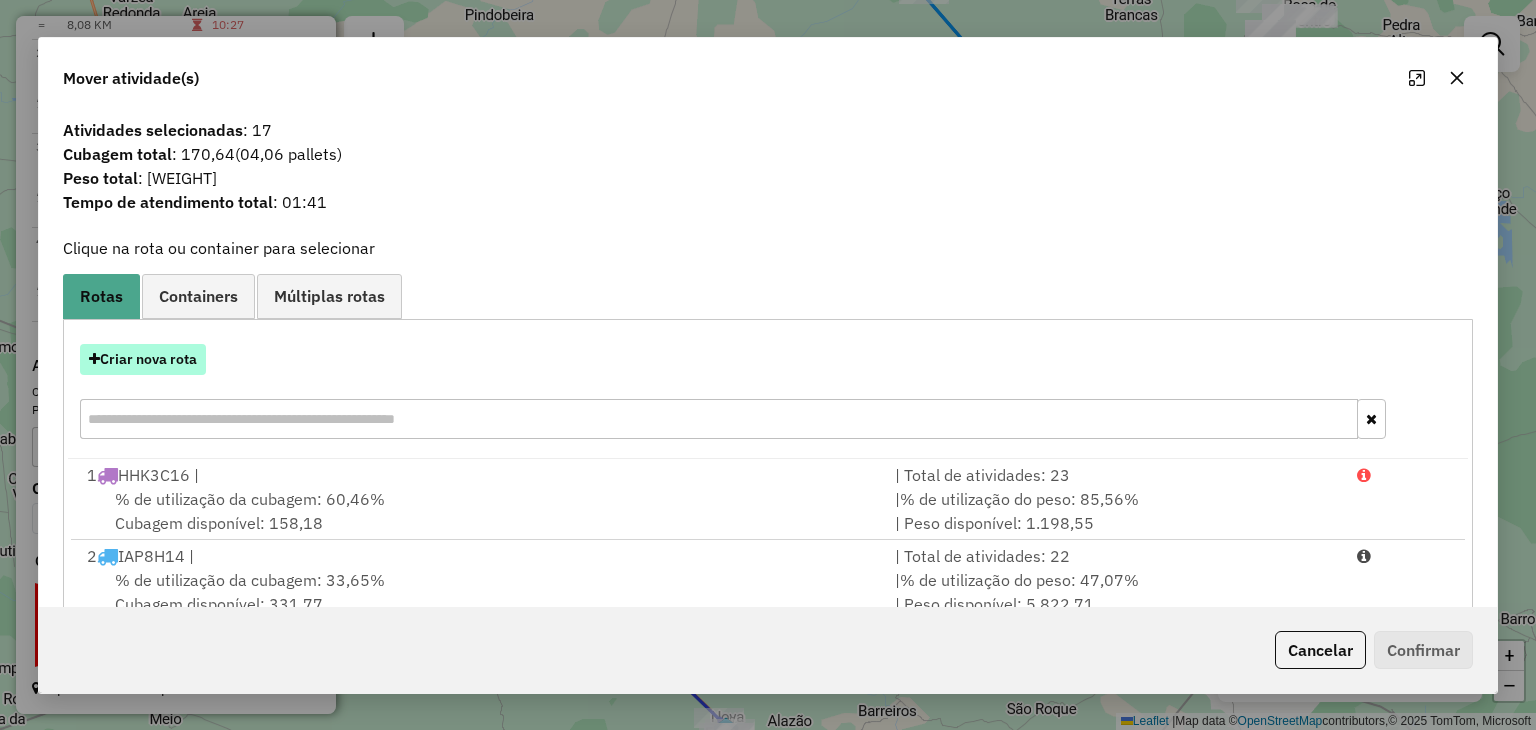 drag, startPoint x: 181, startPoint y: 377, endPoint x: 174, endPoint y: 369, distance: 10.630146 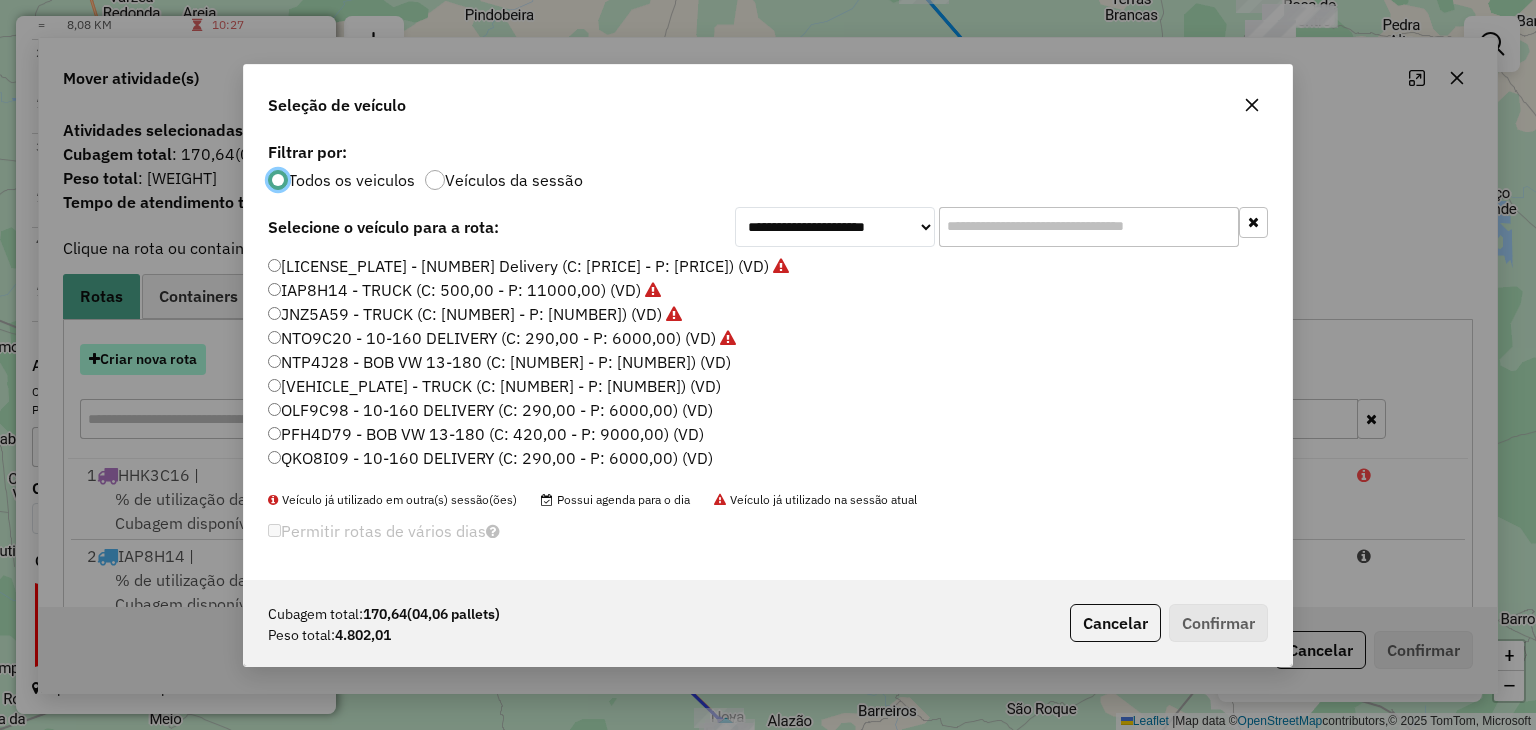 scroll, scrollTop: 10, scrollLeft: 6, axis: both 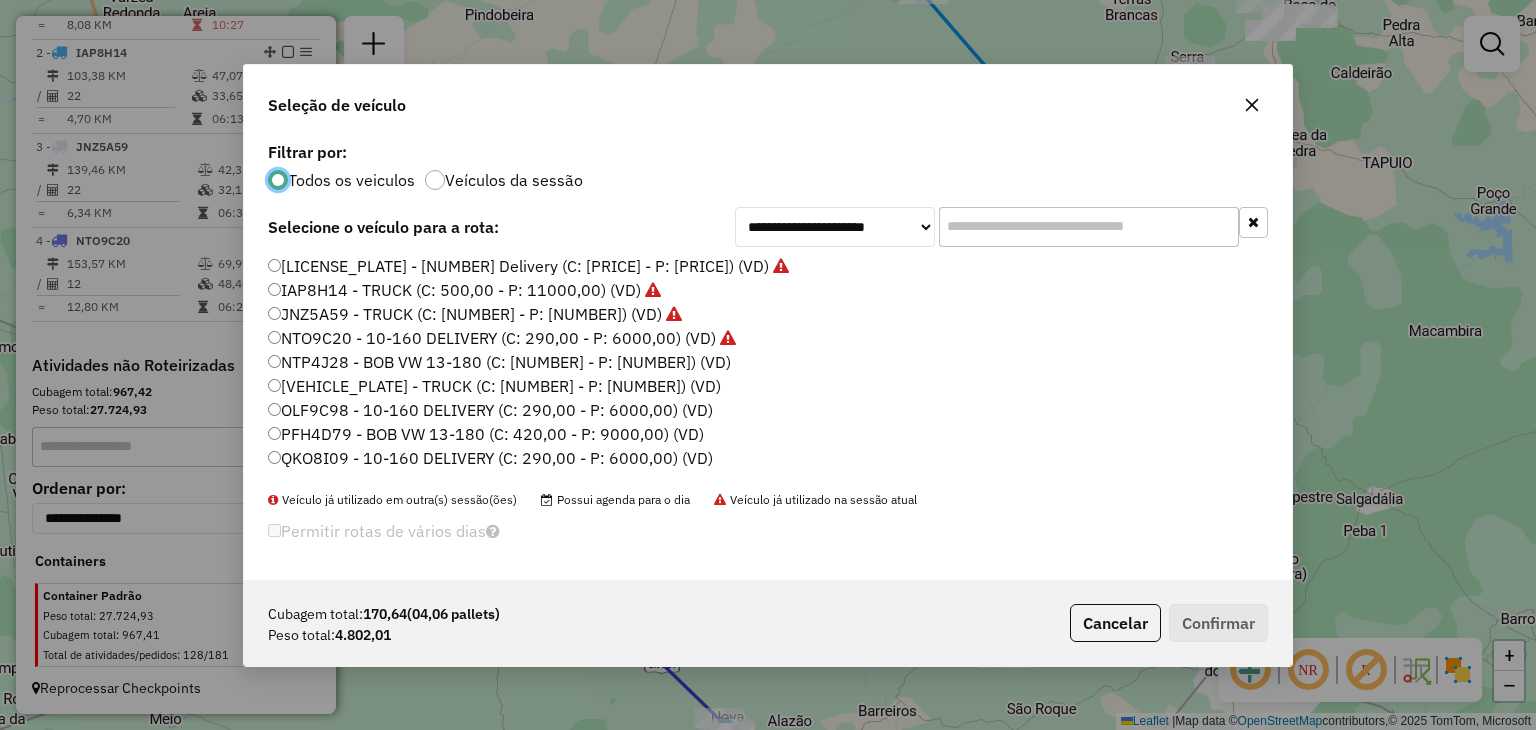 click on "NTP4J28 - BOB VW 13-180 (C: [NUMBER] - P: [NUMBER]) (VD)" 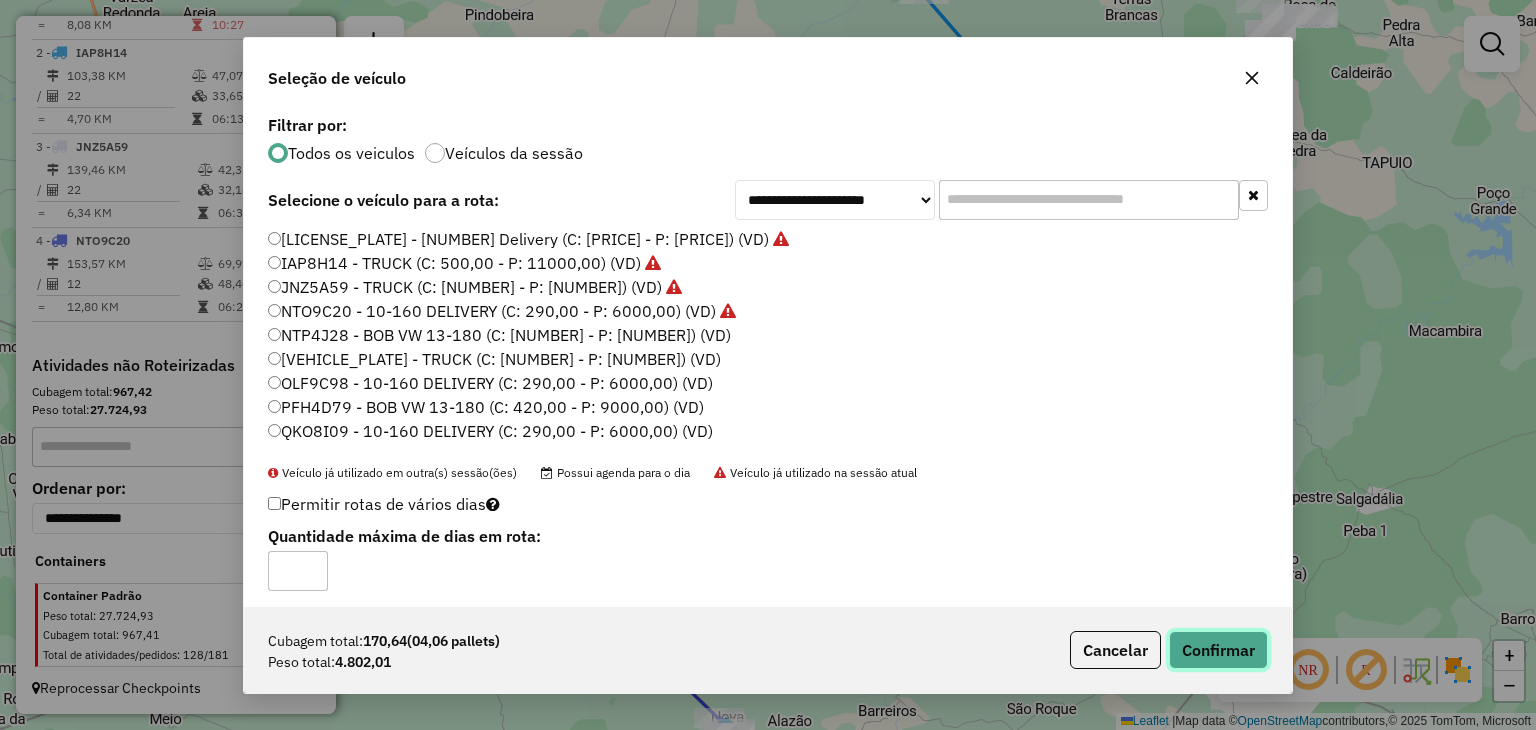 click on "Confirmar" 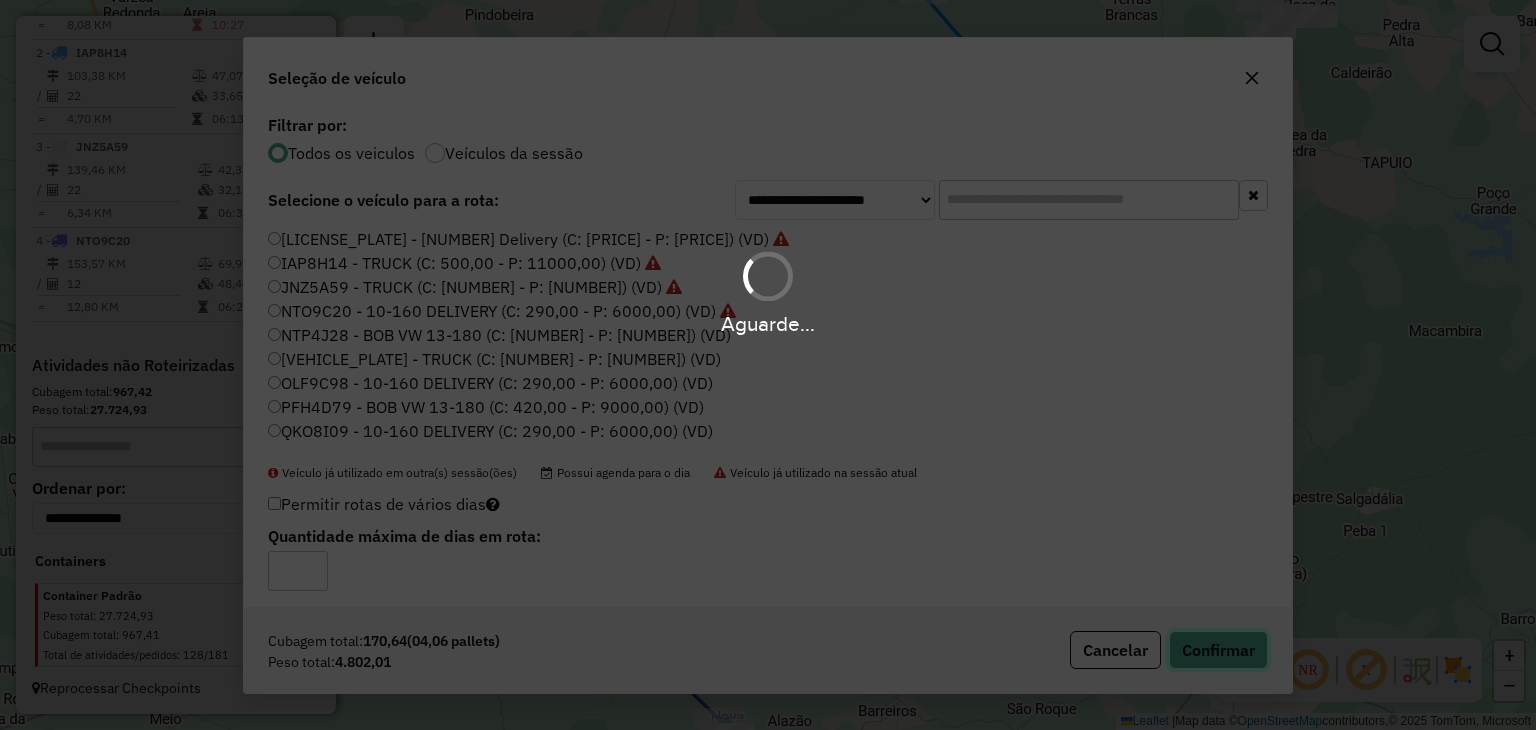 type 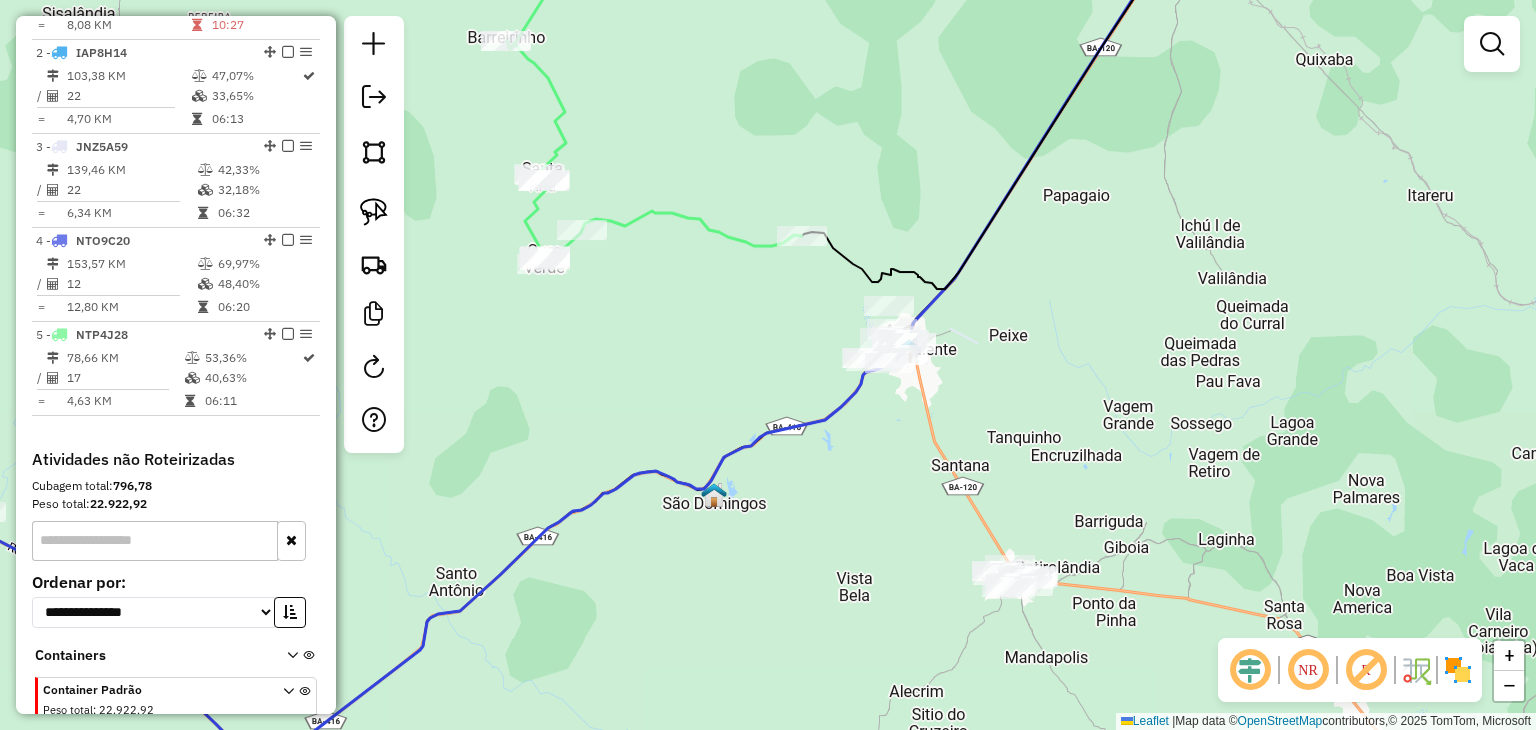 drag, startPoint x: 960, startPoint y: 514, endPoint x: 821, endPoint y: 509, distance: 139.0899 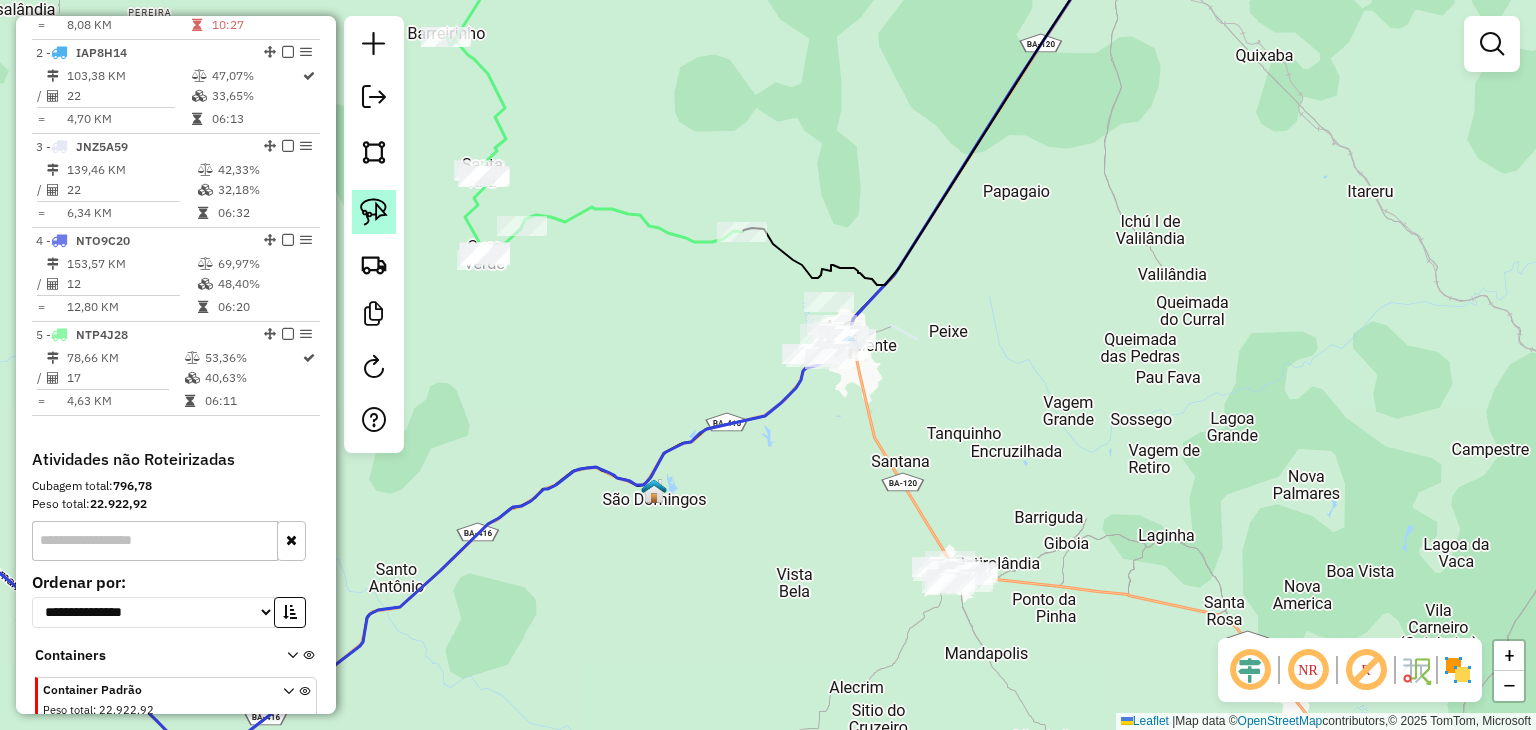 click 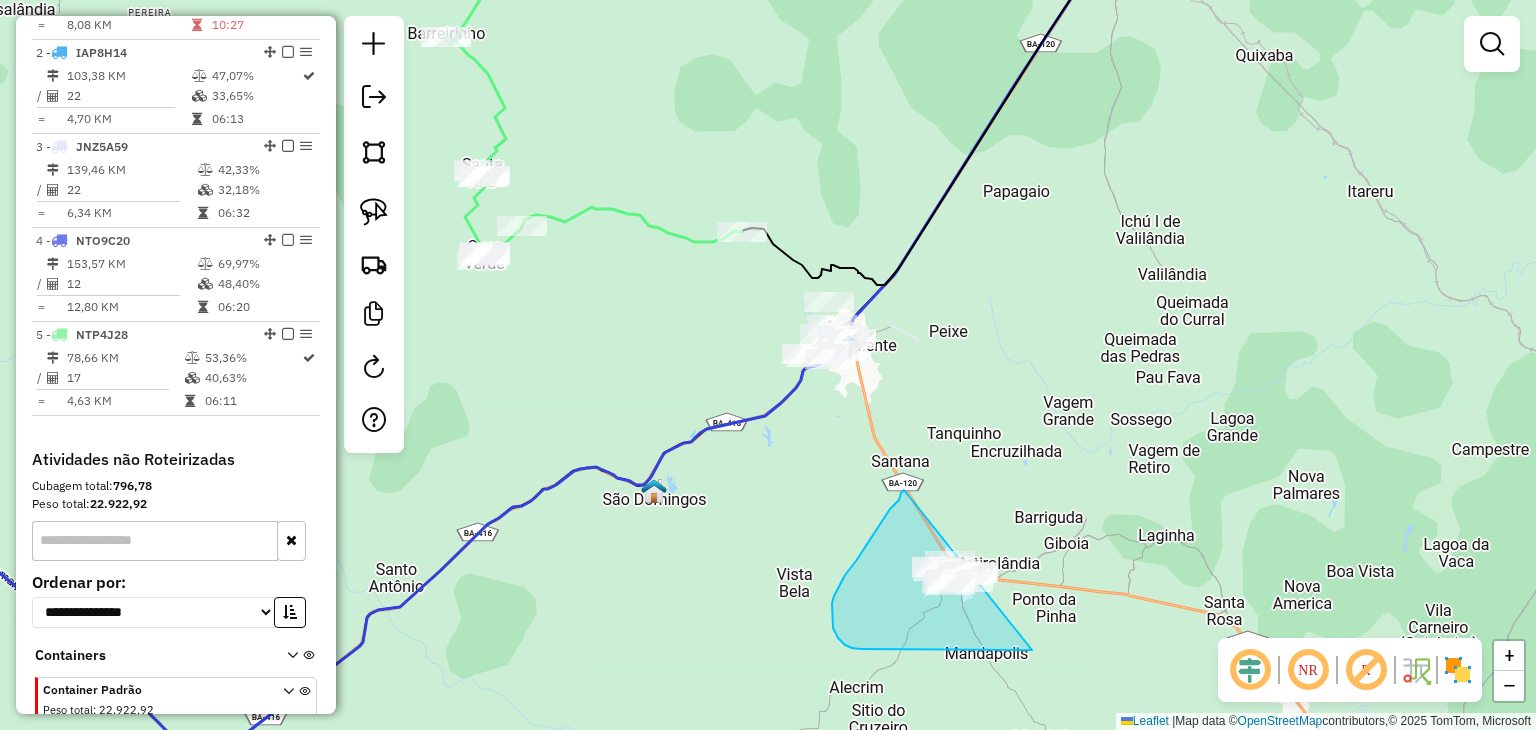 drag, startPoint x: 899, startPoint y: 500, endPoint x: 1092, endPoint y: 541, distance: 197.30687 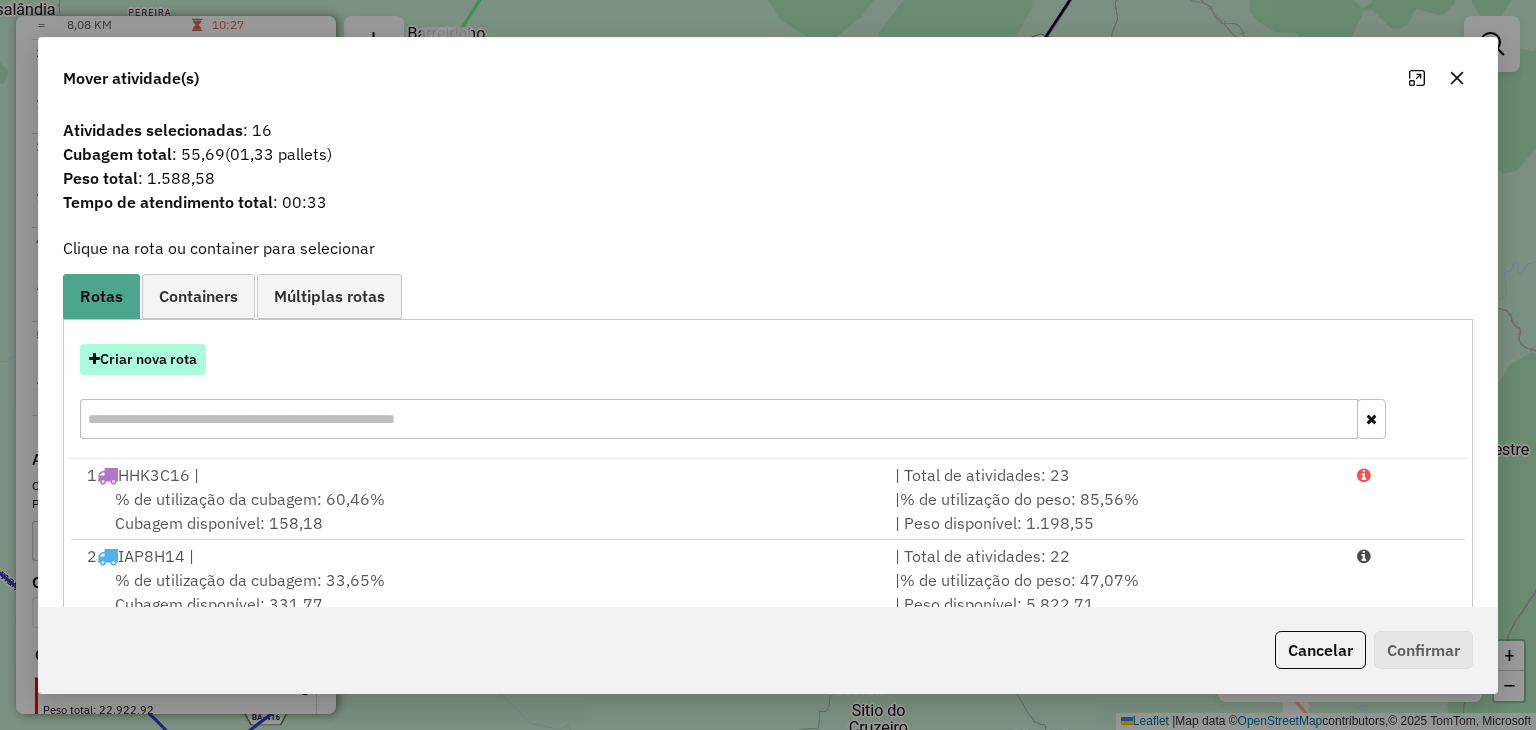 click on "Criar nova rota" at bounding box center [143, 359] 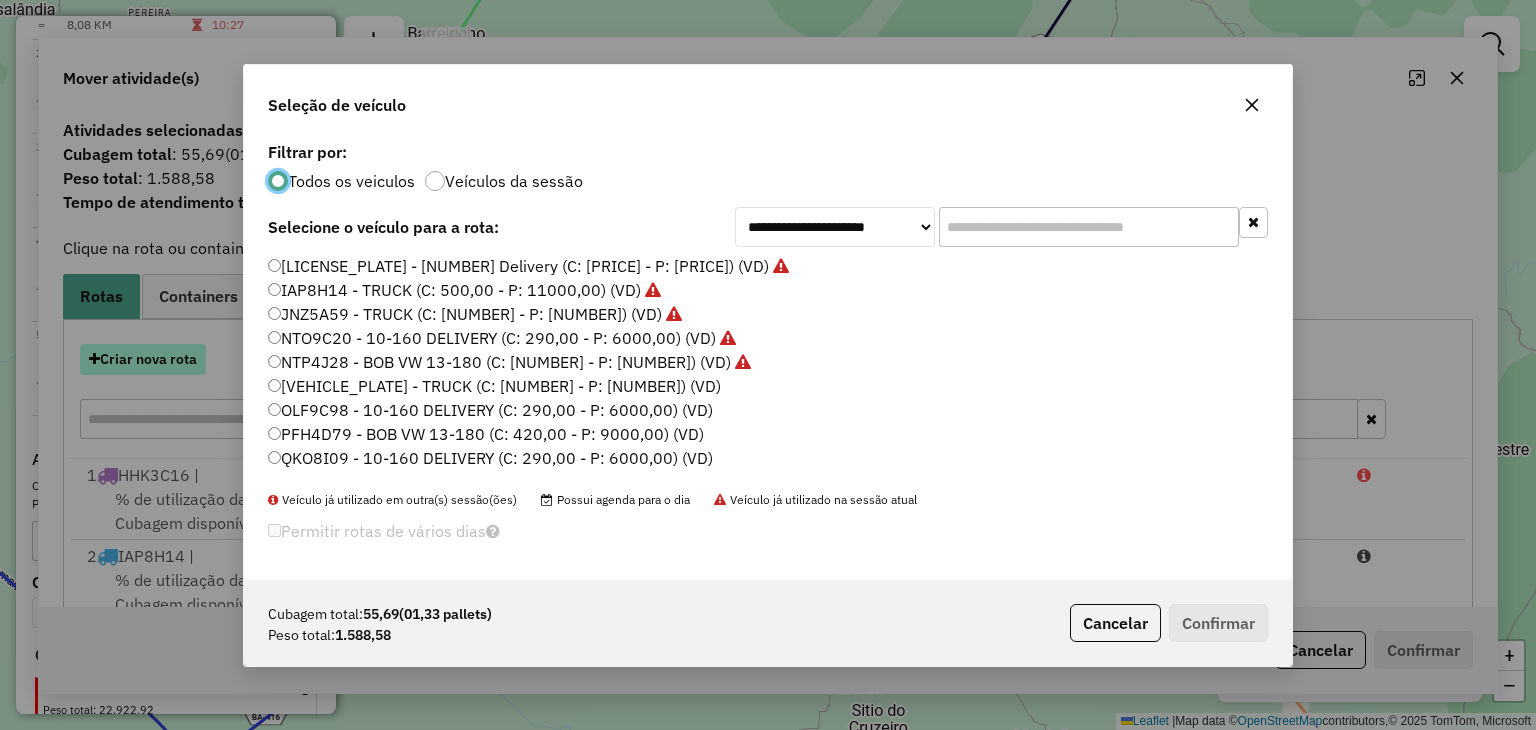 scroll, scrollTop: 10, scrollLeft: 6, axis: both 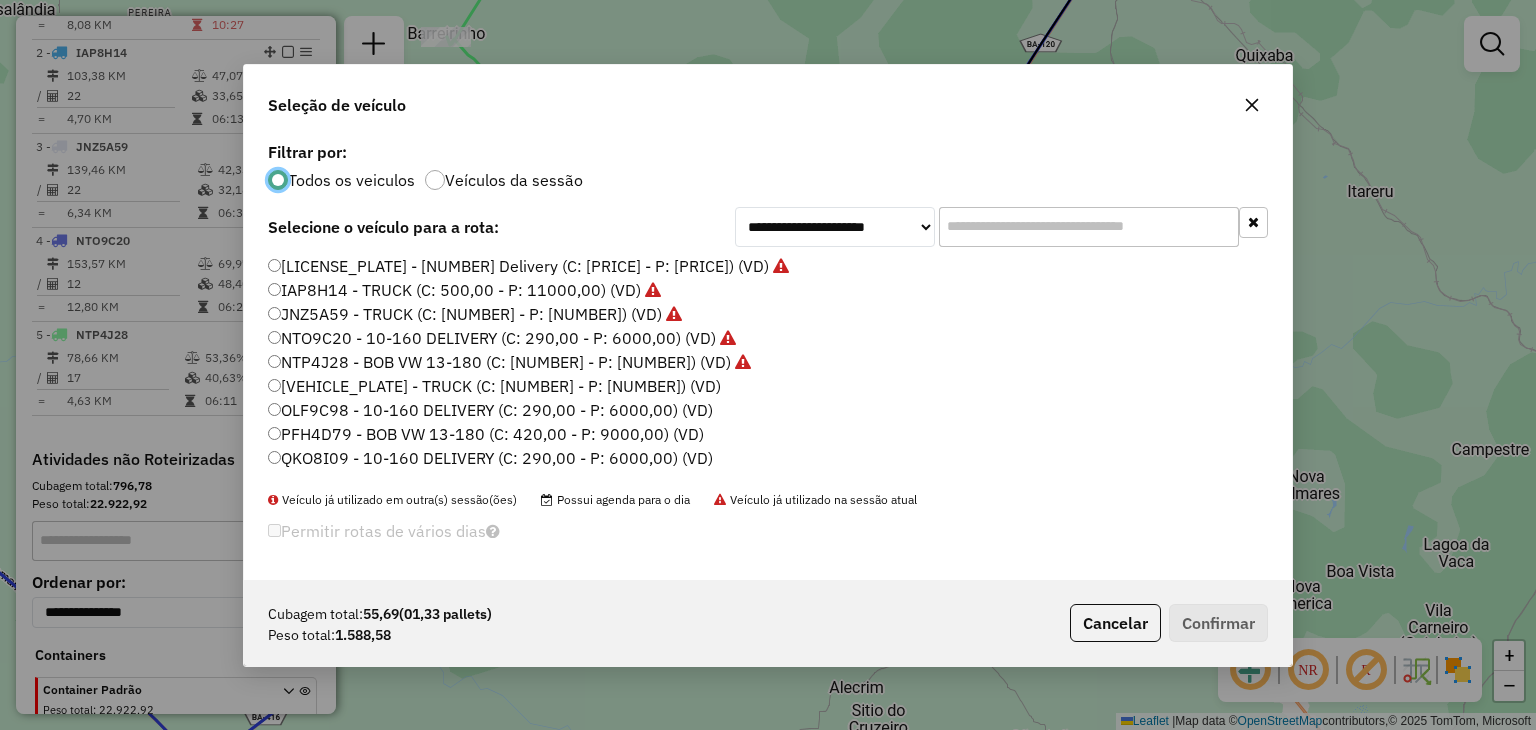 click on "[VEHICLE_PLATE] - TRUCK  (C: [NUMBER] - P: [NUMBER]) (VD)" 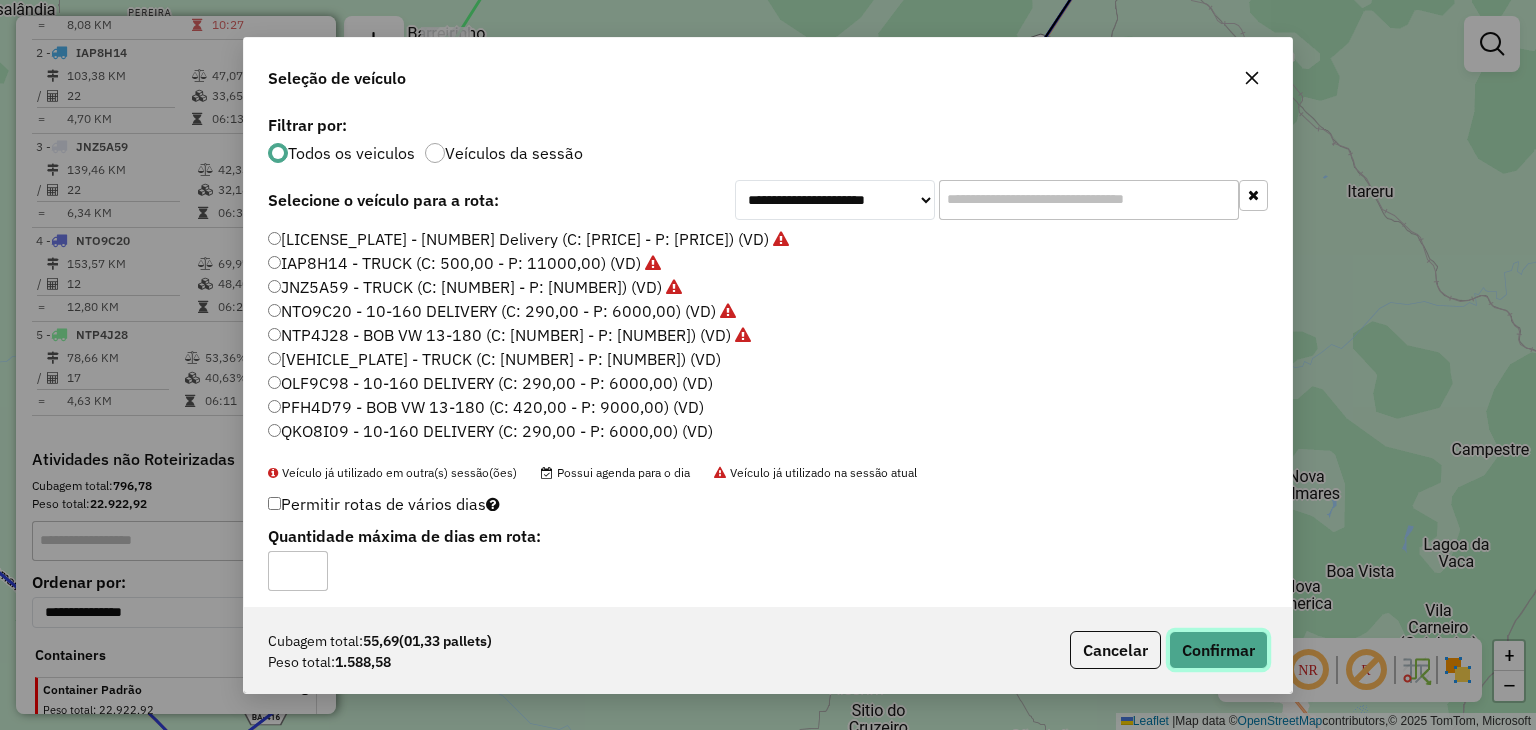 click on "Confirmar" 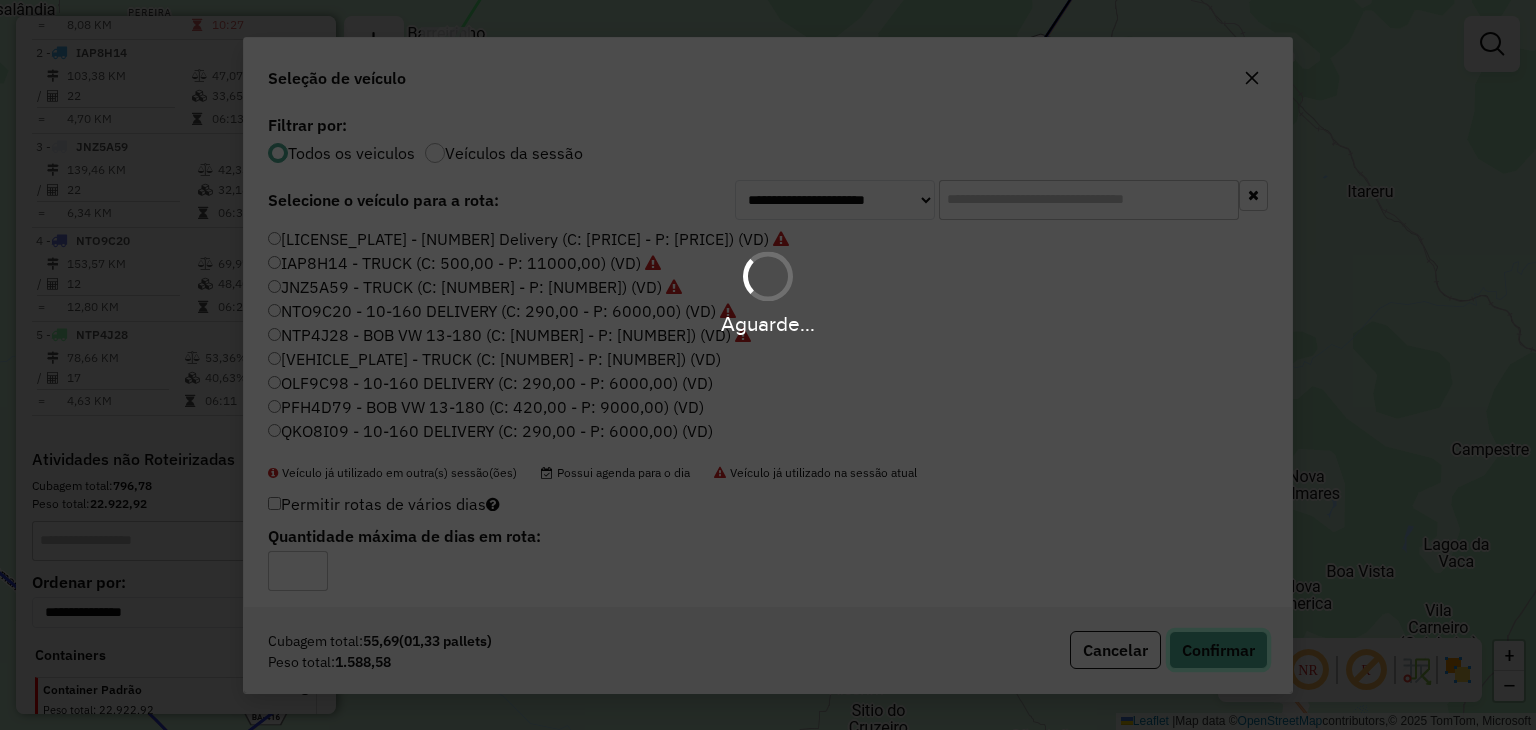 type 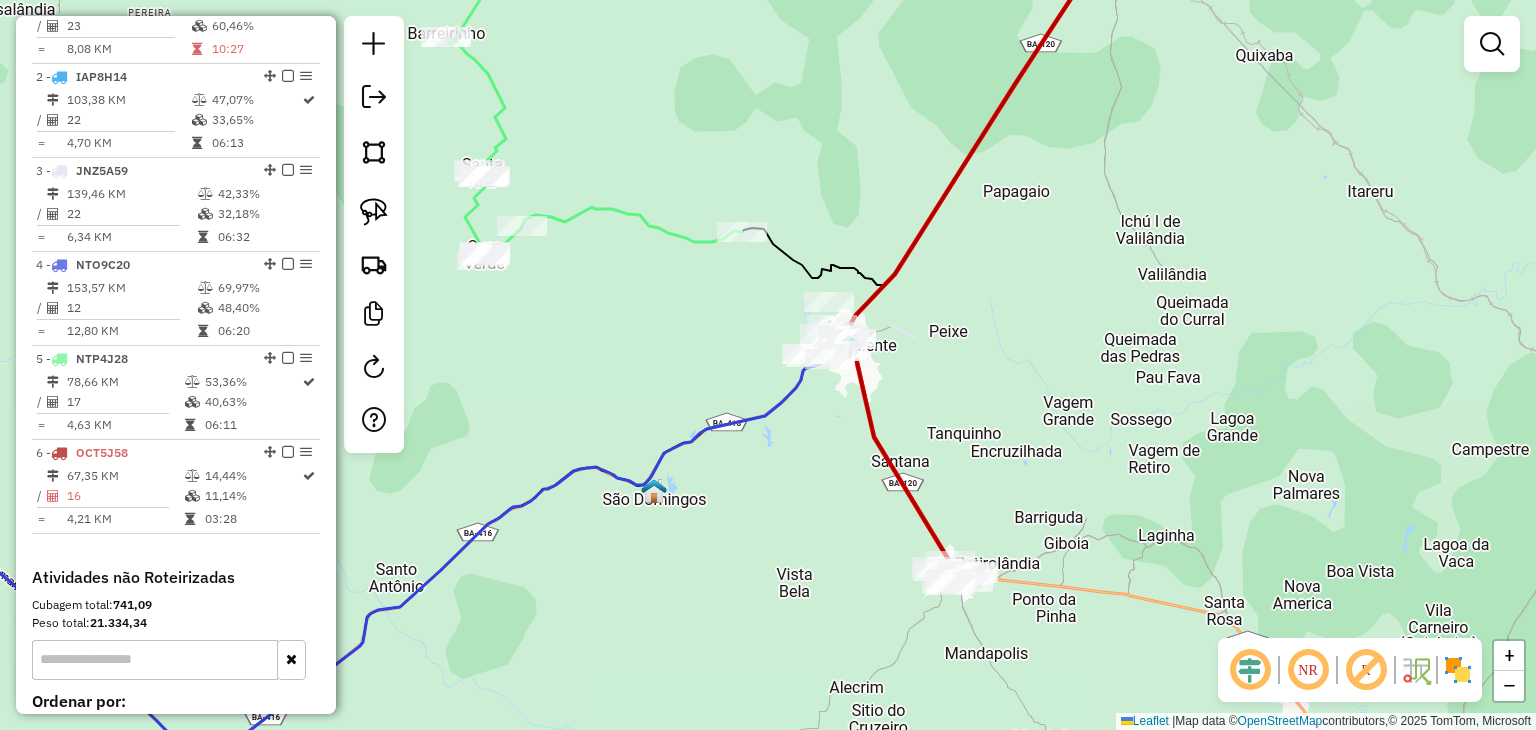 scroll, scrollTop: 844, scrollLeft: 0, axis: vertical 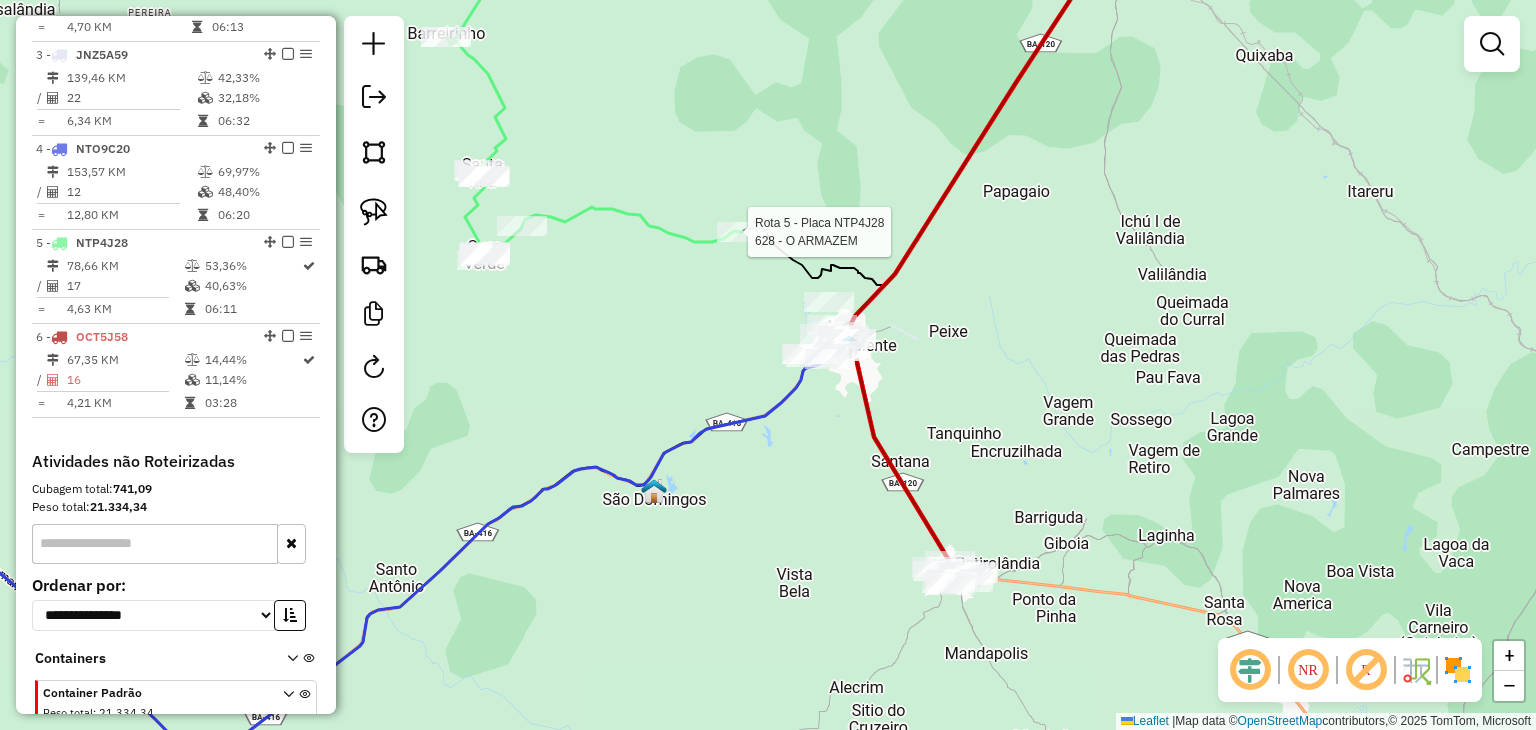 select on "*********" 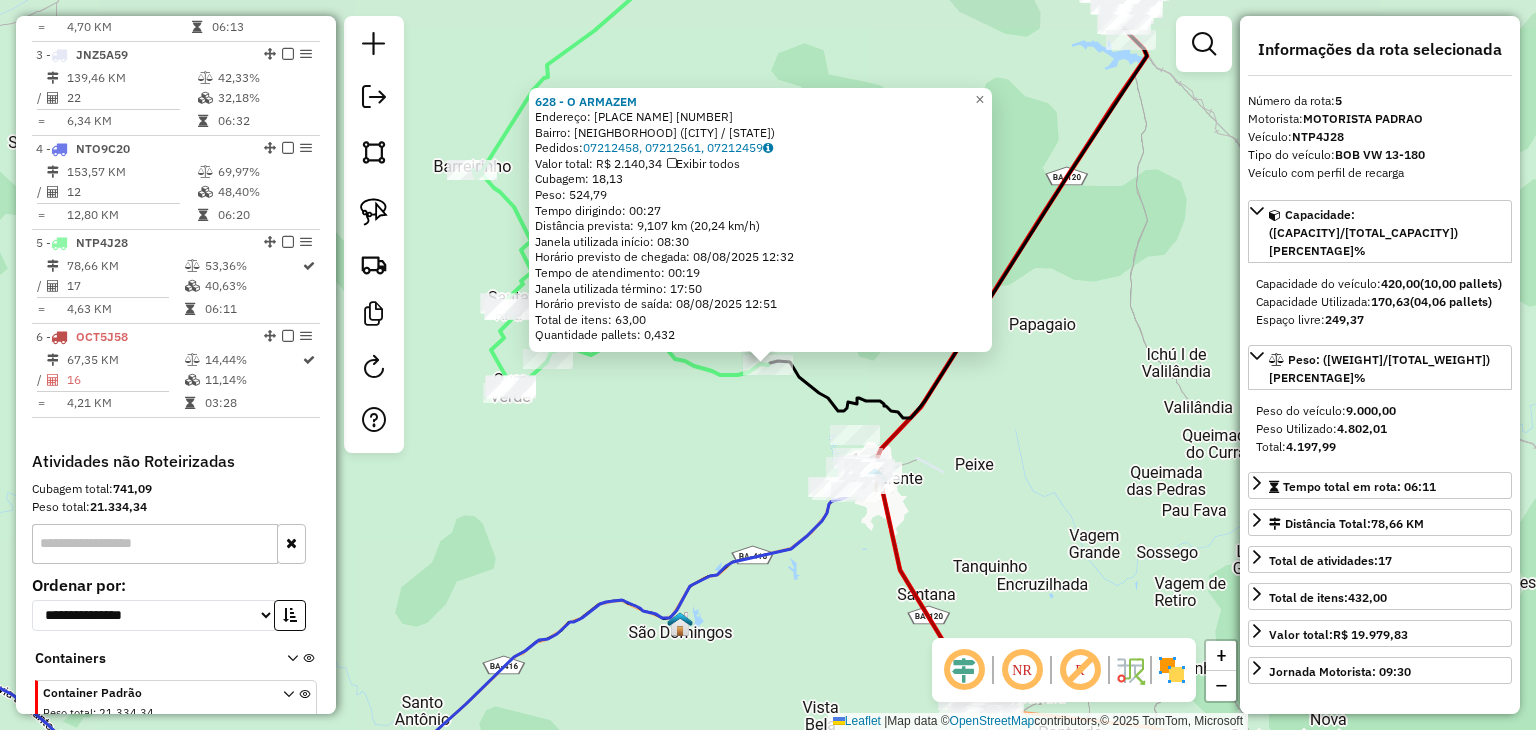 scroll, scrollTop: 1032, scrollLeft: 0, axis: vertical 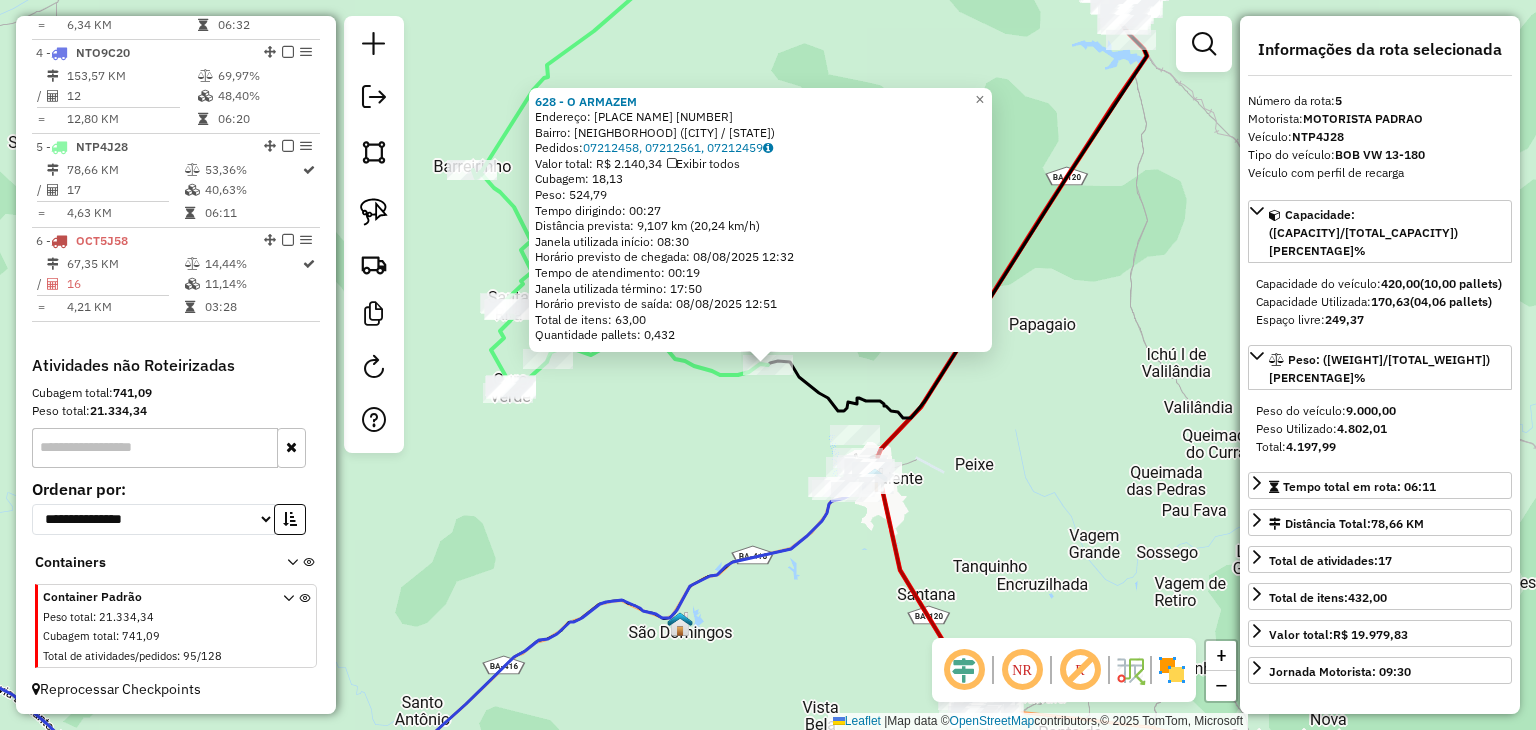 click on "Endereço: POV. RECREIO [NUMBER] Bairro: [NEIGHBORHOOD] ([CITY] / [STATE]) Pedidos: [ORDER_ID], [ORDER_ID], [ORDER_ID] Valor total: R$ 2.140,34 Exibir todos Cubagem: 18,13 Peso: 524,79 Tempo dirigindo: 00:27 Distância prevista: 9,107 km (20,24 km/h) Janela utilizada início: 08:30 Horário previsto de chegada: 08/08/2025 12:32 Tempo de atendimento: 00:19 Janela utilizada término: 17:50 Horário previsto de saída: 08/08/2025 12:51 Total de itens: 63,00 Quantidade pallets: 0,432 × Janela de atendimento Grade de atendimento Capacidade Transportadoras Veículos Cliente Pedidos Rotas Selecione os dias de semana para filtrar as janelas de atendimento Seg Ter Qua Qui Sex Sáb Dom Informe o período da janela de atendimento: De: Até: Filtrar exatamente a janela do cliente Considerar janela de atendimento padrão Selecione os dias de semana para filtrar as grades de atendimento Seg Ter Qua Qui Sex Sáb Dom Peso mínimo: Peso máximo: De:" 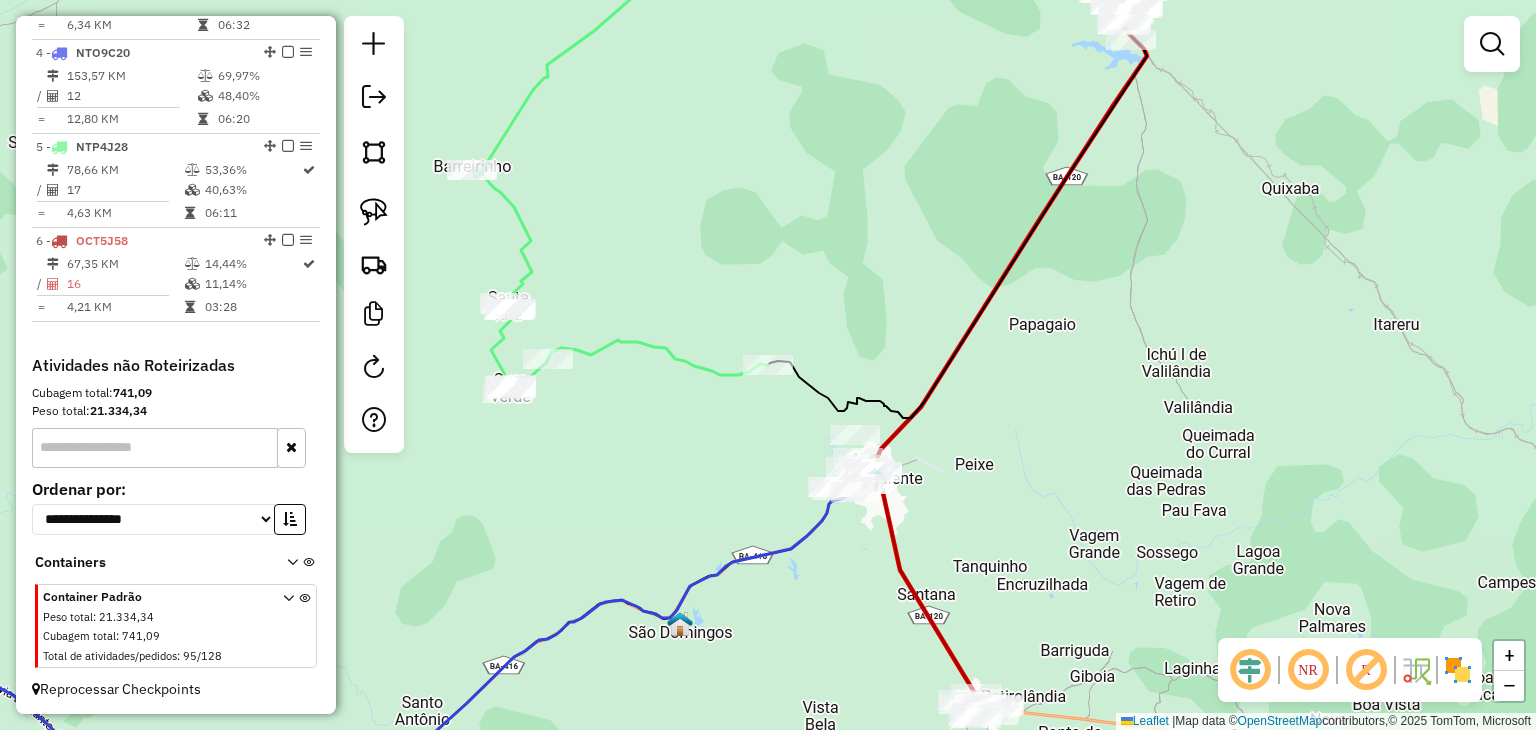 drag, startPoint x: 880, startPoint y: 616, endPoint x: 810, endPoint y: 508, distance: 128.7012 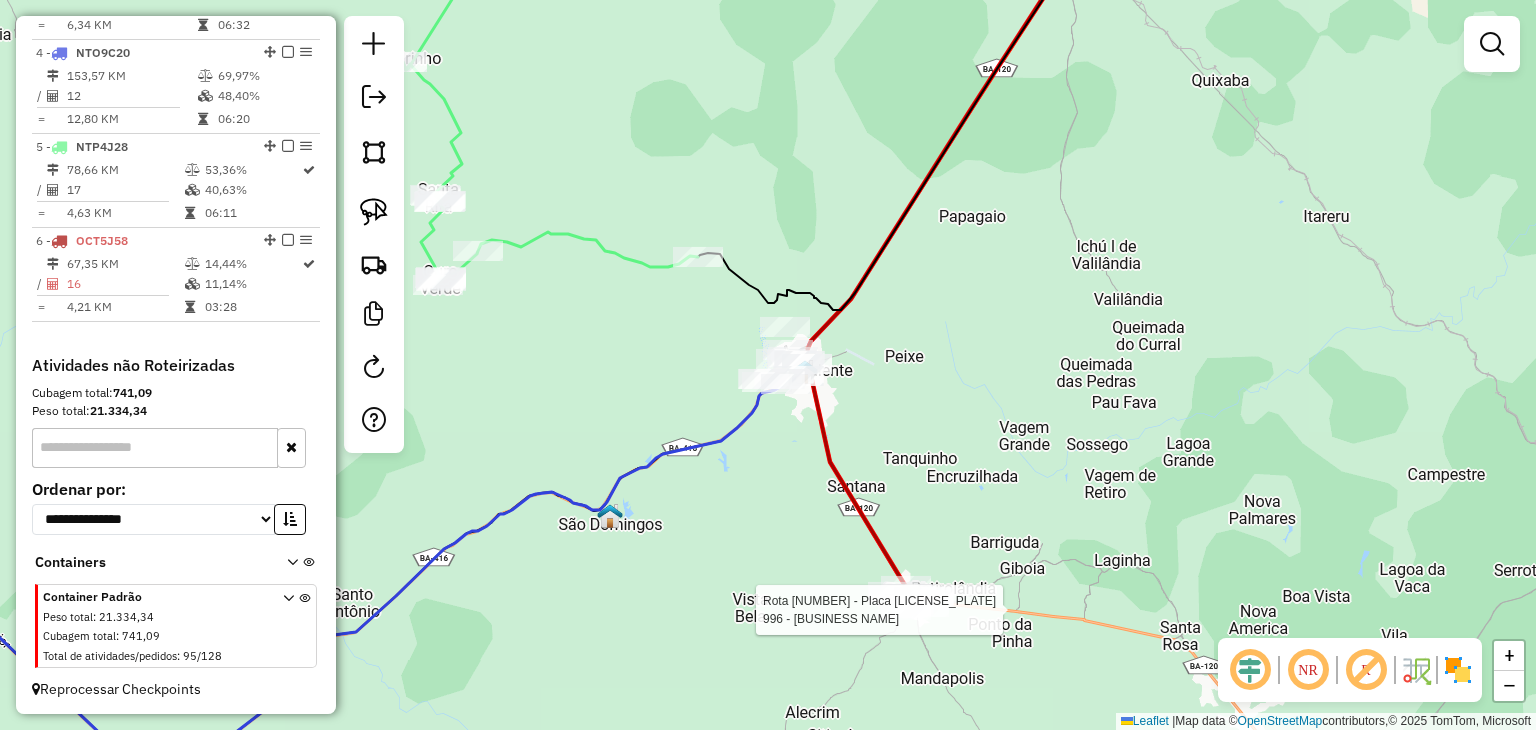 select on "*********" 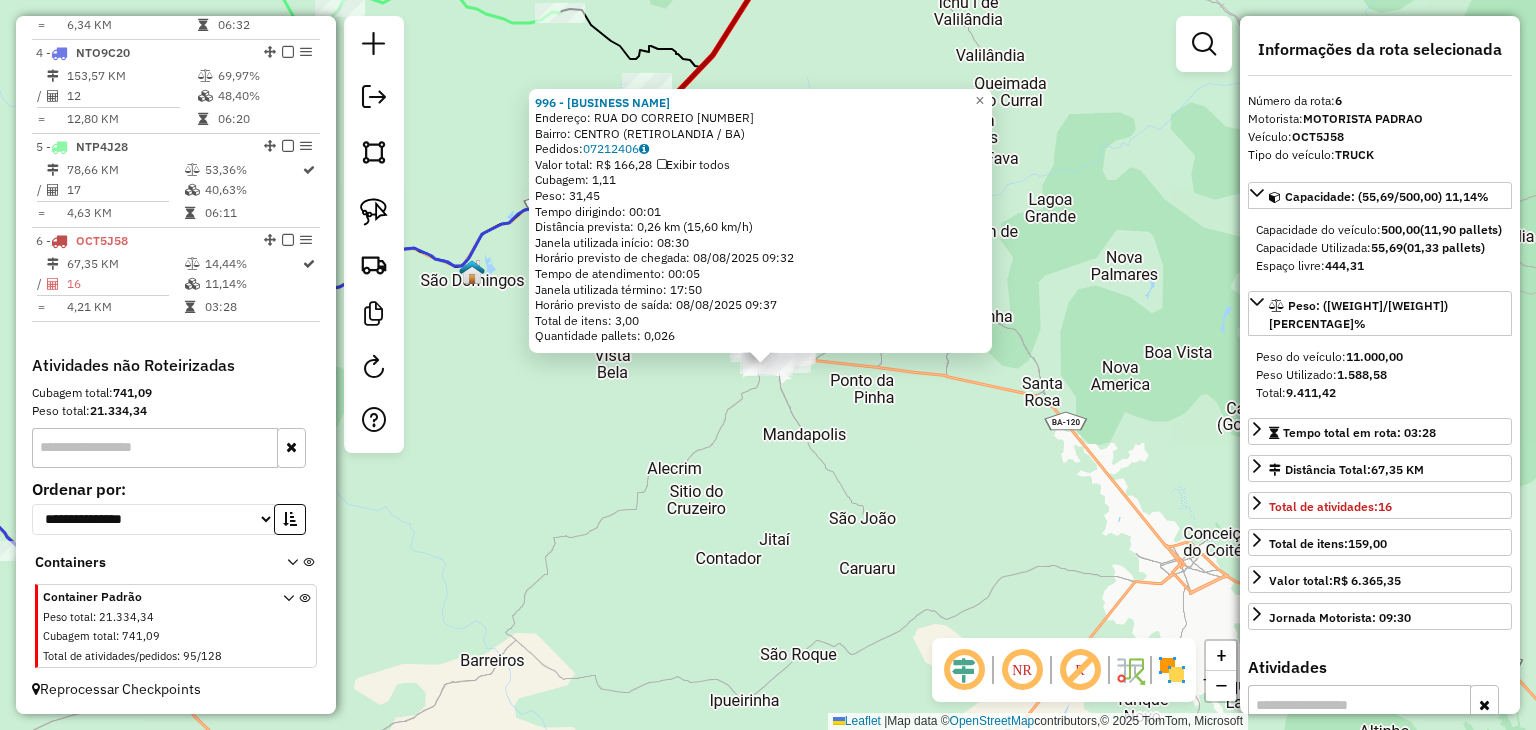 click on "Endereço:  RUA DO CORREIO [NUMBER]   Bairro: CENTRO (RETIROLANDIA / [STATE])   Pedidos:  [NUMBER]   Valor total: R$ [PRICE]   Exibir todos   Cubagem: [NUMBER]  Peso: [NUMBER]  Tempo dirigindo: [TIME]   Distância prevista: [NUMBER] km ([SPEED] km/h)   Janela utilizada início: [TIME]   Horário previsto de chegada: [DATE] [TIME]   Tempo de atendimento: [TIME]   Janela utilizada término: [TIME]   Horário previsto de saída: [DATE] [TIME]   Total de itens: [NUMBER]   Quantidade pallets: [NUMBER]  × Janela de atendimento Grade de atendimento Capacidade Transportadoras Veículos Cliente Pedidos  Rotas Selecione os dias de semana para filtrar as janelas de atendimento  Seg   Ter   Qua   Qui   Sex   Sáb   Dom  Informe o período da janela de atendimento: De: Até:  Filtrar exatamente a janela do cliente  Considerar janela de atendimento padrão  Selecione os dias de semana para filtrar as grades de atendimento  Seg   Ter   Qua   Qui   Sex   Sáb   Dom   Considerar clientes sem dia de atendimento cadastrado  De:   De:" 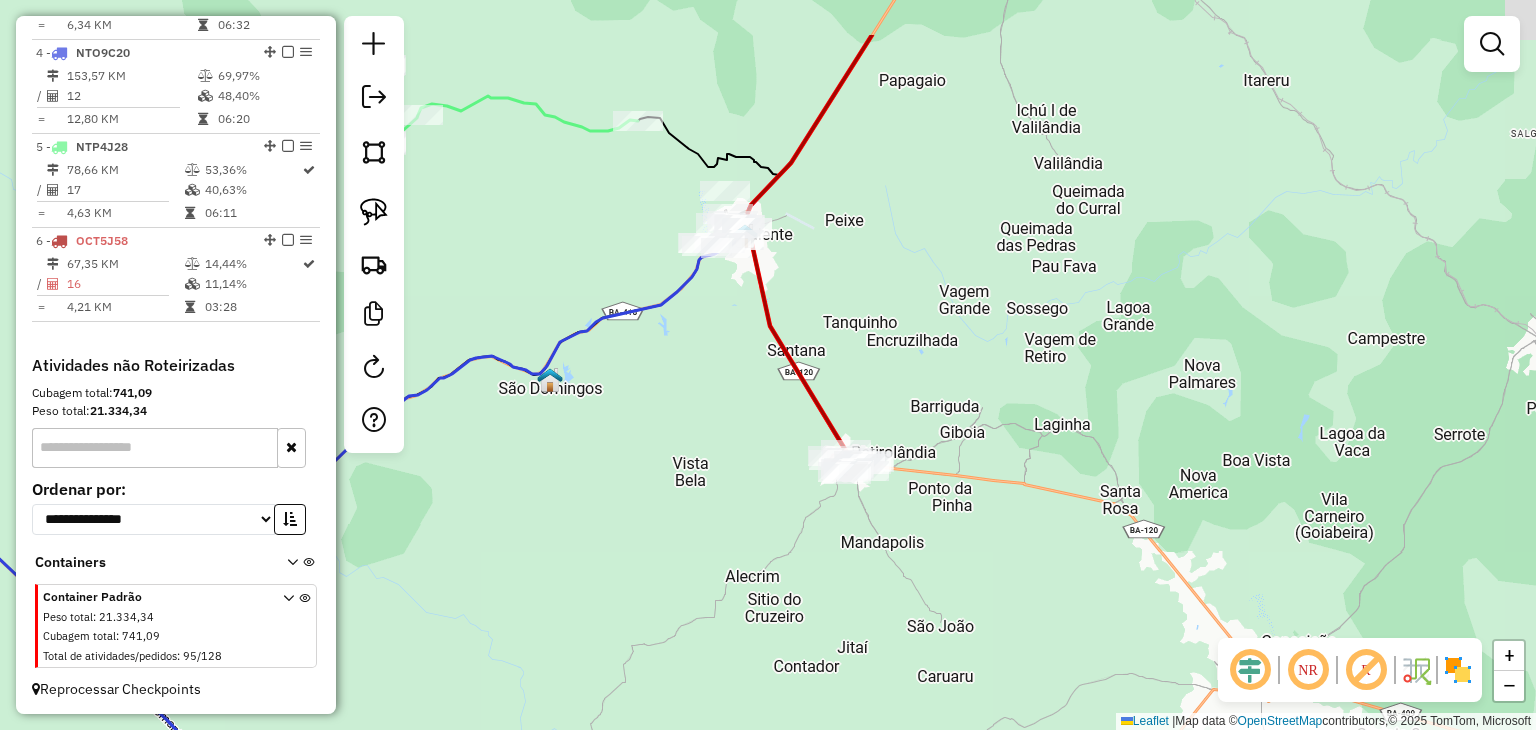 drag, startPoint x: 664, startPoint y: 327, endPoint x: 756, endPoint y: 458, distance: 160.07811 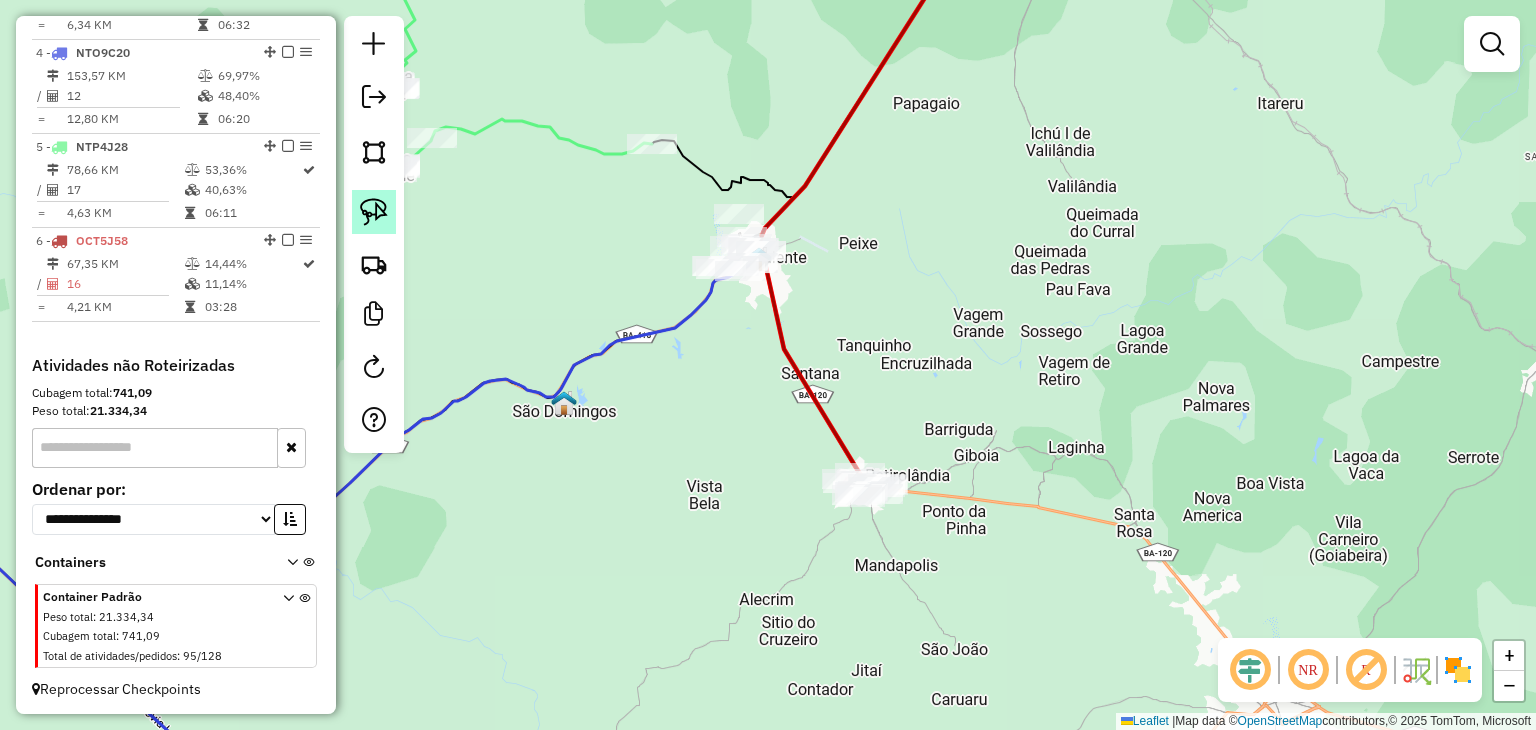 click 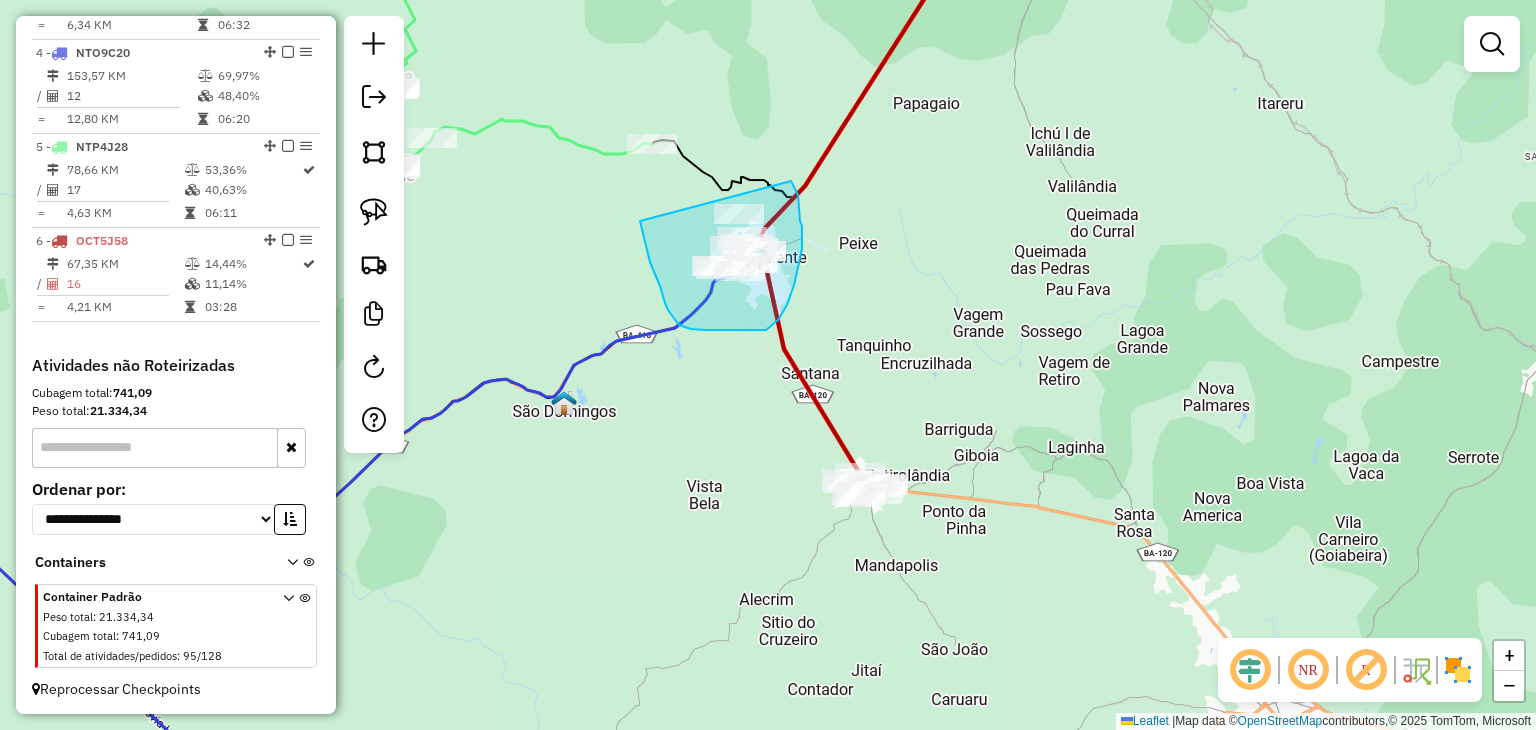 drag, startPoint x: 641, startPoint y: 225, endPoint x: 791, endPoint y: 181, distance: 156.32019 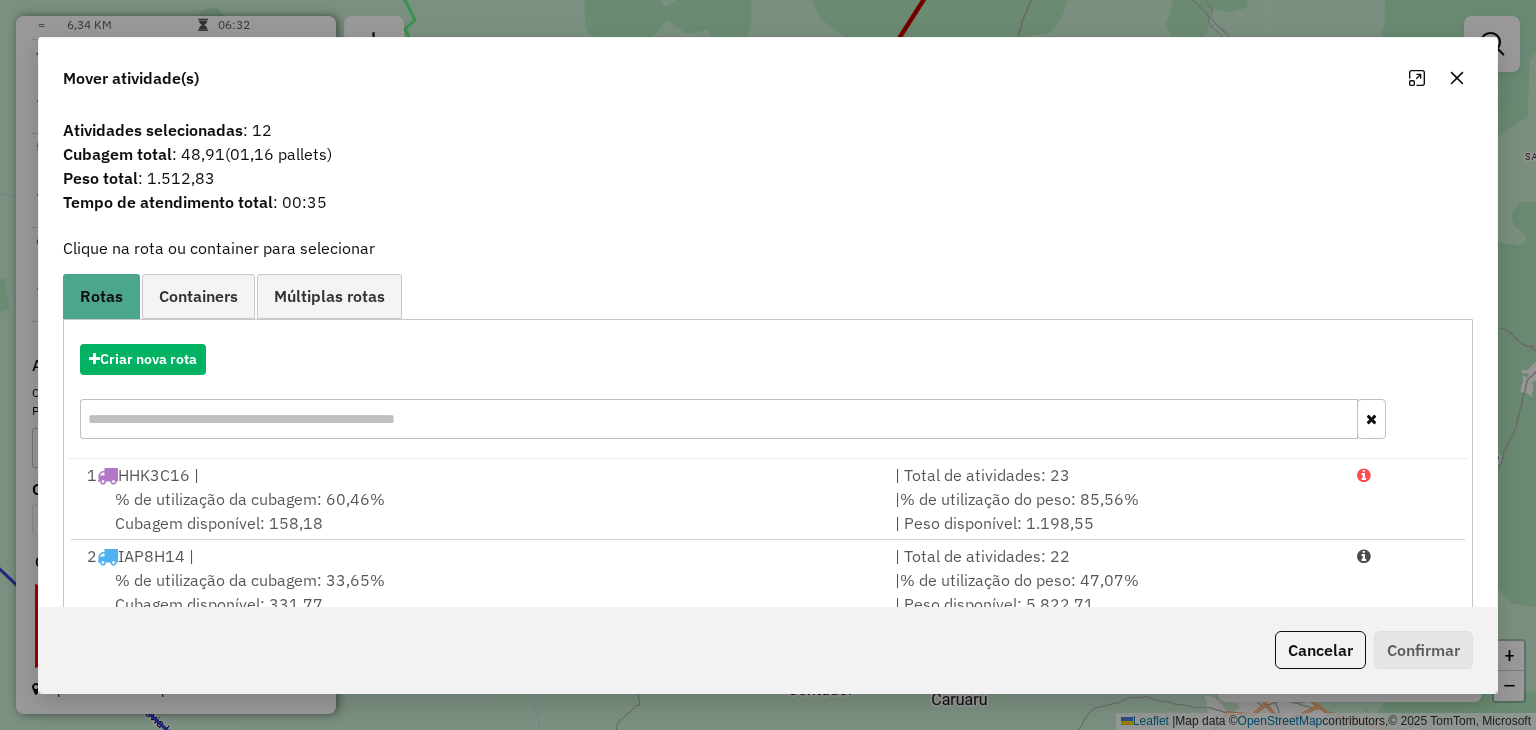 click 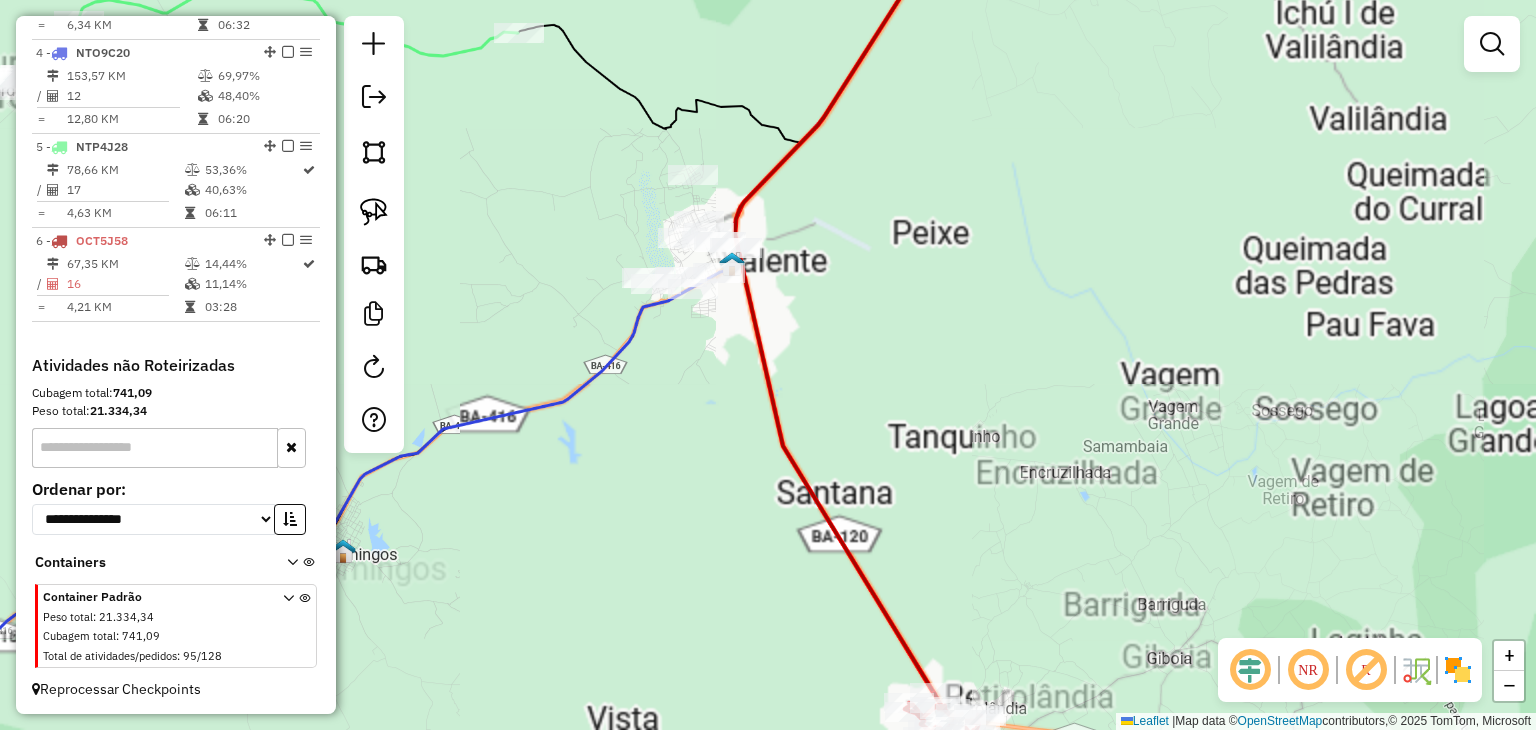 drag, startPoint x: 802, startPoint y: 284, endPoint x: 991, endPoint y: 392, distance: 217.68095 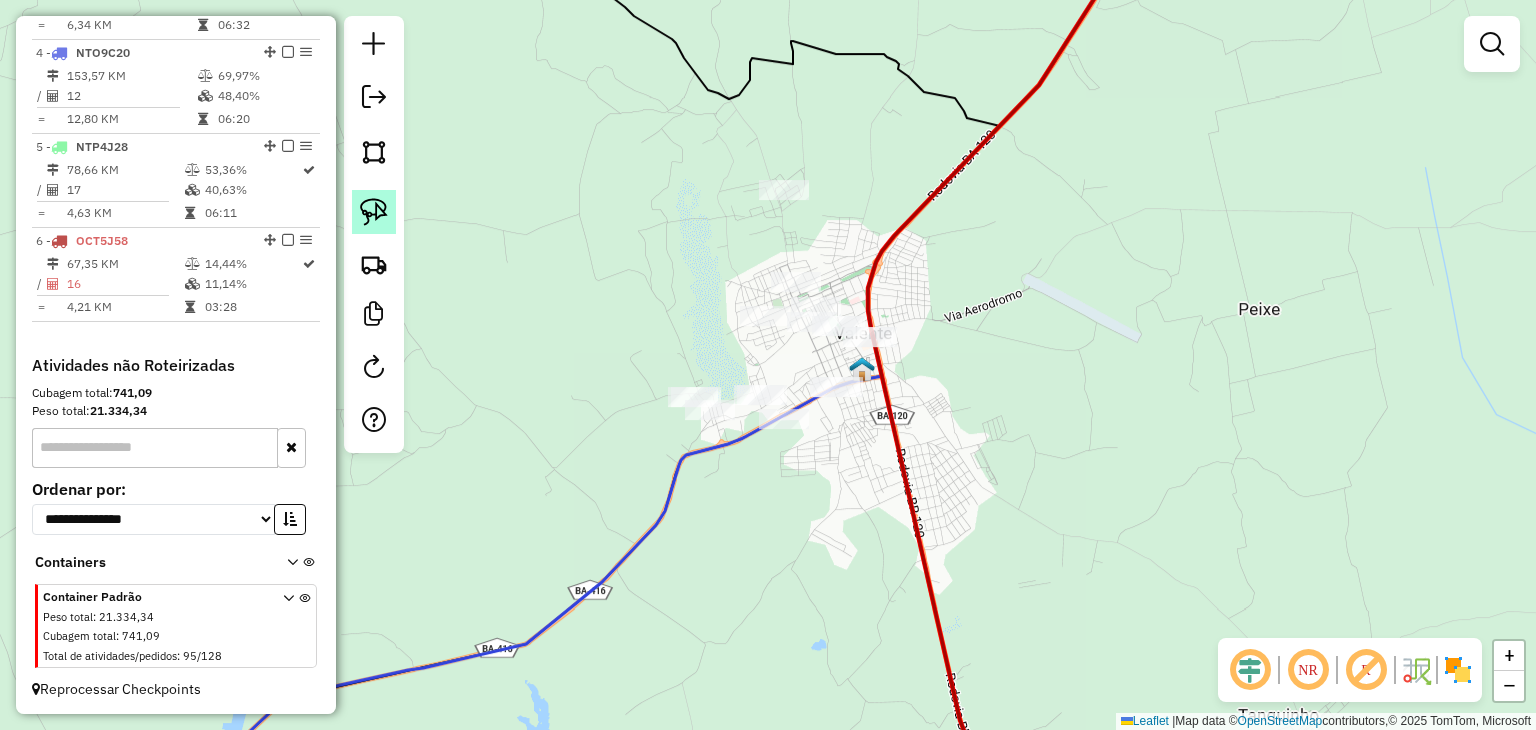 click 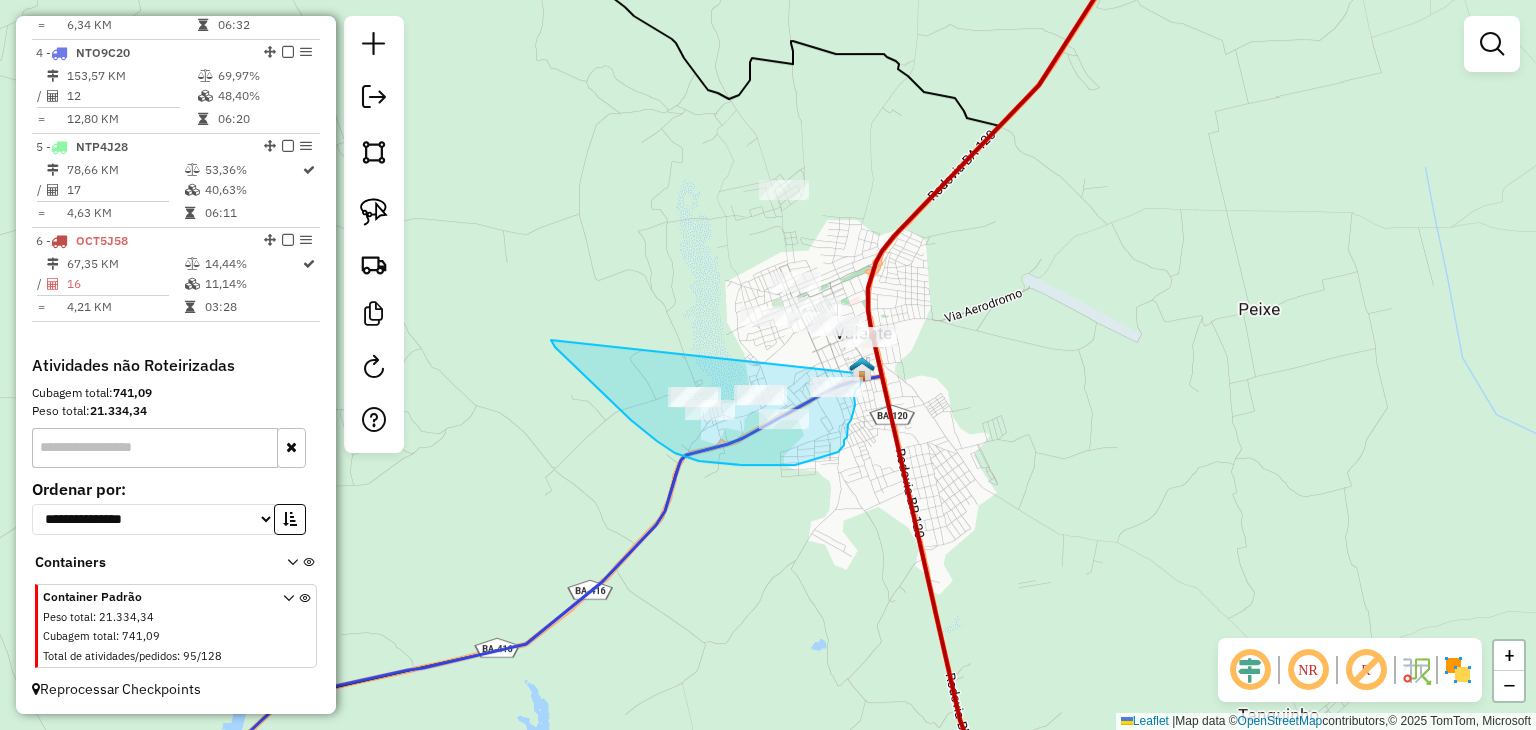 drag, startPoint x: 605, startPoint y: 394, endPoint x: 866, endPoint y: 374, distance: 261.76517 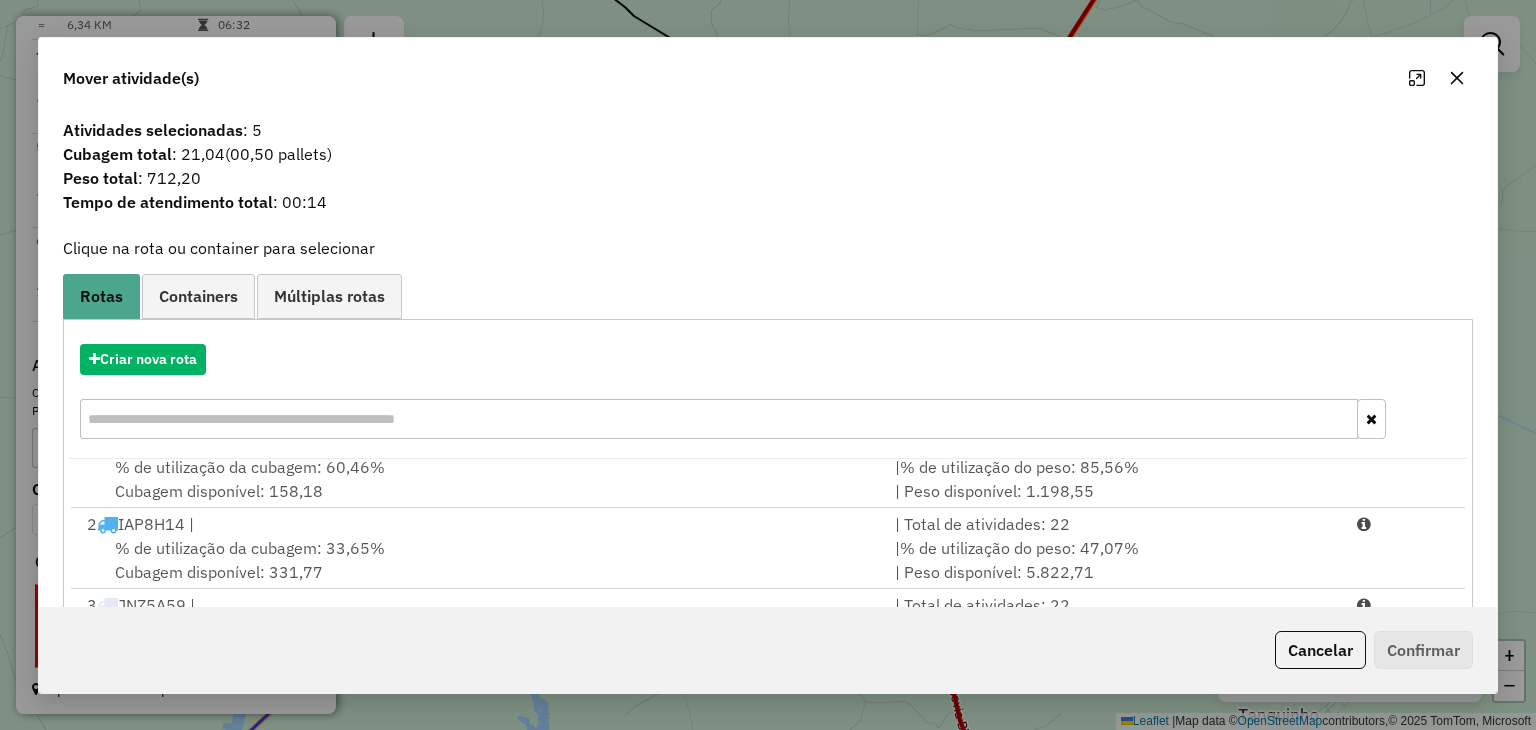 scroll, scrollTop: 84, scrollLeft: 0, axis: vertical 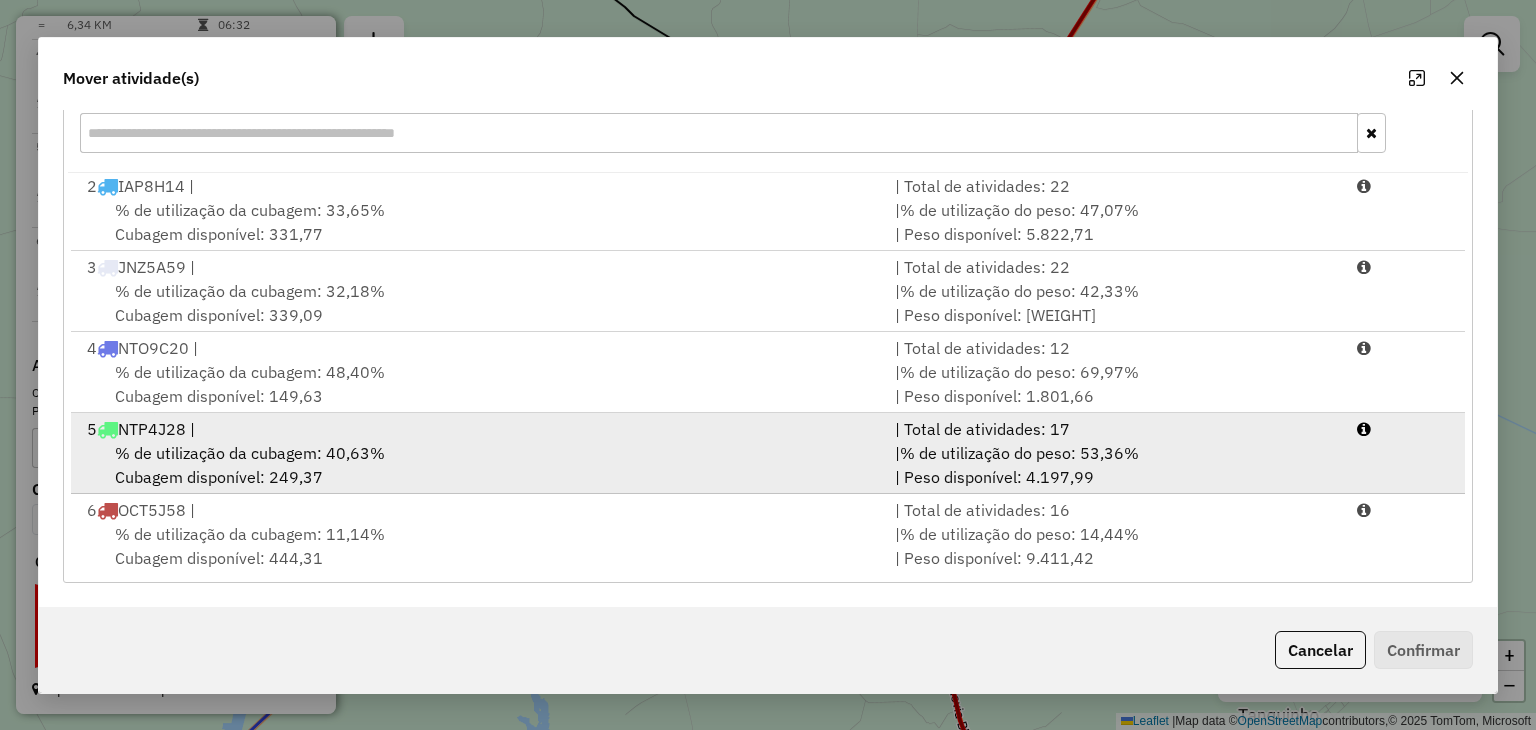 click on "|  % de utilização do peso: 53,36%  | Peso disponível: 4.197,99" at bounding box center (1114, 465) 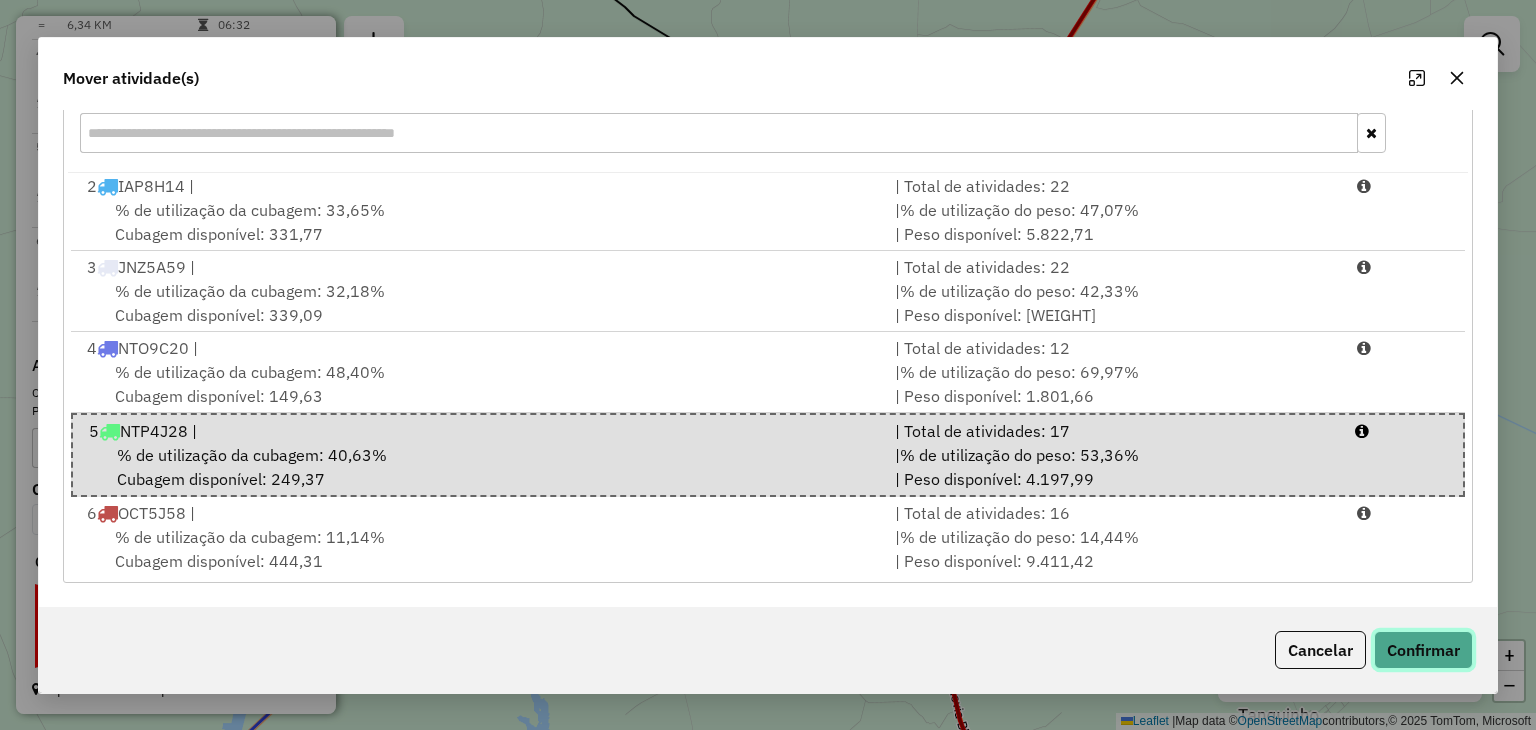 click on "Confirmar" 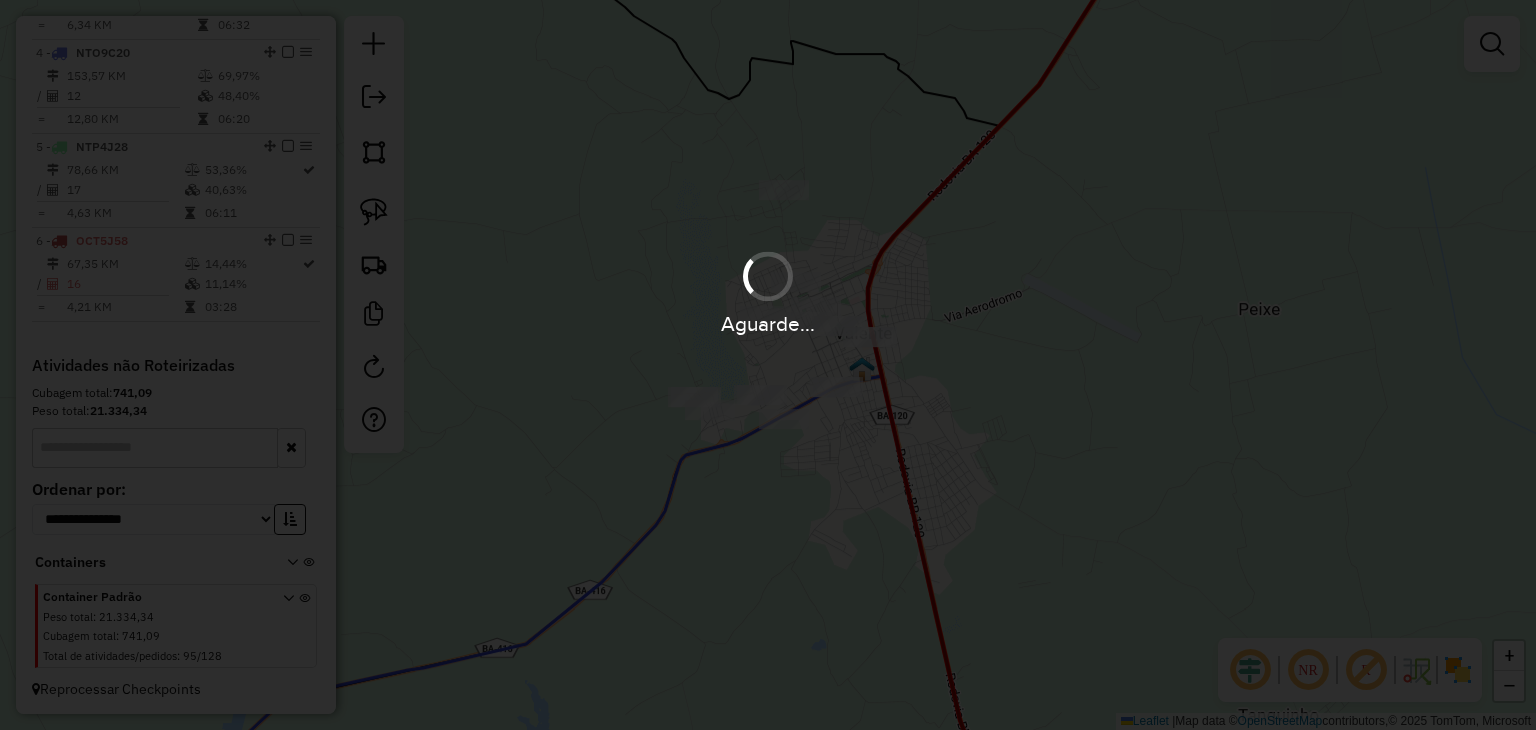scroll, scrollTop: 0, scrollLeft: 0, axis: both 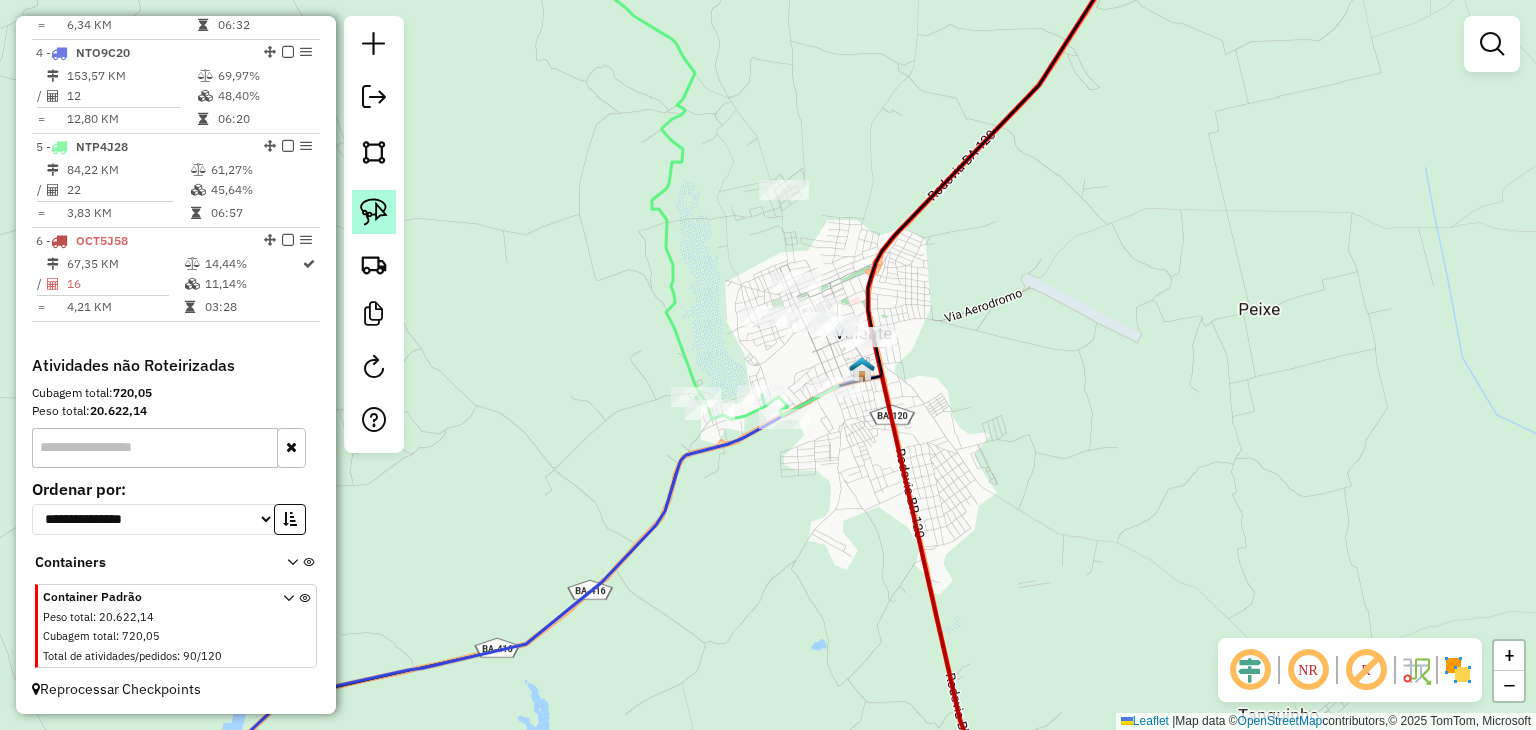 click 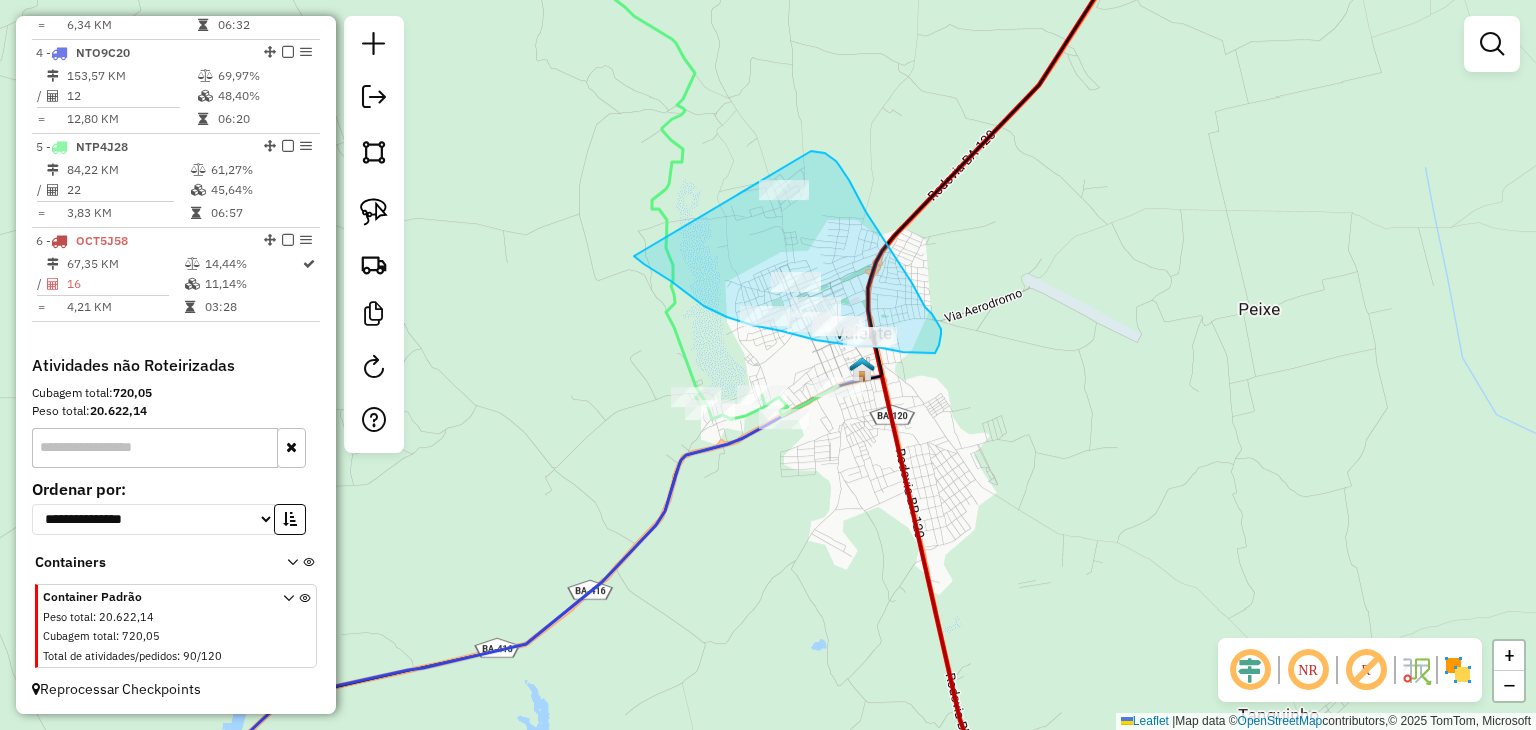 drag, startPoint x: 676, startPoint y: 285, endPoint x: 811, endPoint y: 149, distance: 191.62724 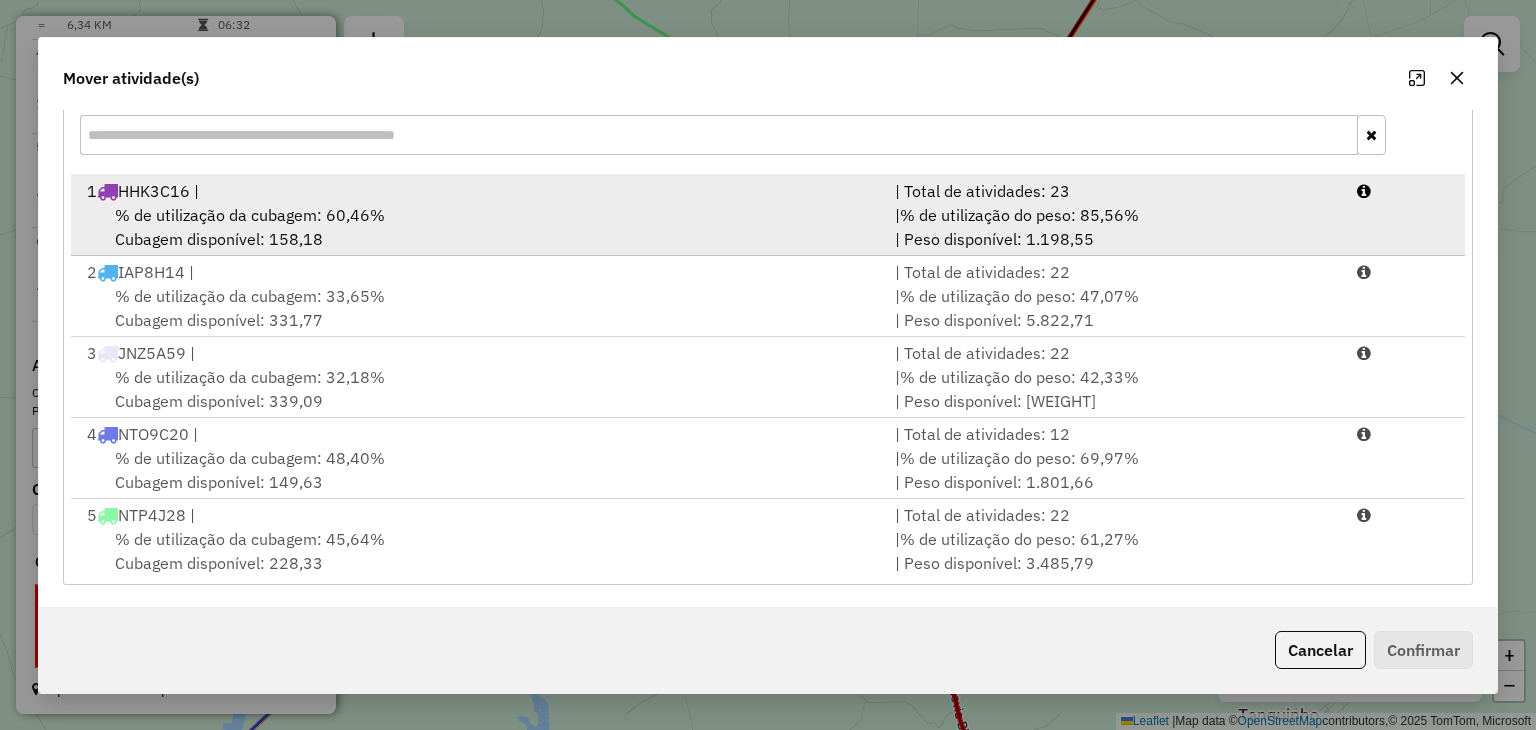 scroll, scrollTop: 286, scrollLeft: 0, axis: vertical 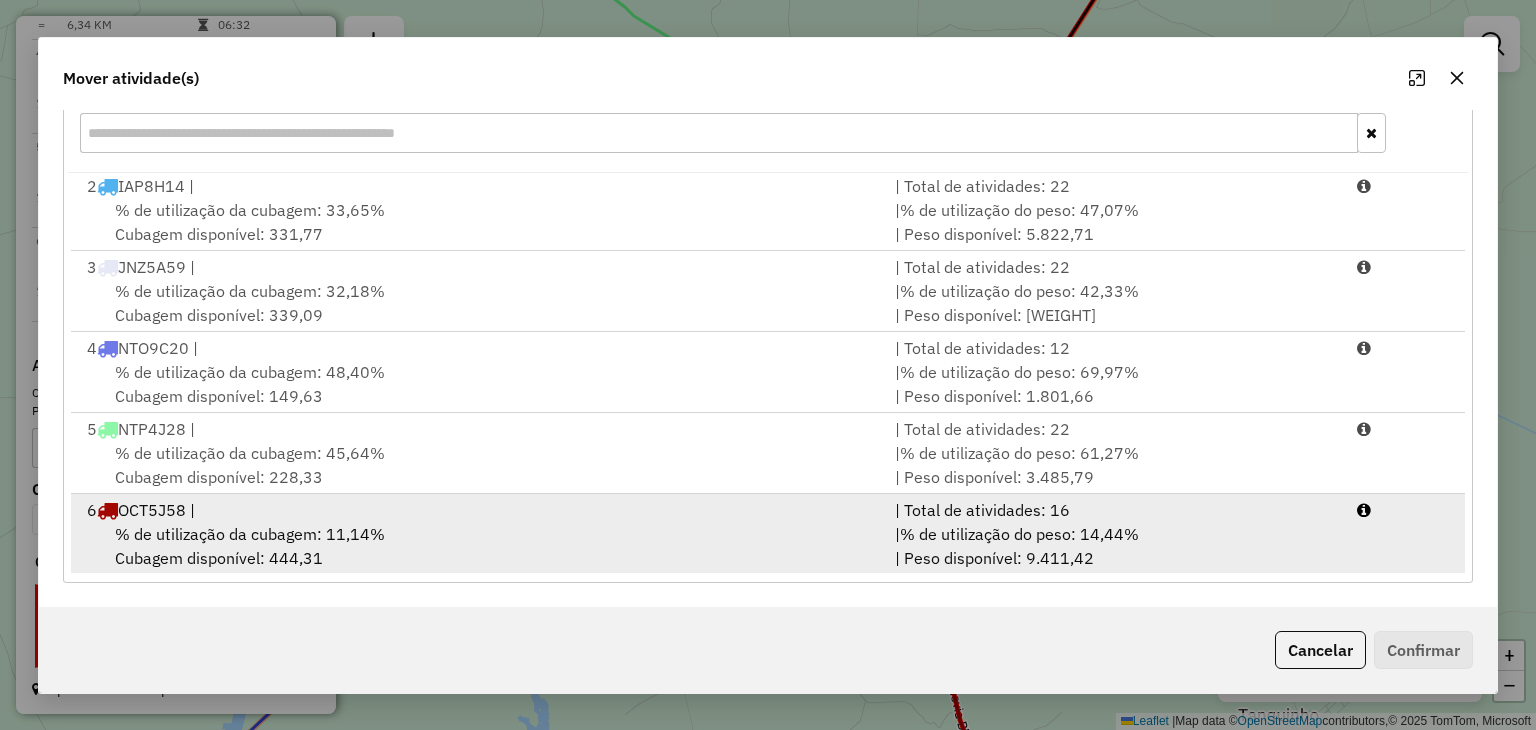click on "% de utilização da cubagem: [PERCENTAGE]%  Cubagem disponível: [CUBAGE]" at bounding box center [479, 546] 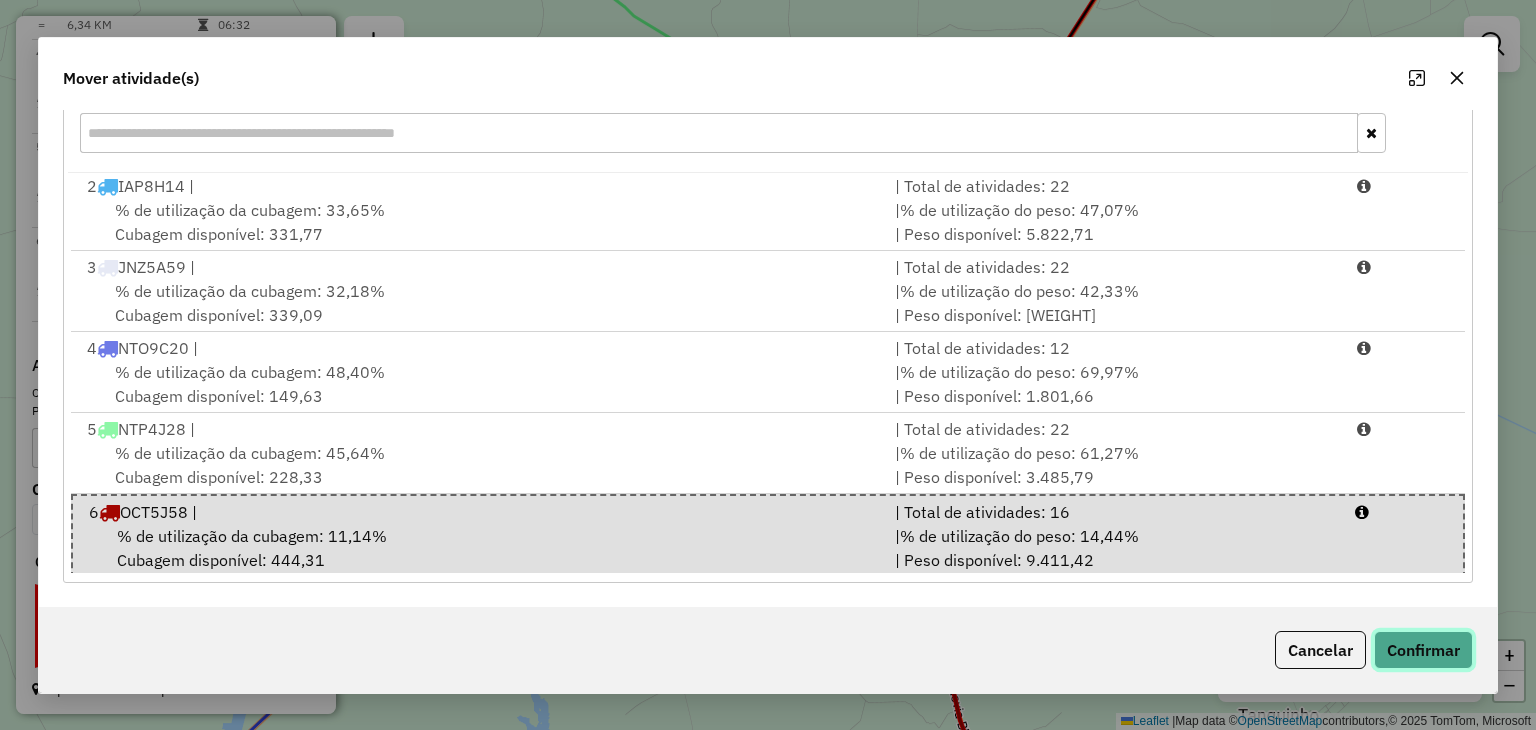 click on "Confirmar" 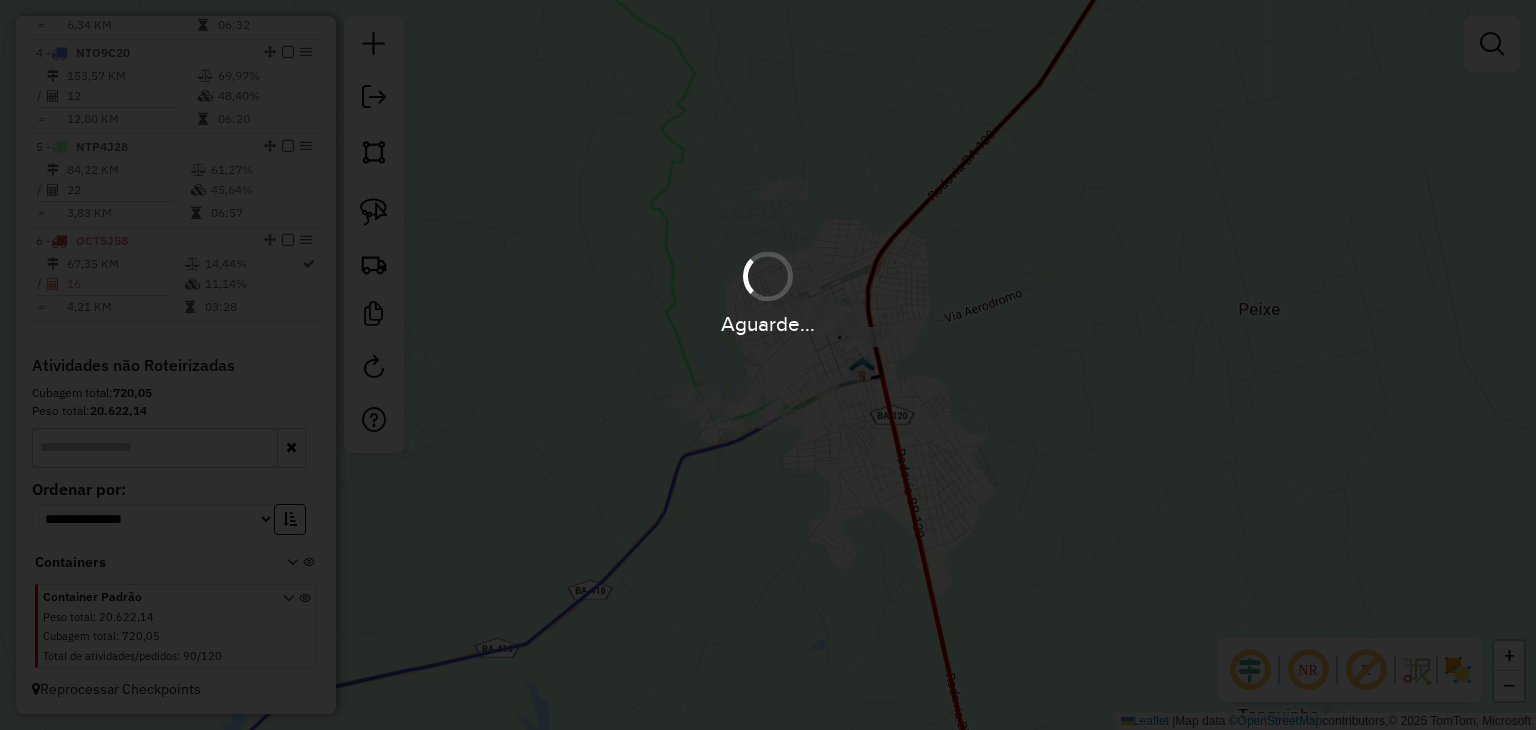 scroll, scrollTop: 1007, scrollLeft: 0, axis: vertical 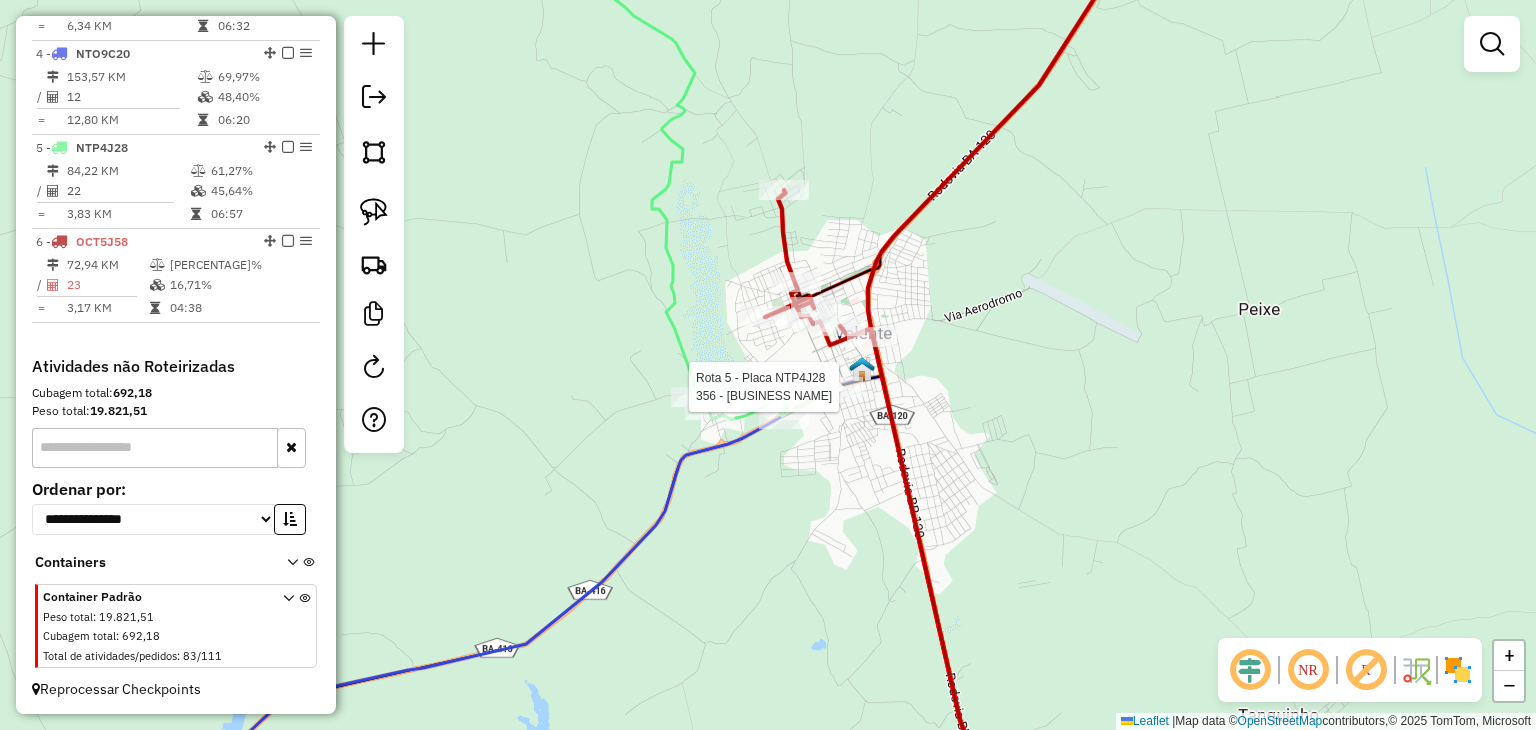select on "*********" 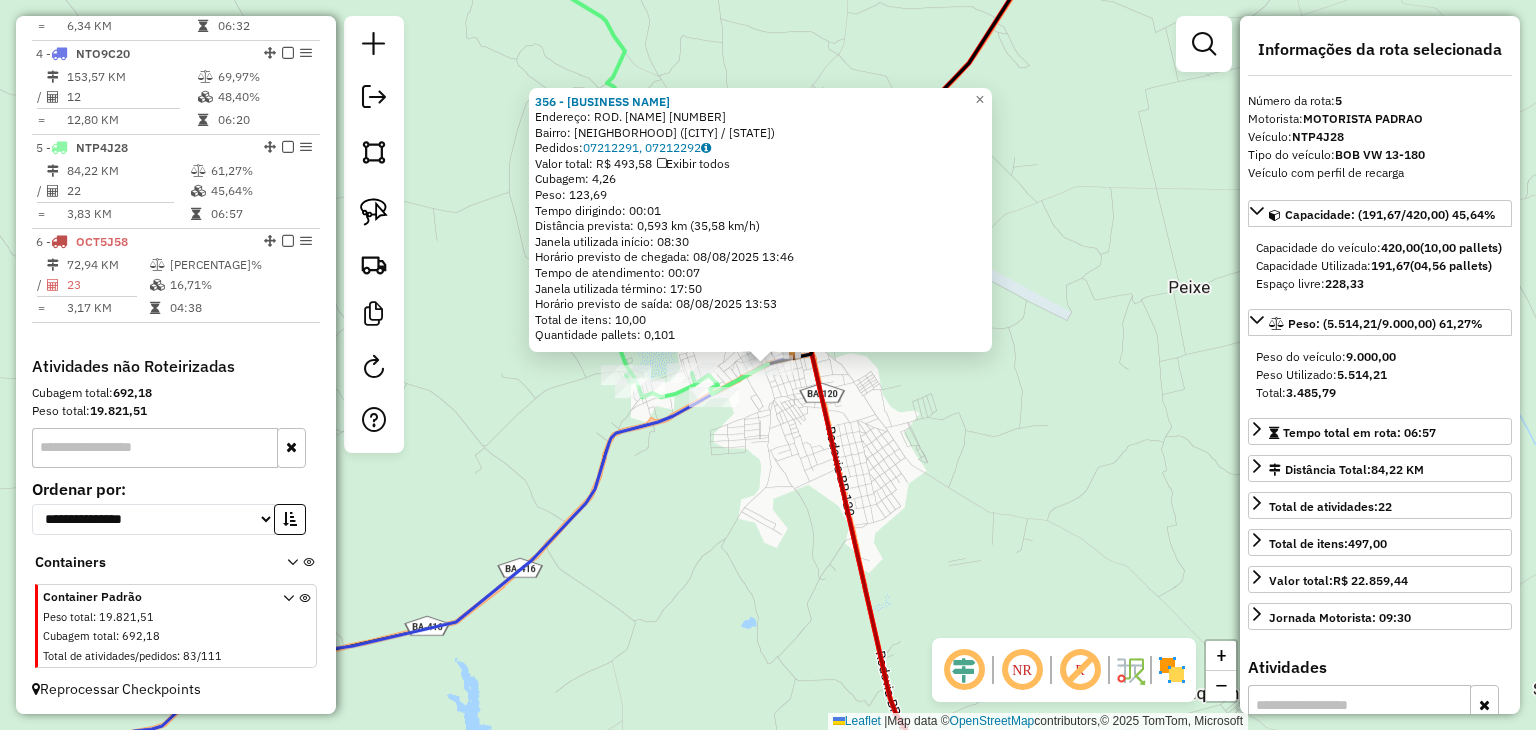 click on "Endereço:  [STREET NAME] [NUMBER]   Bairro: [NEIGHBORHOOD] ([CITY] / [STATE])   Pedidos:  [ORDER_ID], [ORDER_ID]   Valor total: R$ [PRICE]   Exibir todos   Cubagem: [CUBAGE]  Peso: [WEIGHT]  Tempo dirigindo: [TIME]   Distância prevista: [DISTANCE] km ([SPEED] km/h)   Janela utilizada início: [TIME]   Horário previsto de chegada: [DATE] [TIME]   Tempo de atendimento: [TIME]   Janela utilizada término: [TIME]   Horário previsto de saída: [DATE] [TIME]   Total de itens: [ITEMS]   Quantidade pallets: [PALLETS]  × Janela de atendimento Grade de atendimento Capacidade Transportadoras Veículos Cliente Pedidos  Rotas Selecione os dias de semana para filtrar as janelas de atendimento  Seg   Ter   Qua   Qui   Sex   Sáb   Dom  Informe o período da janela de atendimento: De: Até:  Filtrar exatamente a janela do cliente  Considerar janela de atendimento padrão  Selecione os dias de semana para filtrar as grades de atendimento  Seg   Ter   Qua   Qui   Sex   Sáb   Dom   Considerar clientes sem dia de atendimento cadastrado  De:  De:" 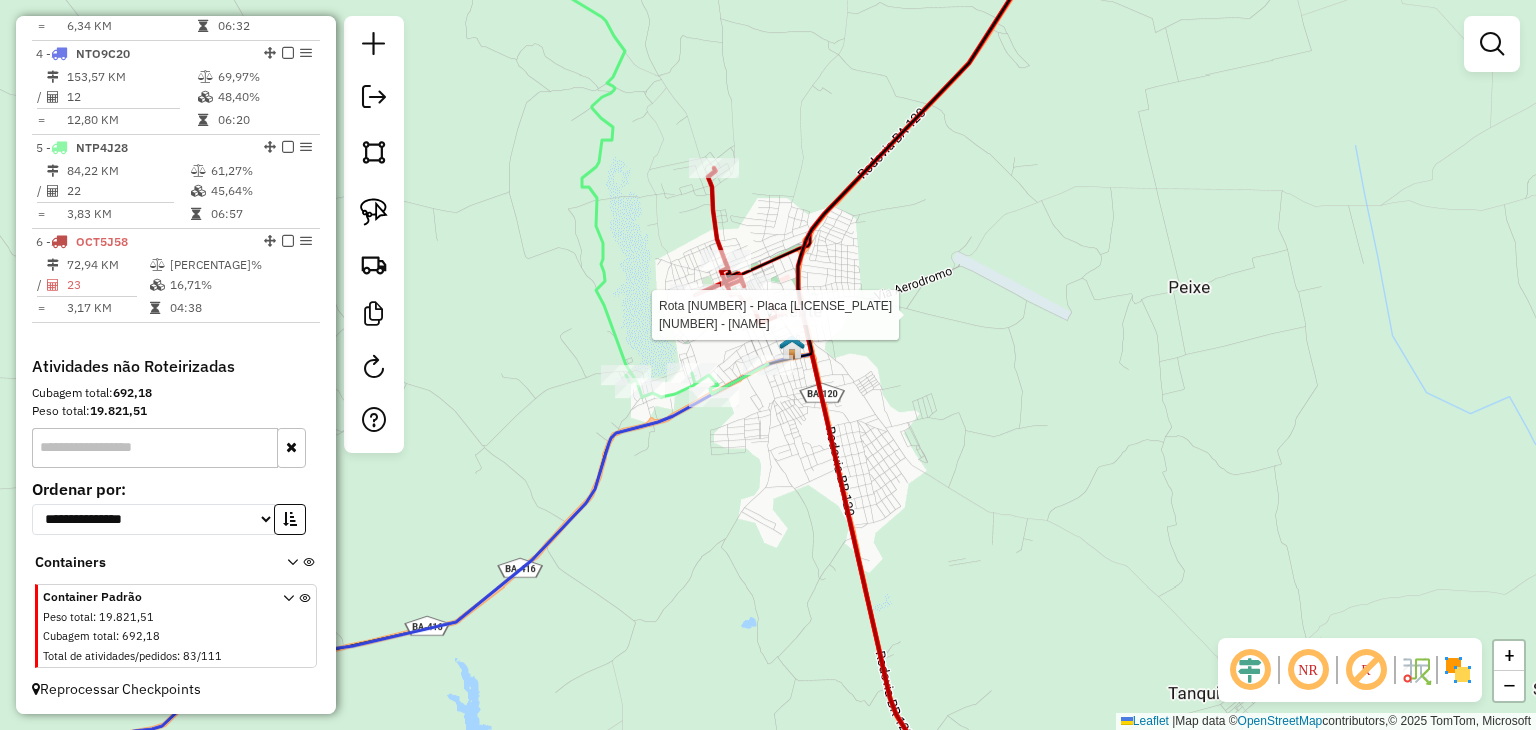 select on "*********" 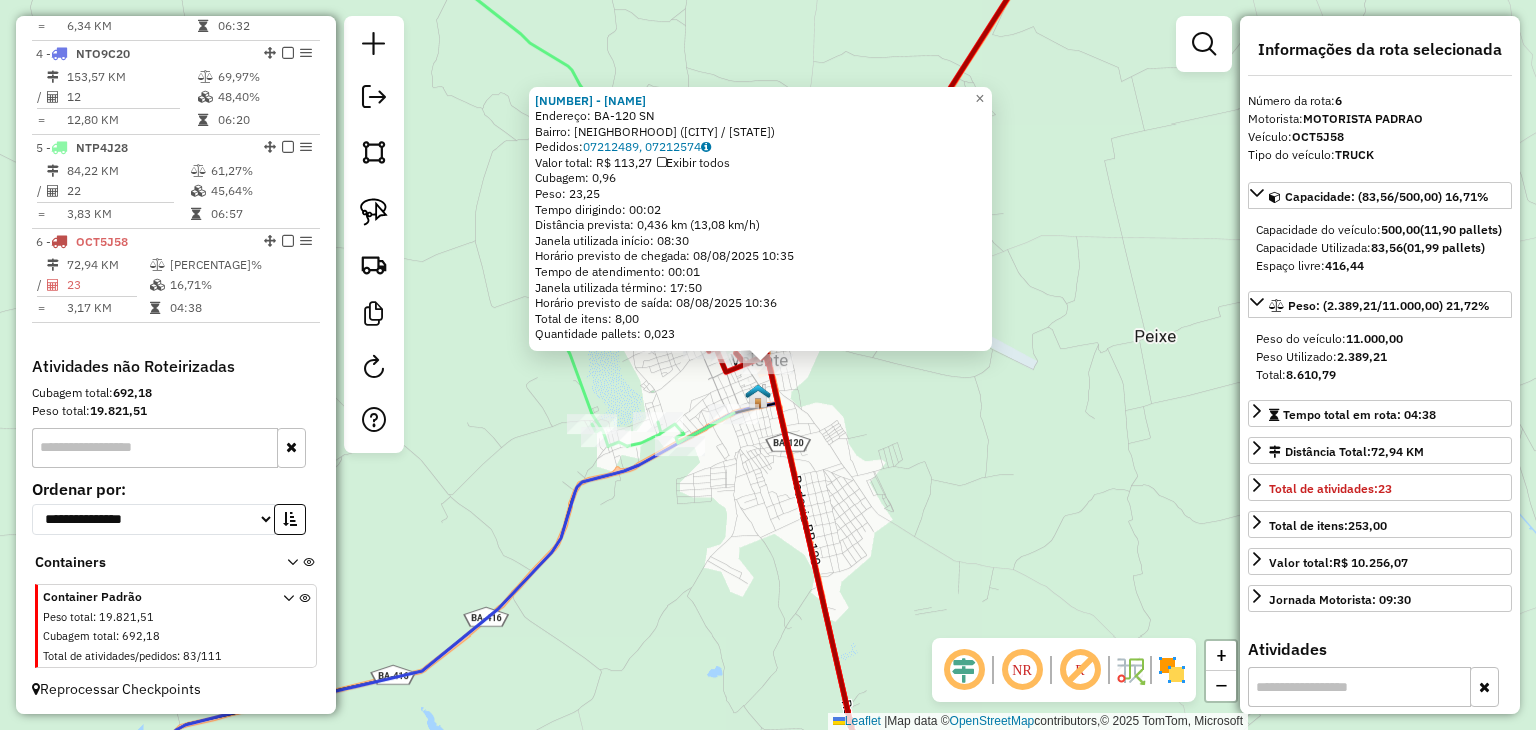 click on "Endereço:  [STREET NAME] [NUMBER]   Bairro: [NEIGHBORHOOD] ([CITY] / [STATE])   Pedidos:  [ORDER_ID], [ORDER_ID]   Valor total: R$ [PRICE]   Exibir todos   Cubagem: [CUBAGE]  Peso: [WEIGHT]  Tempo dirigindo: [TIME]   Distância prevista: [DISTANCE] km ([SPEED] km/h)   Janela utilizada início: [TIME]   Horário previsto de chegada: [DATE] [TIME]   Tempo de atendimento: [TIME]   Janela utilizada término: [TIME]   Horário previsto de saída: [DATE] [TIME]   Total de itens: [ITEMS]   Quantidade pallets: [PALLETS]  × Janela de atendimento Grade de atendimento Capacidade Transportadoras Veículos Cliente Pedidos  Rotas Selecione os dias de semana para filtrar as janelas de atendimento  Seg   Ter   Qua   Qui   Sex   Sáb   Dom  Informe o período da janela de atendimento: De: Até:  Filtrar exatamente a janela do cliente  Considerar janela de atendimento padrão  Selecione os dias de semana para filtrar as grades de atendimento  Seg   Ter   Qua   Qui   Sex   Sáb   Dom   Considerar clientes sem dia de atendimento cadastrado  Clientes fora do dia de atendimento selecionado Filtrar as atividades entre os valores definidos abaixo:  Peso mínimo:   Peso máximo:   Cubagem mínima:   Cubagem máxima:   De:   Até:  Filtrar as atividades entre o tempo de atendimento definido abaixo:  De:   Até:   Considerar capacidade total dos clientes não roteirizados Transportadora: Selecione um ou mais itens Tipo de veículo: Selecione um ou mais itens Veículo: Selecione um ou mais itens Nome: De:" 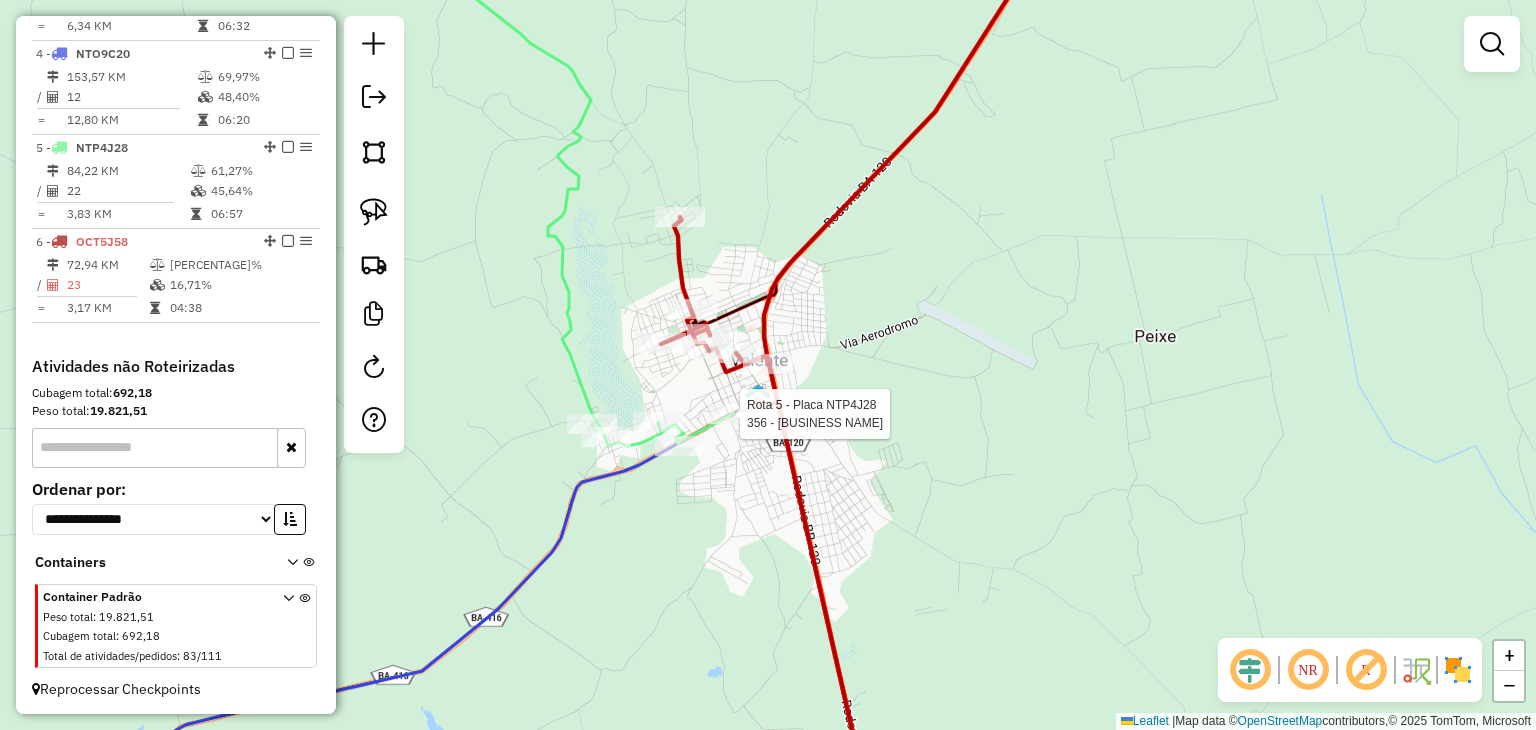 select on "*********" 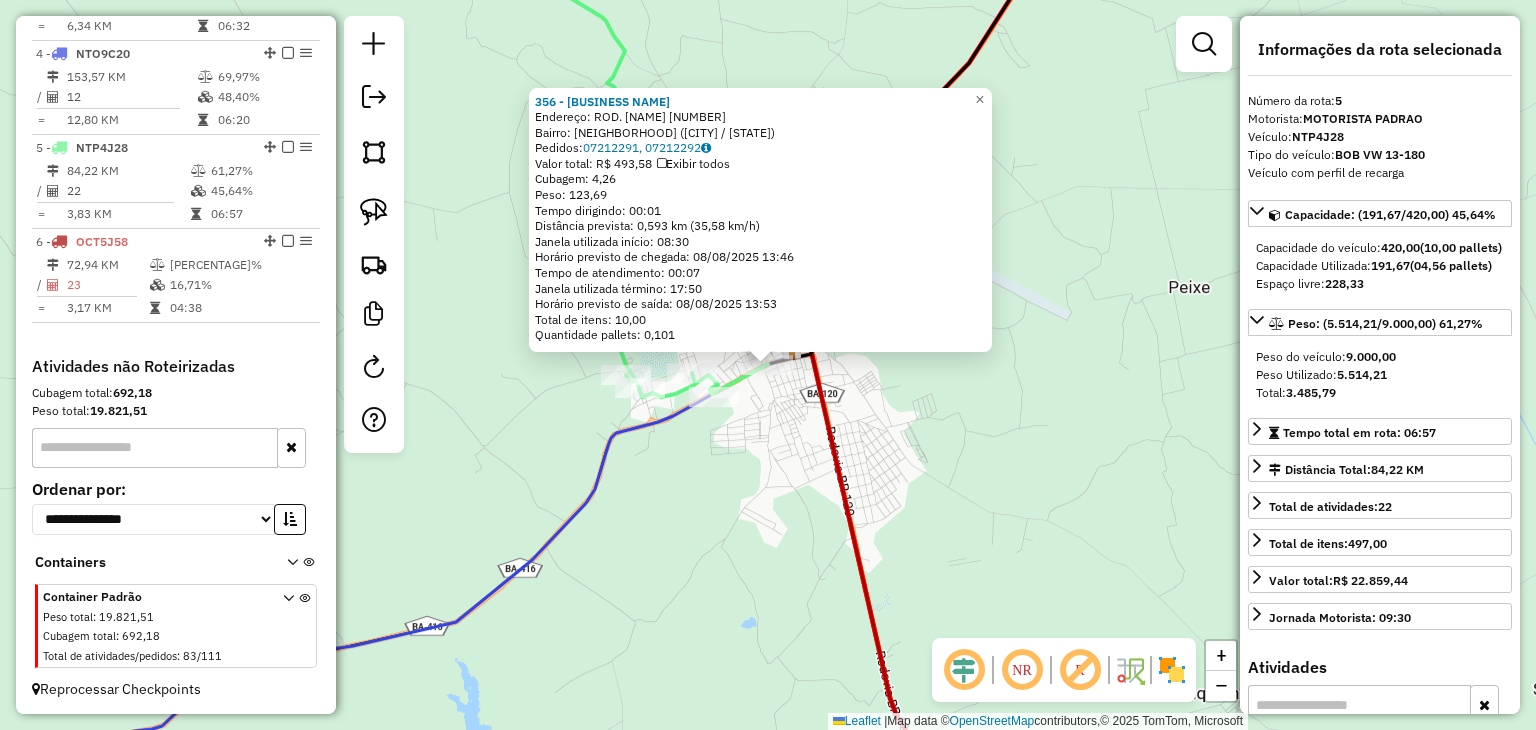 click on "Endereço:  [STREET NAME] [NUMBER]   Bairro: [NEIGHBORHOOD] ([CITY] / [STATE])   Pedidos:  [ORDER_ID], [ORDER_ID]   Valor total: R$ [PRICE]   Exibir todos   Cubagem: [CUBAGE]  Peso: [WEIGHT]  Tempo dirigindo: [TIME]   Distância prevista: [DISTANCE] km ([SPEED] km/h)   Janela utilizada início: [TIME]   Horário previsto de chegada: [DATE] [TIME]   Tempo de atendimento: [TIME]   Janela utilizada término: [TIME]   Horário previsto de saída: [DATE] [TIME]   Total de itens: [ITEMS]   Quantidade pallets: [PALLETS]  × Janela de atendimento Grade de atendimento Capacidade Transportadoras Veículos Cliente Pedidos  Rotas Selecione os dias de semana para filtrar as janelas de atendimento  Seg   Ter   Qua   Qui   Sex   Sáb   Dom  Informe o período da janela de atendimento: De: Até:  Filtrar exatamente a janela do cliente  Considerar janela de atendimento padrão  Selecione os dias de semana para filtrar as grades de atendimento  Seg   Ter   Qua   Qui   Sex   Sáb   Dom   Considerar clientes sem dia de atendimento cadastrado  De:  De:" 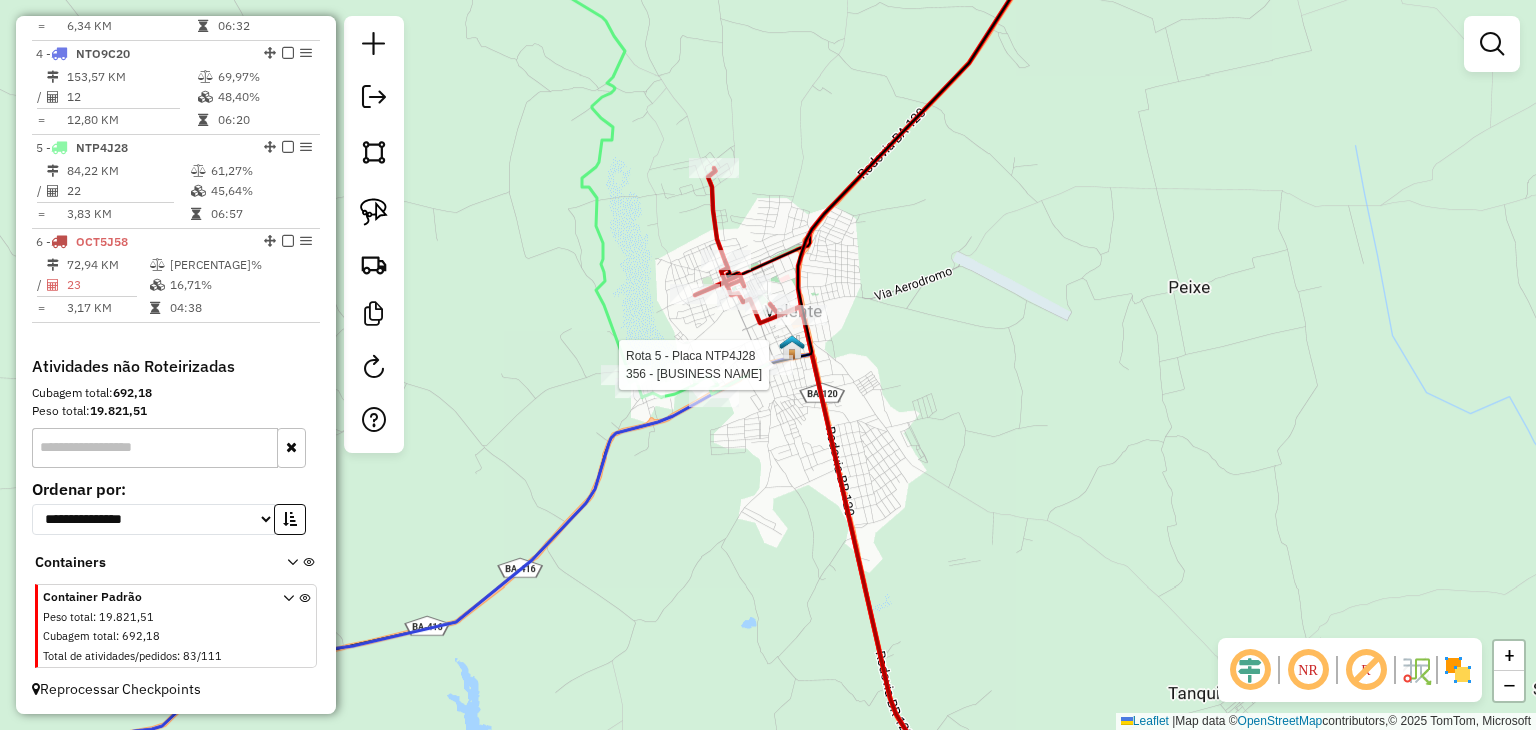 select on "*********" 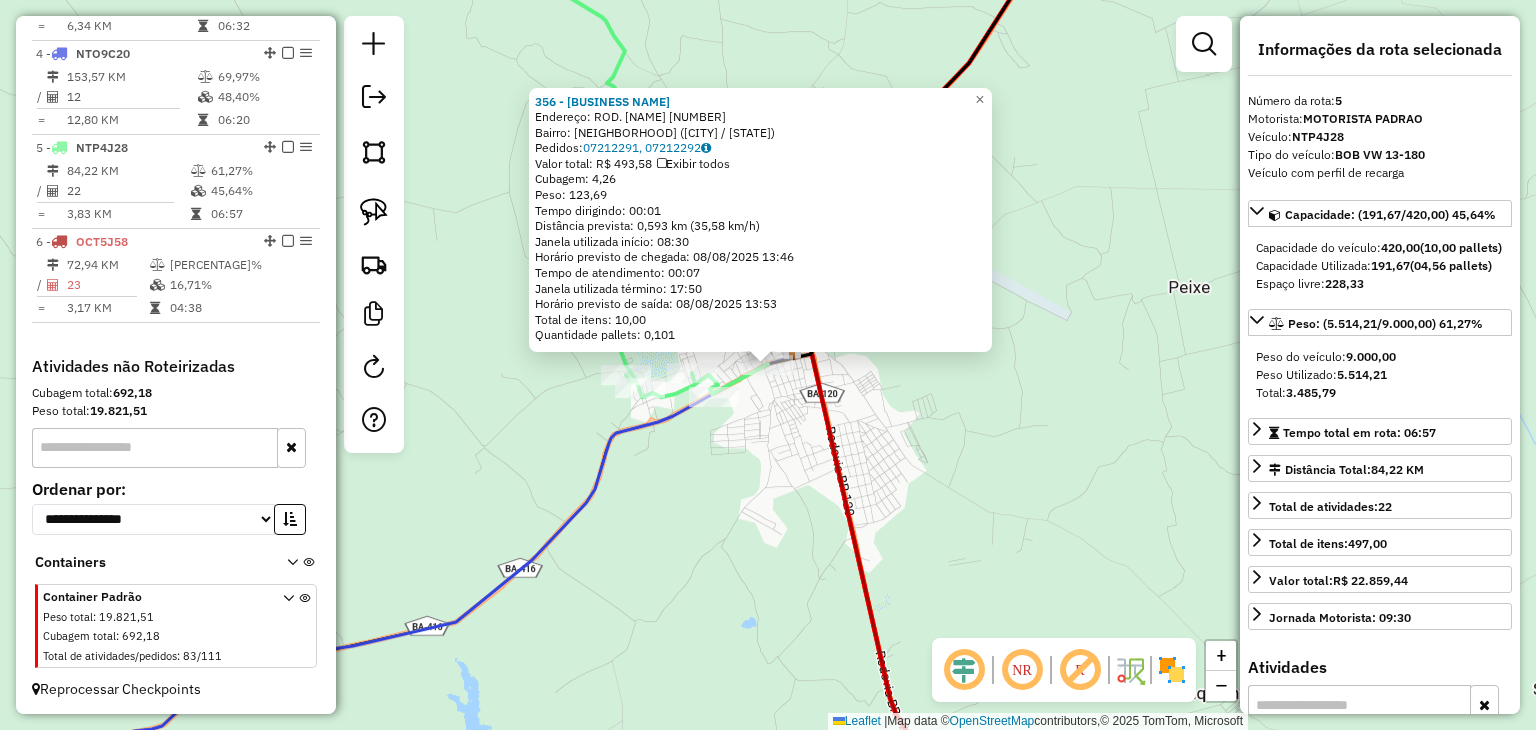 click on "Endereço:  [STREET NAME] [NUMBER]   Bairro: [NEIGHBORHOOD] ([CITY] / [STATE])   Pedidos:  [ORDER_ID], [ORDER_ID]   Valor total: R$ [PRICE]   Exibir todos   Cubagem: [CUBAGE]  Peso: [WEIGHT]  Tempo dirigindo: [TIME]   Distância prevista: [DISTANCE] km ([SPEED] km/h)   Janela utilizada início: [TIME]   Horário previsto de chegada: [DATE] [TIME]   Tempo de atendimento: [TIME]   Janela utilizada término: [TIME]   Horário previsto de saída: [DATE] [TIME]   Total de itens: [ITEMS]   Quantidade pallets: [PALLETS]  × Janela de atendimento Grade de atendimento Capacidade Transportadoras Veículos Cliente Pedidos  Rotas Selecione os dias de semana para filtrar as janelas de atendimento  Seg   Ter   Qua   Qui   Sex   Sáb   Dom  Informe o período da janela de atendimento: De: Até:  Filtrar exatamente a janela do cliente  Considerar janela de atendimento padrão  Selecione os dias de semana para filtrar as grades de atendimento  Seg   Ter   Qua   Qui   Sex   Sáb   Dom   Considerar clientes sem dia de atendimento cadastrado  De:  De:" 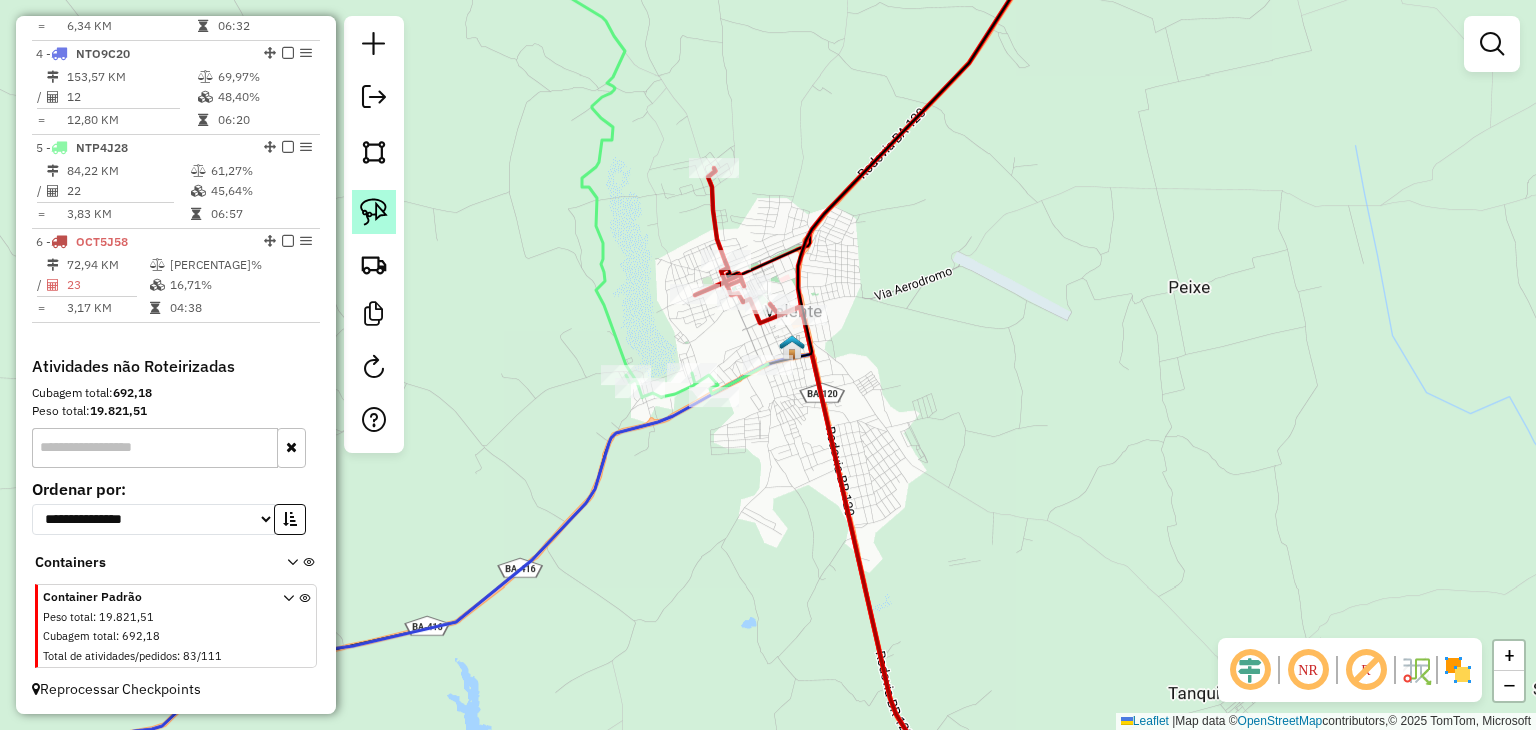 click 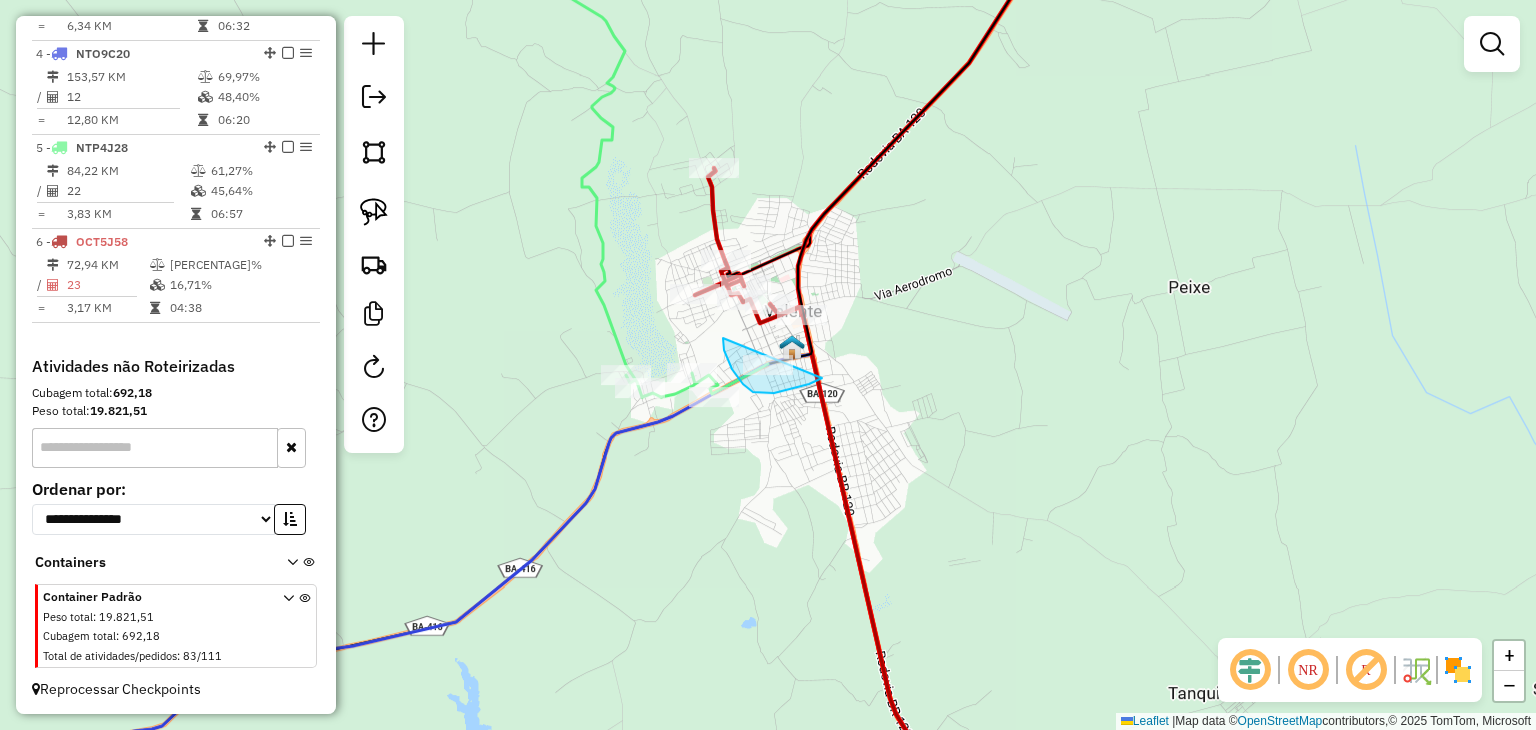 drag, startPoint x: 723, startPoint y: 344, endPoint x: 838, endPoint y: 361, distance: 116.24973 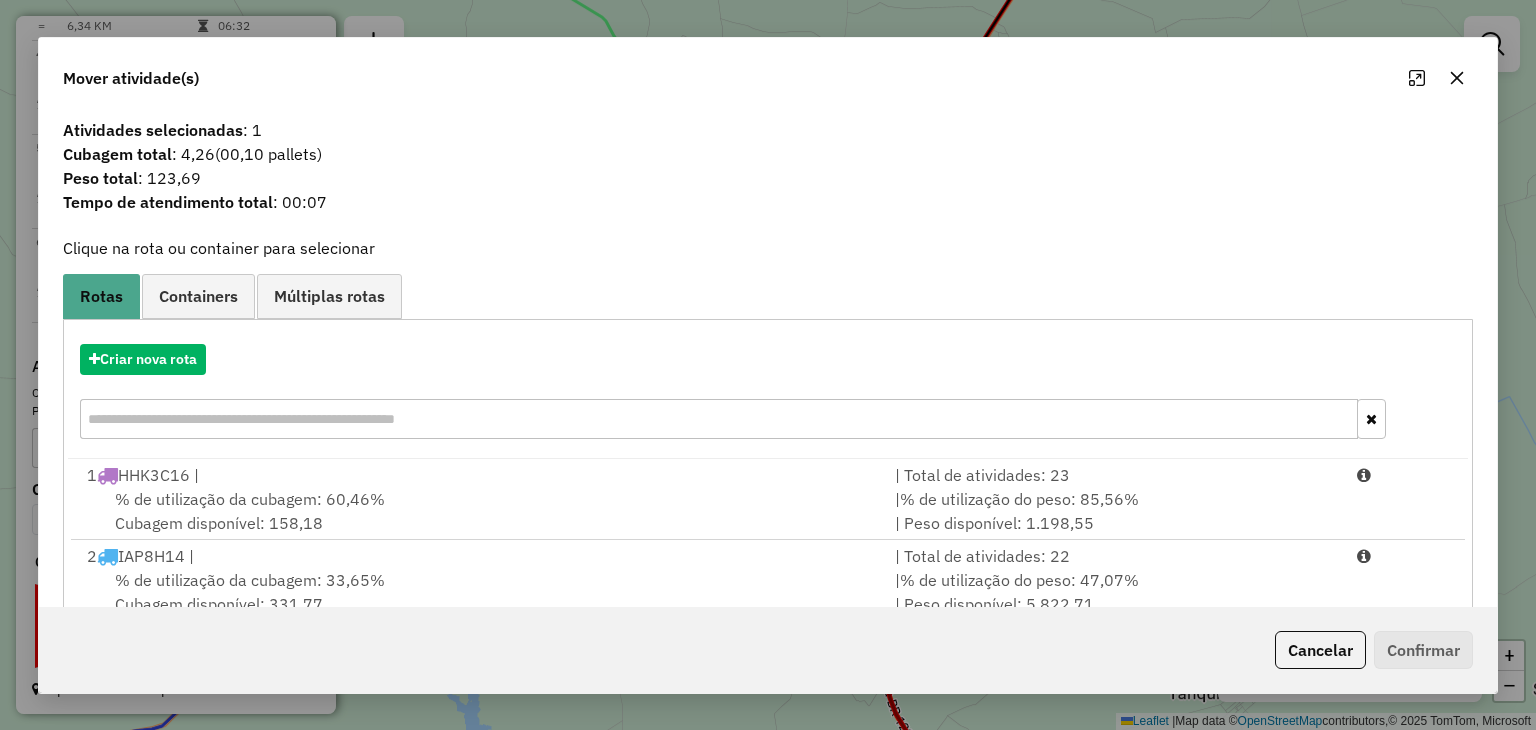 scroll, scrollTop: 4, scrollLeft: 0, axis: vertical 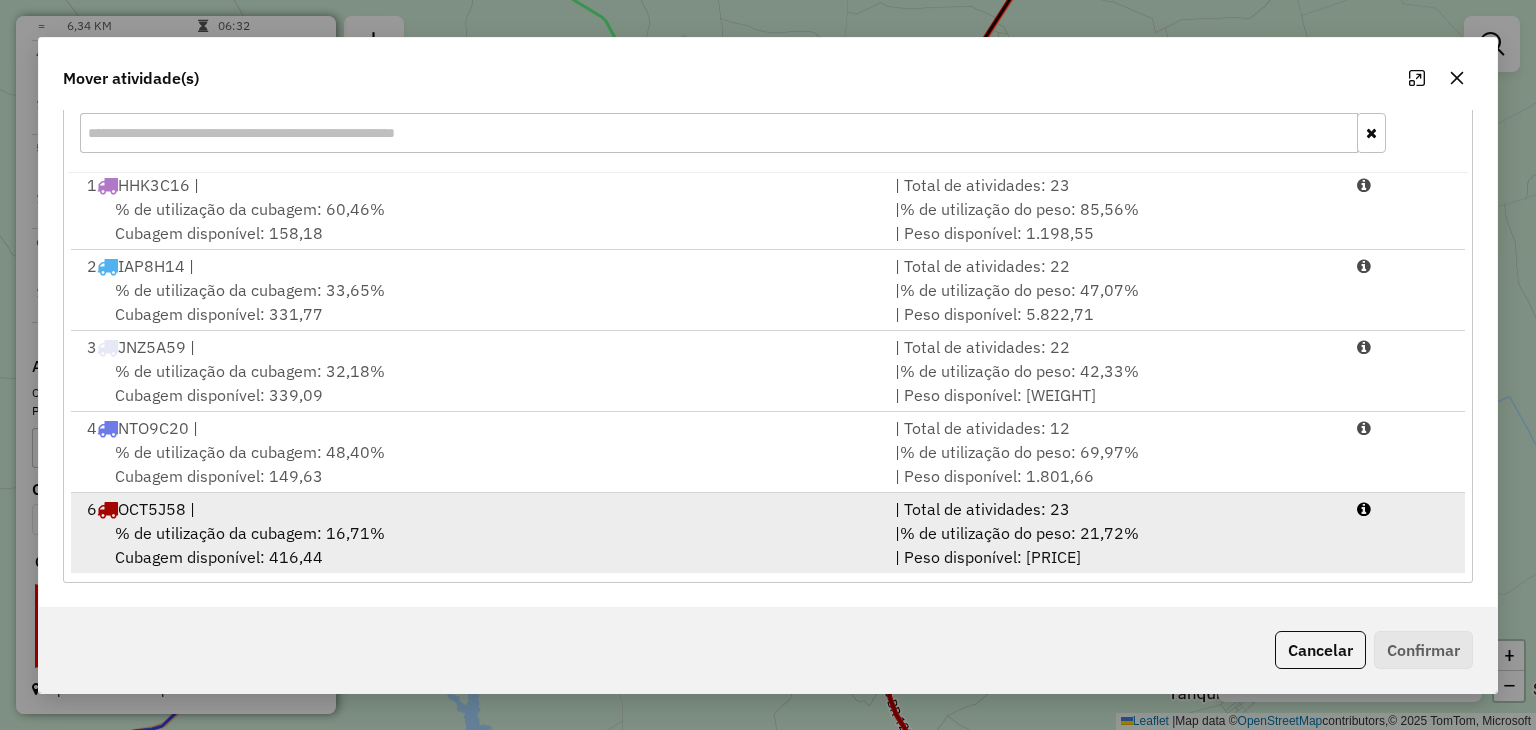 click on "% de utilização da cubagem: 16,71%  Cubagem disponível: 416,44" at bounding box center [479, 545] 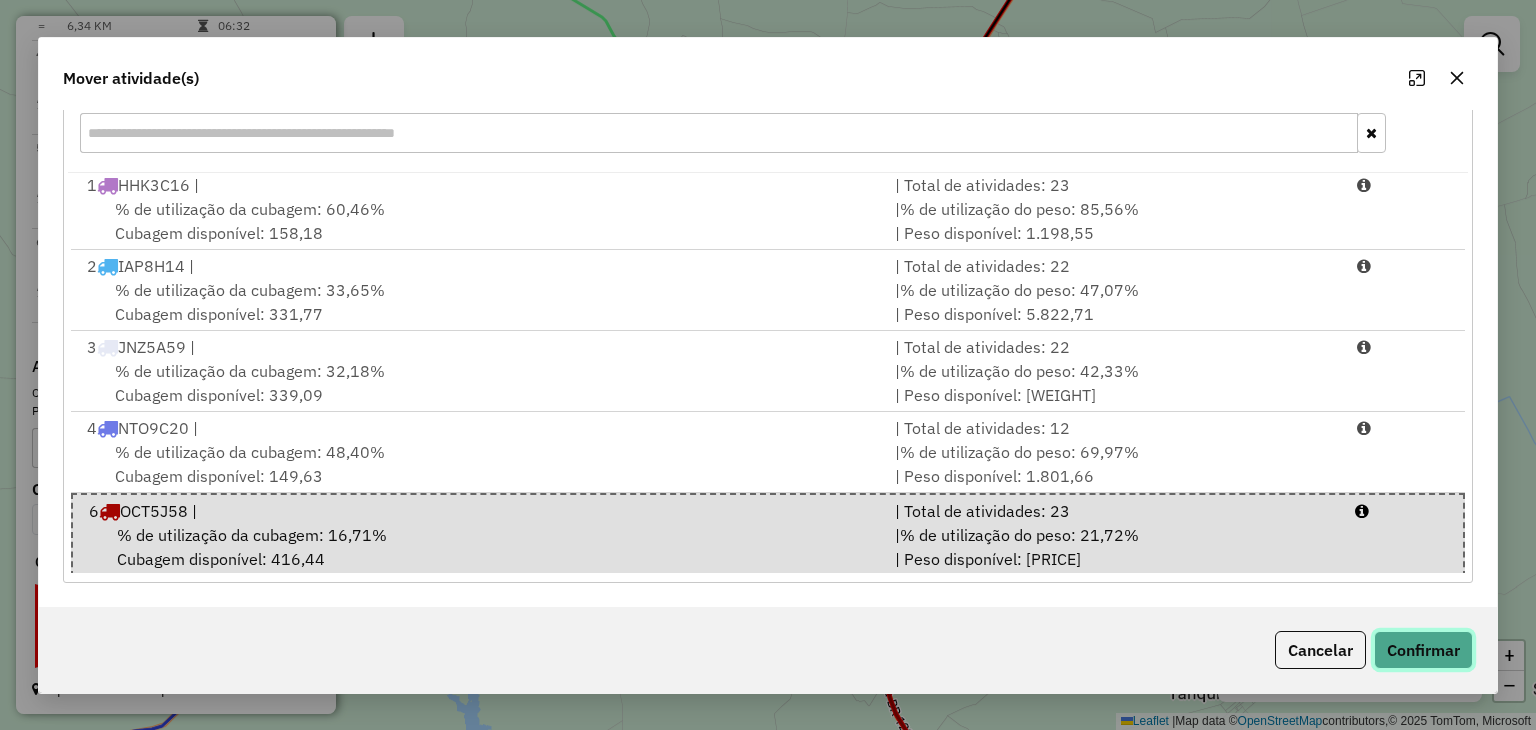 click on "Confirmar" 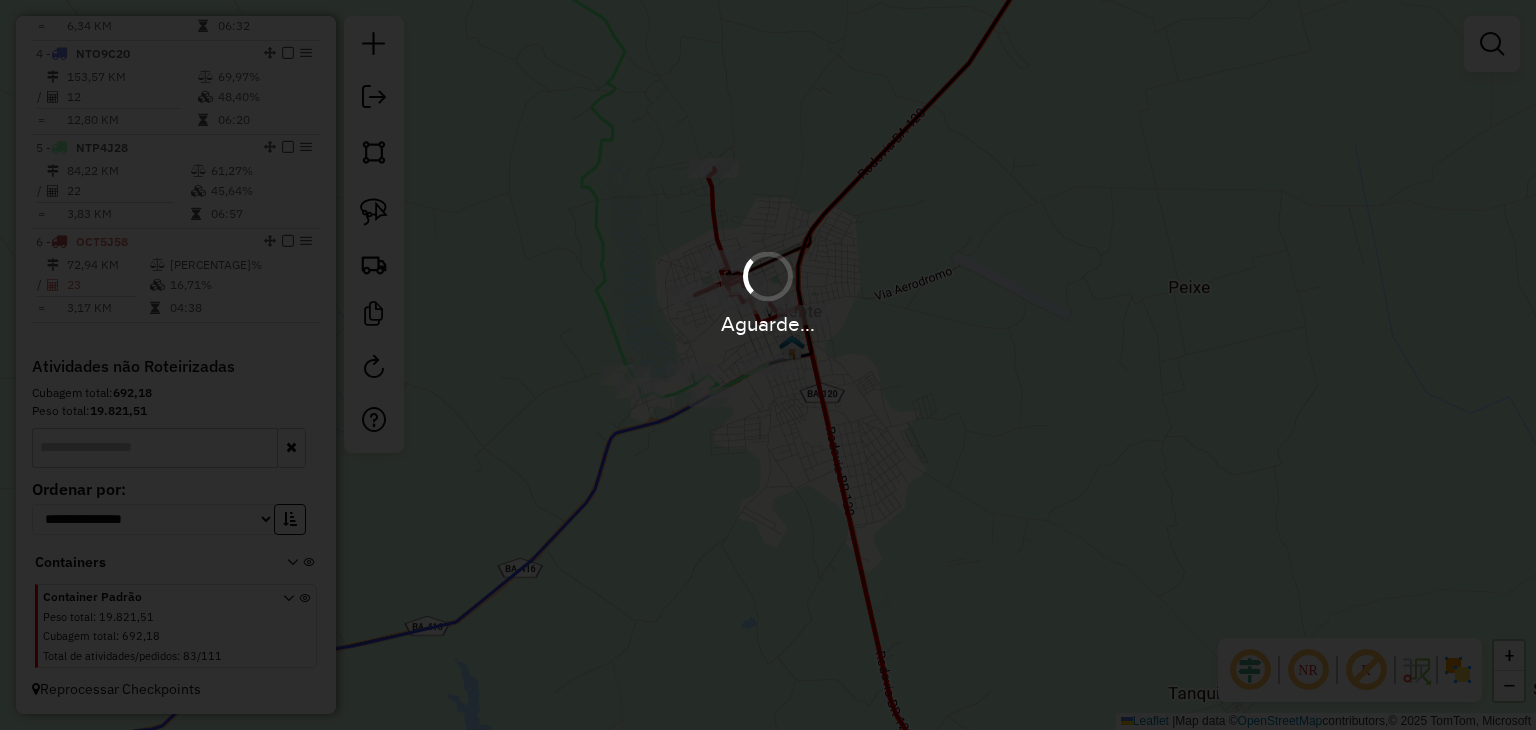 scroll, scrollTop: 0, scrollLeft: 0, axis: both 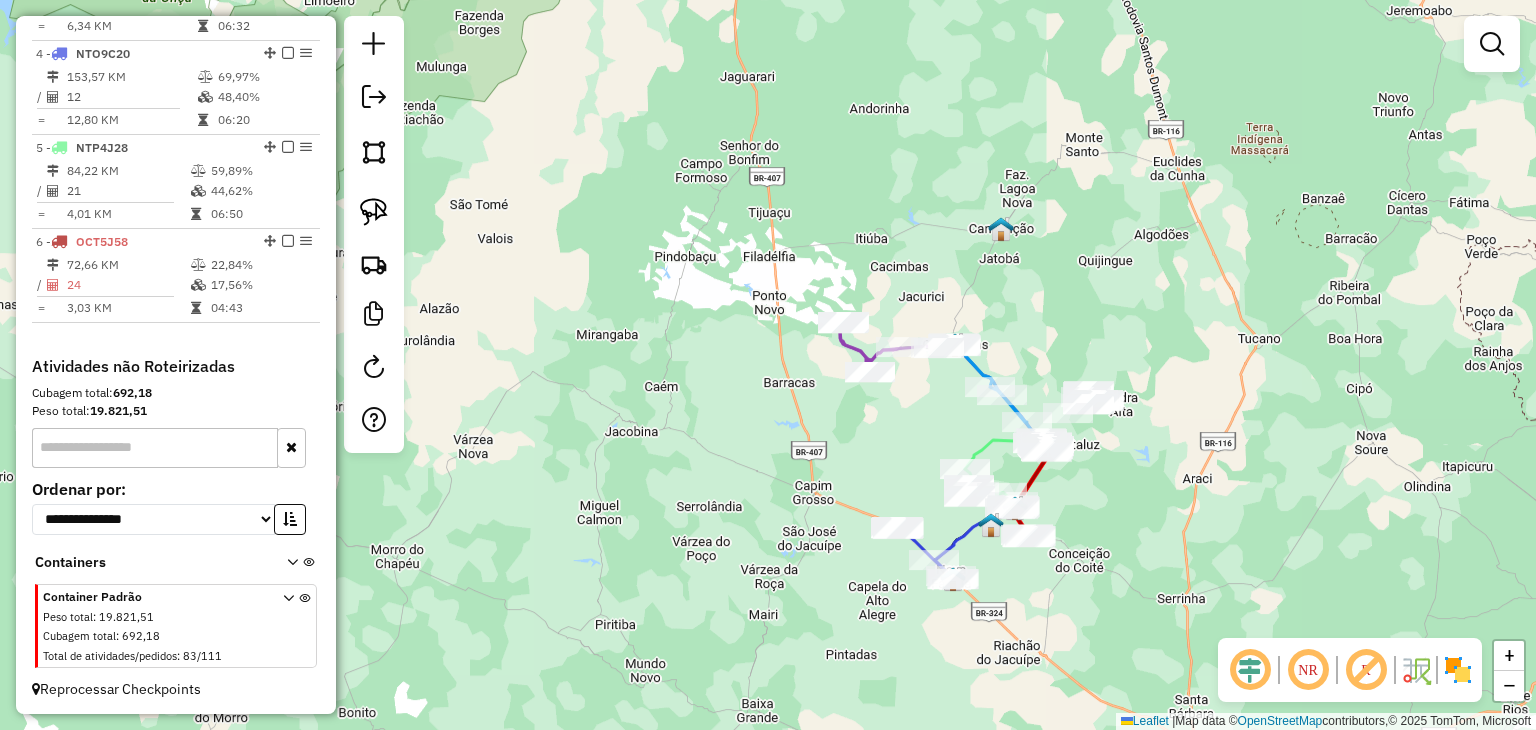 drag, startPoint x: 1104, startPoint y: 473, endPoint x: 1028, endPoint y: 523, distance: 90.97253 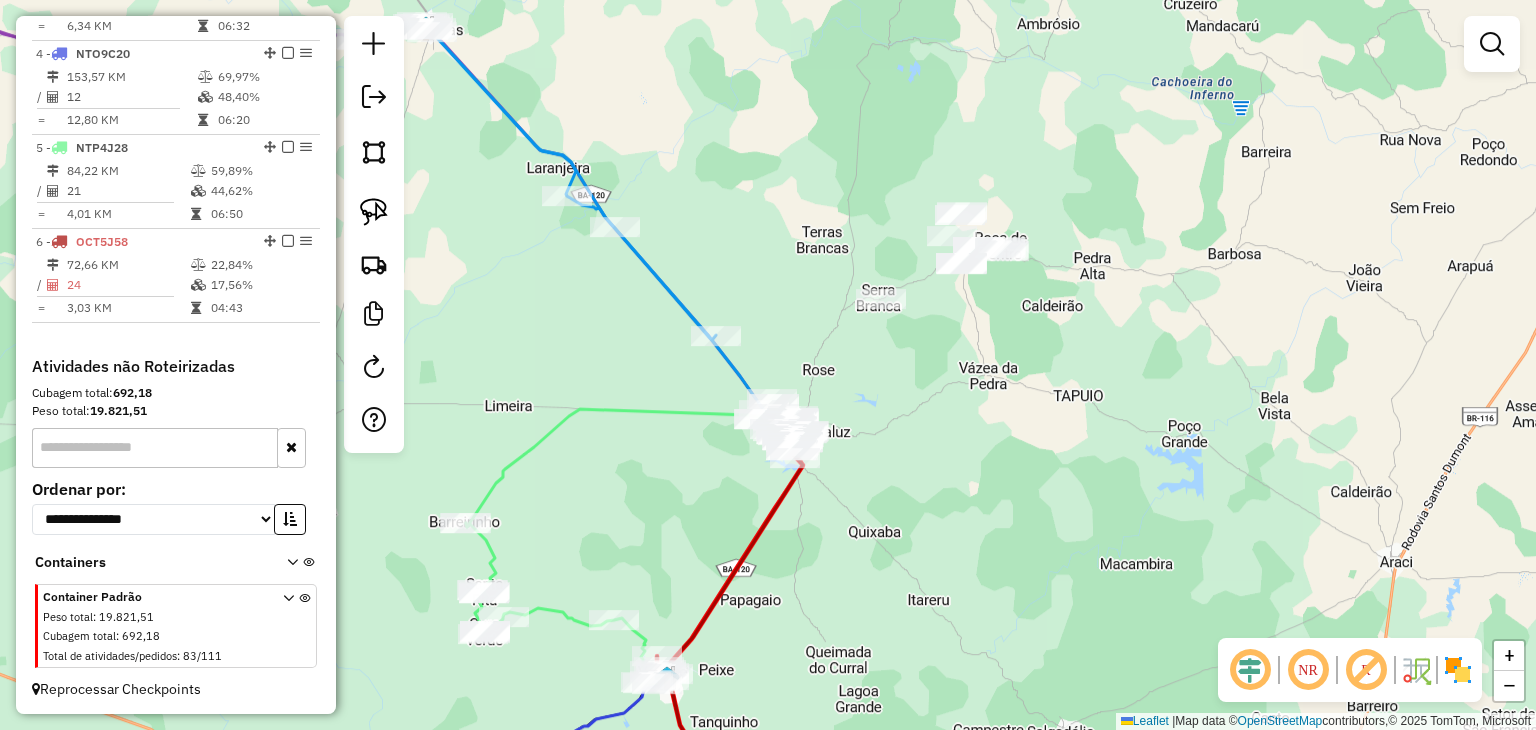 drag, startPoint x: 1003, startPoint y: 503, endPoint x: 937, endPoint y: 555, distance: 84.0238 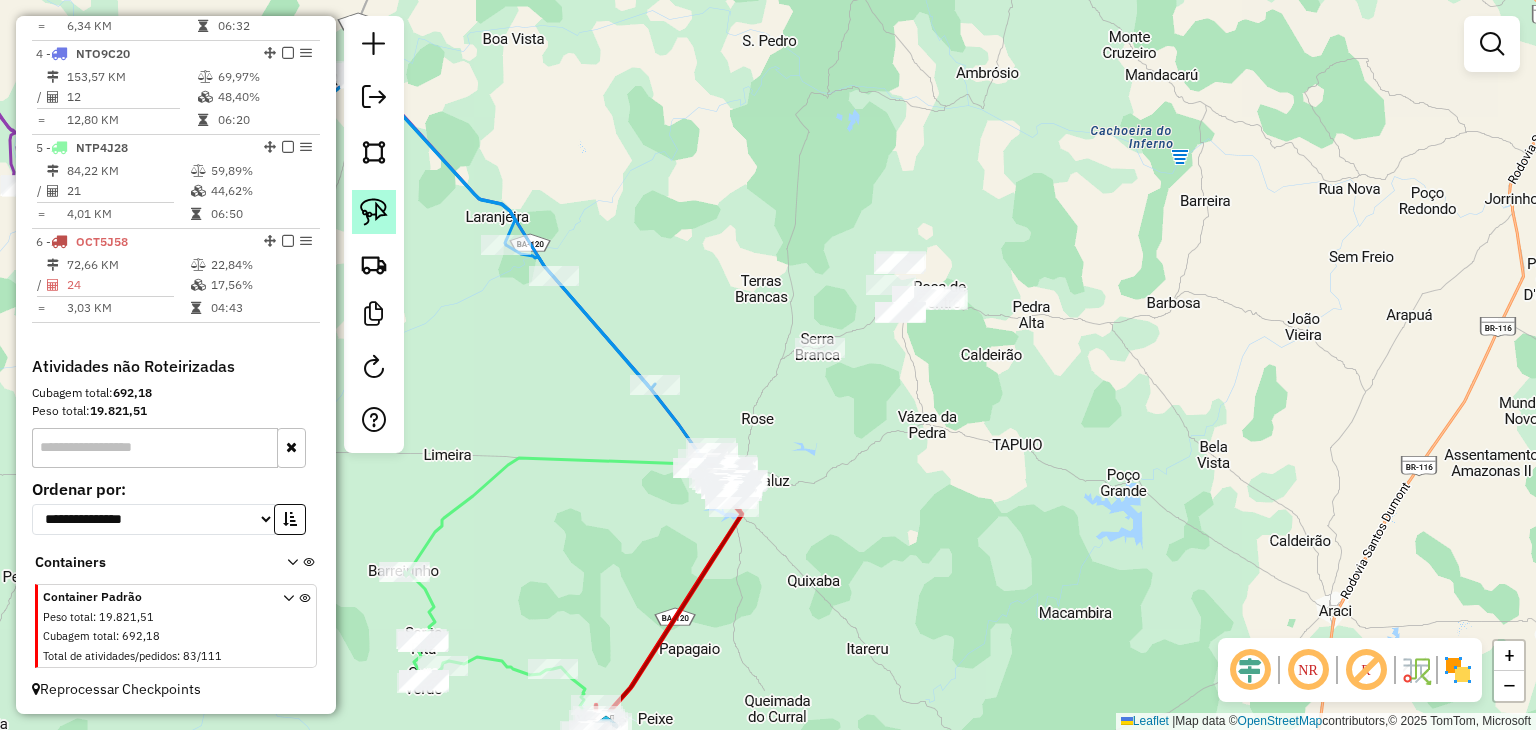 click 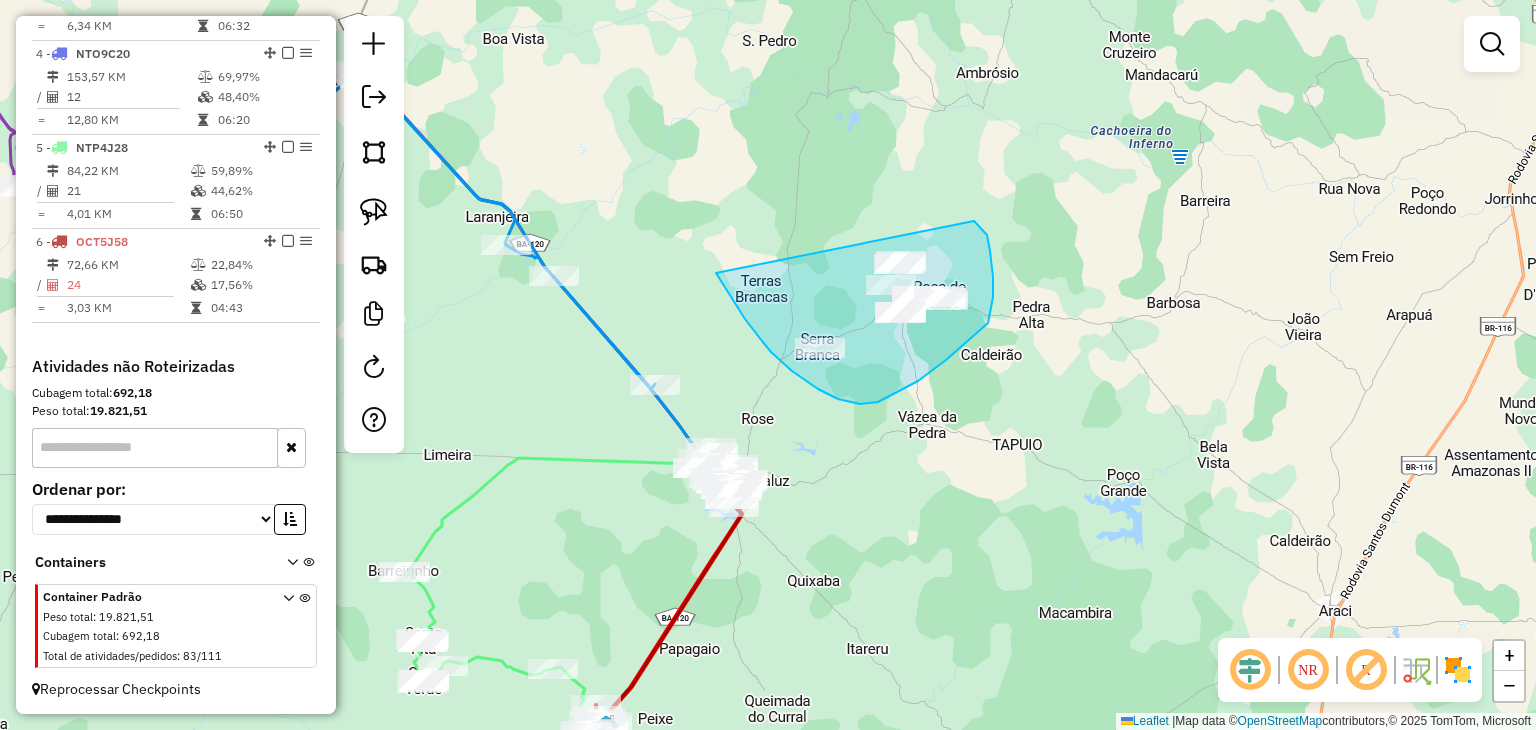 drag, startPoint x: 730, startPoint y: 294, endPoint x: 974, endPoint y: 221, distance: 254.68608 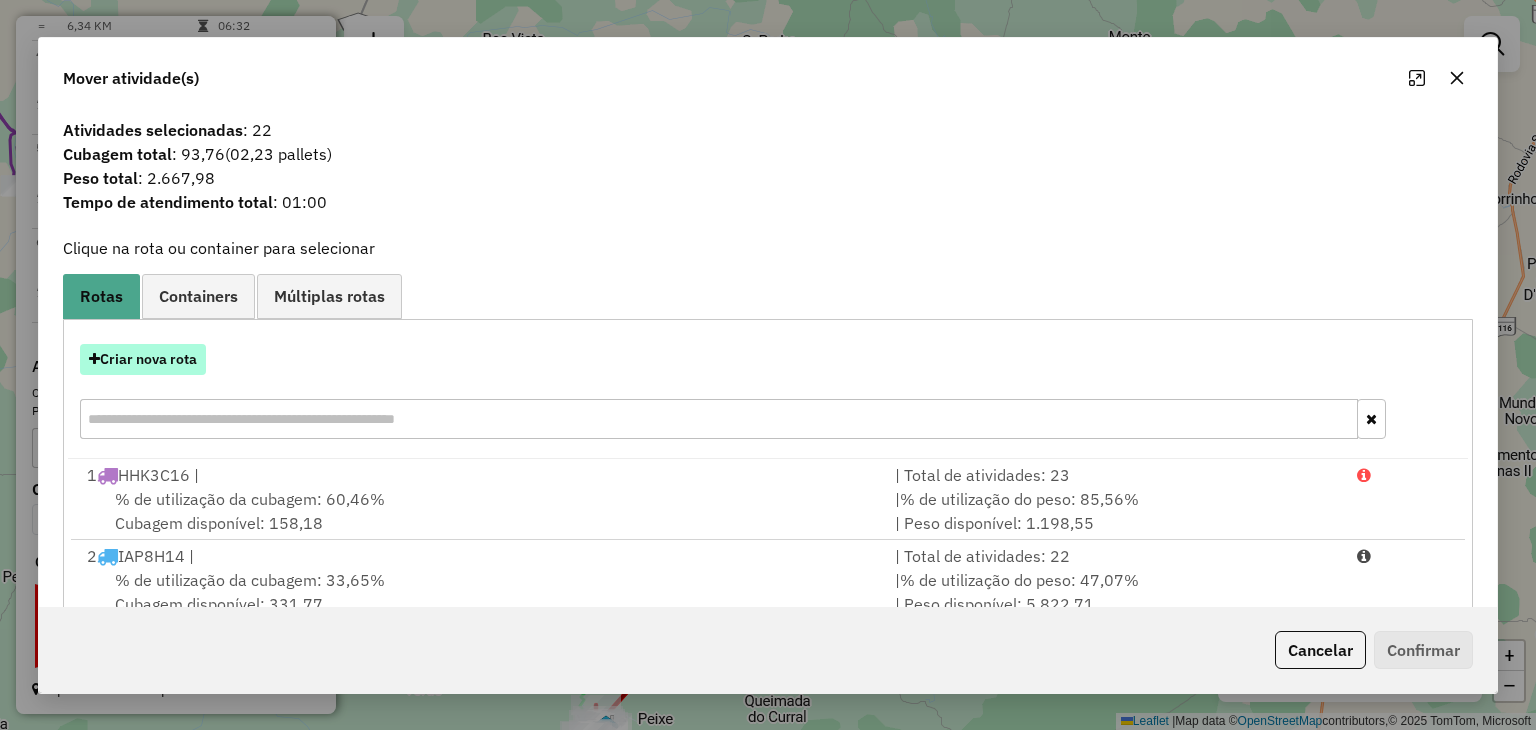 click on "Criar nova rota" at bounding box center (143, 359) 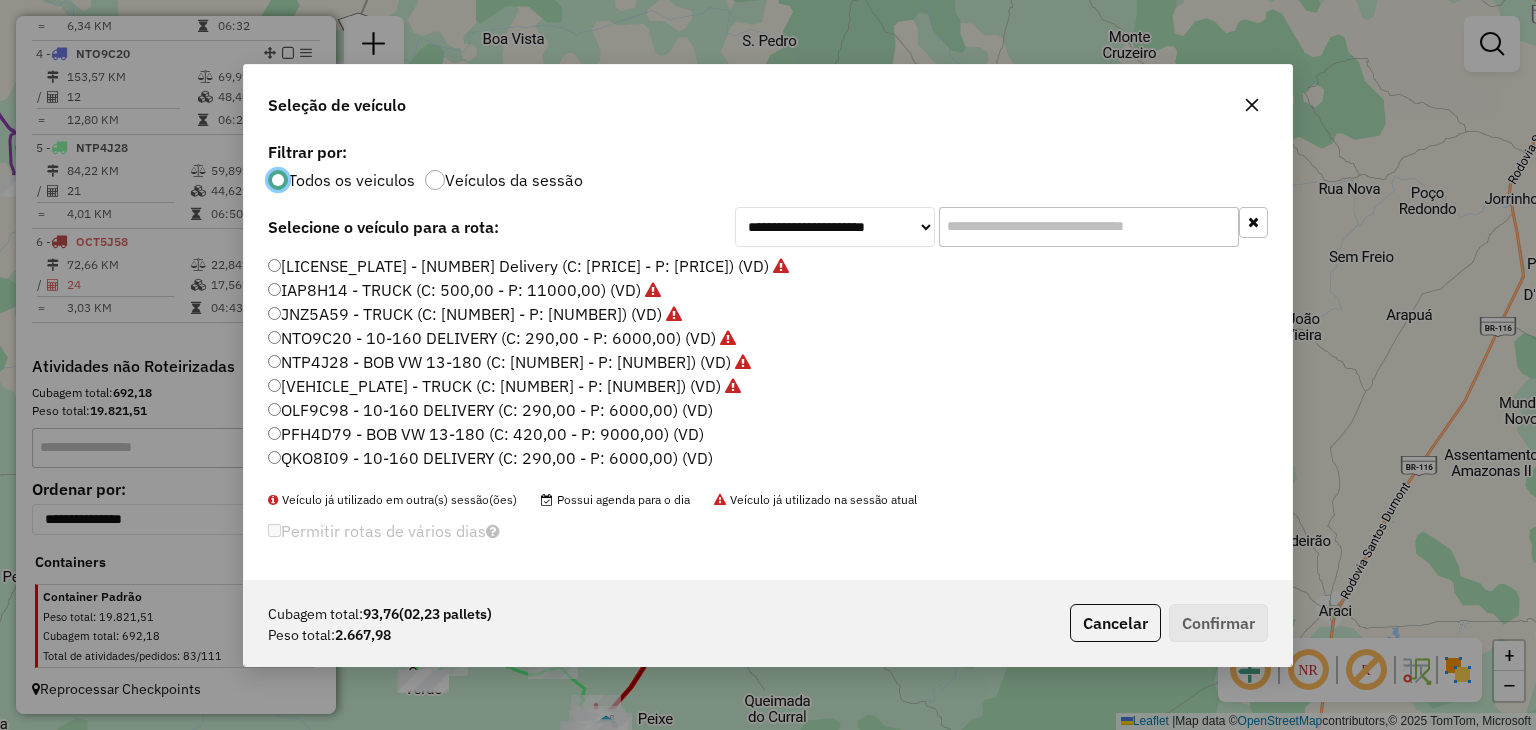 scroll, scrollTop: 10, scrollLeft: 6, axis: both 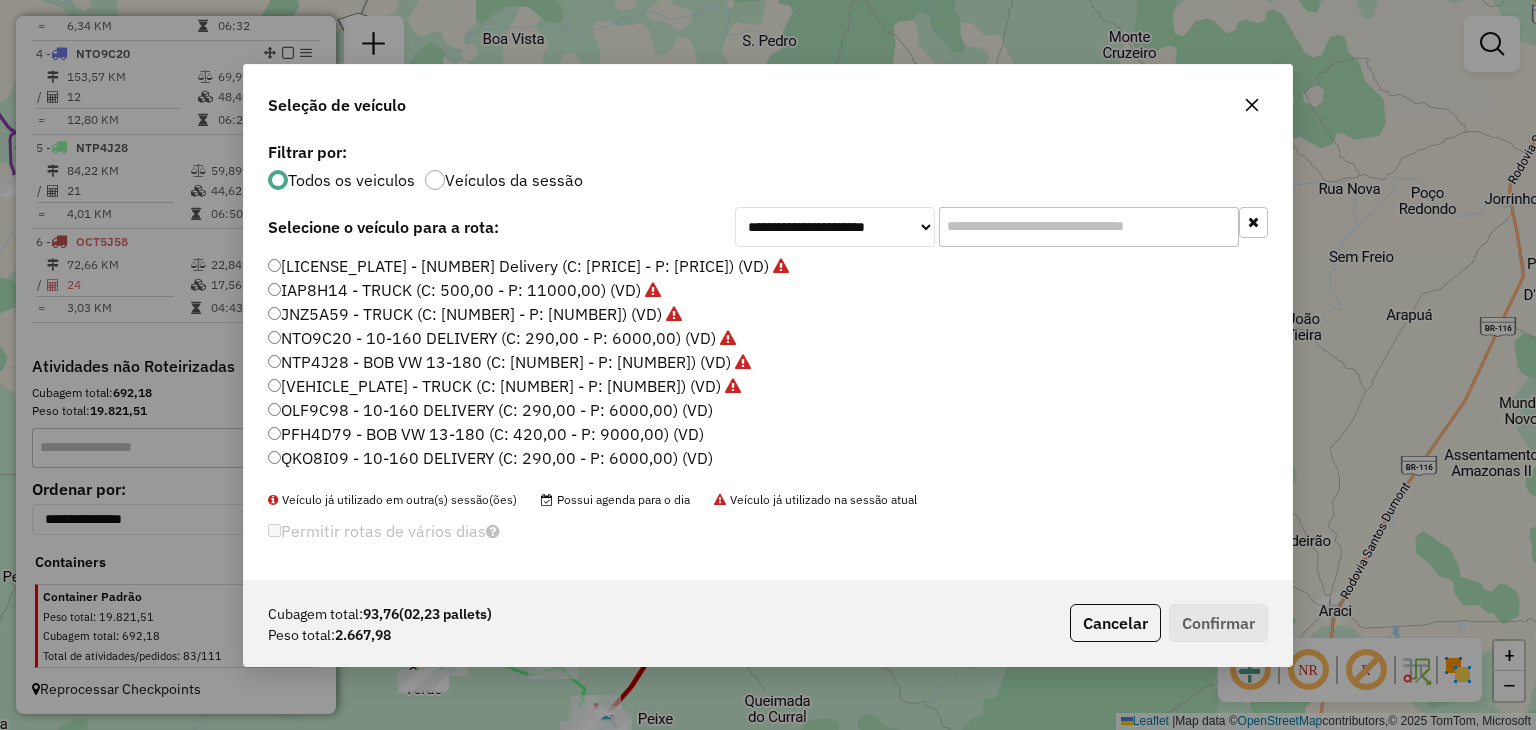 click on "OLF9C98 - 10-160 DELIVERY (C: 290,00 - P: 6000,00) (VD)" 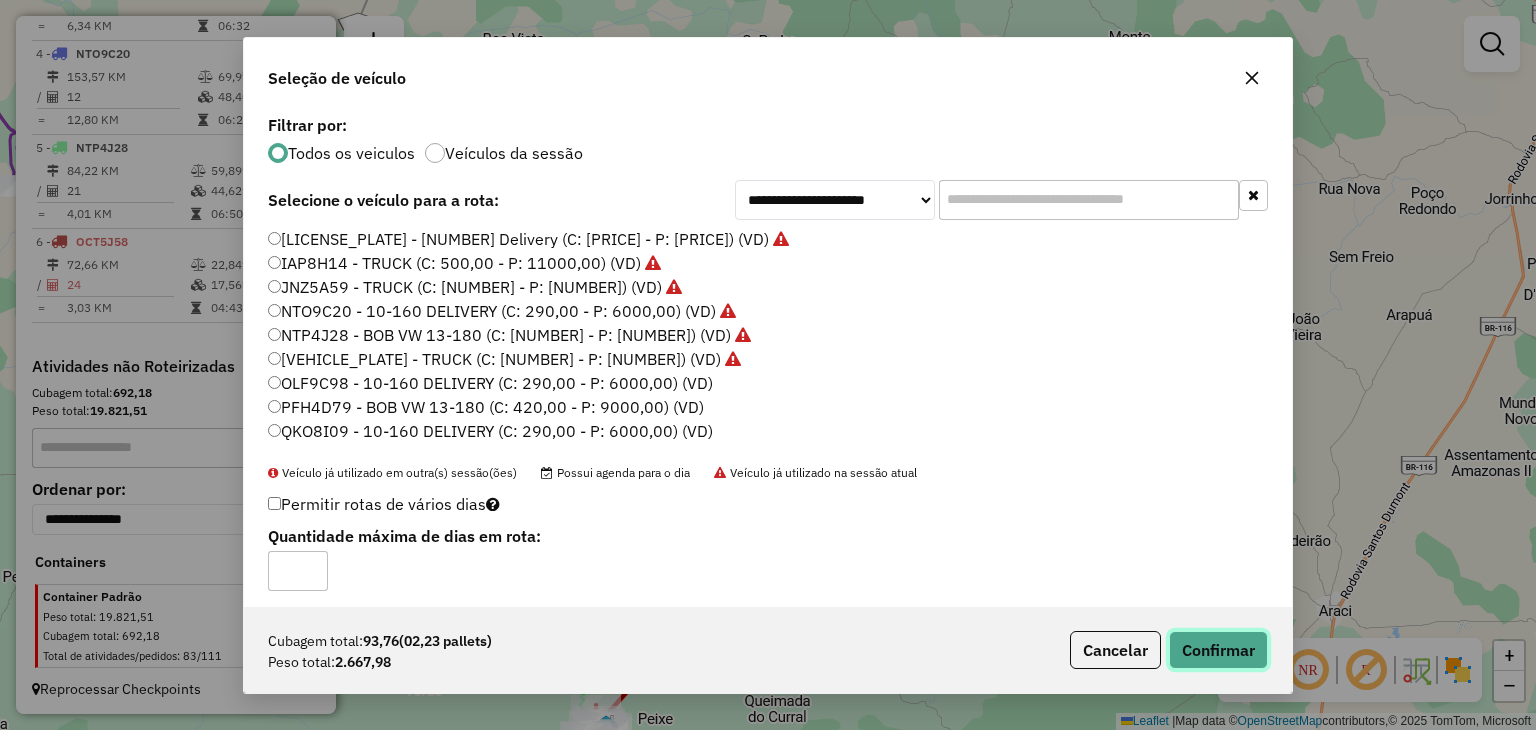click on "Confirmar" 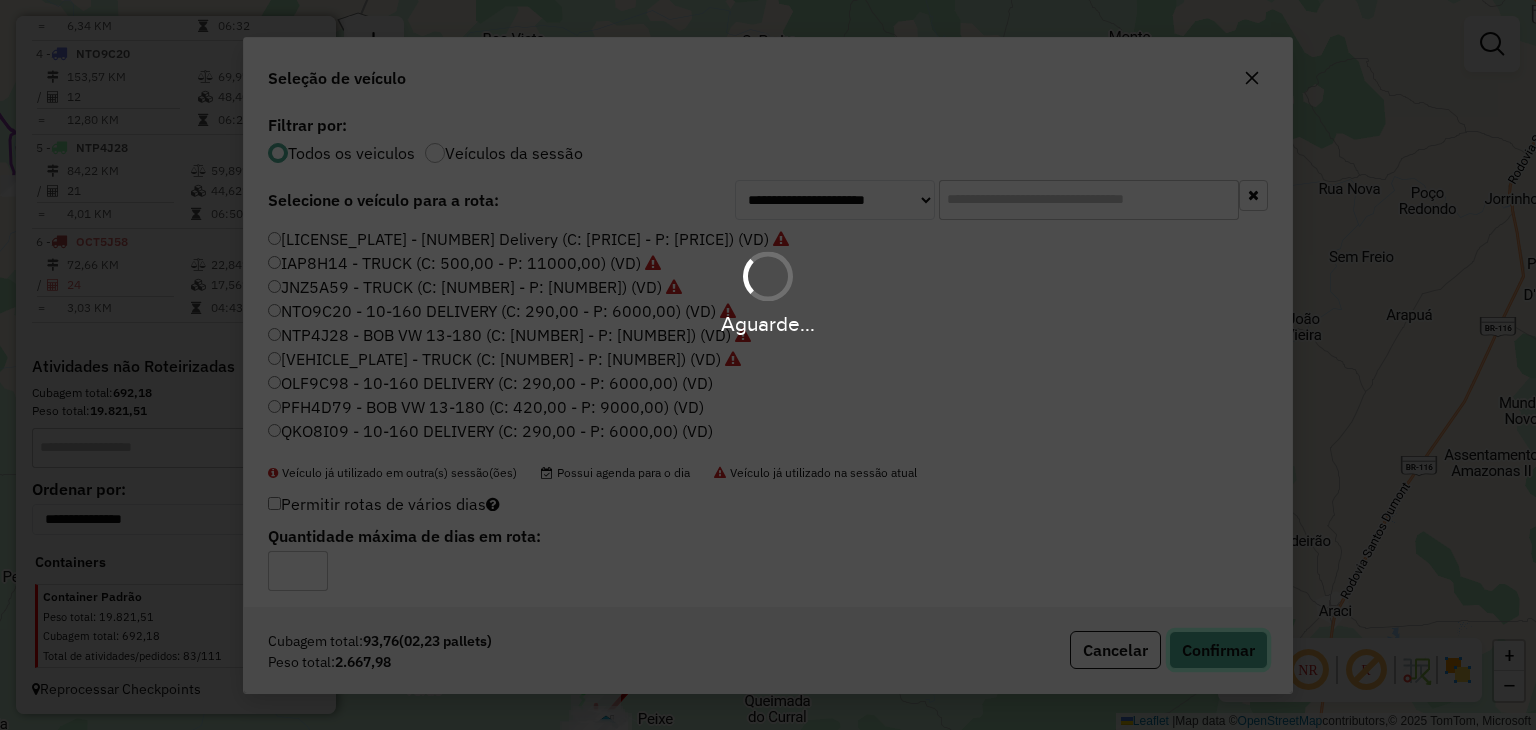 type 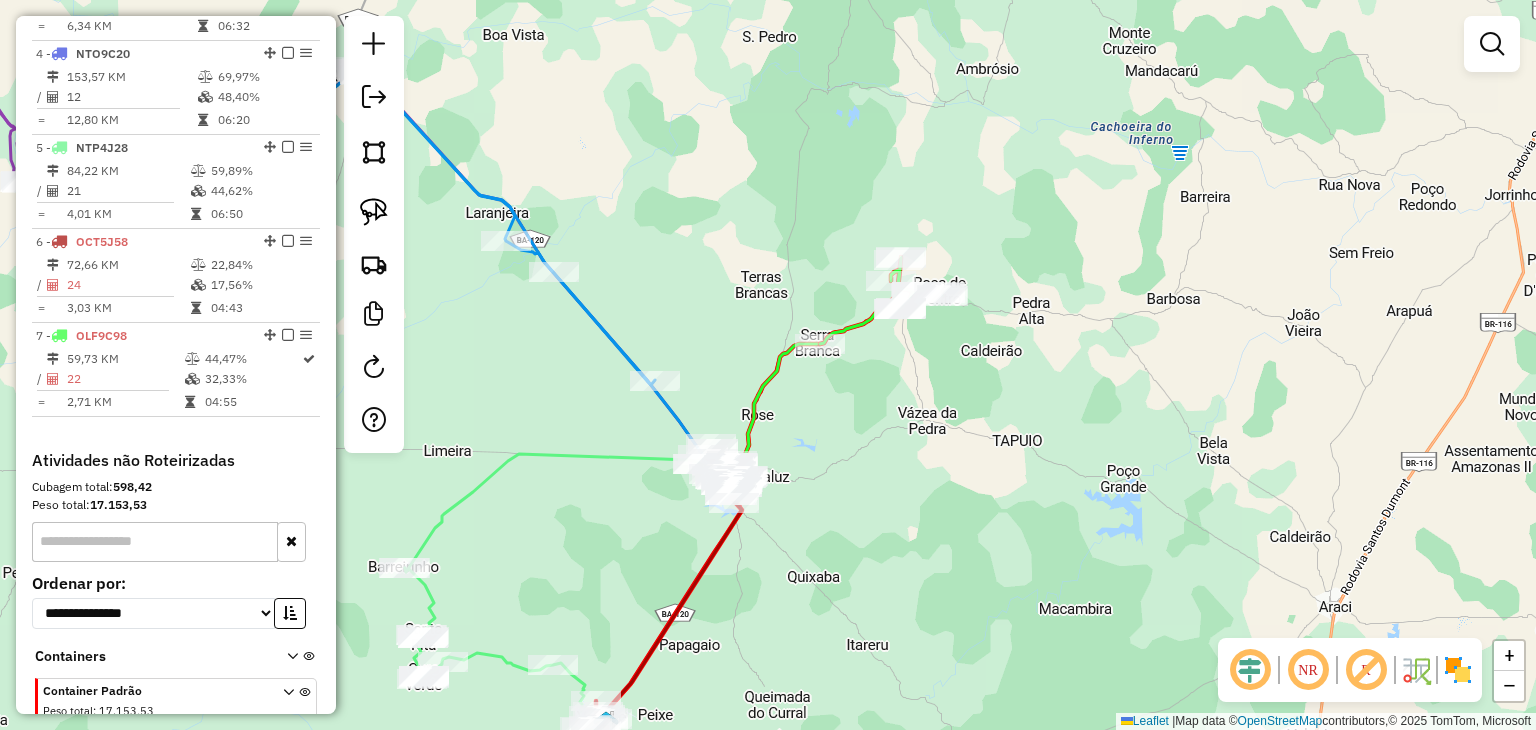 drag, startPoint x: 587, startPoint y: 449, endPoint x: 599, endPoint y: 366, distance: 83.86298 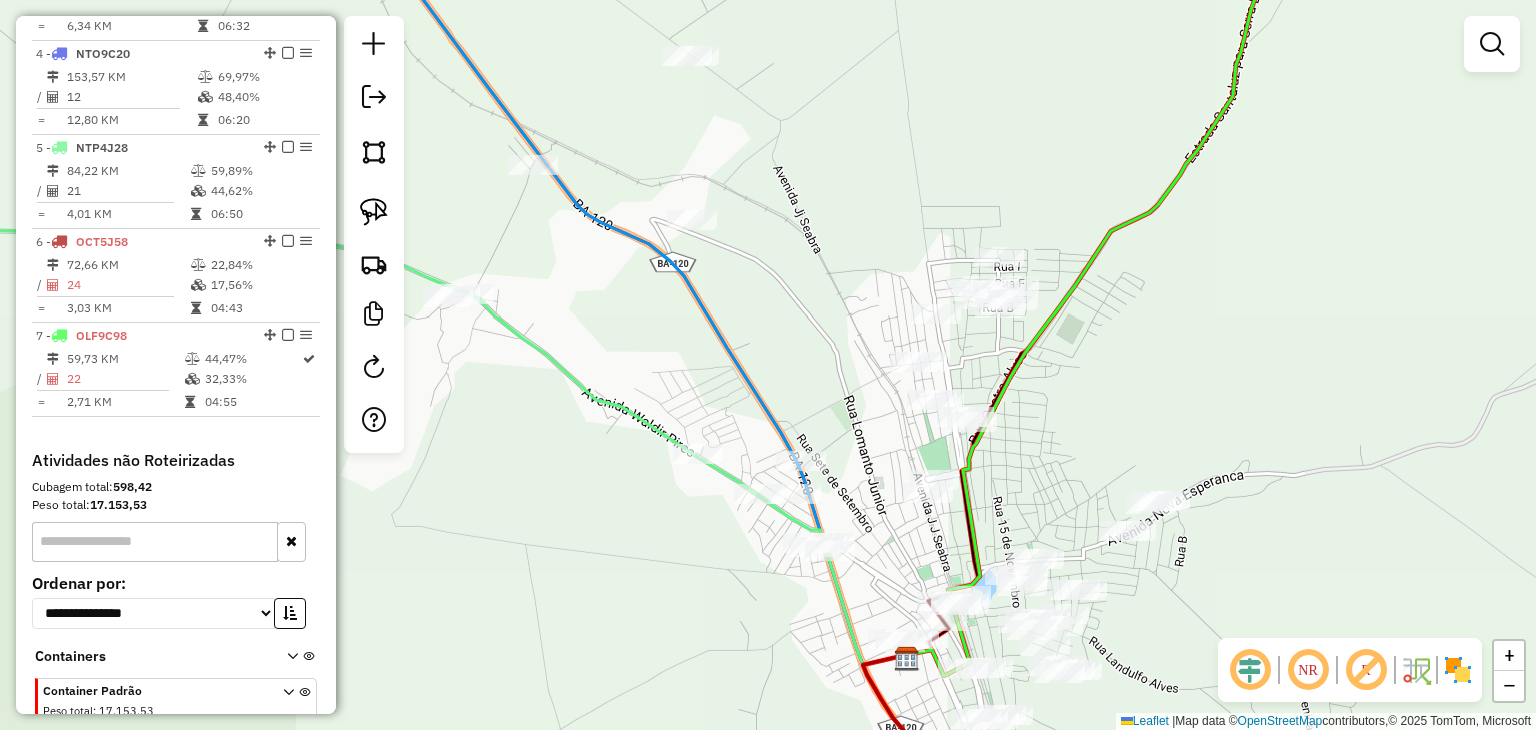 drag, startPoint x: 1064, startPoint y: 461, endPoint x: 1085, endPoint y: 387, distance: 76.922035 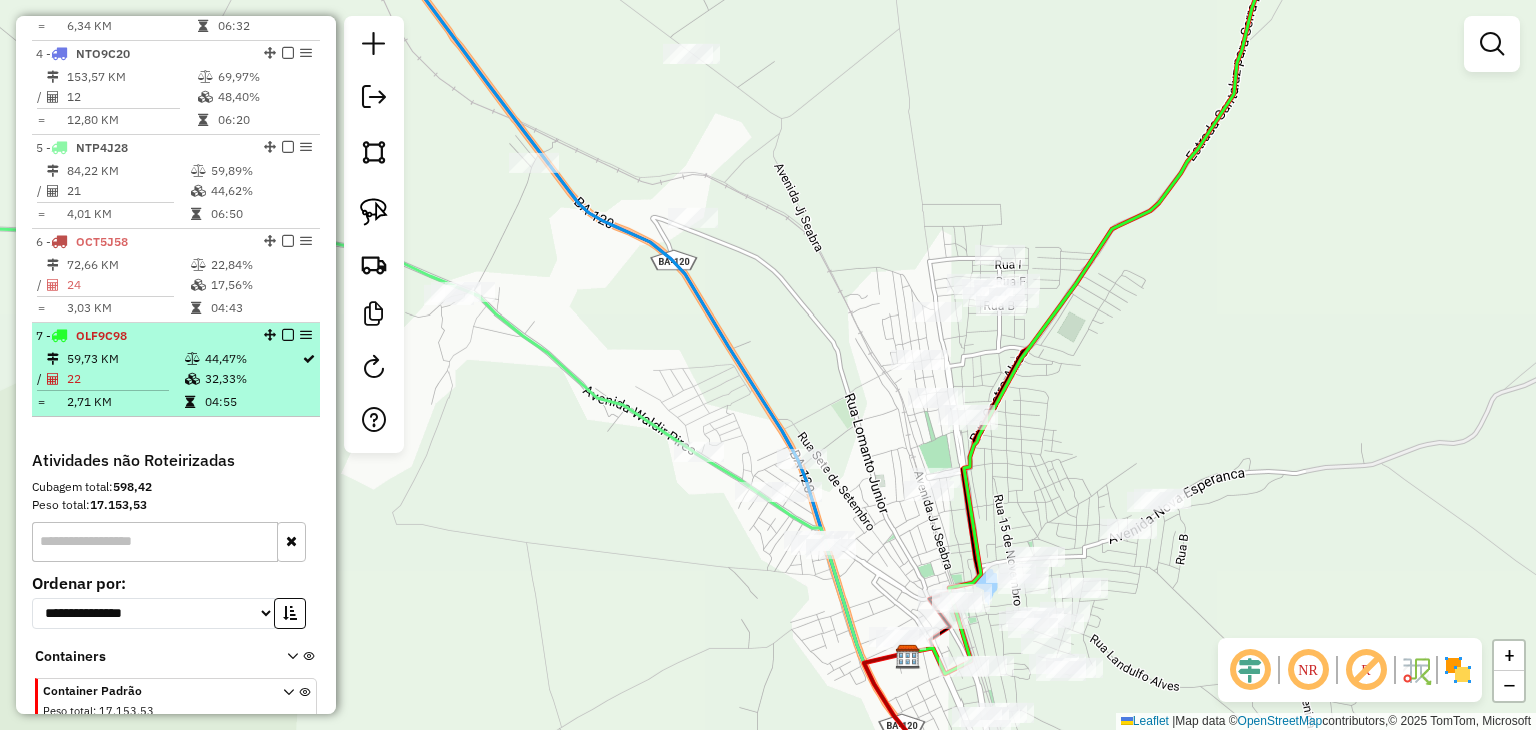 click at bounding box center (192, 359) 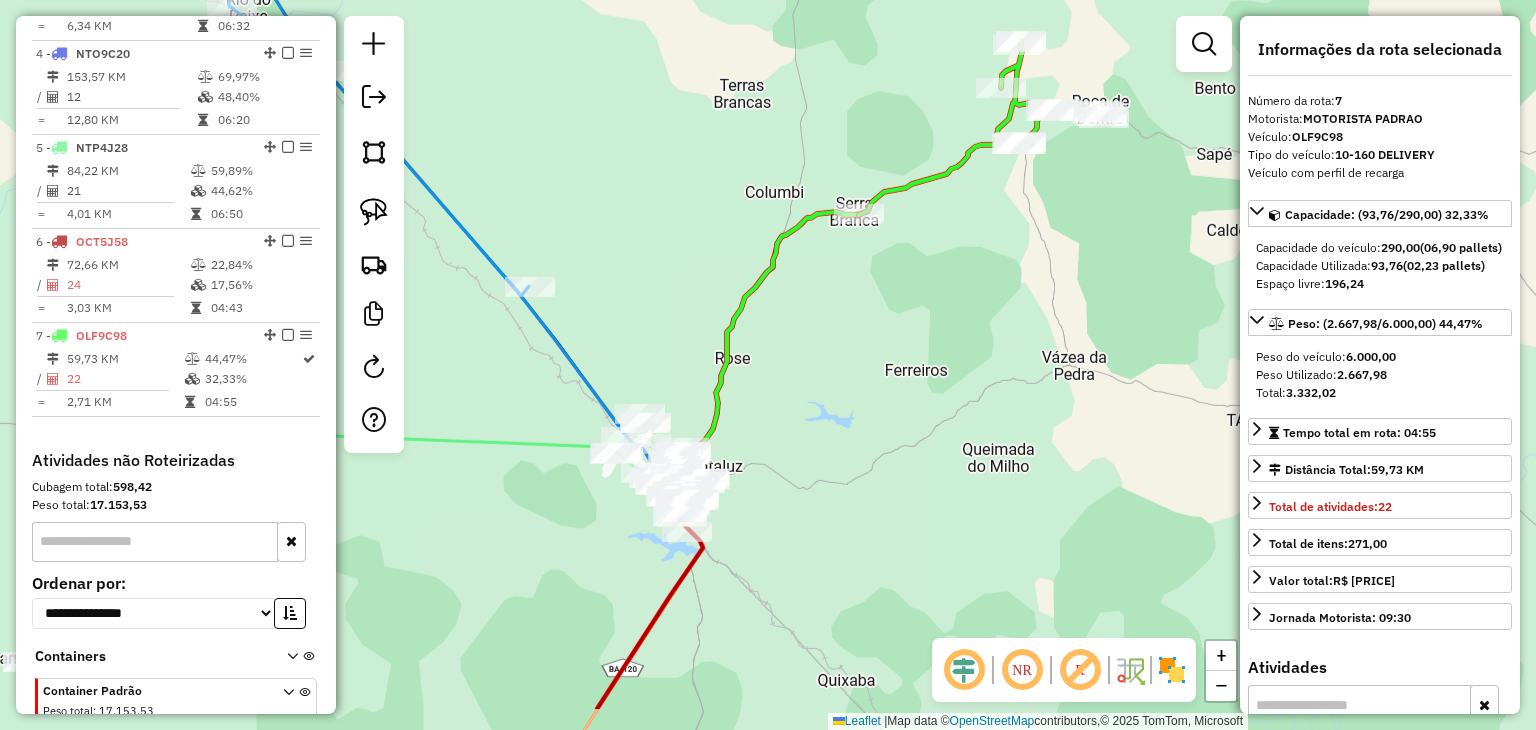 drag, startPoint x: 711, startPoint y: 432, endPoint x: 839, endPoint y: 325, distance: 166.83224 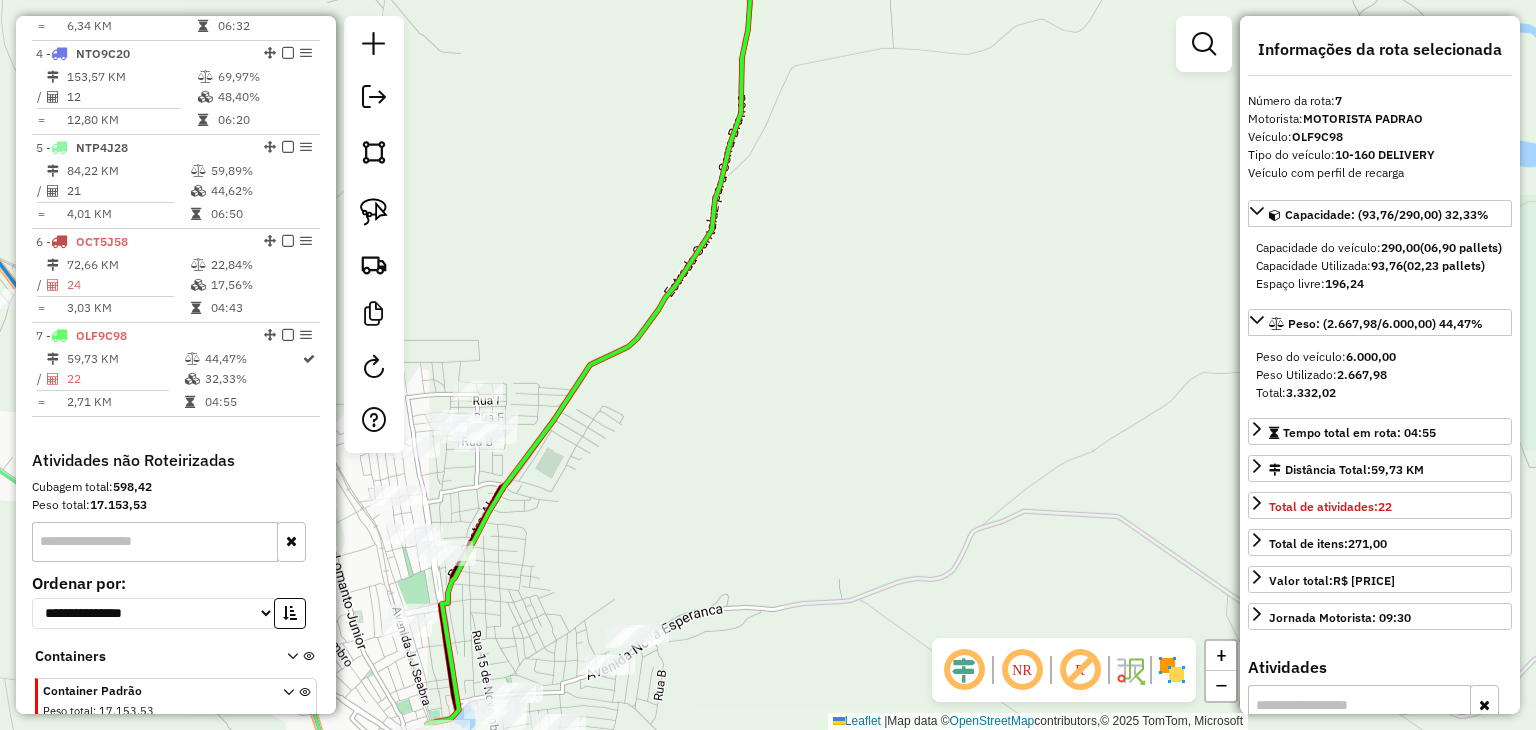 drag, startPoint x: 671, startPoint y: 492, endPoint x: 1021, endPoint y: 213, distance: 447.5947 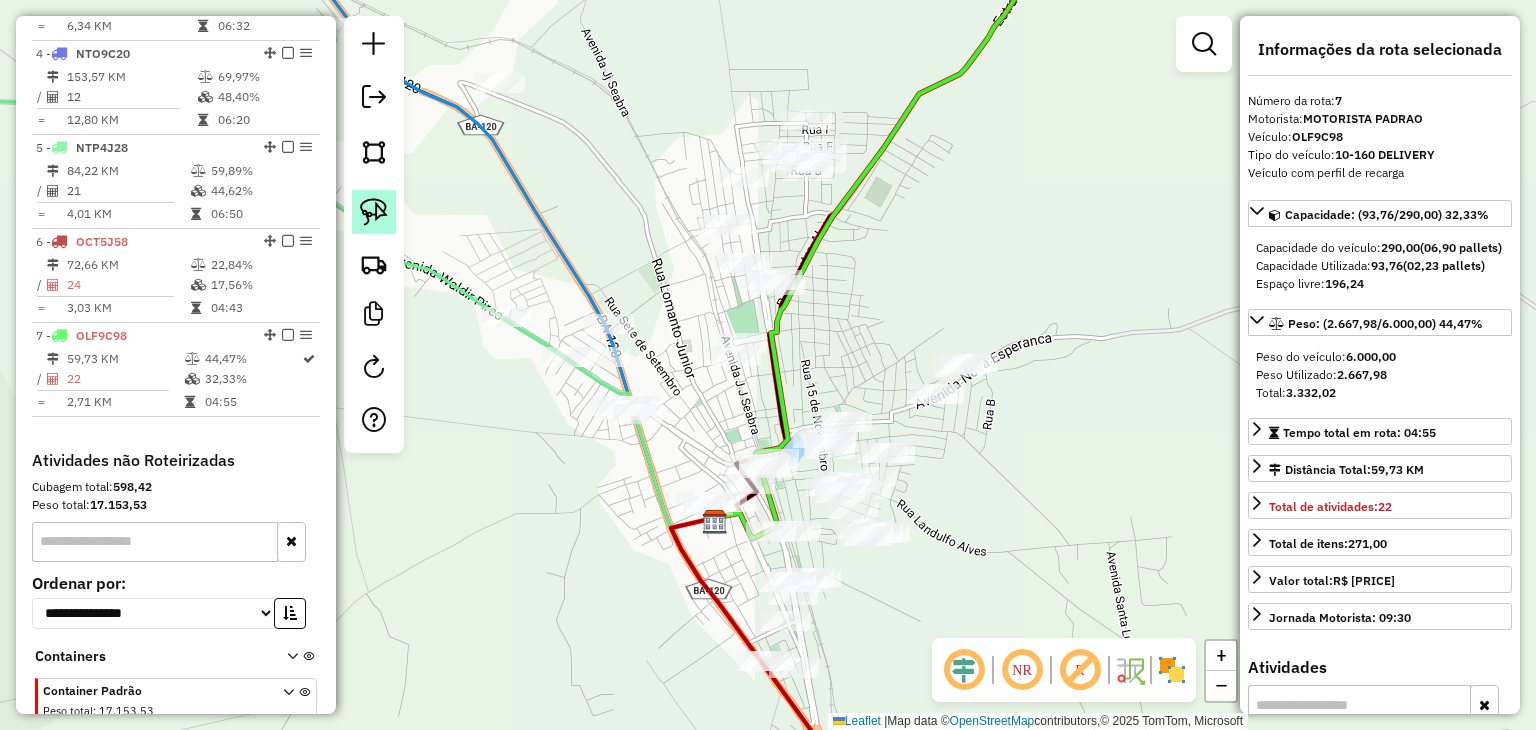 click 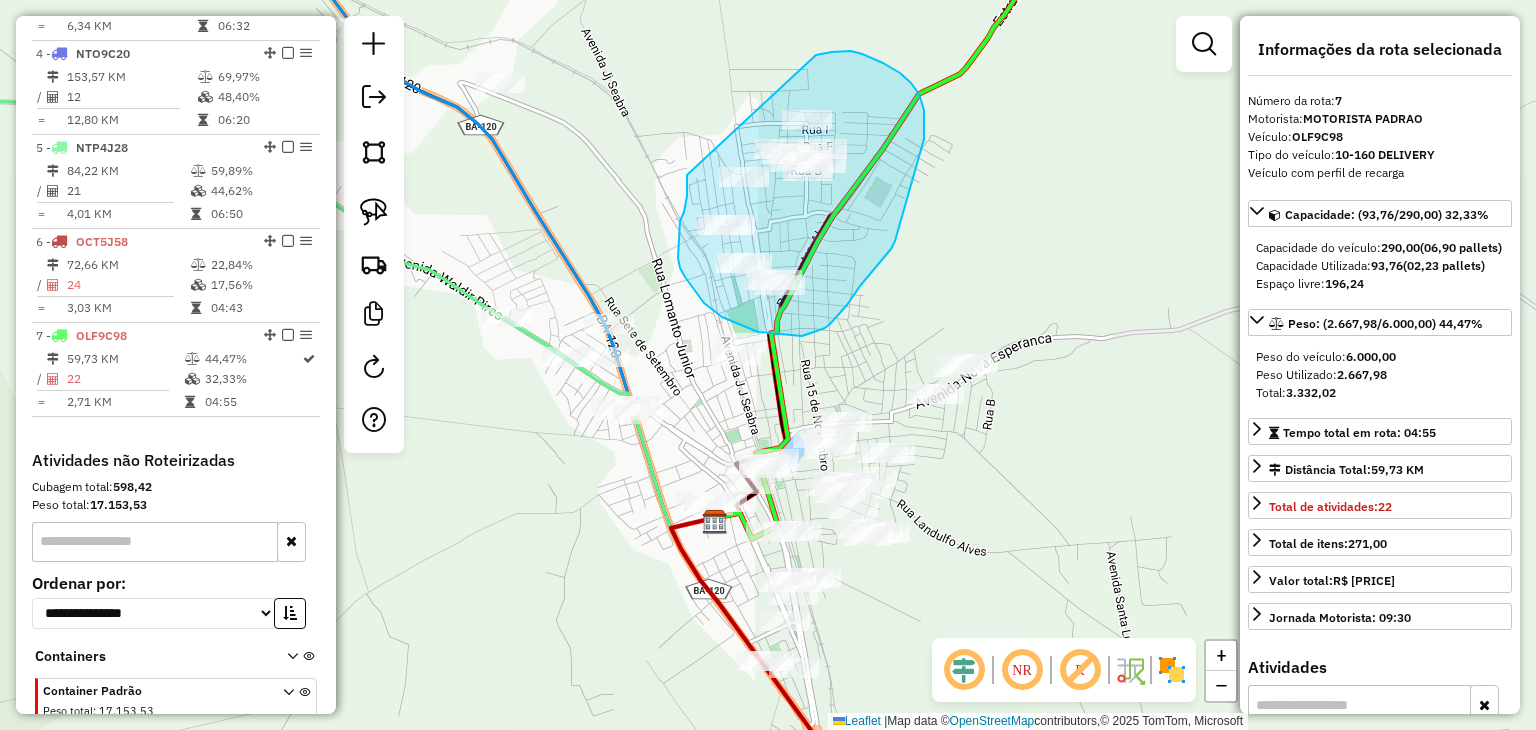 drag, startPoint x: 687, startPoint y: 177, endPoint x: 807, endPoint y: 55, distance: 171.12569 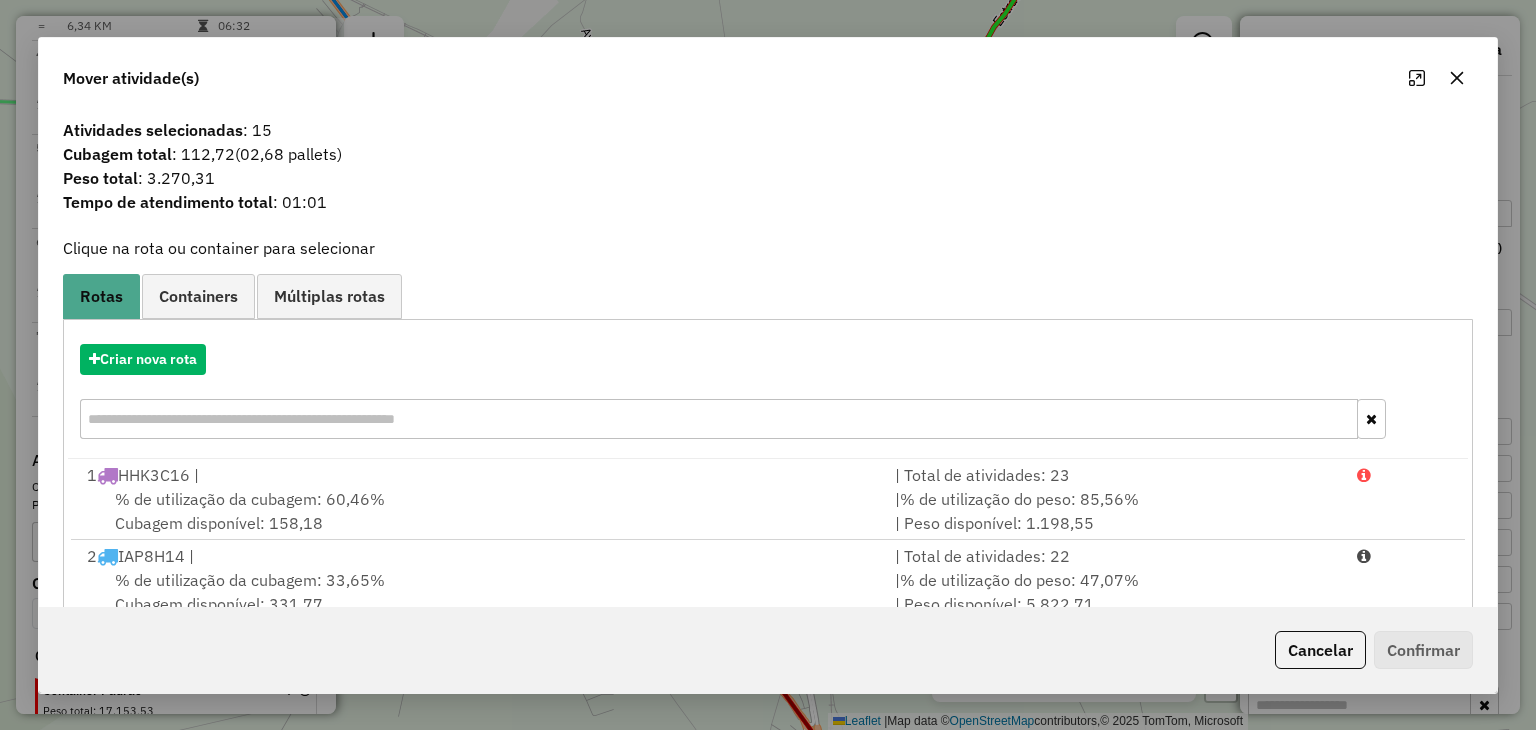drag, startPoint x: 1455, startPoint y: 88, endPoint x: 1272, endPoint y: 228, distance: 230.4105 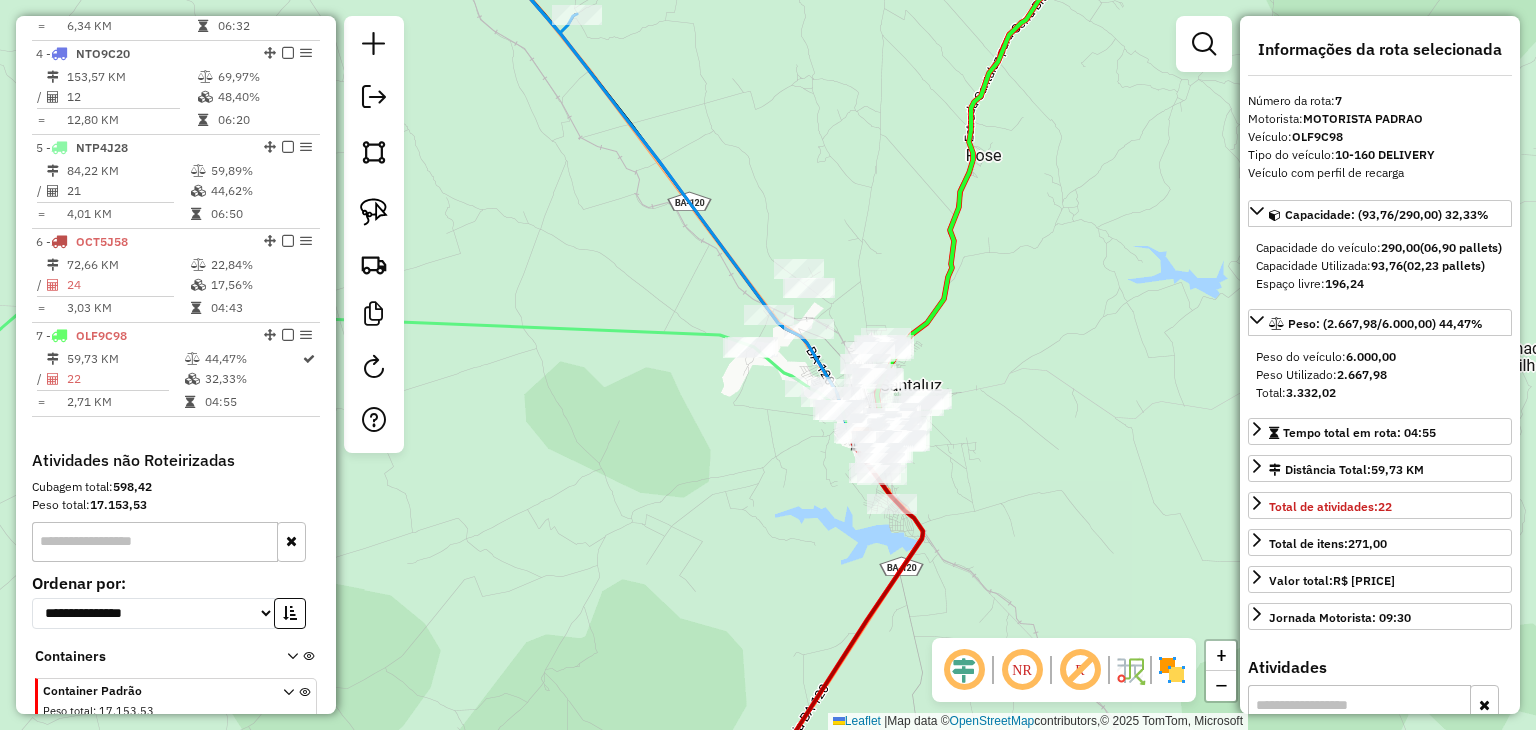 drag, startPoint x: 1041, startPoint y: 437, endPoint x: 870, endPoint y: 433, distance: 171.04678 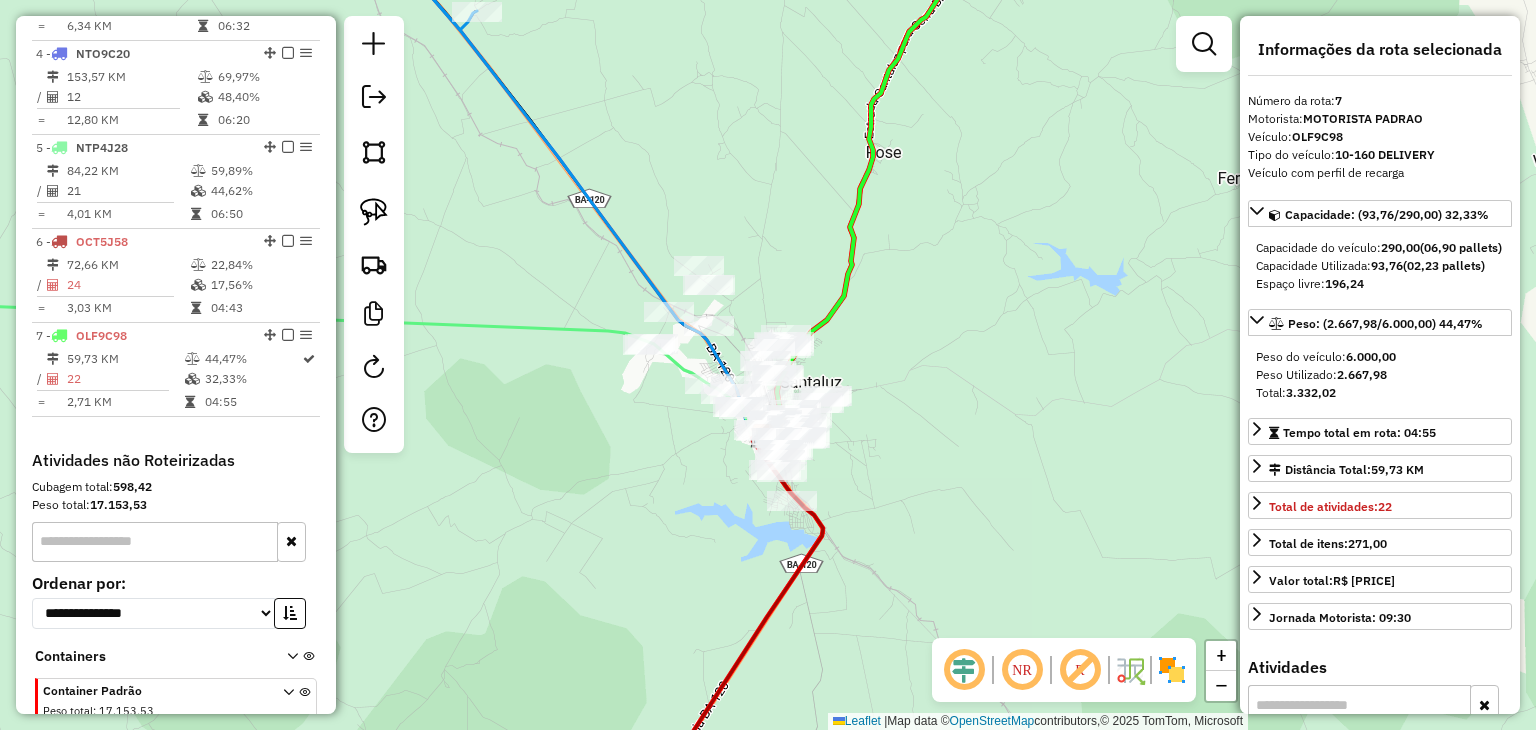 drag, startPoint x: 385, startPoint y: 209, endPoint x: 492, endPoint y: 201, distance: 107.298645 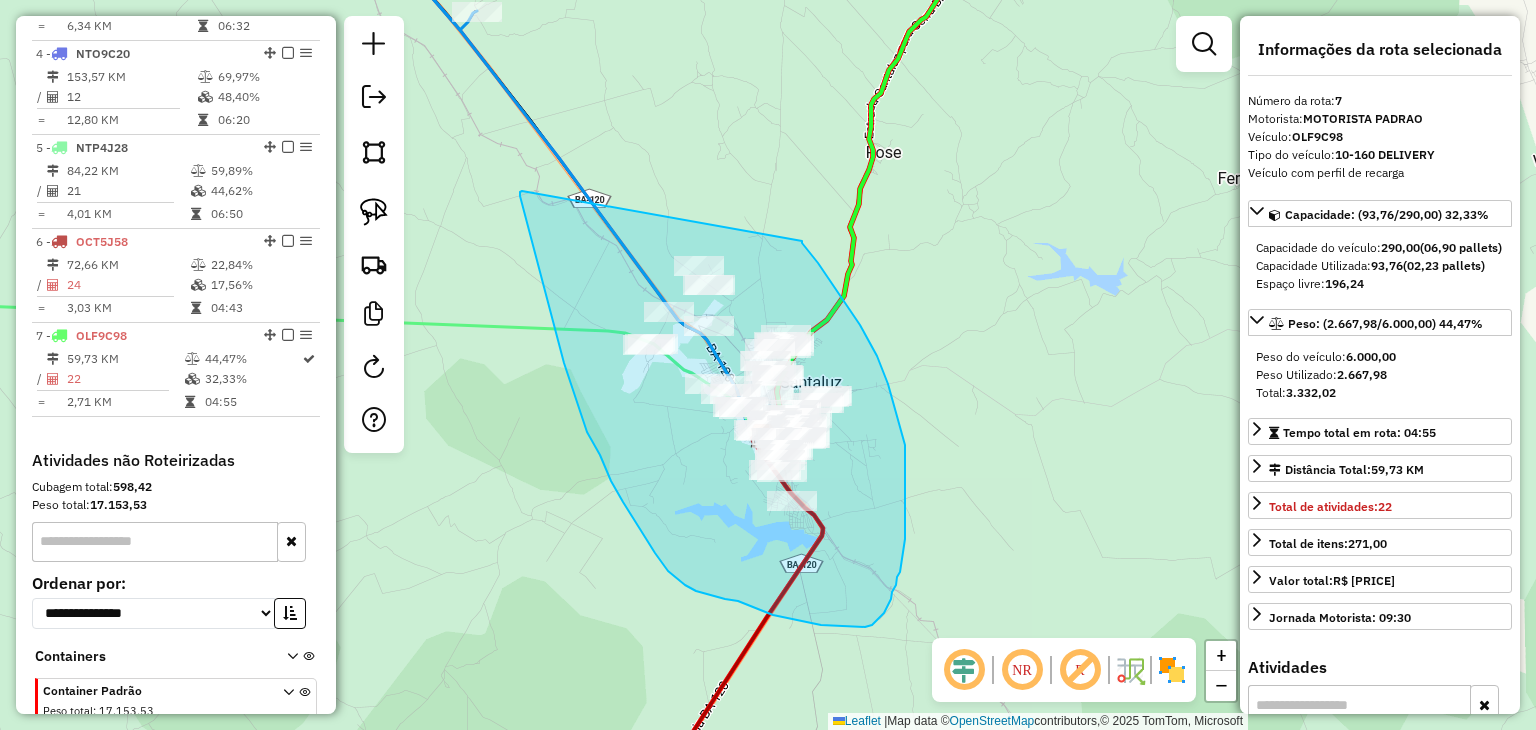 drag, startPoint x: 611, startPoint y: 481, endPoint x: 802, endPoint y: 241, distance: 306.72626 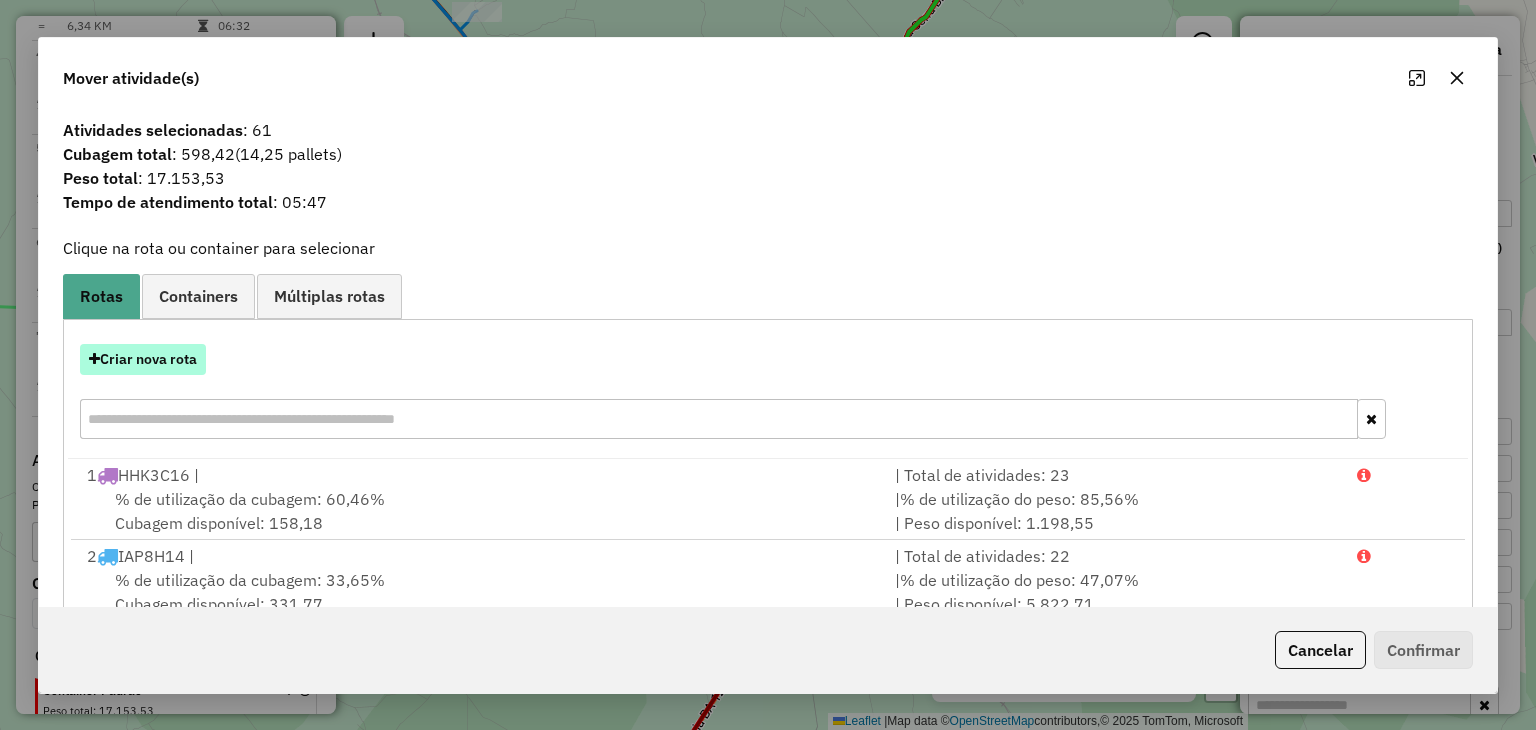 click on "Criar nova rota" at bounding box center [143, 359] 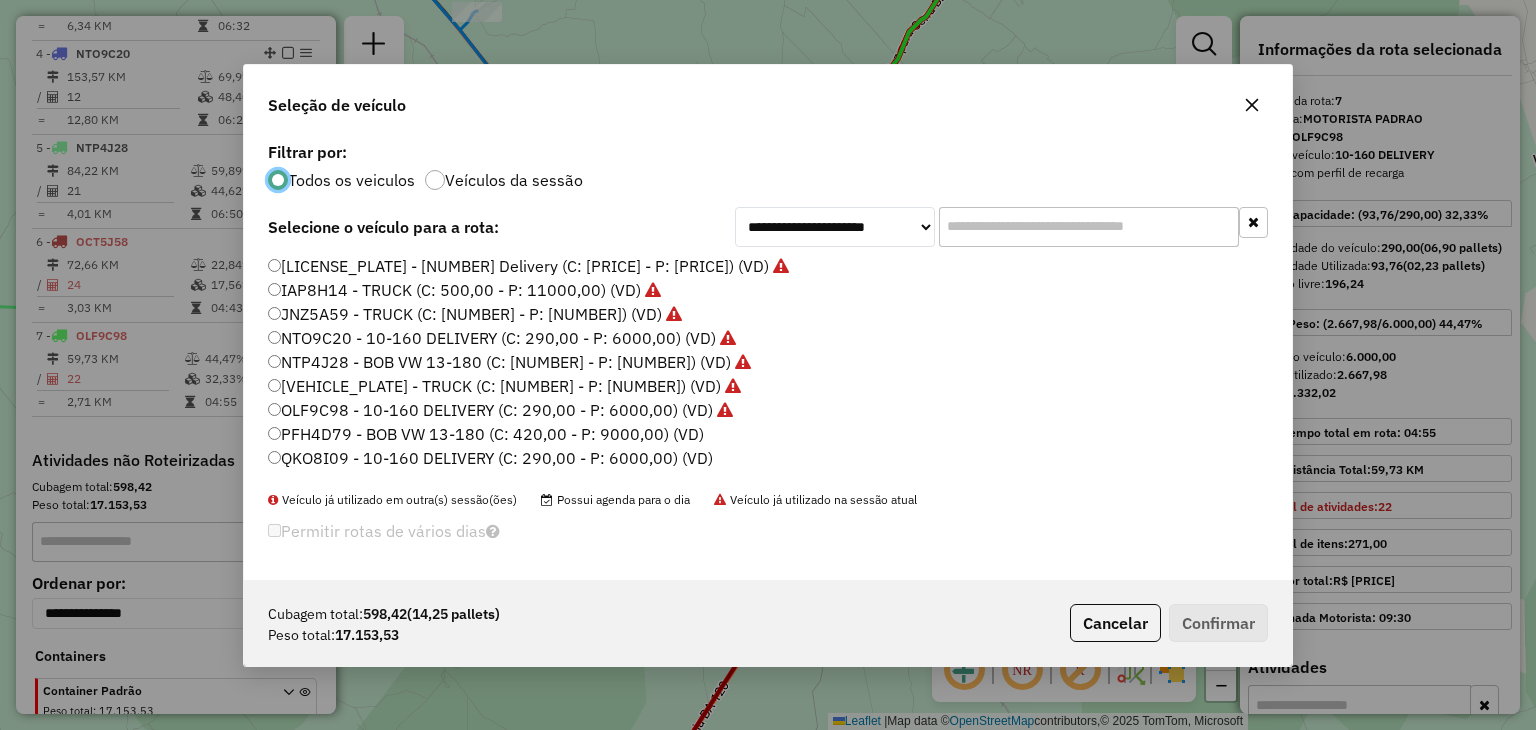 scroll, scrollTop: 10, scrollLeft: 6, axis: both 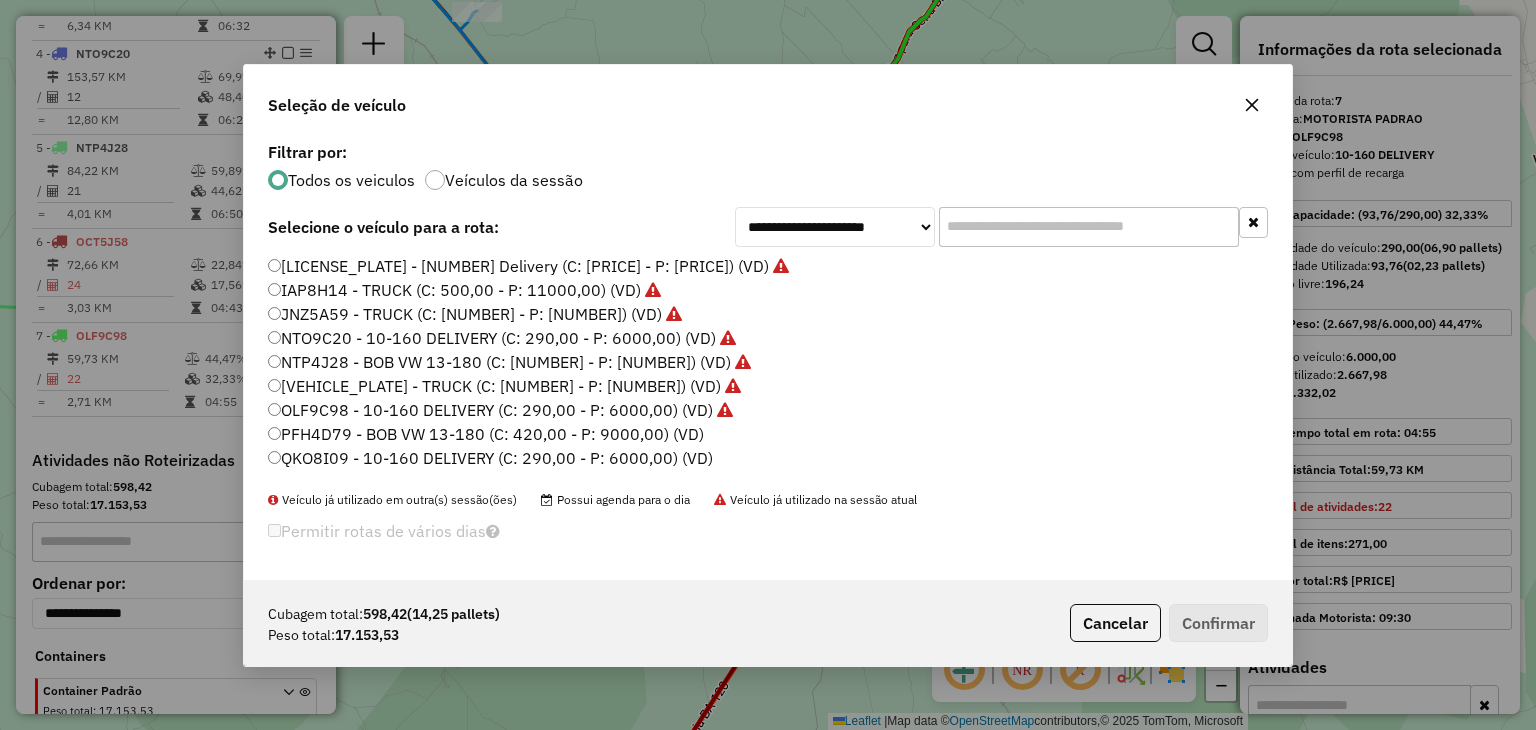 click on "PFH4D79 - BOB VW 13-180 (C: 420,00 - P: 9000,00) (VD)" 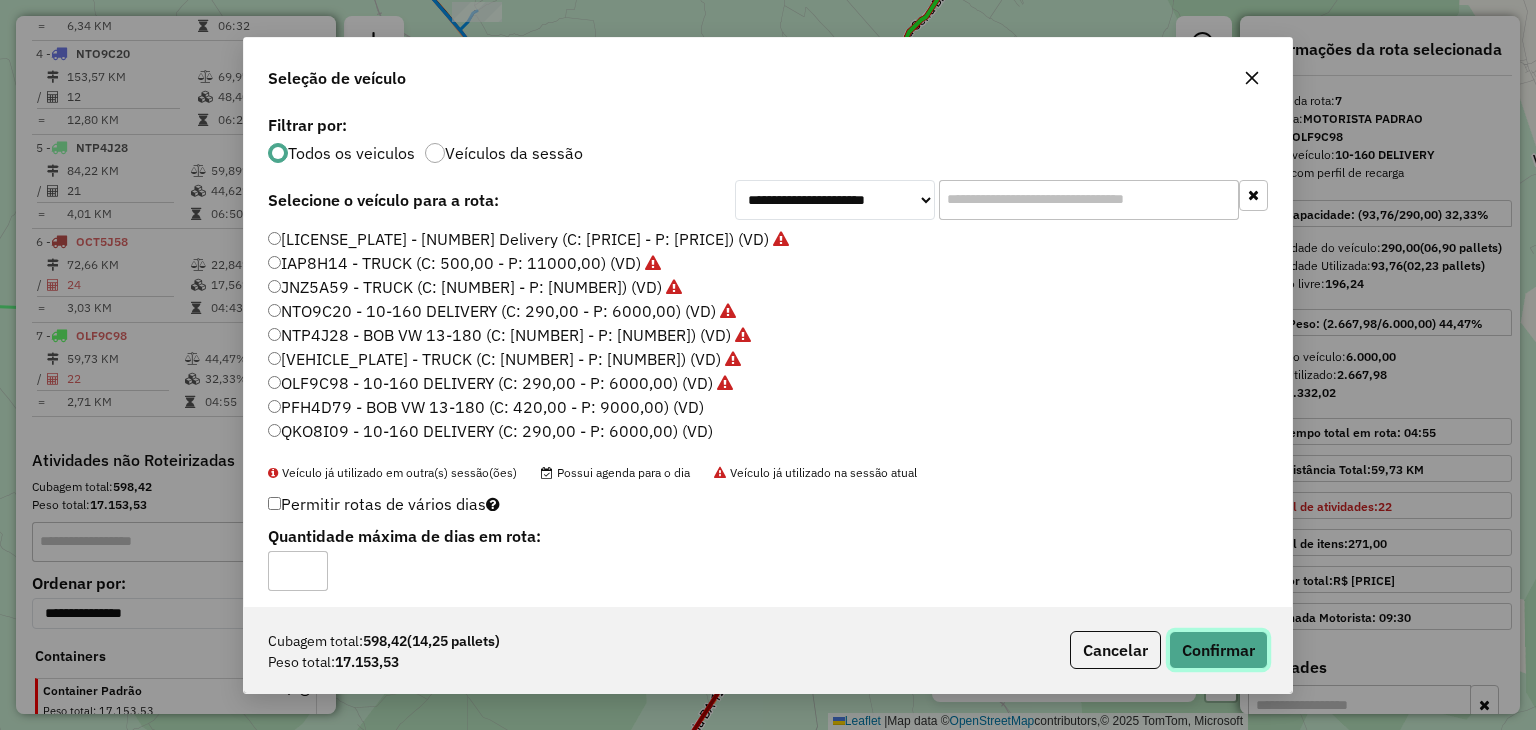 click on "Confirmar" 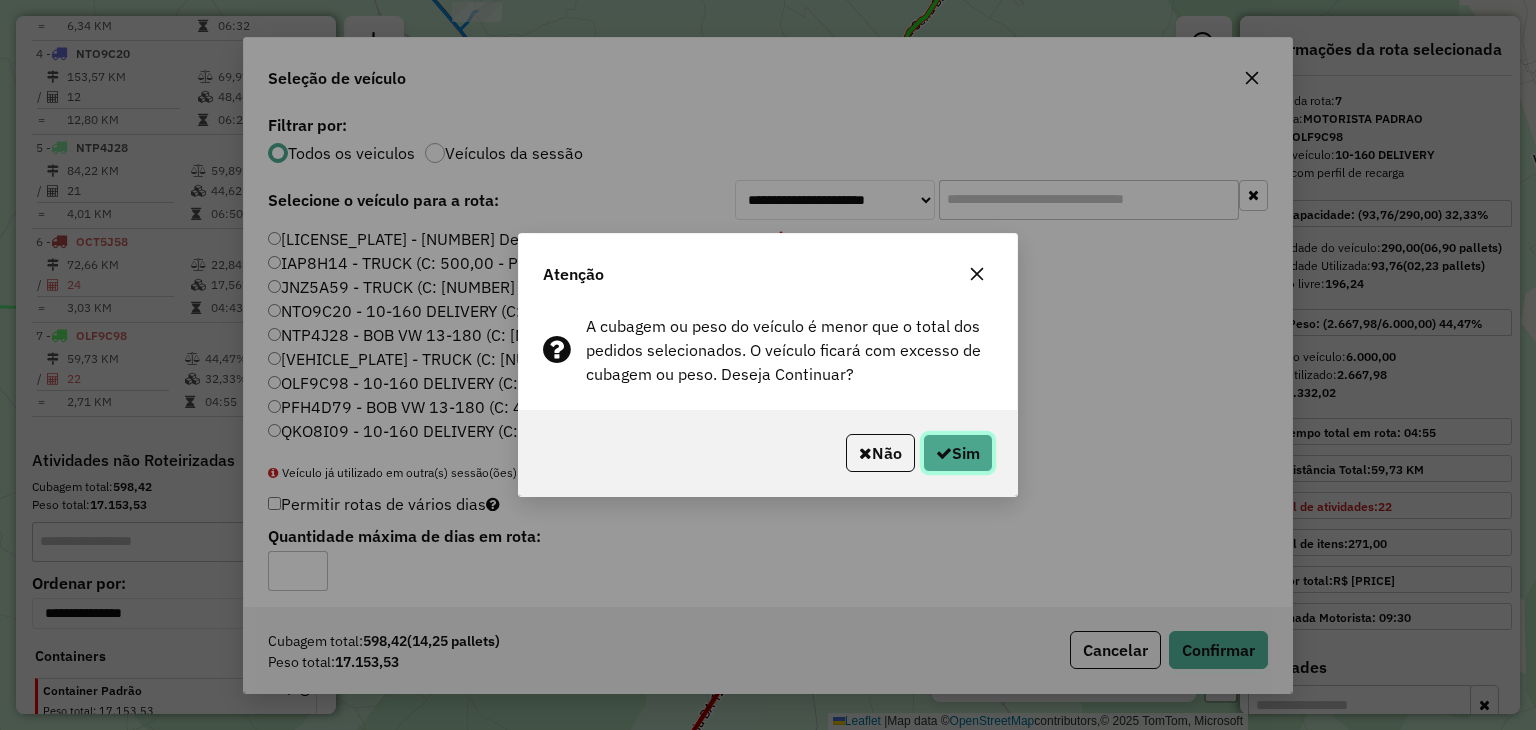 click 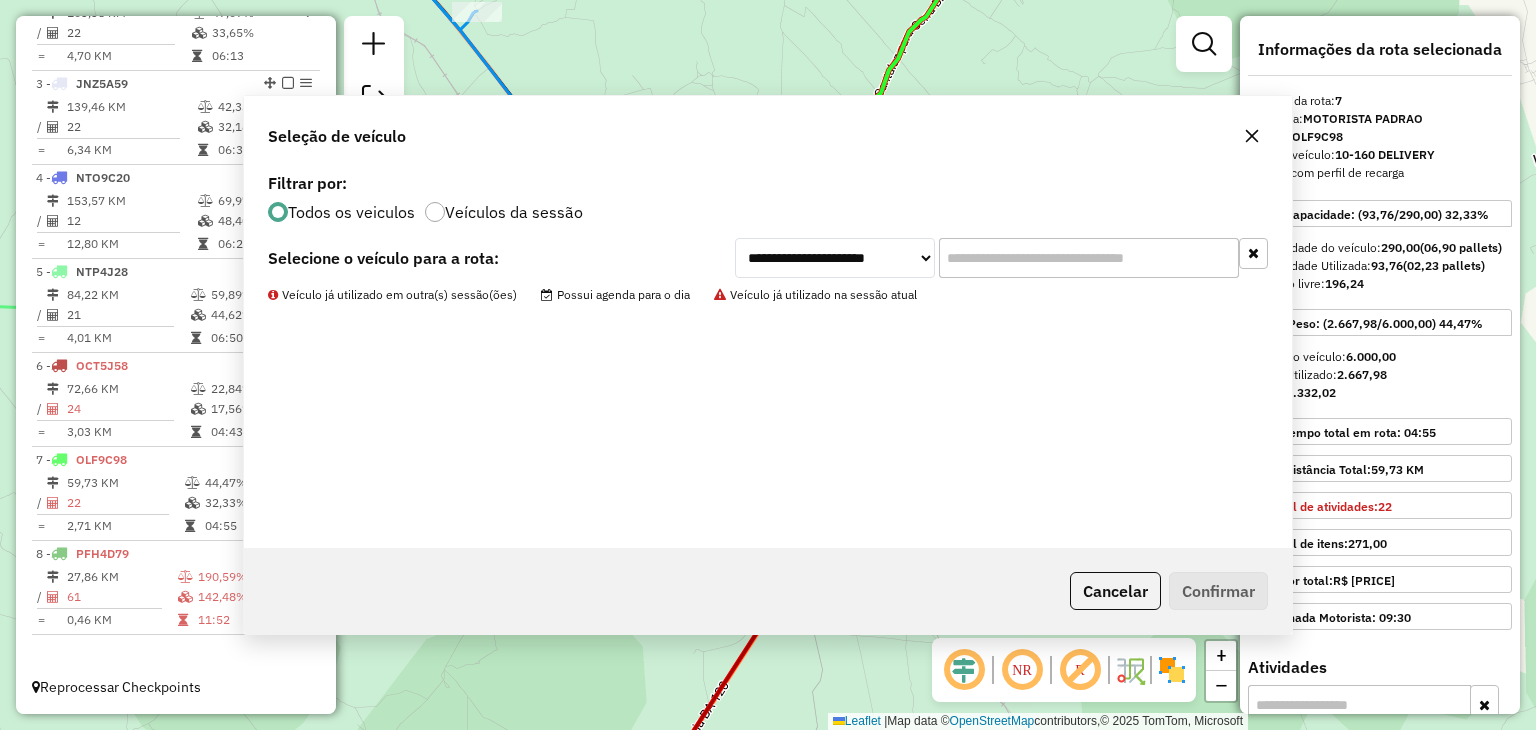 scroll, scrollTop: 880, scrollLeft: 0, axis: vertical 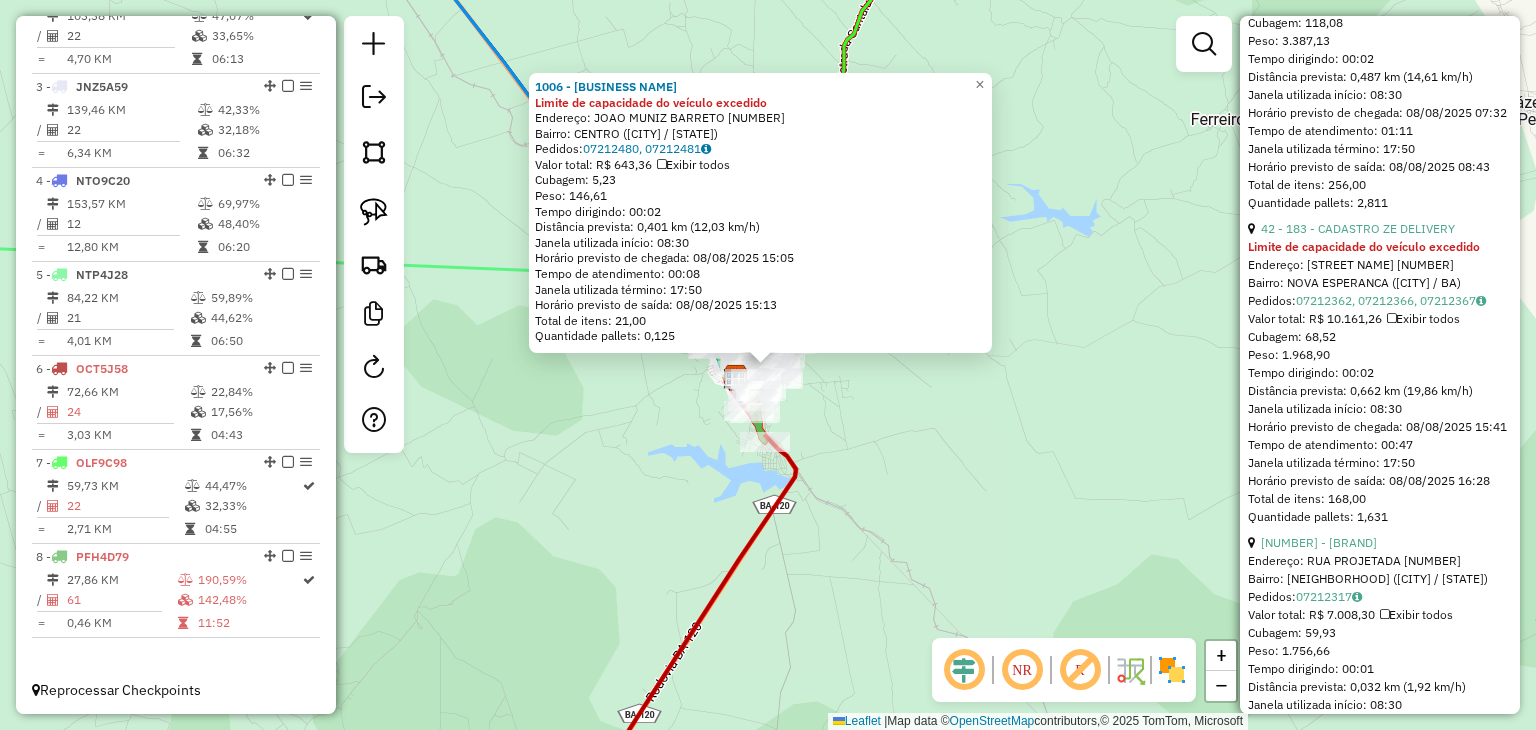 drag, startPoint x: 997, startPoint y: 433, endPoint x: 984, endPoint y: 433, distance: 13 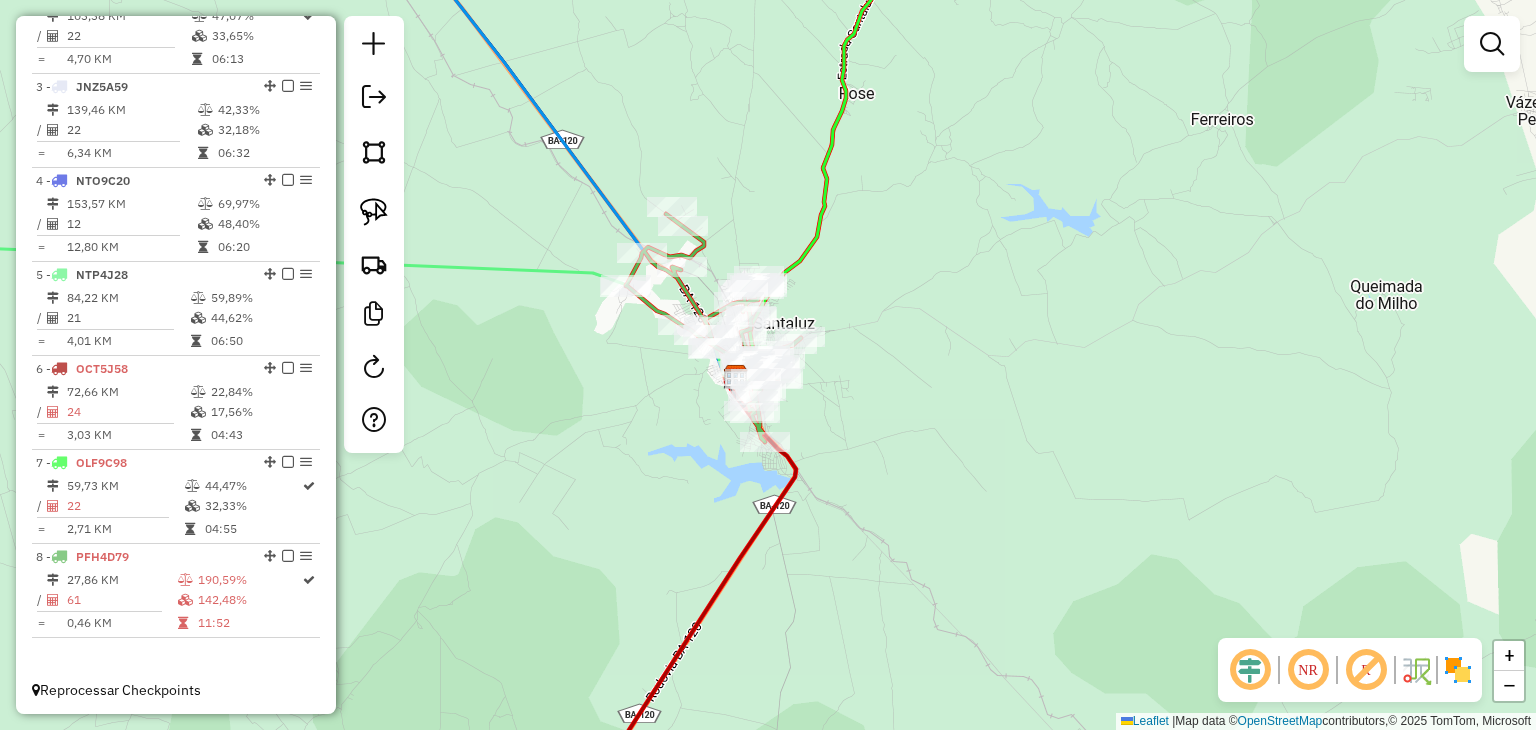 drag, startPoint x: 529, startPoint y: 406, endPoint x: 767, endPoint y: 477, distance: 248.36465 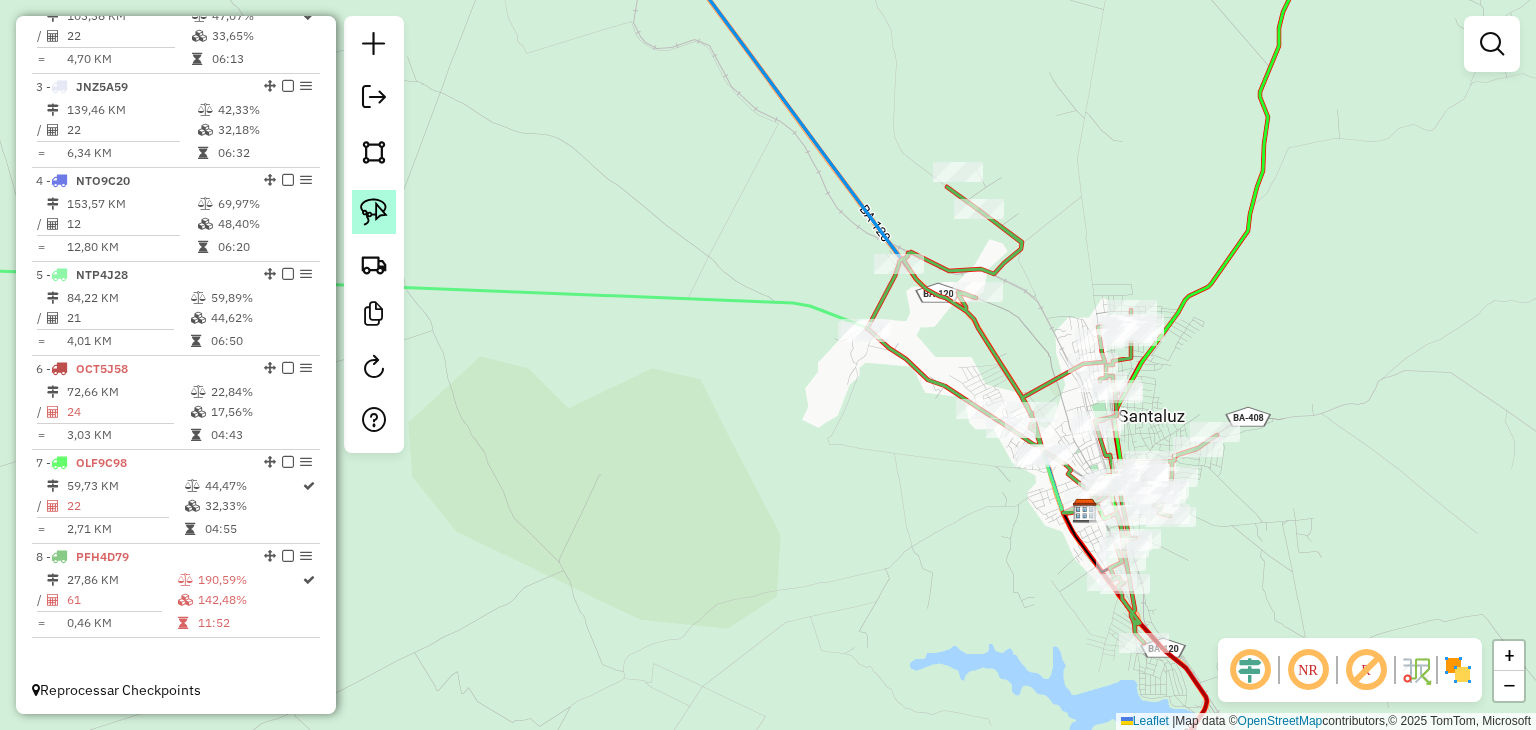 click 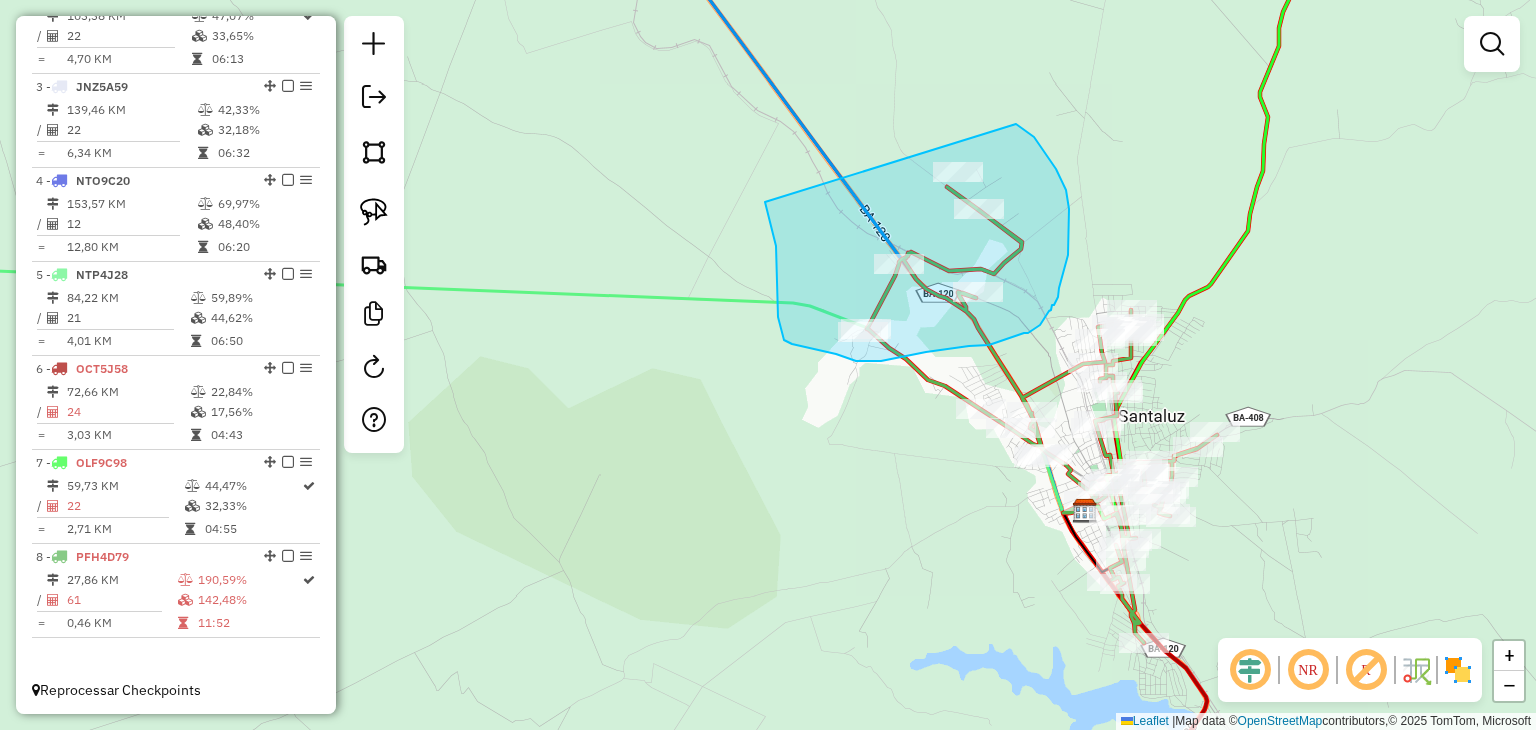 drag, startPoint x: 765, startPoint y: 205, endPoint x: 1003, endPoint y: 118, distance: 253.40285 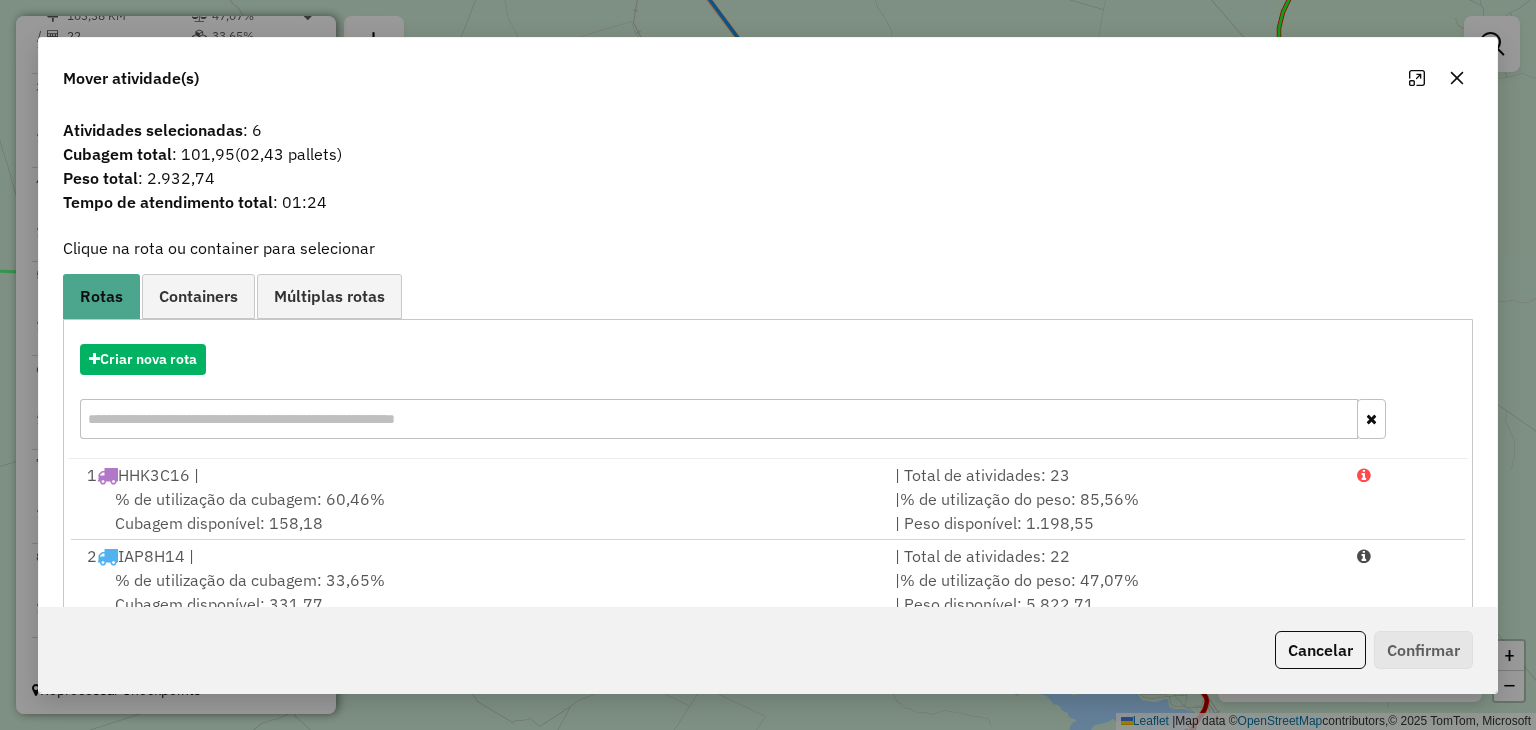 scroll, scrollTop: 286, scrollLeft: 0, axis: vertical 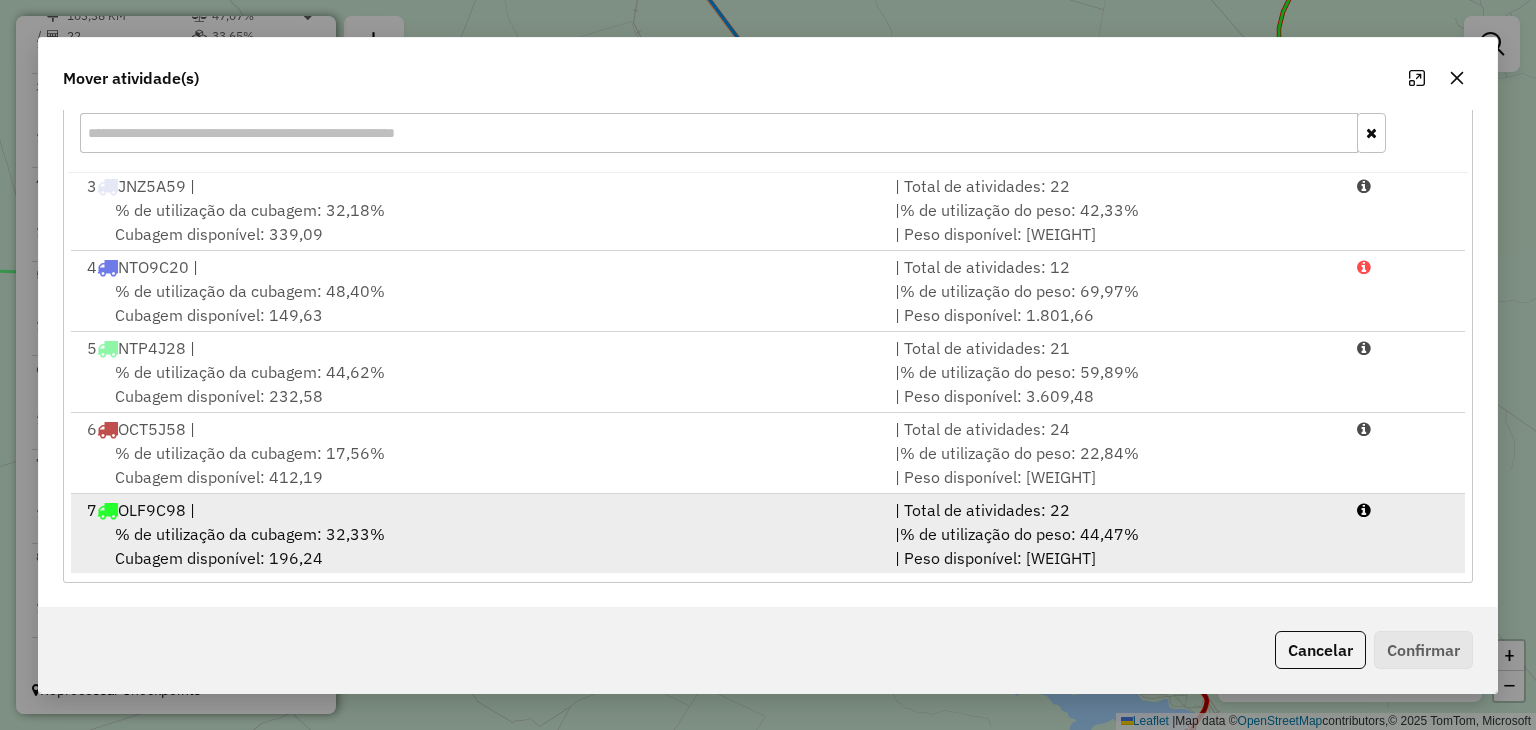 click on "% de utilização da cubagem: [PERCENTAGE]%  Cubagem disponível: [CUBAGE]" at bounding box center (479, 546) 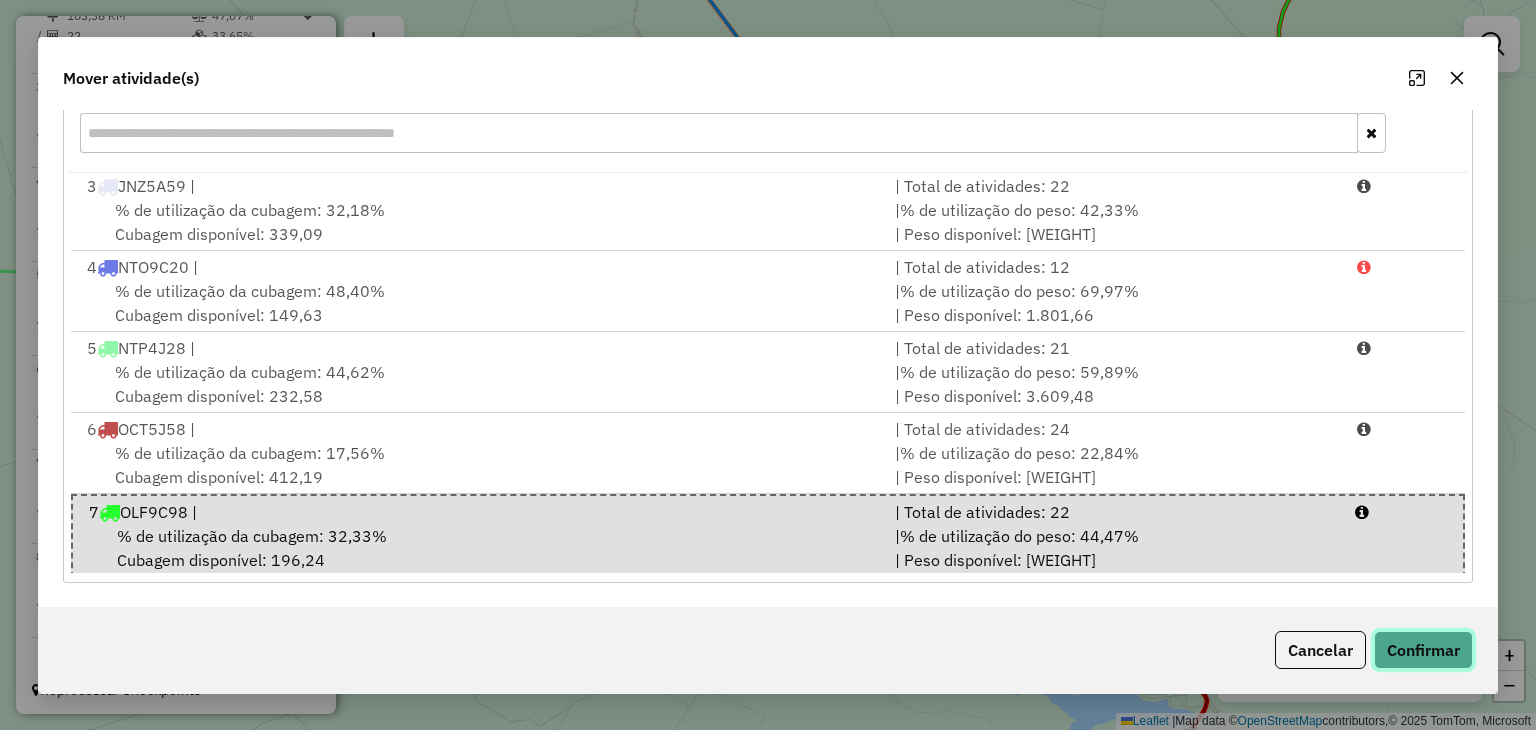 click on "Confirmar" 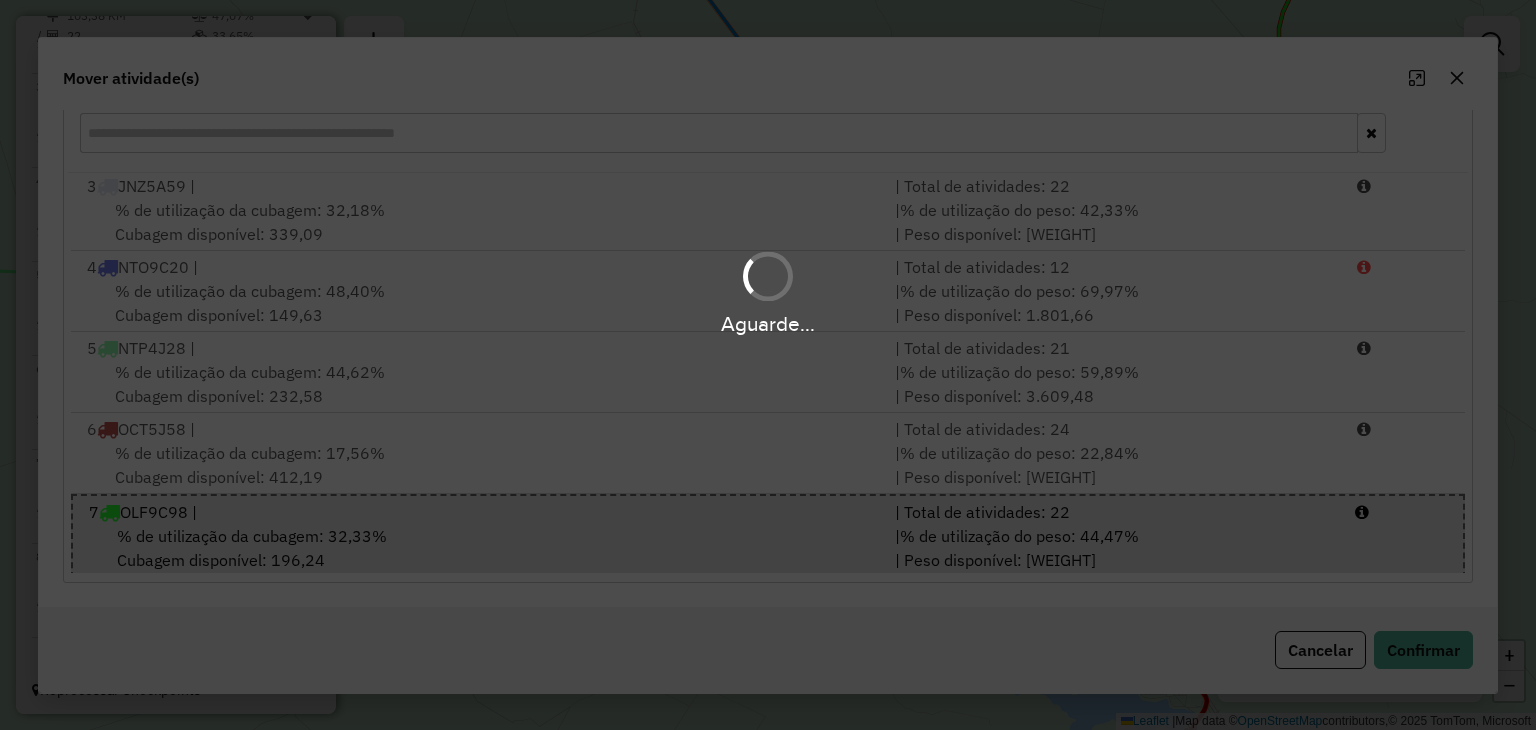 scroll, scrollTop: 0, scrollLeft: 0, axis: both 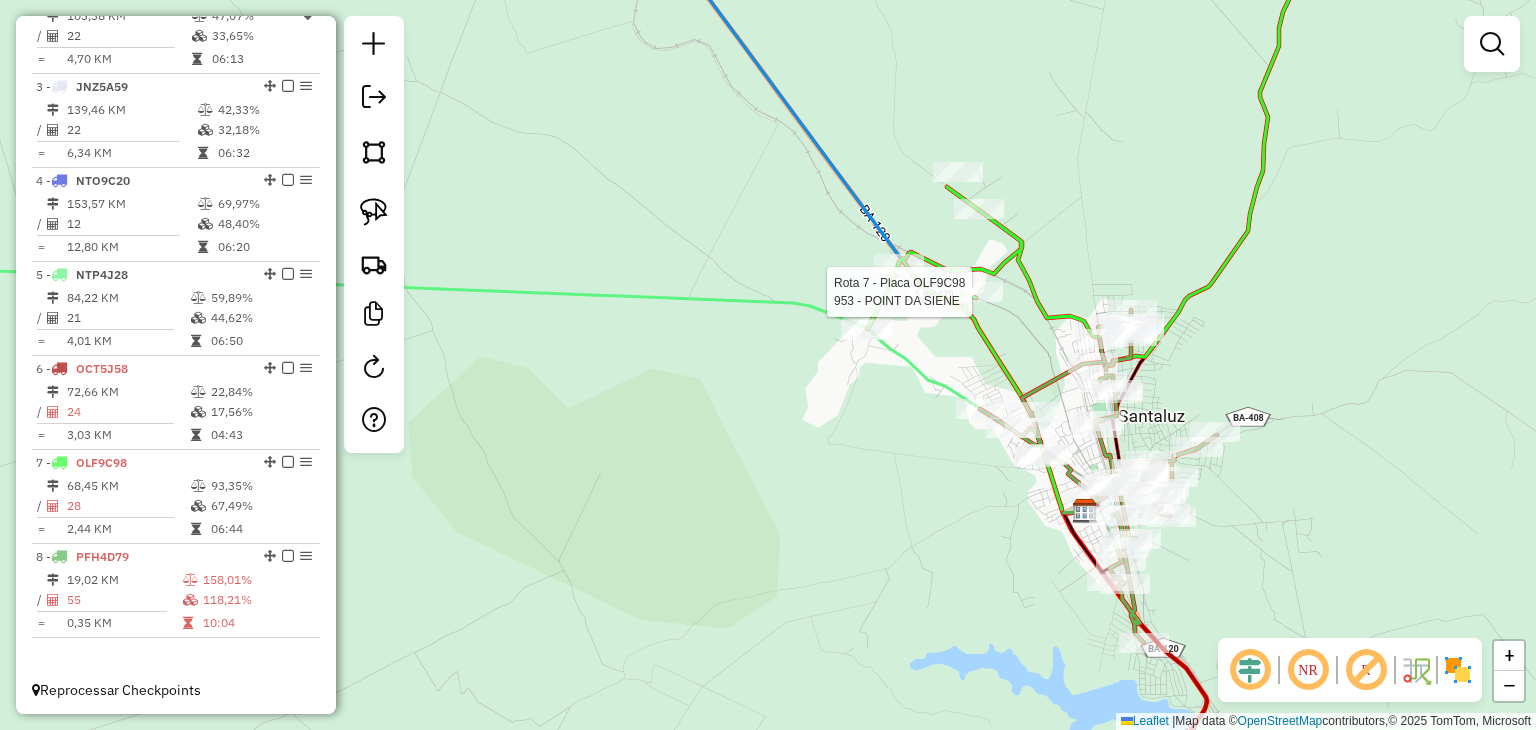 select on "*********" 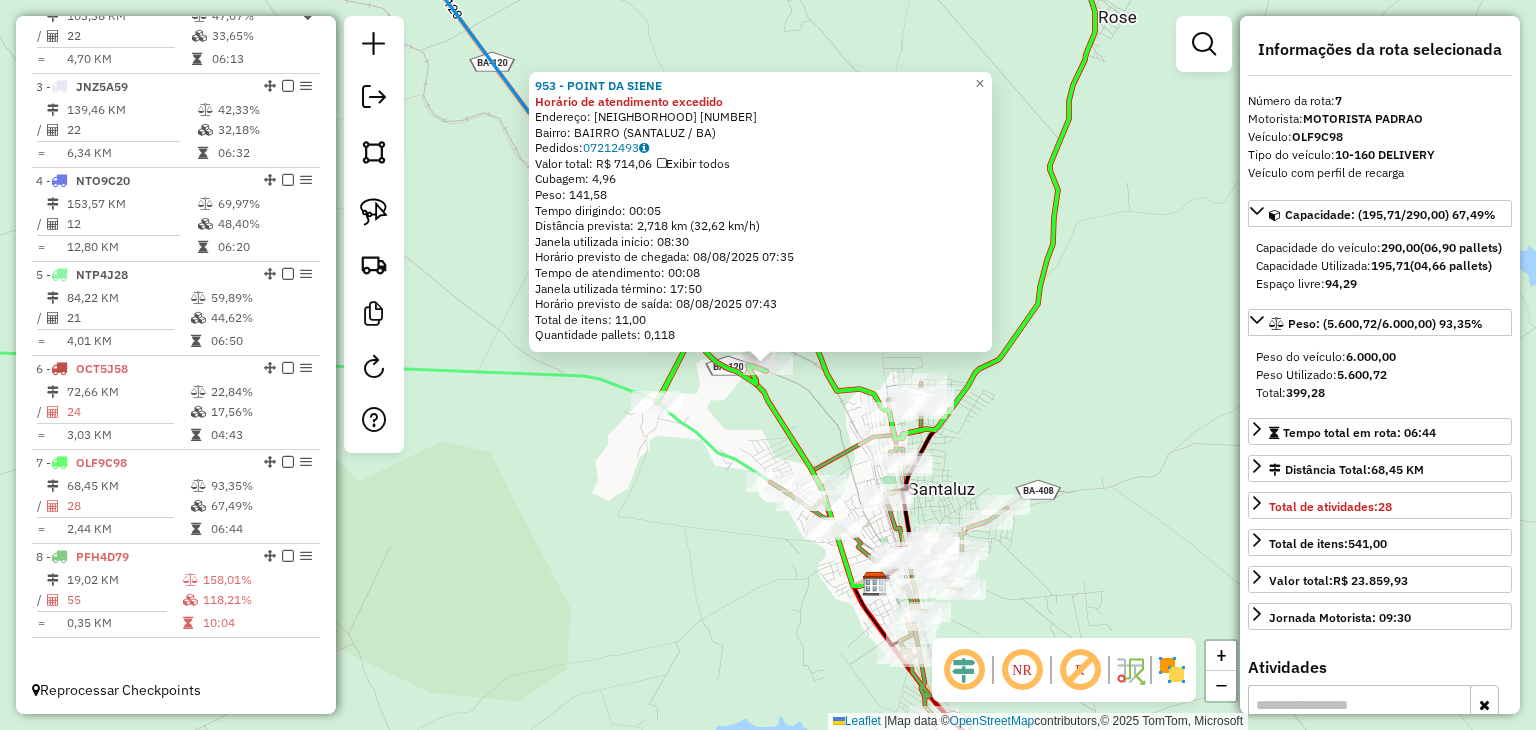 click on "[NUMBER] - [NAME] Horário de atendimento excedido Endereço: [STREET] [NUMBER] Bairro: [NEIGHBORHOOD] ([CITY] / [STATE]) Pedidos: [NUMBER] Valor total: [PRICE] Exibir todos Cubagem: [CUBAGE] Peso: [WEIGHT] Tempo dirigindo: [TIME] Distância prevista: [DISTANCE] km ([SPEED] km/h) Janela utilizada início: [TIME] Horário previsto de chegada: [DATE] [TIME] Tempo de atendimento: [TIME] Janela utilizada término: [TIME] Horário previsto de saída: [DATE] [TIME] Total de itens: [NUMBER] Quantidade pallets: [QUANTITY] × Janela de atendimento Grade de atendimento Capacidade Transportadoras Veículos Cliente Pedidos Rotas Selecione os dias de semana para filtrar as janelas de atendimento Seg Ter Qua Qui Sex Sáb Dom Informe o período da janela de atendimento: De: Até: Filtrar exatamente a janela do cliente Considerar janela de atendimento padrão Selecione os dias de semana para filtrar as grades de atendimento Seg Ter Qua Qui Sex Sáb Dom Peso mínimo: De: +" 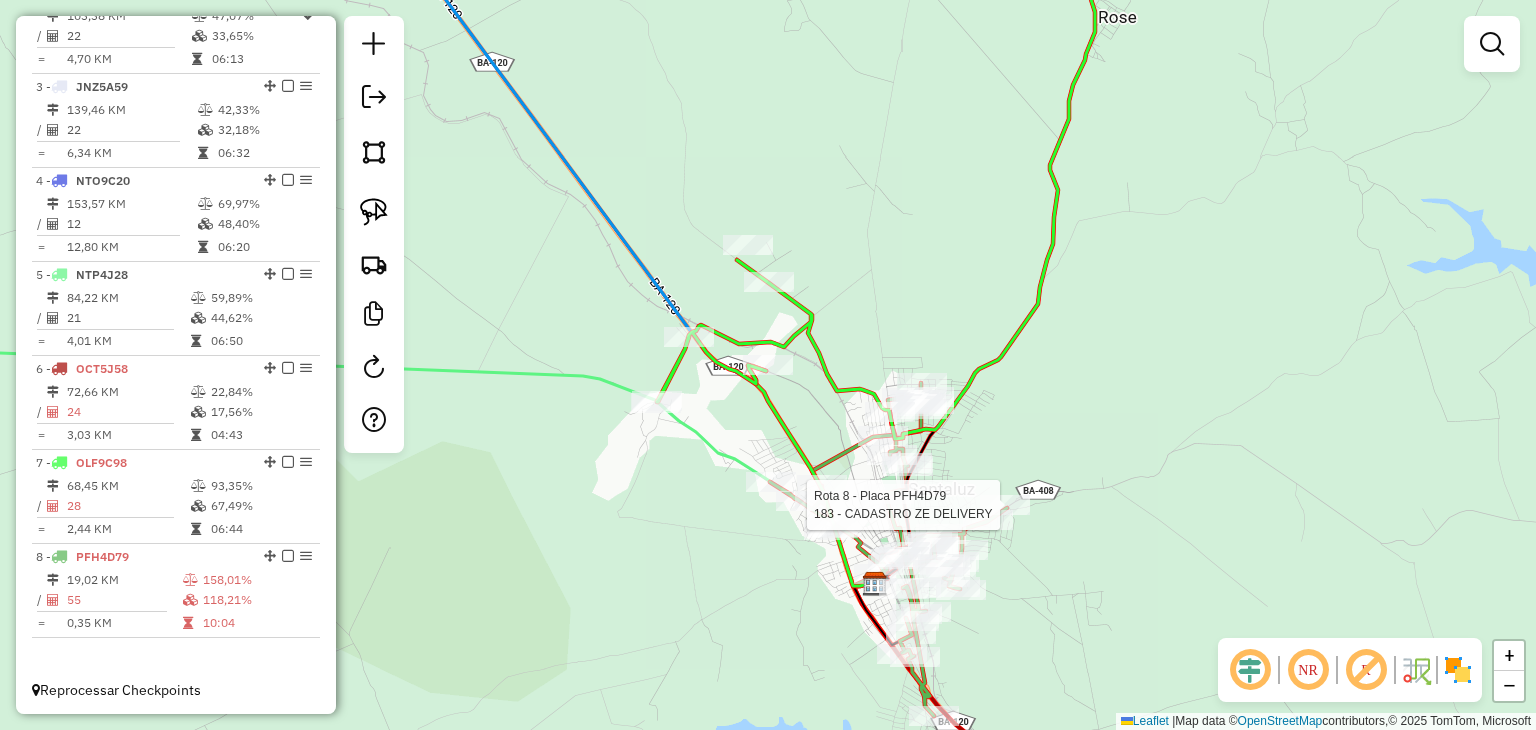 select on "*********" 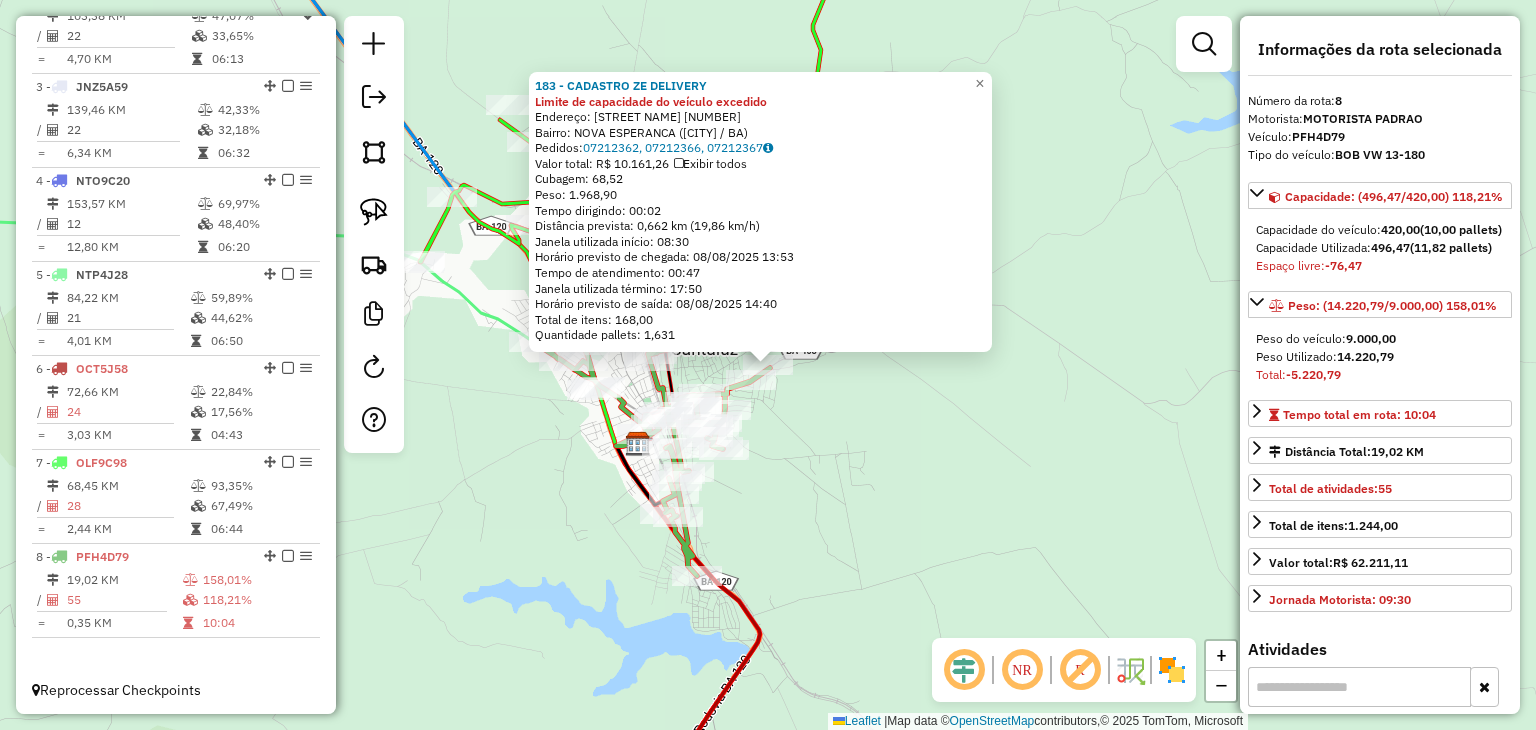 click on "Endereço: AV NOVA ESPERANCA [NUMBER] Bairro: NOVA ESPERANCA ([CITY] / [STATE]) Pedidos: [ORDER_ID], [ORDER_ID], [ORDER_ID] Valor total: R$ 10.161,26 Exibir todos Cubagem: 68,52 Peso: 1.968,90 Tempo dirigindo: 00:02 Distância prevista: 0,662 km (19,86 km/h) Janela utilizada início: 08:30 Horário previsto de chegada: 08/08/2025 13:53 Tempo de atendimento: 00:47 Janela utilizada término: 17:50 Horário previsto de saída: 08/08/2025 14:40 Total de itens: 168,00 Quantidade pallets: 1,631 × Janela de atendimento Grade de atendimento Capacidade Transportadoras Veículos Cliente Pedidos Rotas Selecione os dias de semana para filtrar as janelas de atendimento Seg Ter Qua Qui Sex Sáb Dom Informe o período da janela de atendimento: De: Até: Filtrar exatamente a janela do cliente Considerar janela de atendimento padrão Selecione os dias de semana para filtrar as grades de atendimento Seg Ter Qua Qui" 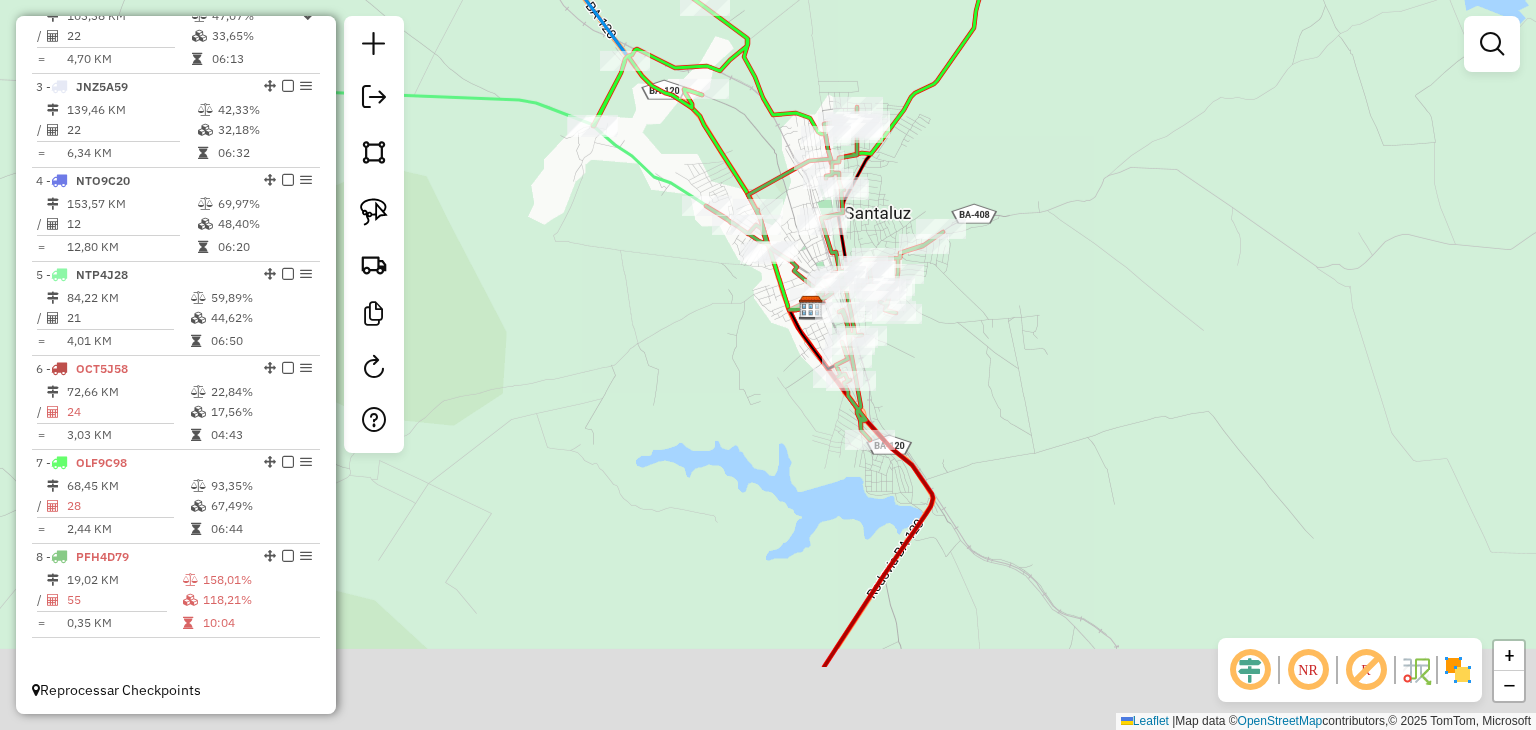 drag, startPoint x: 936, startPoint y: 424, endPoint x: 1066, endPoint y: 322, distance: 165.23923 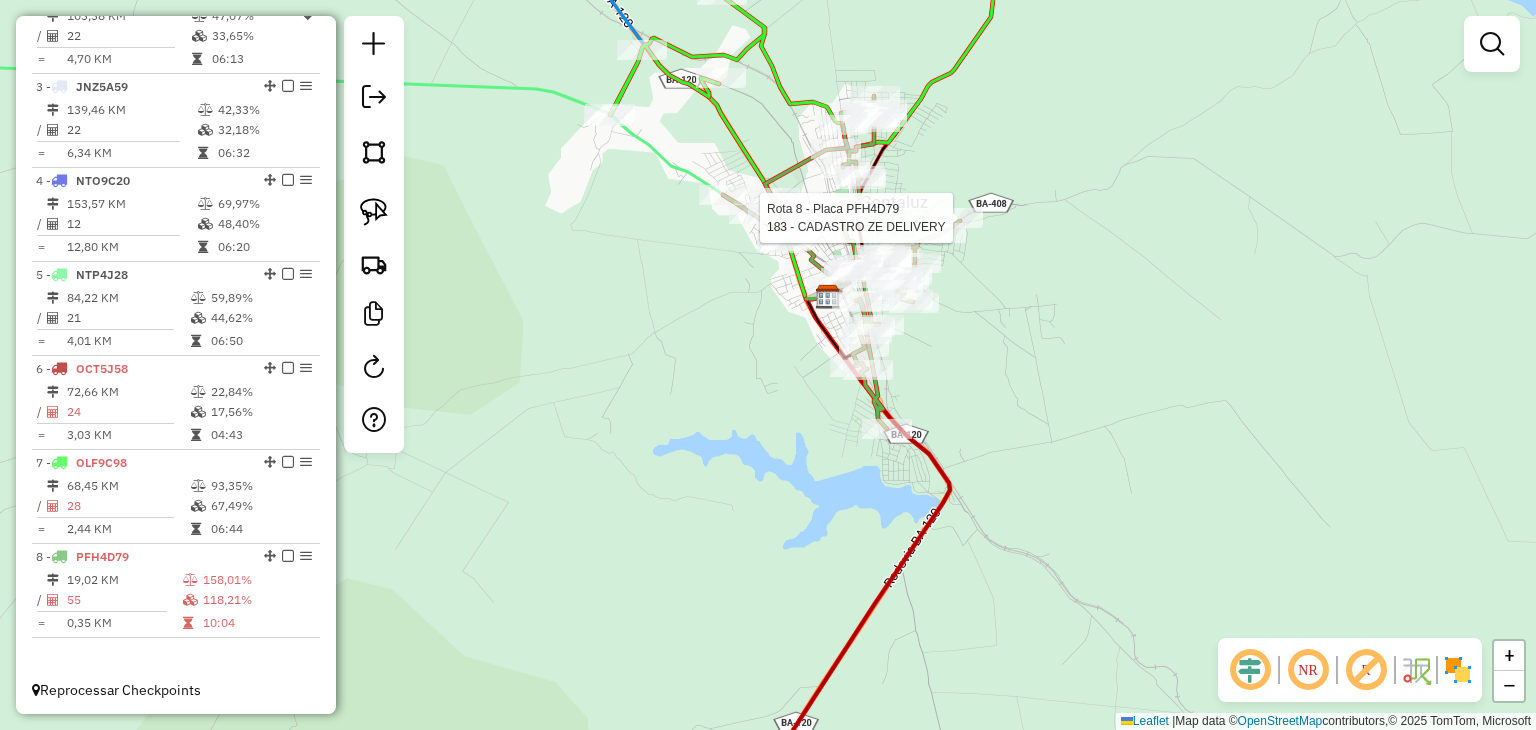 select on "*********" 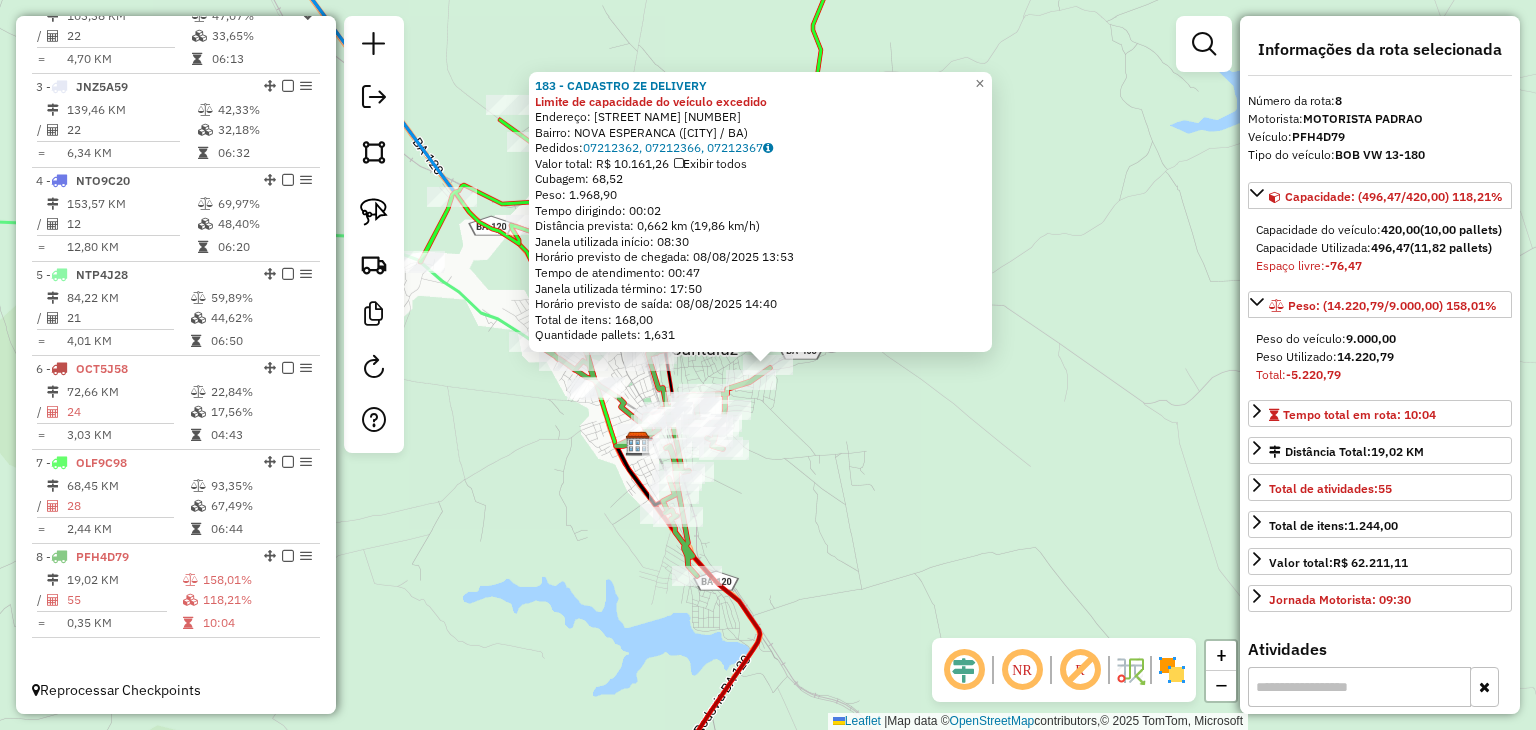 click on "Endereço: AV NOVA ESPERANCA [NUMBER] Bairro: NOVA ESPERANCA ([CITY] / [STATE]) Pedidos: [ORDER_ID], [ORDER_ID], [ORDER_ID] Valor total: R$ 10.161,26 Exibir todos Cubagem: 68,52 Peso: 1.968,90 Tempo dirigindo: 00:02 Distância prevista: 0,662 km (19,86 km/h) Janela utilizada início: 08:30 Horário previsto de chegada: 08/08/2025 13:53 Tempo de atendimento: 00:47 Janela utilizada término: 17:50 Horário previsto de saída: 08/08/2025 14:40 Total de itens: 168,00 Quantidade pallets: 1,631 × Janela de atendimento Grade de atendimento Capacidade Transportadoras Veículos Cliente Pedidos Rotas Selecione os dias de semana para filtrar as janelas de atendimento Seg Ter Qua Qui Sex Sáb Dom Informe o período da janela de atendimento: De: Até: Filtrar exatamente a janela do cliente Considerar janela de atendimento padrão Selecione os dias de semana para filtrar as grades de atendimento Seg Ter Qua Qui" 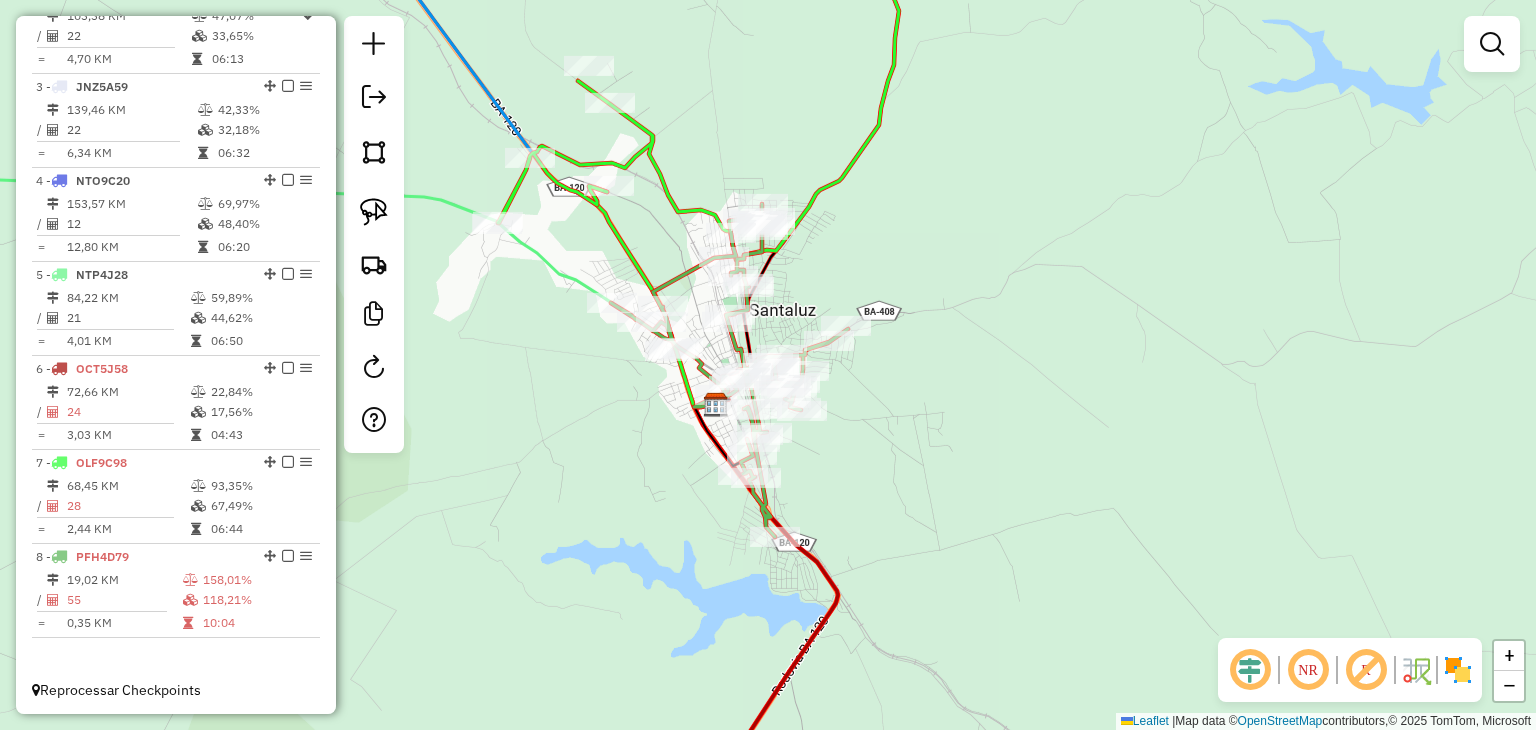 drag, startPoint x: 803, startPoint y: 470, endPoint x: 905, endPoint y: 410, distance: 118.3385 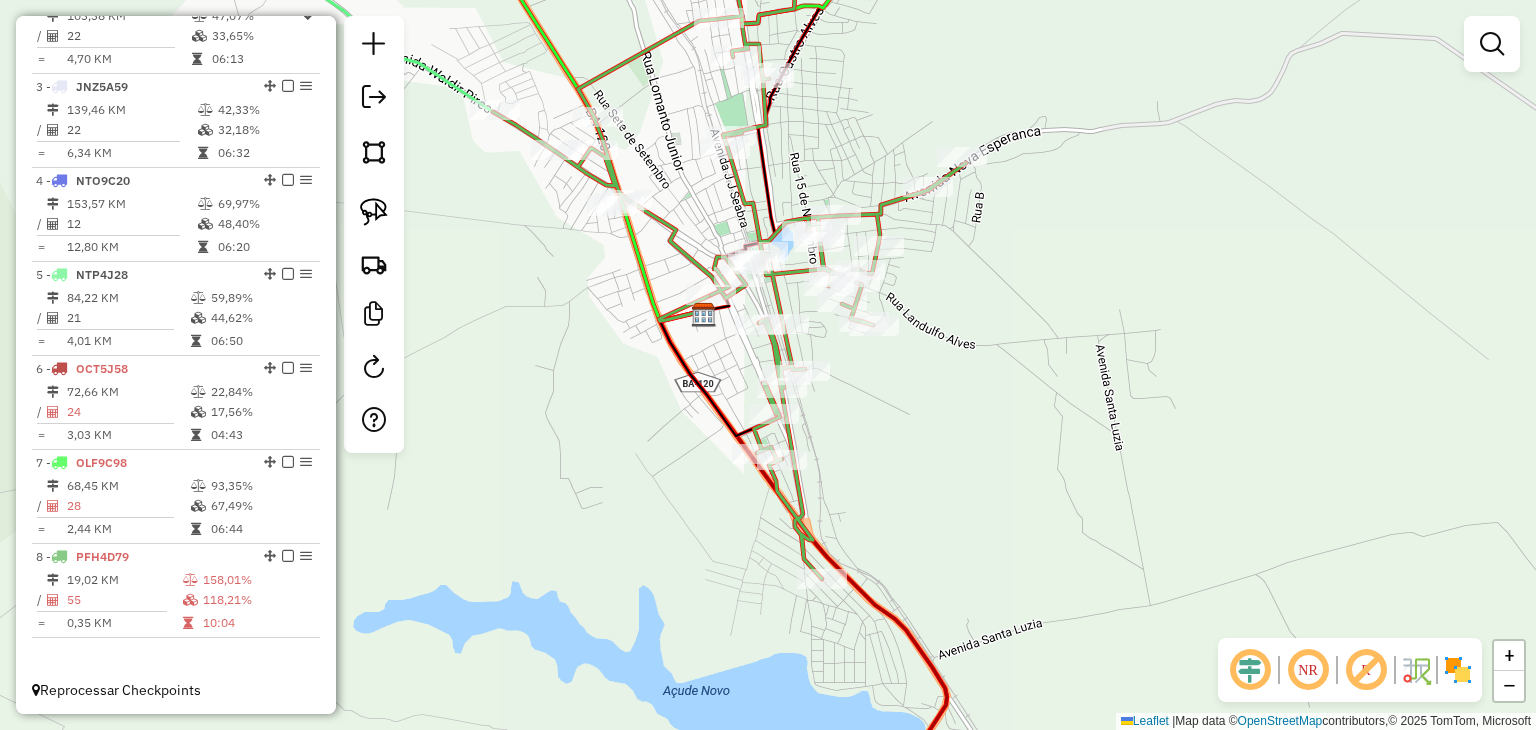 drag, startPoint x: 879, startPoint y: 416, endPoint x: 1014, endPoint y: 349, distance: 150.71164 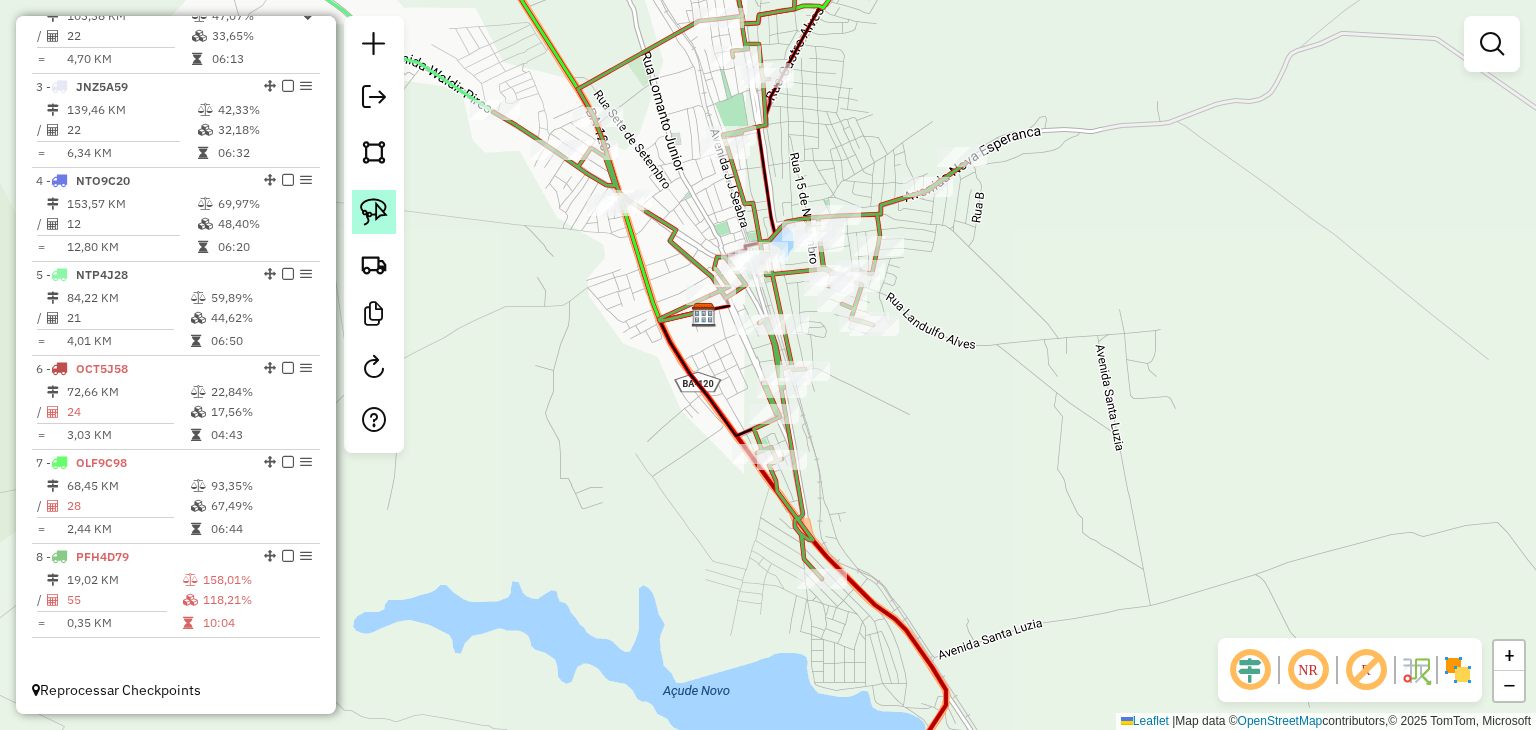click 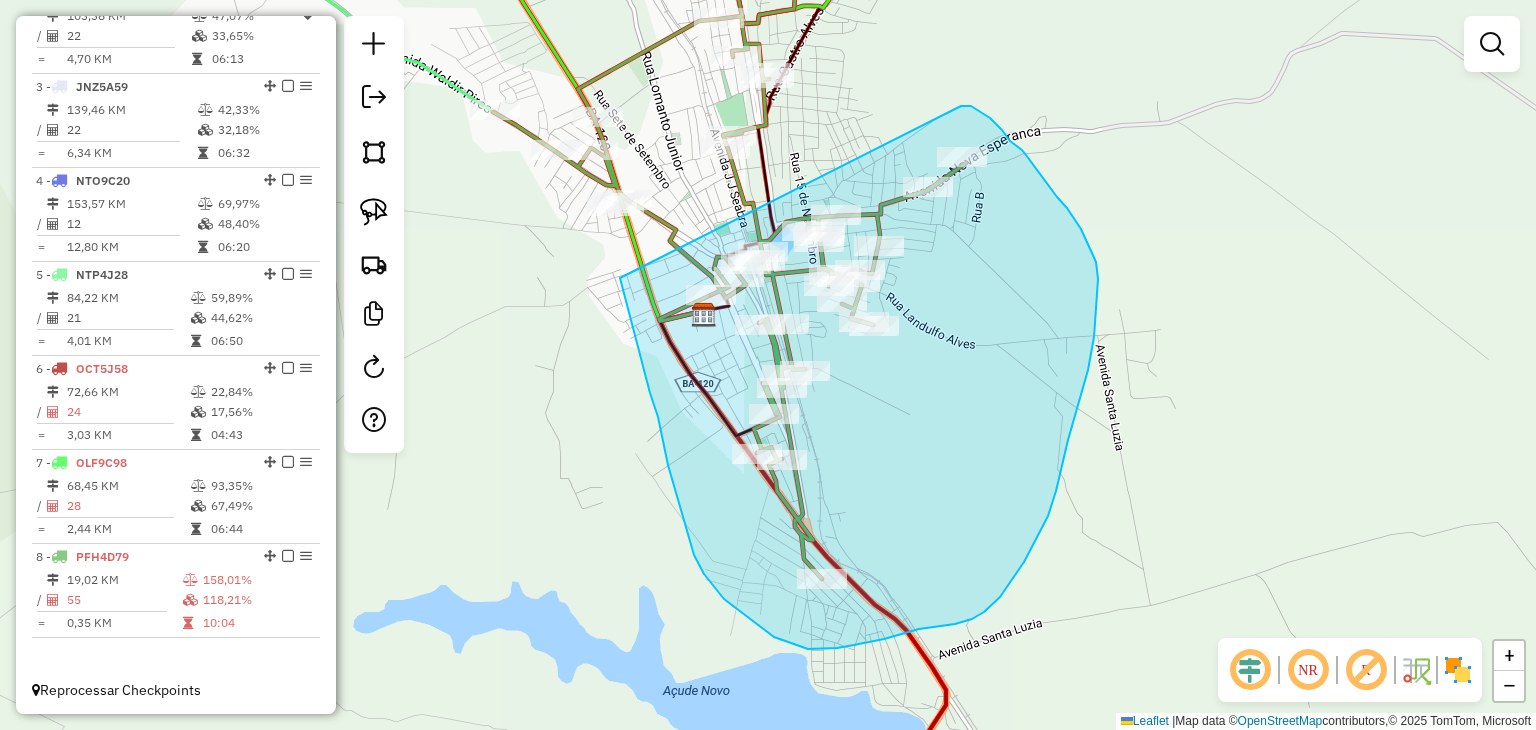 drag, startPoint x: 623, startPoint y: 288, endPoint x: 961, endPoint y: 106, distance: 383.8854 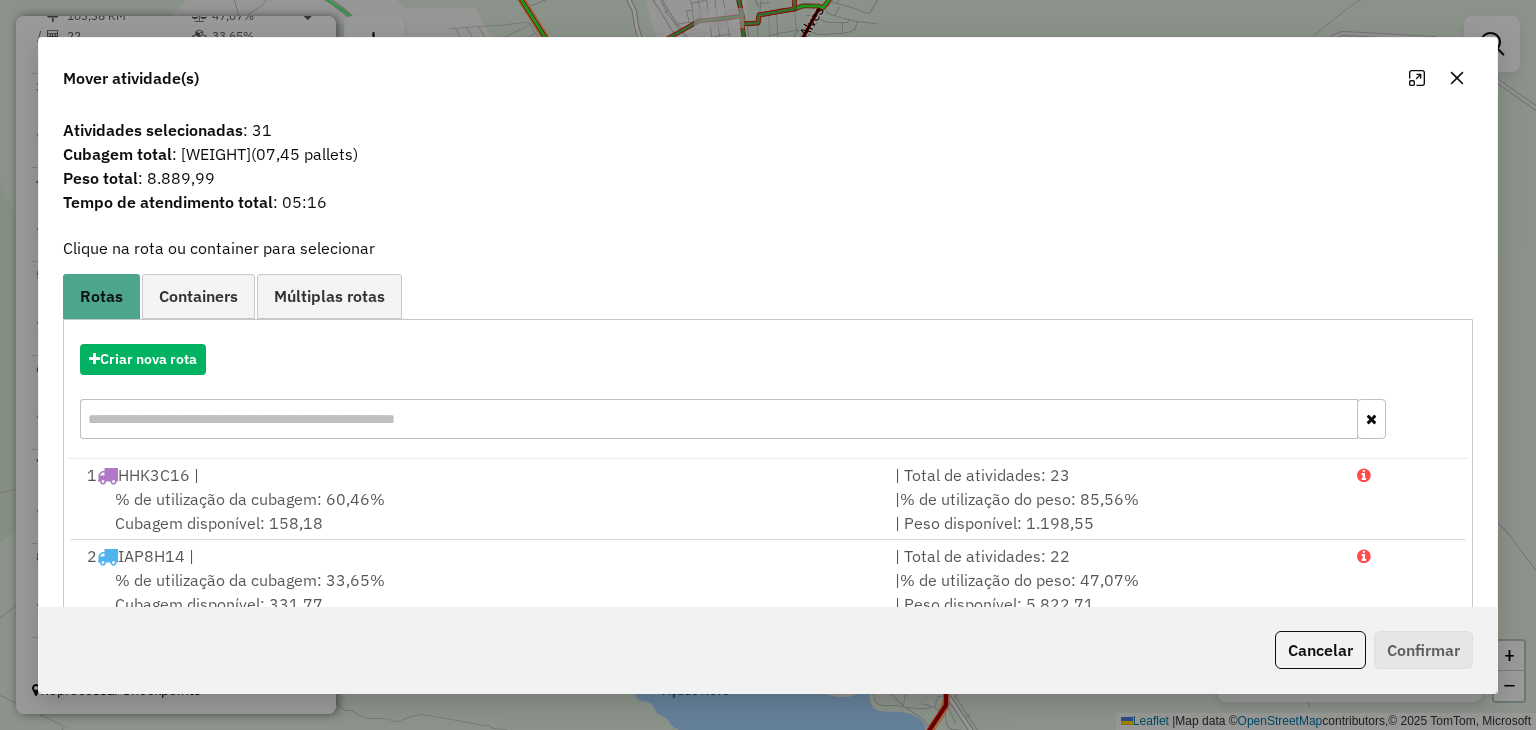 click 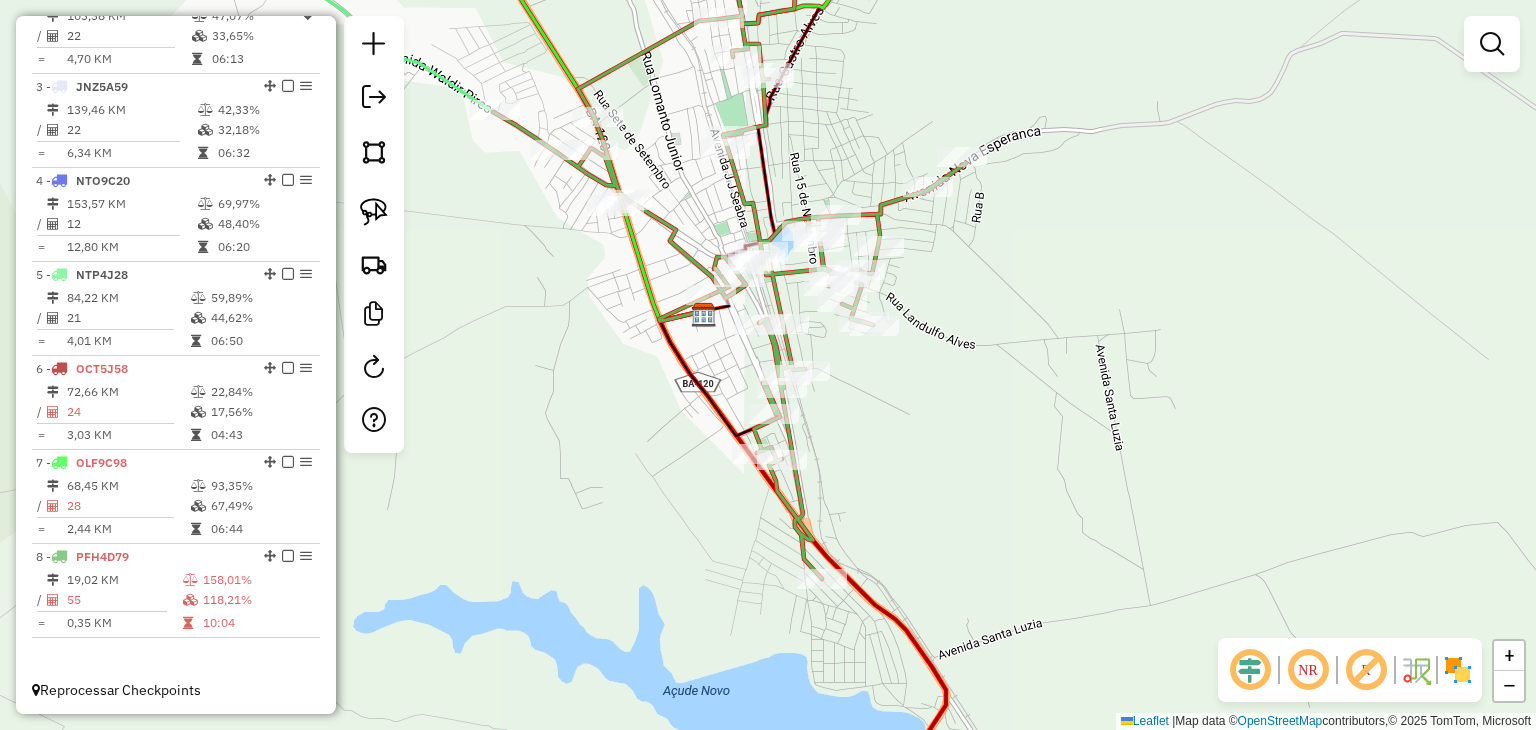 drag, startPoint x: 384, startPoint y: 213, endPoint x: 428, endPoint y: 222, distance: 44.911022 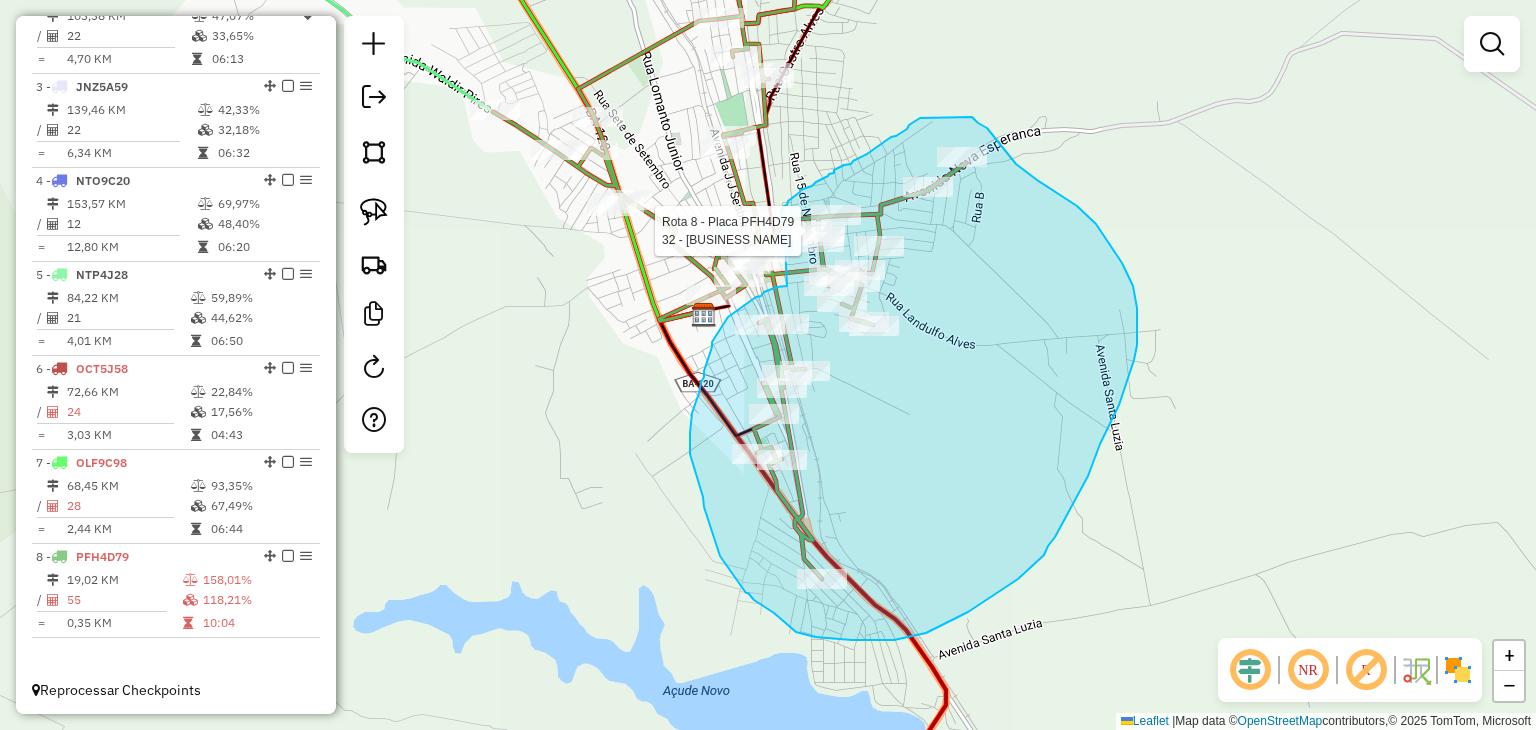 click on "Rota [NUMBER] - Placa [PLATE]  [NUMBER] - [BRAND]" 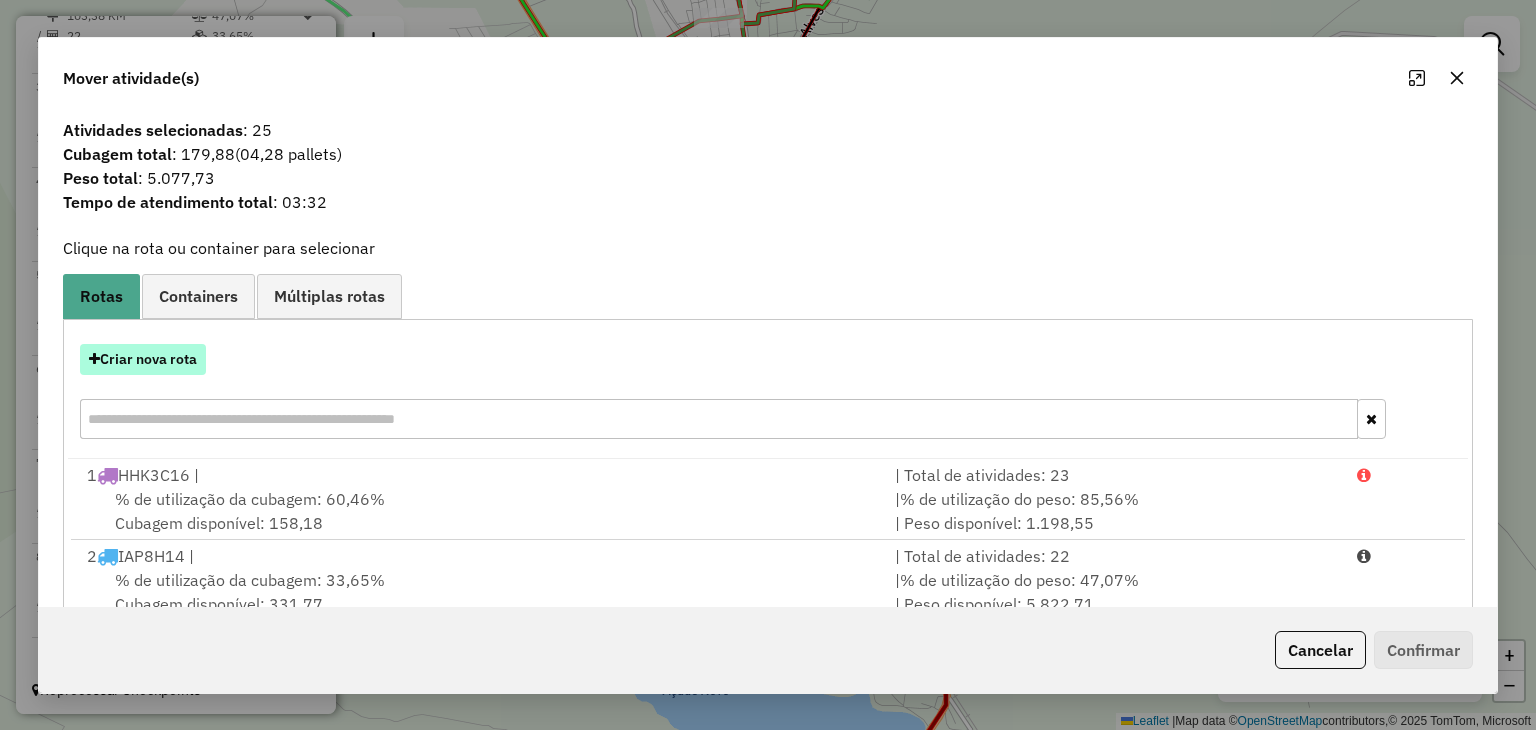 click on "Criar nova rota" at bounding box center [143, 359] 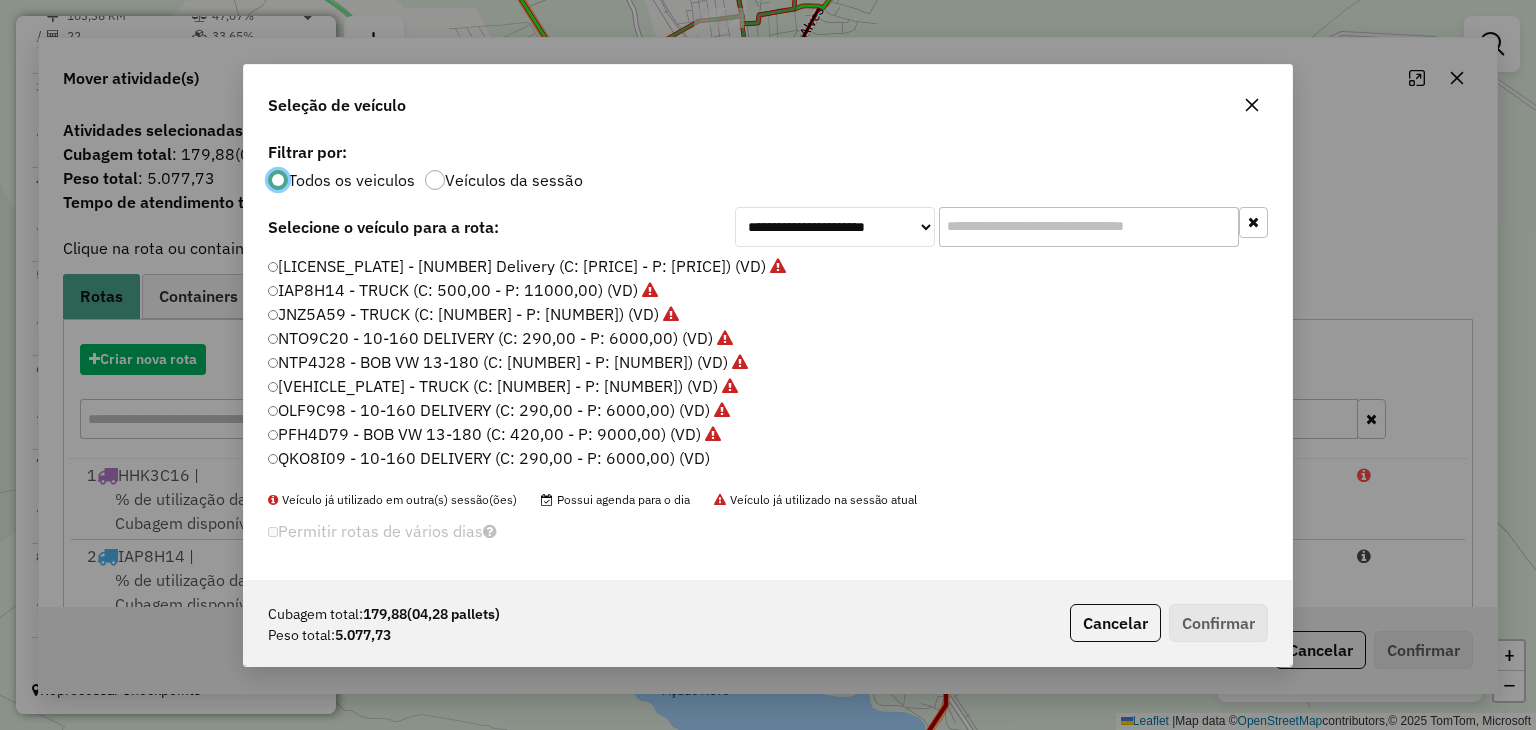scroll, scrollTop: 10, scrollLeft: 6, axis: both 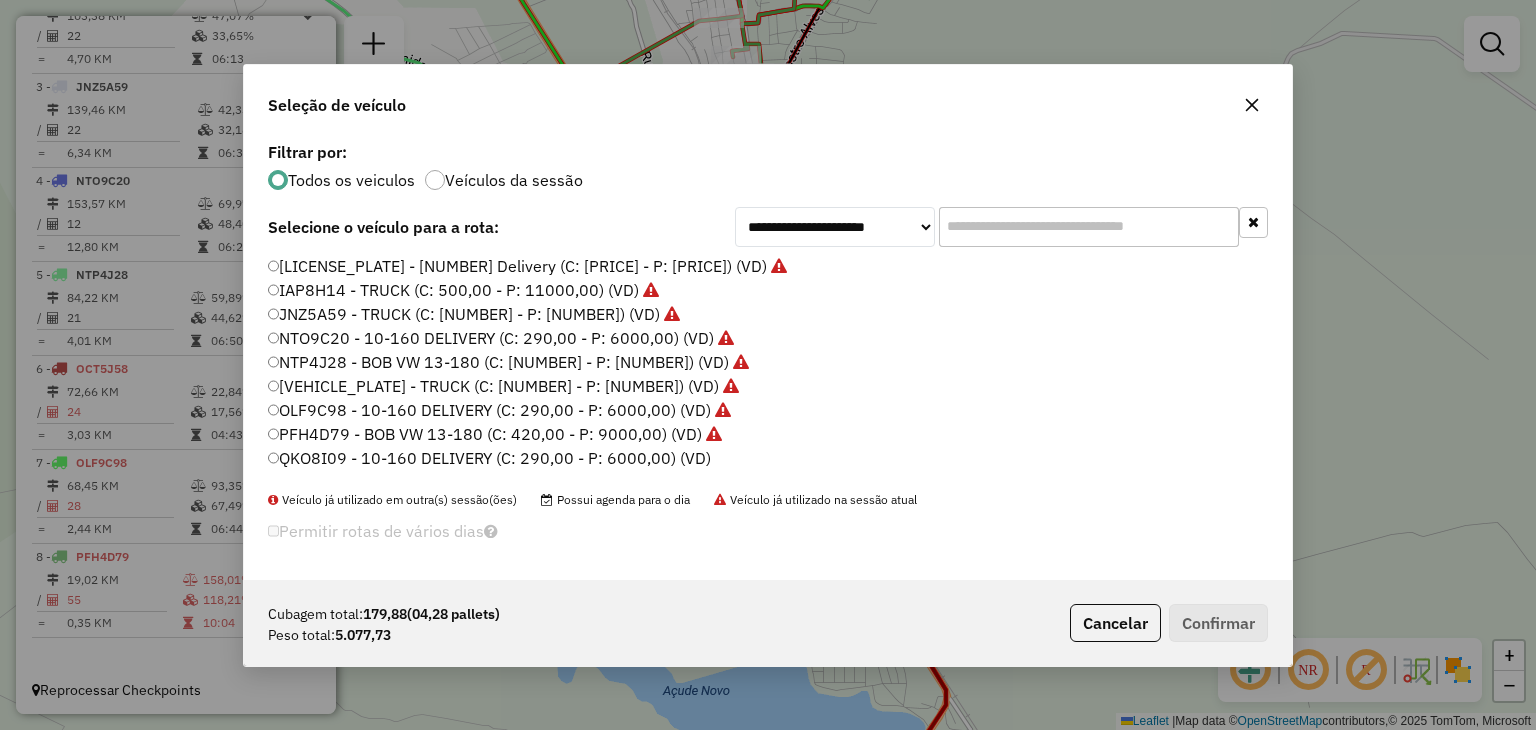 click on "QKO8I09 - 10-160 DELIVERY (C: 290,00 - P: 6000,00) (VD)" 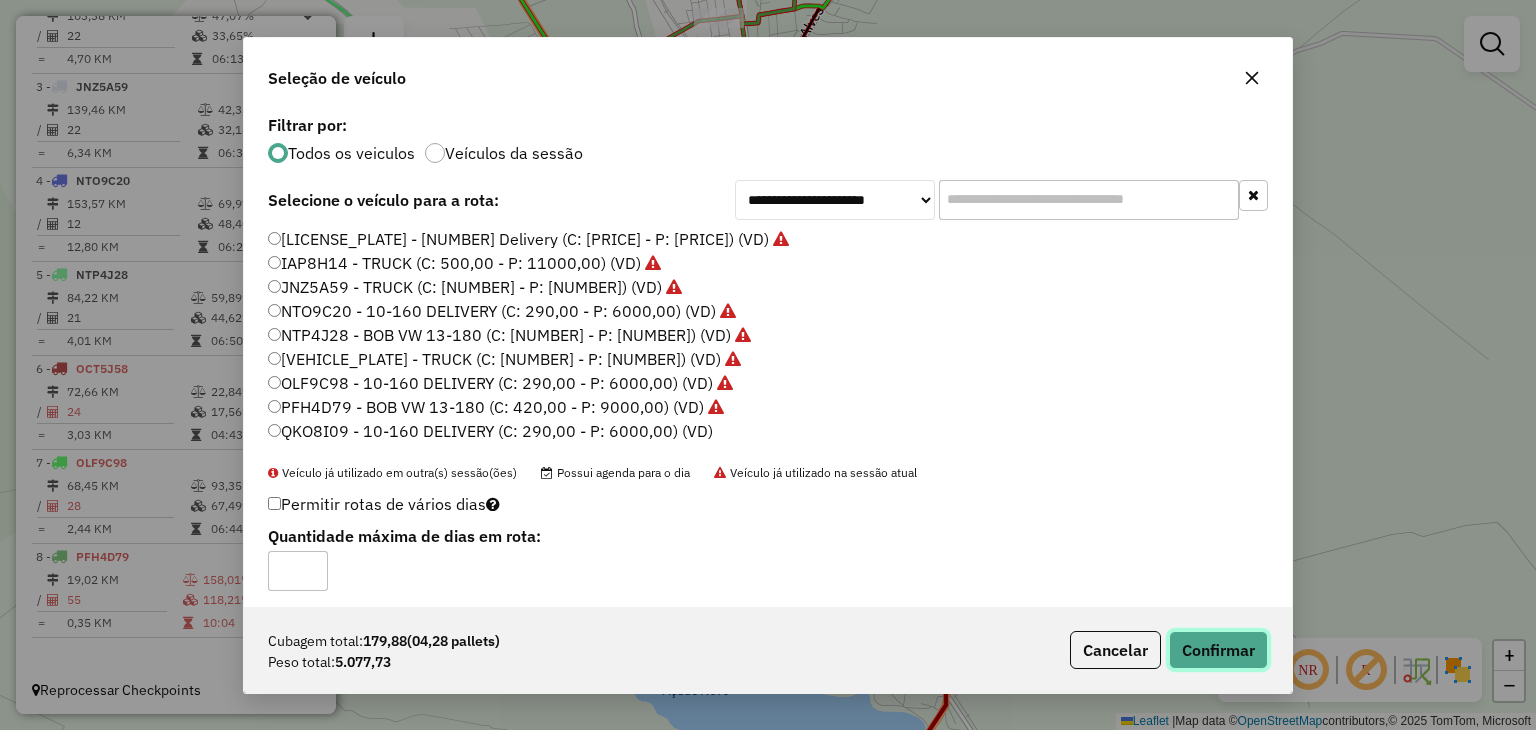 click on "Confirmar" 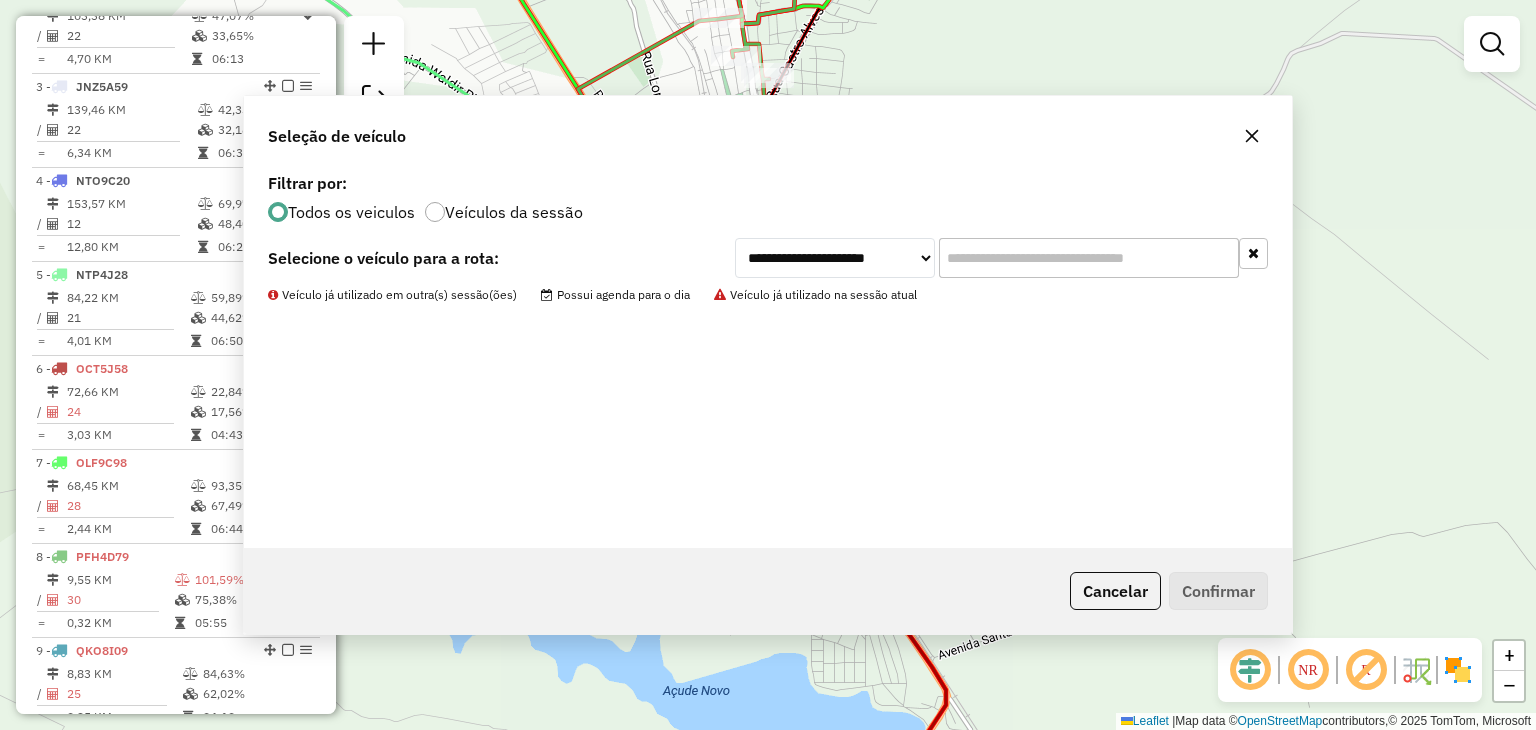 scroll, scrollTop: 975, scrollLeft: 0, axis: vertical 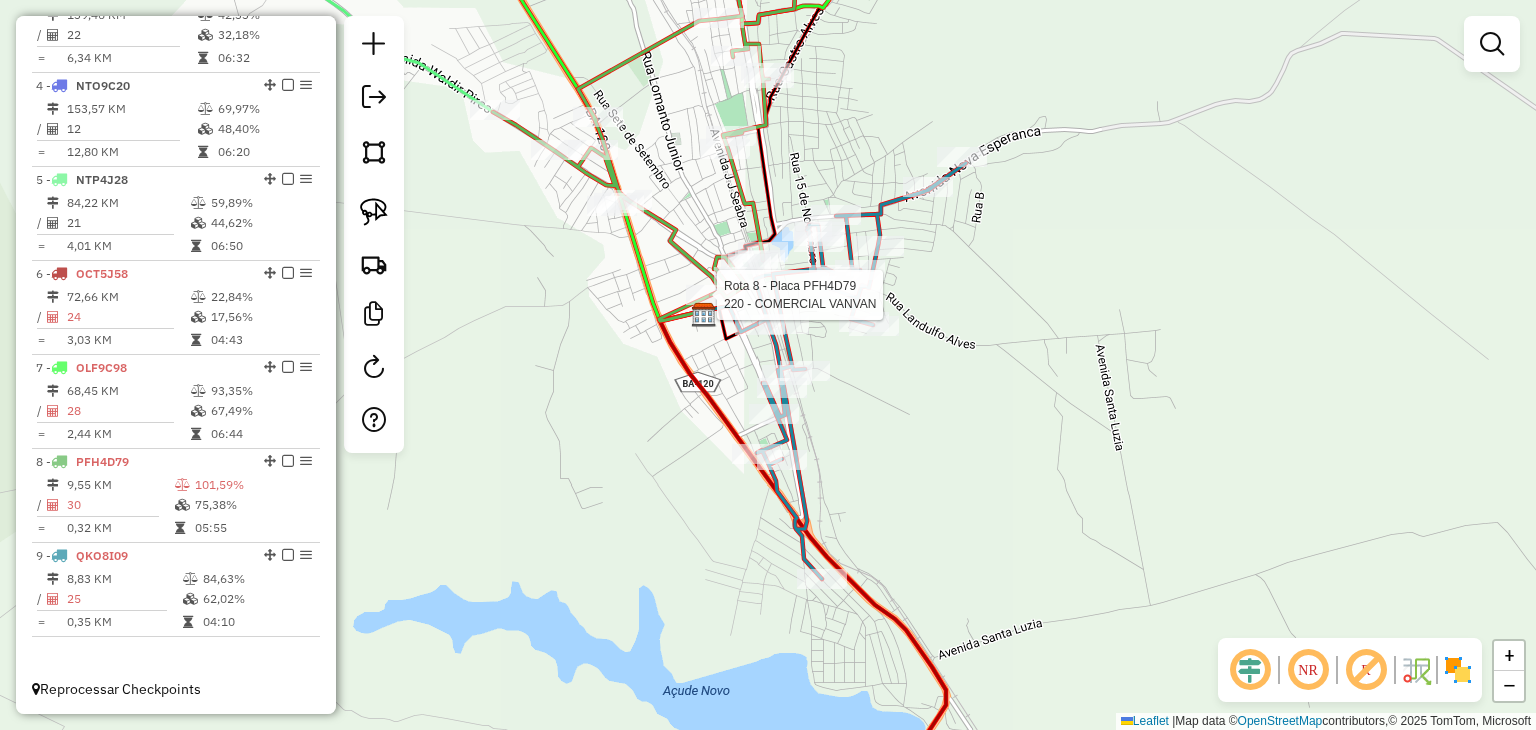 select on "*********" 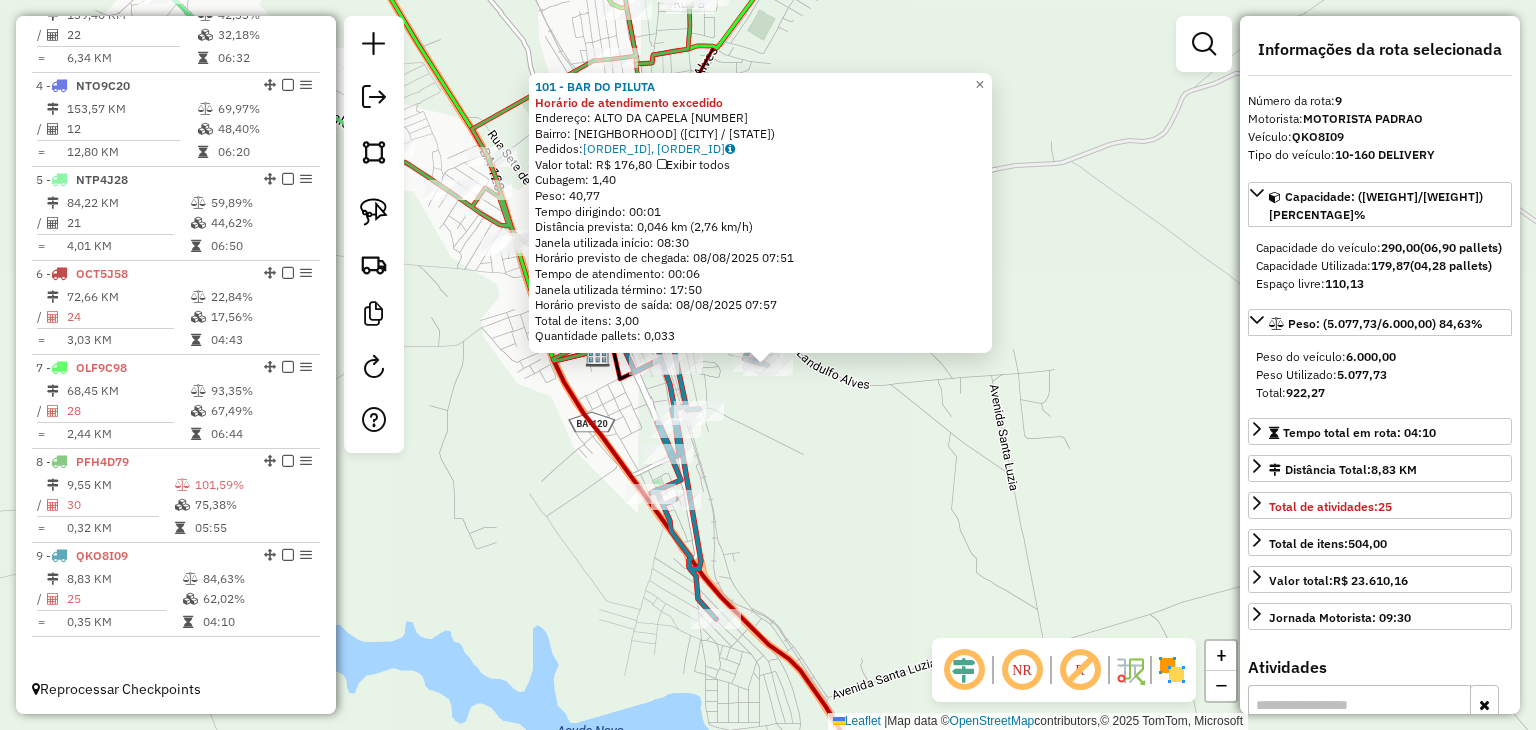click on "[NUMBER] - BAR DO PILUTA Horário de atendimento excedido  Endereço:  ALTO DA CAPELA [NUMBER]   Bairro: BAIRRO MANUEL LIMA ([CITY] / BA)   Pedidos:  [NUMBER], [NUMBER]   Valor total: R$ [NUMBER]   Exibir todos   Cubagem: [NUMBER]  Peso: [NUMBER]  Tempo dirigindo: 00:01   Distância prevista: [NUMBER] km ([NUMBER] km/h)   Janela utilizada início: 08:30   Horário previsto de chegada: 08/08/2025 07:51   Tempo de atendimento: 00:06   Janela utilizada término: 17:50   Horário previsto de saída: 08/08/2025 07:57   Total de itens: [NUMBER],00   Quantidade pallets: [NUMBER]  × Janela de atendimento Grade de atendimento Capacidade Transportadoras Veículos Cliente Pedidos  Rotas Selecione os dias de semana para filtrar as janelas de atendimento  Seg   Ter   Qua   Qui   Sex   Sáb   Dom  Informe o período da janela de atendimento: De: Até:  Filtrar exatamente a janela do cliente  Considerar janela de atendimento padrão  Selecione os dias de semana para filtrar as grades de atendimento  Seg   Ter   Qua   Qui   Sex   Sáb   Dom   Peso mínimo:" 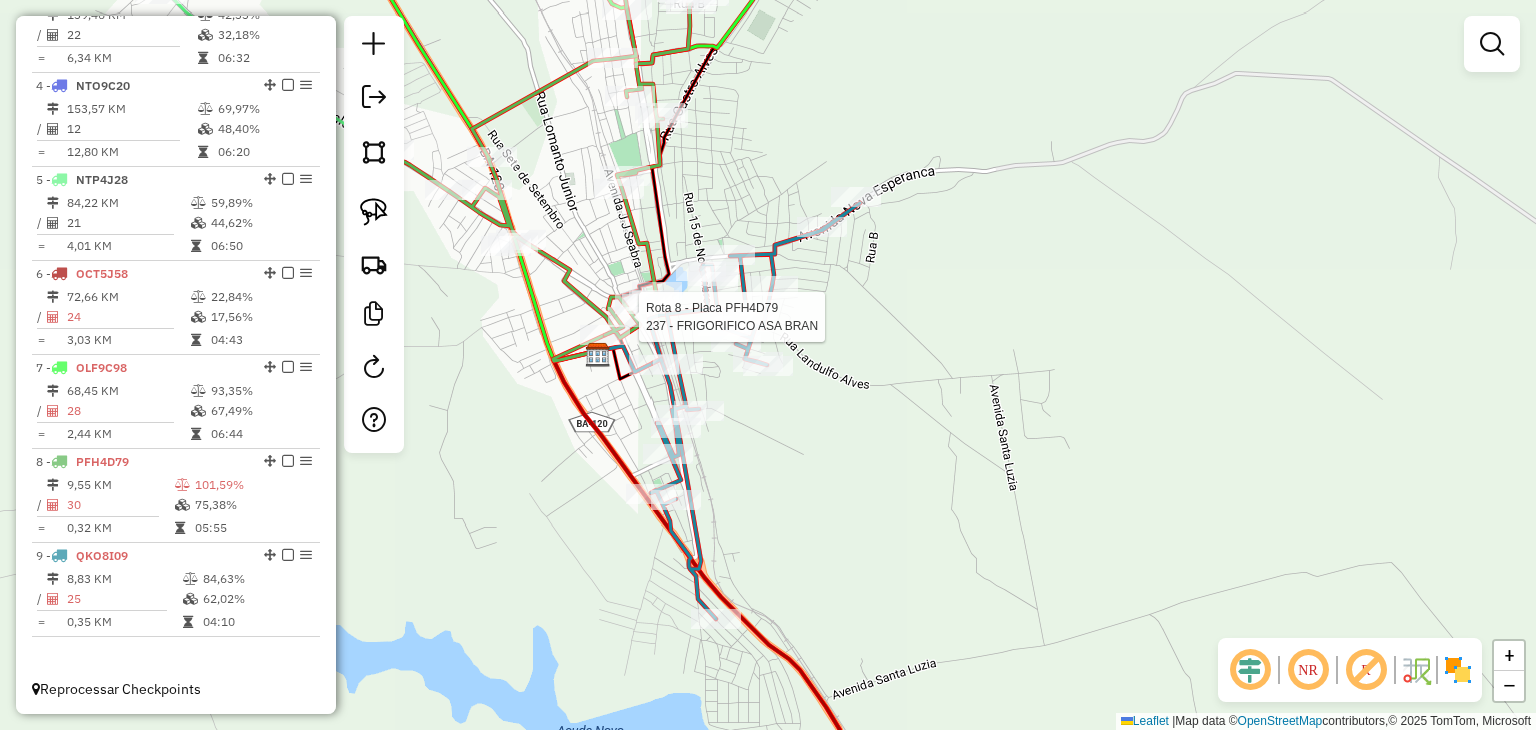 select on "*********" 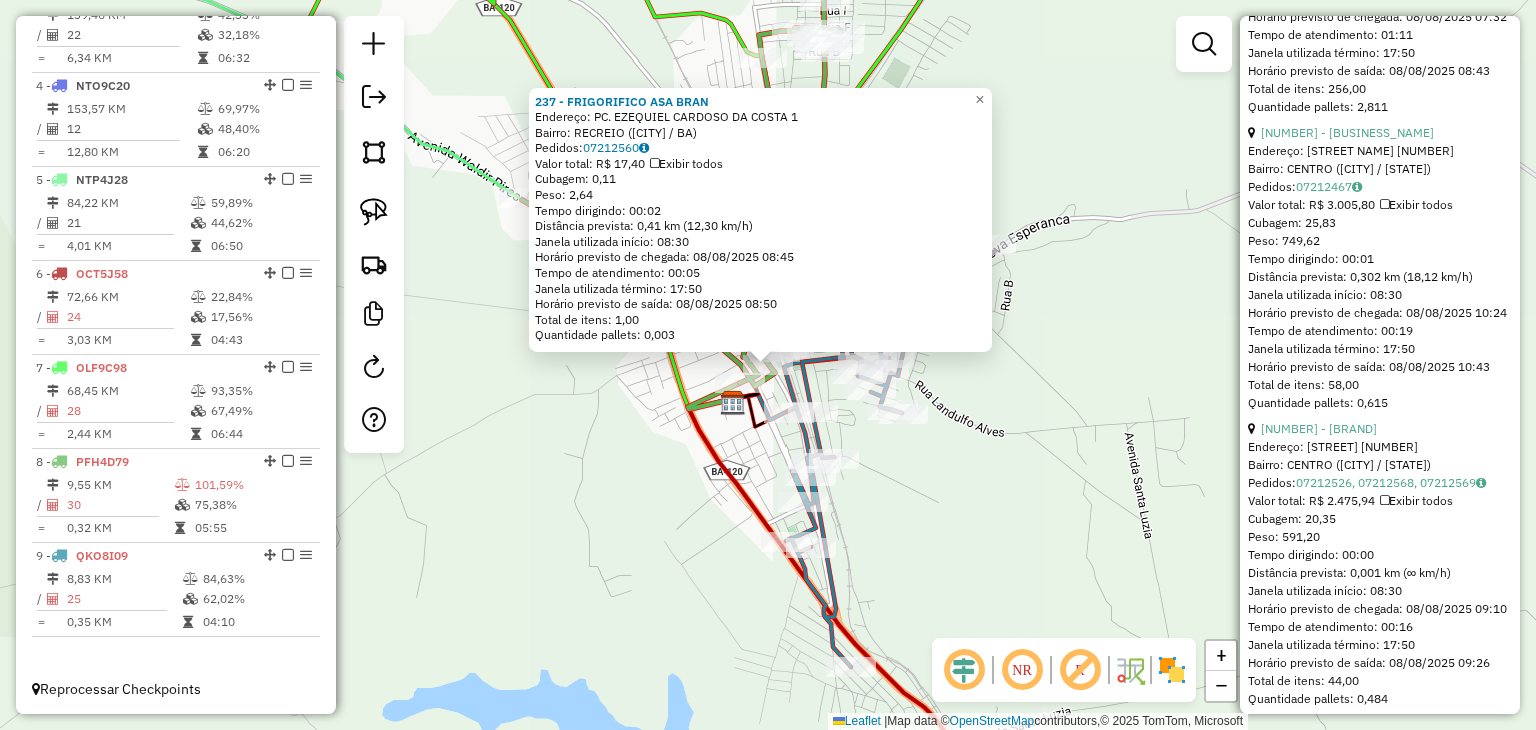 scroll, scrollTop: 1000, scrollLeft: 0, axis: vertical 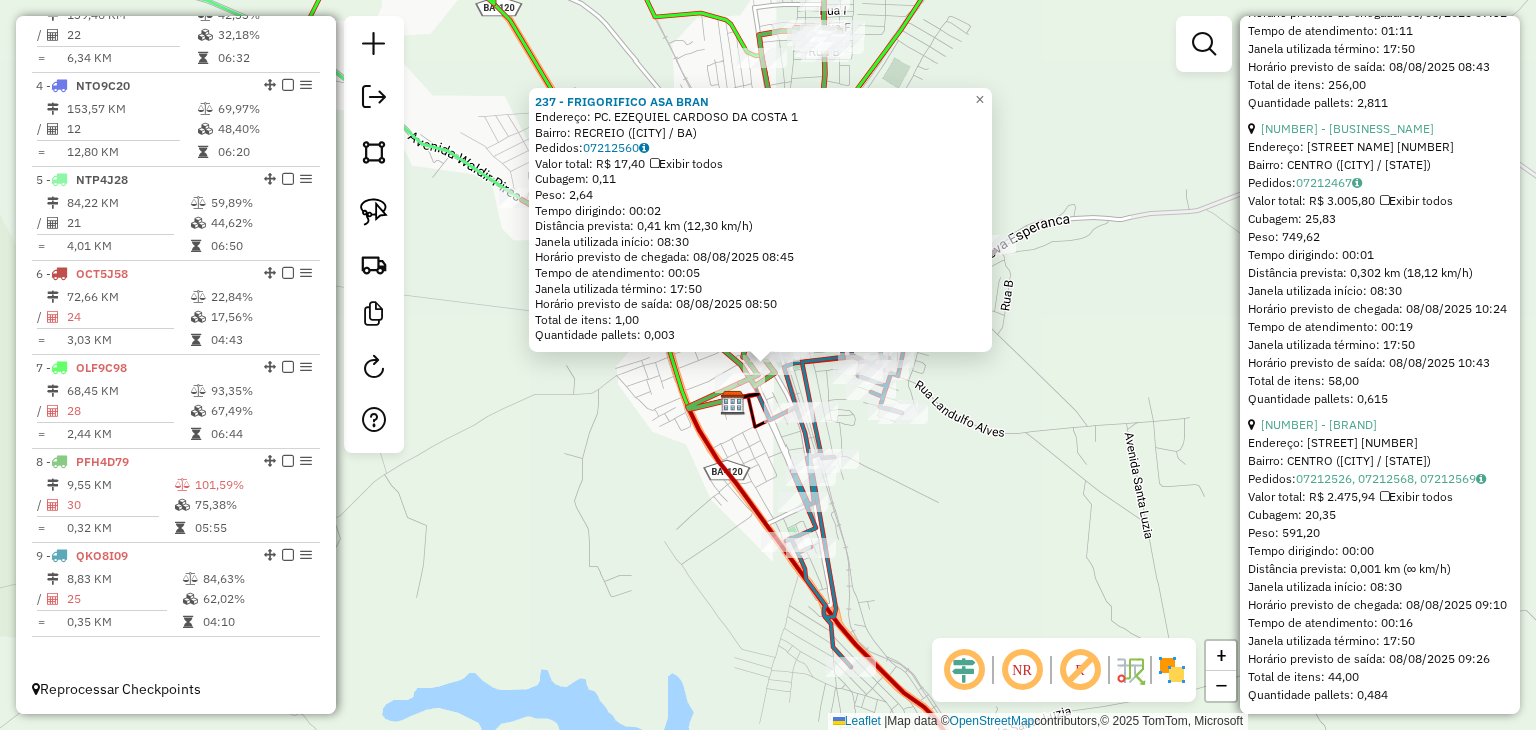 click on "[NUMBER] - [BRAND]  Endereço:  [STREET]   Bairro: [NEIGHBORHOOD] ([CITY] / [STATE])   Pedidos:  [ORDER_ID]   Valor total: [CURRENCY] [PRICE]   Exibir todos   Cubagem: [CUBAGE]  Peso: [WEIGHT]  Tempo dirigindo: [TIME]   Distância prevista: [DISTANCE] km ([SPEED] km/h)   Janela utilizada início: [TIME]   Horário previsto de chegada: [DATE] [TIME]   Tempo de atendimento: [TIME]   Janela utilizada término: [TIME]   Horário previsto de saída: [DATE] [TIME]   Total de itens: [ITEMS]   Quantidade pallets: [PALLETS]  × Janela de atendimento Grade de atendimento Capacidade Transportadoras Veículos Cliente Pedidos  Rotas Selecione os dias de semana para filtrar as janelas de atendimento  Seg   Ter   Qua   Qui   Sex   Sáb   Dom  Informe o período da janela de atendimento: De: Até:  Filtrar exatamente a janela do cliente  Considerar janela de atendimento padrão  Selecione os dias de semana para filtrar as grades de atendimento  Seg   Ter   Qua   Qui   Sex   Sáb   Dom   Clientes fora do dia de atendimento selecionado +" 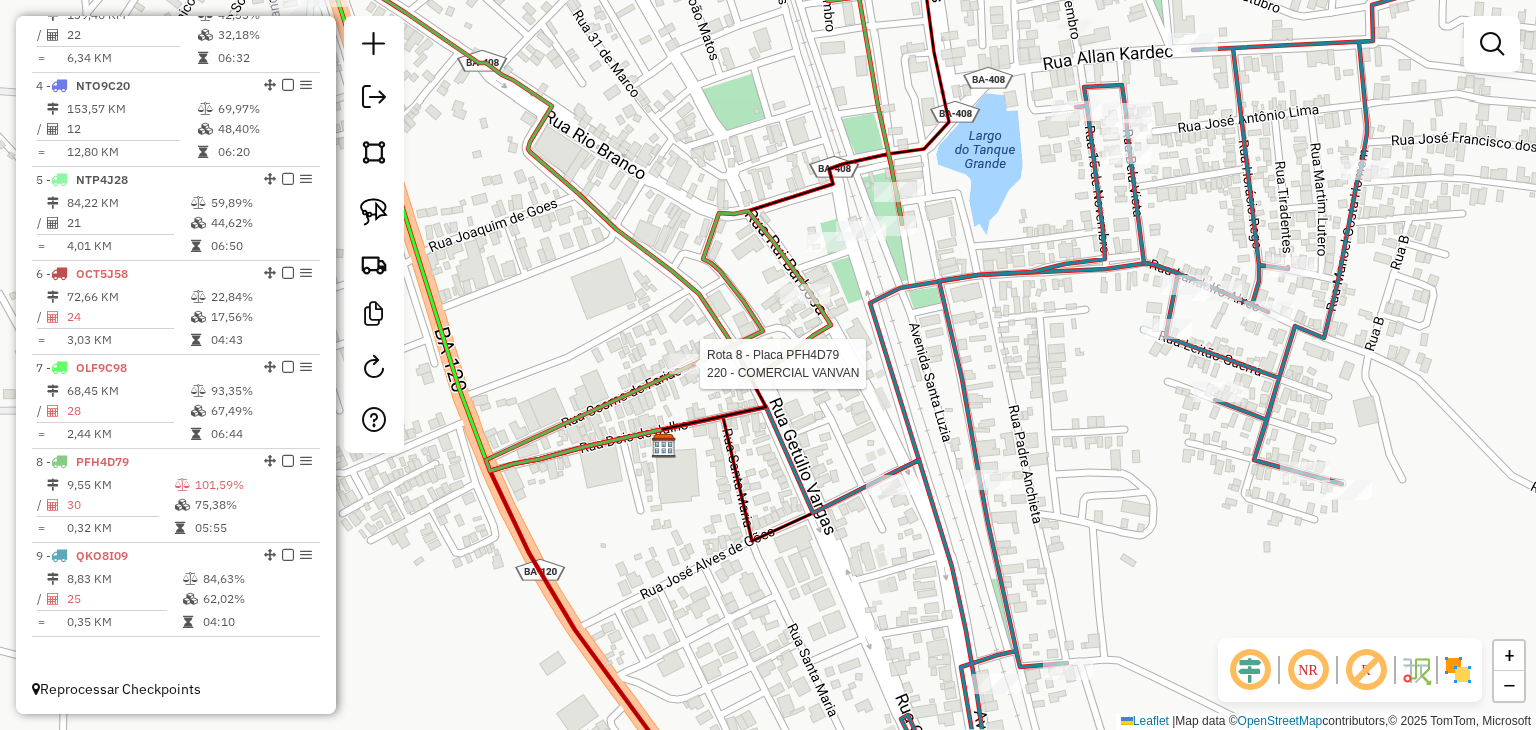 select on "*********" 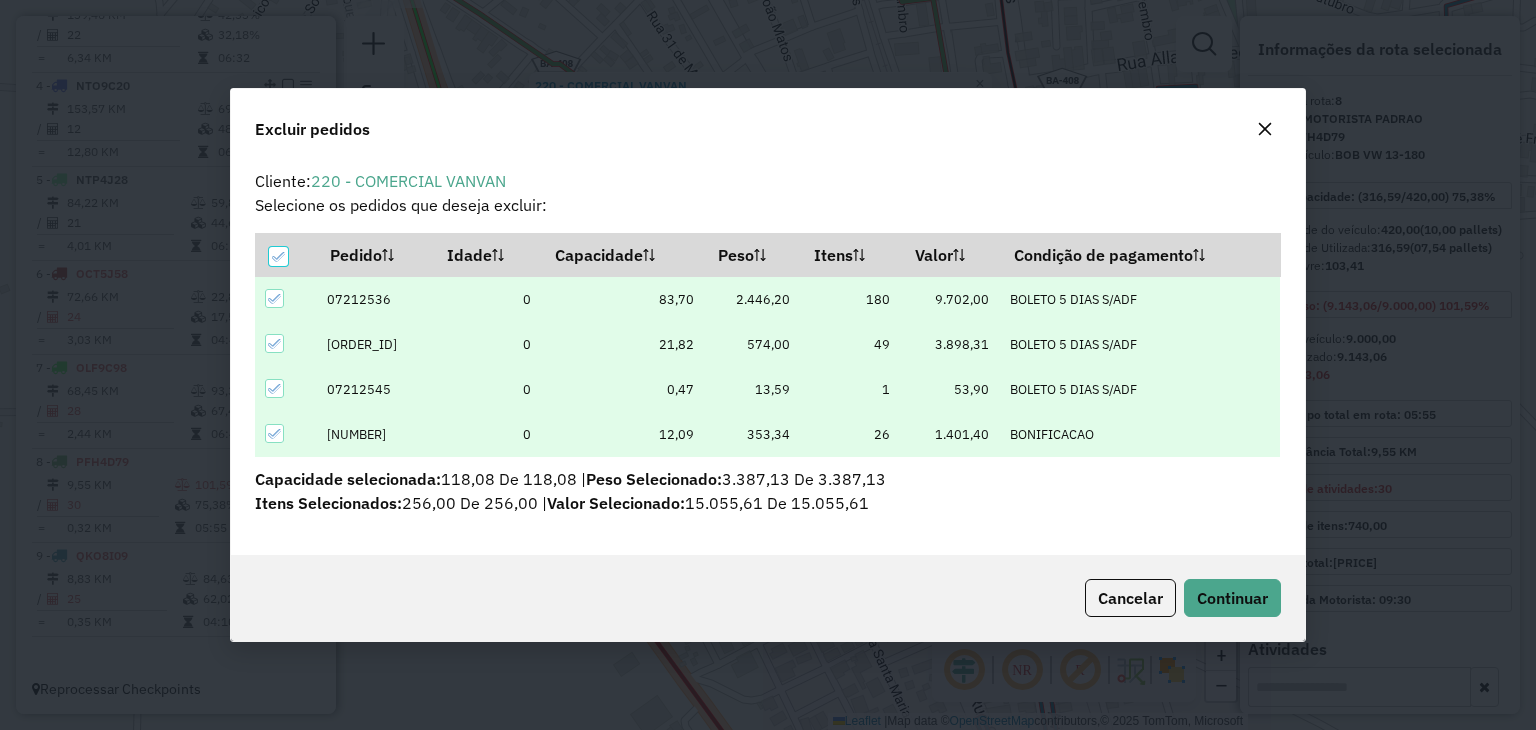 scroll, scrollTop: 10, scrollLeft: 6, axis: both 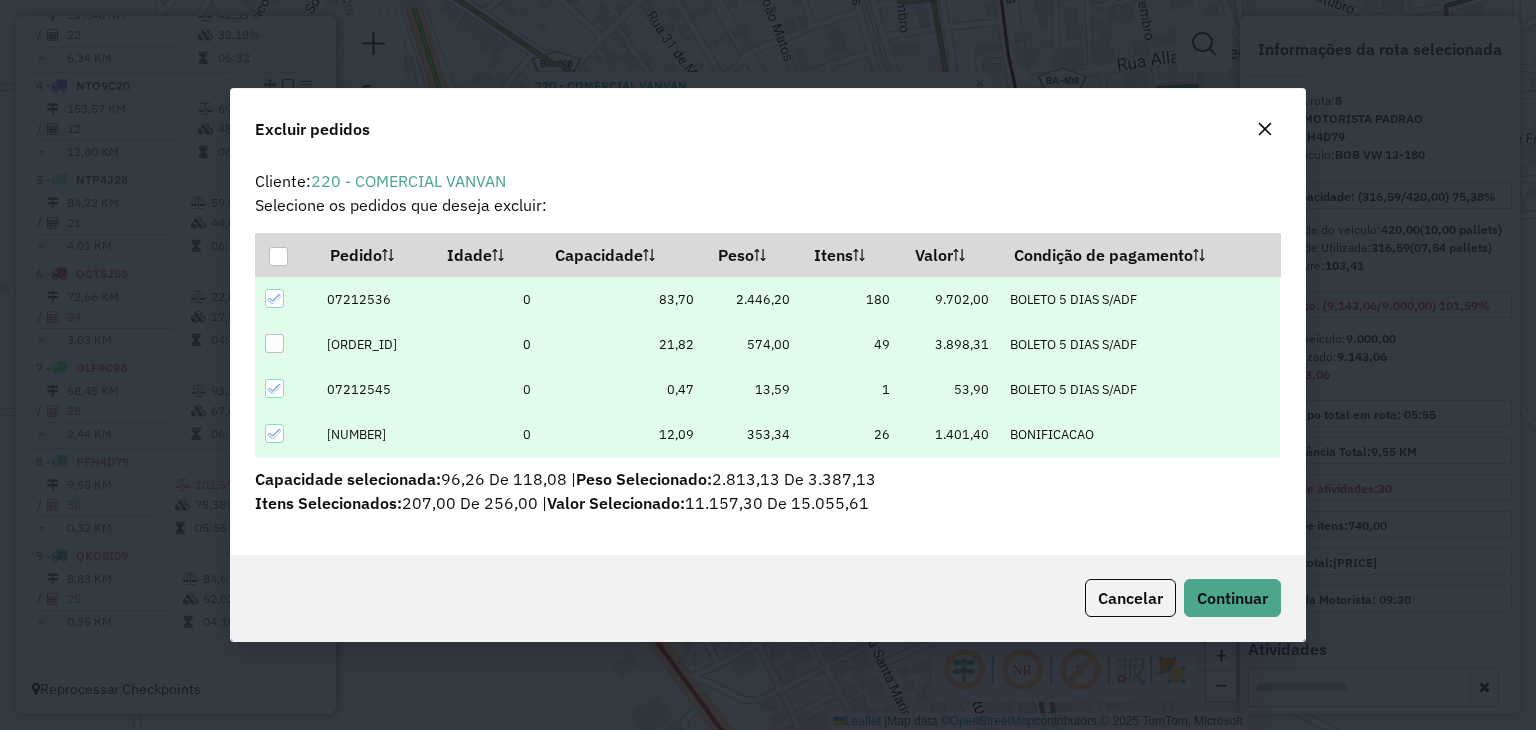 click at bounding box center (274, 388) 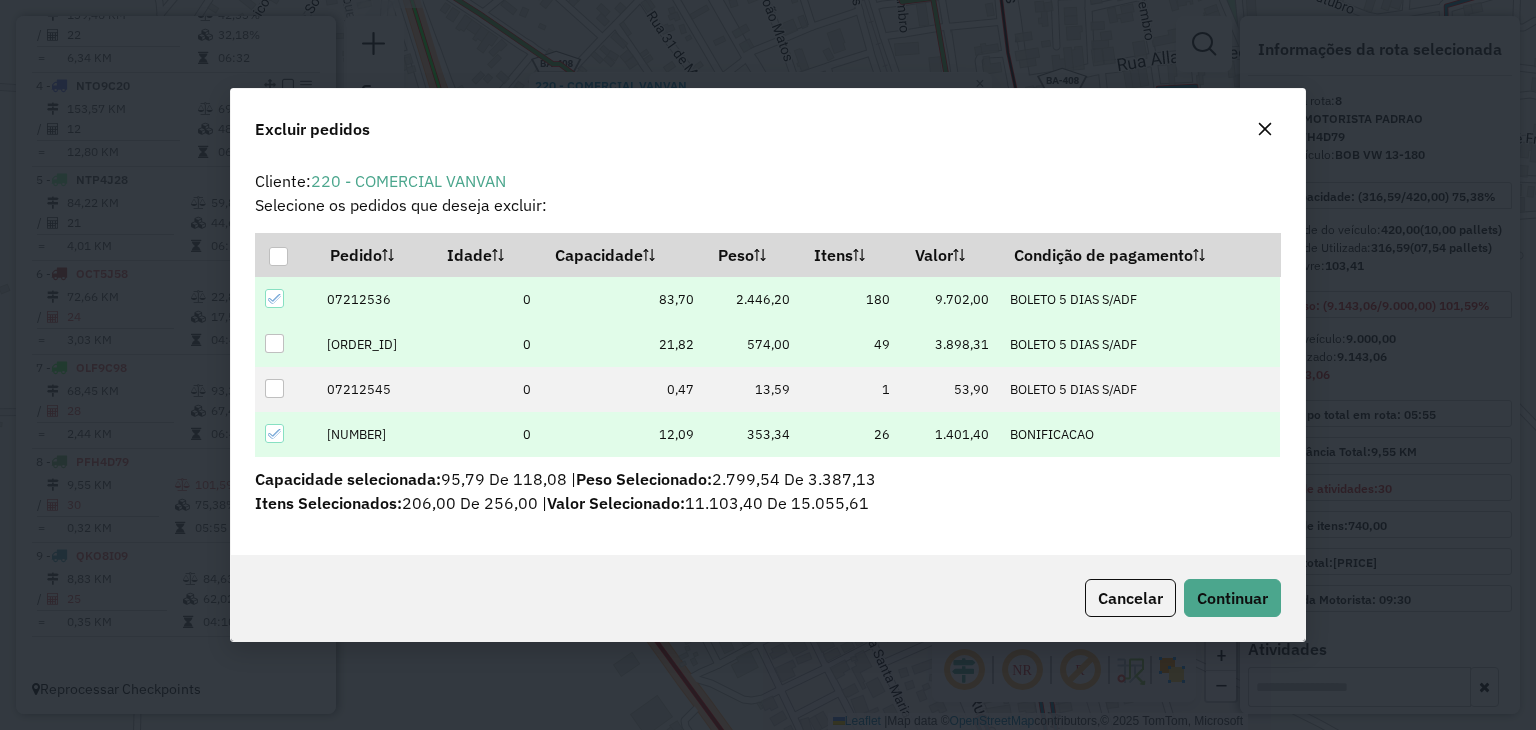 click 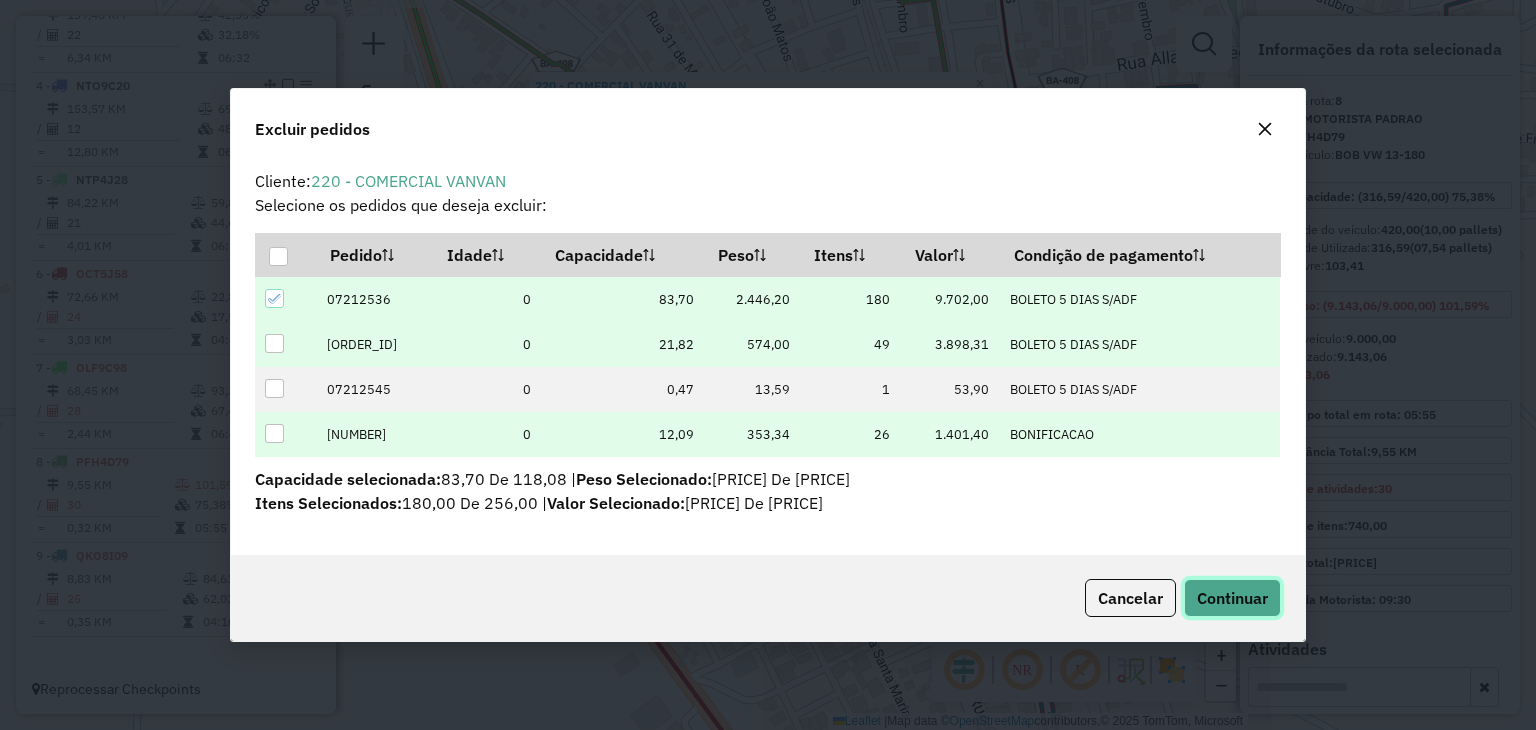 click on "Continuar" 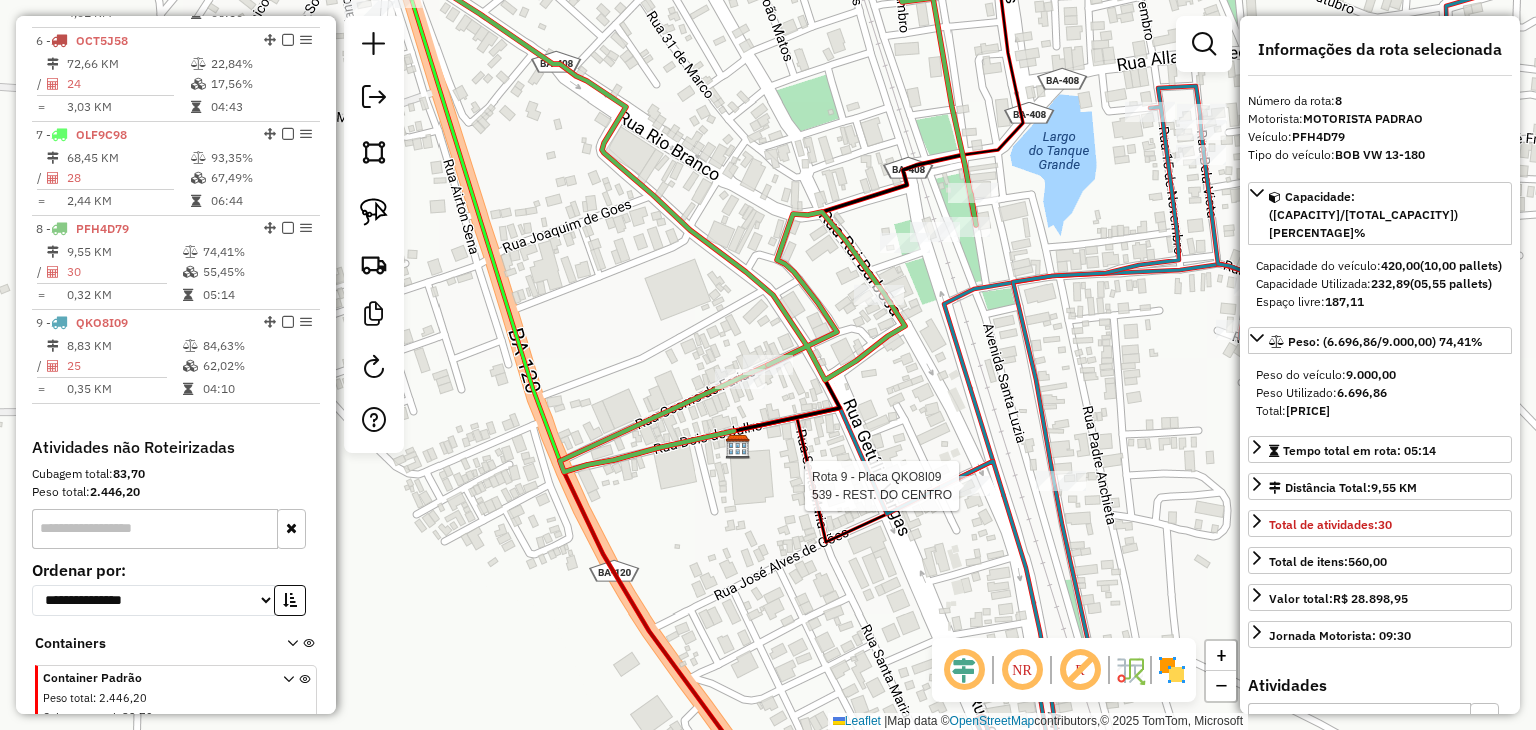 scroll, scrollTop: 1288, scrollLeft: 0, axis: vertical 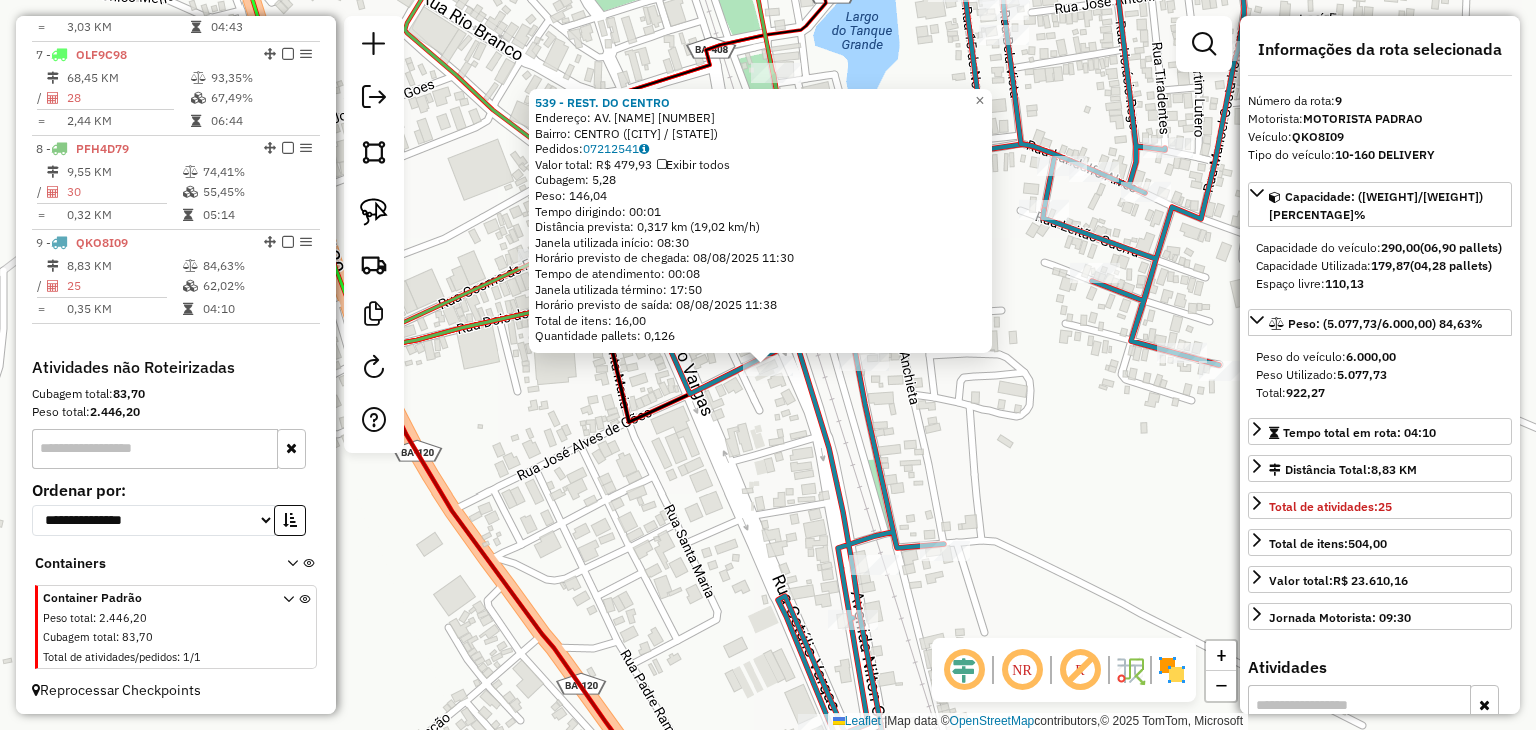 click on "[NUMBER] - [BRAND]  Endereço:  [STREET]   Bairro: [NEIGHBORHOOD] ([CITY] / [STATE])   Pedidos:  [ORDER_ID]   Valor total: [CURRENCY] [PRICE]   Exibir todos   Cubagem: [CUBAGE]  Peso: [WEIGHT]  Tempo dirigindo: [TIME]   Distância prevista: [DISTANCE] km ([SPEED] km/h)   Janela utilizada início: [TIME]   Horário previsto de chegada: [DATE] [TIME]   Tempo de atendimento: [TIME]   Janela utilizada término: [TIME]   Horário previsto de saída: [DATE] [TIME]   Total de itens: [ITEMS]   Quantidade pallets: [PALLETS]  × Janela de atendimento Grade de atendimento Capacidade Transportadoras Veículos Cliente Pedidos  Rotas Selecione os dias de semana para filtrar as janelas de atendimento  Seg   Ter   Qua   Qui   Sex   Sáb   Dom  Informe o período da janela de atendimento: De: Até:  Filtrar exatamente a janela do cliente  Considerar janela de atendimento padrão  Selecione os dias de semana para filtrar as grades de atendimento  Seg   Ter   Qua   Qui   Sex   Sáb   Dom   Considerar clientes sem dia de atendimento cadastrado" 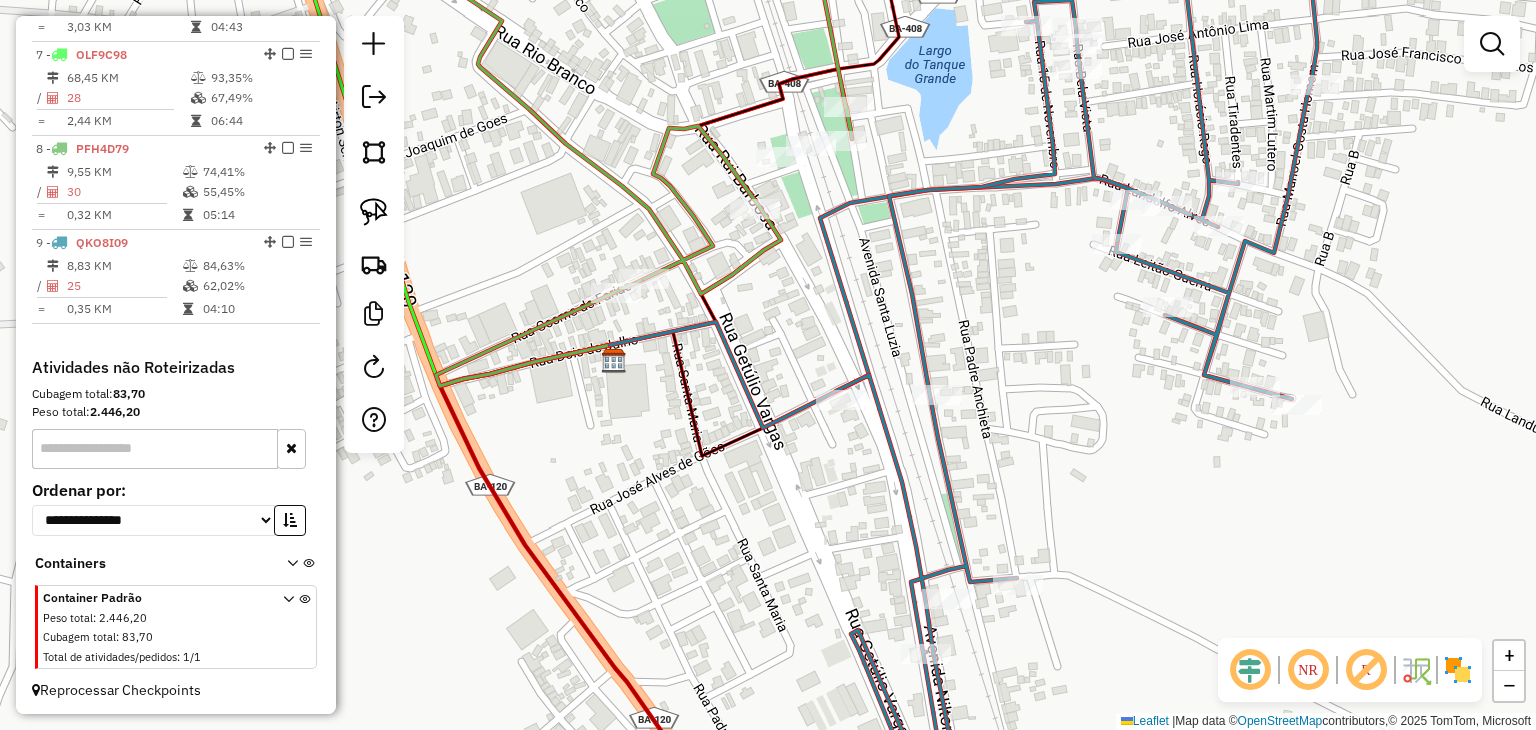 drag, startPoint x: 601, startPoint y: 340, endPoint x: 798, endPoint y: 380, distance: 201.0199 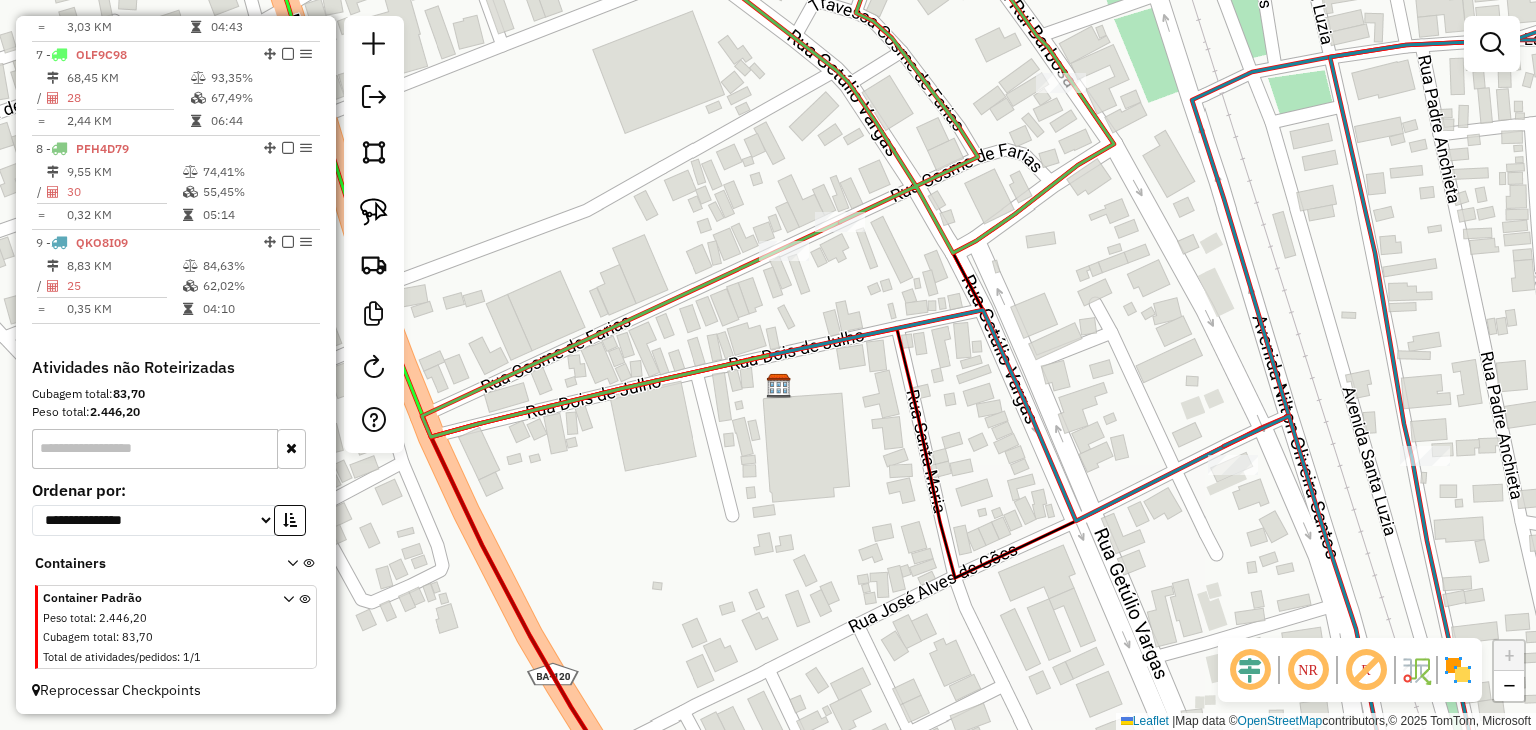 drag, startPoint x: 369, startPoint y: 201, endPoint x: 431, endPoint y: 201, distance: 62 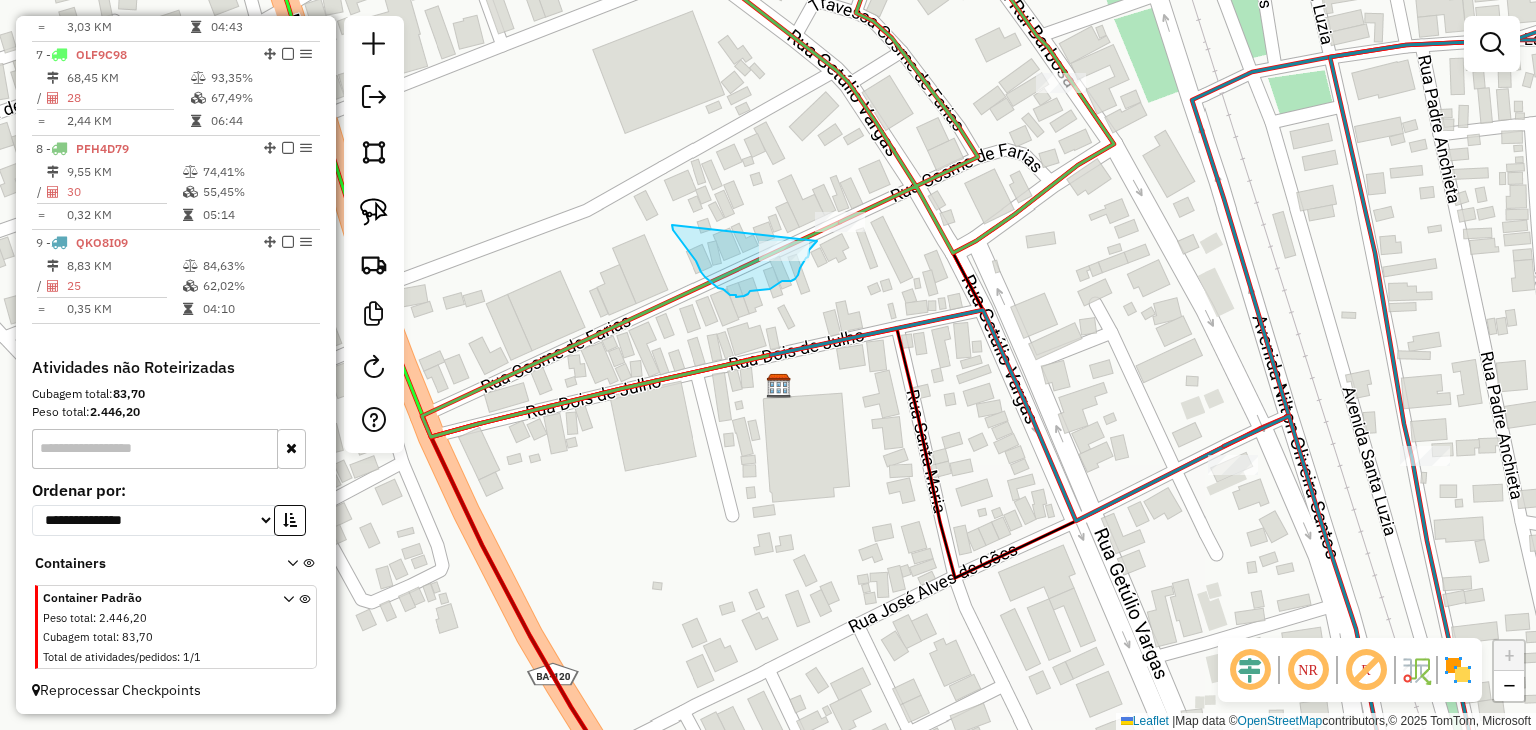 drag, startPoint x: 673, startPoint y: 230, endPoint x: 820, endPoint y: 241, distance: 147.411 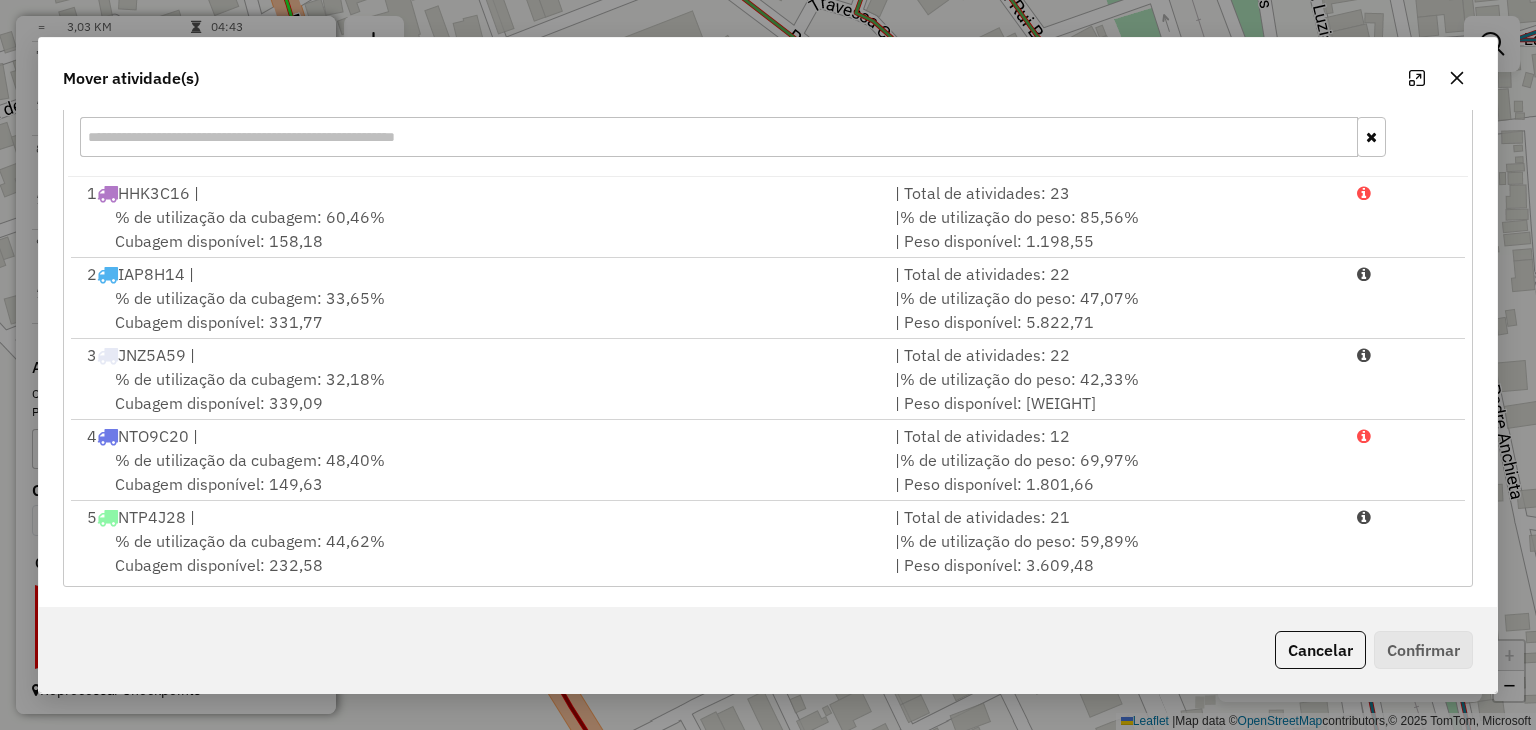 scroll, scrollTop: 286, scrollLeft: 0, axis: vertical 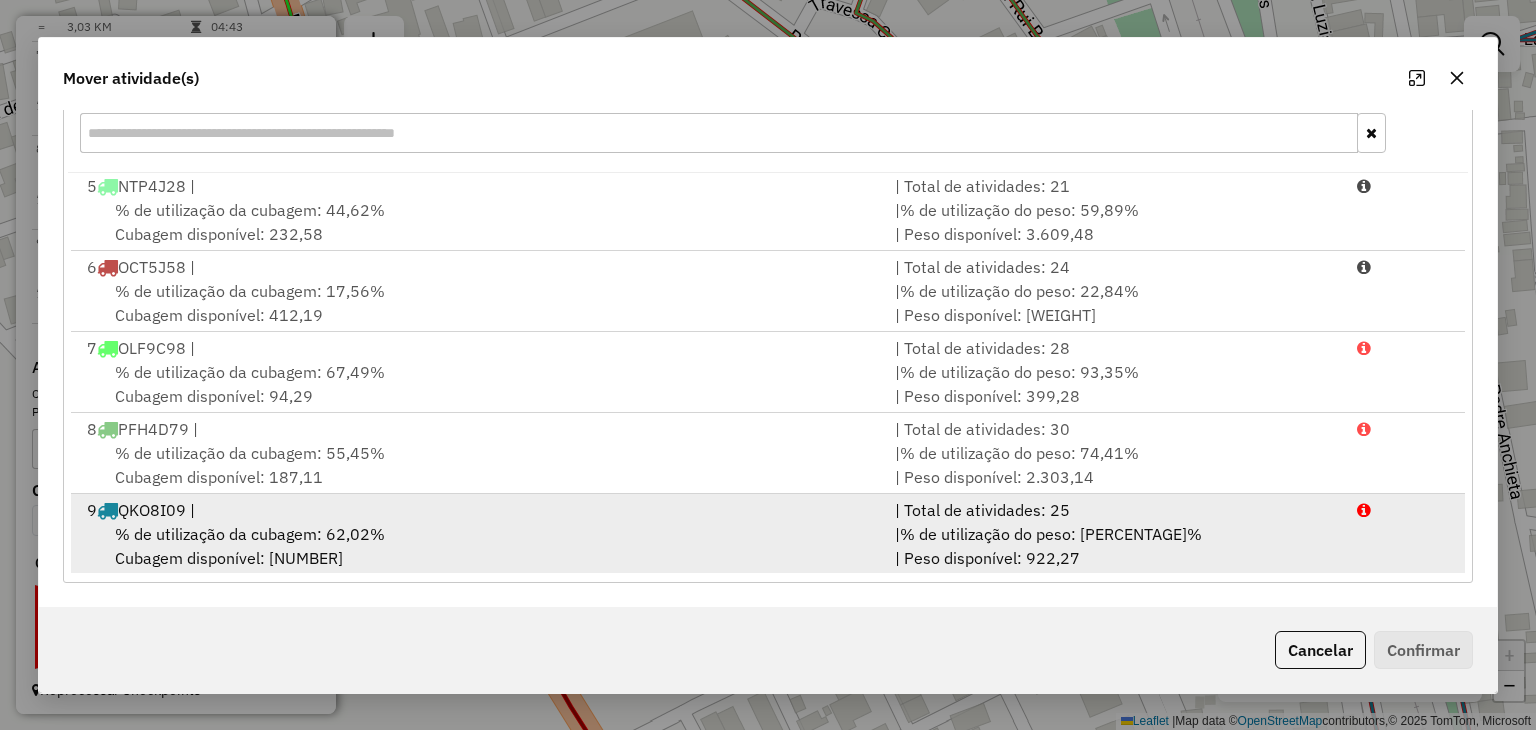 click on "9  QKO8I09 |" at bounding box center (479, 510) 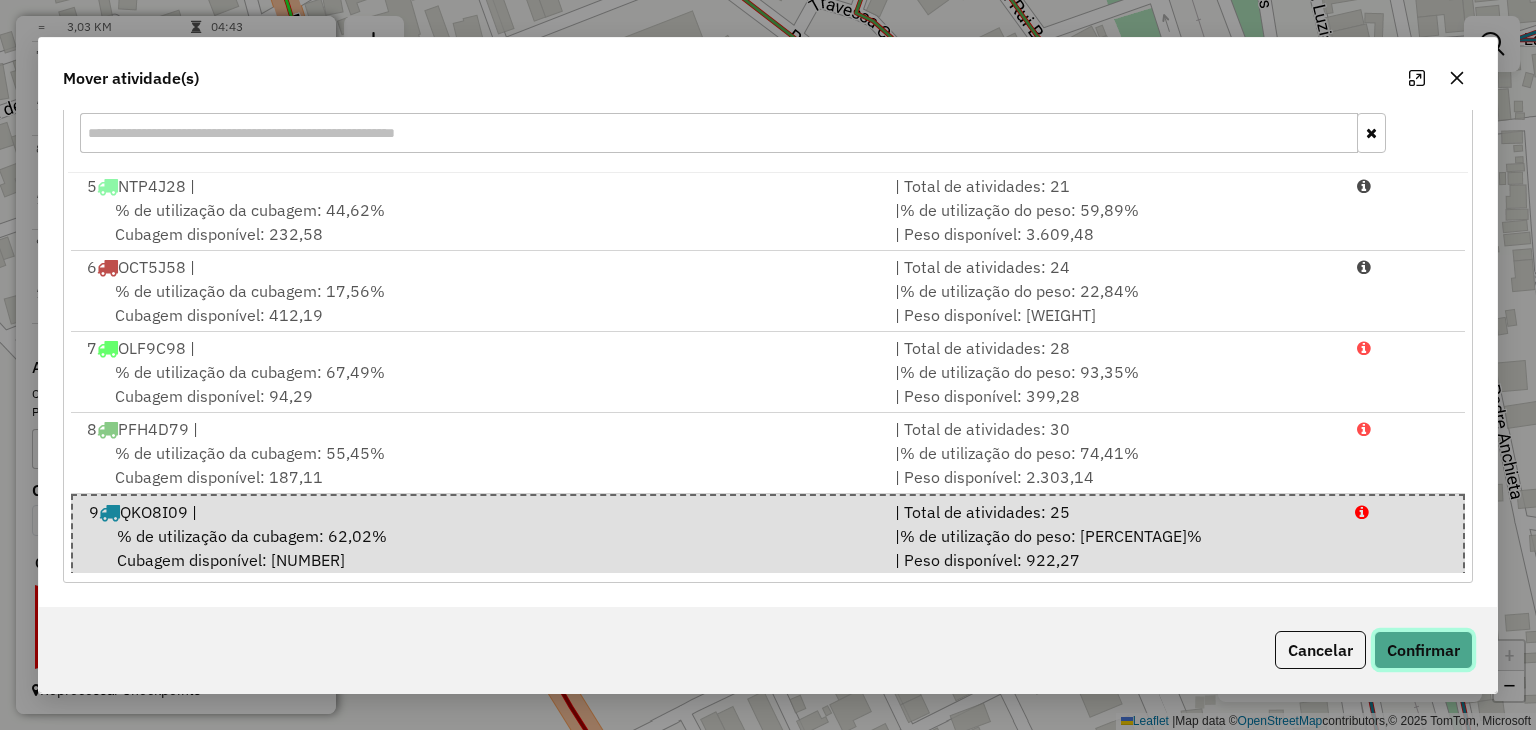click on "Confirmar" 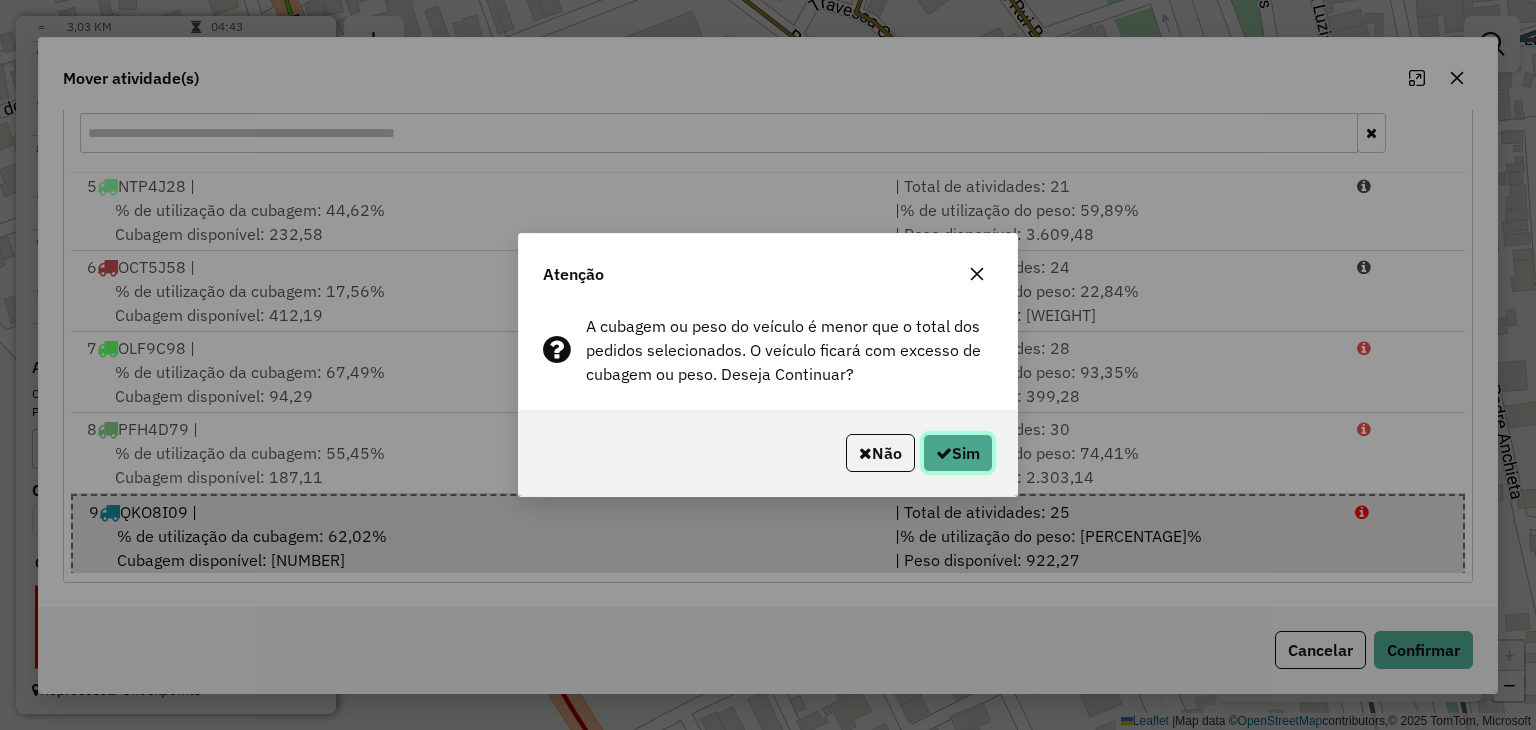 click on "Sim" 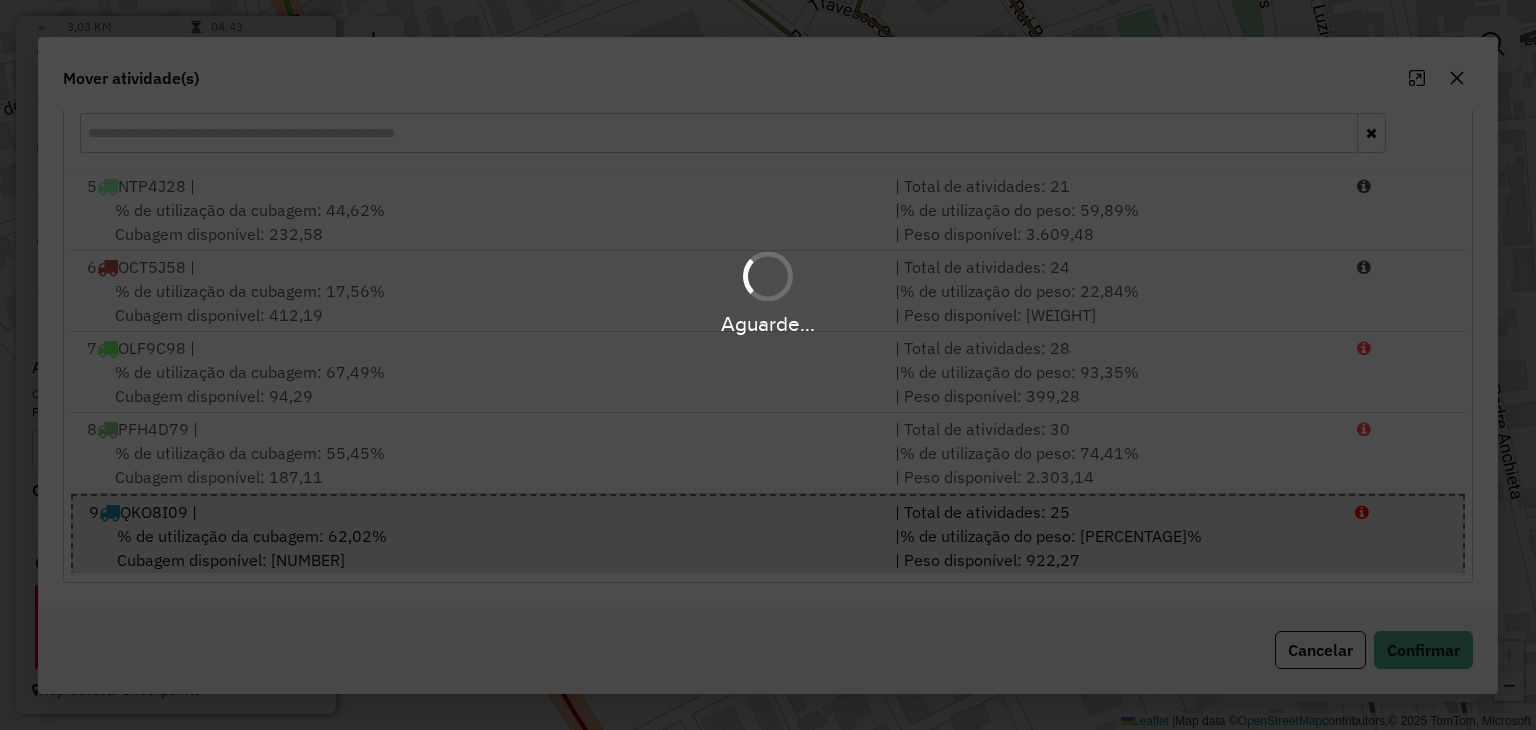 scroll, scrollTop: 975, scrollLeft: 0, axis: vertical 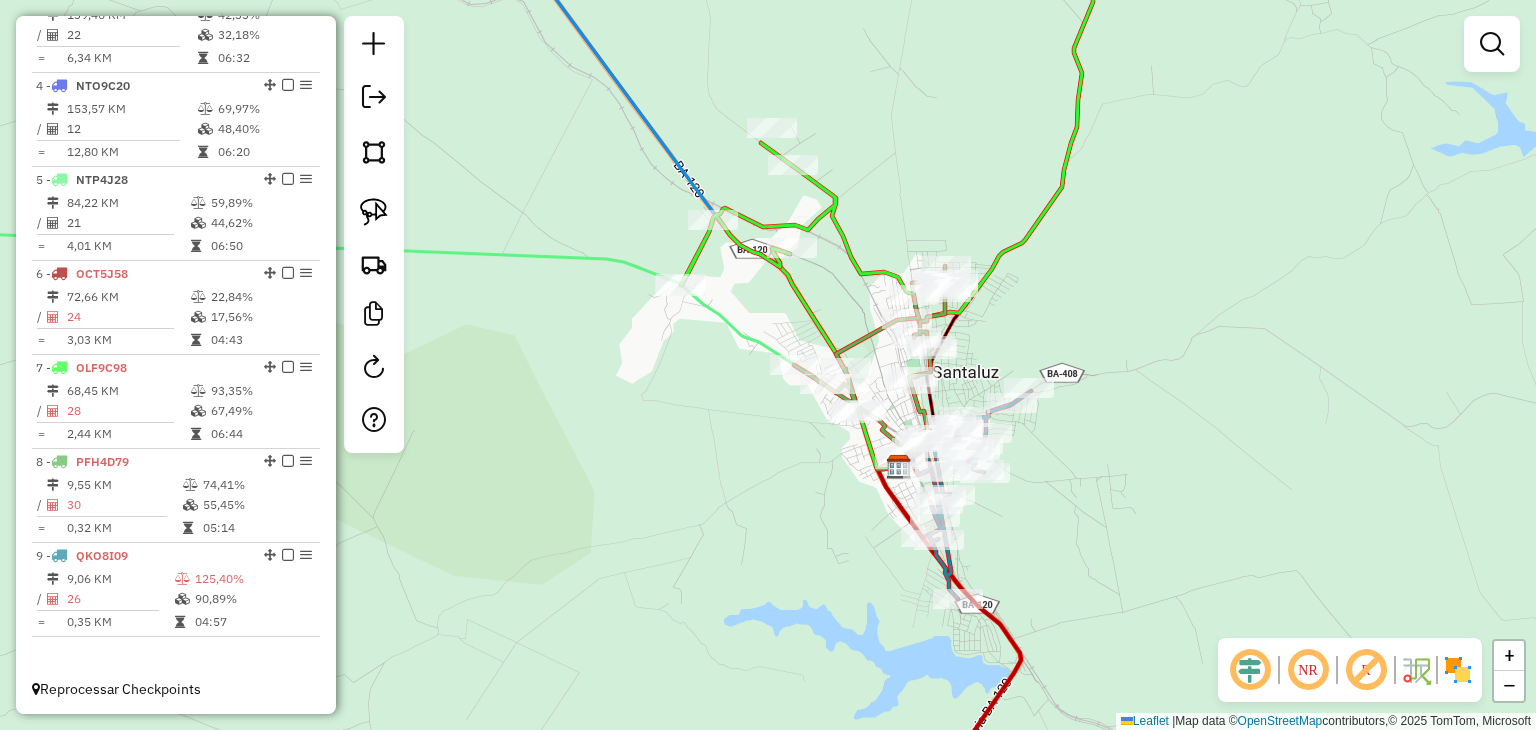 drag, startPoint x: 689, startPoint y: 407, endPoint x: 747, endPoint y: 453, distance: 74.02702 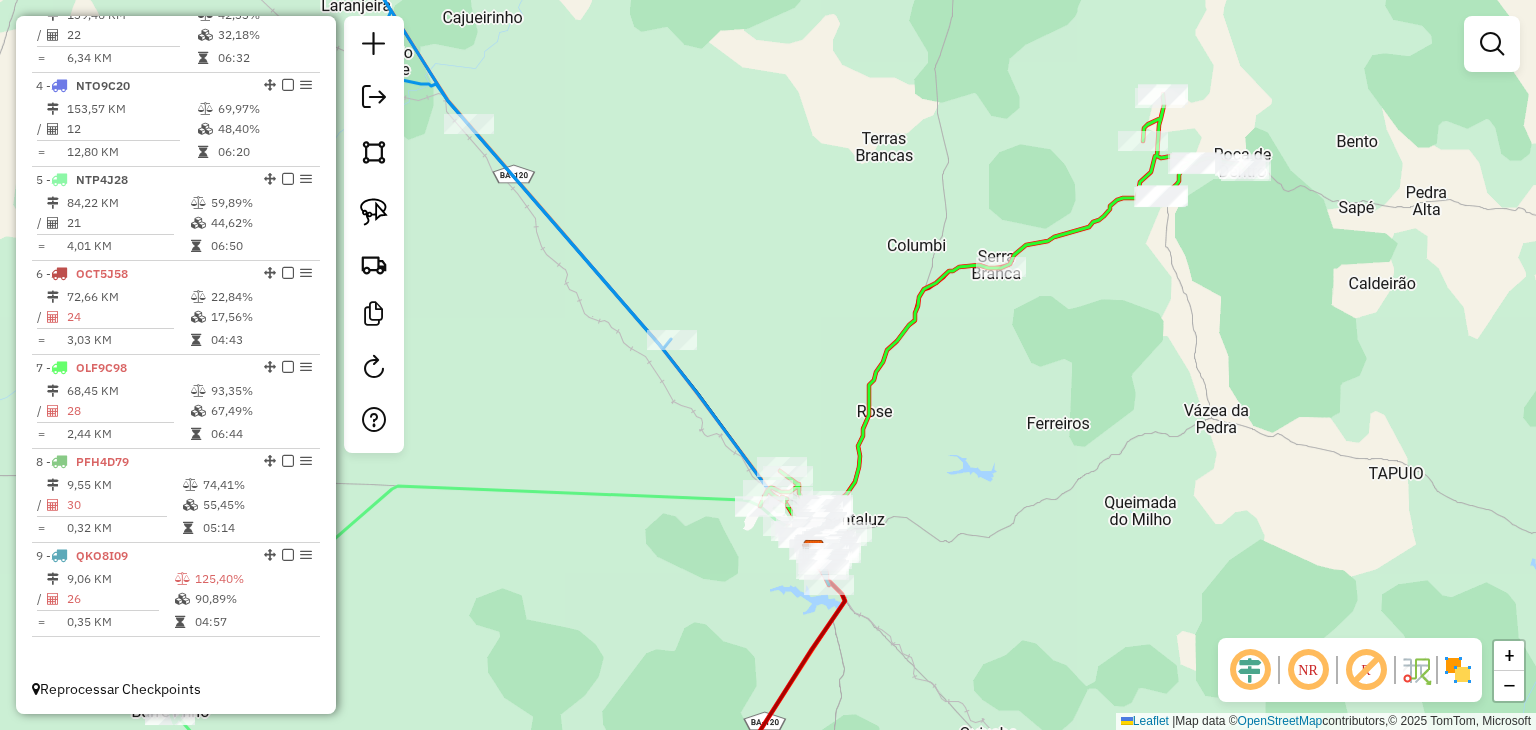 click on "Janela de atendimento Grade de atendimento Capacidade Transportadoras Veículos Cliente Pedidos  Rotas Selecione os dias de semana para filtrar as janelas de atendimento  Seg   Ter   Qua   Qui   Sex   Sáb   Dom  Informe o período da janela de atendimento: De: Até:  Filtrar exatamente a janela do cliente  Considerar janela de atendimento padrão  Selecione os dias de semana para filtrar as grades de atendimento  Seg   Ter   Qua   Qui   Sex   Sáb   Dom   Considerar clientes sem dia de atendimento cadastrado  Clientes fora do dia de atendimento selecionado Filtrar as atividades entre os valores definidos abaixo:  Peso mínimo:   Peso máximo:   Cubagem mínima:   Cubagem máxima:   De:   Até:  Filtrar as atividades entre o tempo de atendimento definido abaixo:  De:   Até:   Considerar capacidade total dos clientes não roteirizados Transportadora: Selecione um ou mais itens Tipo de veículo: Selecione um ou mais itens Veículo: Selecione um ou mais itens Motorista: Selecione um ou mais itens Nome: Rótulo:" 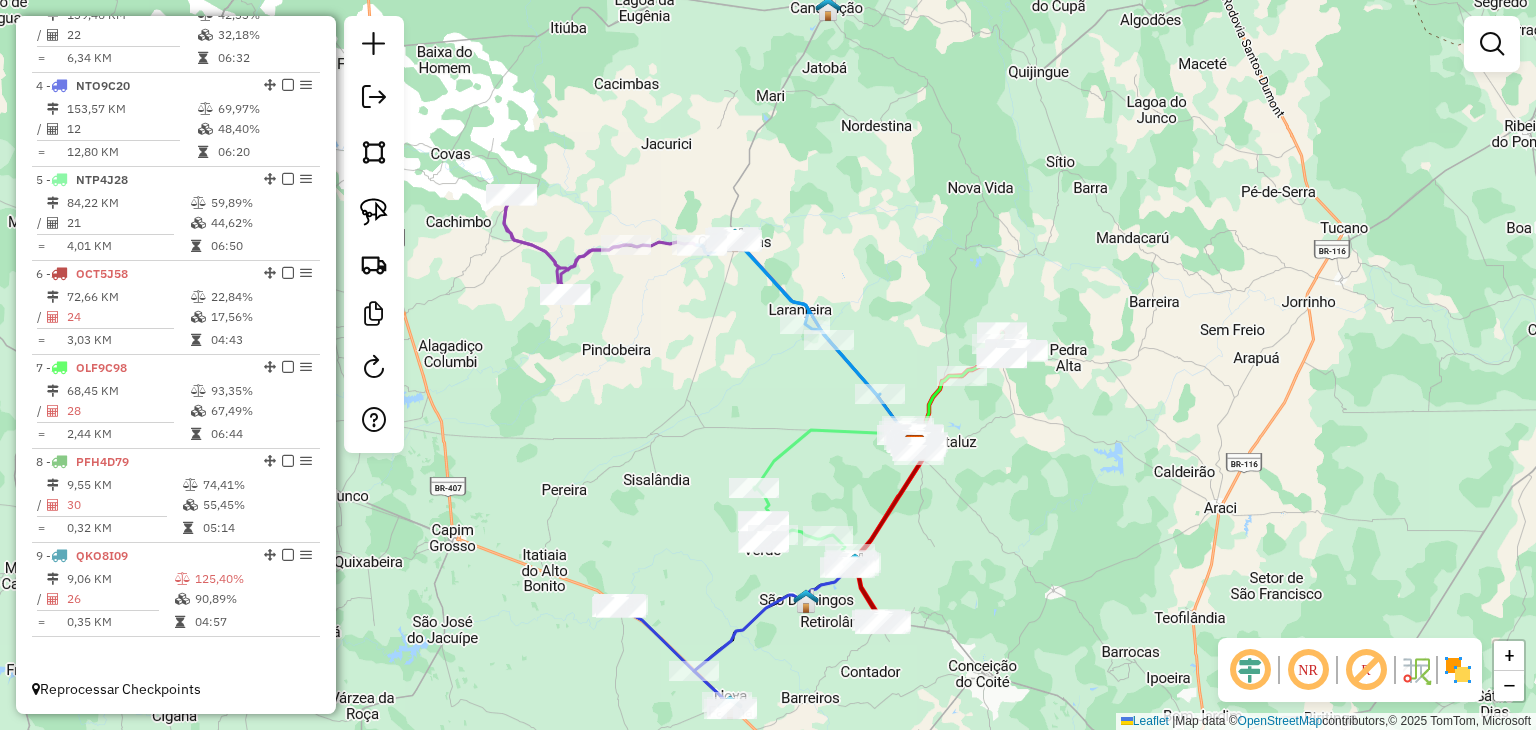 drag, startPoint x: 752, startPoint y: 424, endPoint x: 756, endPoint y: 398, distance: 26.305893 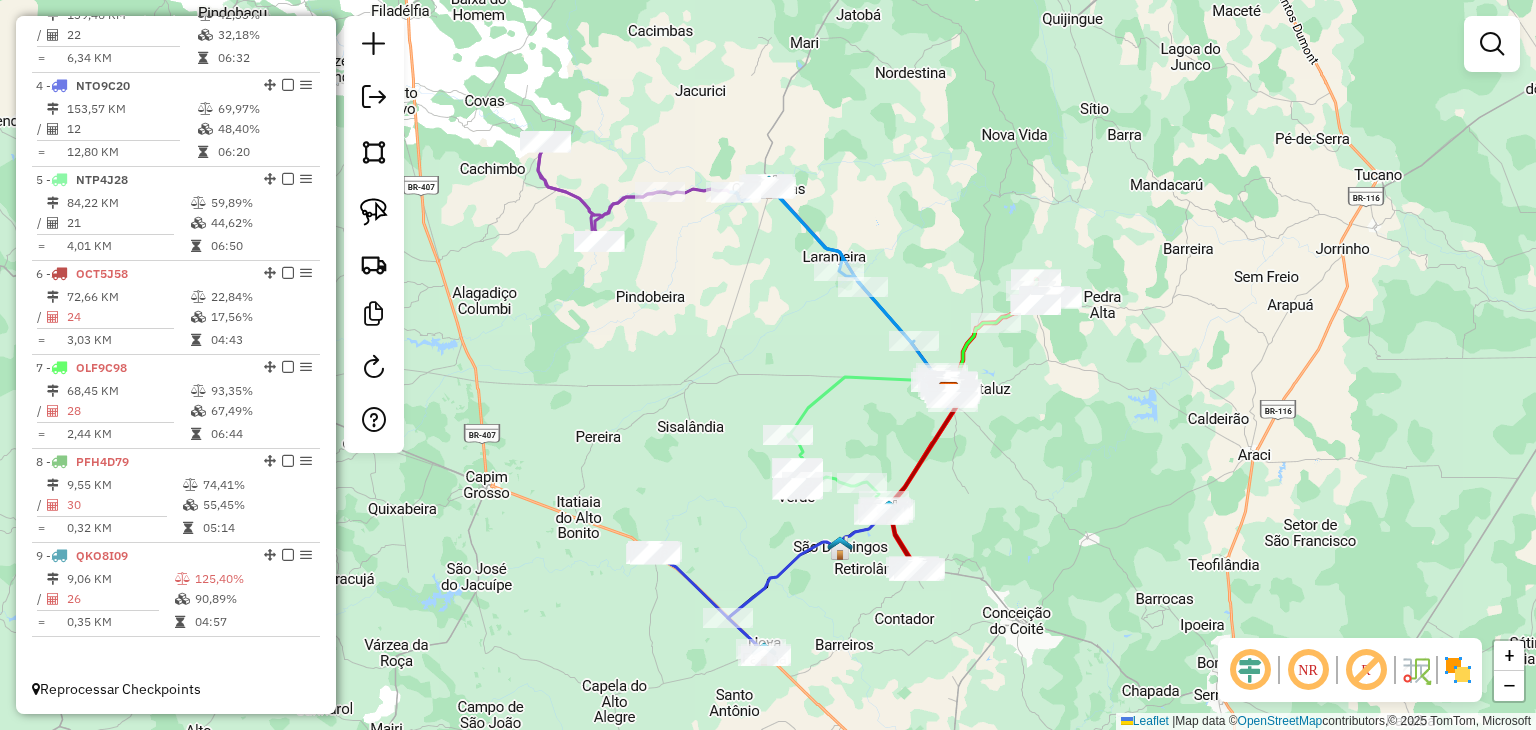drag, startPoint x: 645, startPoint y: 362, endPoint x: 681, endPoint y: 318, distance: 56.85068 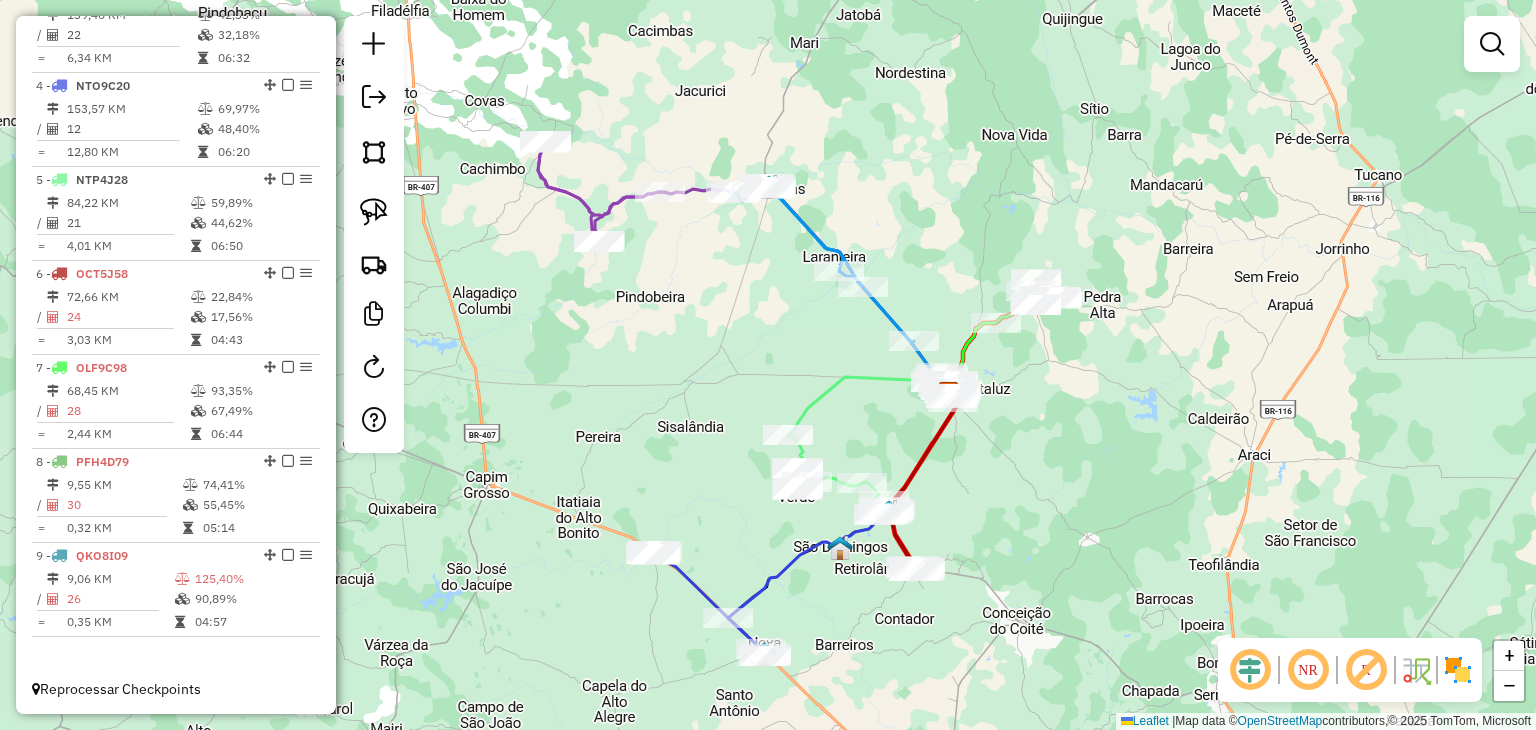 click on "Janela de atendimento Grade de atendimento Capacidade Transportadoras Veículos Cliente Pedidos  Rotas Selecione os dias de semana para filtrar as janelas de atendimento  Seg   Ter   Qua   Qui   Sex   Sáb   Dom  Informe o período da janela de atendimento: De: Até:  Filtrar exatamente a janela do cliente  Considerar janela de atendimento padrão  Selecione os dias de semana para filtrar as grades de atendimento  Seg   Ter   Qua   Qui   Sex   Sáb   Dom   Considerar clientes sem dia de atendimento cadastrado  Clientes fora do dia de atendimento selecionado Filtrar as atividades entre os valores definidos abaixo:  Peso mínimo:   Peso máximo:   Cubagem mínima:   Cubagem máxima:   De:   Até:  Filtrar as atividades entre o tempo de atendimento definido abaixo:  De:   Até:   Considerar capacidade total dos clientes não roteirizados Transportadora: Selecione um ou mais itens Tipo de veículo: Selecione um ou mais itens Veículo: Selecione um ou mais itens Motorista: Selecione um ou mais itens Nome: Rótulo:" 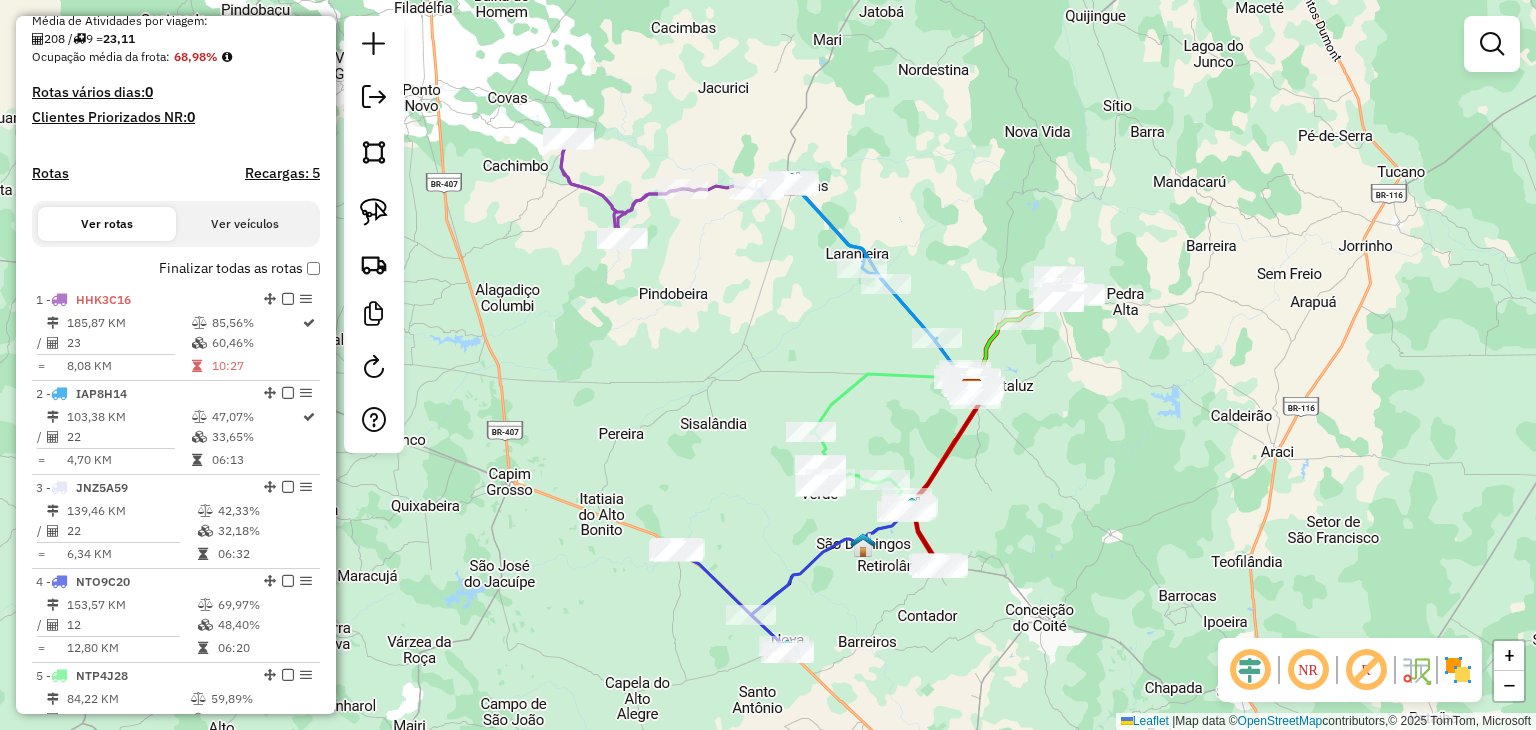 scroll, scrollTop: 475, scrollLeft: 0, axis: vertical 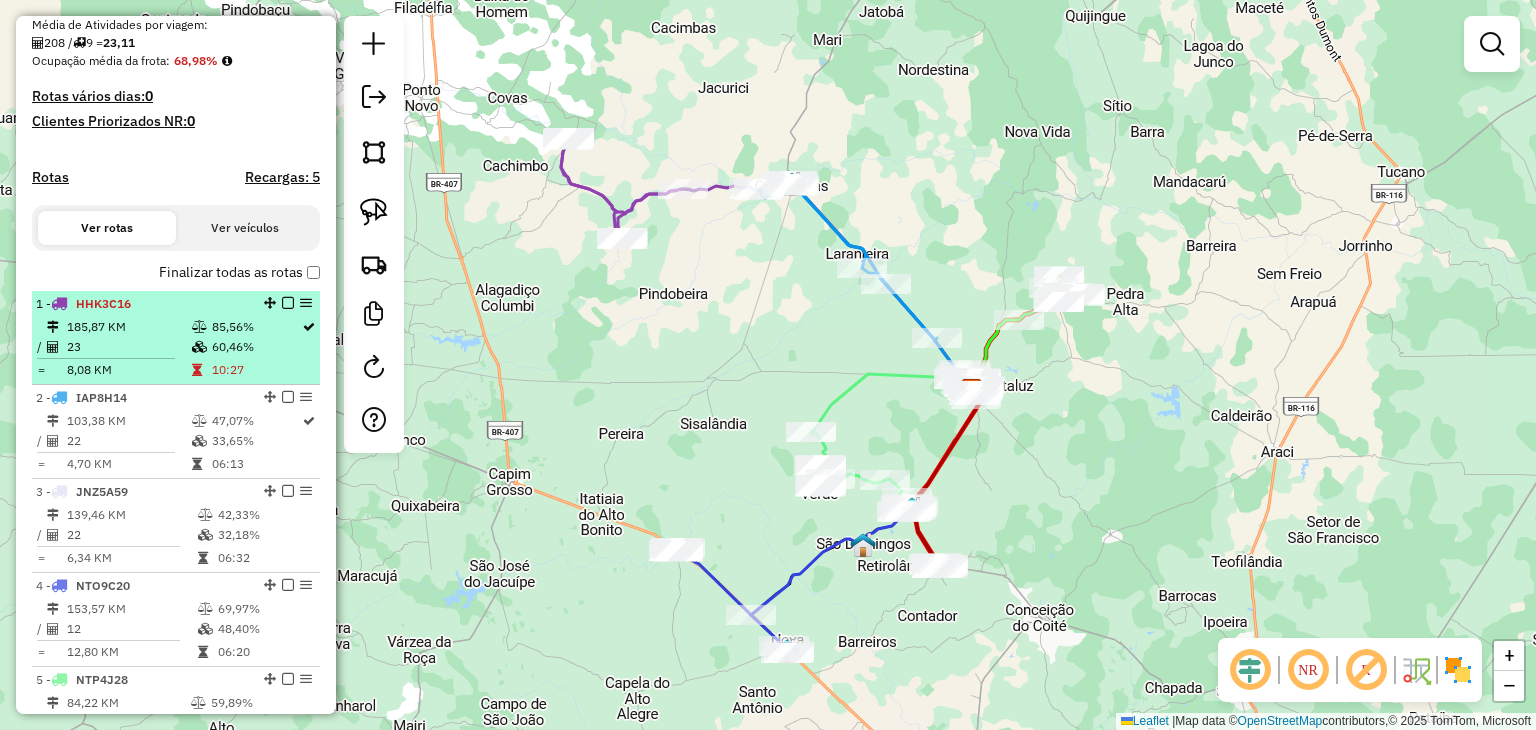 click on "8,08 KM" at bounding box center [128, 370] 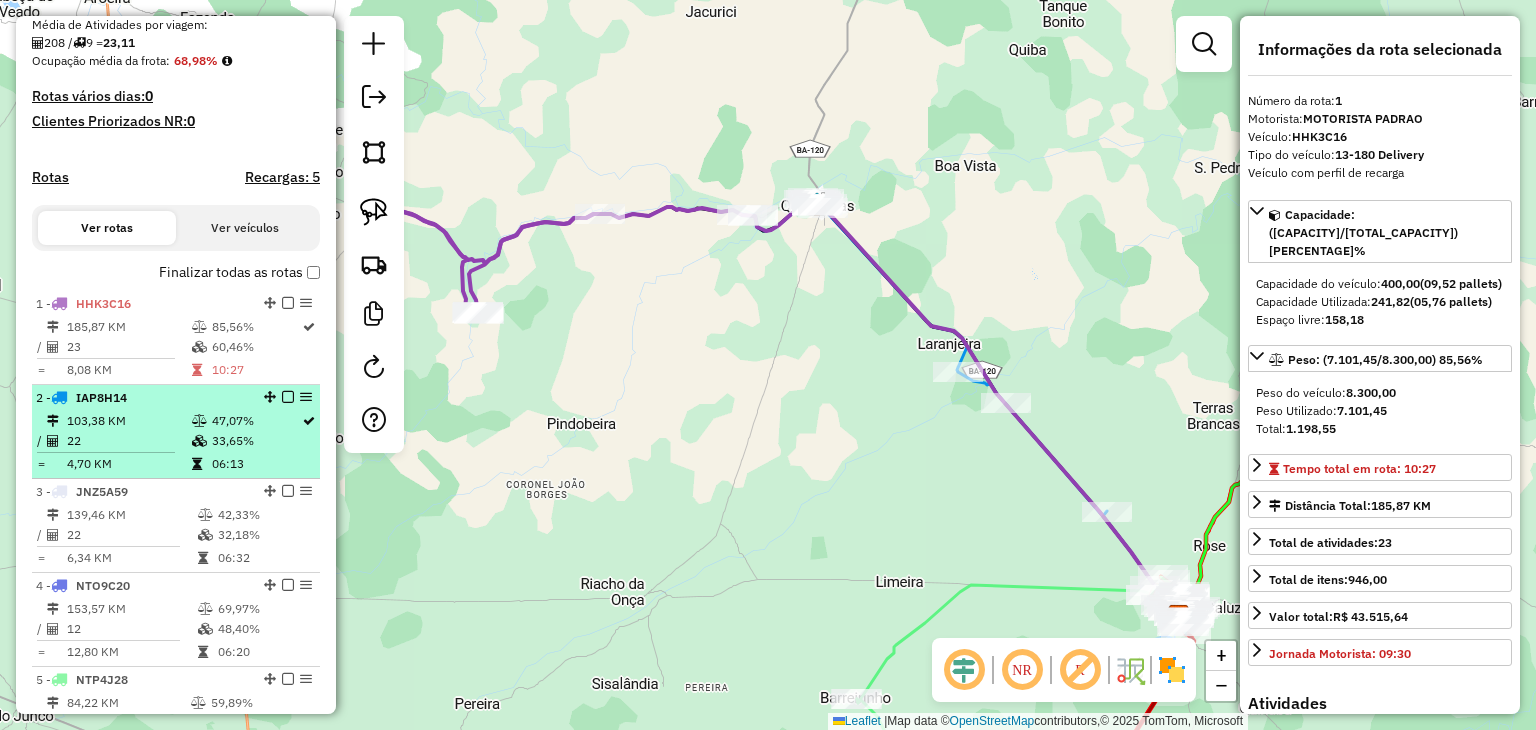 click on "103,38 KM" at bounding box center [128, 421] 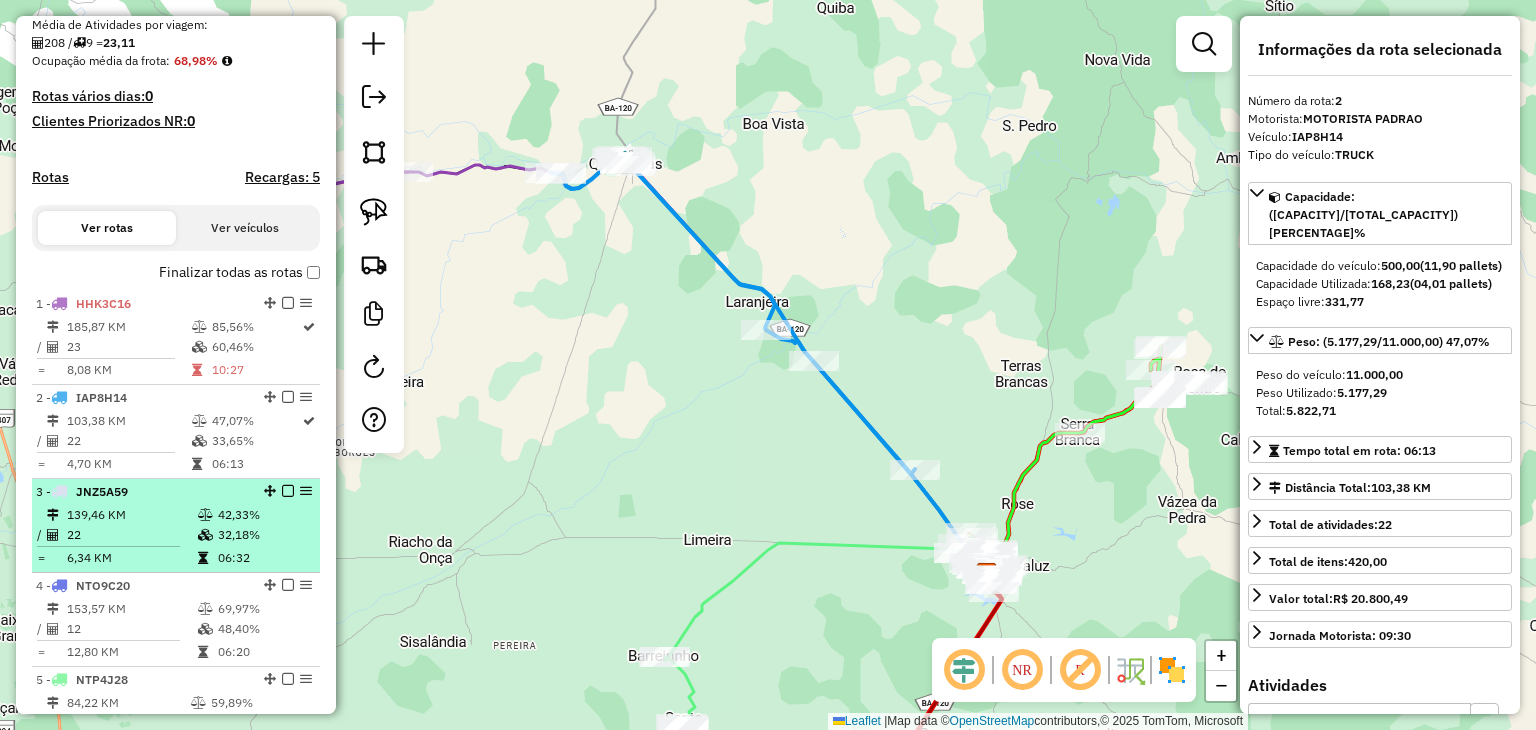 click on "139,46 KM" at bounding box center [131, 515] 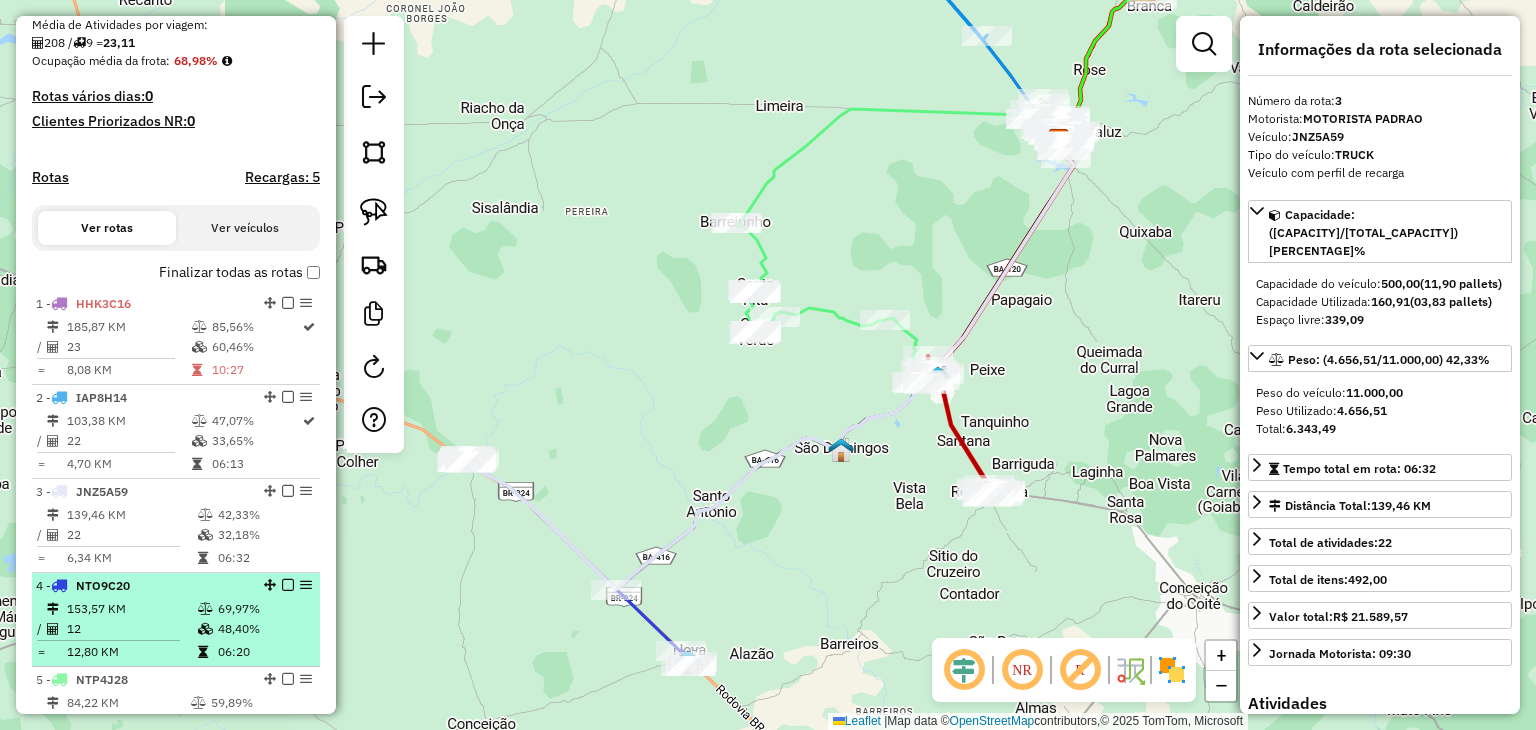 click on "[NUMBER] - [VEHICLE_PLATE]" at bounding box center (142, 586) 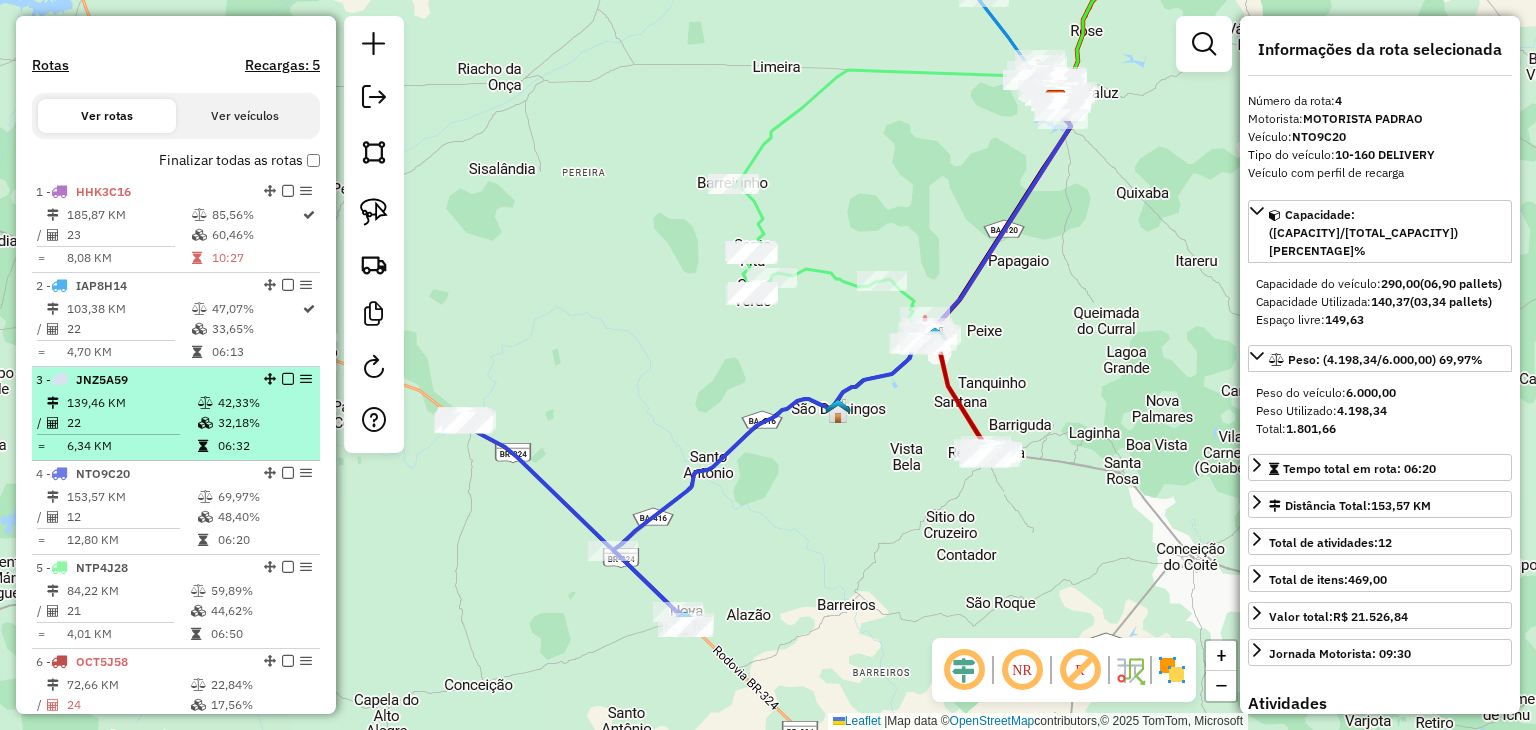 scroll, scrollTop: 775, scrollLeft: 0, axis: vertical 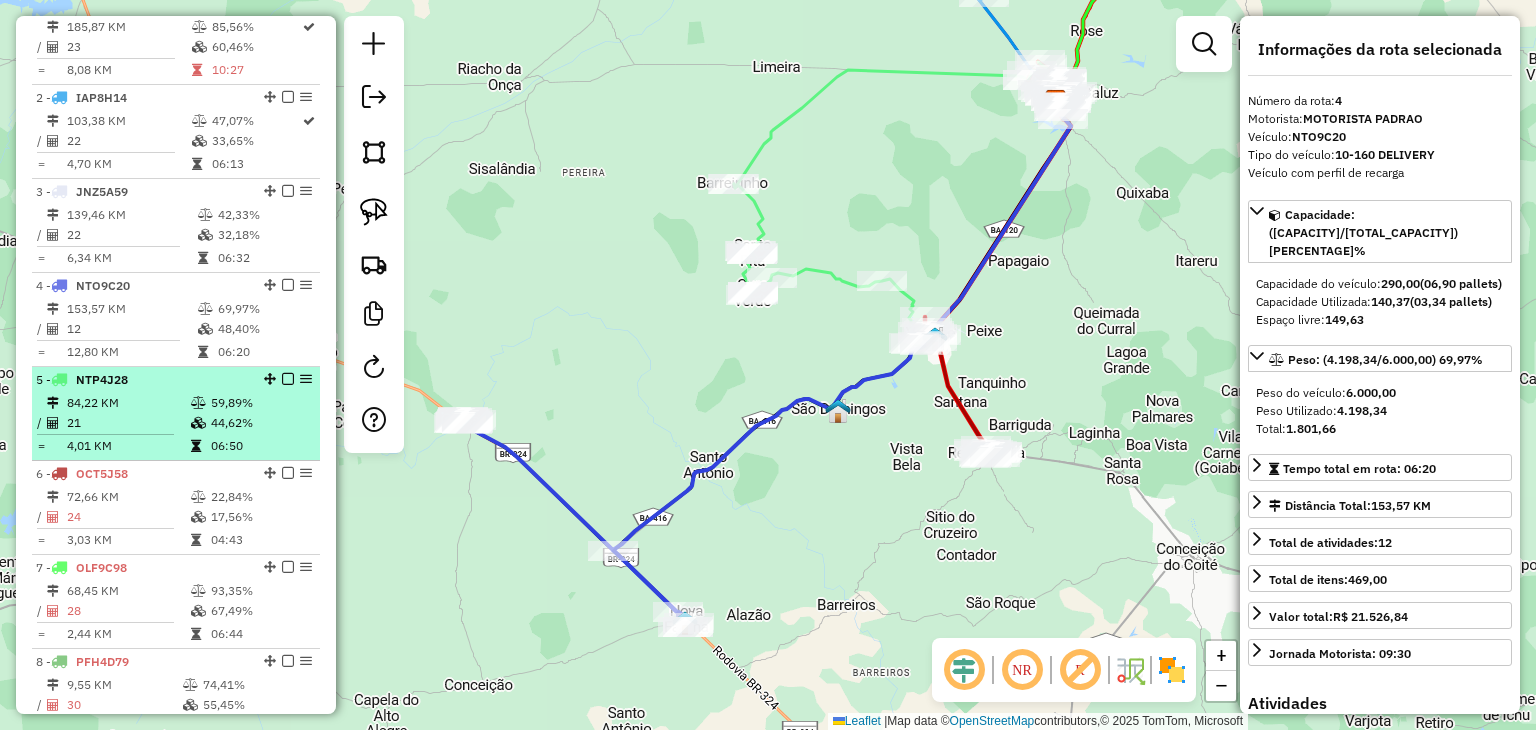 click on "21" at bounding box center [128, 423] 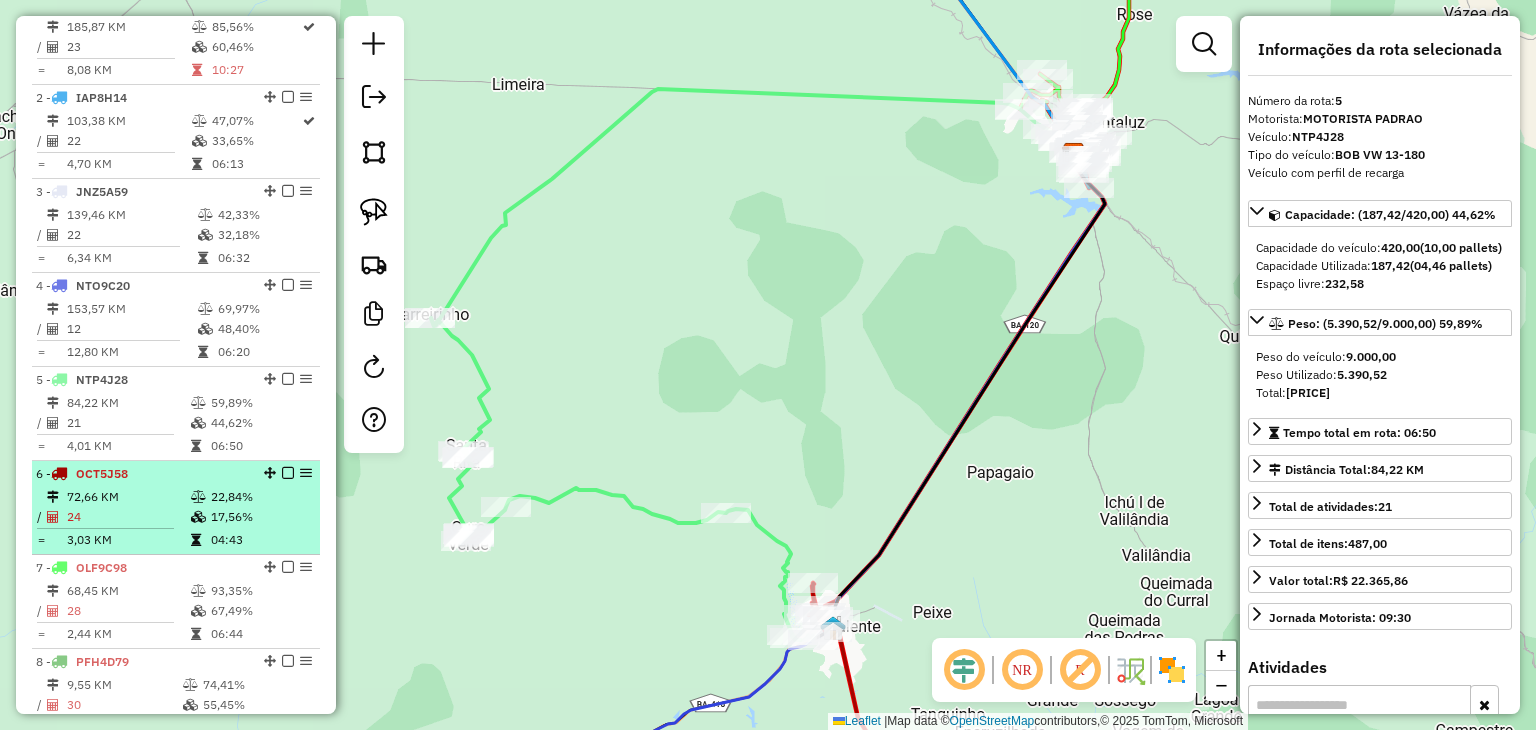 click on "[NUMBER] - [LICENSE_PLATE]" at bounding box center [142, 474] 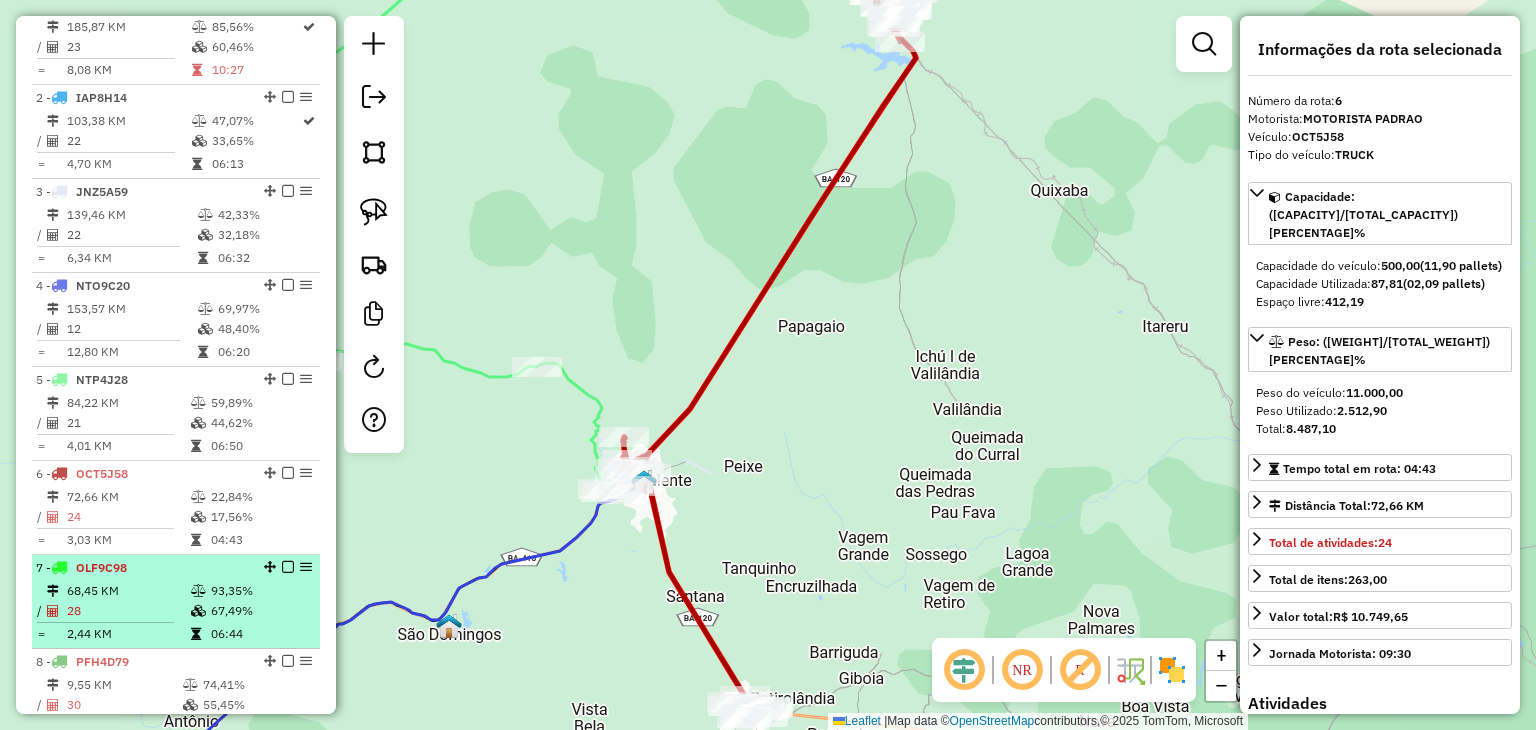 click on "[NUMBER] - [VEHICLE_PLATE]   [NUMBER] KM   [PERCENTAGE]  /  [NUMBER]   [PERCENTAGE]     =  [NUMBER] KM   [TIME]" at bounding box center (176, 602) 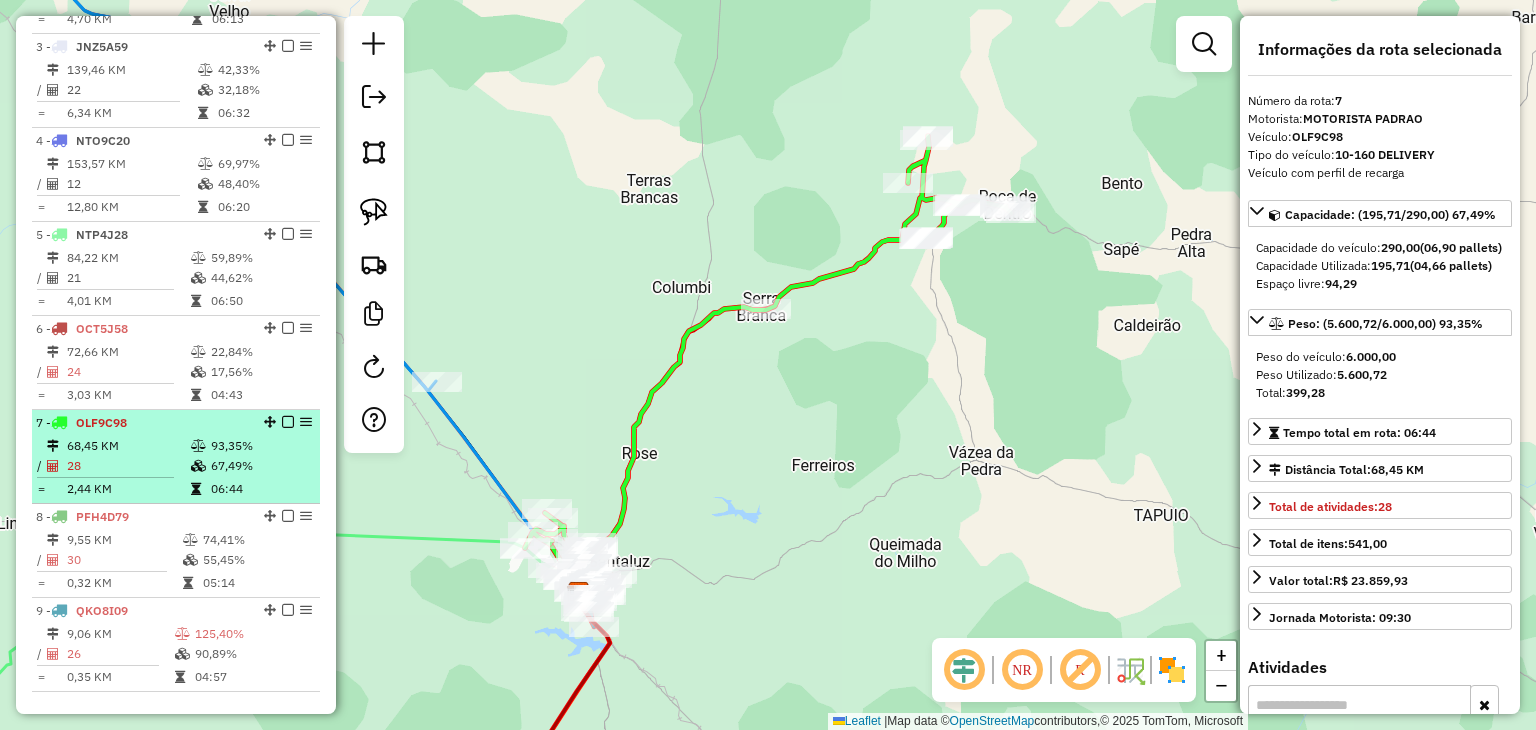scroll, scrollTop: 975, scrollLeft: 0, axis: vertical 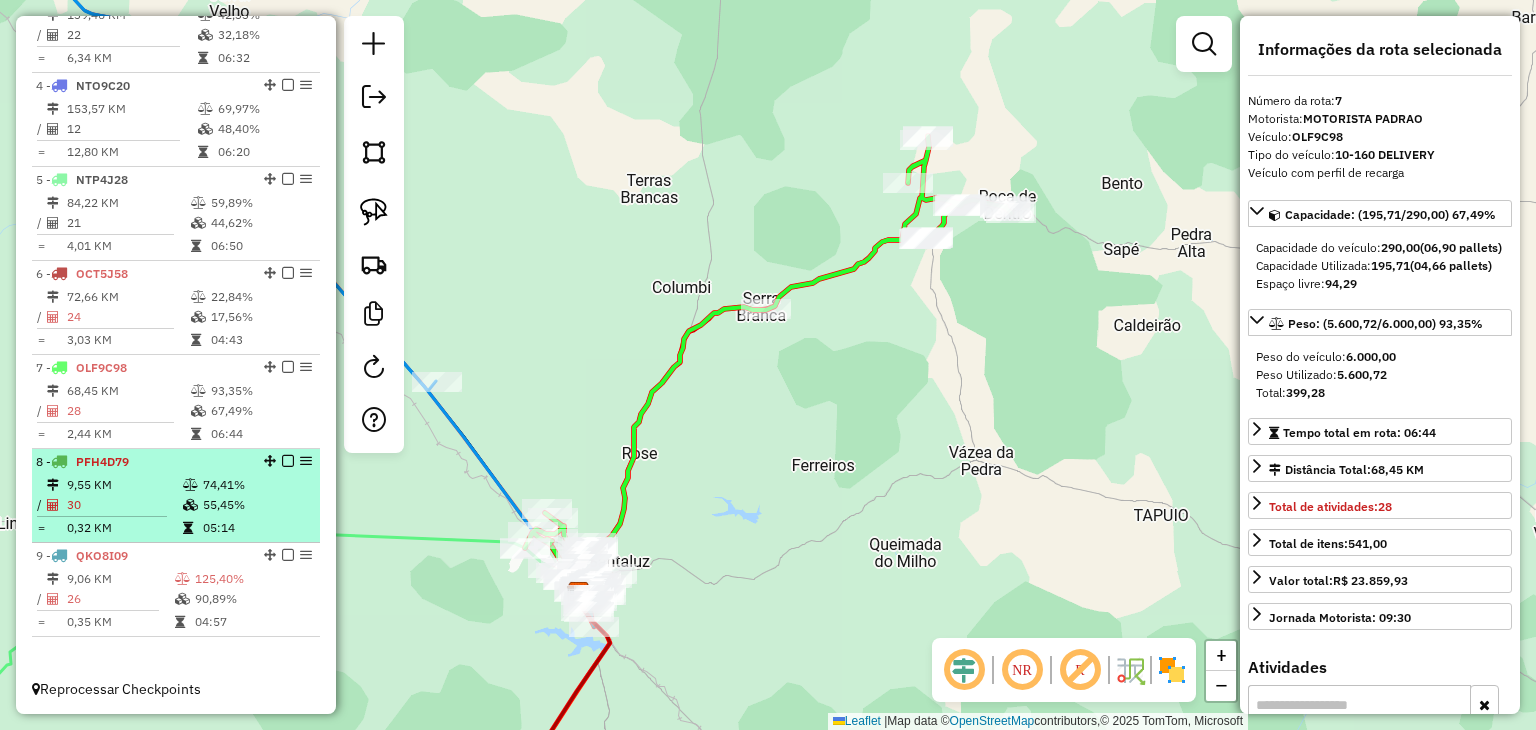 click at bounding box center (102, 516) 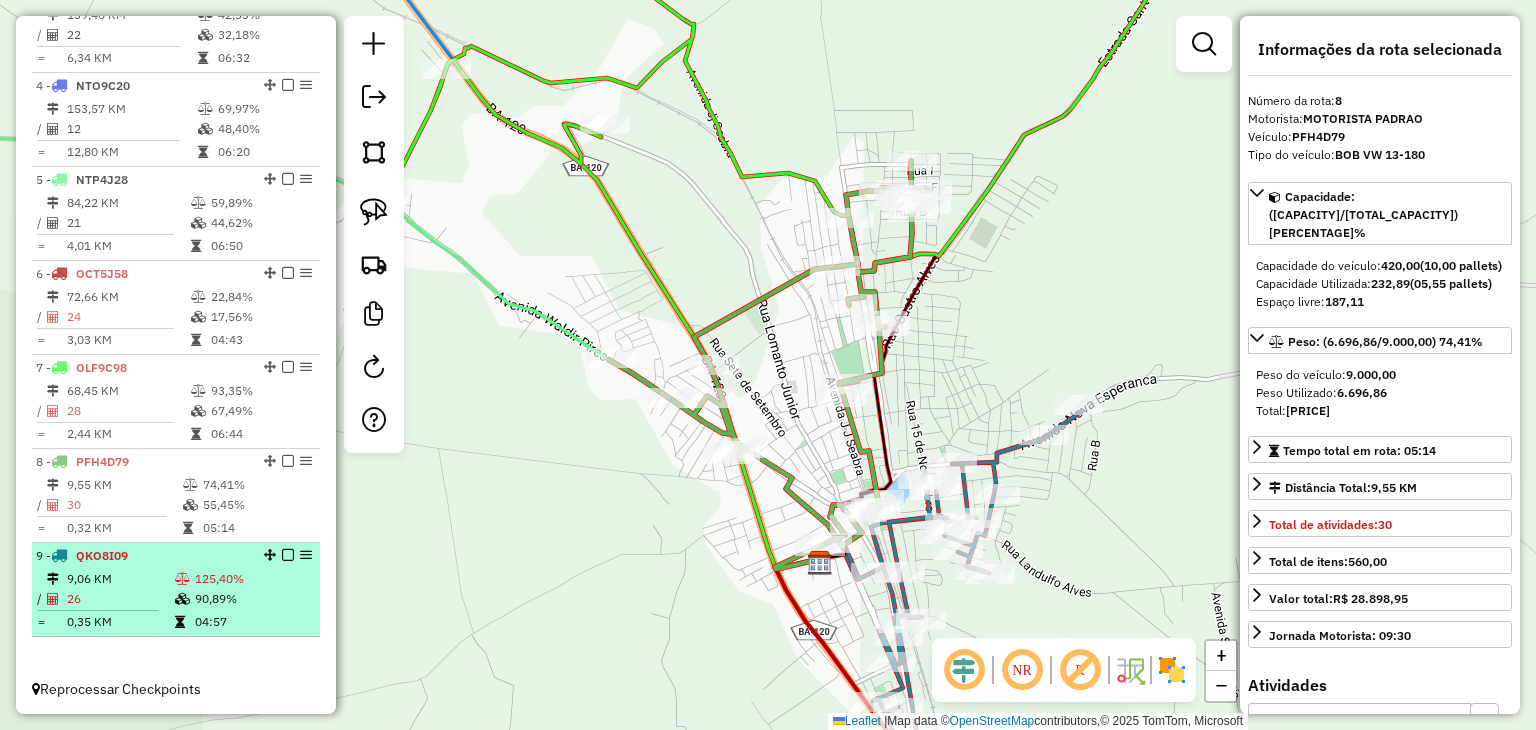 click on "9,06 KM" at bounding box center [120, 579] 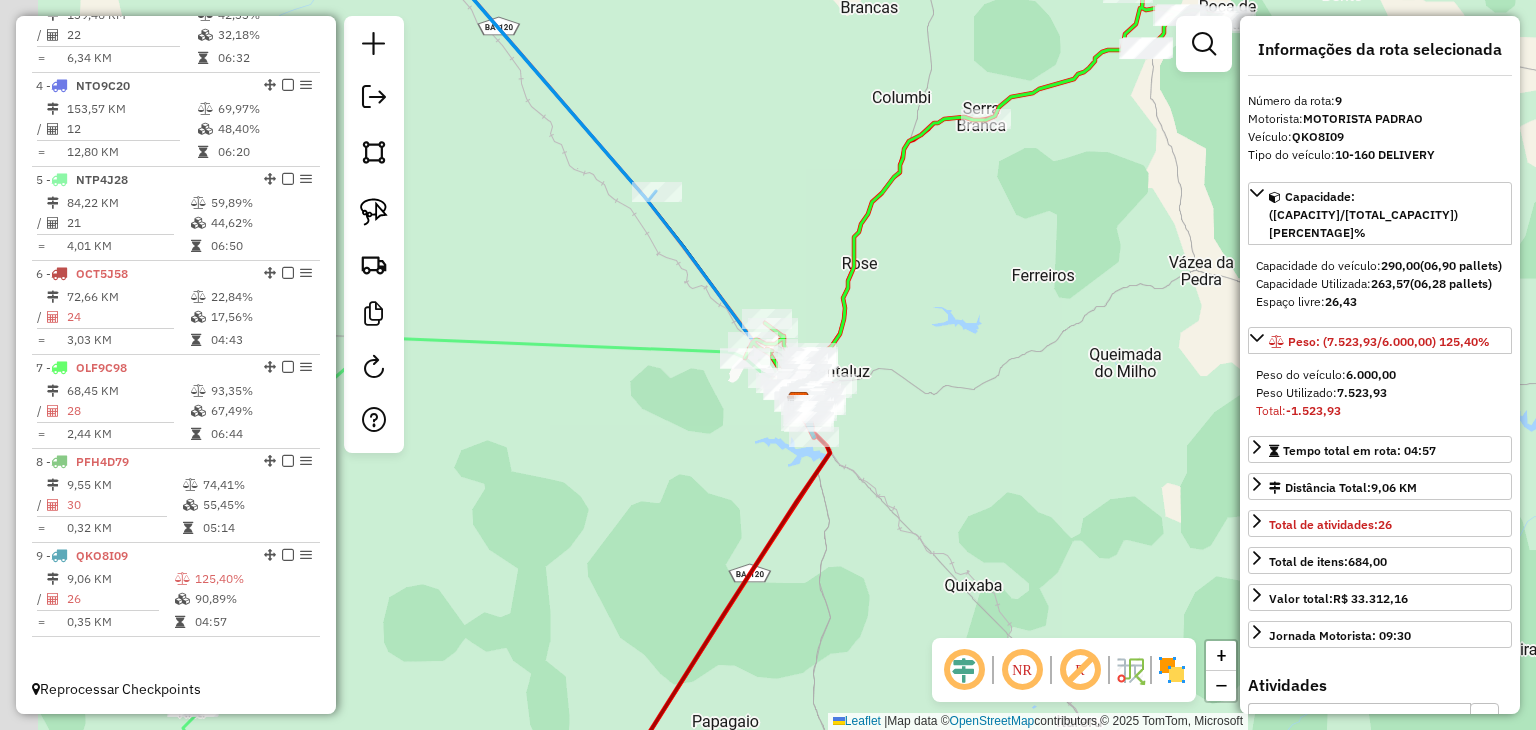 drag, startPoint x: 853, startPoint y: 424, endPoint x: 872, endPoint y: 428, distance: 19.416489 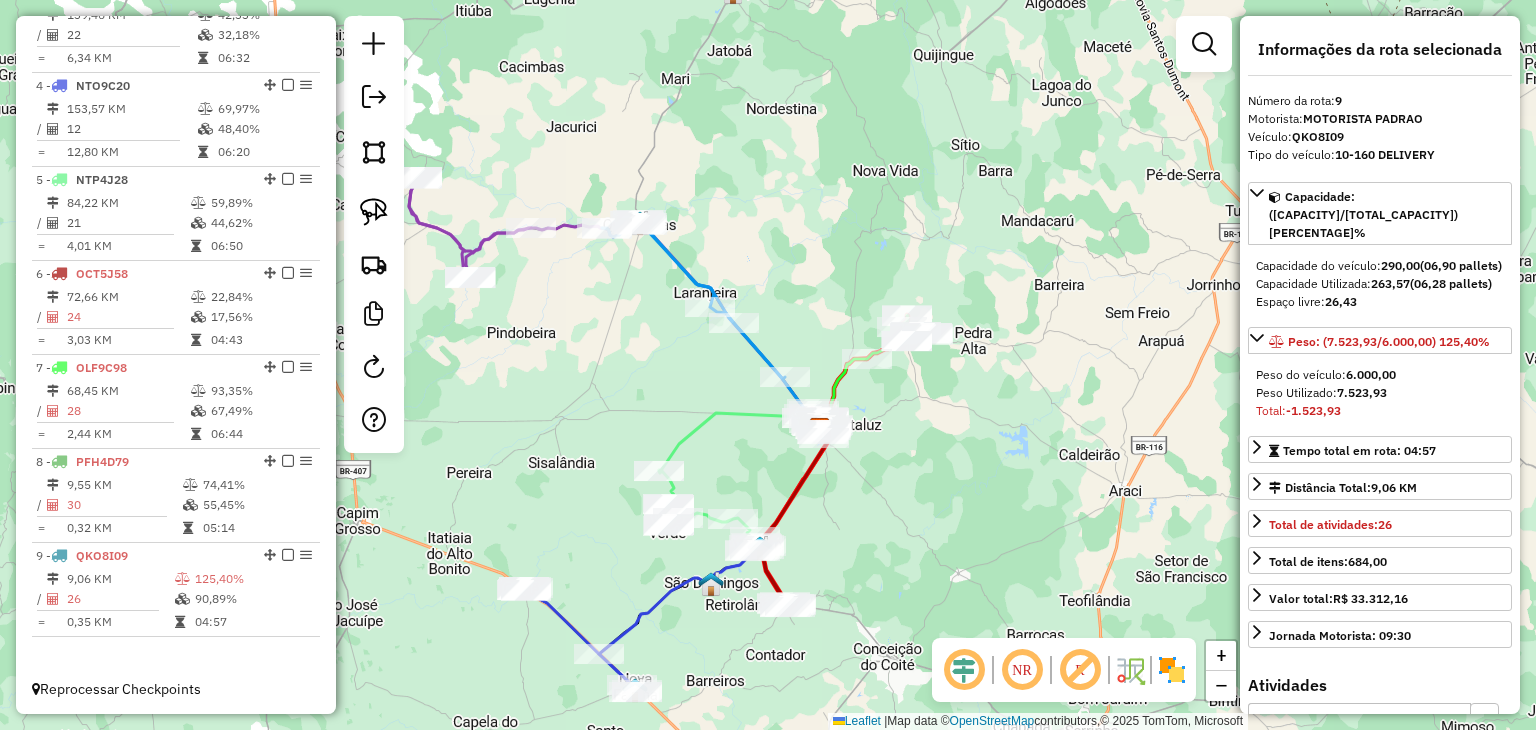 drag, startPoint x: 750, startPoint y: 457, endPoint x: 781, endPoint y: 409, distance: 57.14018 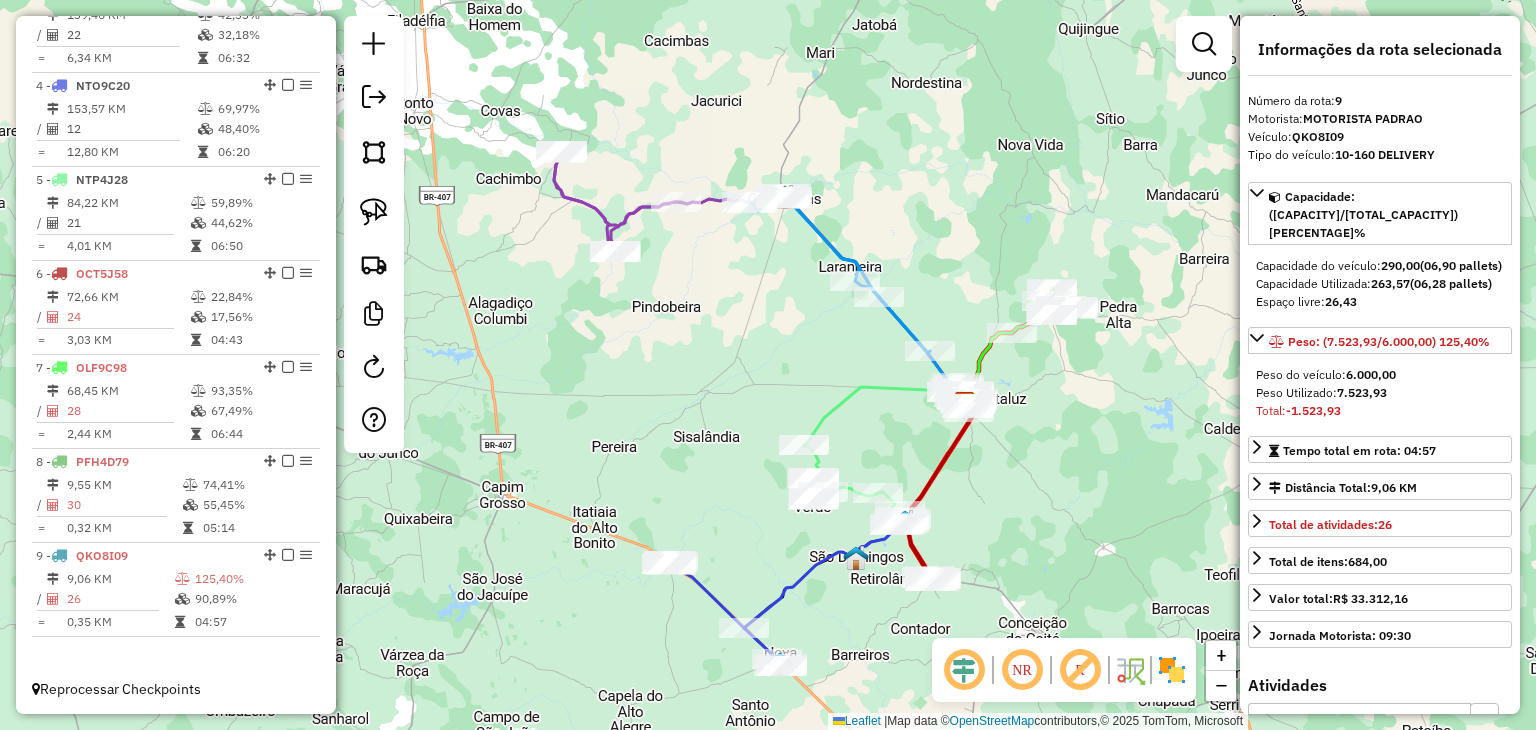 drag, startPoint x: 603, startPoint y: 398, endPoint x: 700, endPoint y: 390, distance: 97.32934 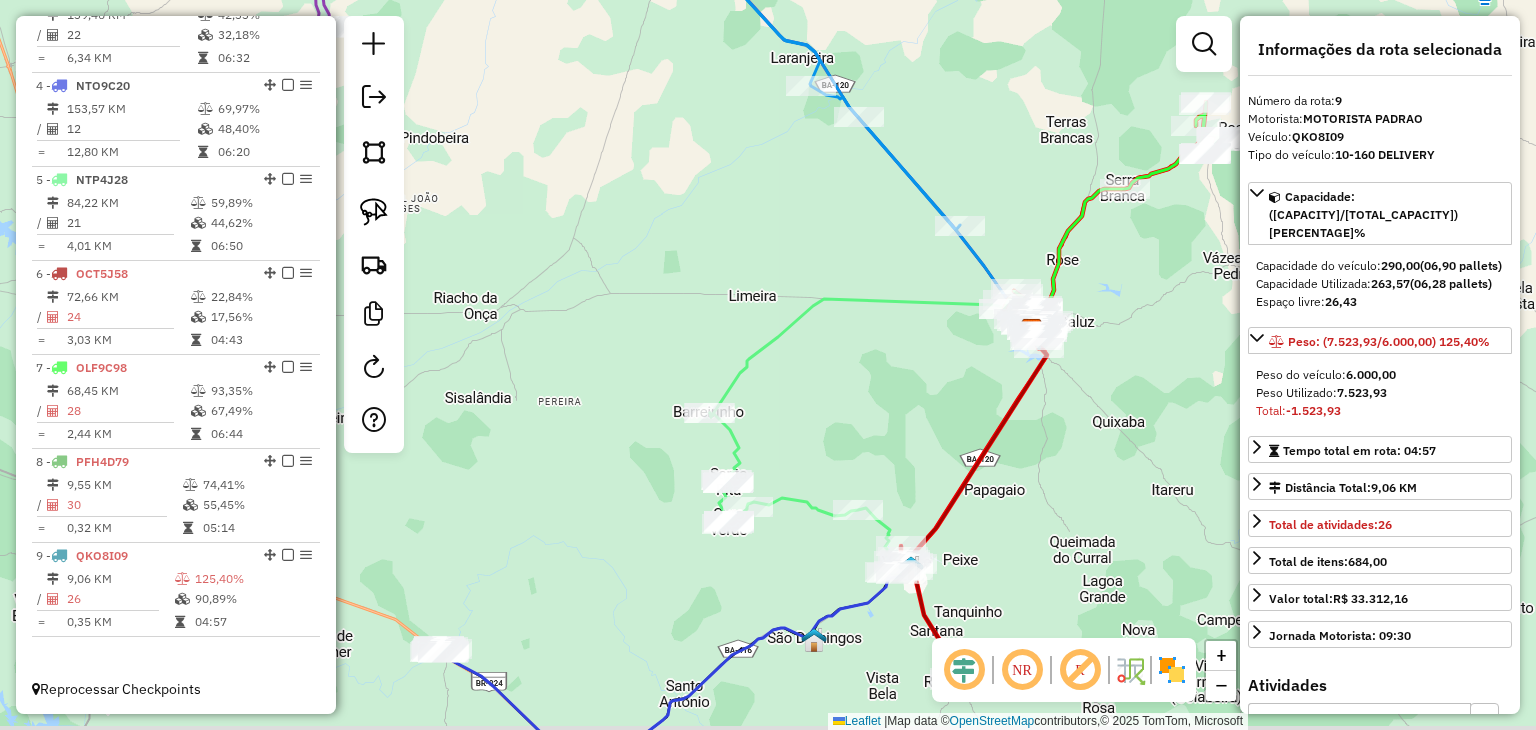 drag, startPoint x: 904, startPoint y: 530, endPoint x: 878, endPoint y: 344, distance: 187.80841 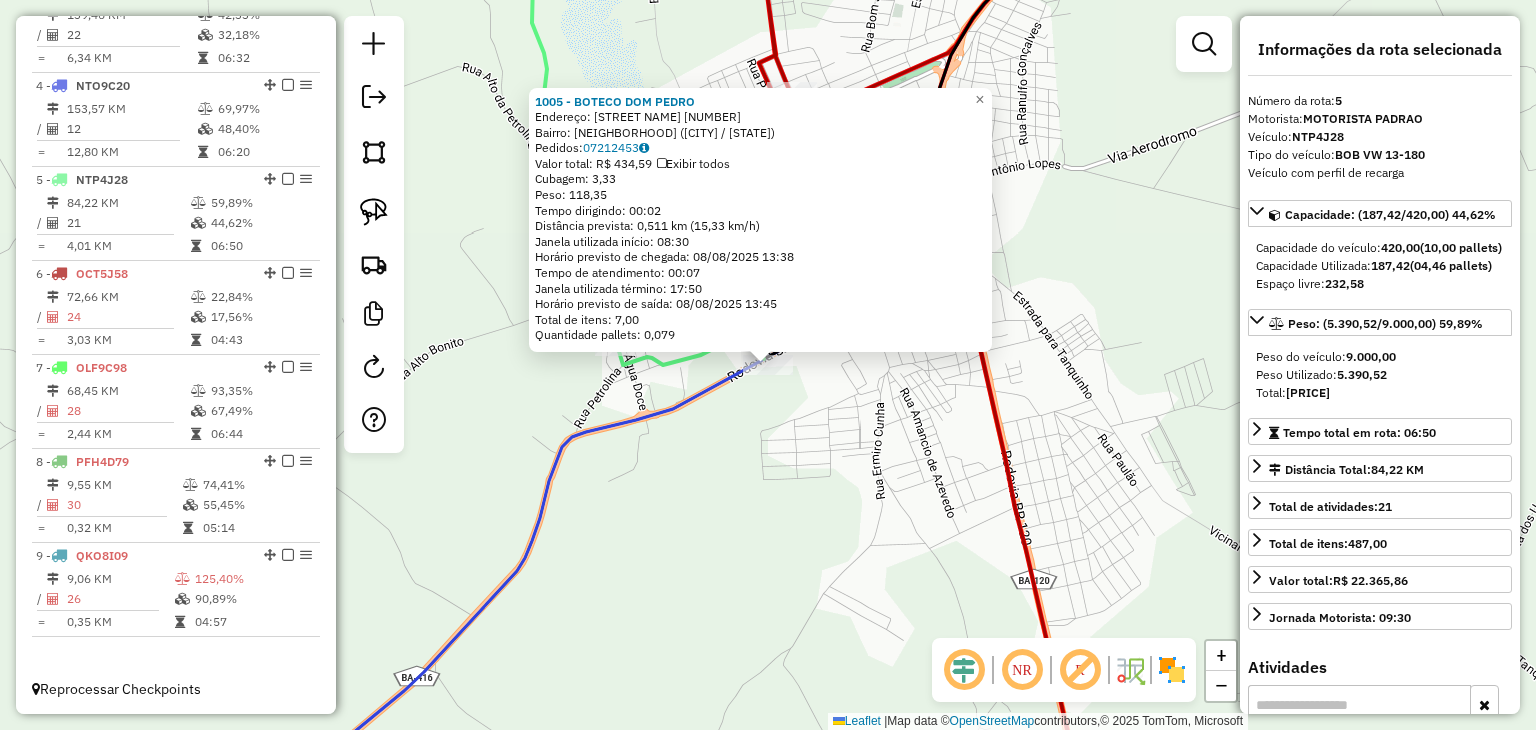 click on "1005 - [BUSINESS NAME]  Endereço:  [STREET NAME] [NUMBER]   Bairro: [NEIGHBORHOOD] ([CITY] / [STATE])   Pedidos:  [ORDER_ID]   Valor total: R$ [PRICE]   Exibir todos   Cubagem: [CUBAGE]  Peso: [WEIGHT]  Tempo dirigindo: [TIME]   Distância prevista: [DISTANCE] km ([SPEED] km/h)   Janela utilizada início: [TIME]   Horário previsto de chegada: [DATE] [TIME]   Tempo de atendimento: [TIME]   Janela utilizada término: [TIME]   Horário previsto de saída: [DATE] [TIME]   Total de itens: [ITEMS]   Quantidade pallets: [PALLETS]  × Janela de atendimento Grade de atendimento Capacidade Transportadoras Veículos Cliente Pedidos  Rotas Selecione os dias de semana para filtrar as janelas de atendimento  Seg   Ter   Qua   Qui   Sex   Sáb   Dom  Informe o período da janela de atendimento: De: Até:  Filtrar exatamente a janela do cliente  Considerar janela de atendimento padrão  Selecione os dias de semana para filtrar as grades de atendimento  Seg   Ter   Qua   Qui   Sex   Sáb   Dom   Considerar clientes sem dia de atendimento cadastrado  Peso mínimo:  +" 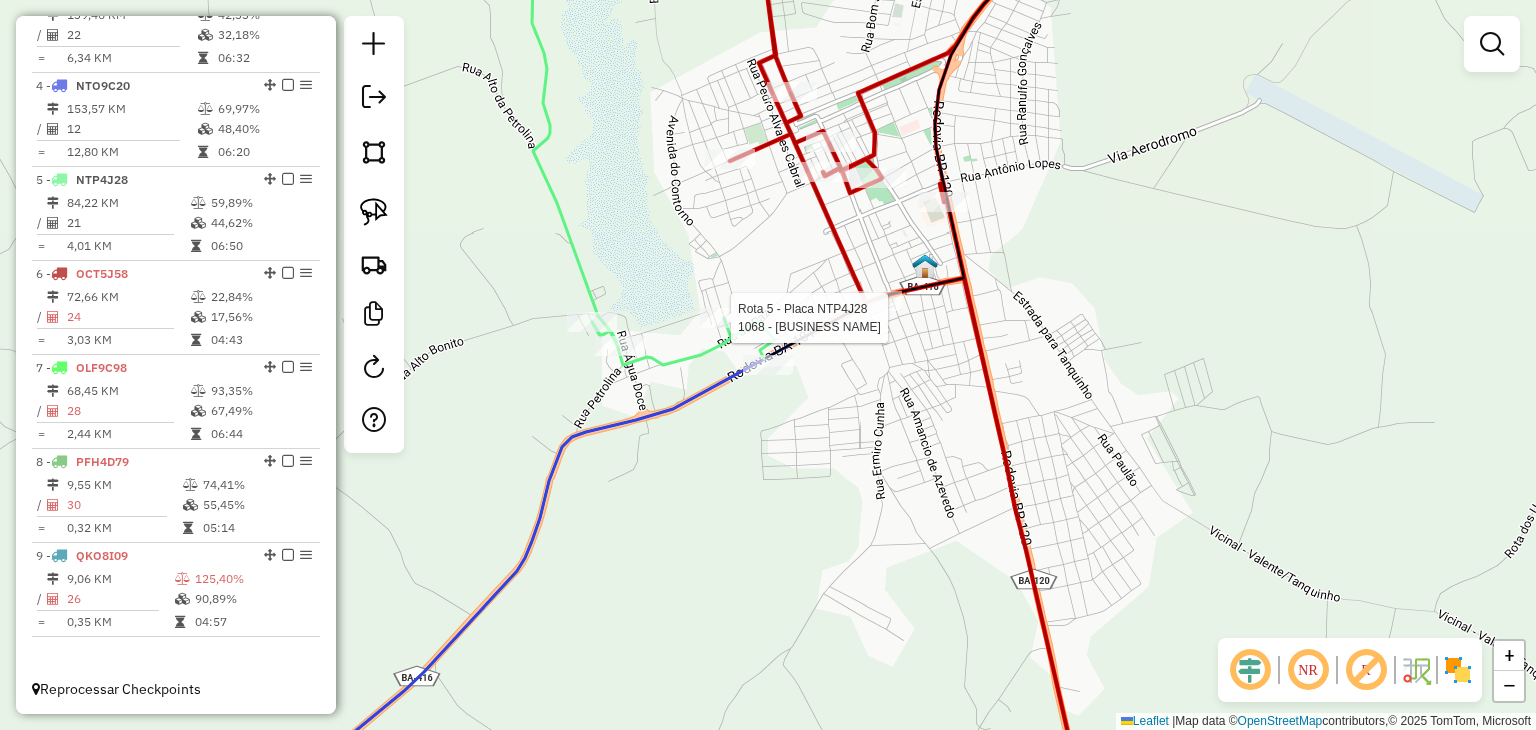 select on "*********" 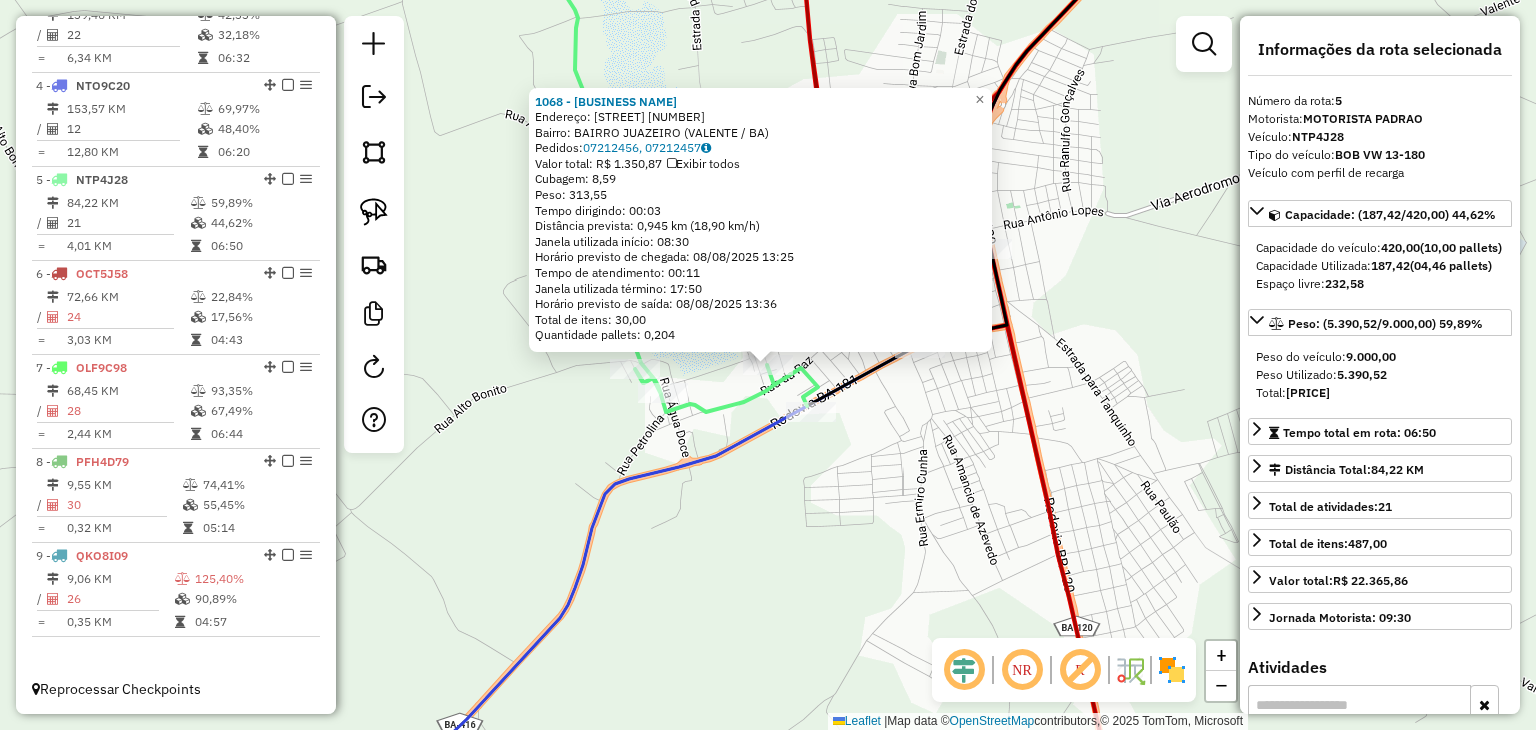 click on "[NUMBER] - CENTER PIZZA SD  Endereço:  ADBIAS DOS SANTOS [NUMBER]   Bairro: BAIRRO JUAZEIRO ([CITY] / BA)   Pedidos:  [NUMBER], [NUMBER]   Valor total: R$ [NUMBER]   Exibir todos   Cubagem: [NUMBER]  Peso: [NUMBER]  Tempo dirigindo: 00:03   Distância prevista: [NUMBER] km ([NUMBER] km/h)   Janela utilizada início: 08:30   Horário previsto de chegada: 08/08/2025 13:25   Tempo de atendimento: 00:11   Janela utilizada término: 17:50   Horário previsto de saída: 08/08/2025 13:36   Total de itens: [NUMBER],00   Quantidade pallets: [NUMBER]  × Janela de atendimento Grade de atendimento Capacidade Transportadoras Veículos Cliente Pedidos  Rotas Selecione os dias de semana para filtrar as janelas de atendimento  Seg   Ter   Qua   Qui   Sex   Sáb   Dom  Informe o período da janela de atendimento: De: Até:  Filtrar exatamente a janela do cliente  Considerar janela de atendimento padrão  Selecione os dias de semana para filtrar as grades de atendimento  Seg   Ter   Qua   Qui   Sex   Sáb   Dom   Peso mínimo:   Peso máximo:   De:  De:" 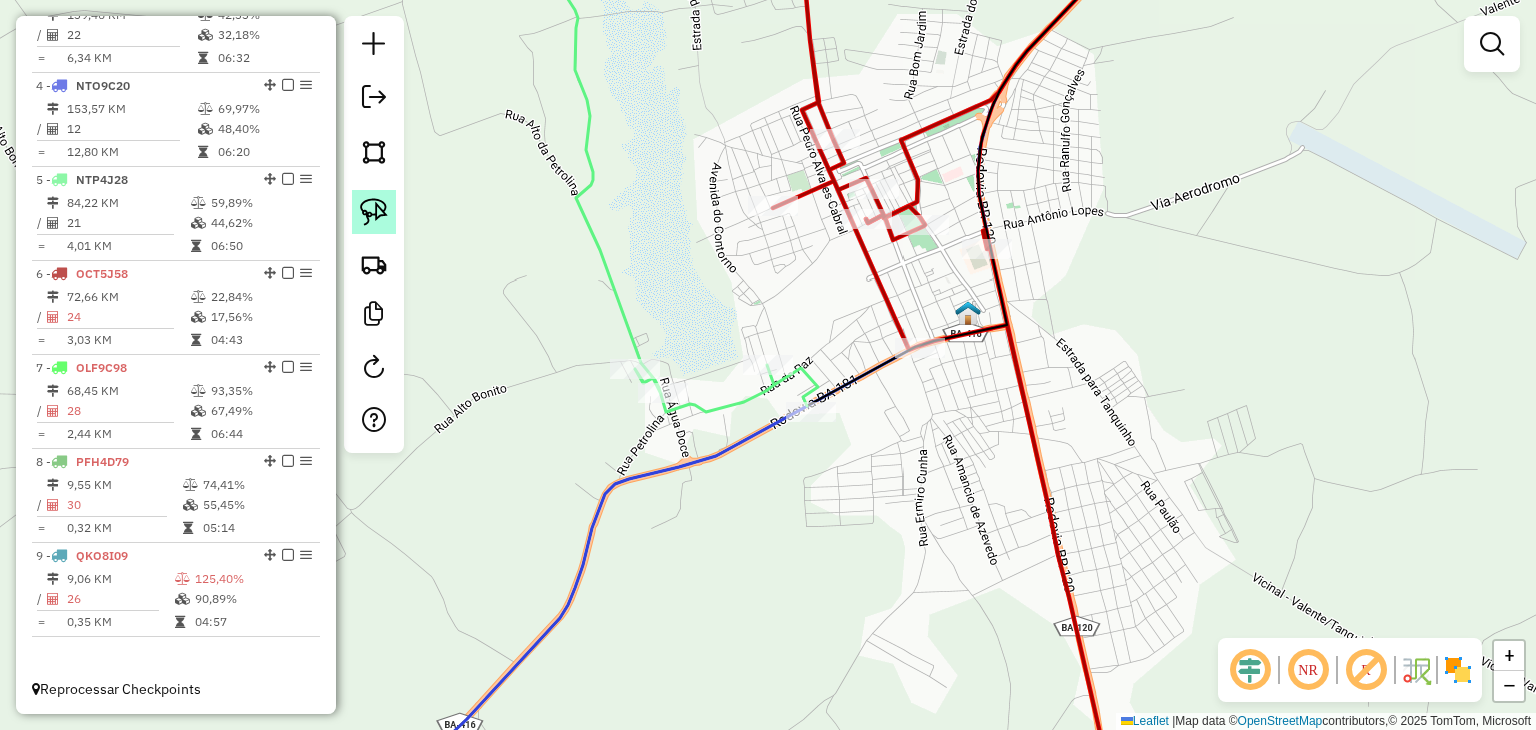 click 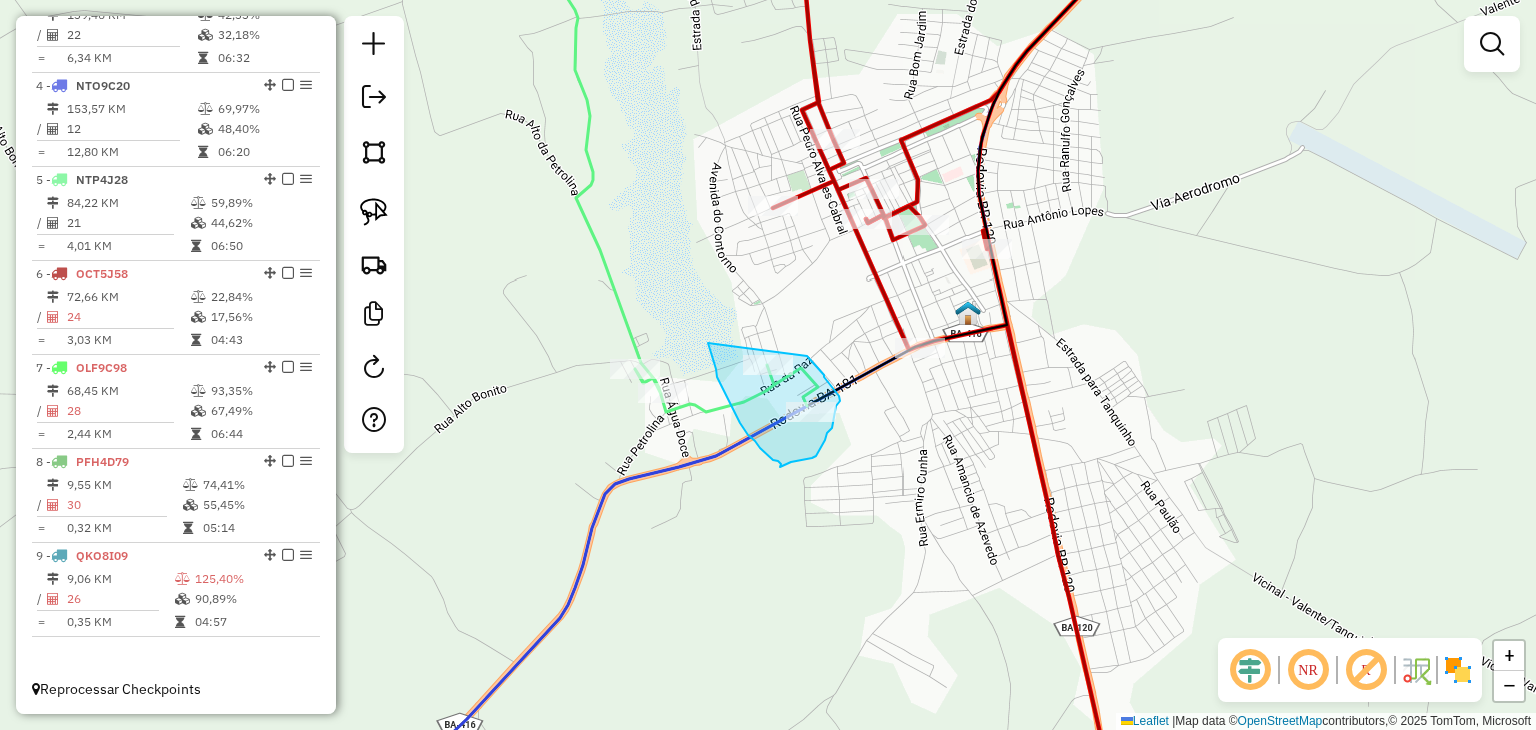 drag, startPoint x: 748, startPoint y: 435, endPoint x: 808, endPoint y: 356, distance: 99.20181 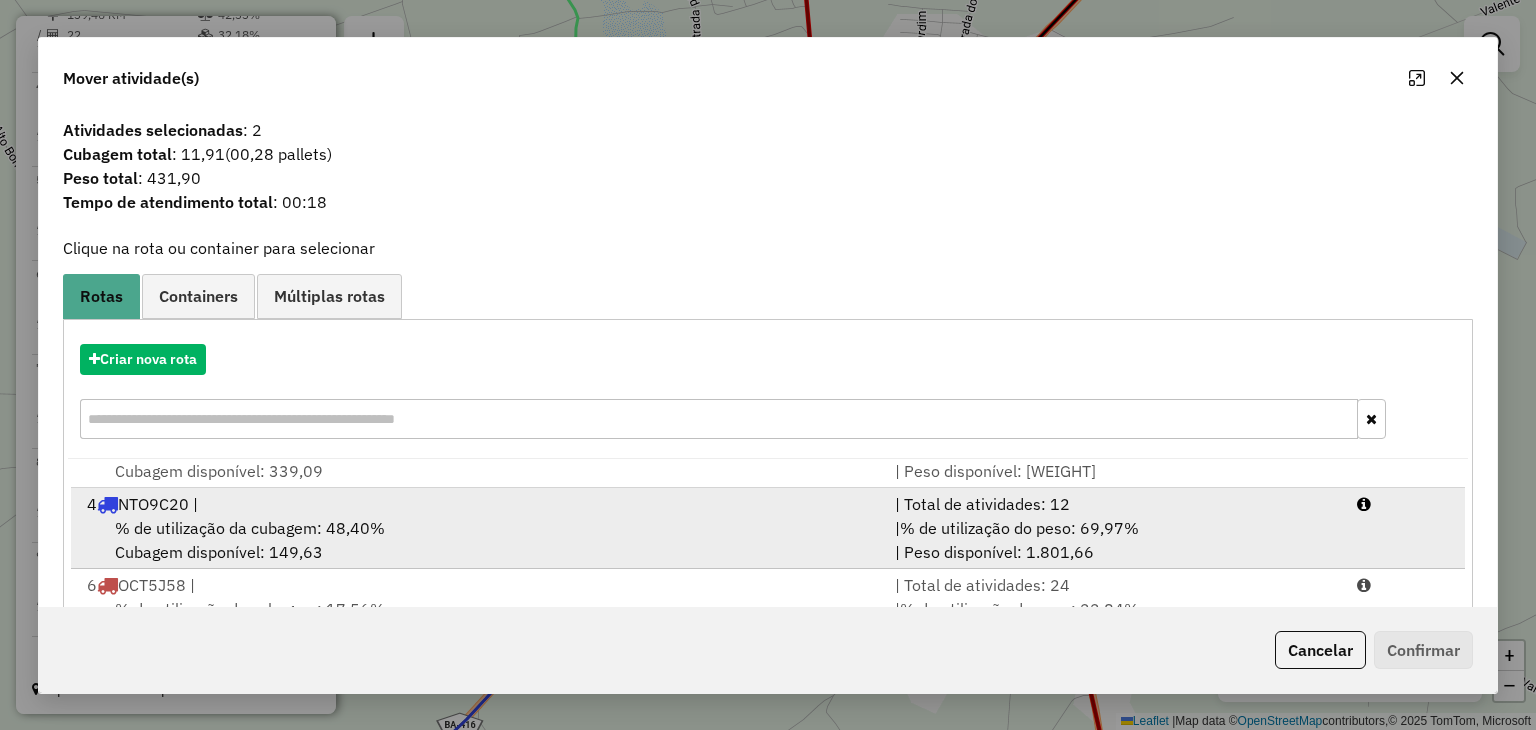 scroll, scrollTop: 246, scrollLeft: 0, axis: vertical 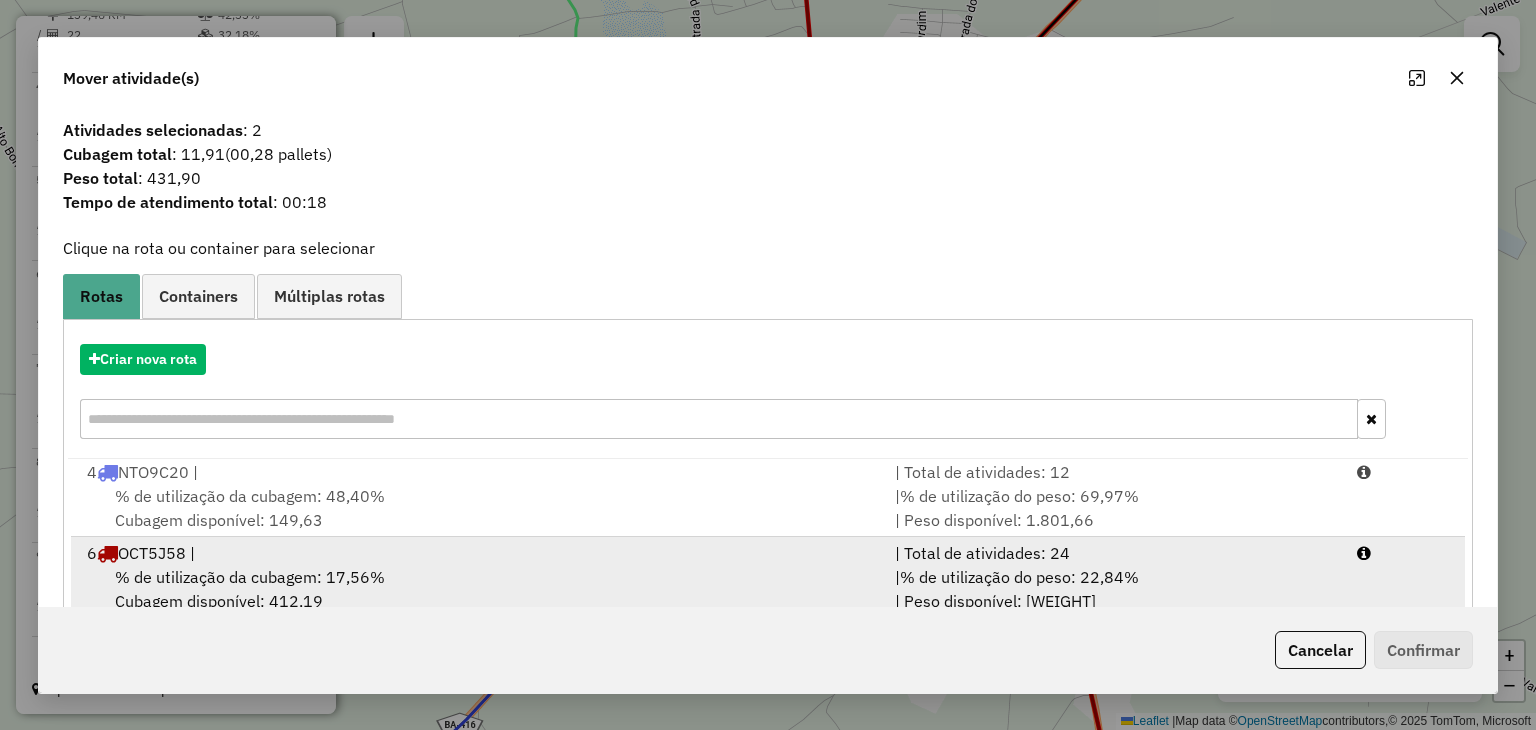 click on "6  OCT5J58 |" at bounding box center [479, 553] 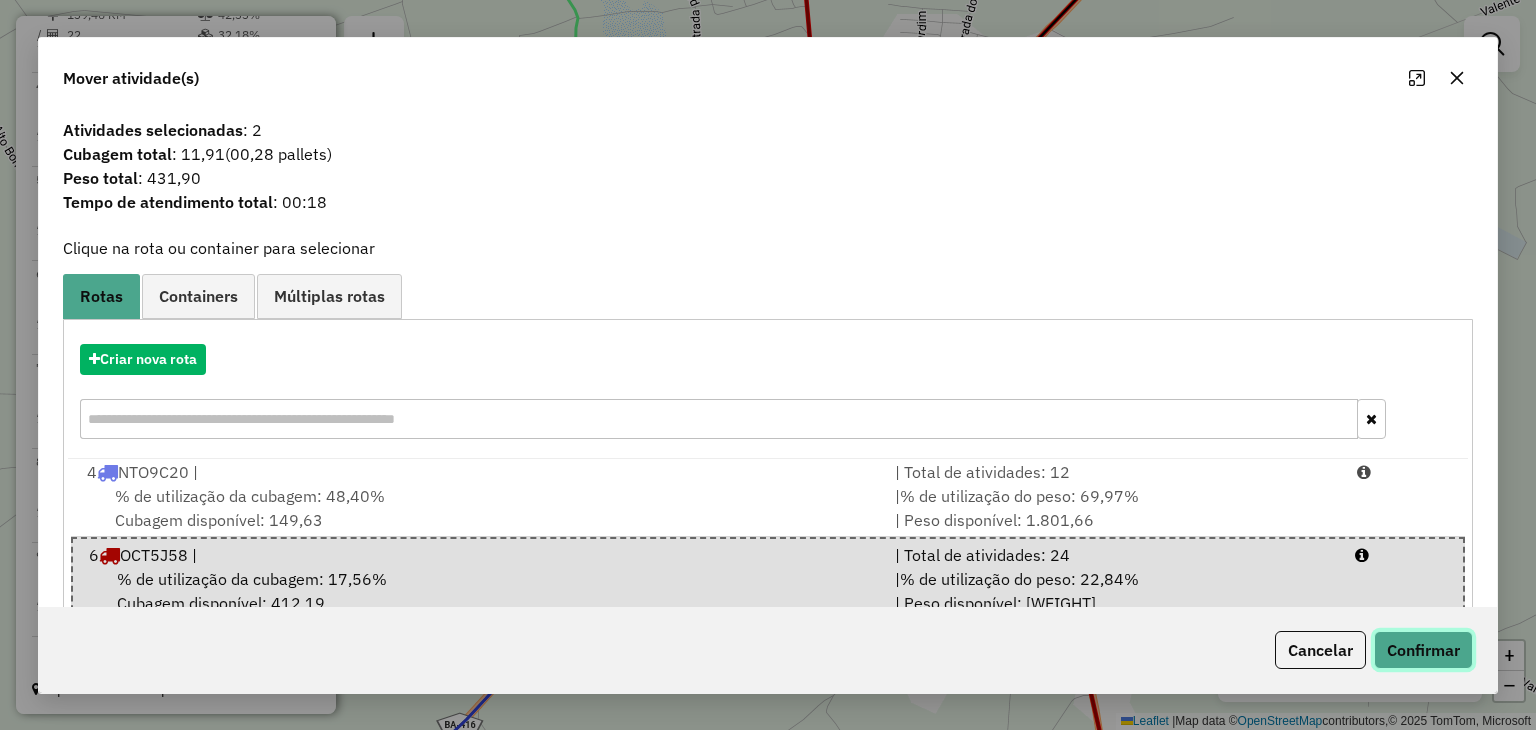 click on "Confirmar" 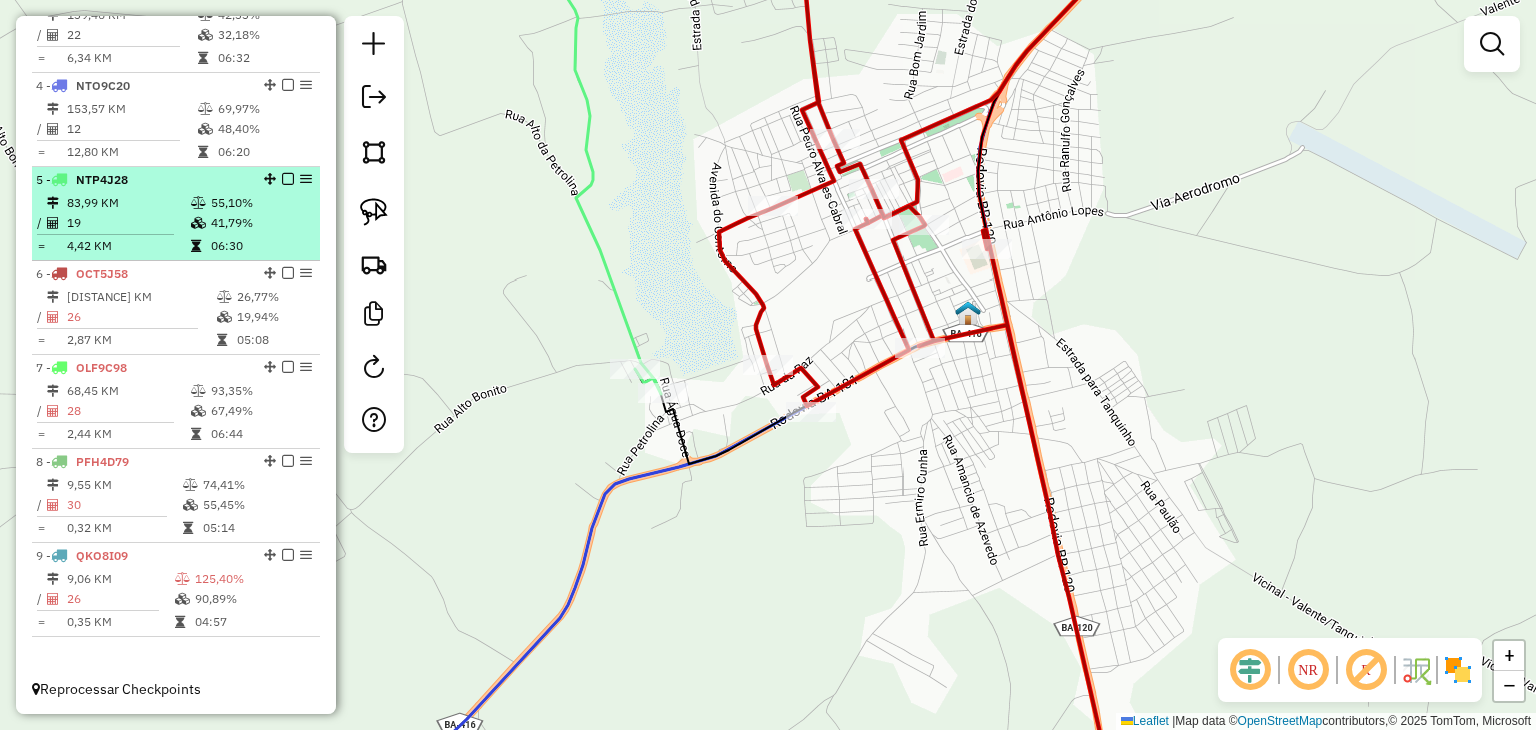 click on "4,42 KM" at bounding box center [128, 246] 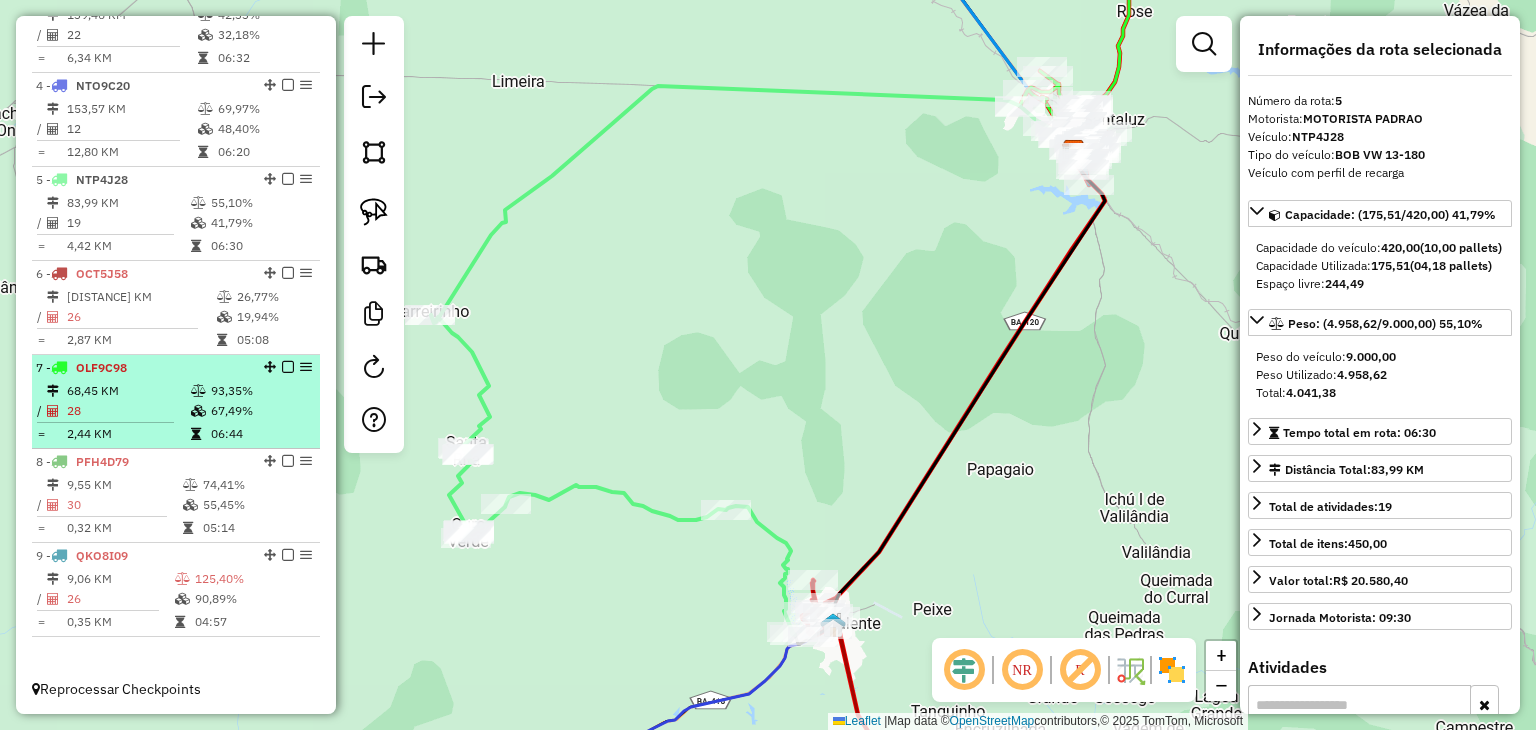 click on "28" at bounding box center [128, 411] 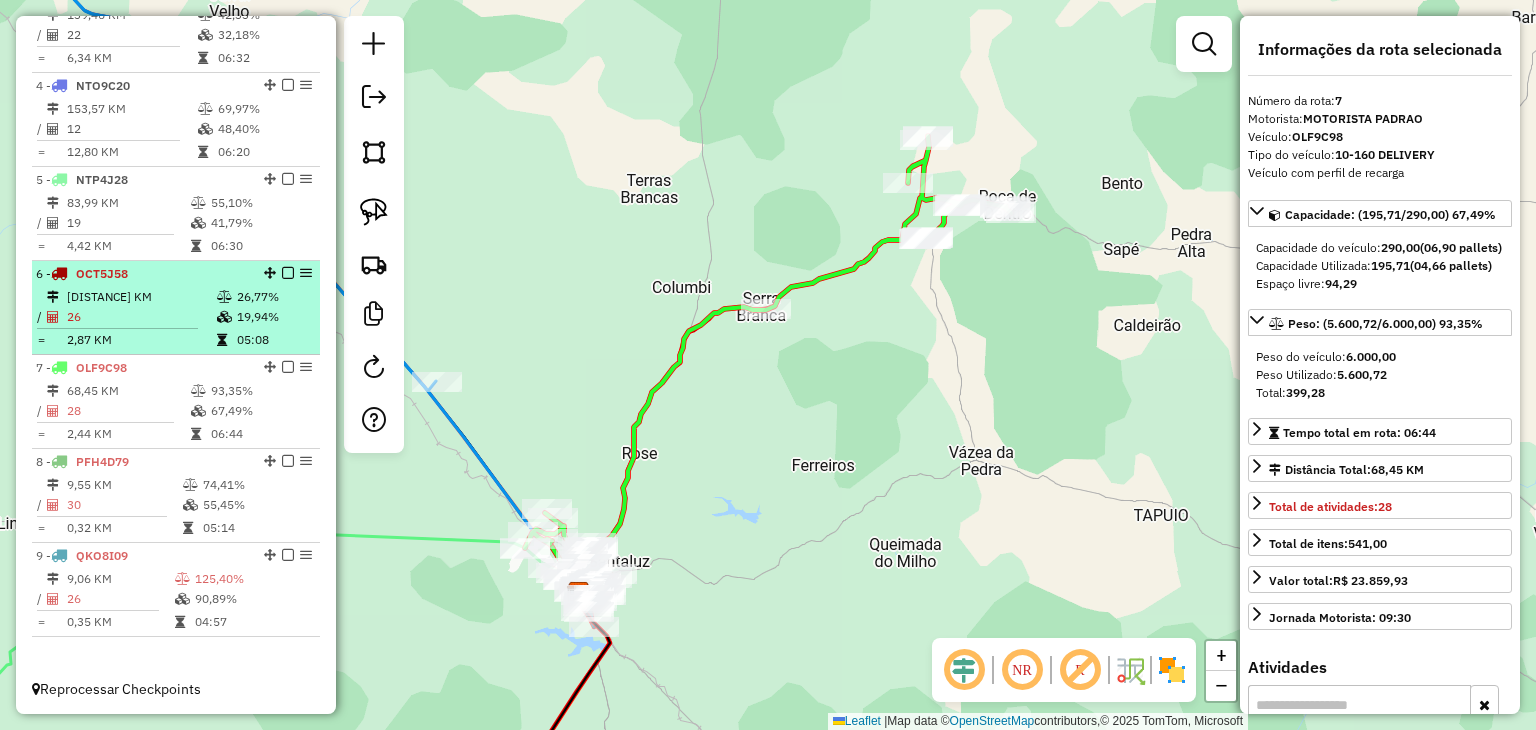 click on "26" at bounding box center (141, 317) 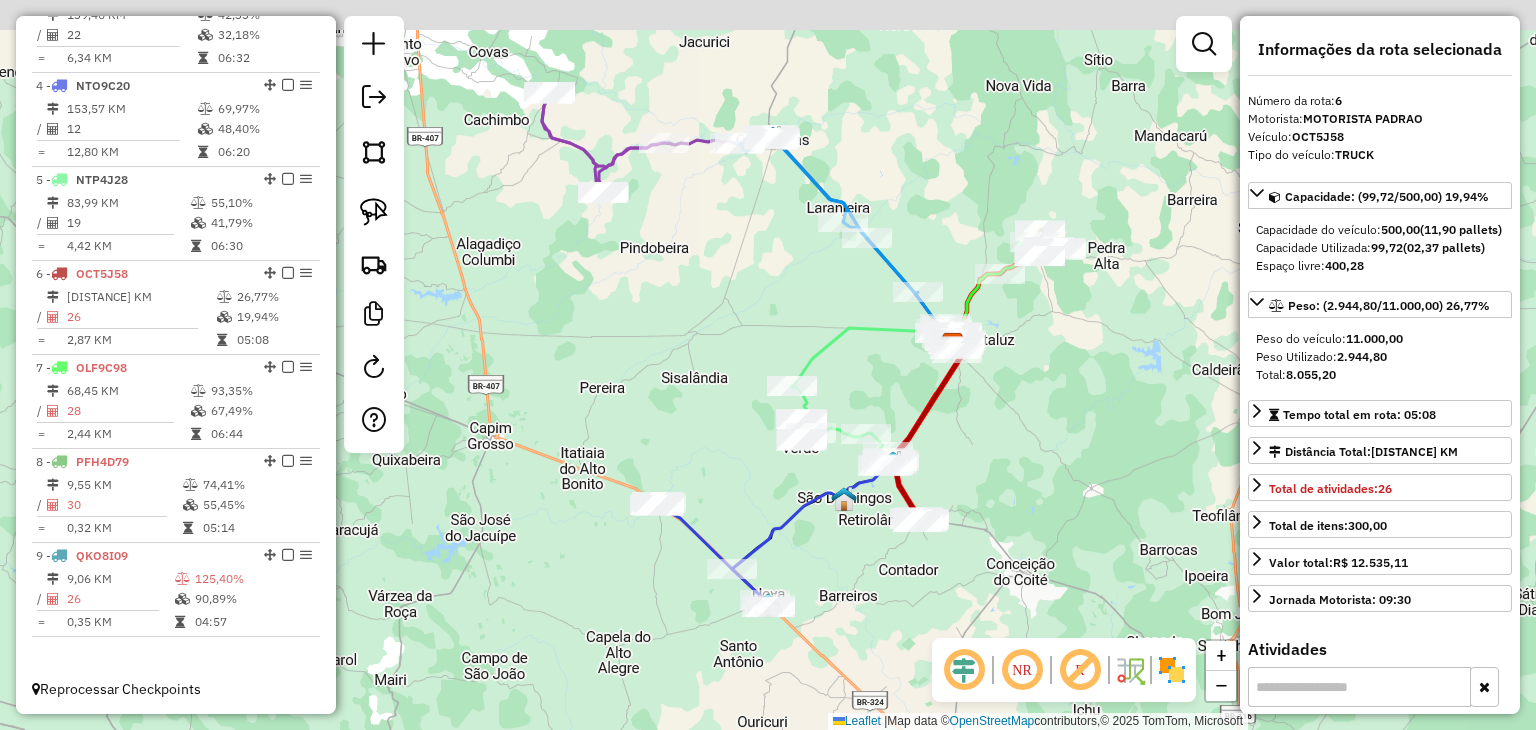 drag, startPoint x: 726, startPoint y: 232, endPoint x: 736, endPoint y: 317, distance: 85.58621 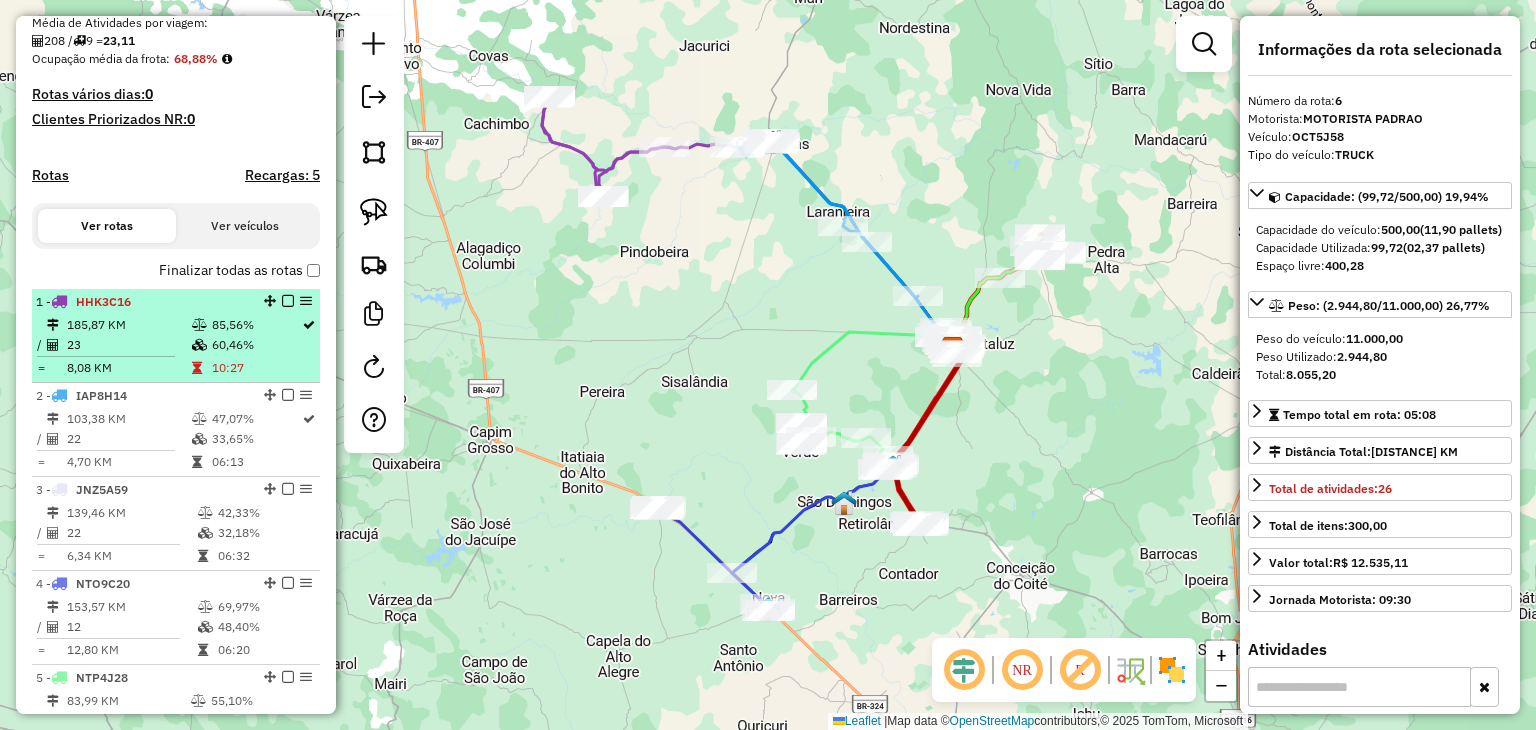 scroll, scrollTop: 475, scrollLeft: 0, axis: vertical 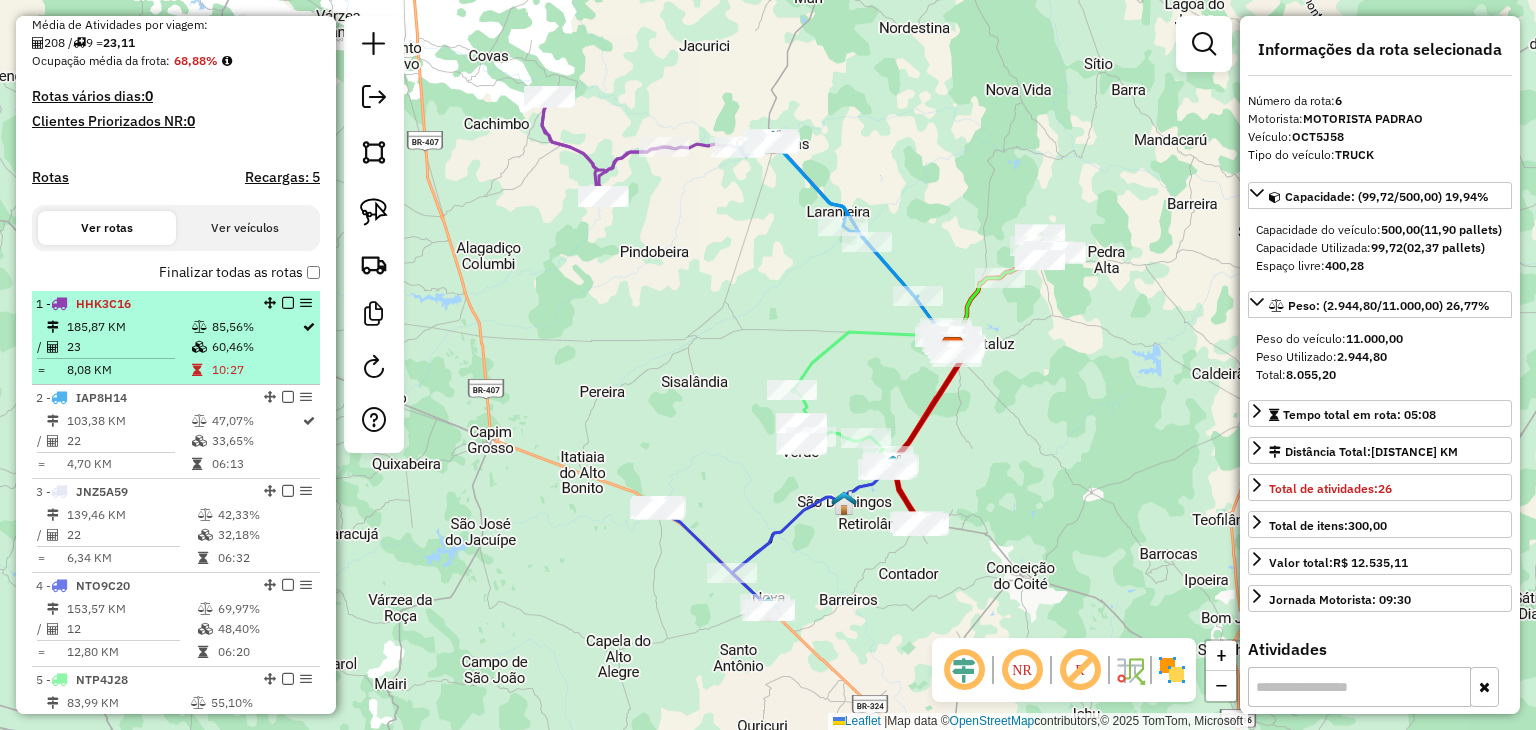 click on "23" at bounding box center [128, 347] 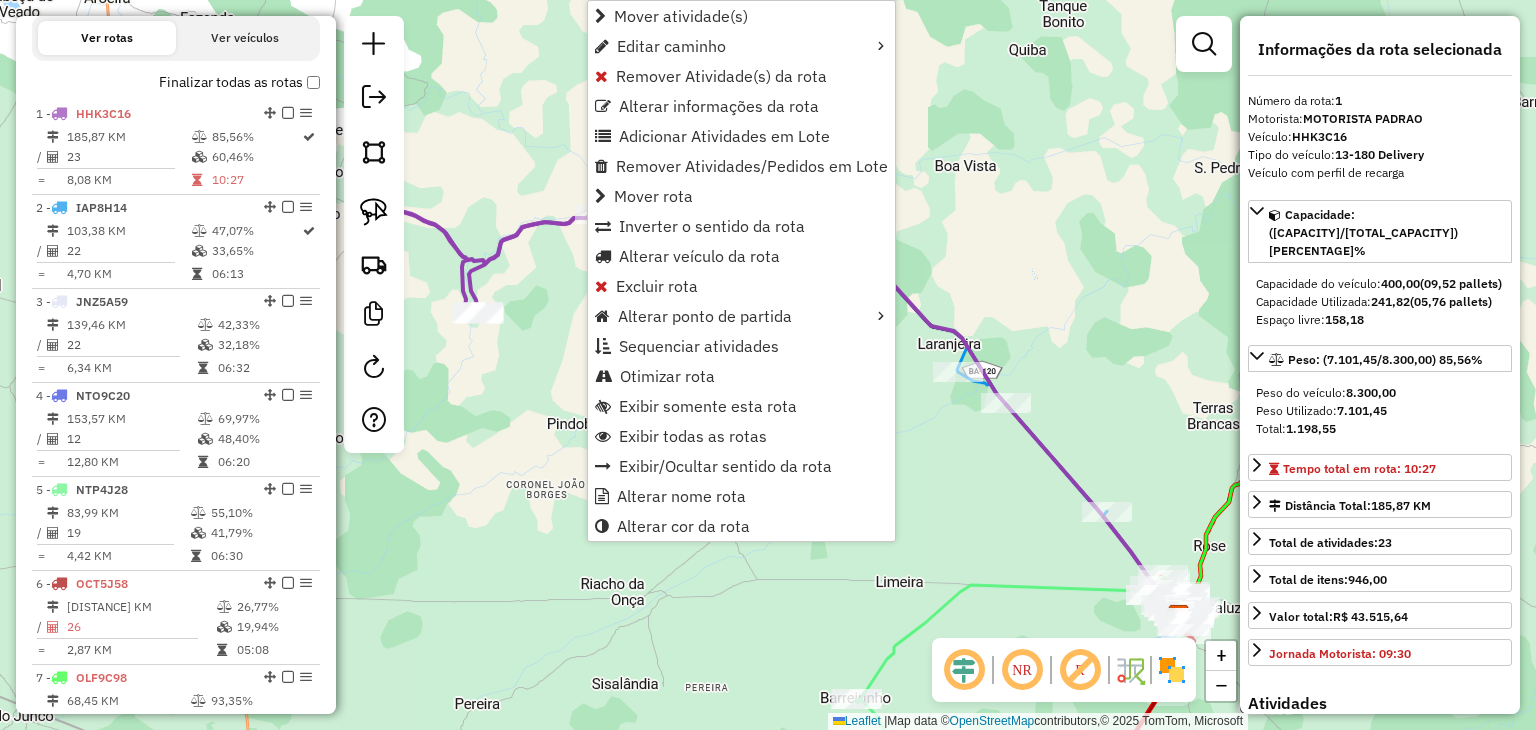 scroll, scrollTop: 748, scrollLeft: 0, axis: vertical 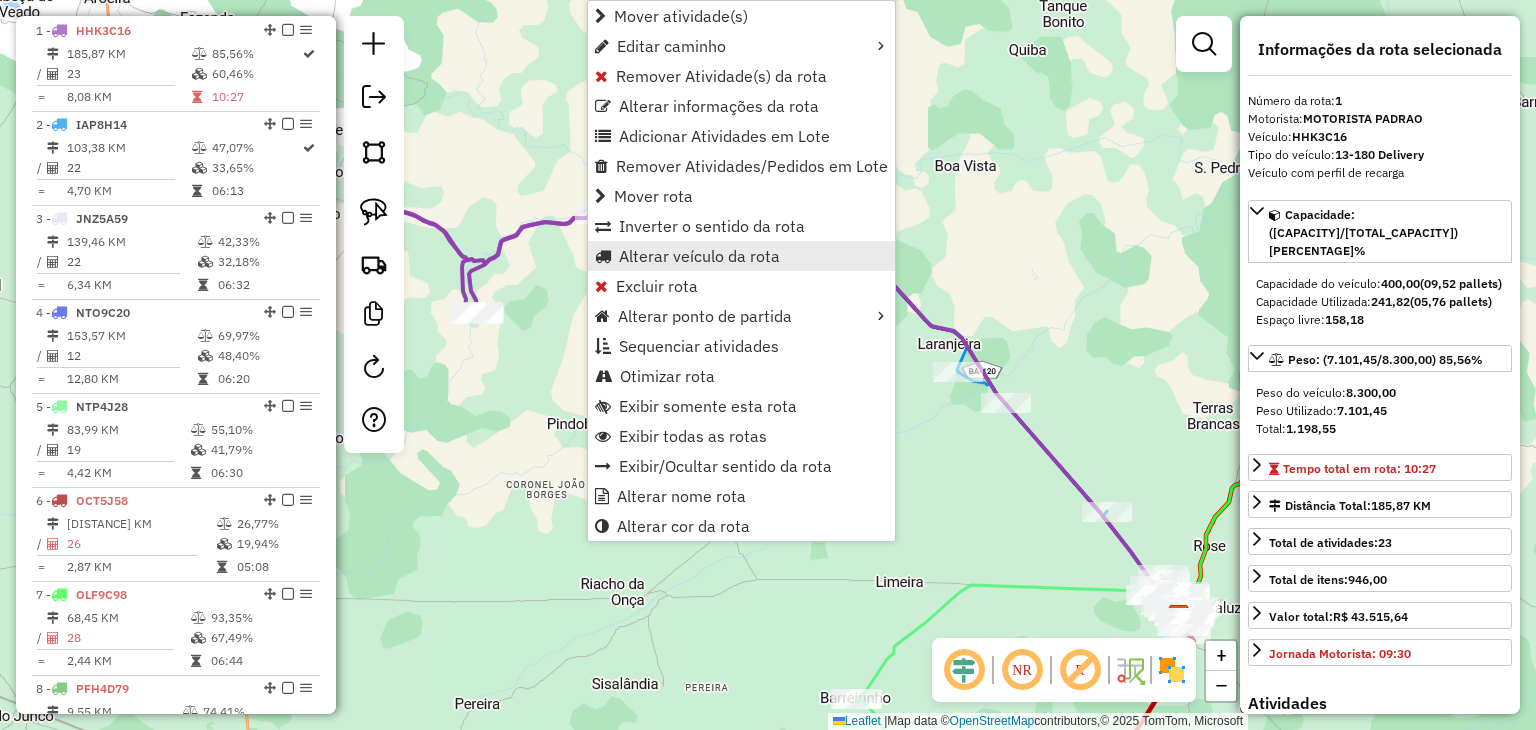 click on "Alterar veículo da rota" at bounding box center (699, 256) 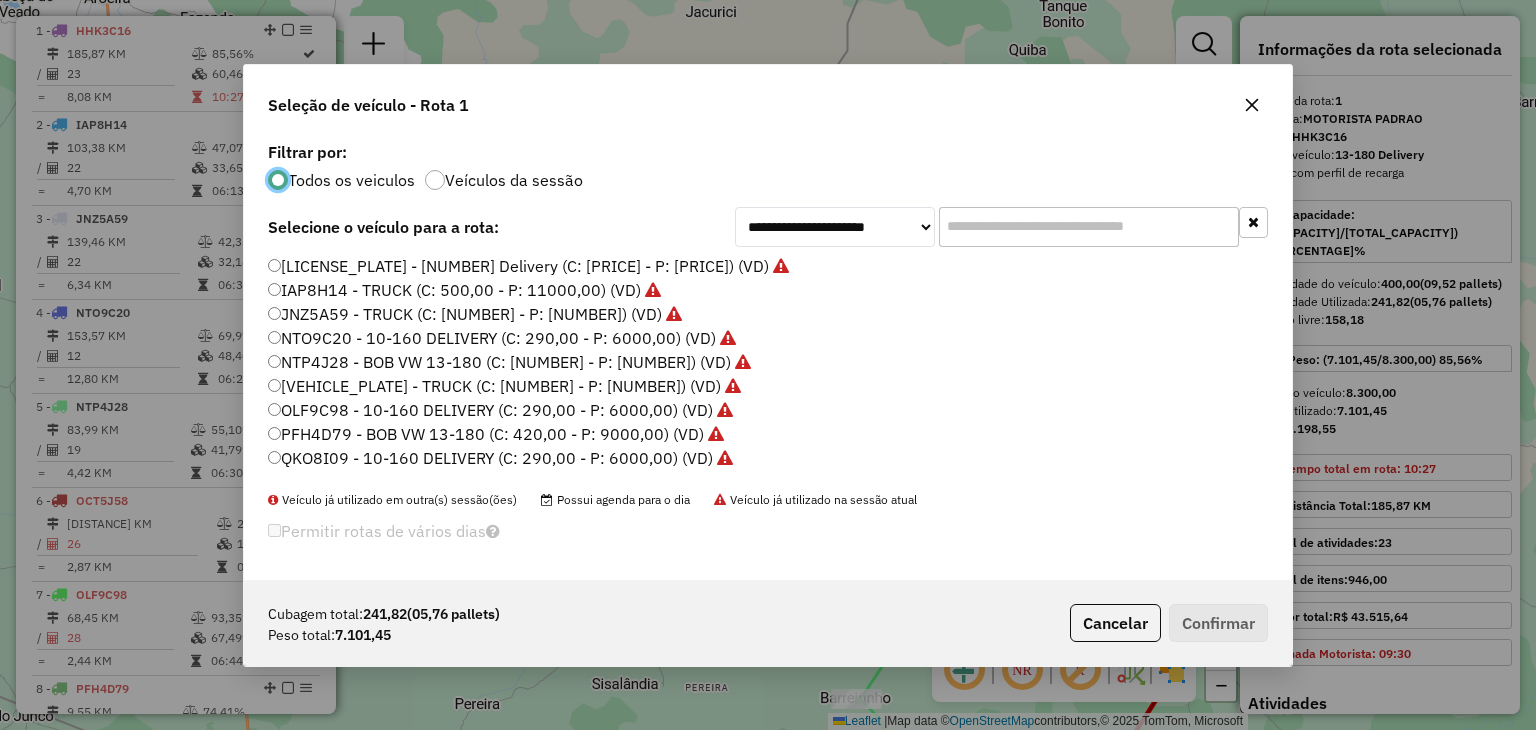 scroll, scrollTop: 10, scrollLeft: 6, axis: both 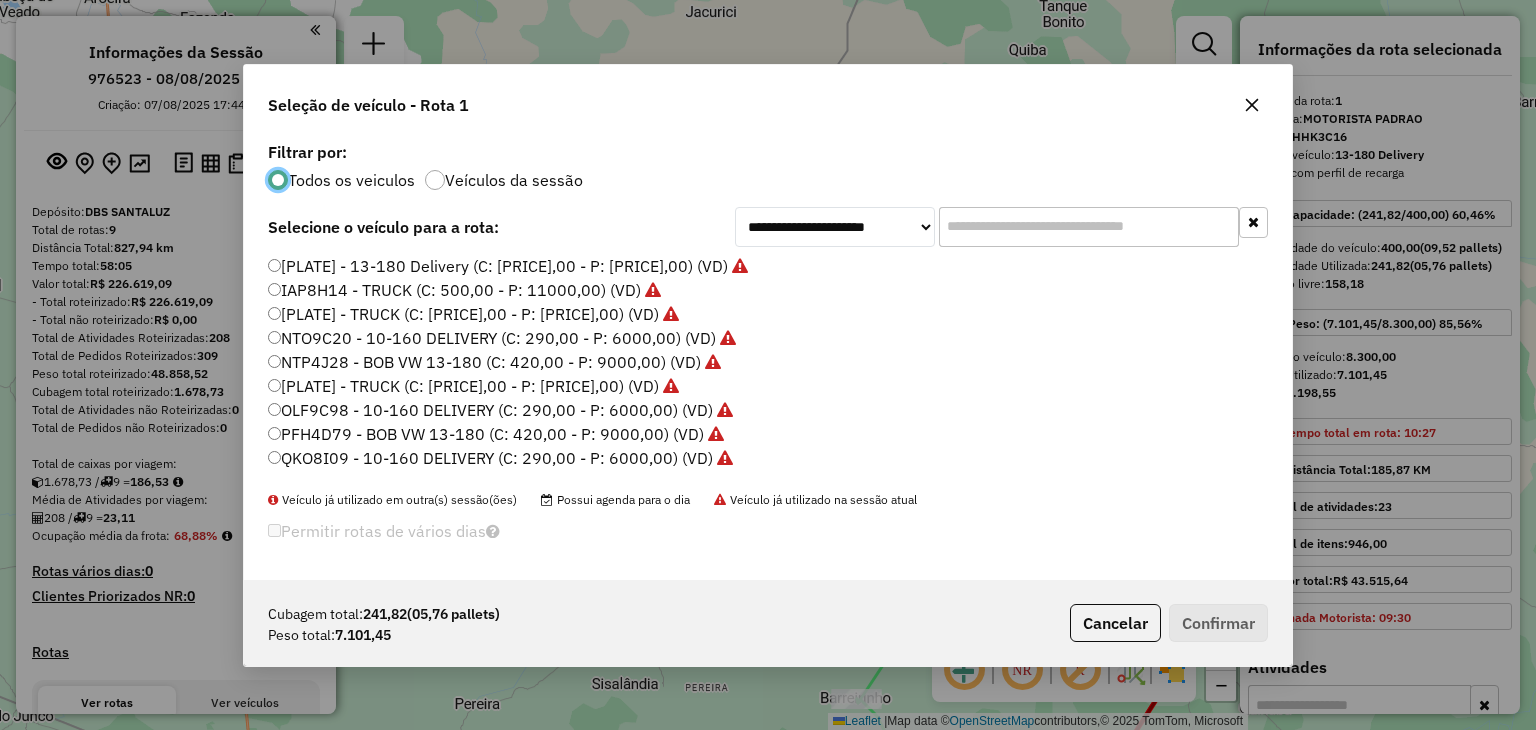 select on "*********" 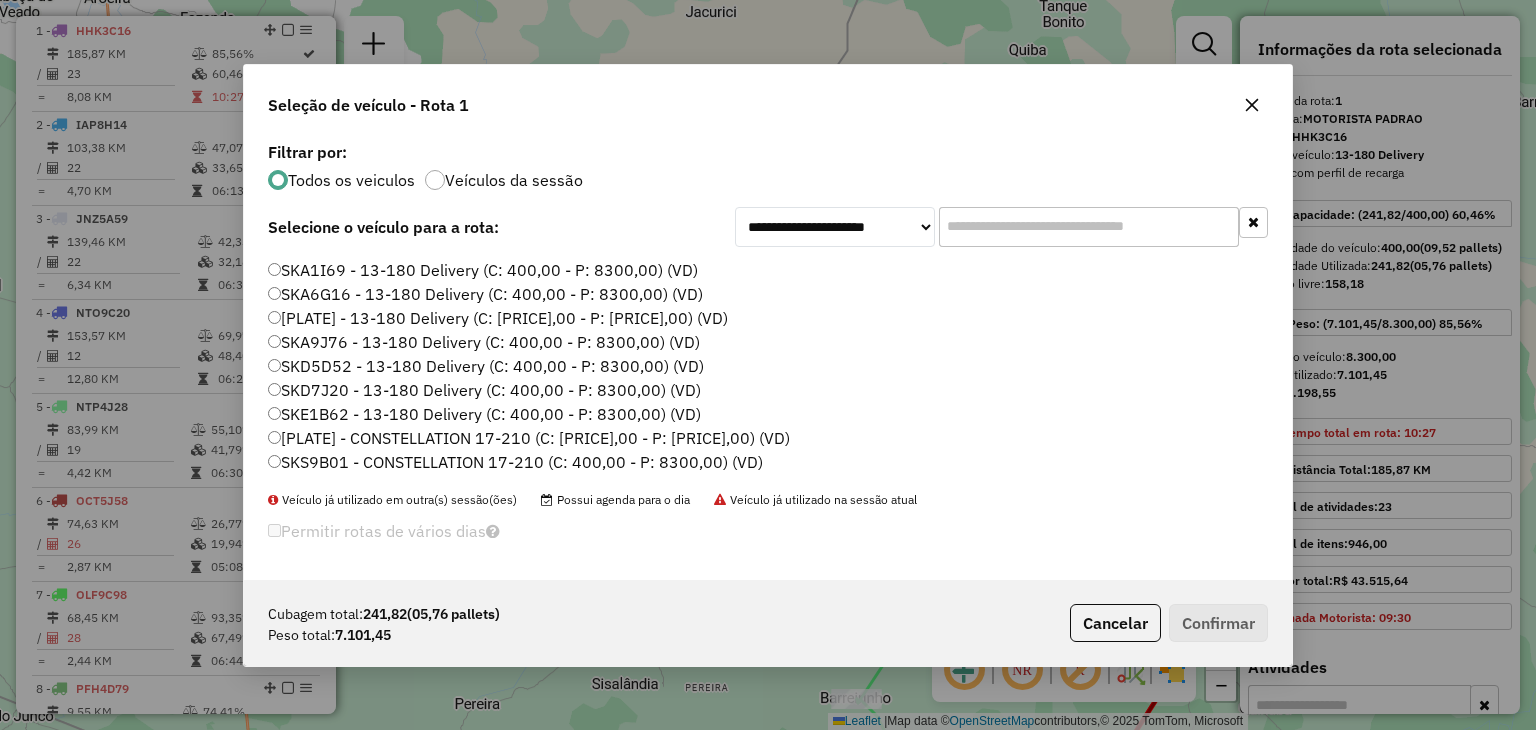 click on "SKD5D52 - 13-180 Delivery  (C: 400,00 - P: 8300,00) (VD)" 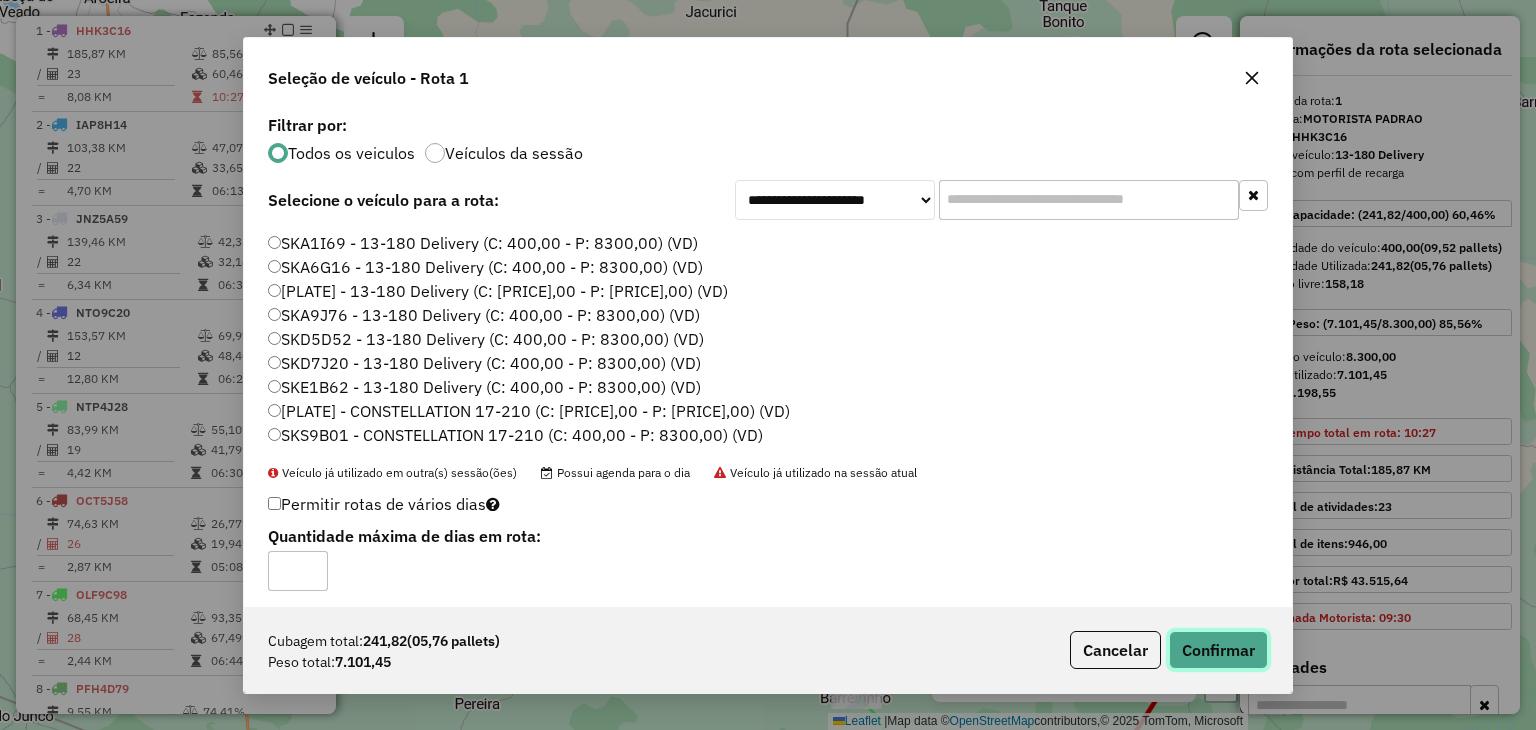 click on "Confirmar" 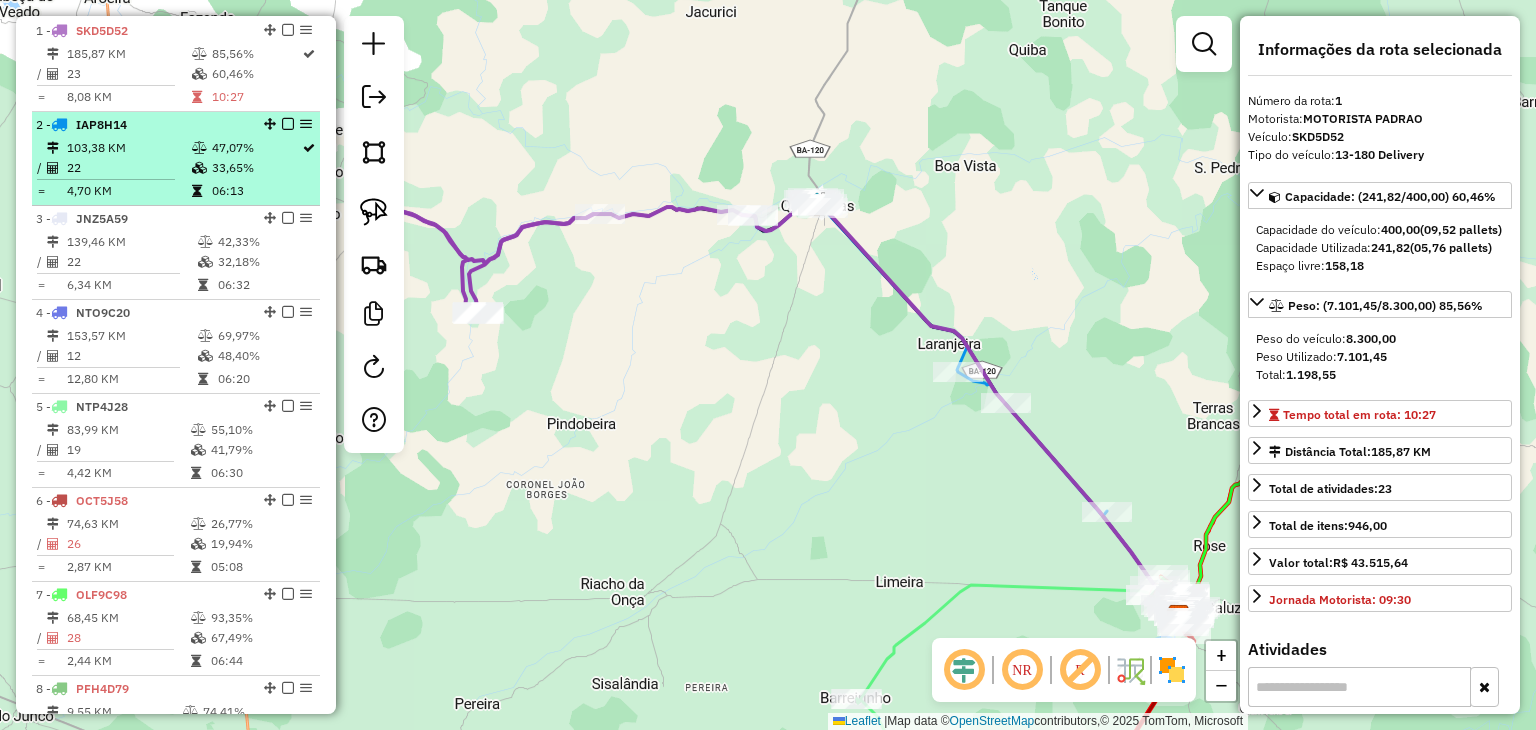 click on "22" at bounding box center (128, 168) 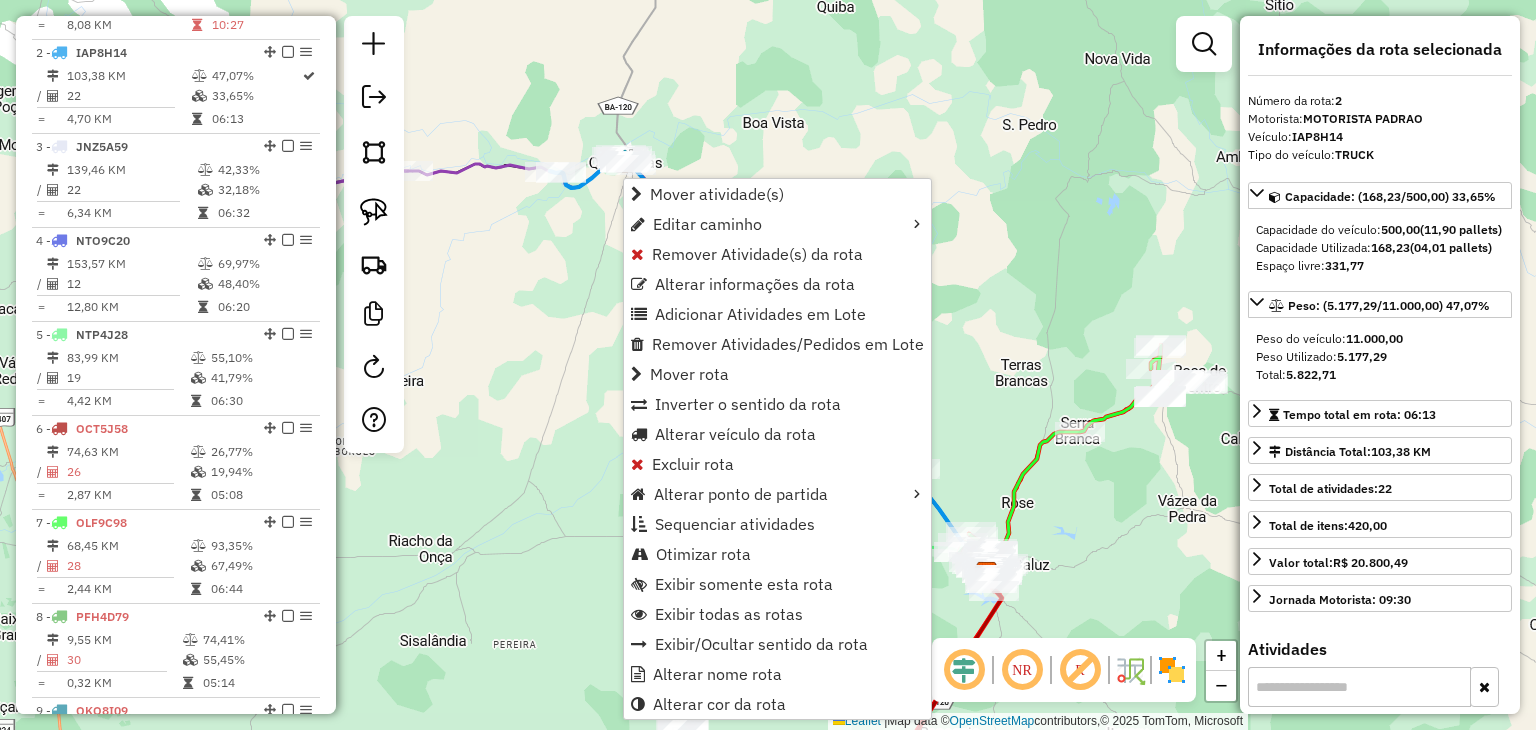 scroll, scrollTop: 843, scrollLeft: 0, axis: vertical 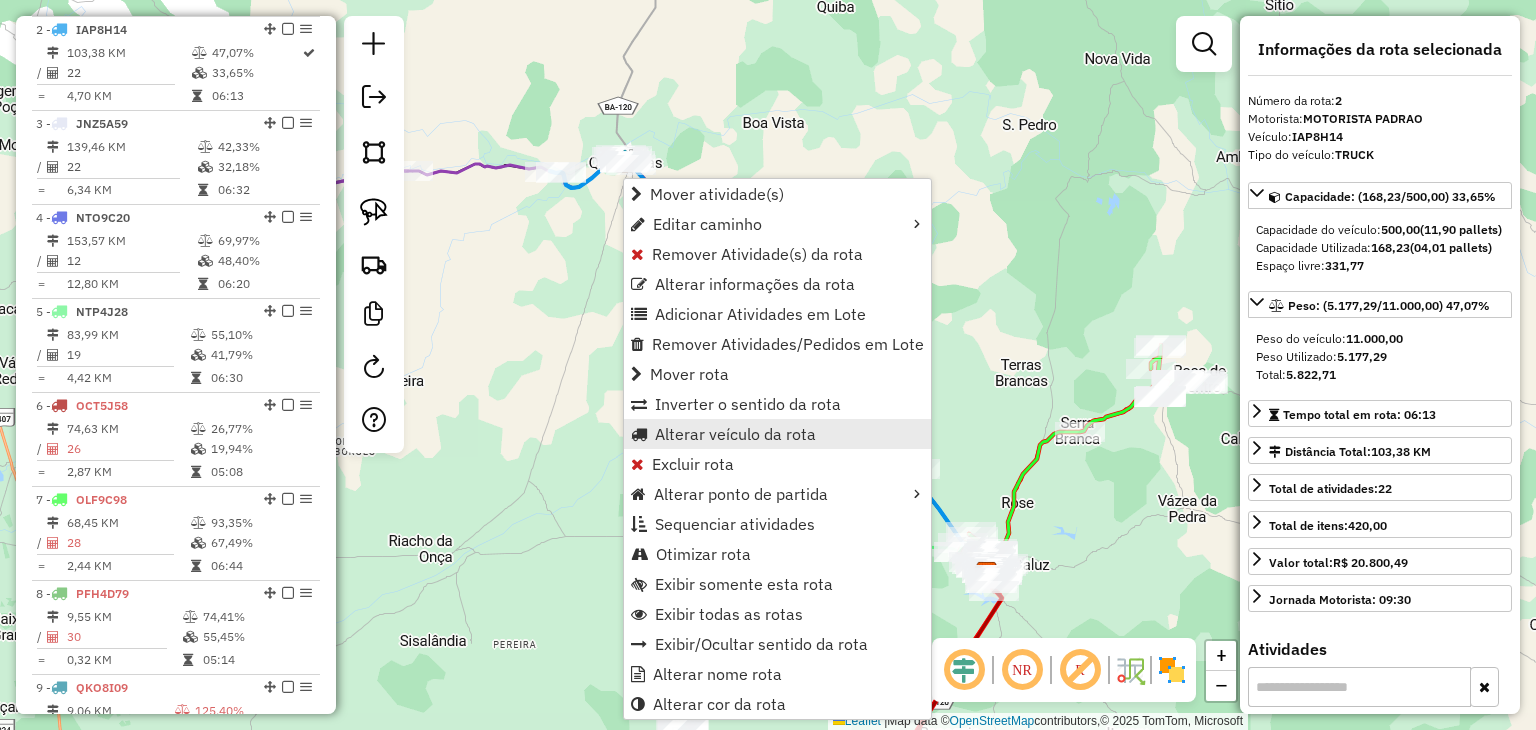 click on "Alterar veículo da rota" at bounding box center [735, 434] 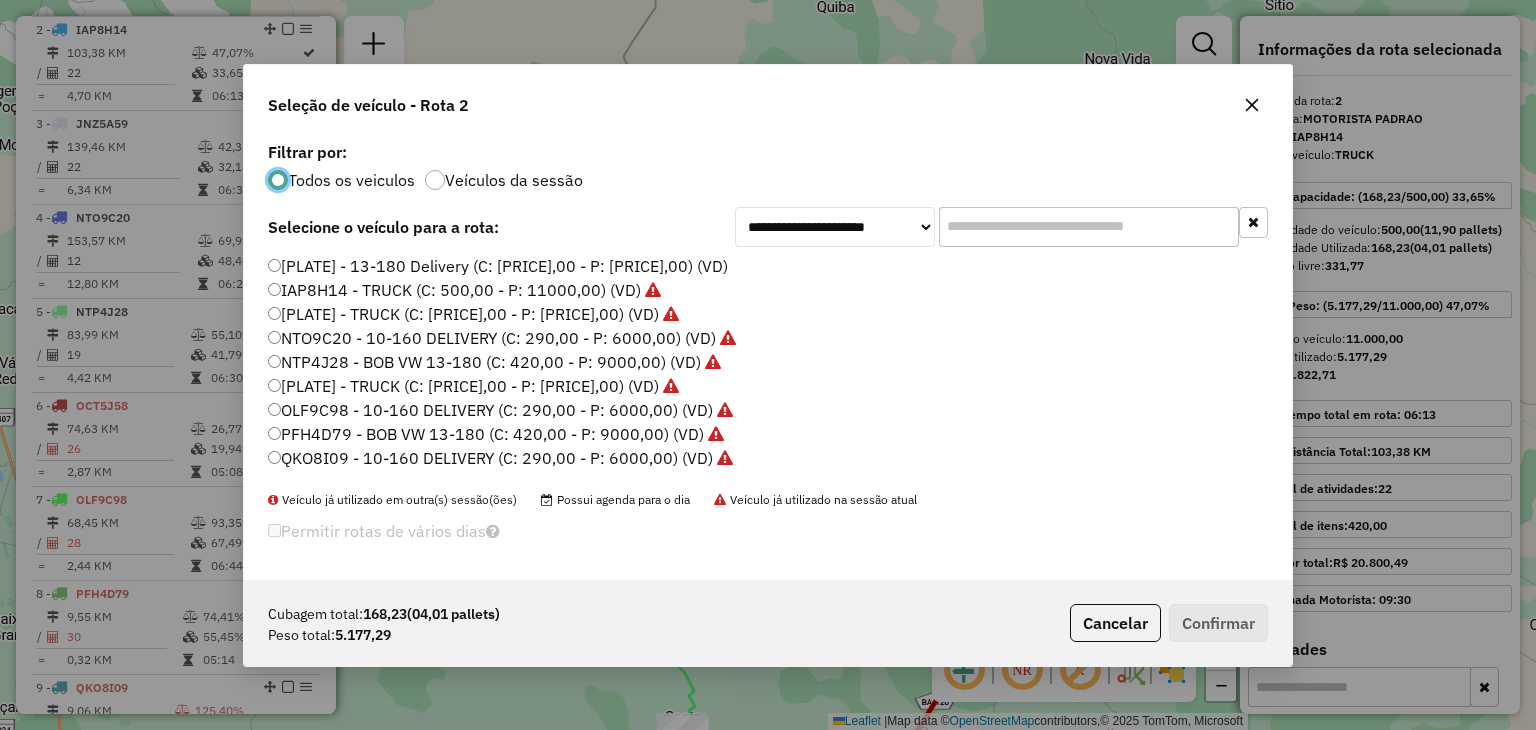 scroll, scrollTop: 10, scrollLeft: 6, axis: both 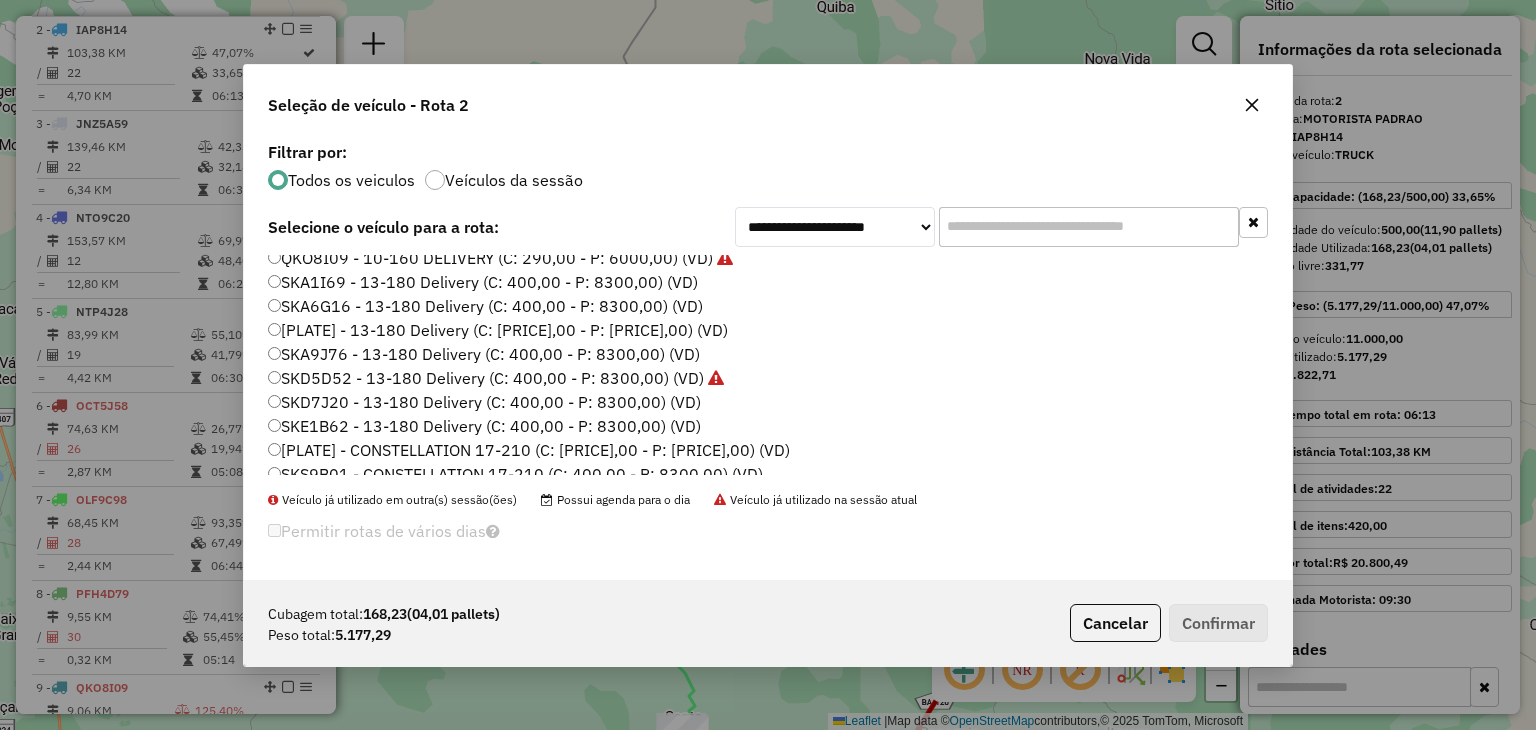 click on "SKA6G16 - 13-180 Delivery  (C: 400,00 - P: 8300,00) (VD)" 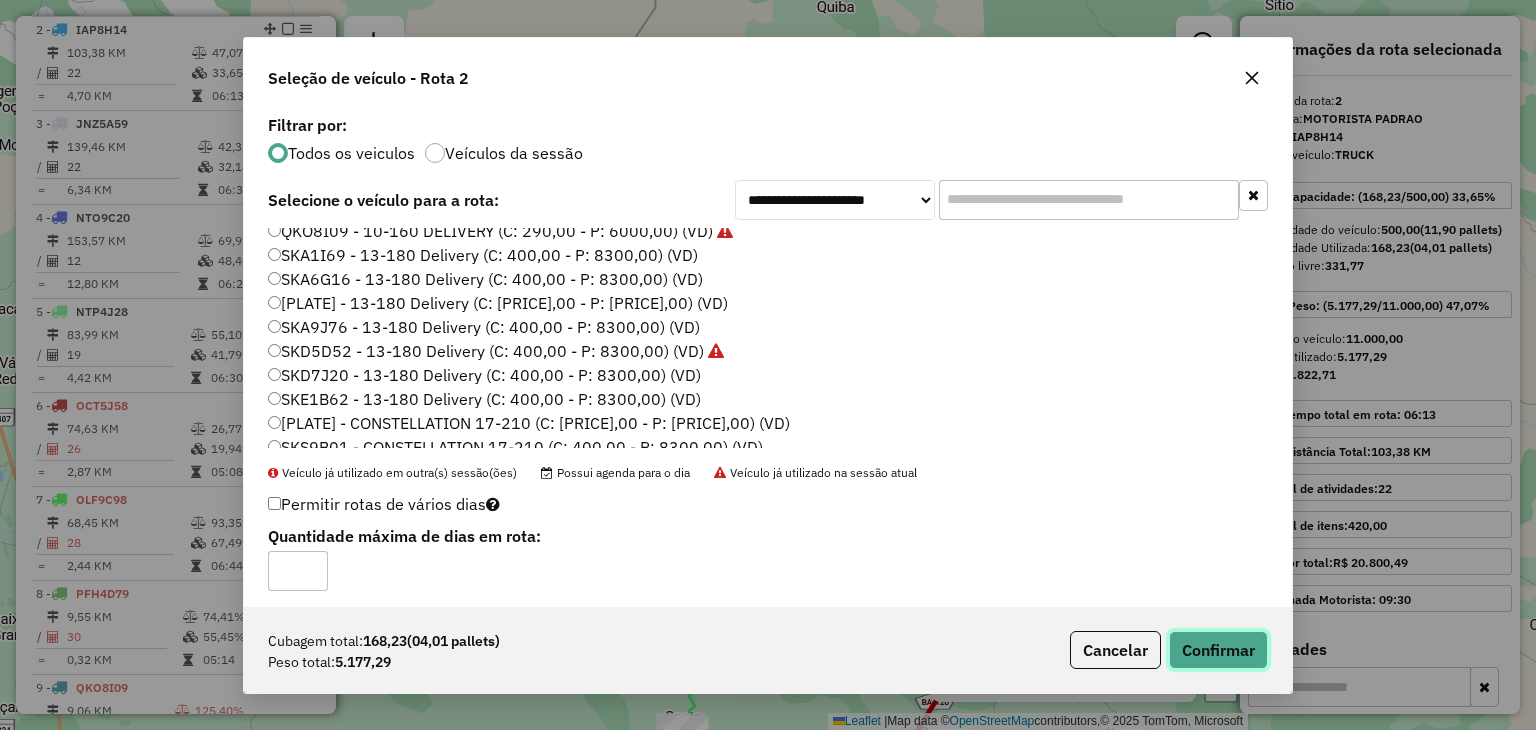 click on "Confirmar" 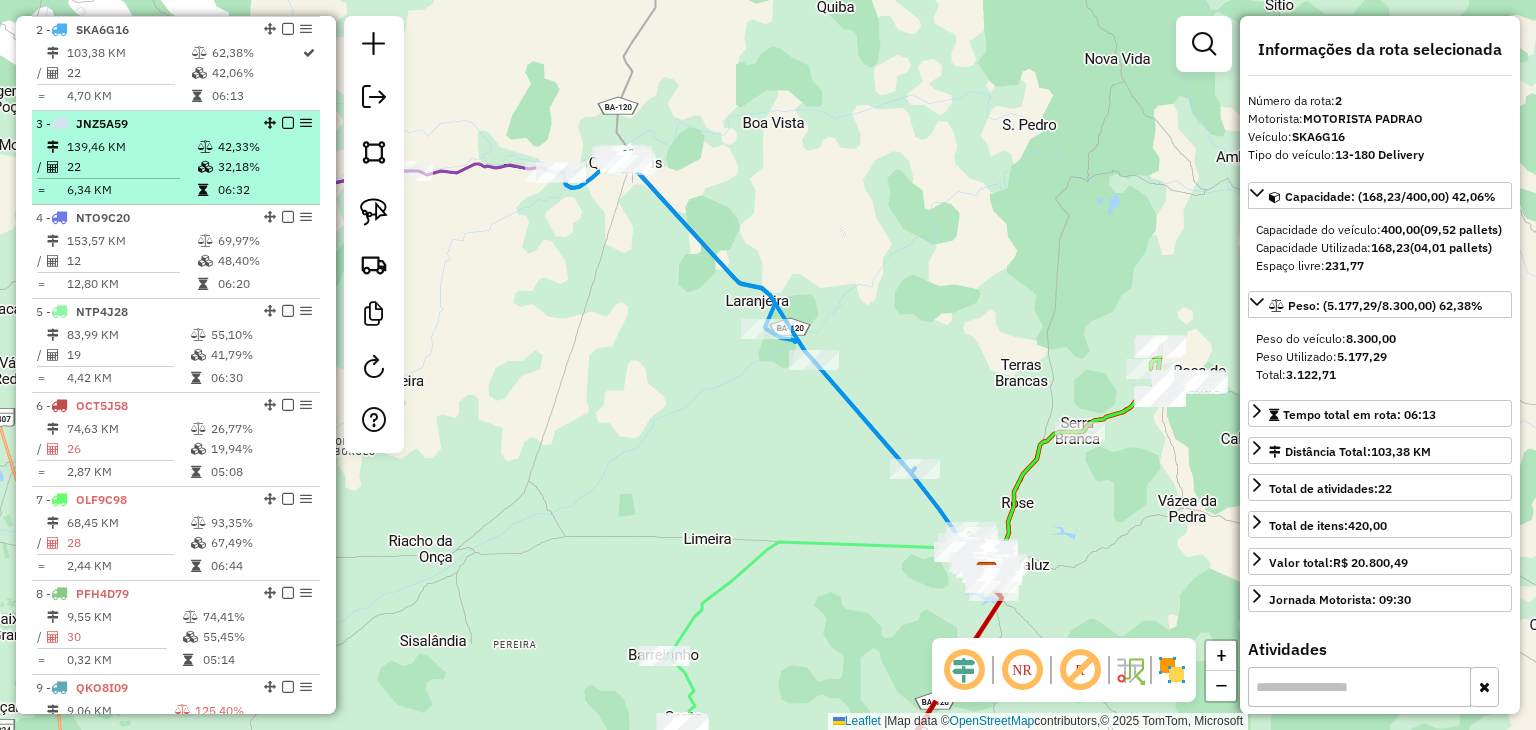 click on "22" at bounding box center (131, 167) 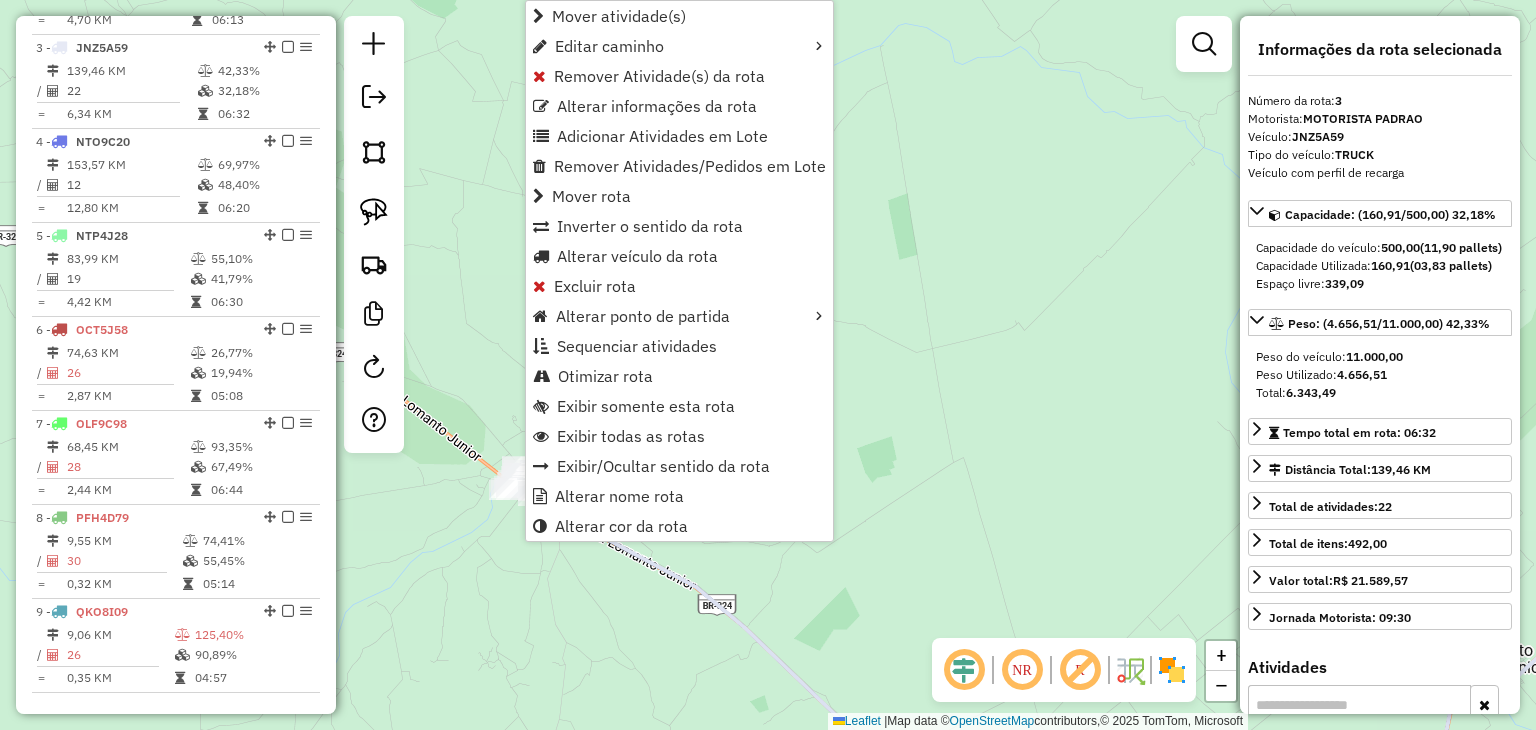 scroll, scrollTop: 936, scrollLeft: 0, axis: vertical 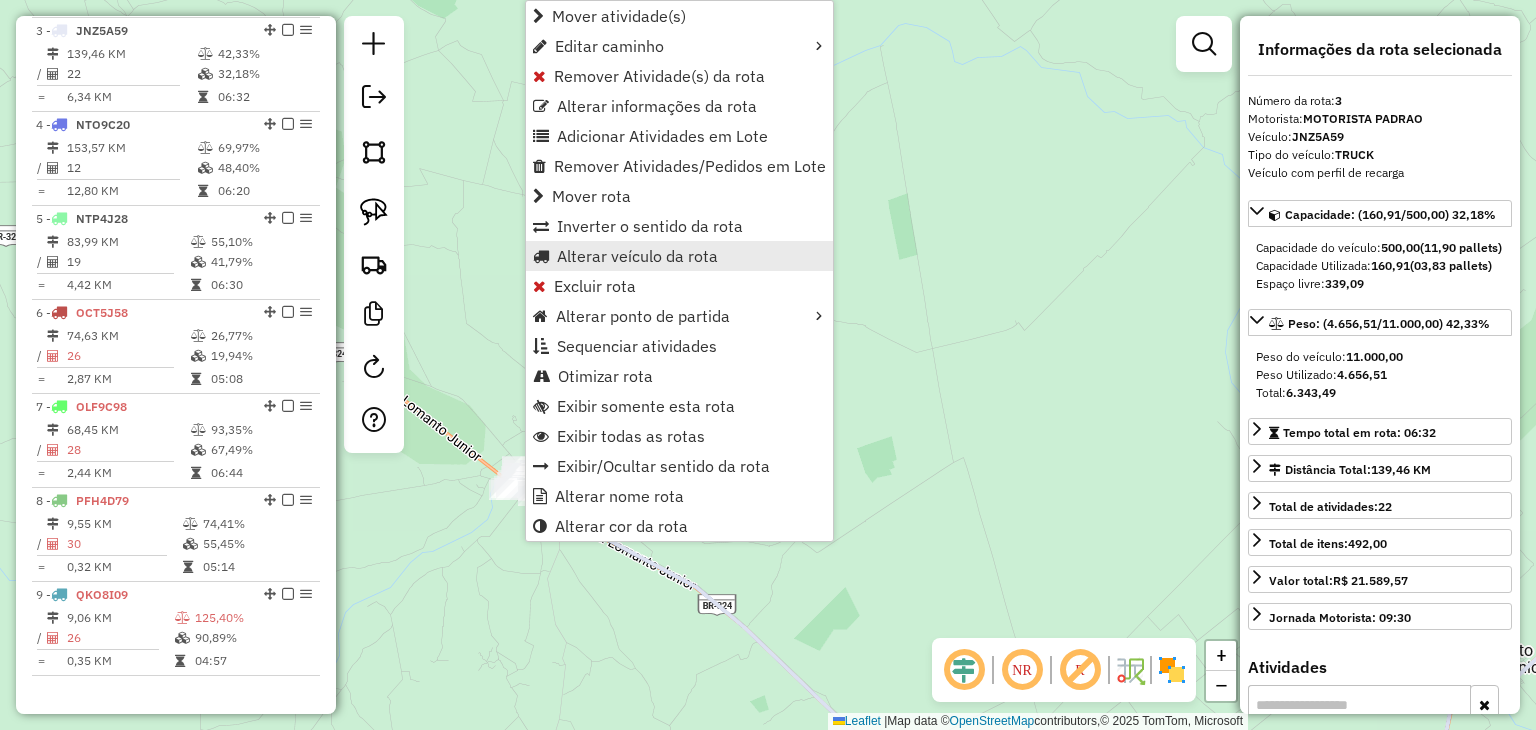 click on "Alterar veículo da rota" at bounding box center (637, 256) 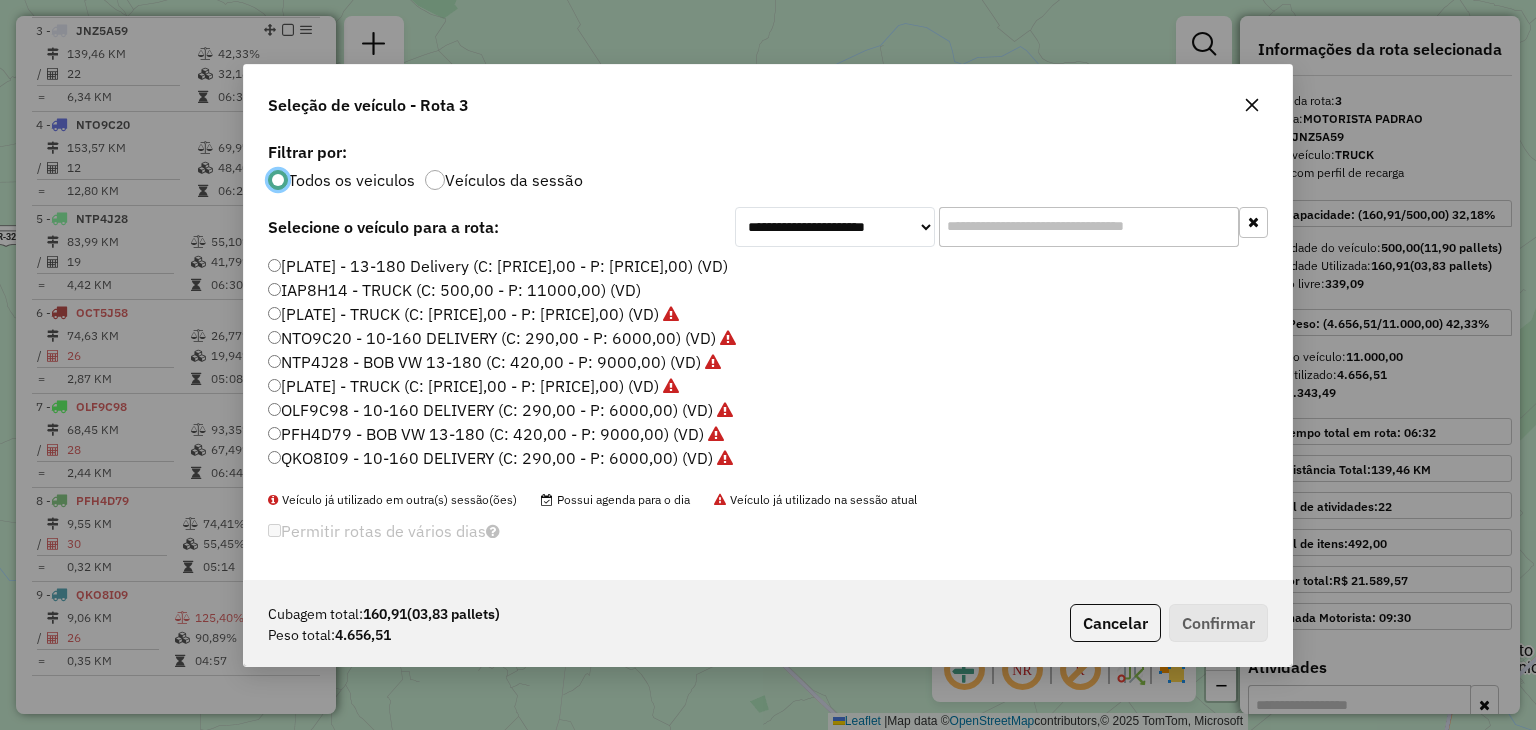 scroll, scrollTop: 10, scrollLeft: 6, axis: both 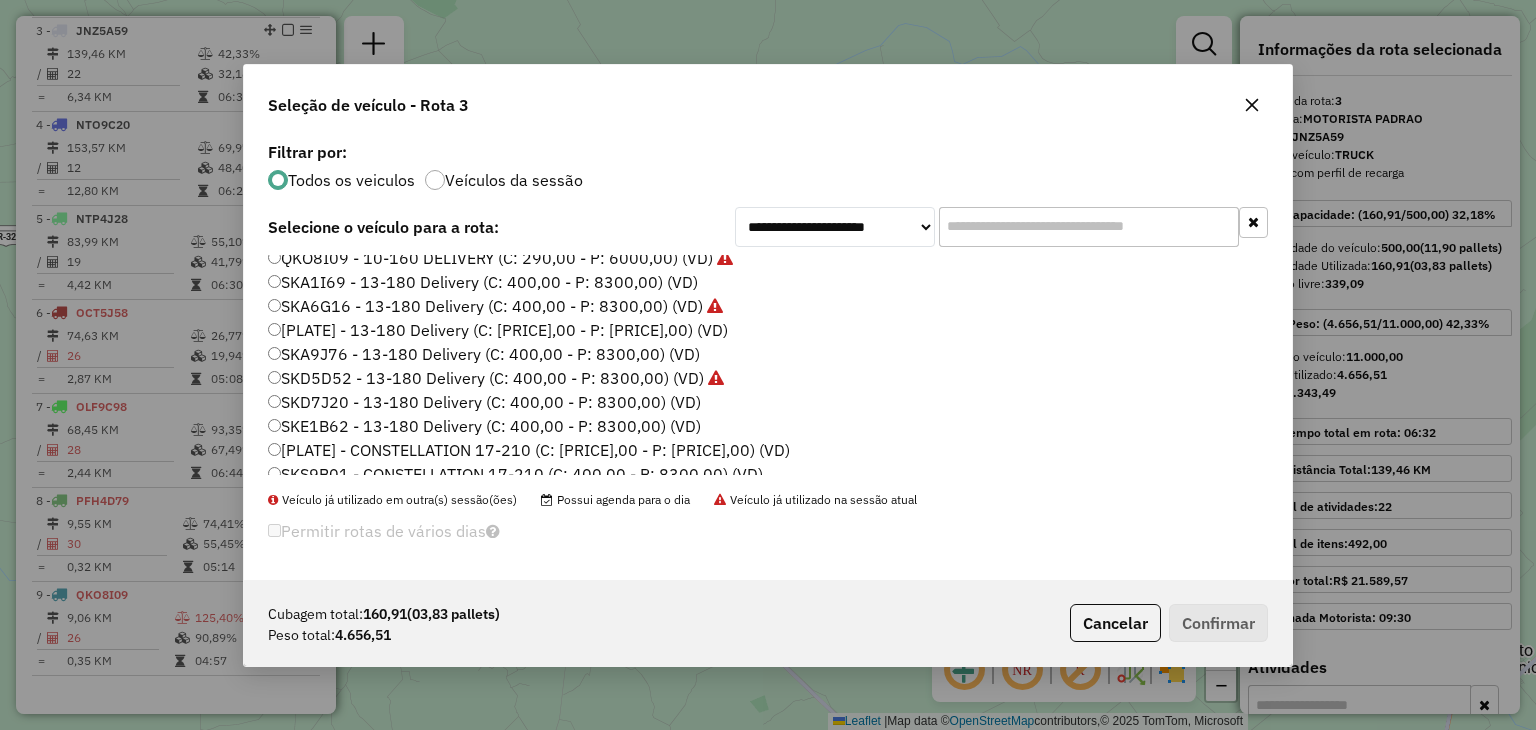 click on "SKD7J20 - 13-180 Delivery  (C: 400,00 - P: 8300,00) (VD)" 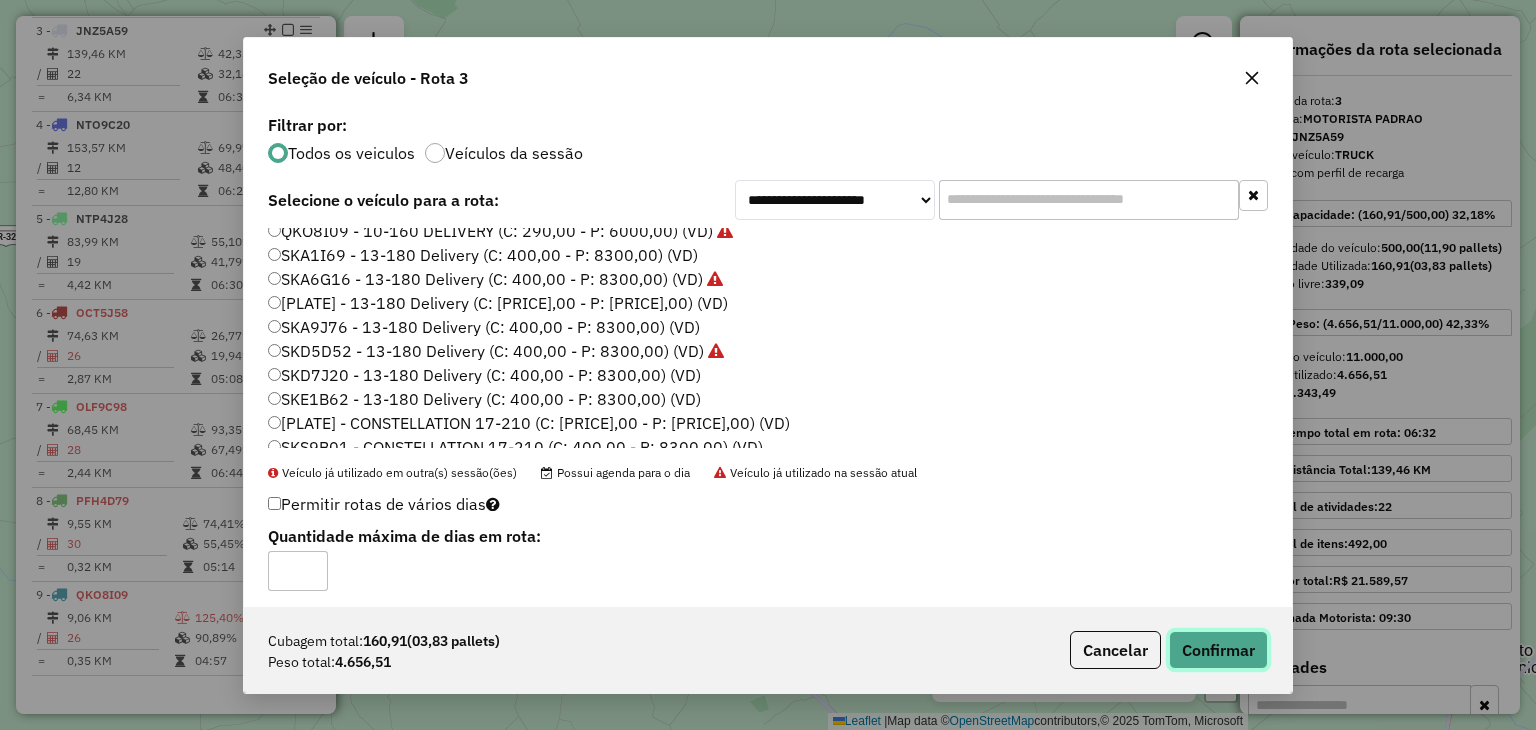 click on "Confirmar" 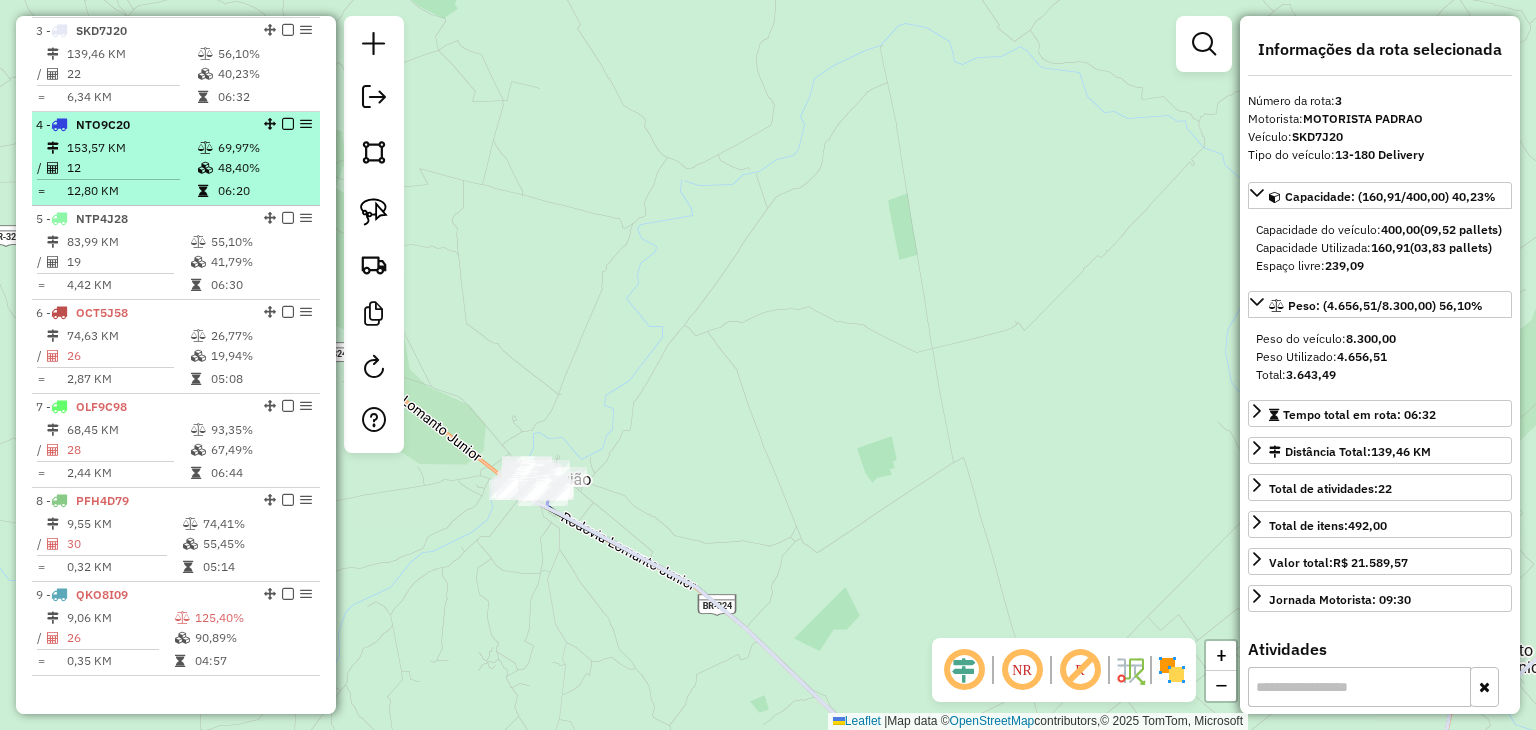 click on "12,80 KM" at bounding box center [131, 191] 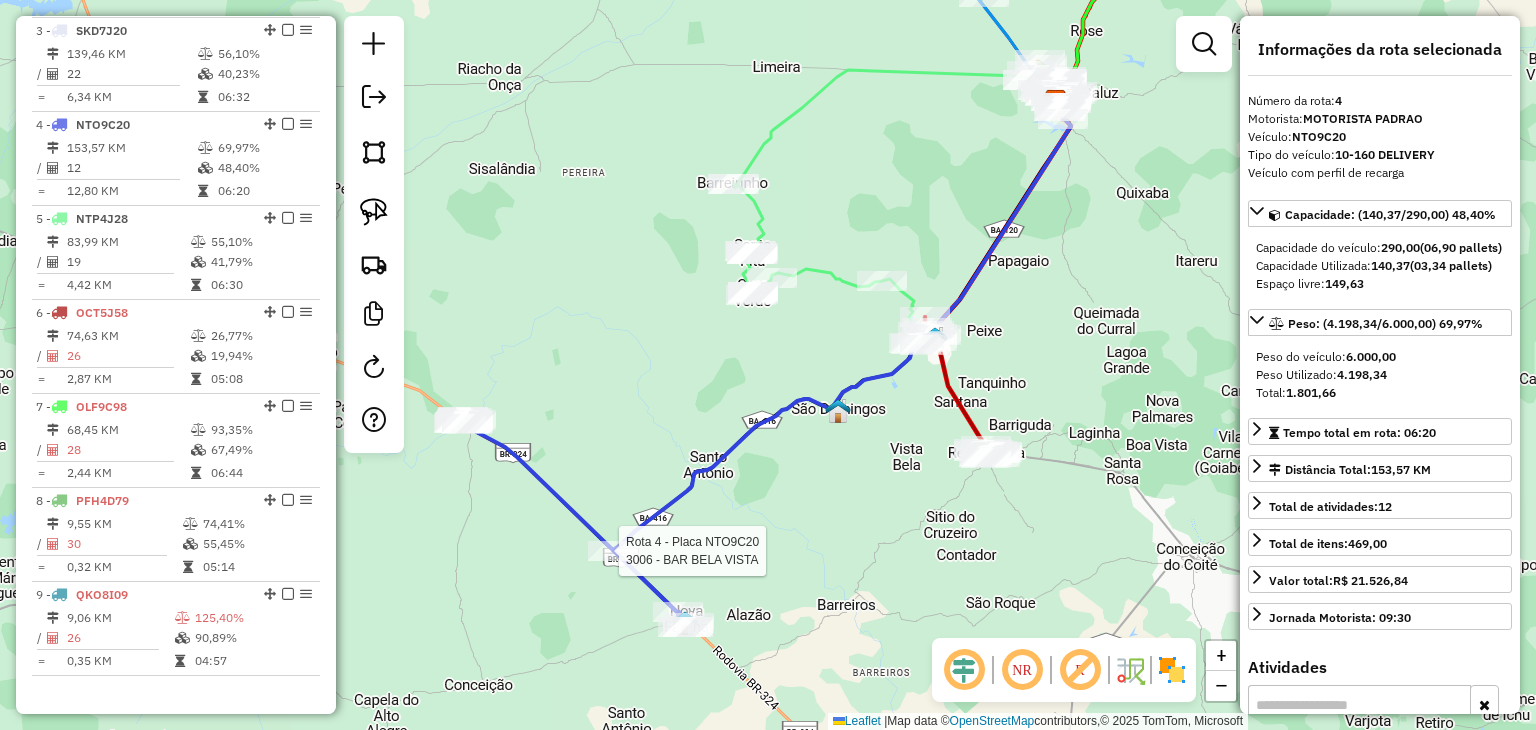 scroll, scrollTop: 975, scrollLeft: 0, axis: vertical 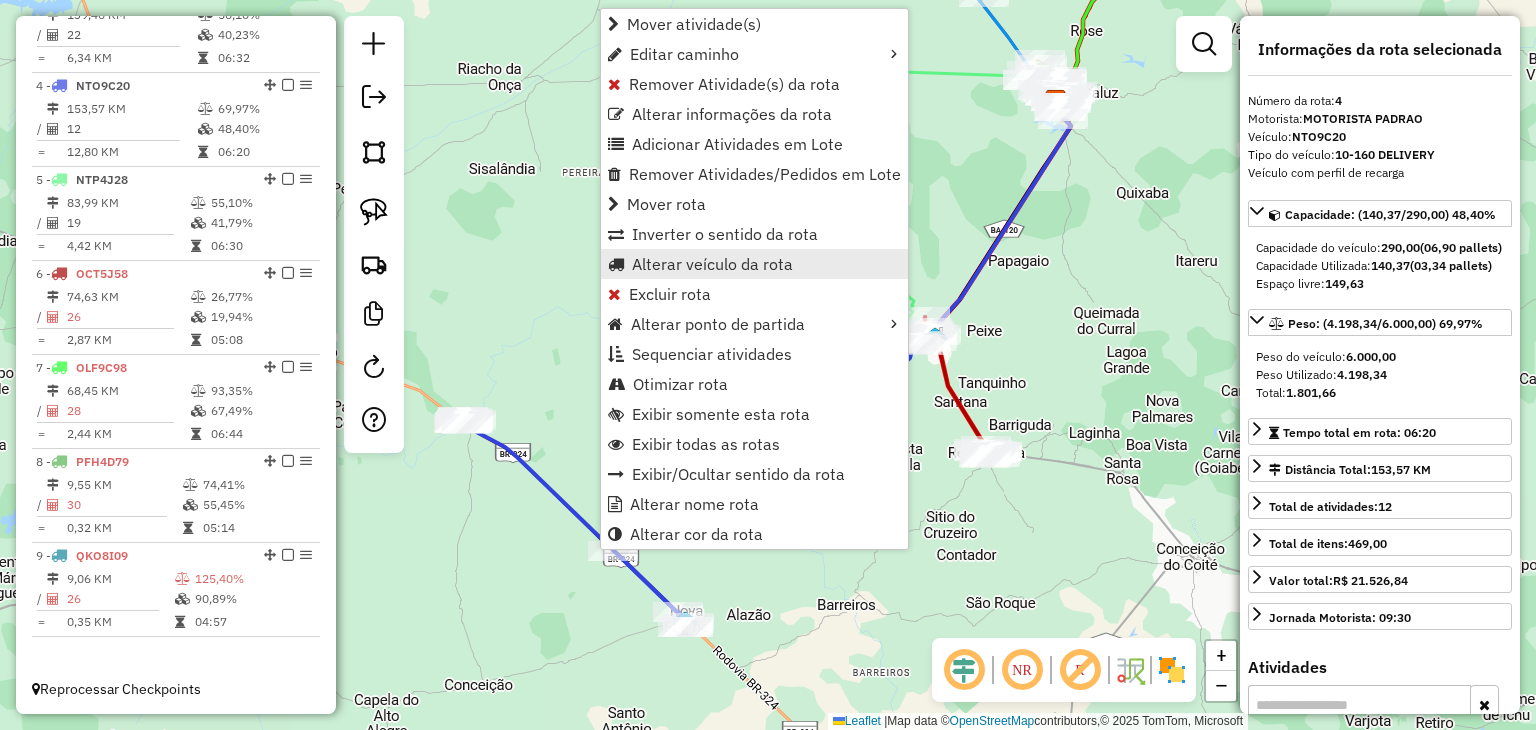 click on "Alterar veículo da rota" at bounding box center (712, 264) 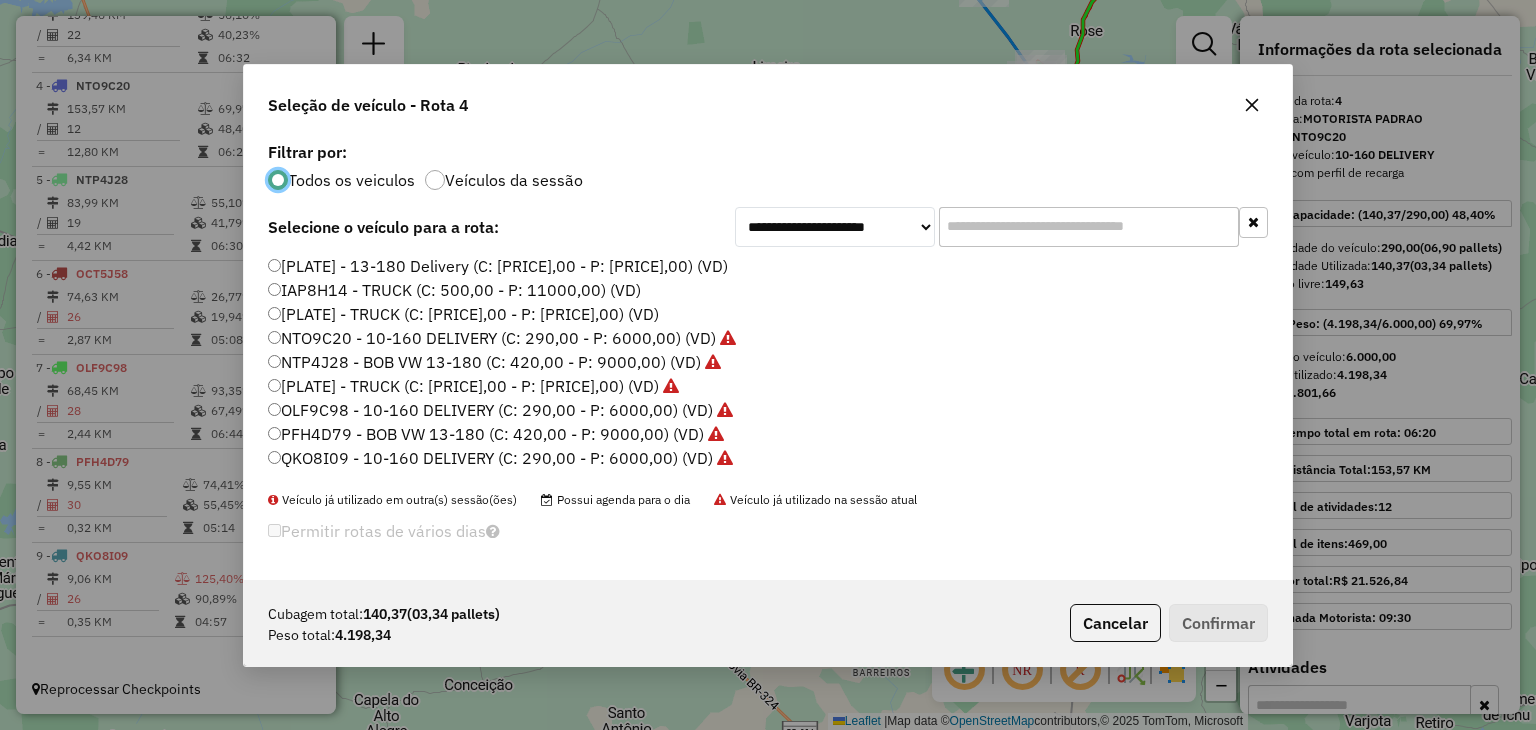scroll, scrollTop: 10, scrollLeft: 6, axis: both 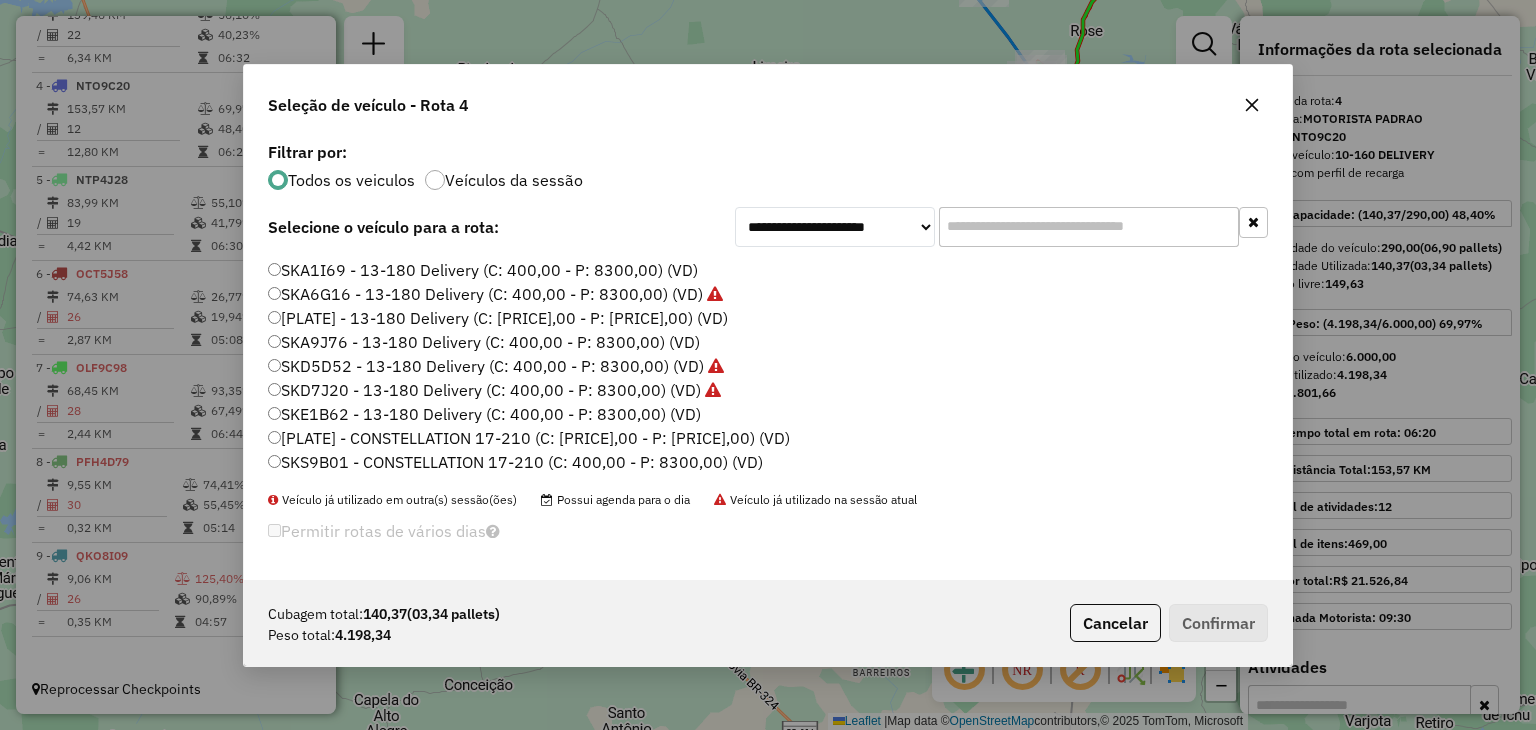 click on "[PLATE] - [VEHICLE MODEL] (C: [CUBAGE] - P: [WEIGHT]) (VD)" 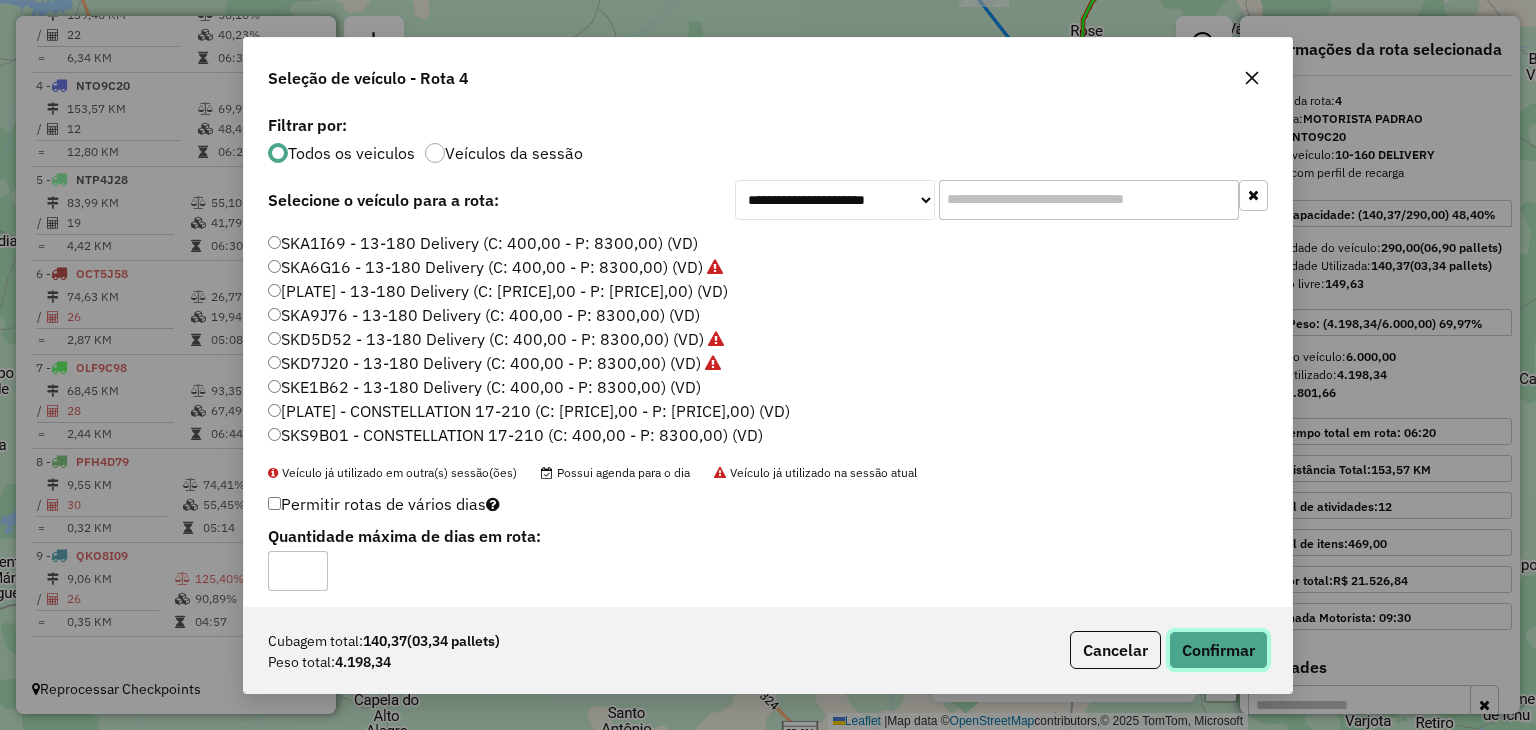 click on "Confirmar" 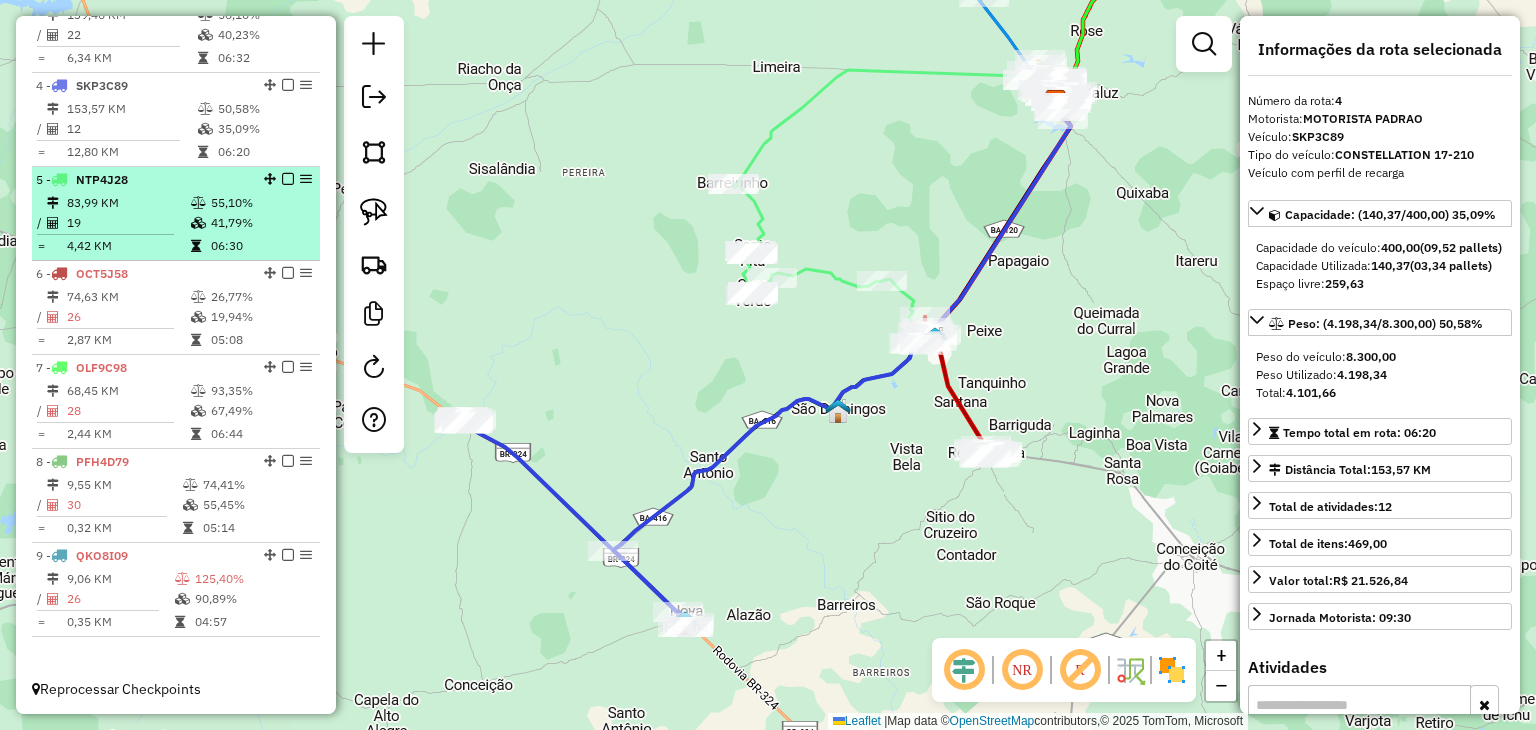 click on "19" at bounding box center [128, 223] 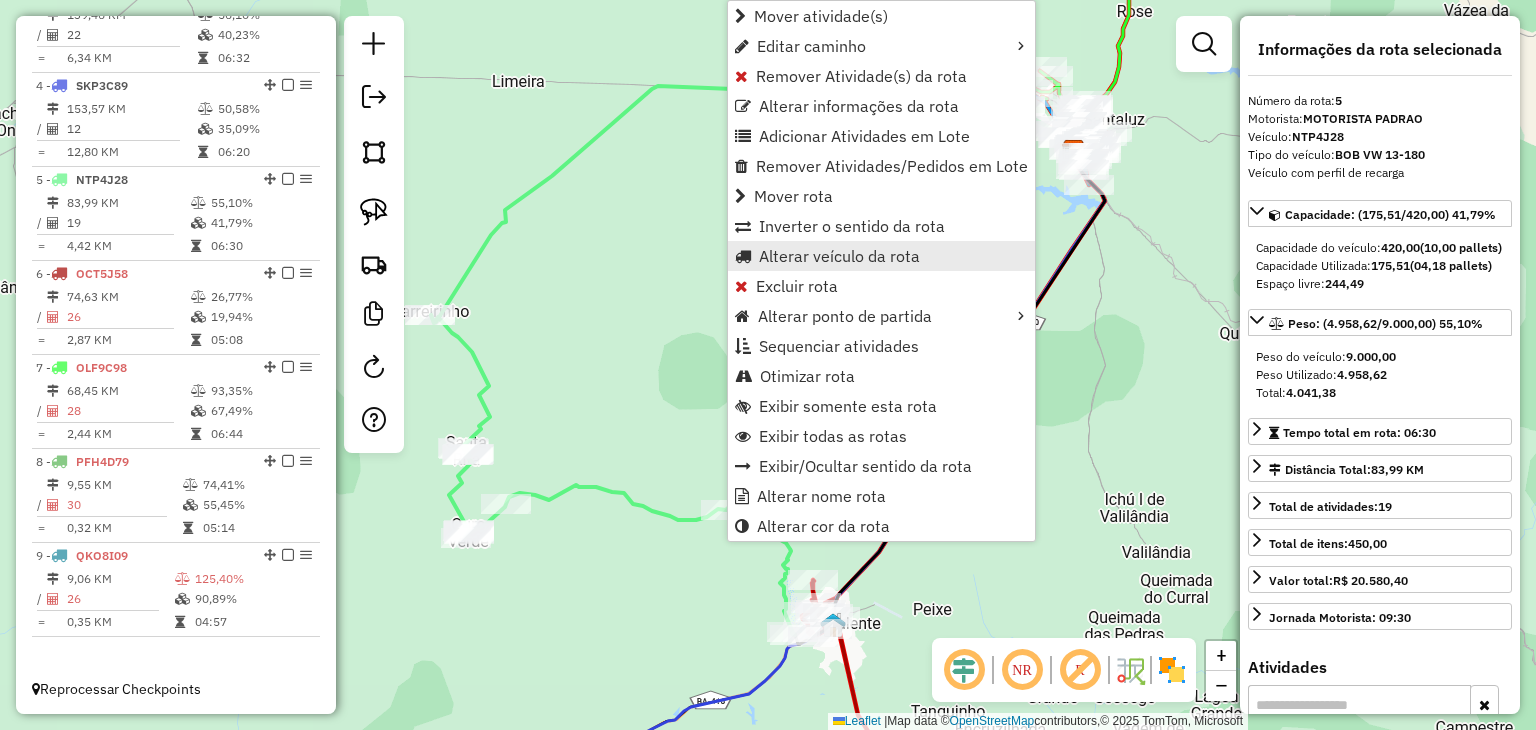 click on "Alterar veículo da rota" at bounding box center [839, 256] 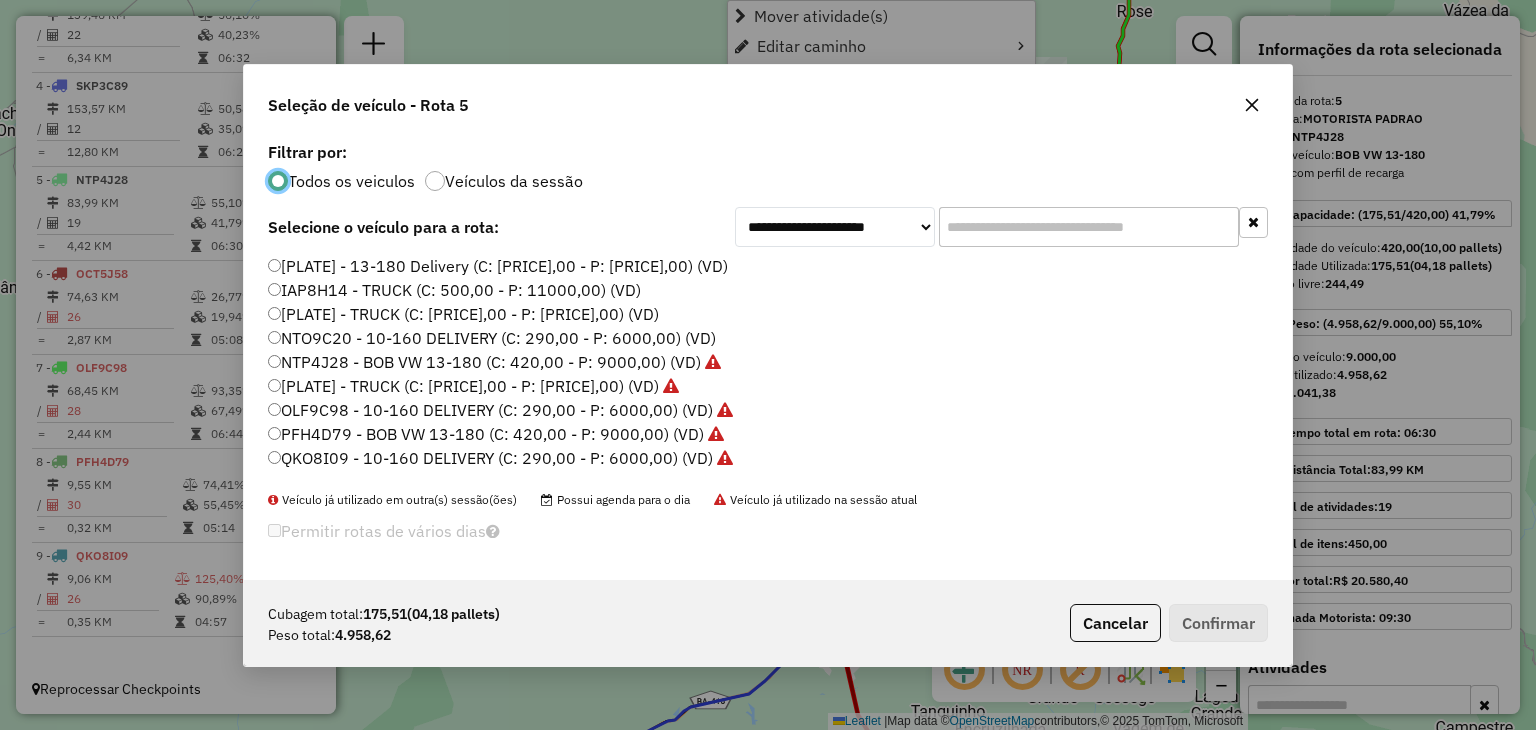 scroll, scrollTop: 10, scrollLeft: 6, axis: both 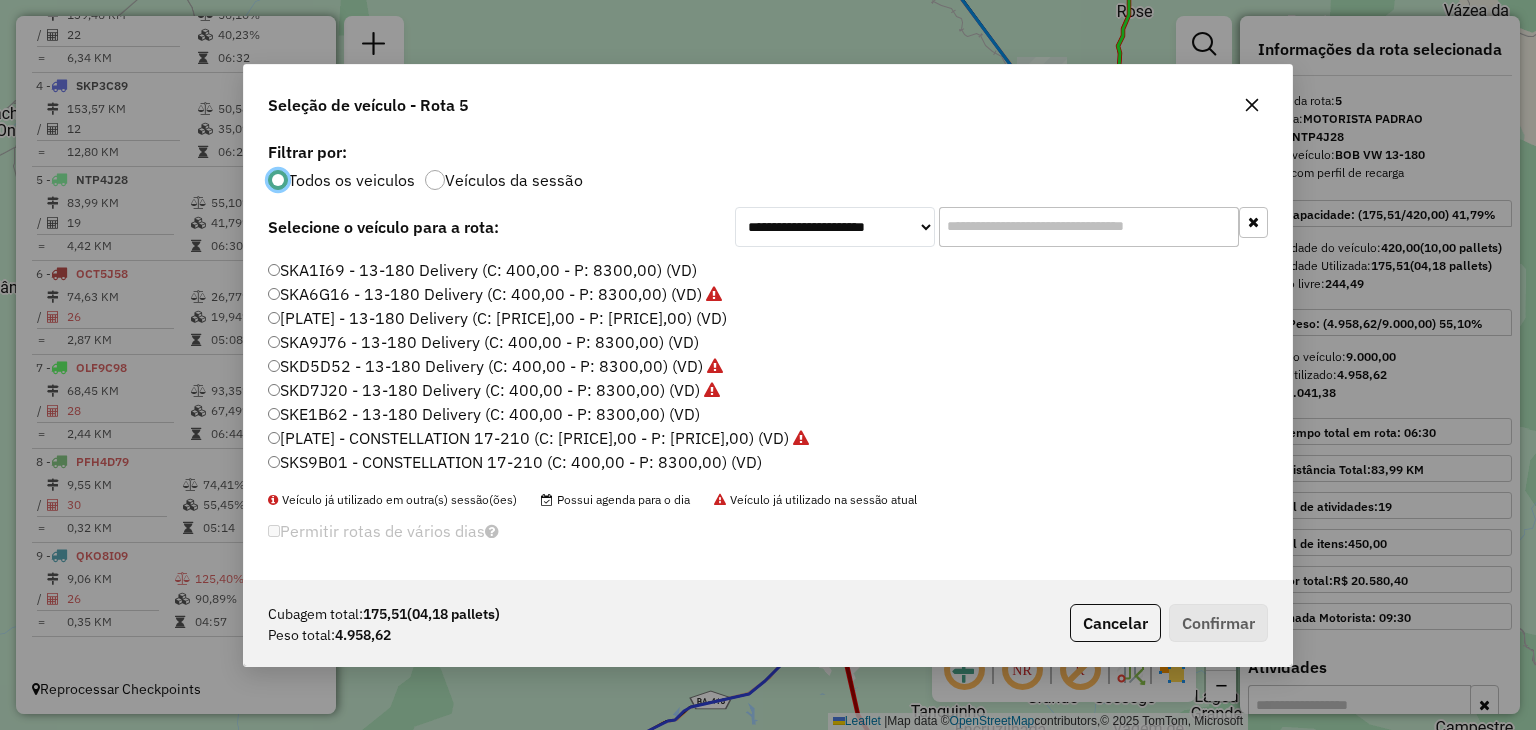 click on "[LICENSE_PLATE] - [NUMBER] Delivery (C: [PRICE] - P: [PRICE]) (VD)" 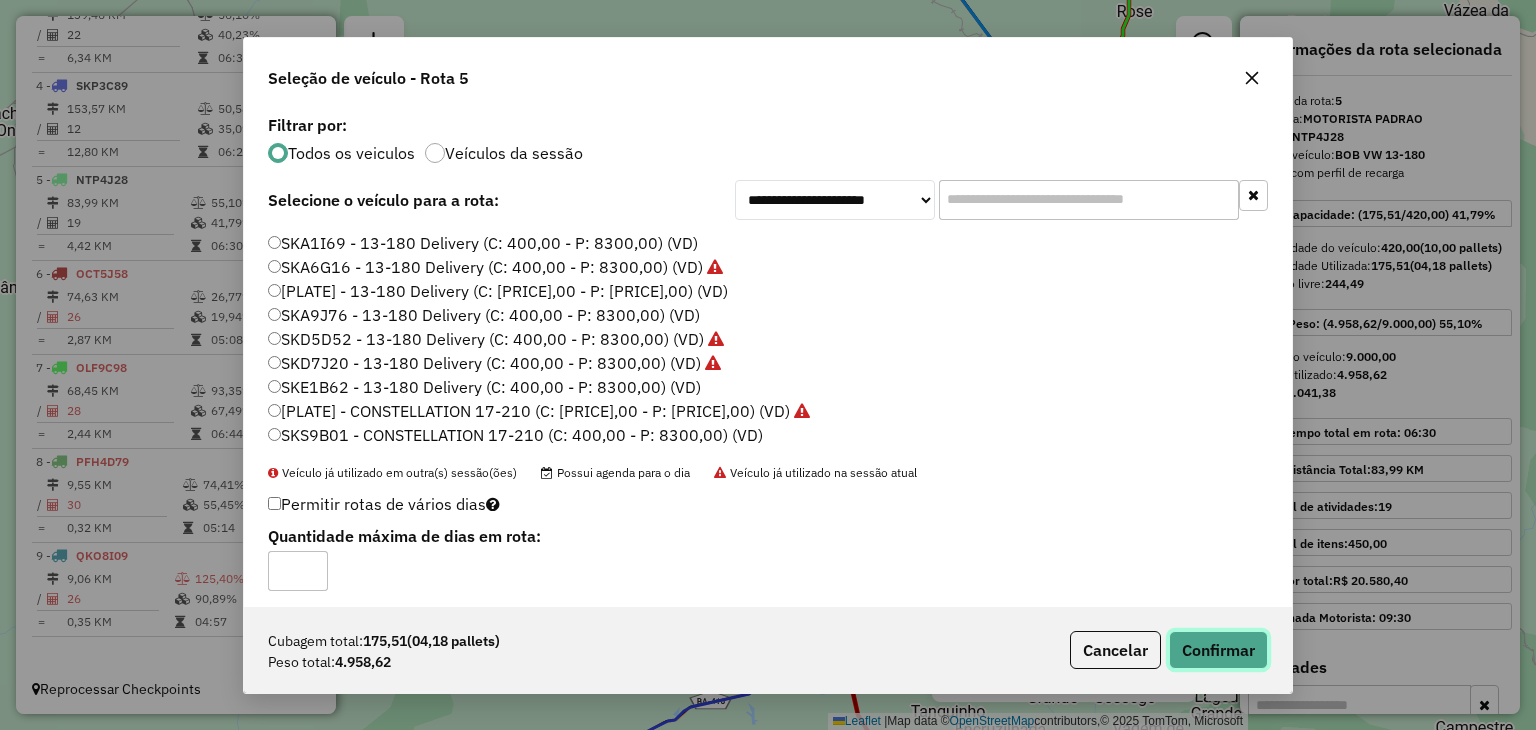 click on "Confirmar" 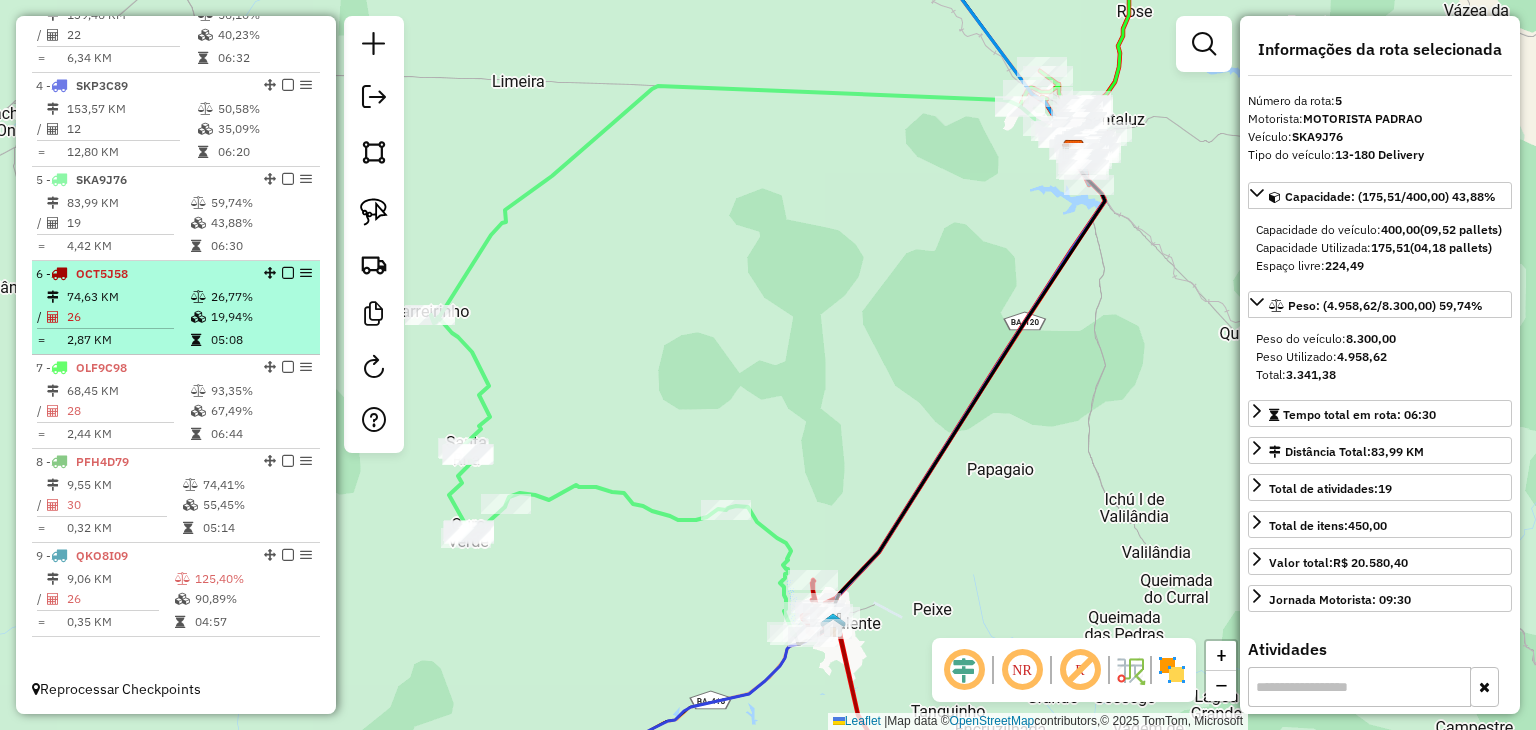 click at bounding box center [113, 328] 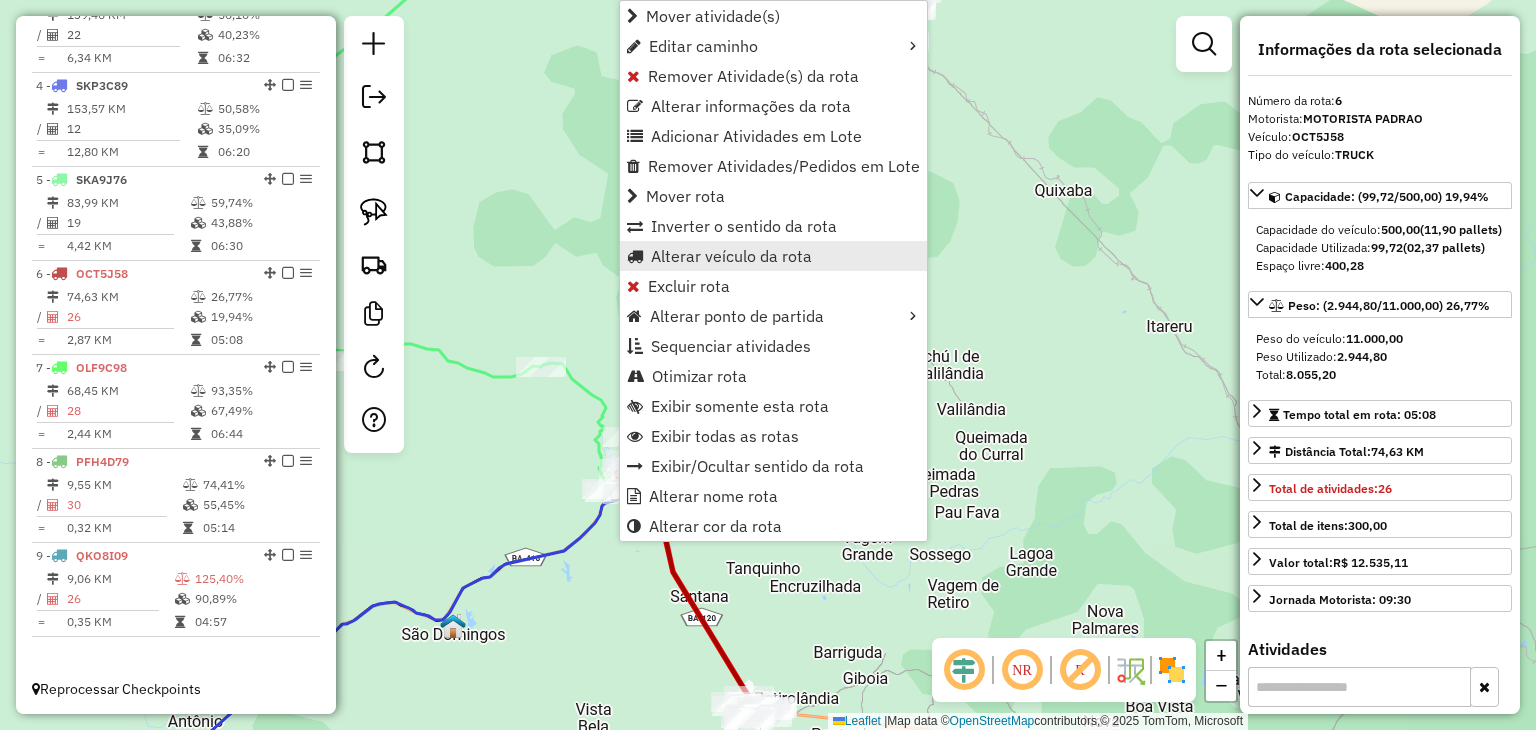click on "Alterar veículo da rota" at bounding box center [731, 256] 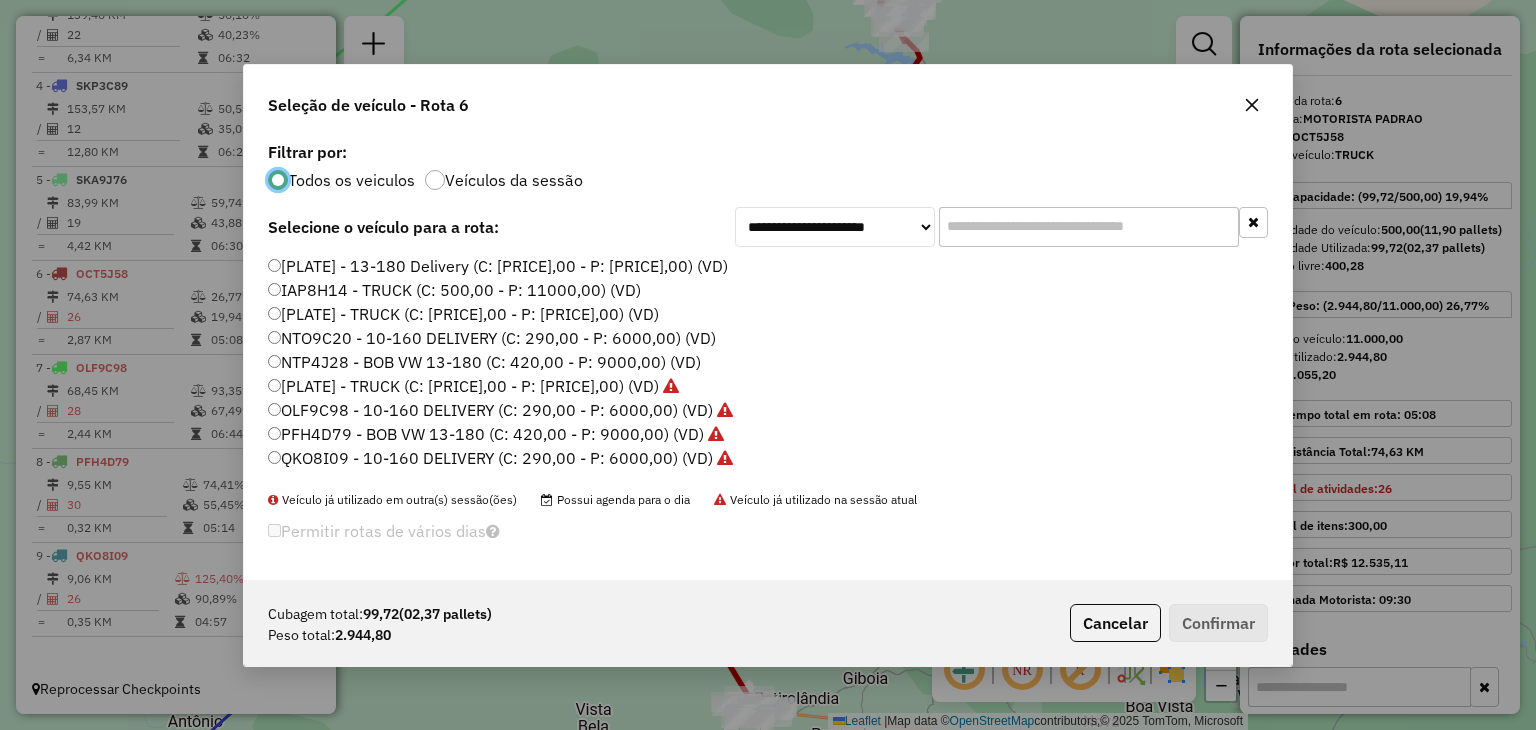 scroll, scrollTop: 10, scrollLeft: 6, axis: both 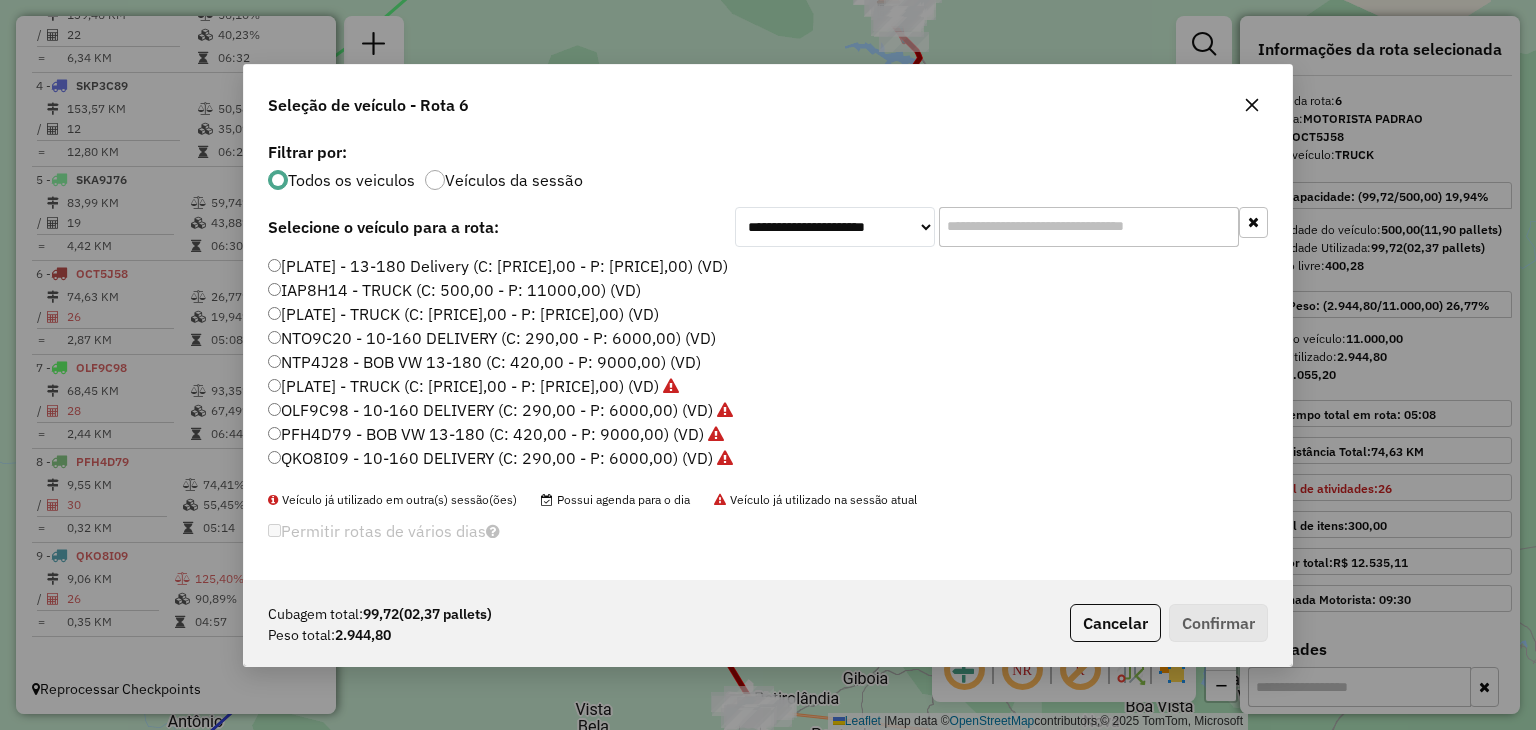 click on "OLF9C98 - 10-160 DELIVERY (C: 290,00 - P: 6000,00) (VD)" 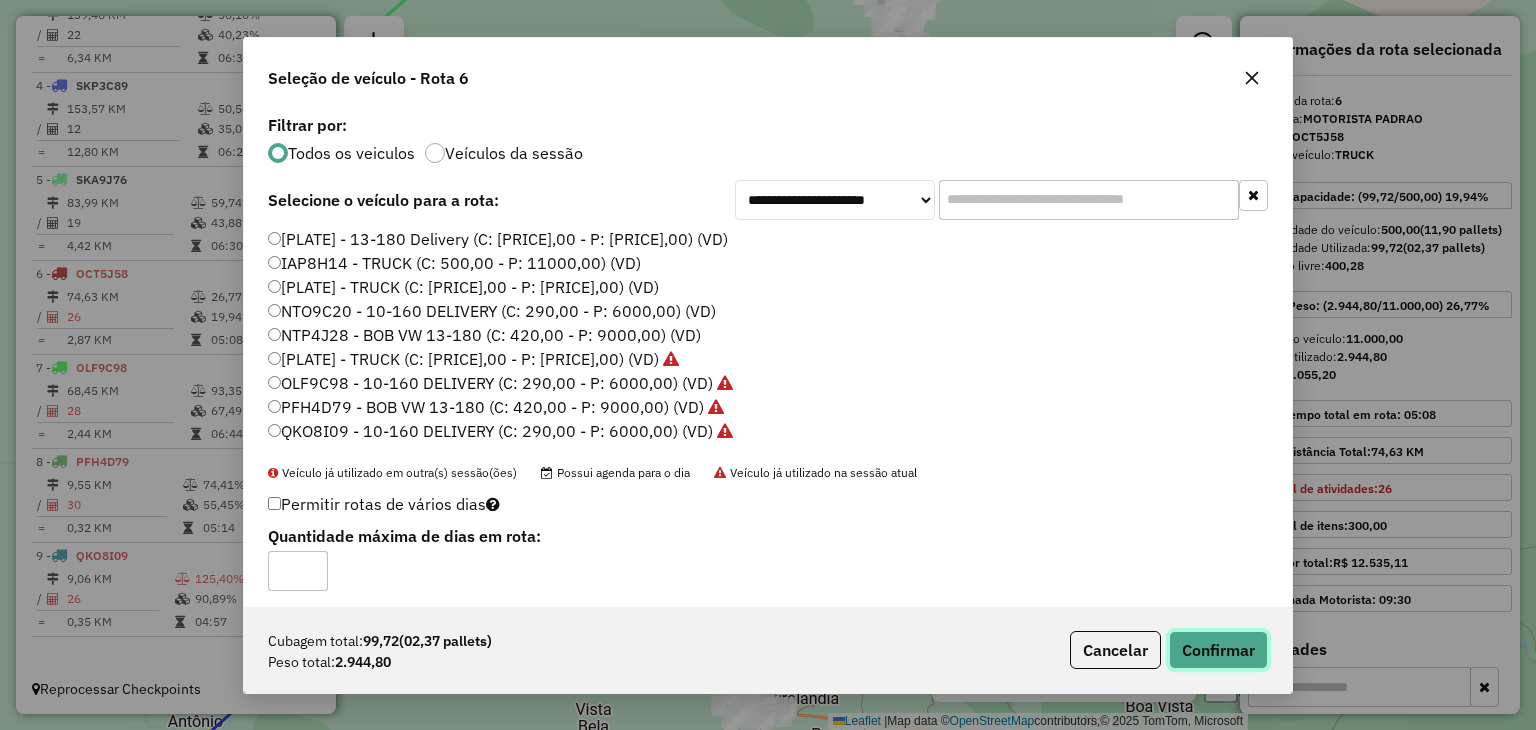 click on "Confirmar" 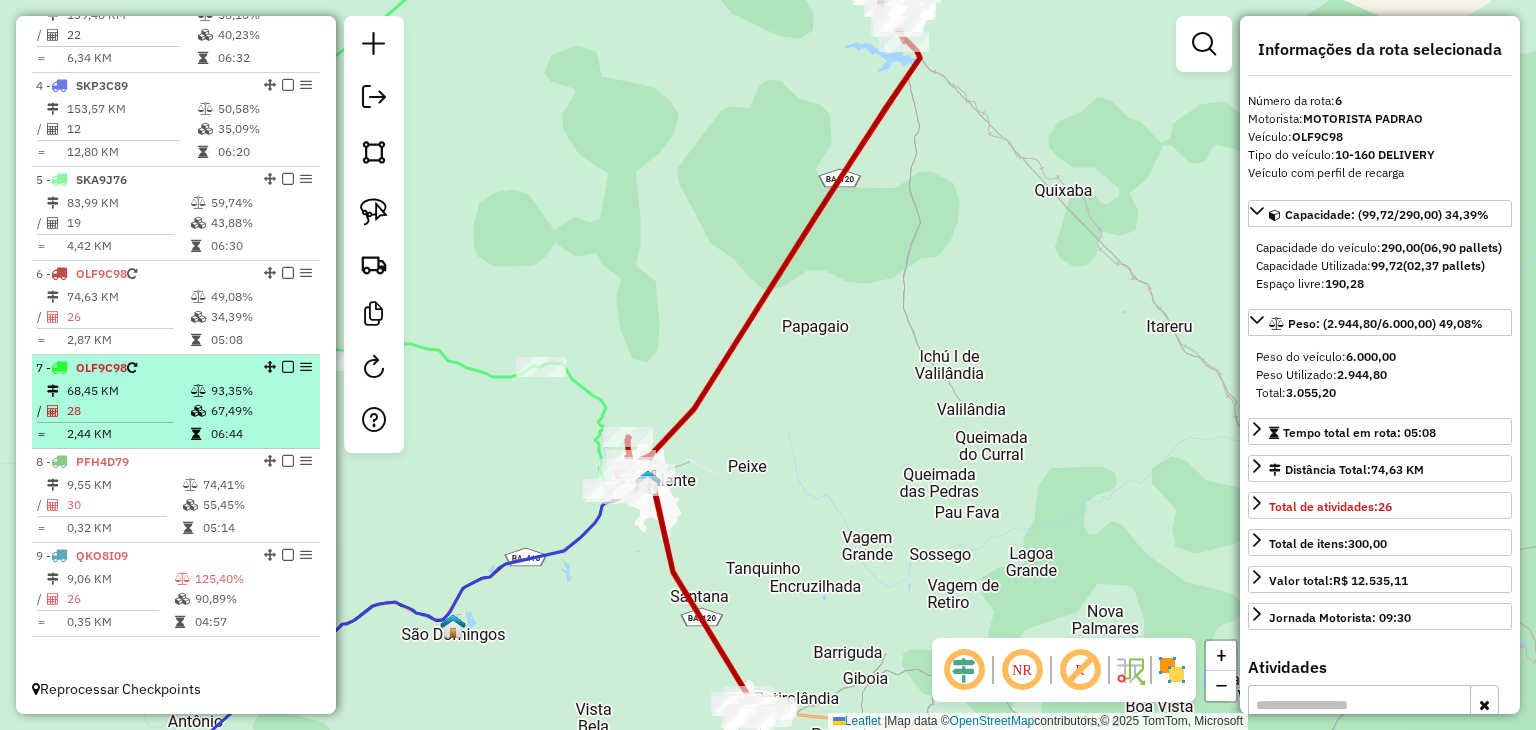 click on "28" at bounding box center [128, 411] 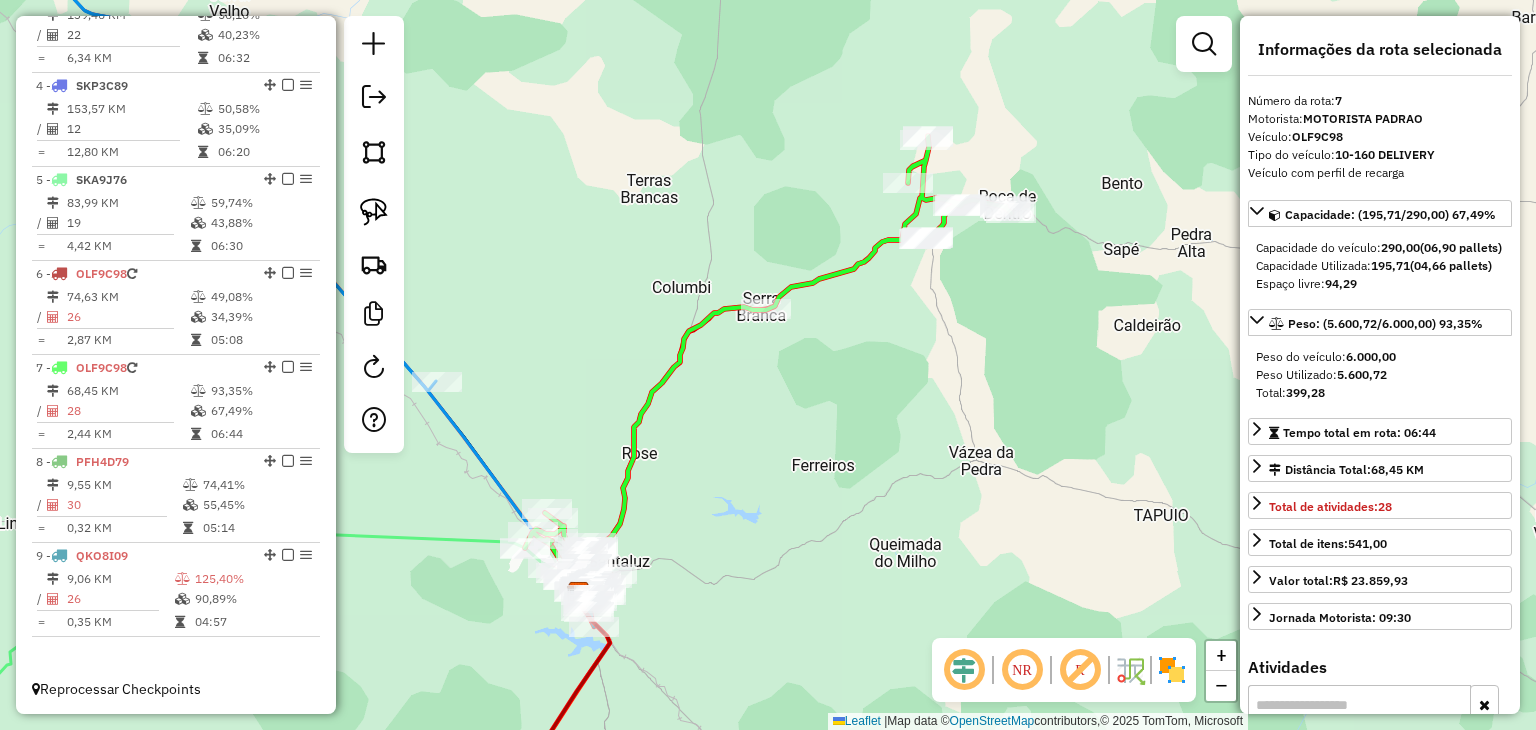 drag, startPoint x: 93, startPoint y: 414, endPoint x: 757, endPoint y: 383, distance: 664.72327 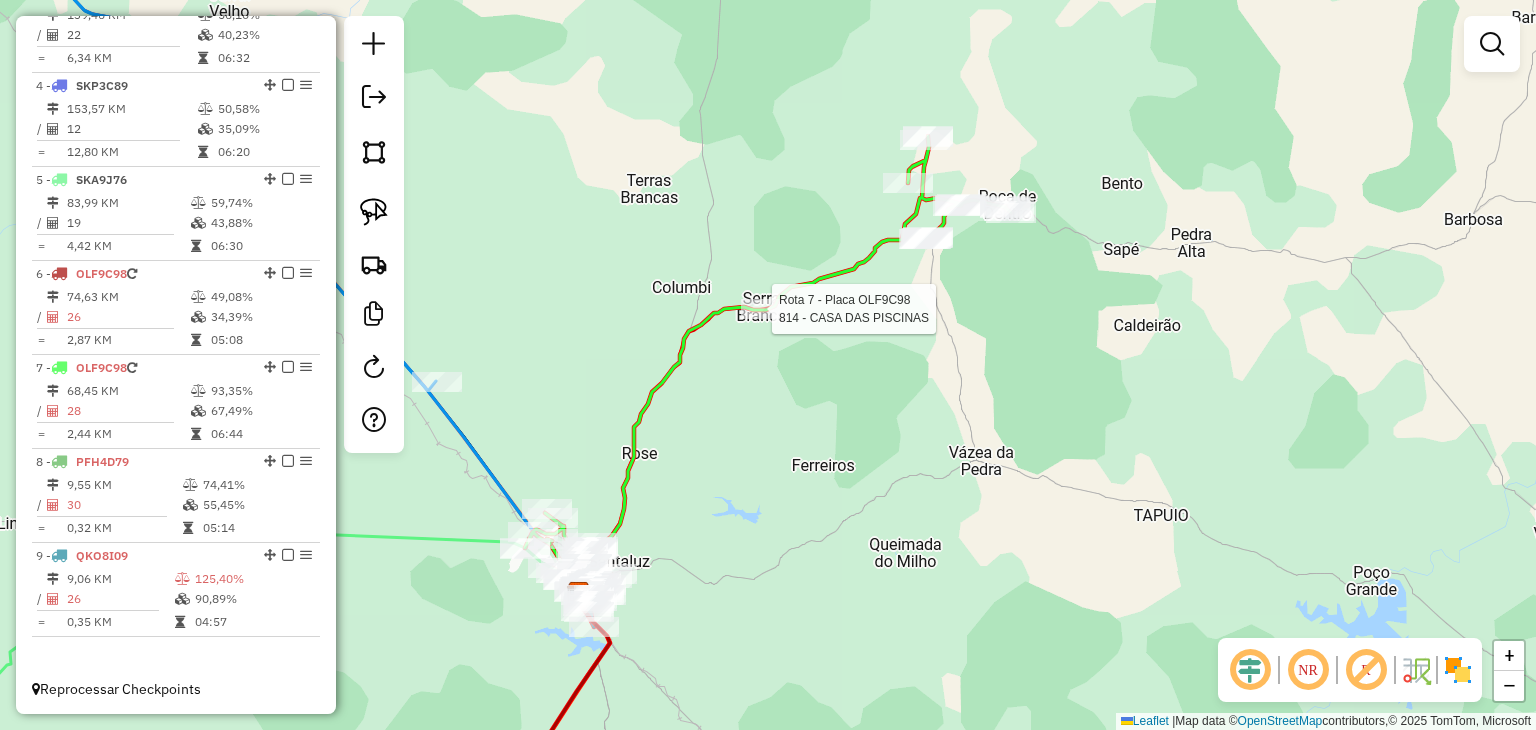 select on "*********" 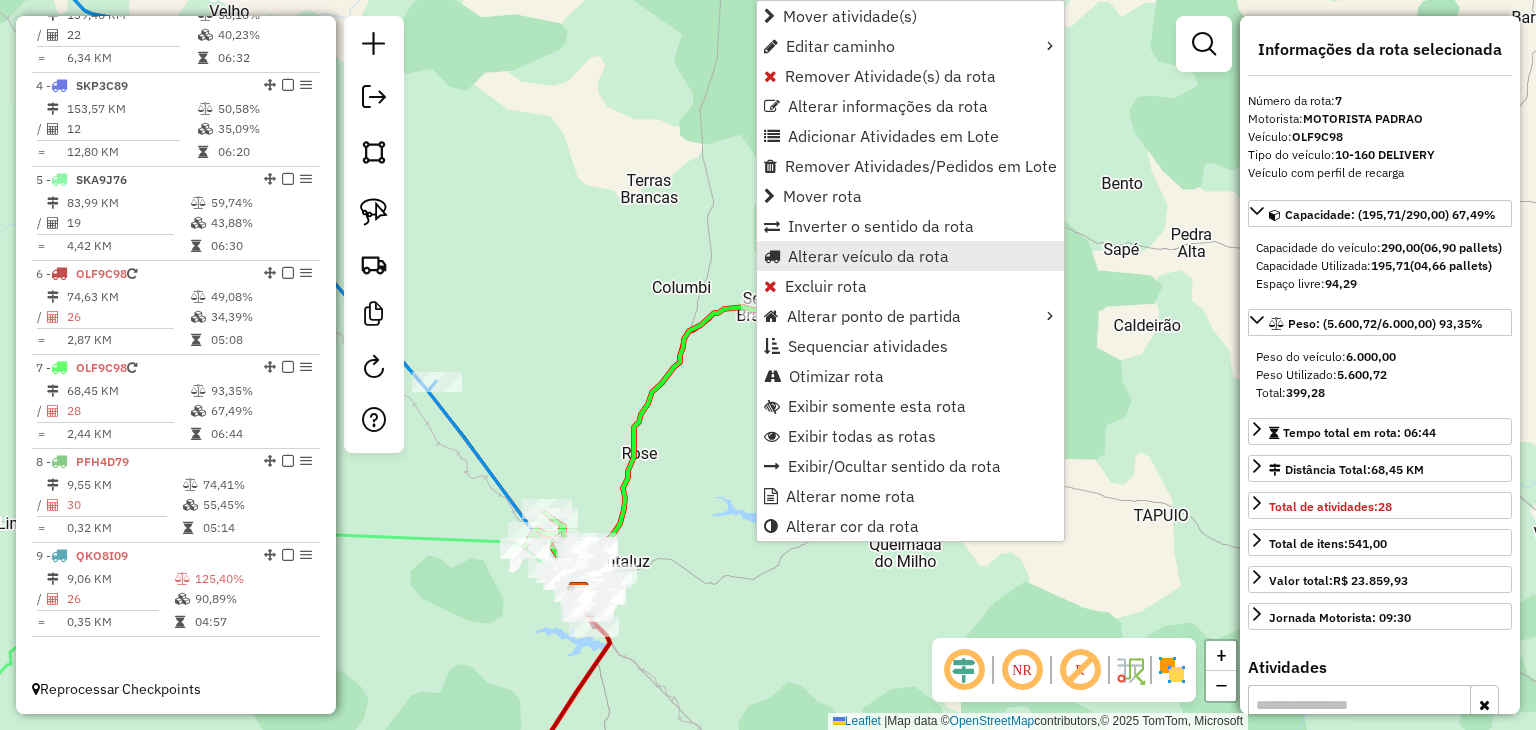 click on "Alterar veículo da rota" at bounding box center (868, 256) 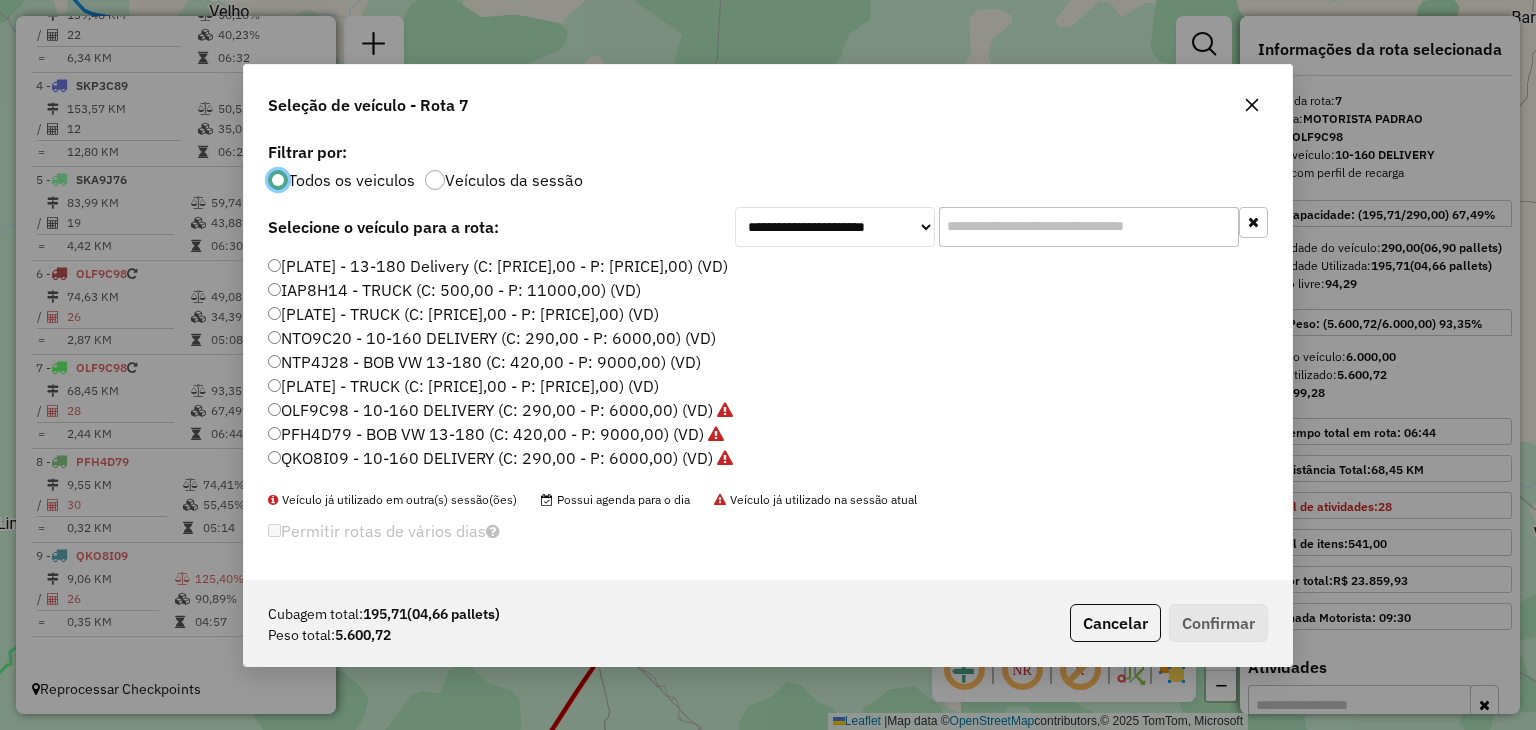 scroll, scrollTop: 10, scrollLeft: 6, axis: both 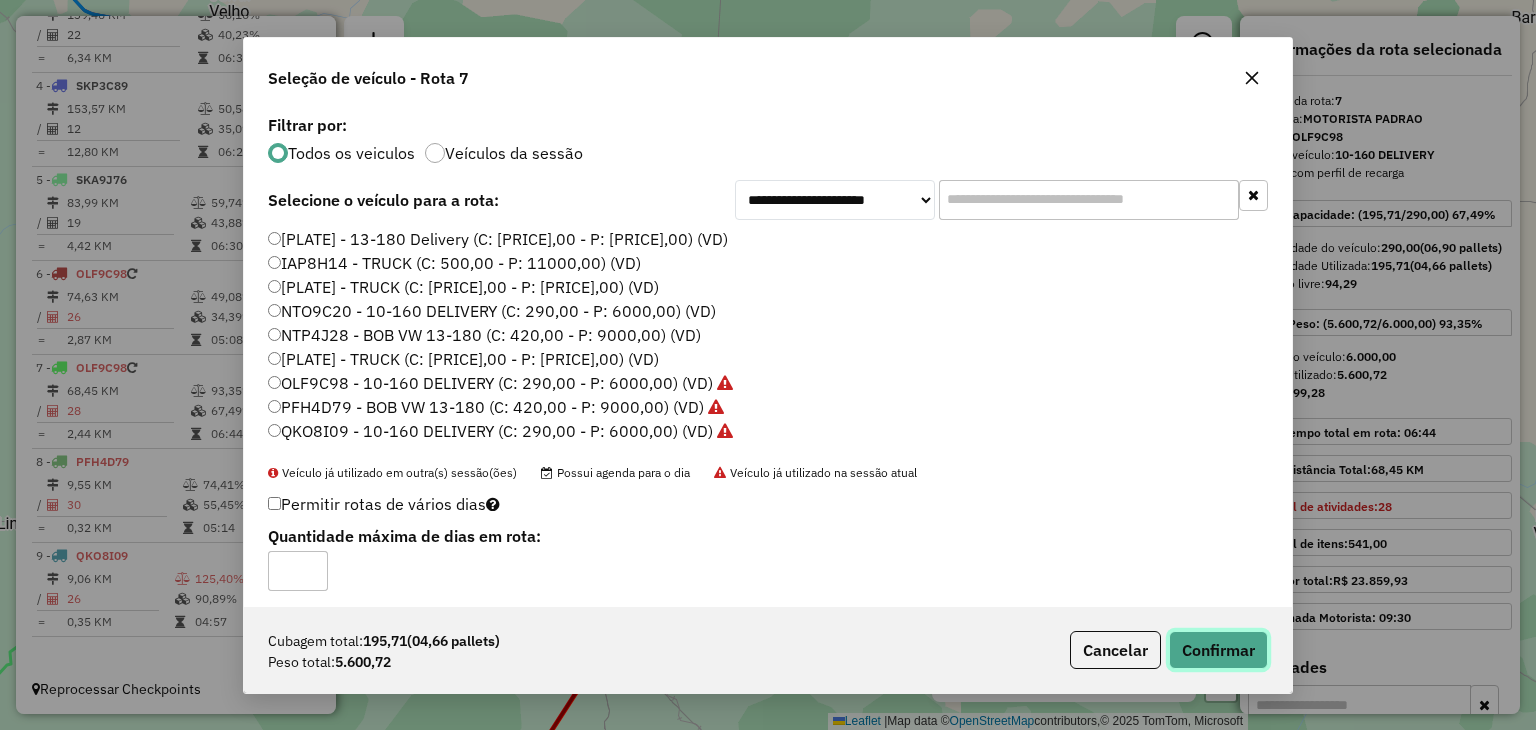 click on "Confirmar" 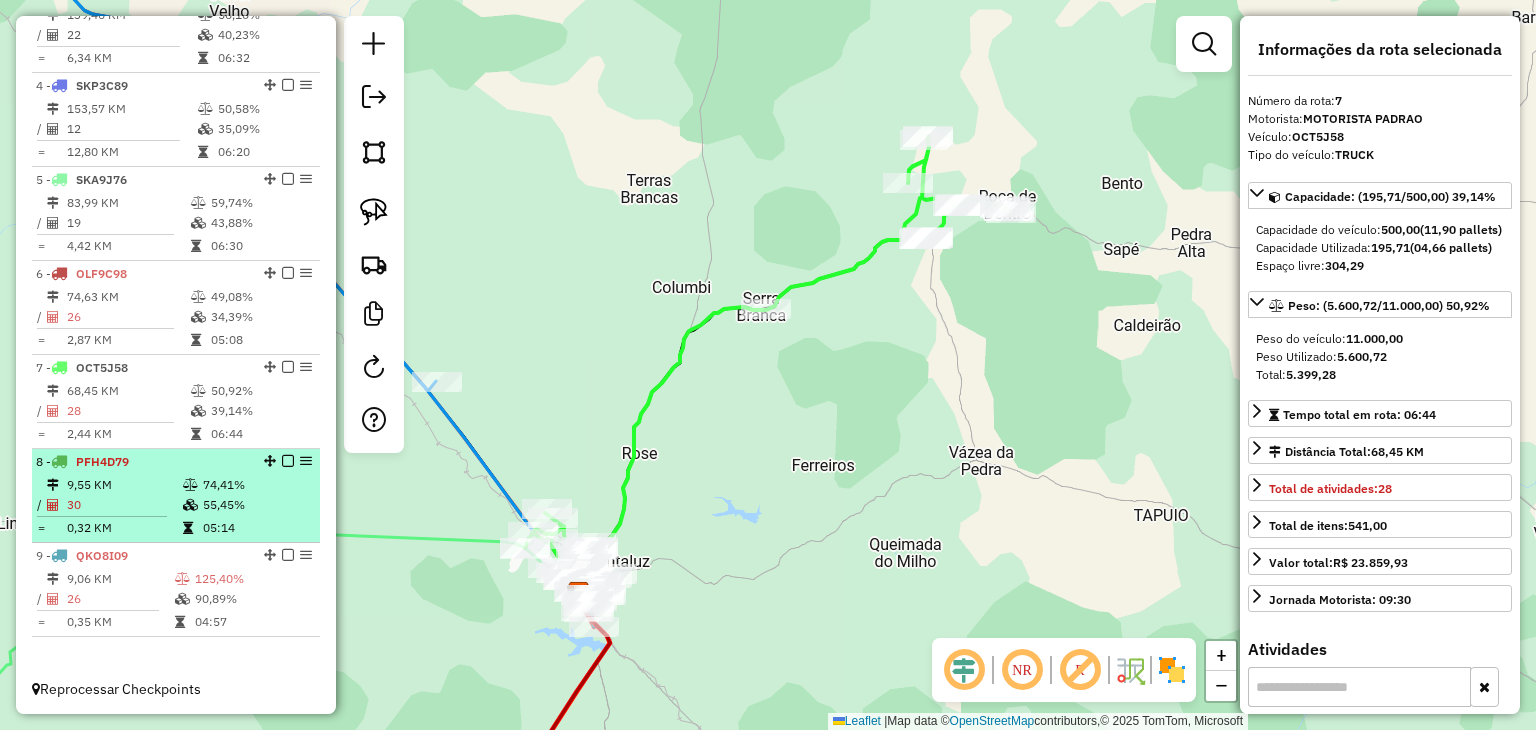 click at bounding box center (190, 505) 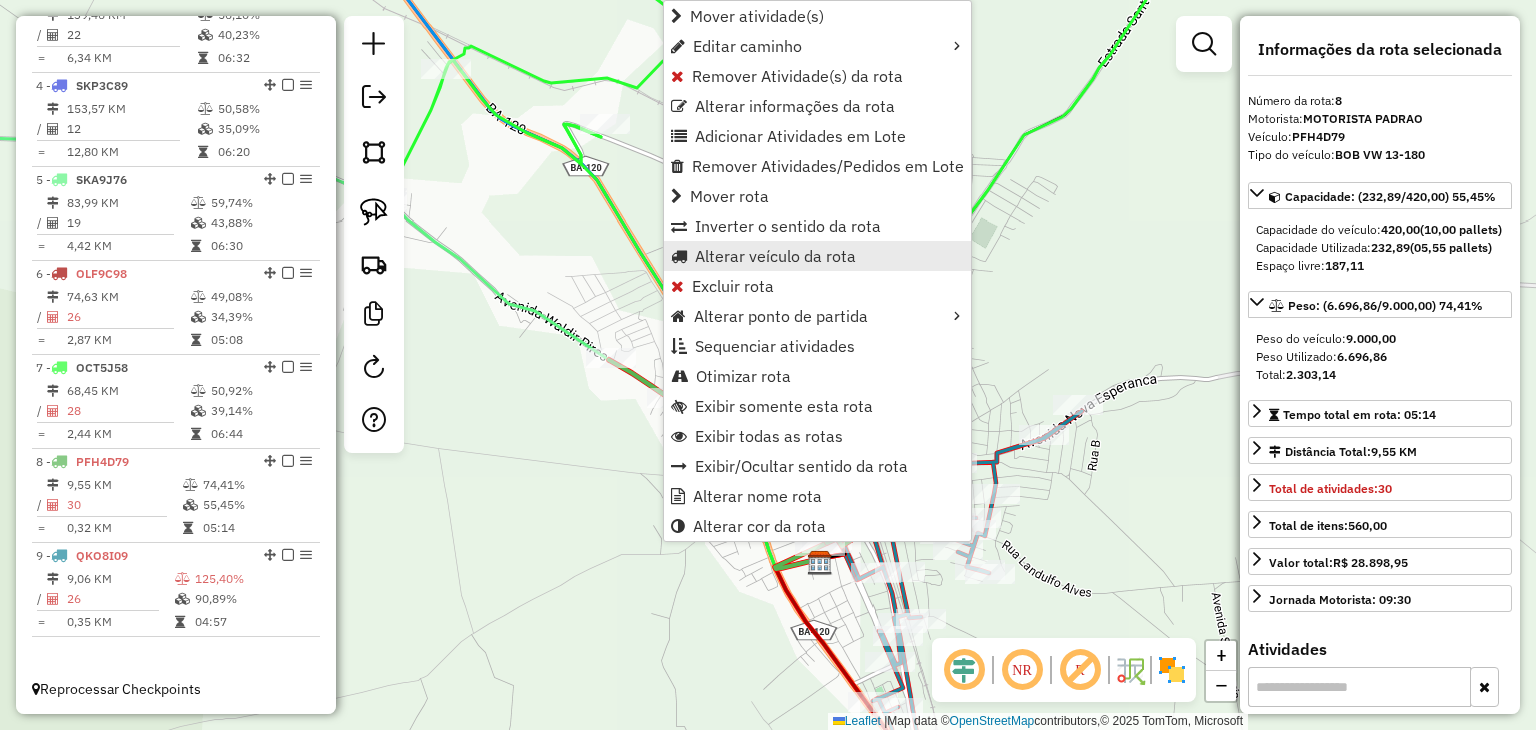 click on "Alterar veículo da rota" at bounding box center [817, 256] 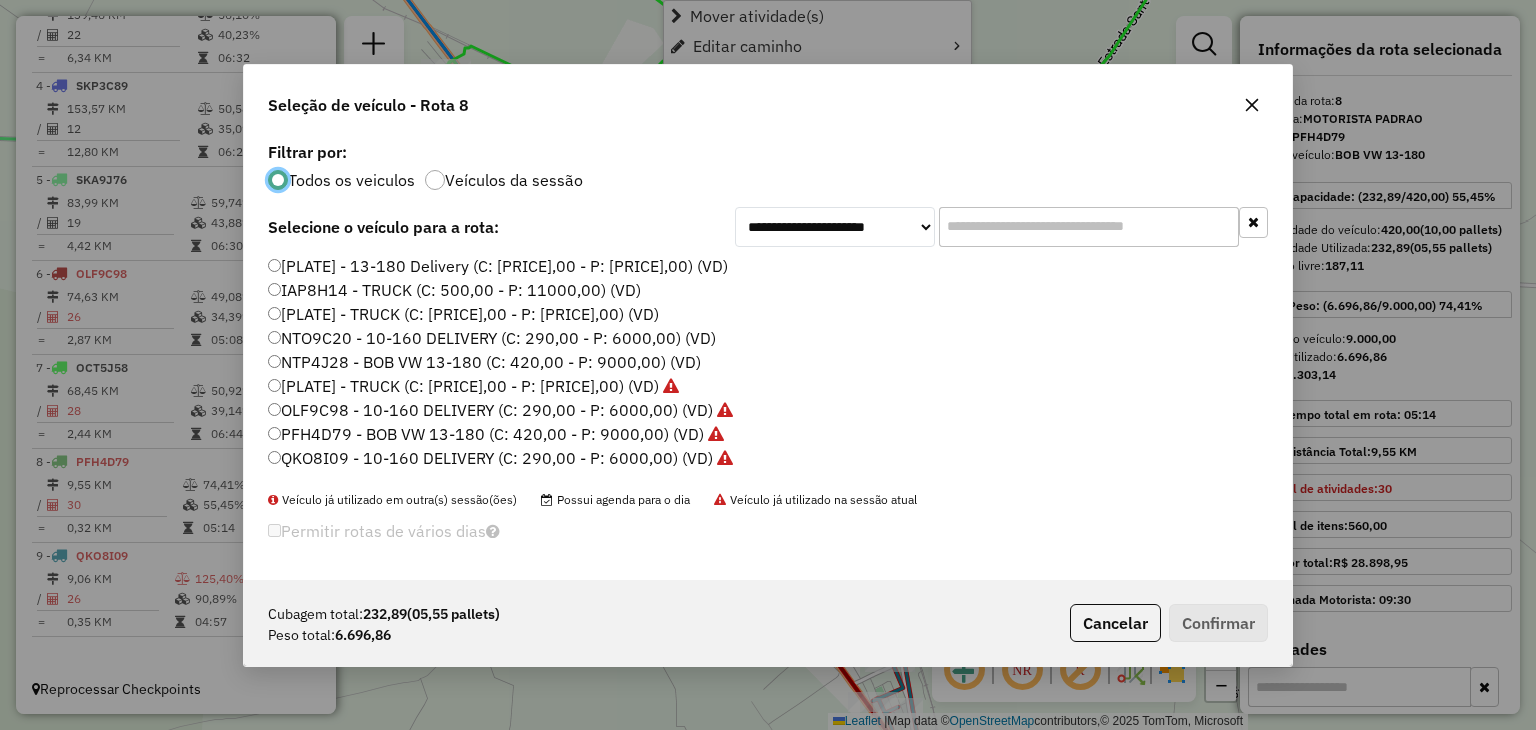 scroll, scrollTop: 10, scrollLeft: 6, axis: both 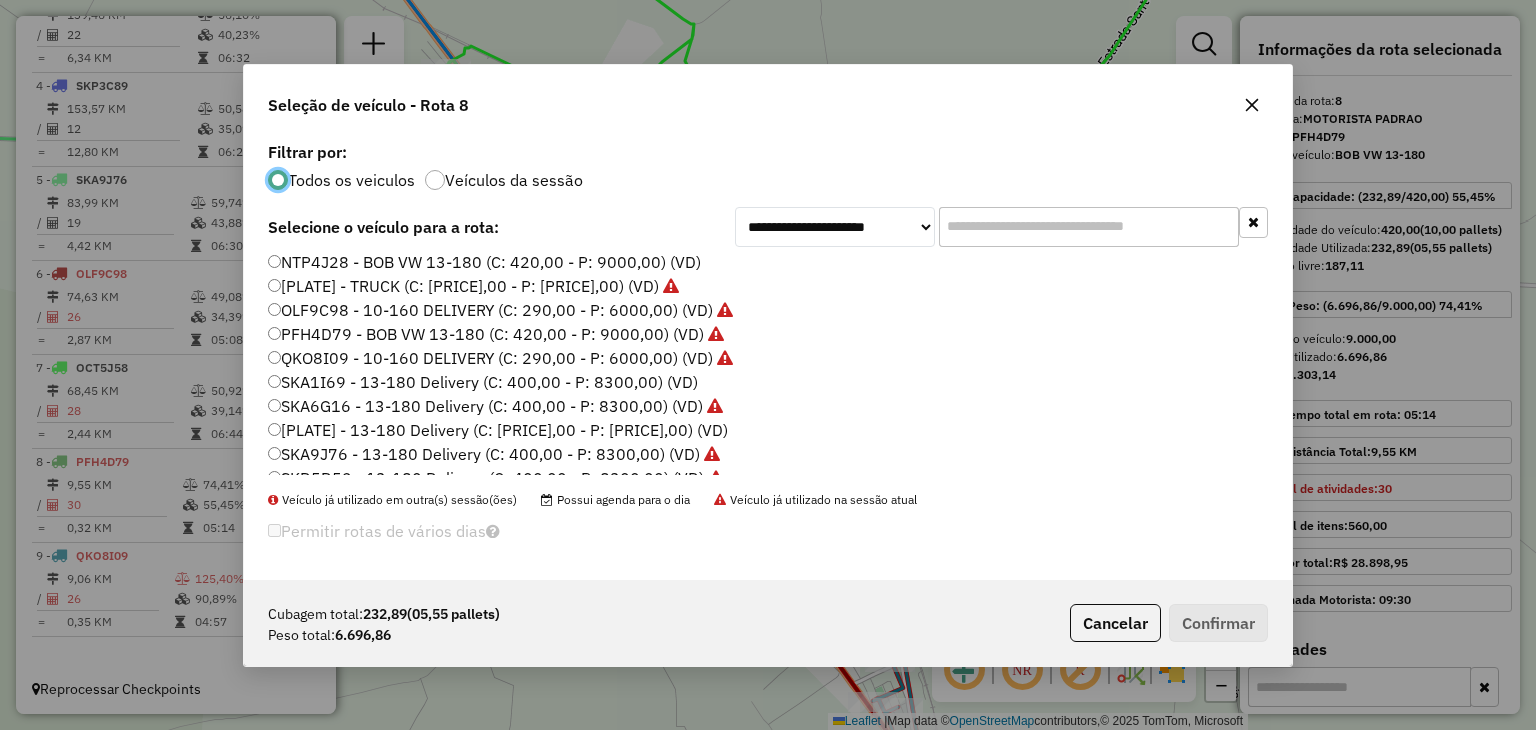 click on "SKA8A53 - 13-180 Delivery  (C: [NUMBER] - P: [NUMBER]) (VD)" 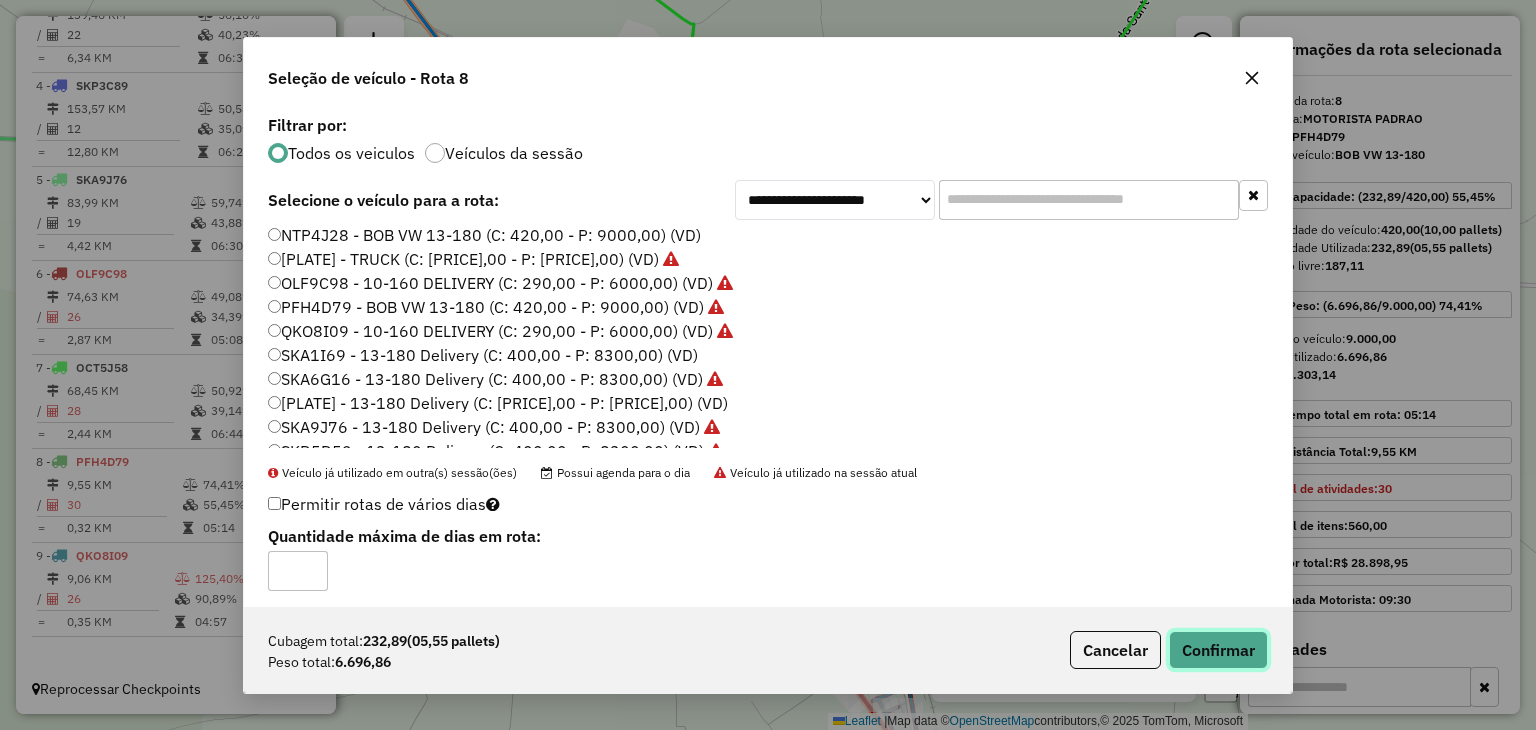 click on "Confirmar" 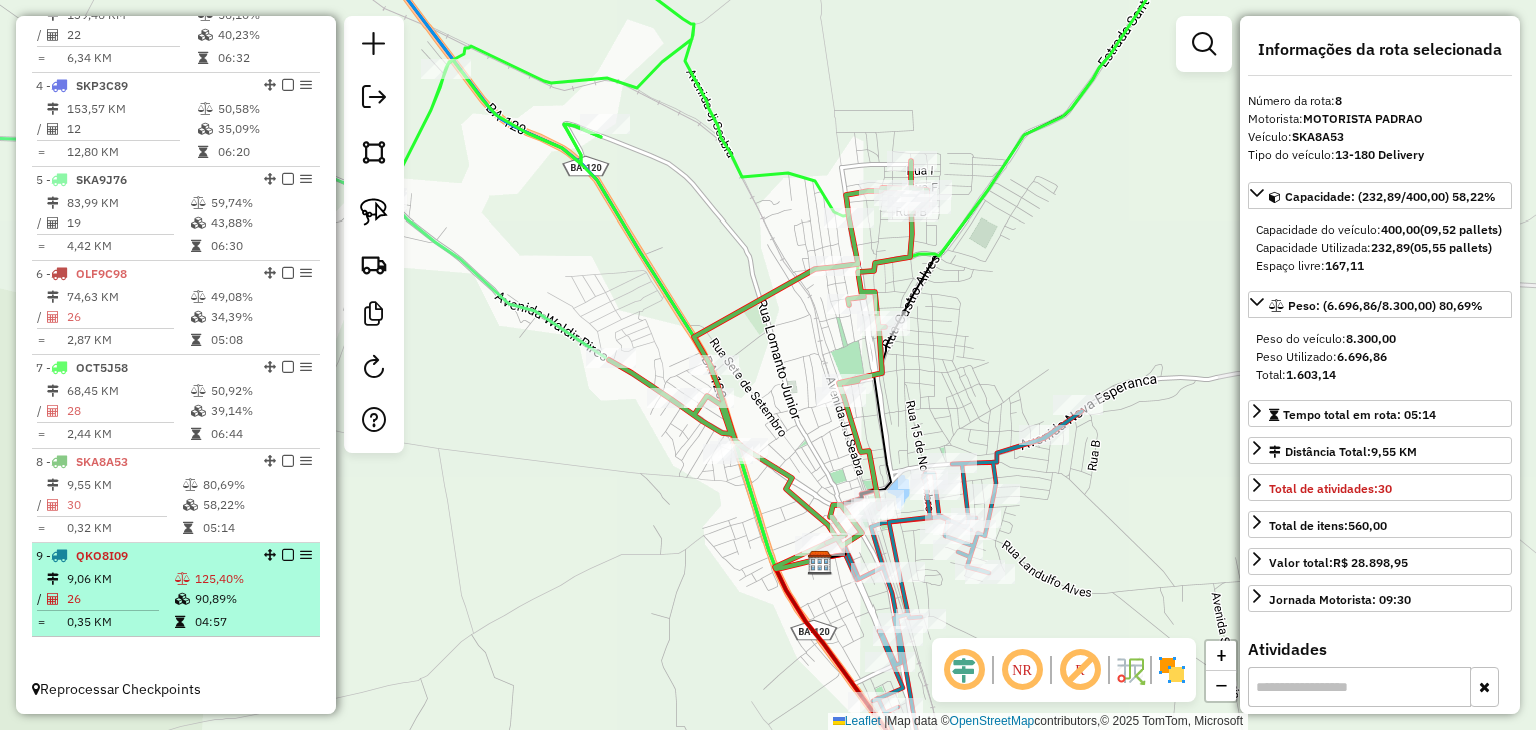 click on "26" at bounding box center (120, 599) 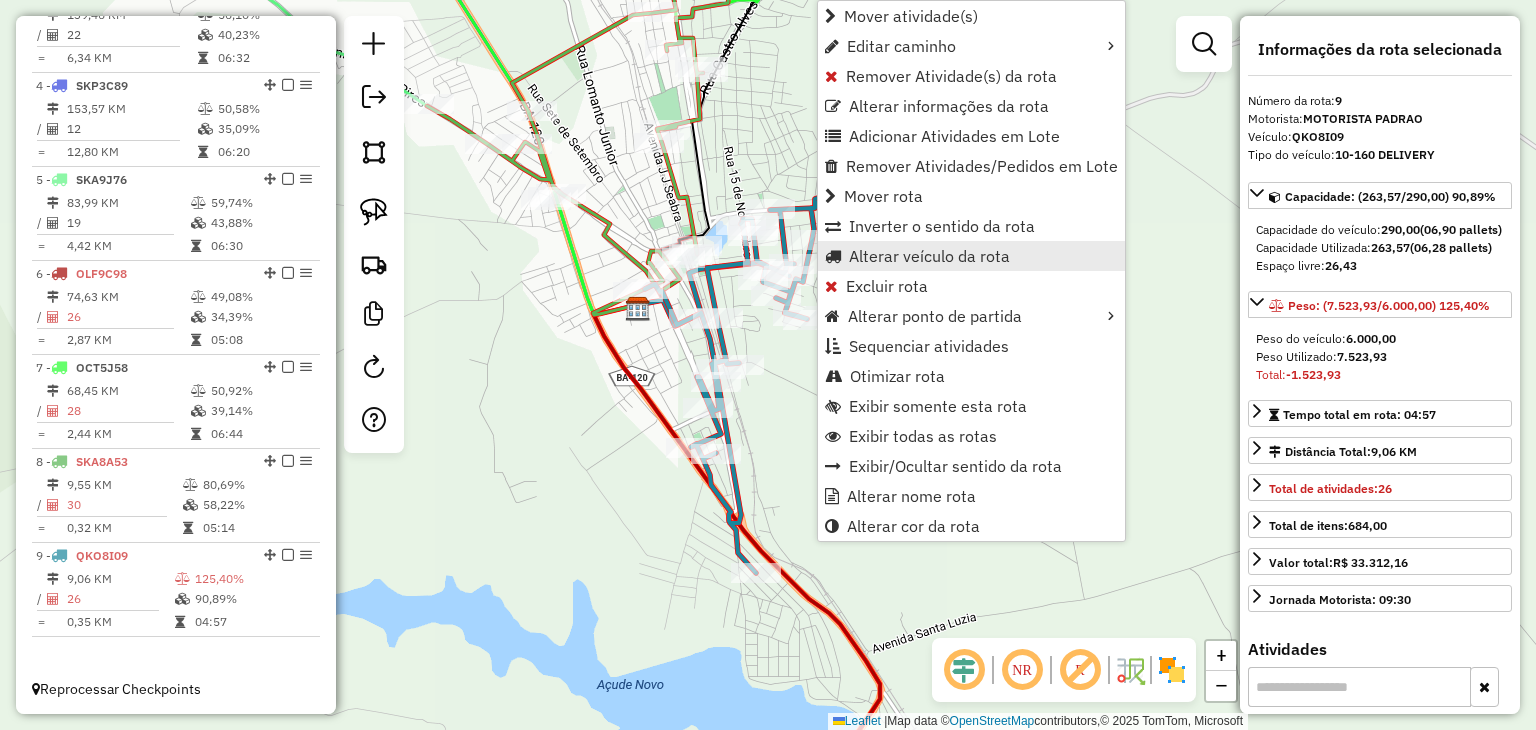 click on "Alterar veículo da rota" at bounding box center (929, 256) 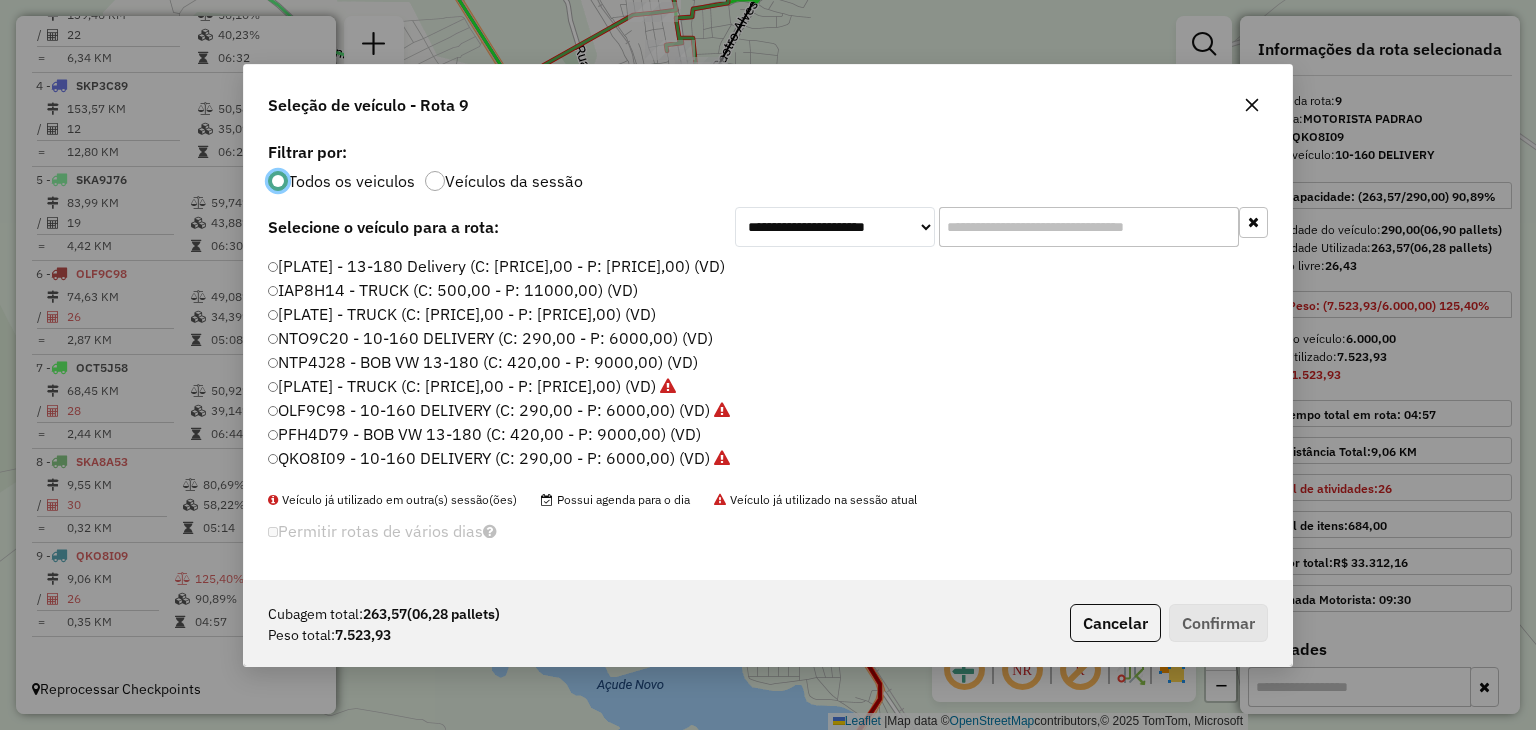 scroll, scrollTop: 10, scrollLeft: 6, axis: both 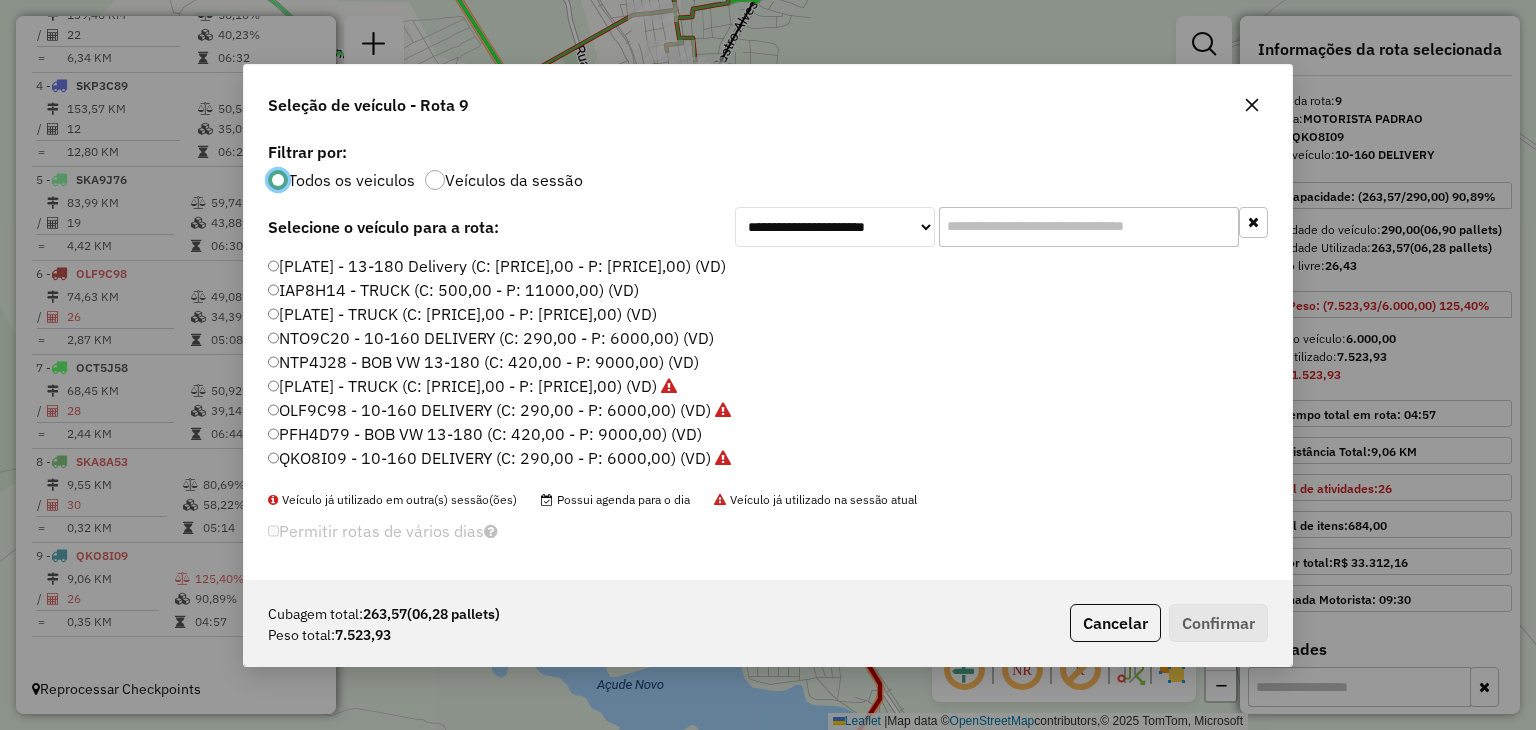 click on "PFH4D79 - BOB VW 13-180 (C: 420,00 - P: 9000,00) (VD)" 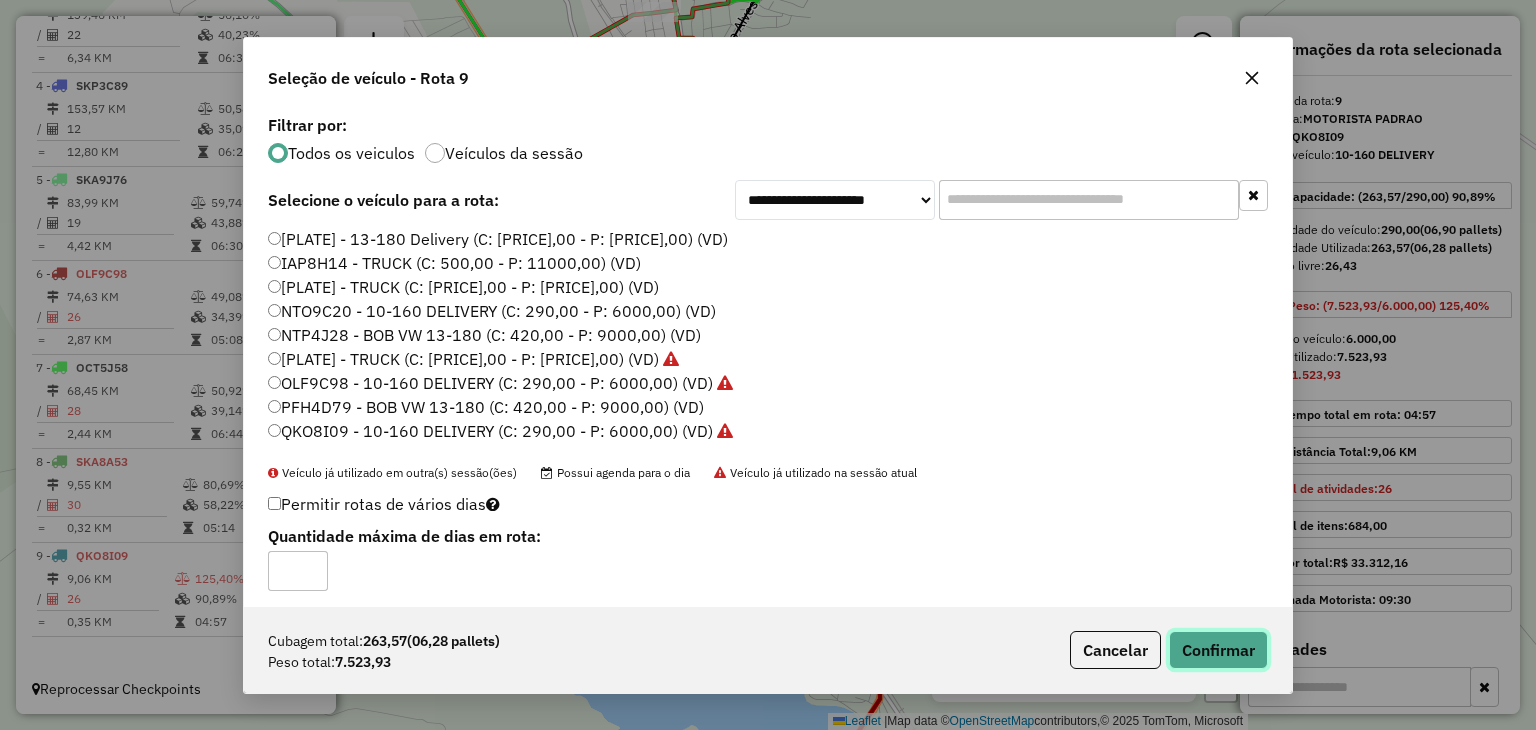 click on "Confirmar" 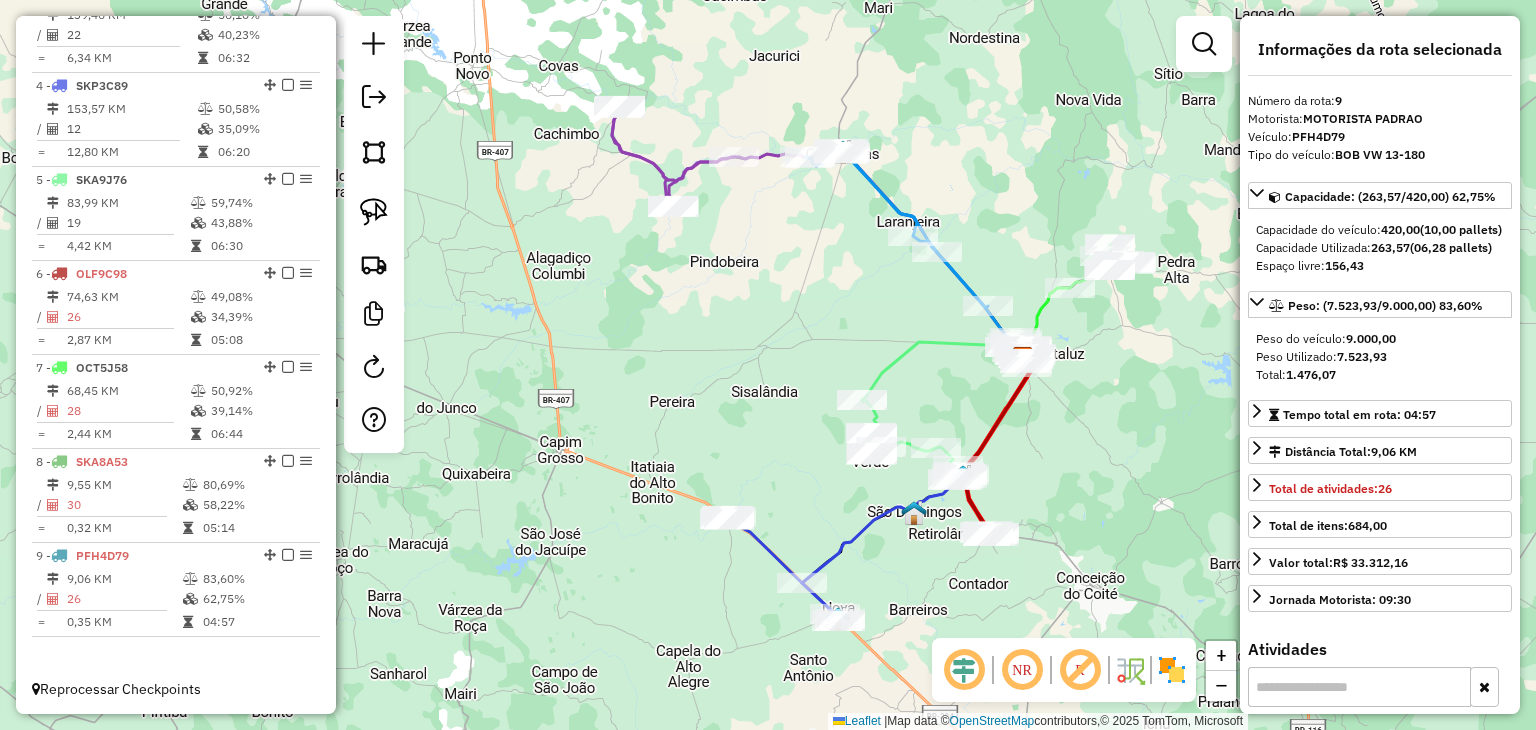 drag, startPoint x: 779, startPoint y: 455, endPoint x: 780, endPoint y: 350, distance: 105.00476 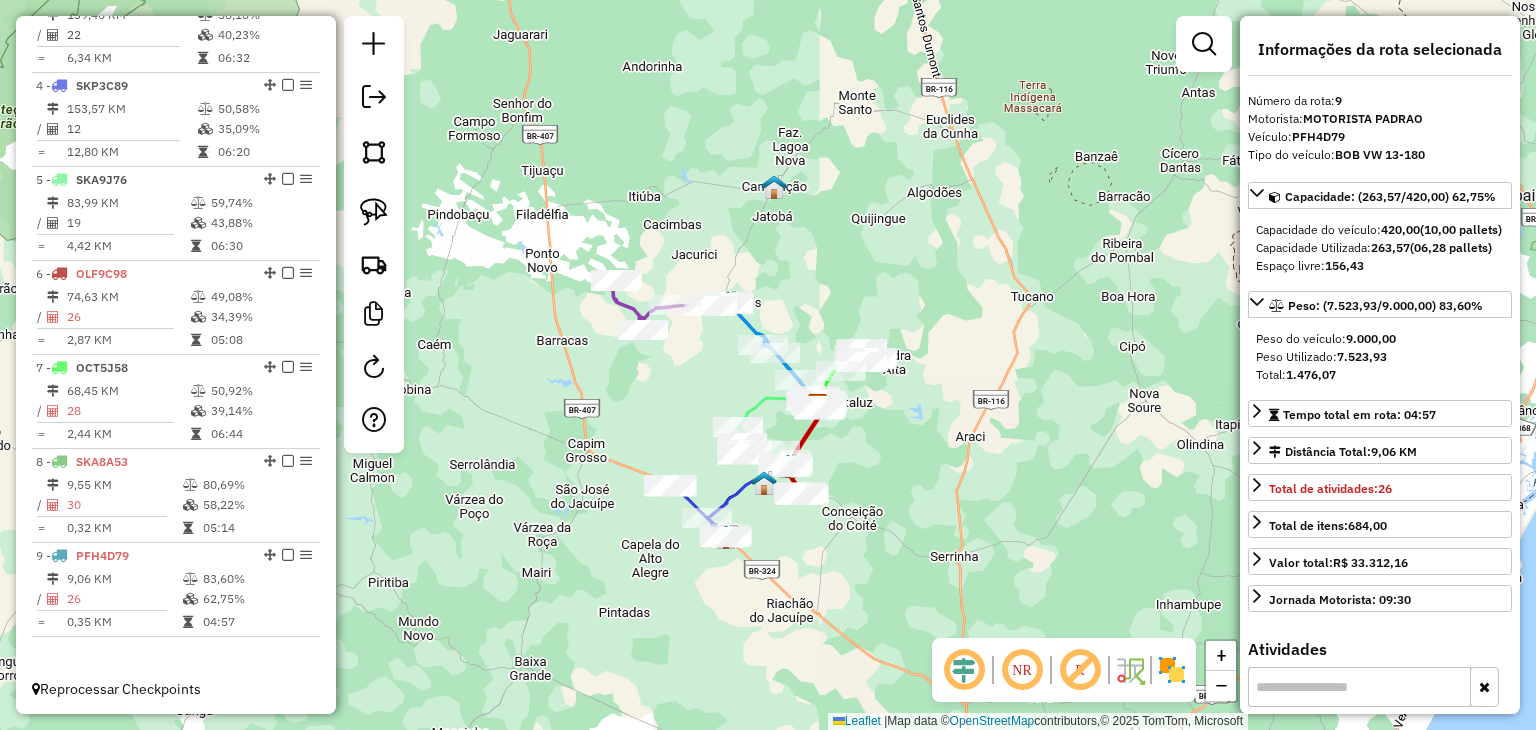 drag, startPoint x: 751, startPoint y: 253, endPoint x: 687, endPoint y: 363, distance: 127.263504 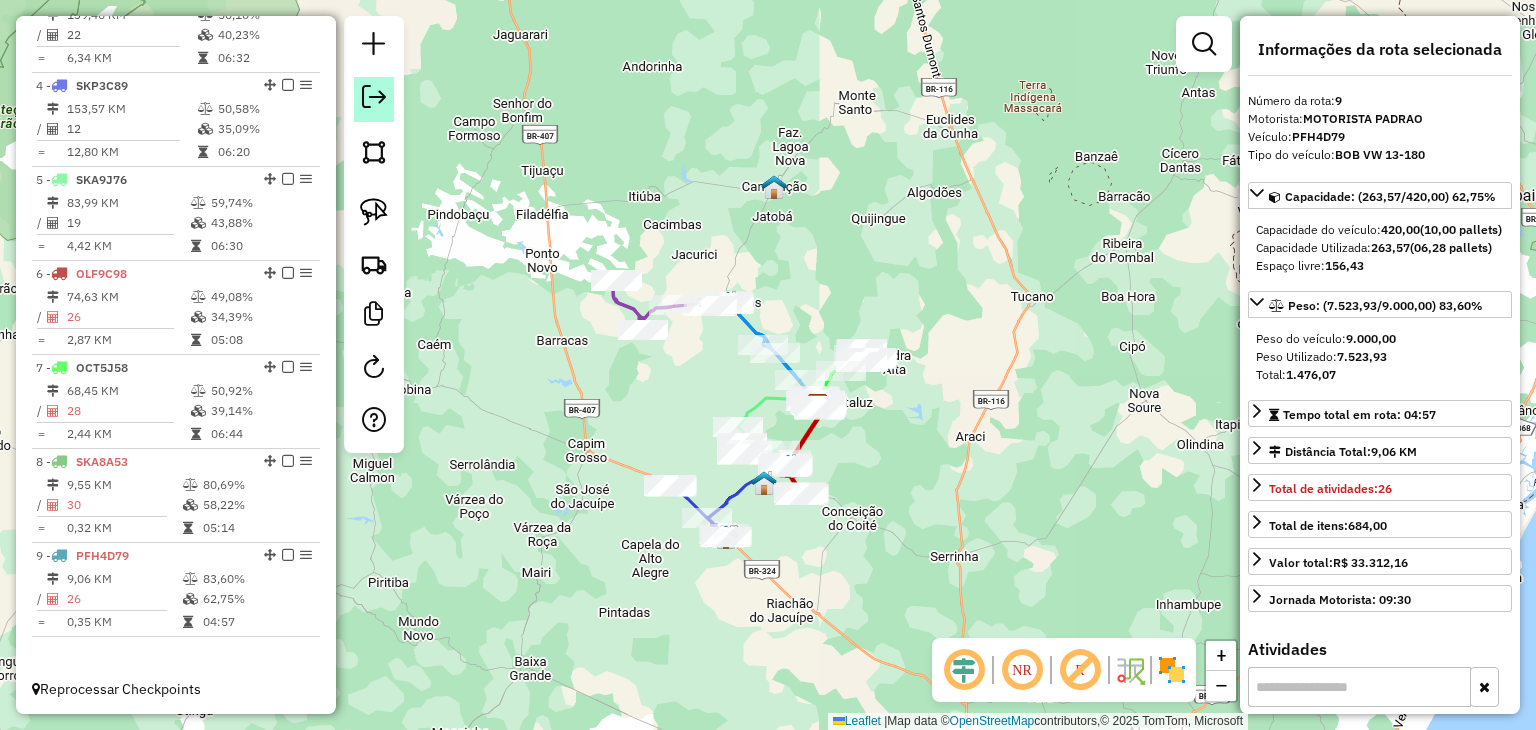 click 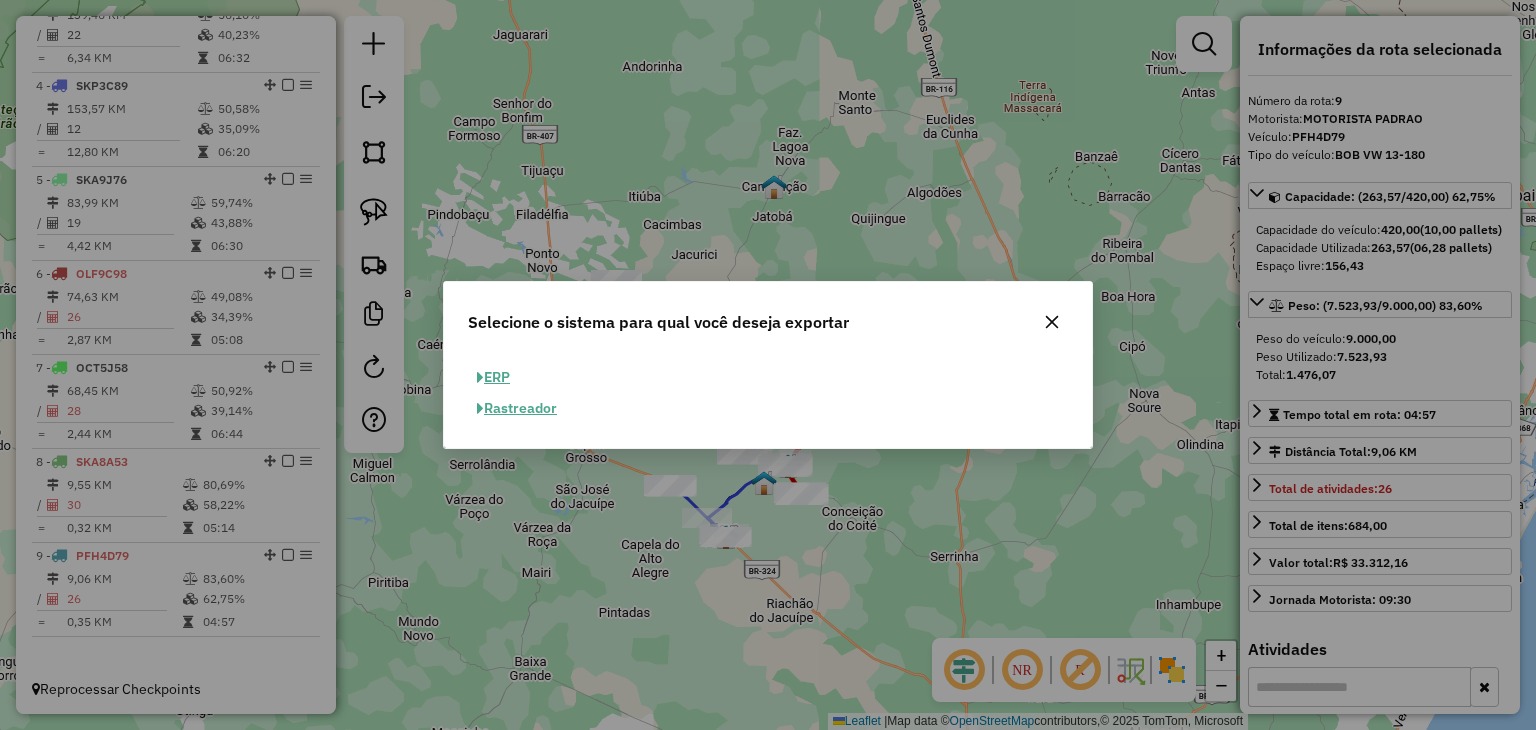 click on "ERP" 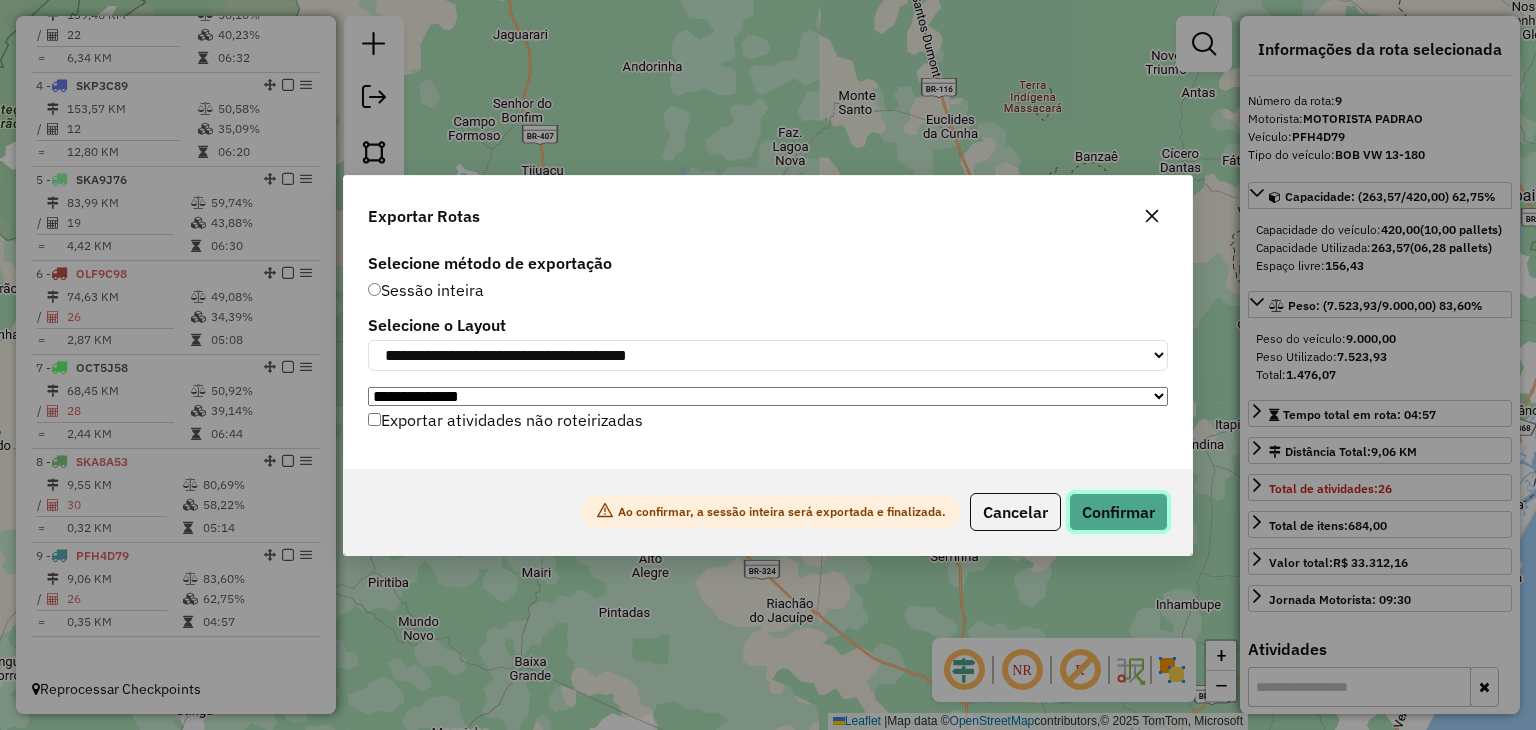 click on "Confirmar" 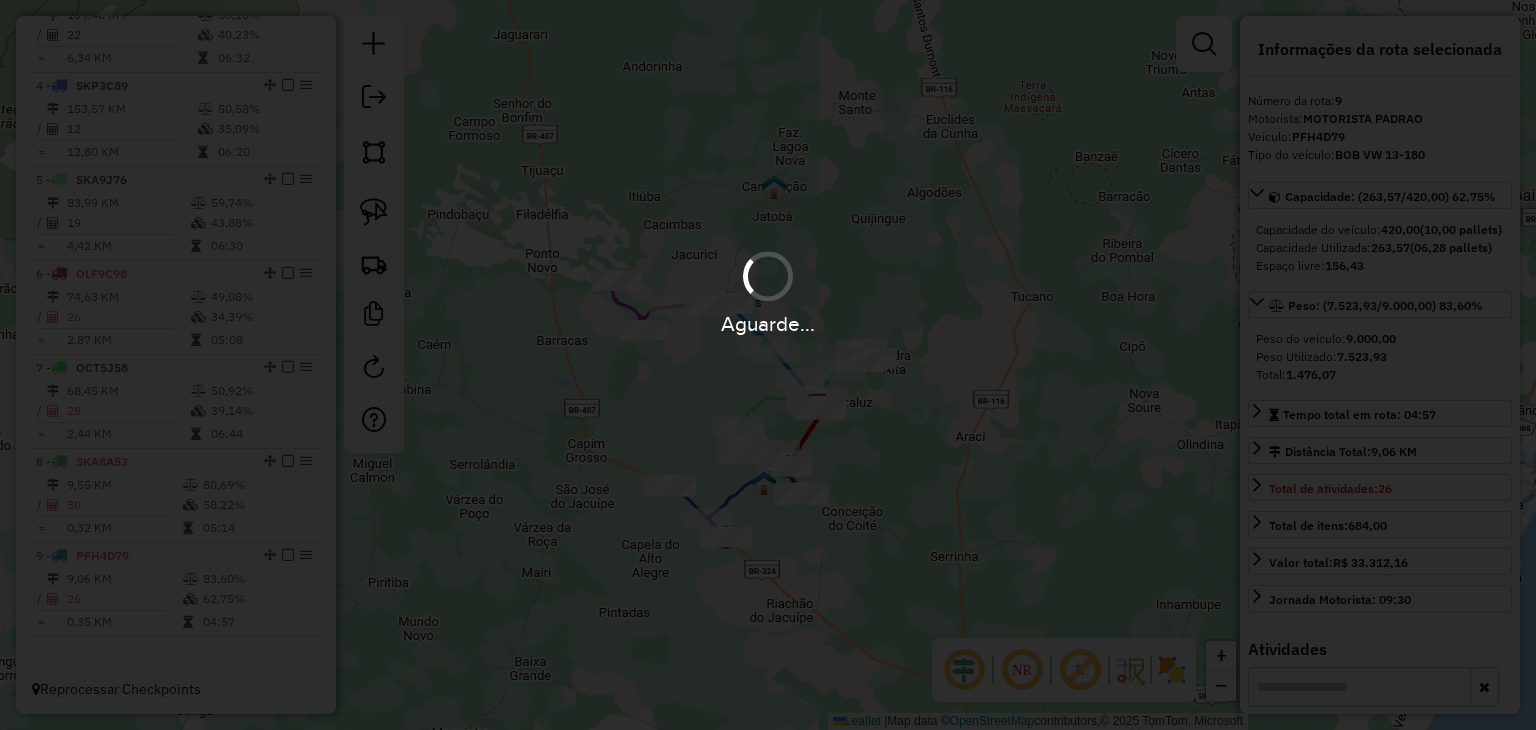 scroll, scrollTop: 943, scrollLeft: 0, axis: vertical 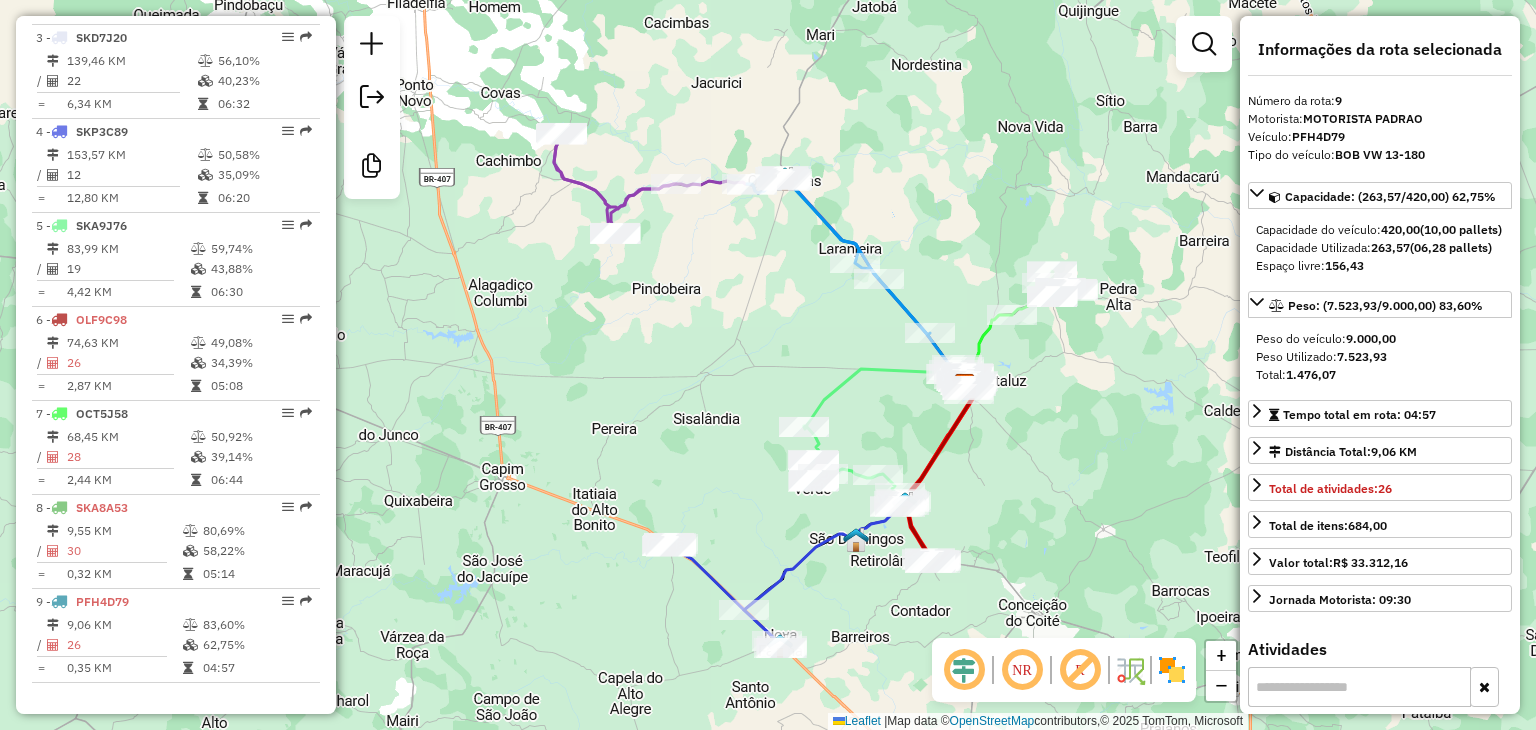 drag, startPoint x: 725, startPoint y: 373, endPoint x: 753, endPoint y: 321, distance: 59.05929 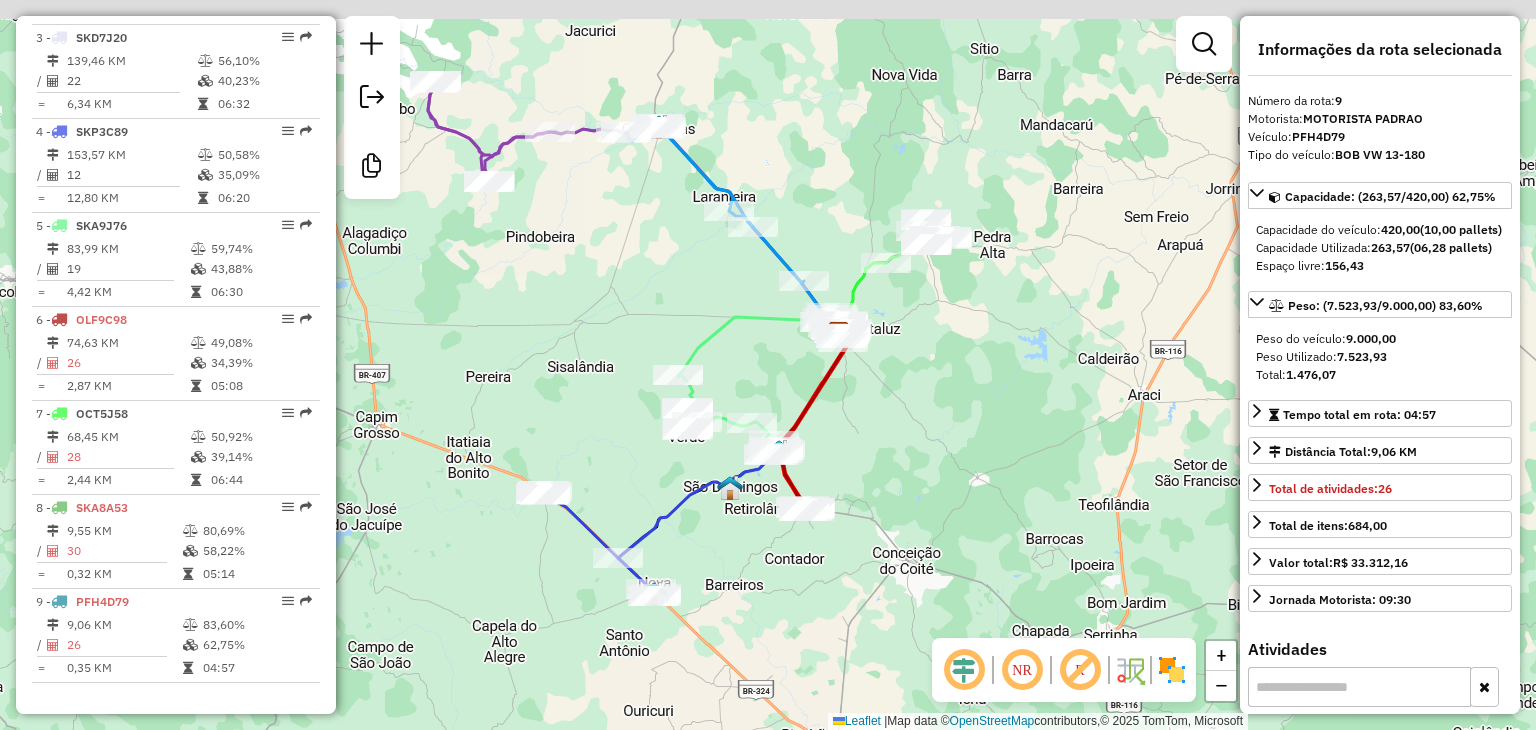 drag, startPoint x: 939, startPoint y: 457, endPoint x: 954, endPoint y: 467, distance: 18.027756 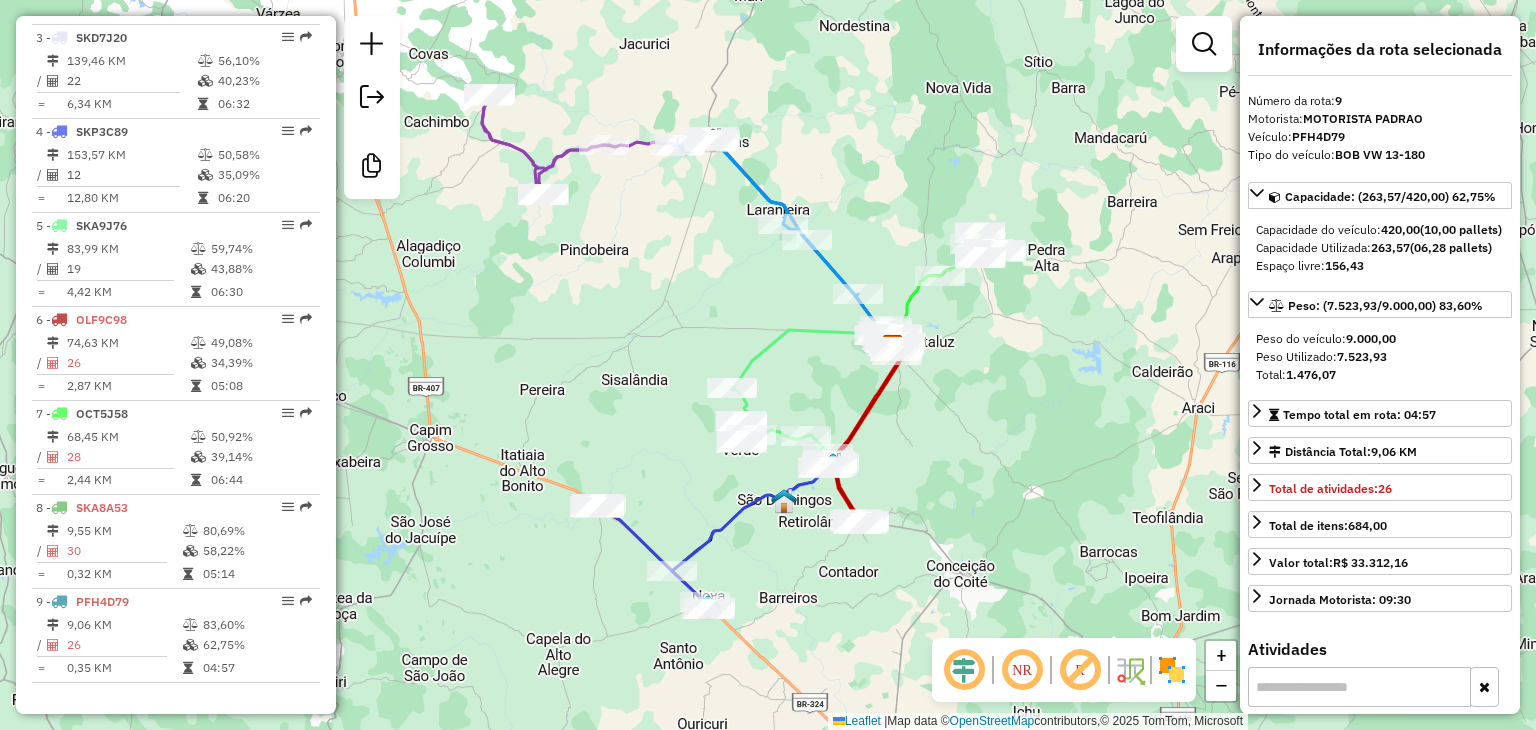 drag, startPoint x: 956, startPoint y: 472, endPoint x: 999, endPoint y: 472, distance: 43 